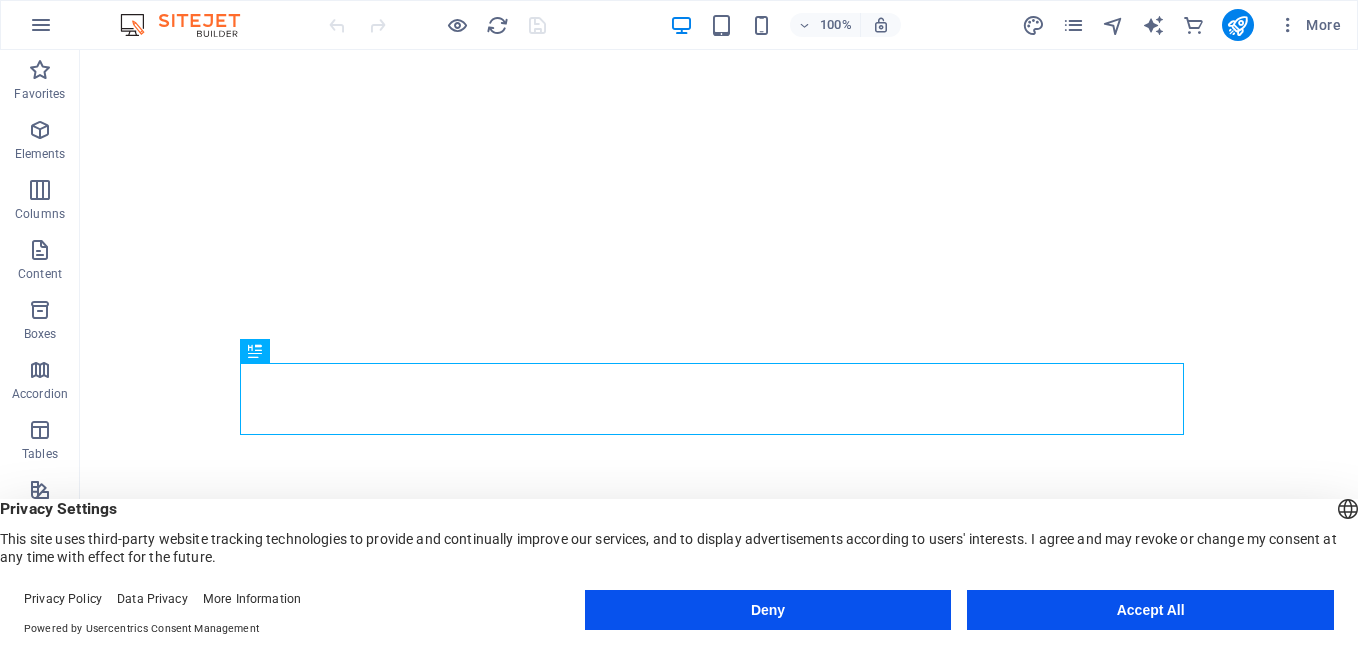 scroll, scrollTop: 0, scrollLeft: 0, axis: both 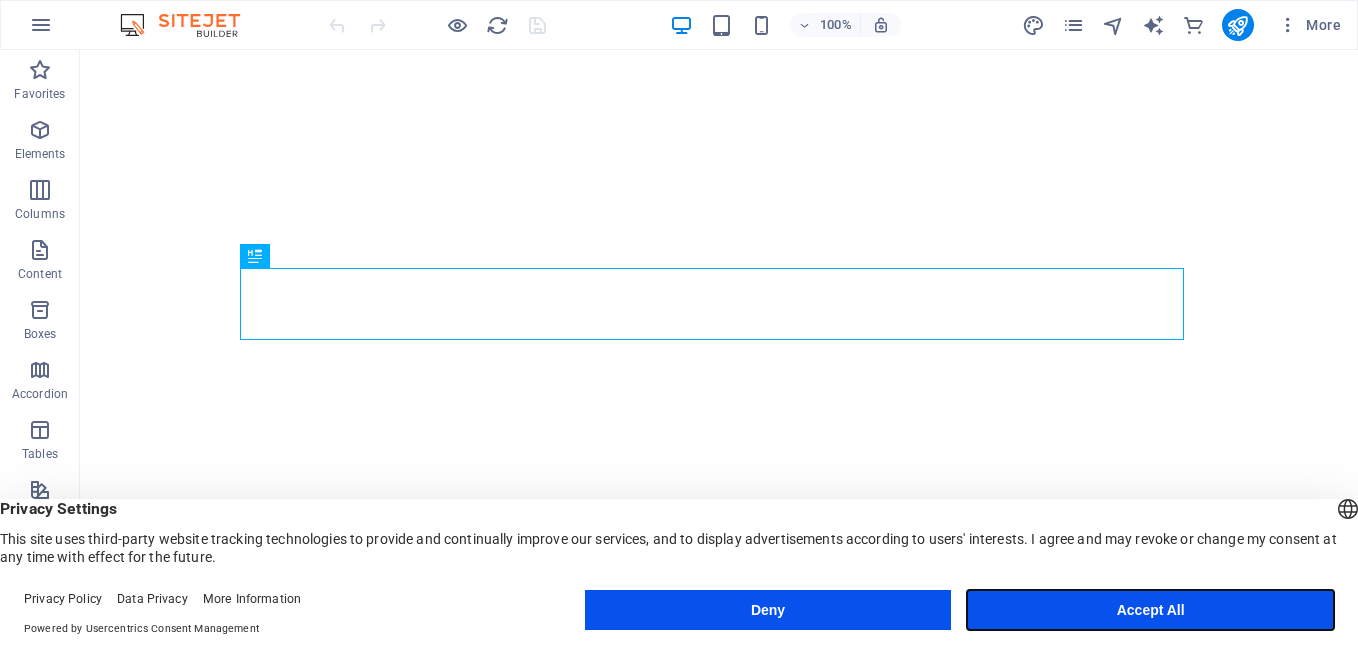 click on "Accept All" at bounding box center (1150, 610) 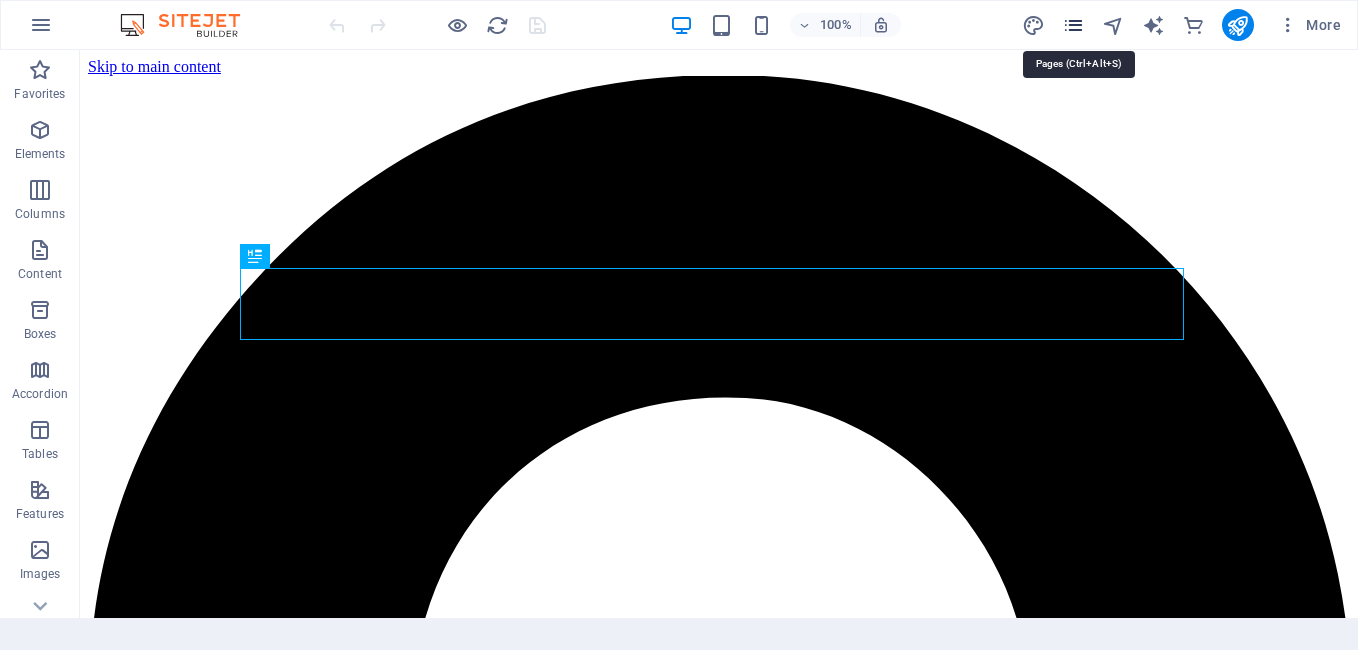 scroll, scrollTop: 95, scrollLeft: 0, axis: vertical 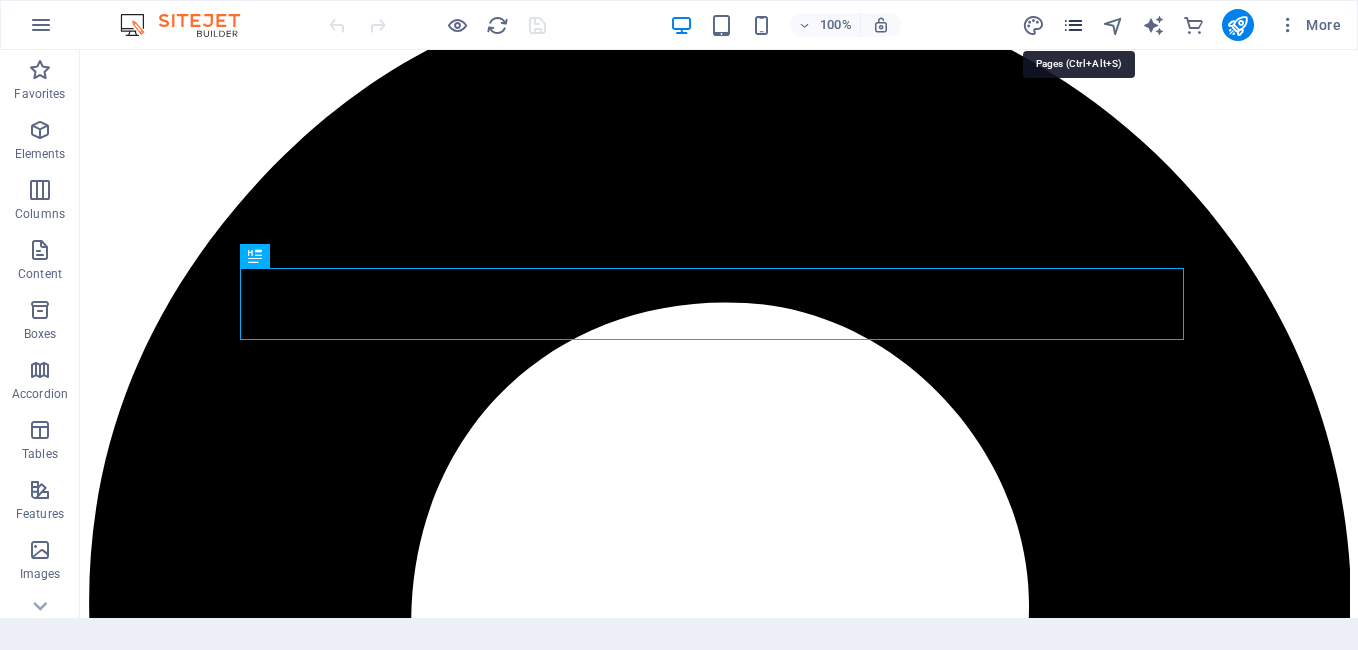 click at bounding box center (1073, 25) 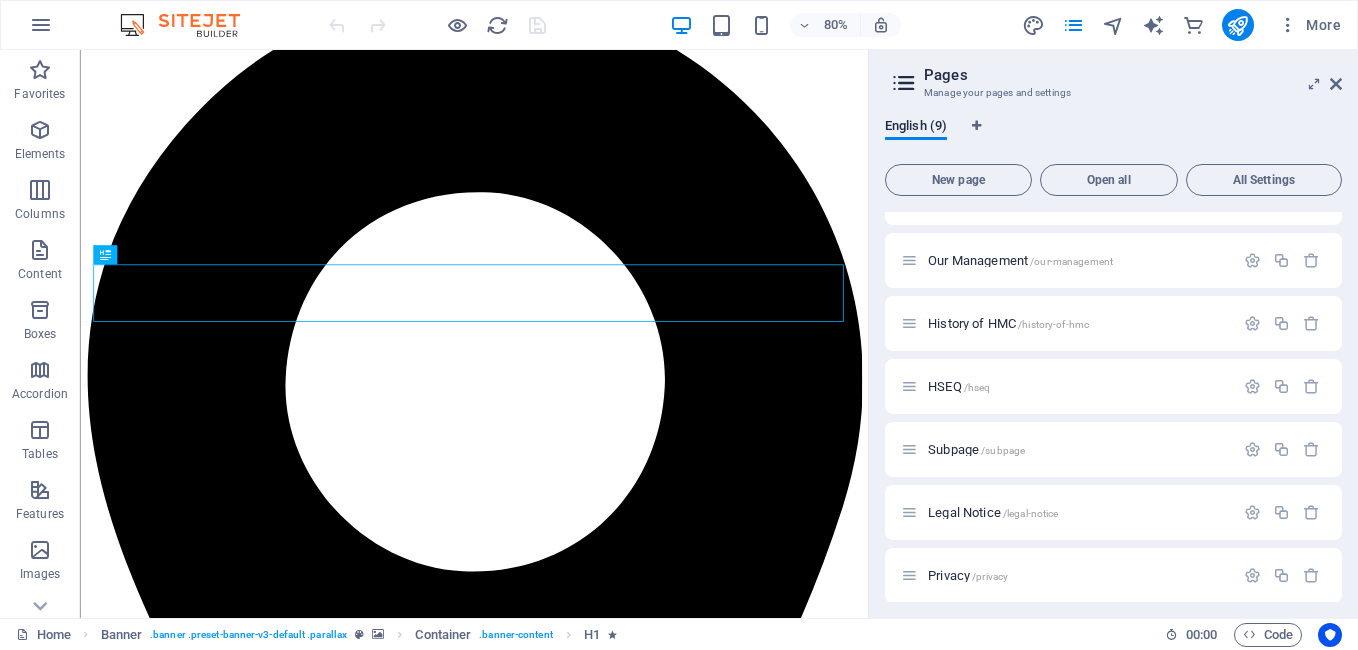 scroll, scrollTop: 177, scrollLeft: 0, axis: vertical 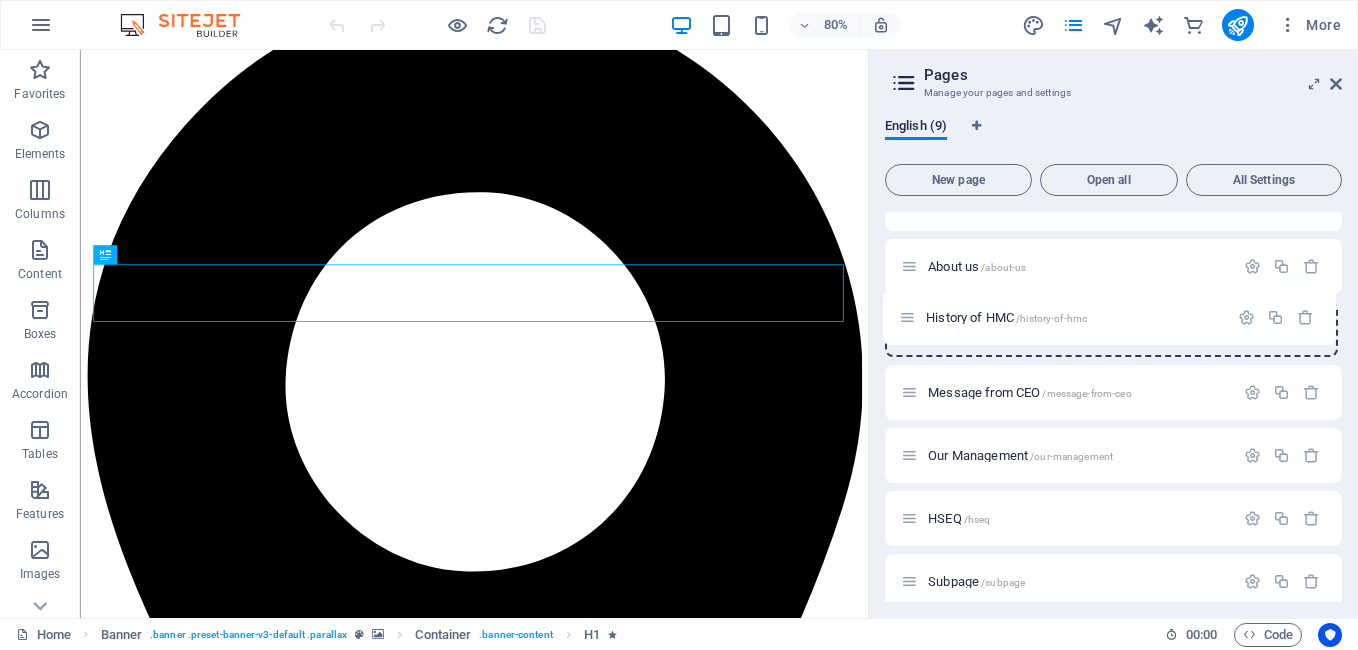 click on "Home / About us /about-us Message from CEO /message-from-ceo Our Management /our-management History of HMC /history-of-hmc HSEQ /hseq Subpage /subpage Legal Notice /legal-notice Privacy /privacy" at bounding box center (1113, 455) 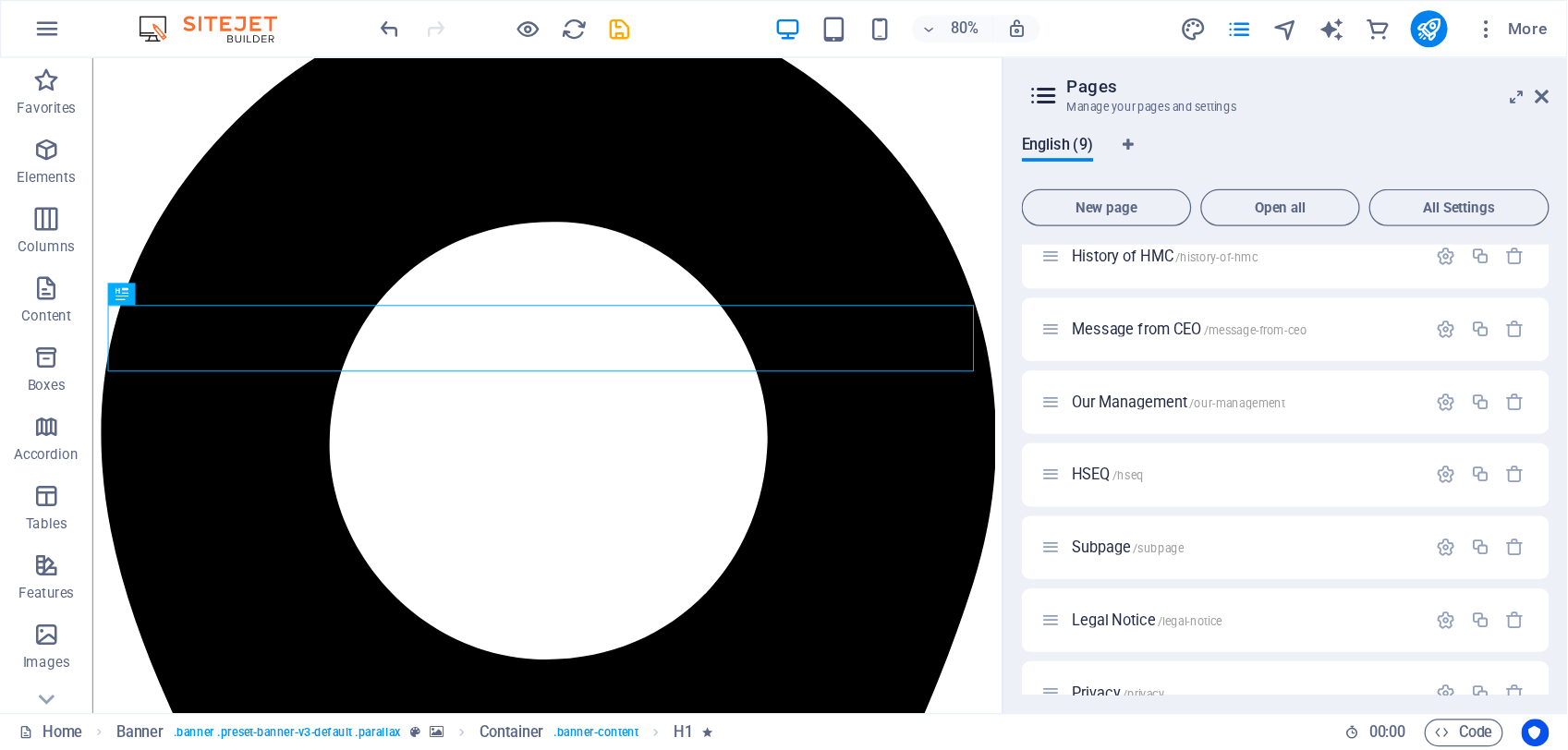 scroll, scrollTop: 150, scrollLeft: 0, axis: vertical 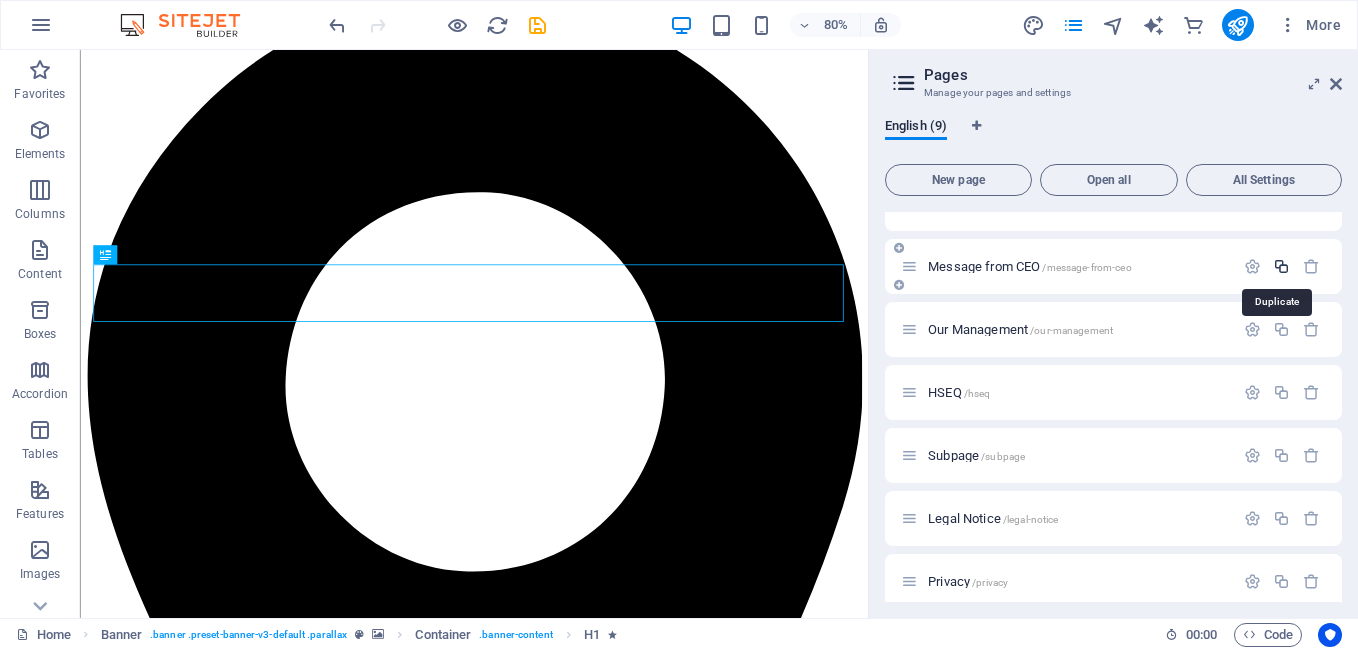click at bounding box center [1281, 266] 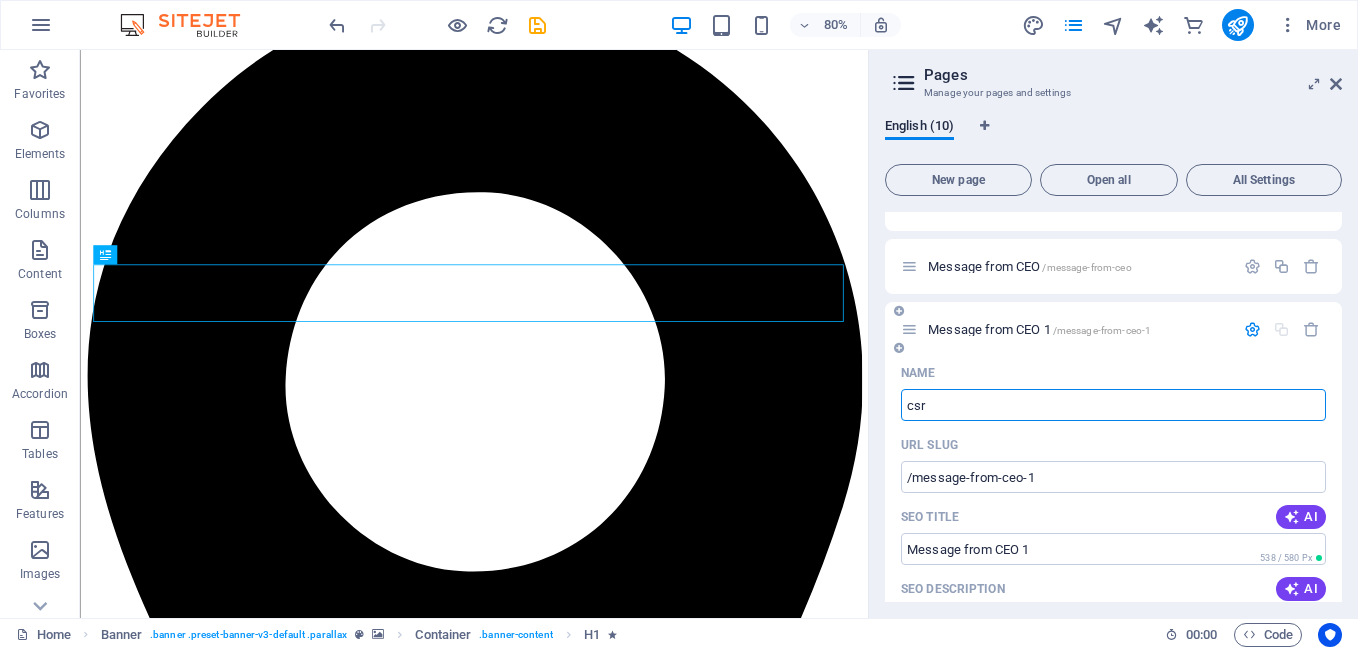 type on "csr" 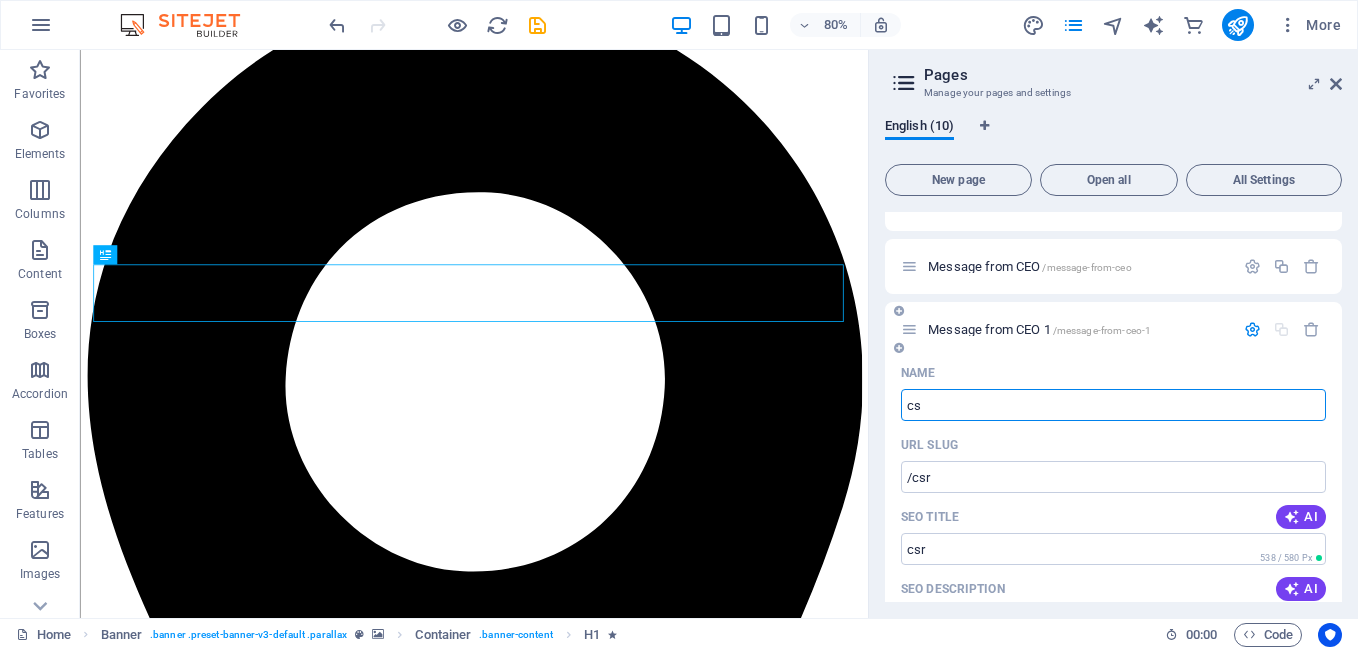 type on "c" 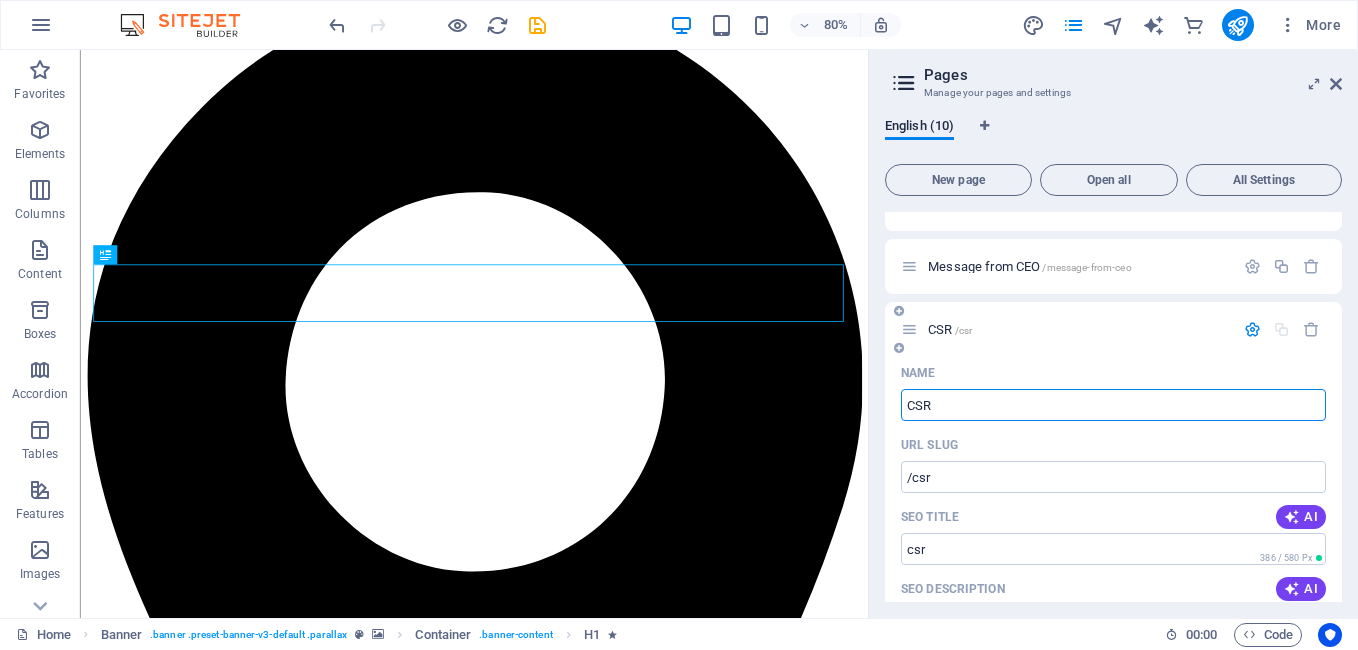 type on "CSR" 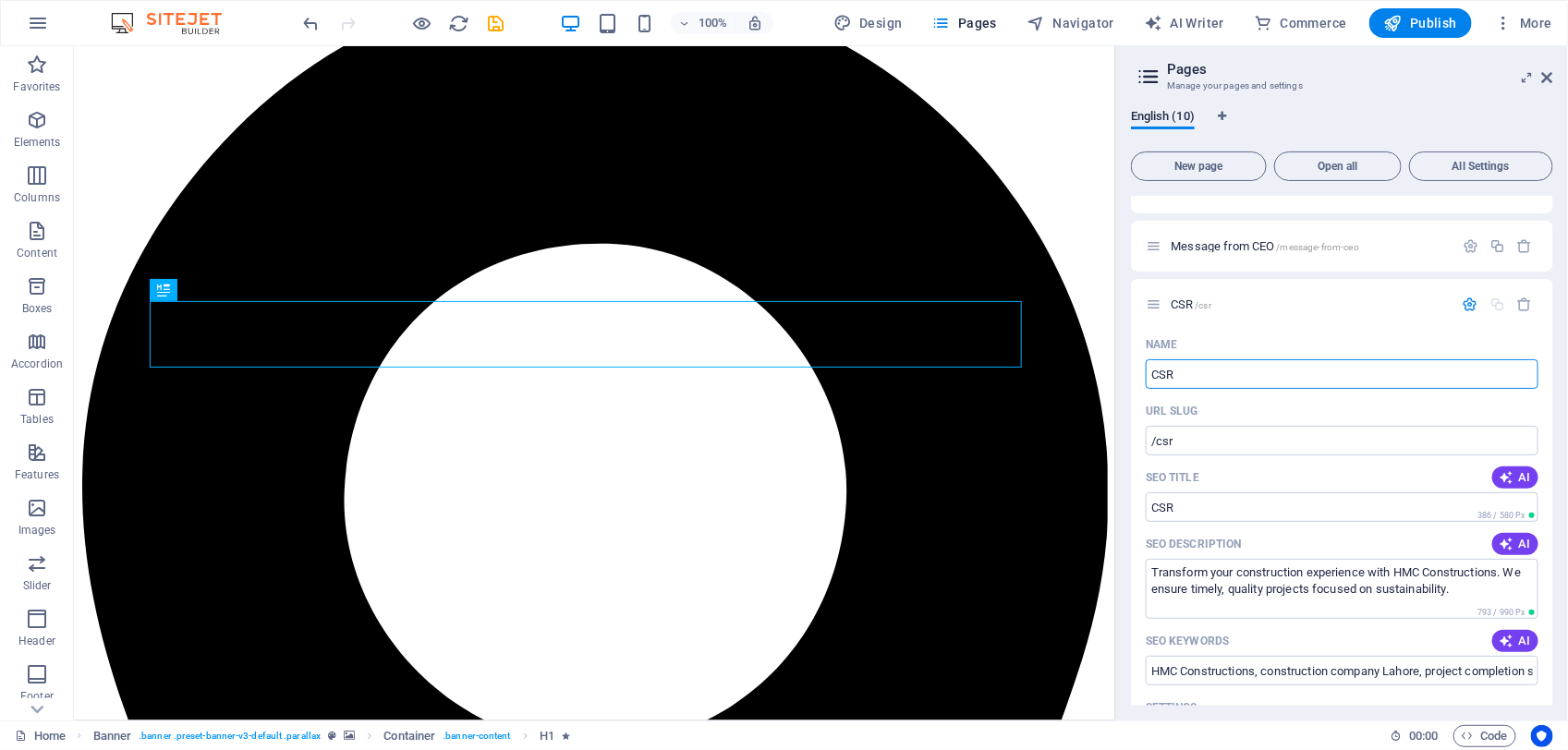 scroll, scrollTop: 150, scrollLeft: 0, axis: vertical 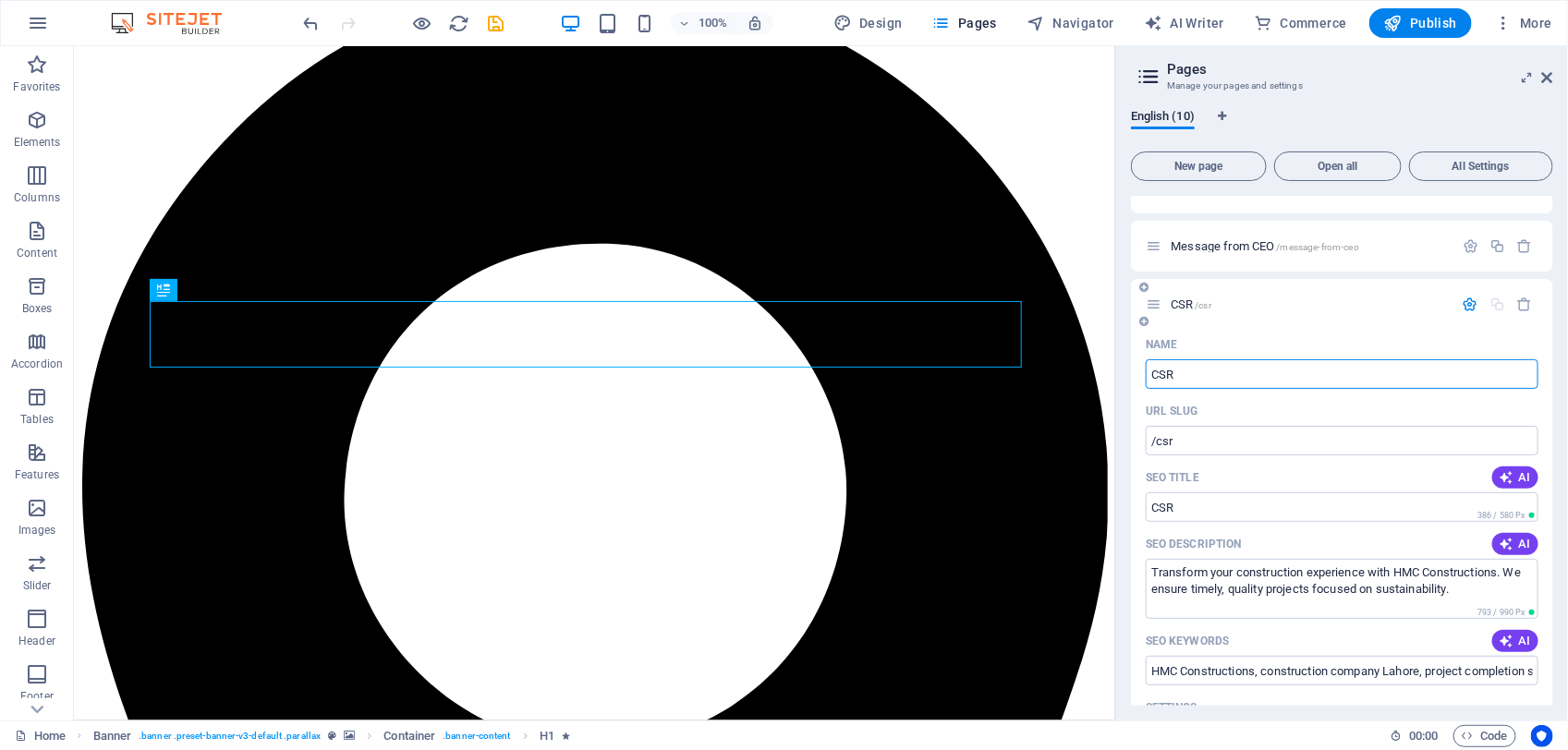 paste on "orporate Social Responsibility" 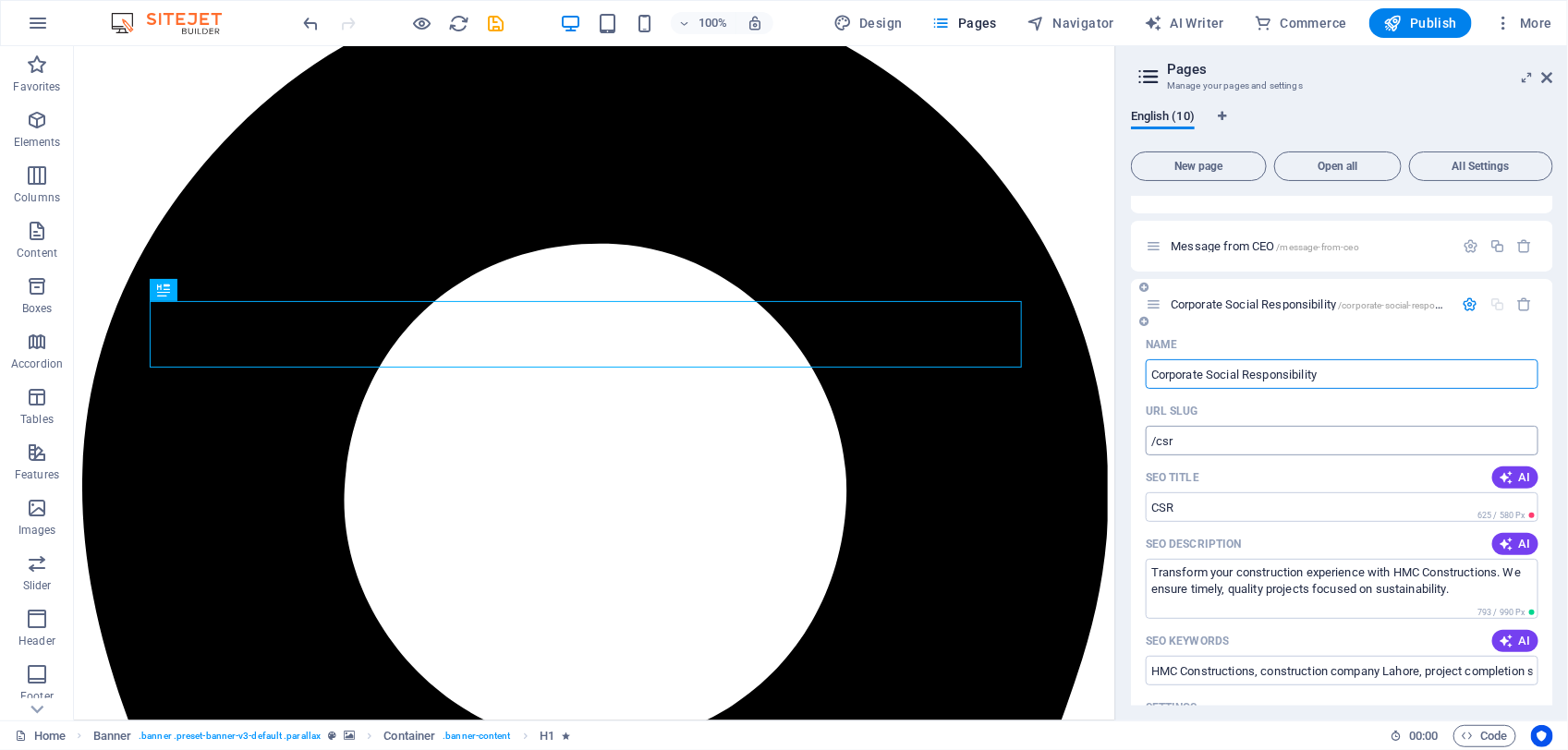 type on "Corporate Social Responsibility" 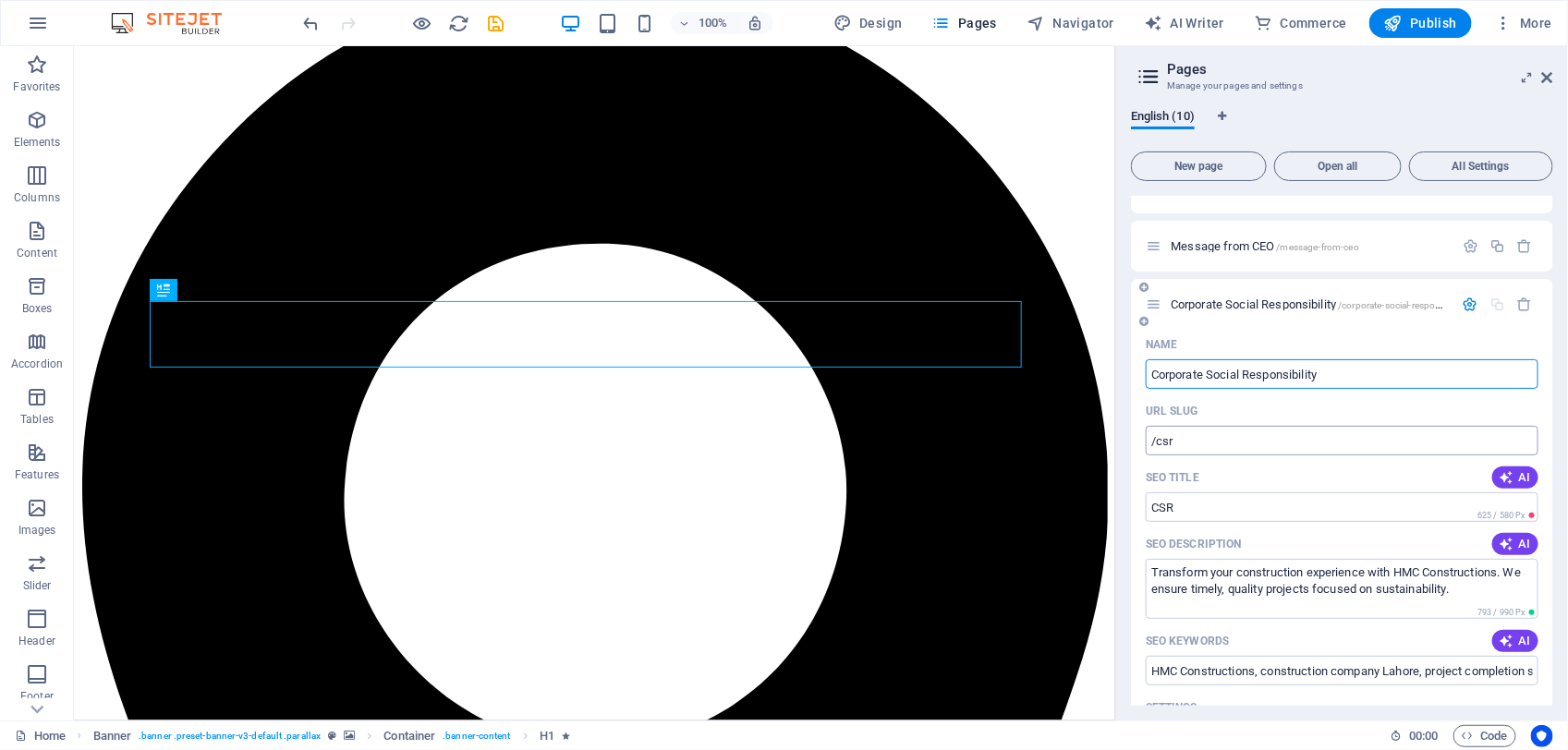 type on "Corporate Social Responsibility" 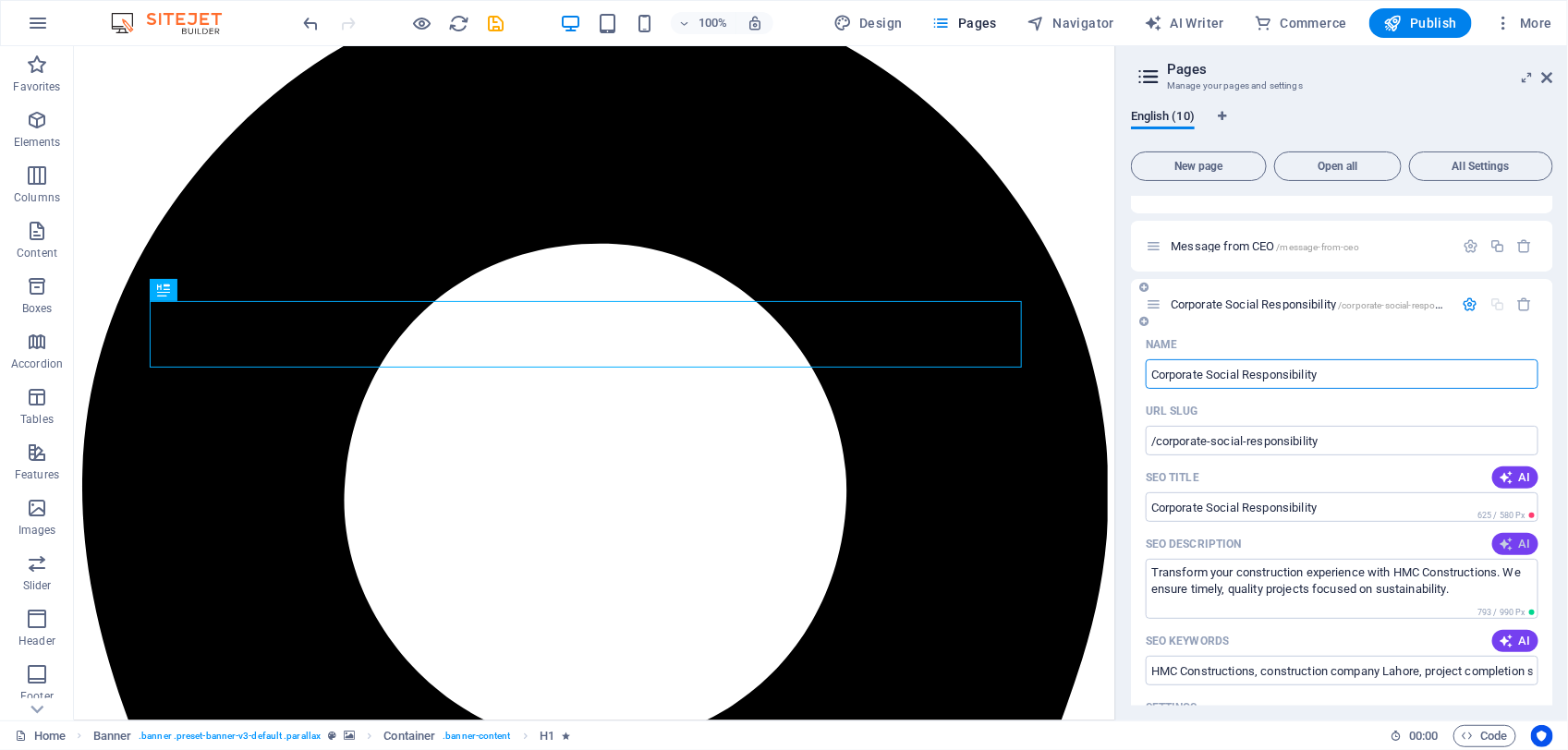 type on "Corporate Social Responsibility" 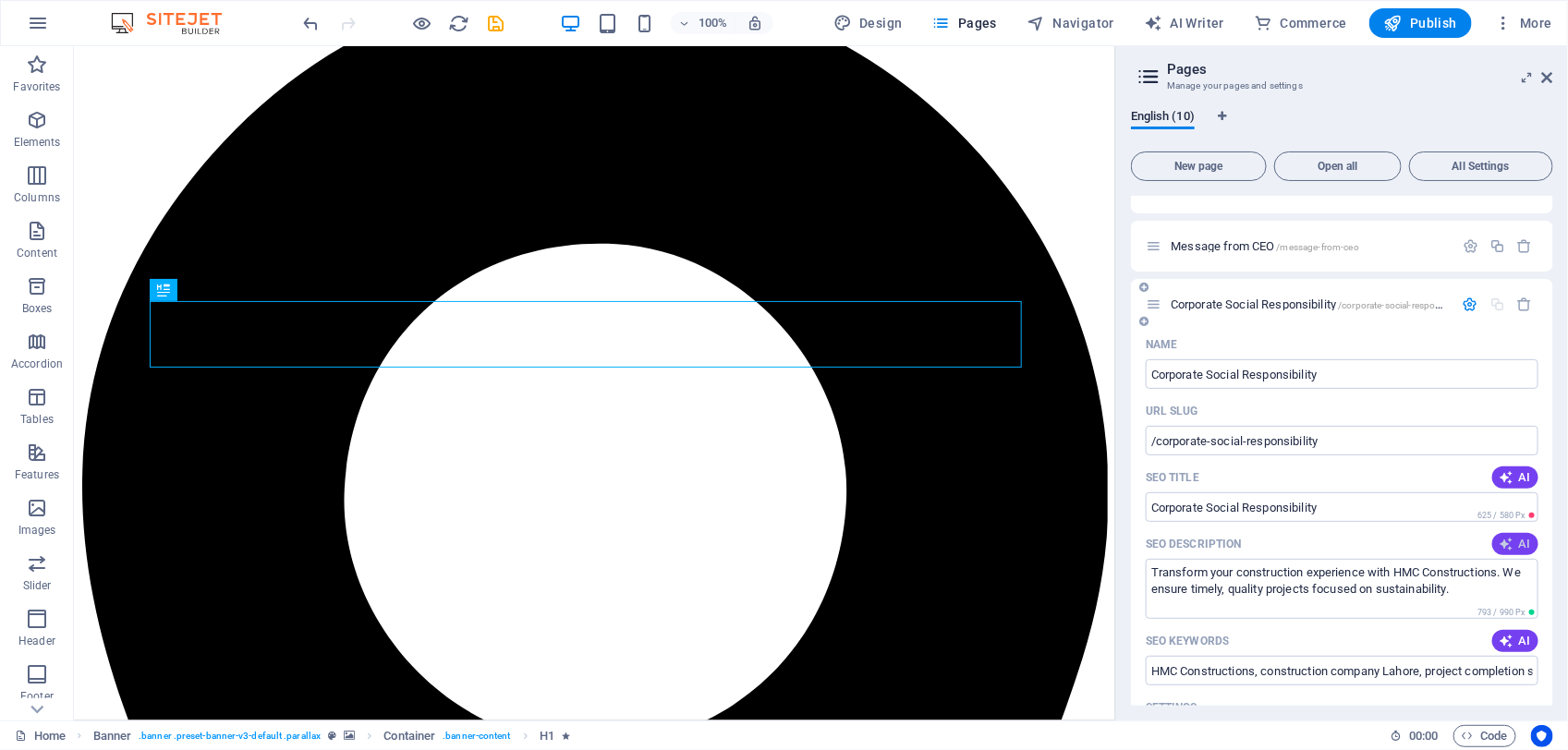 click on "AI" at bounding box center [1515, 544] 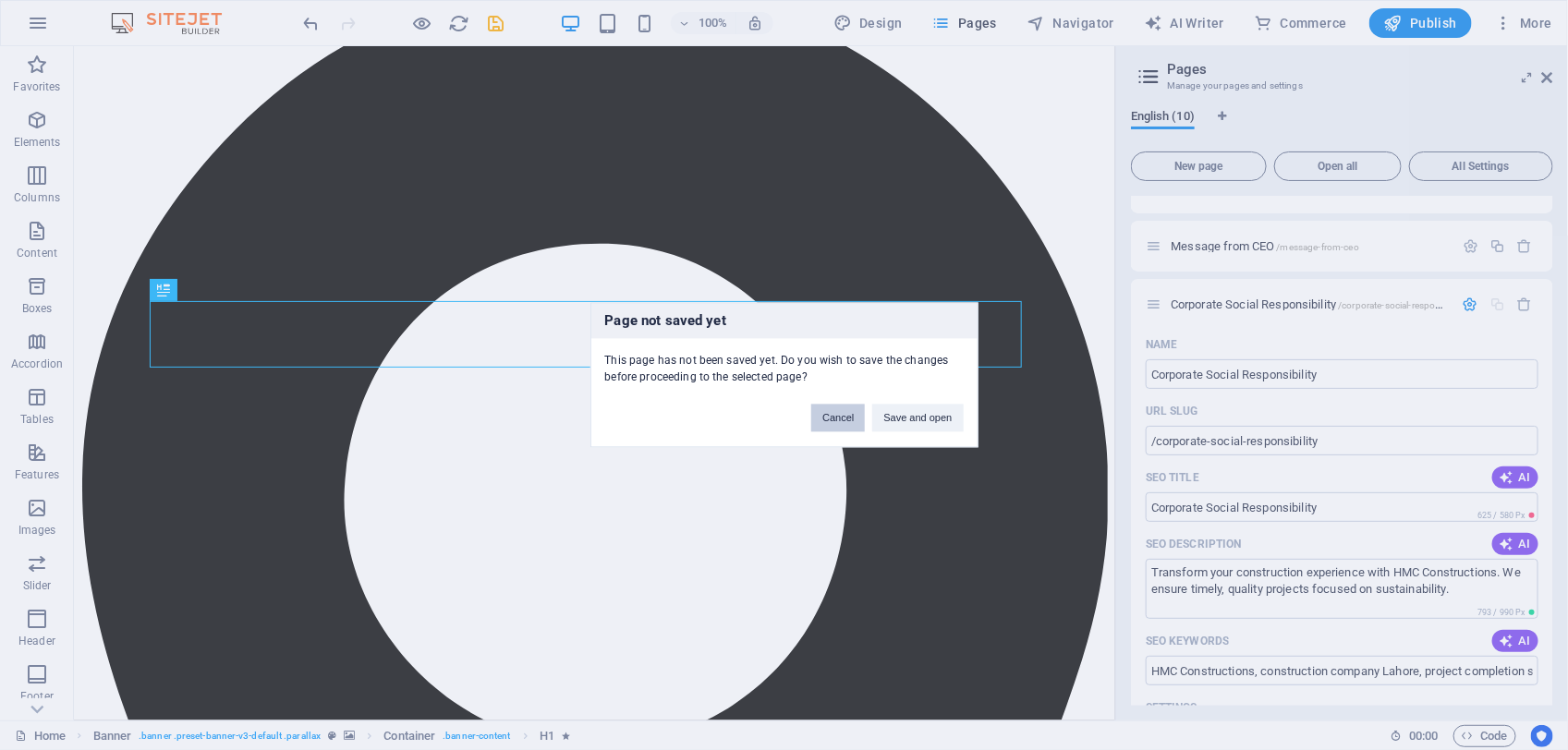 click on "Cancel" at bounding box center [838, 418] 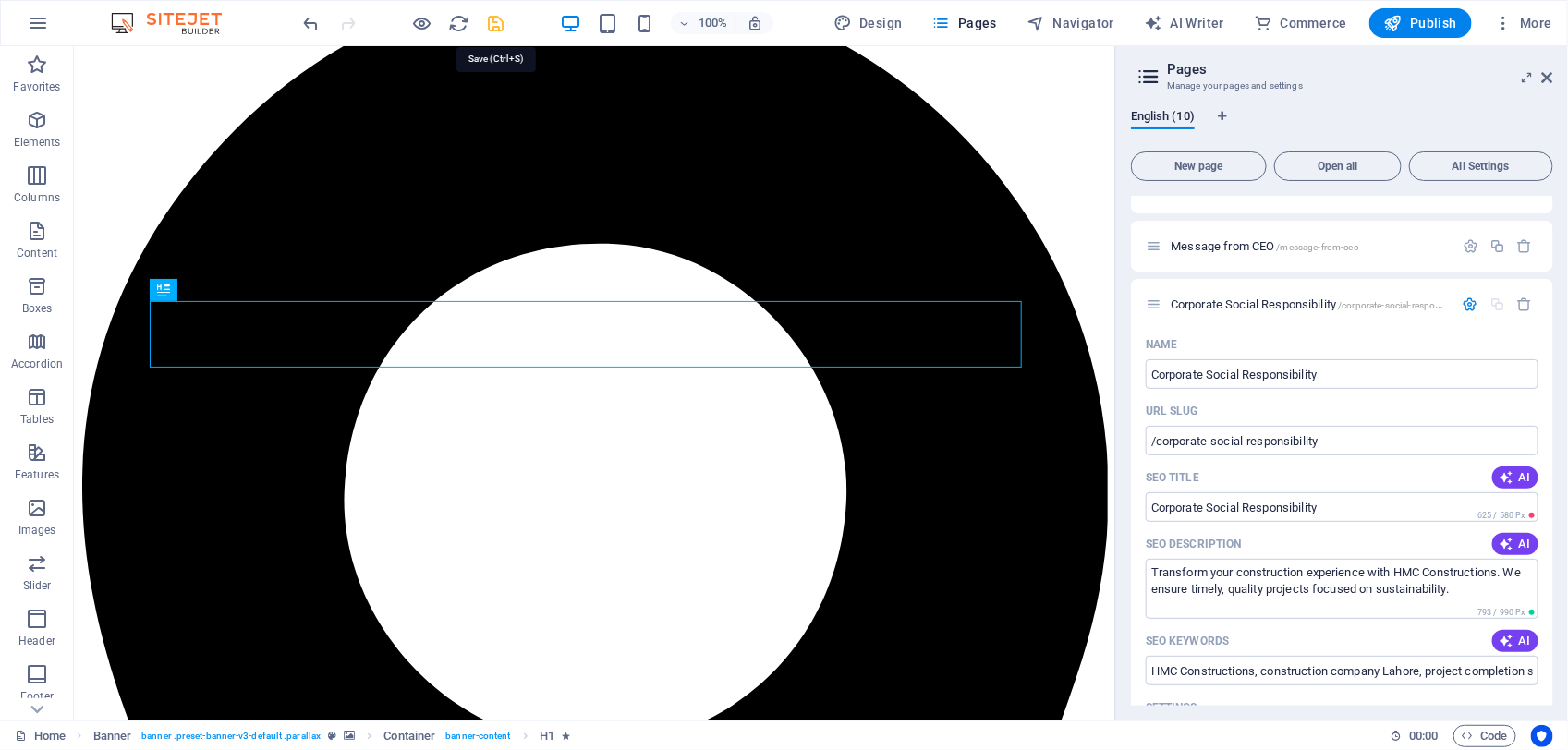 click at bounding box center [496, 23] 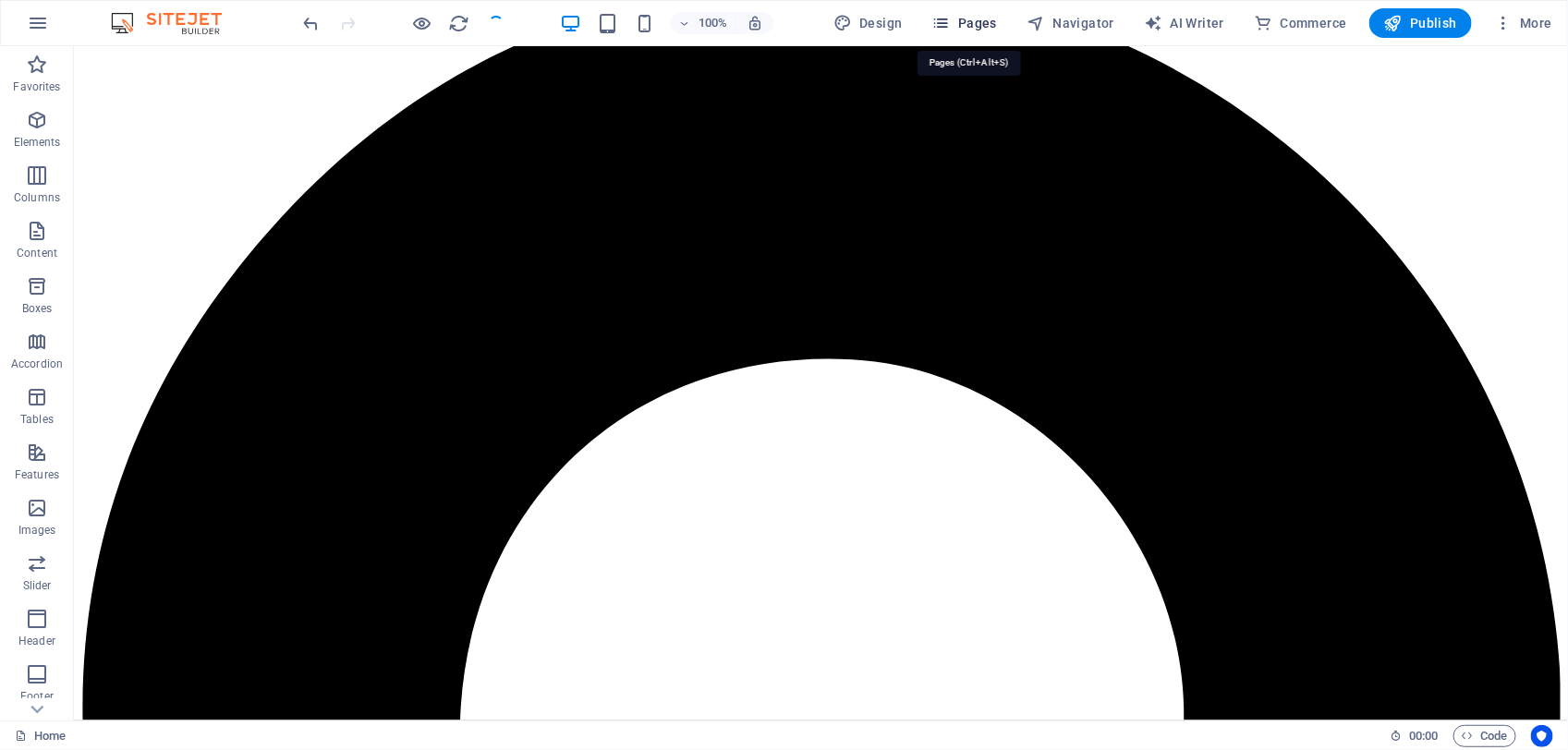 click on "Pages" at bounding box center [965, 23] 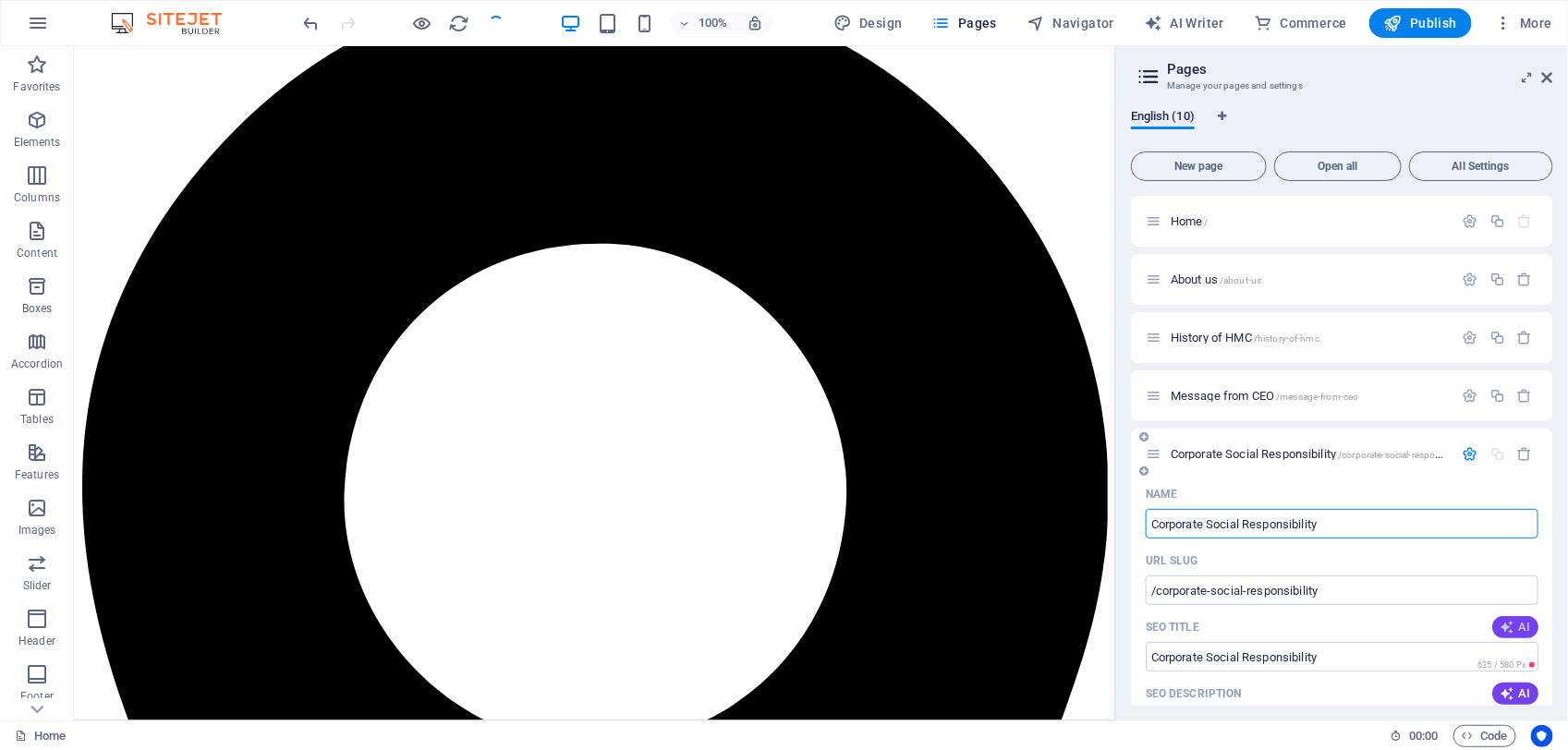 click on "AI" at bounding box center [1515, 627] 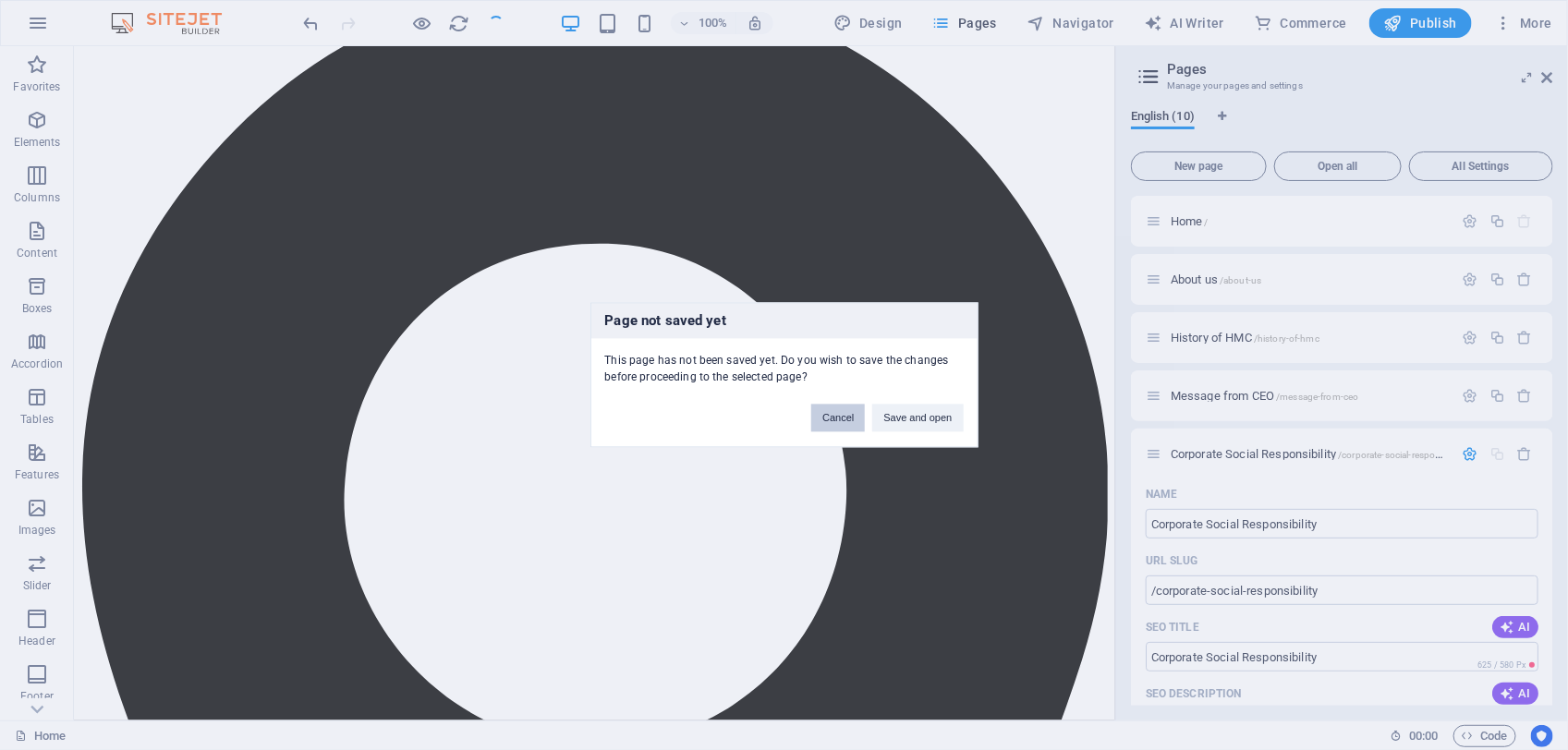 click on "Cancel" at bounding box center (838, 418) 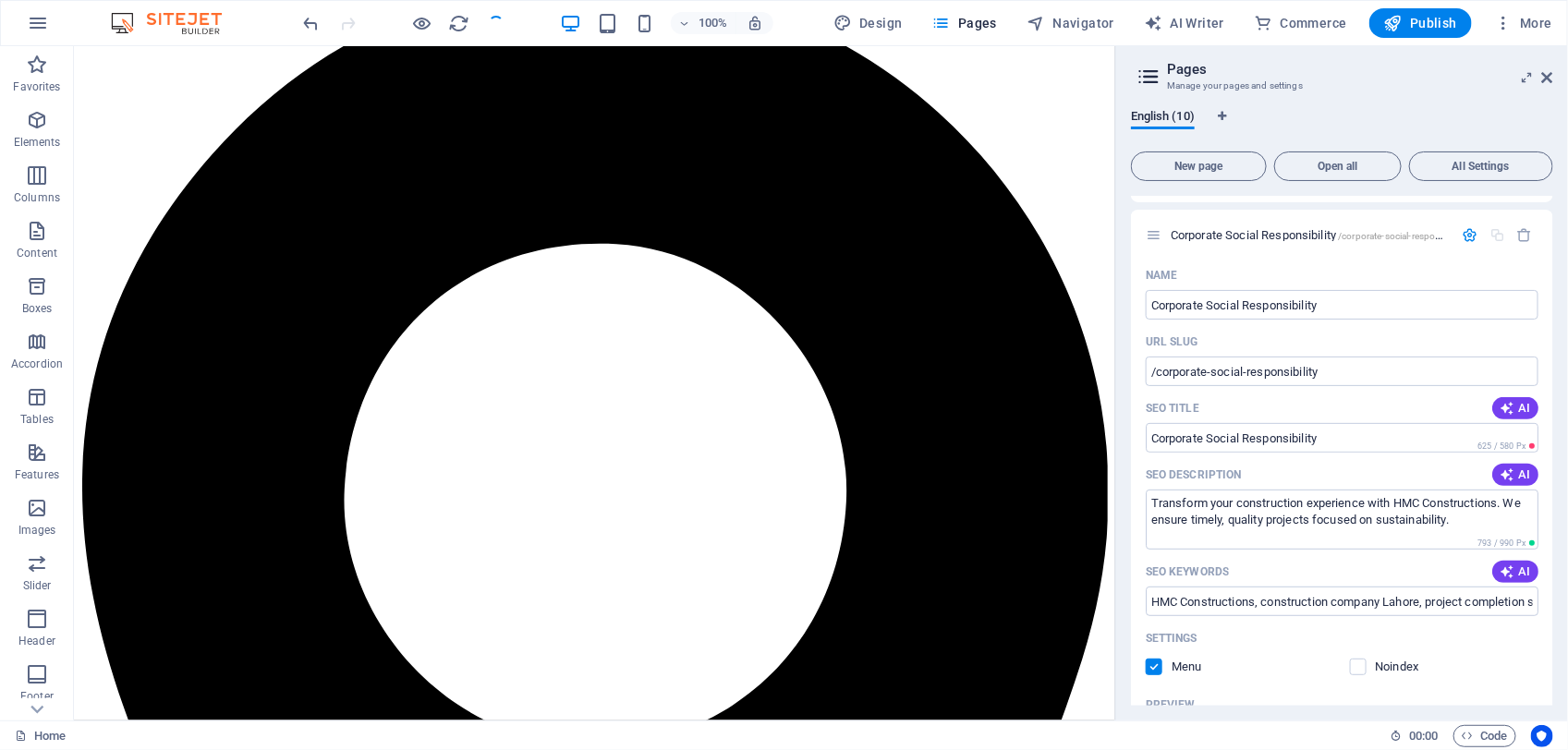 scroll, scrollTop: 251, scrollLeft: 0, axis: vertical 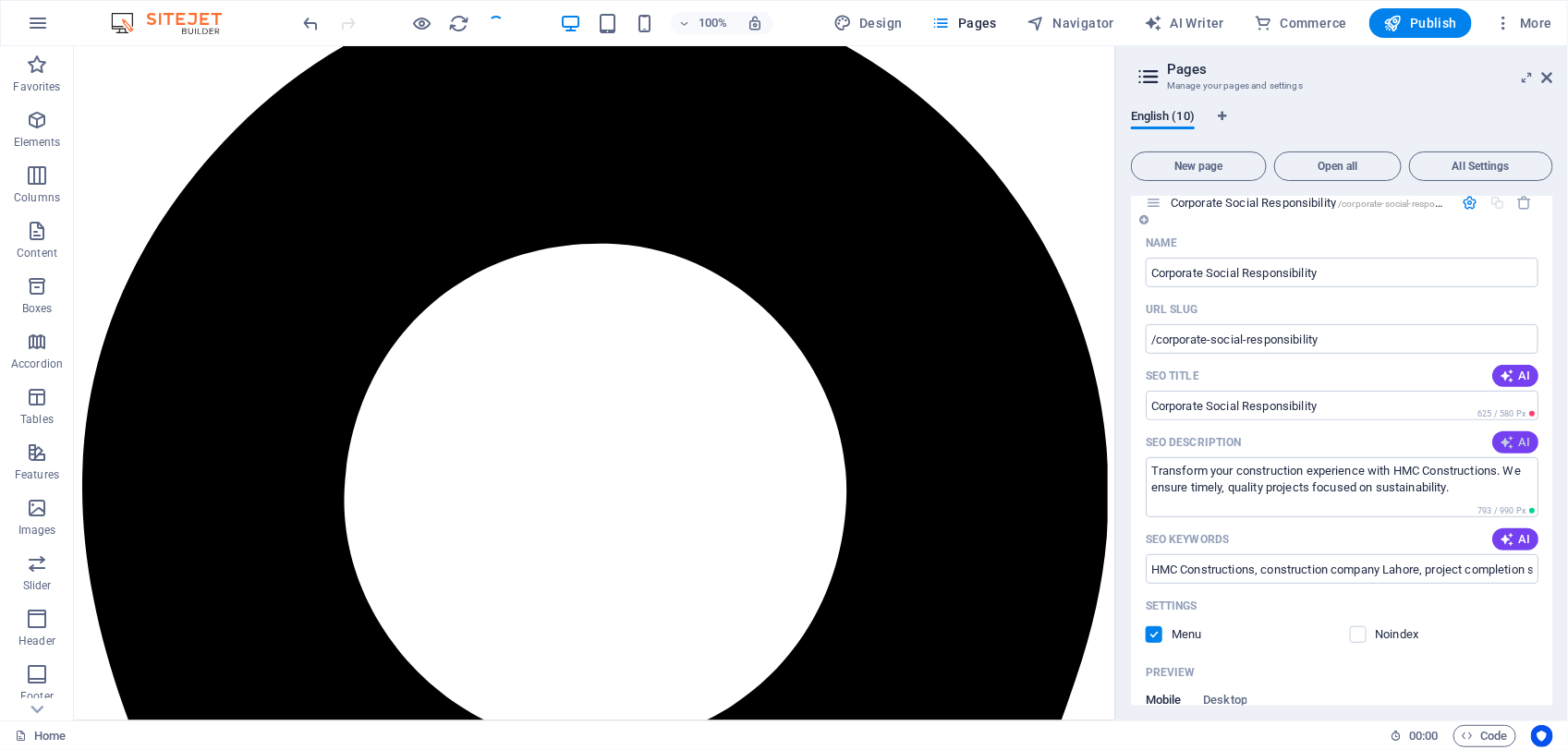 click at bounding box center [1507, 442] 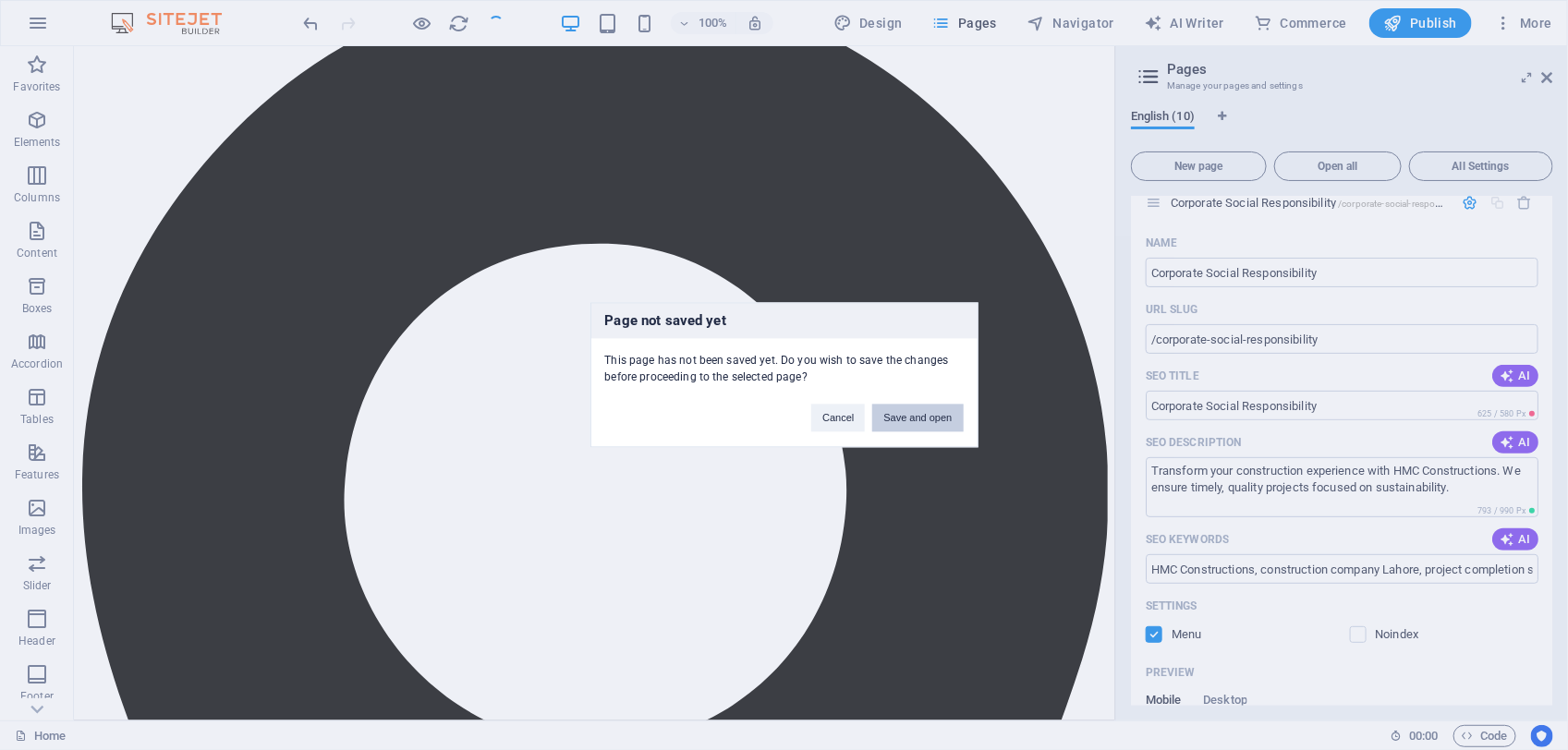 click on "Save and open" at bounding box center [918, 418] 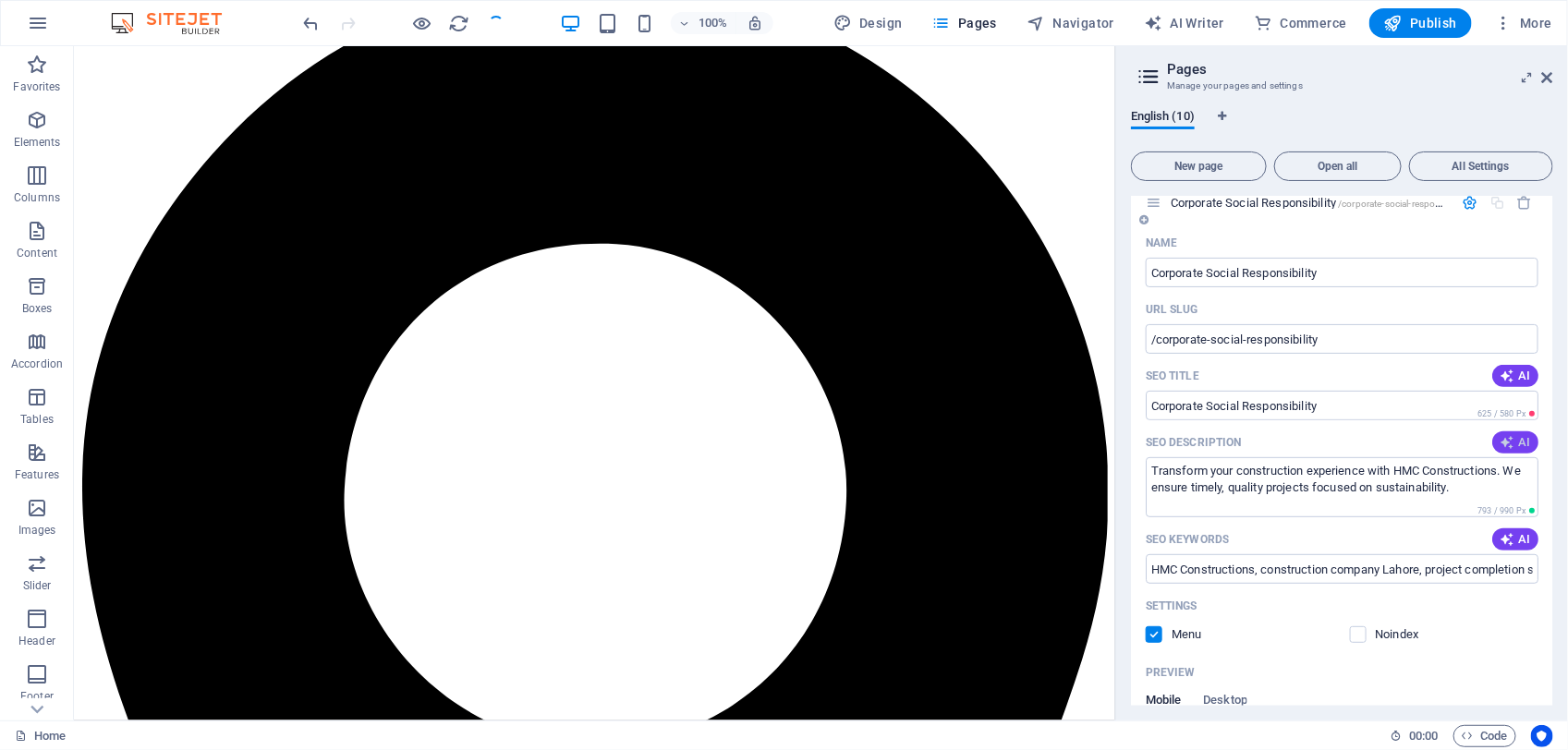 click on "AI" at bounding box center (1515, 442) 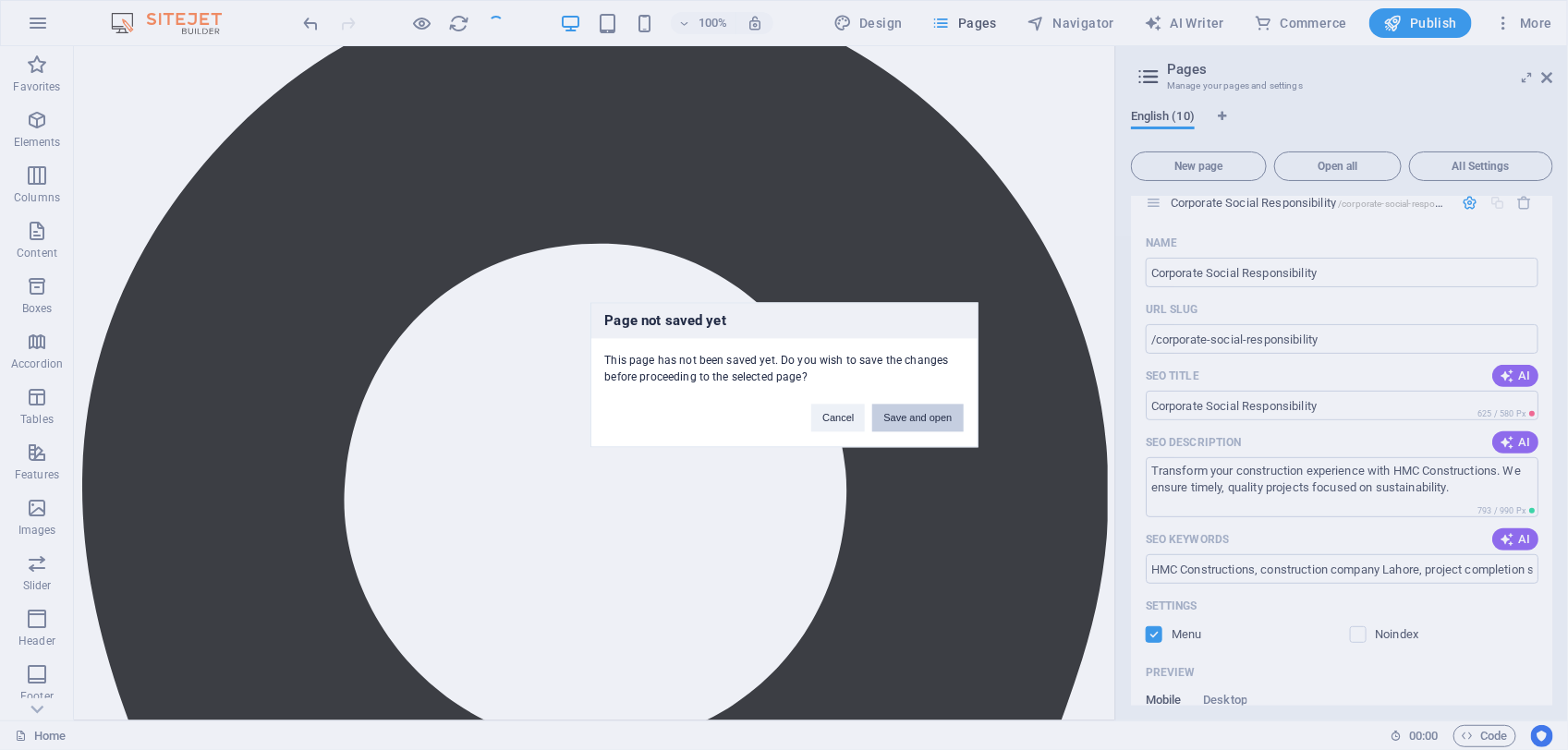 click on "Save and open" at bounding box center (918, 418) 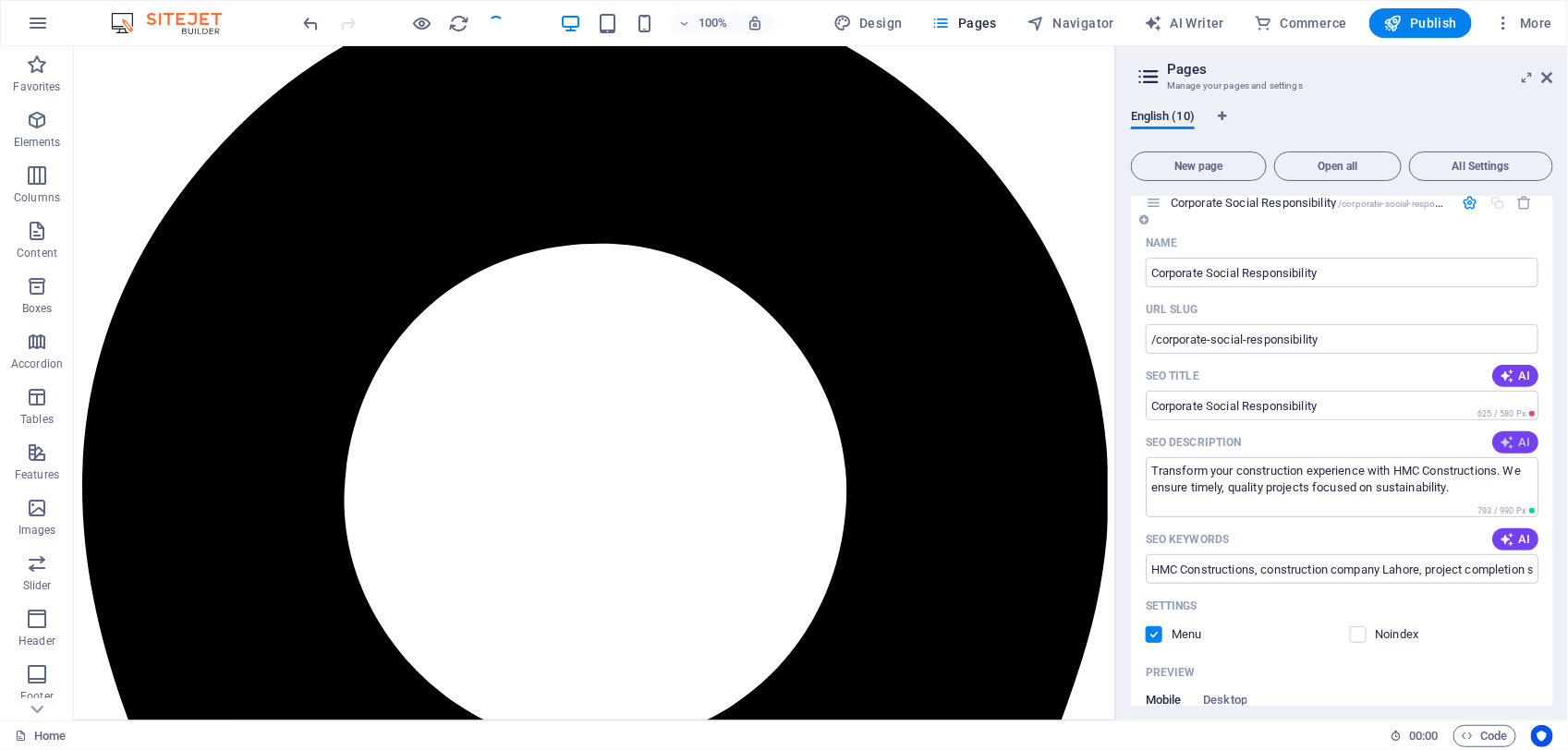 click on "AI" at bounding box center [1515, 442] 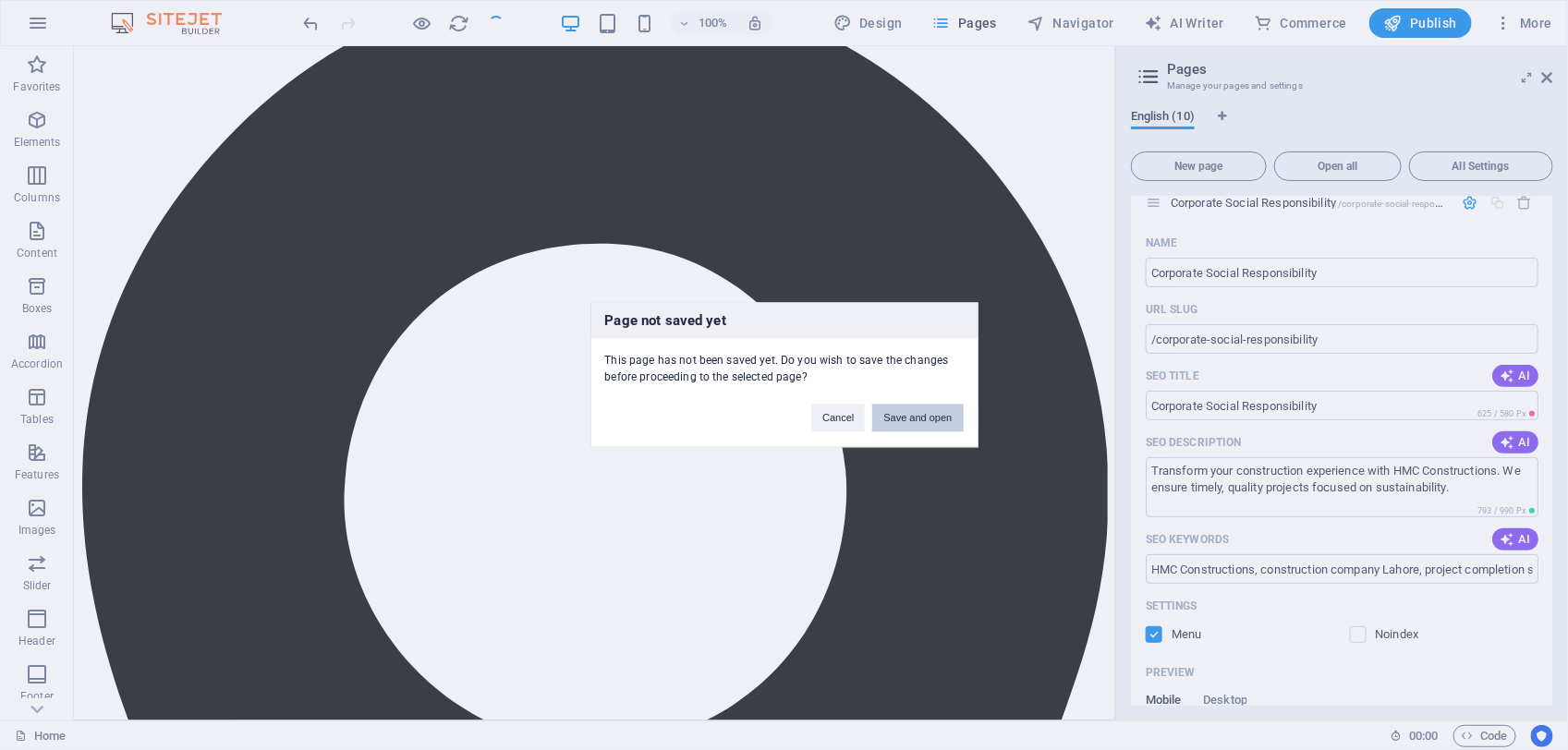 click on "Save and open" at bounding box center (918, 418) 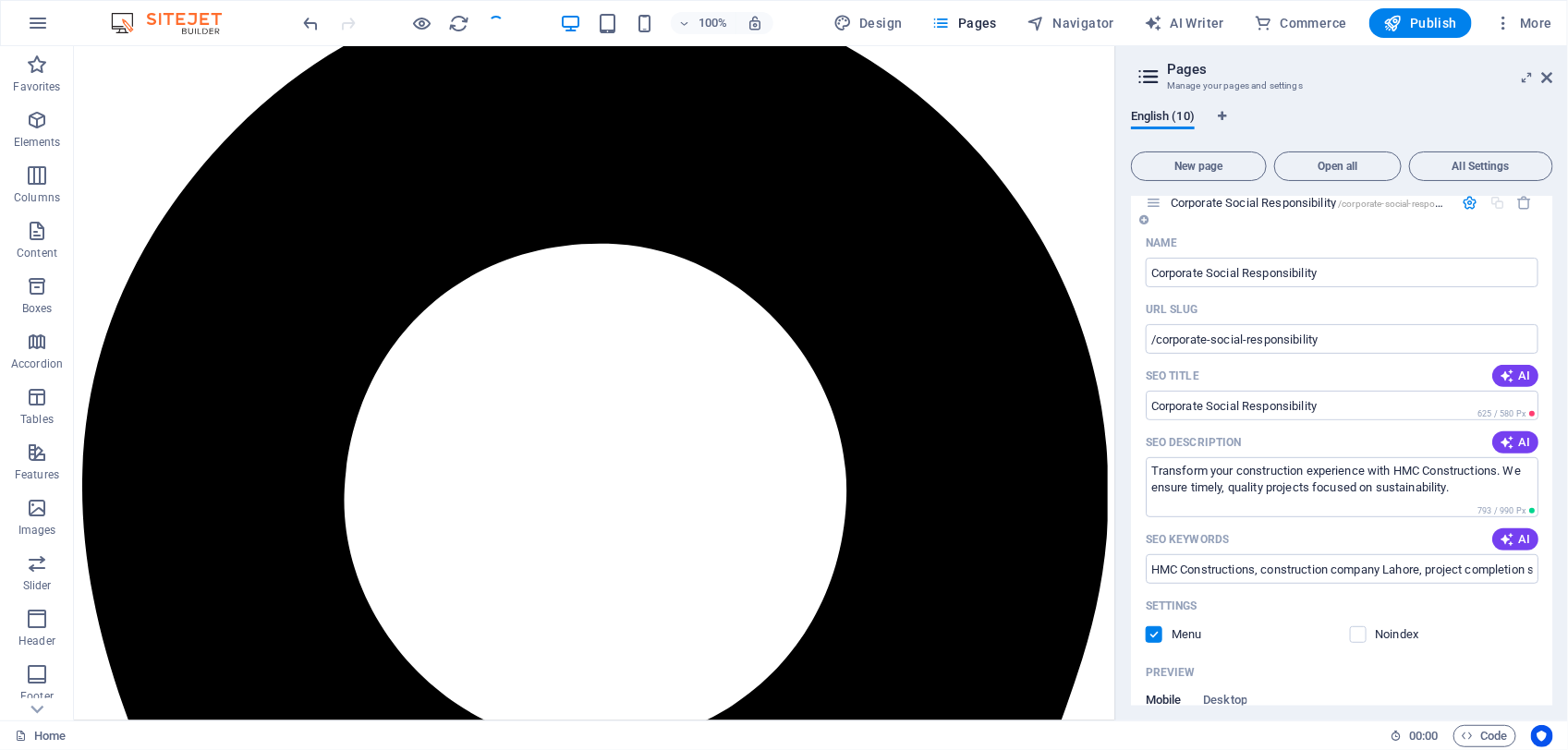 click on "Name" at bounding box center [1342, 243] 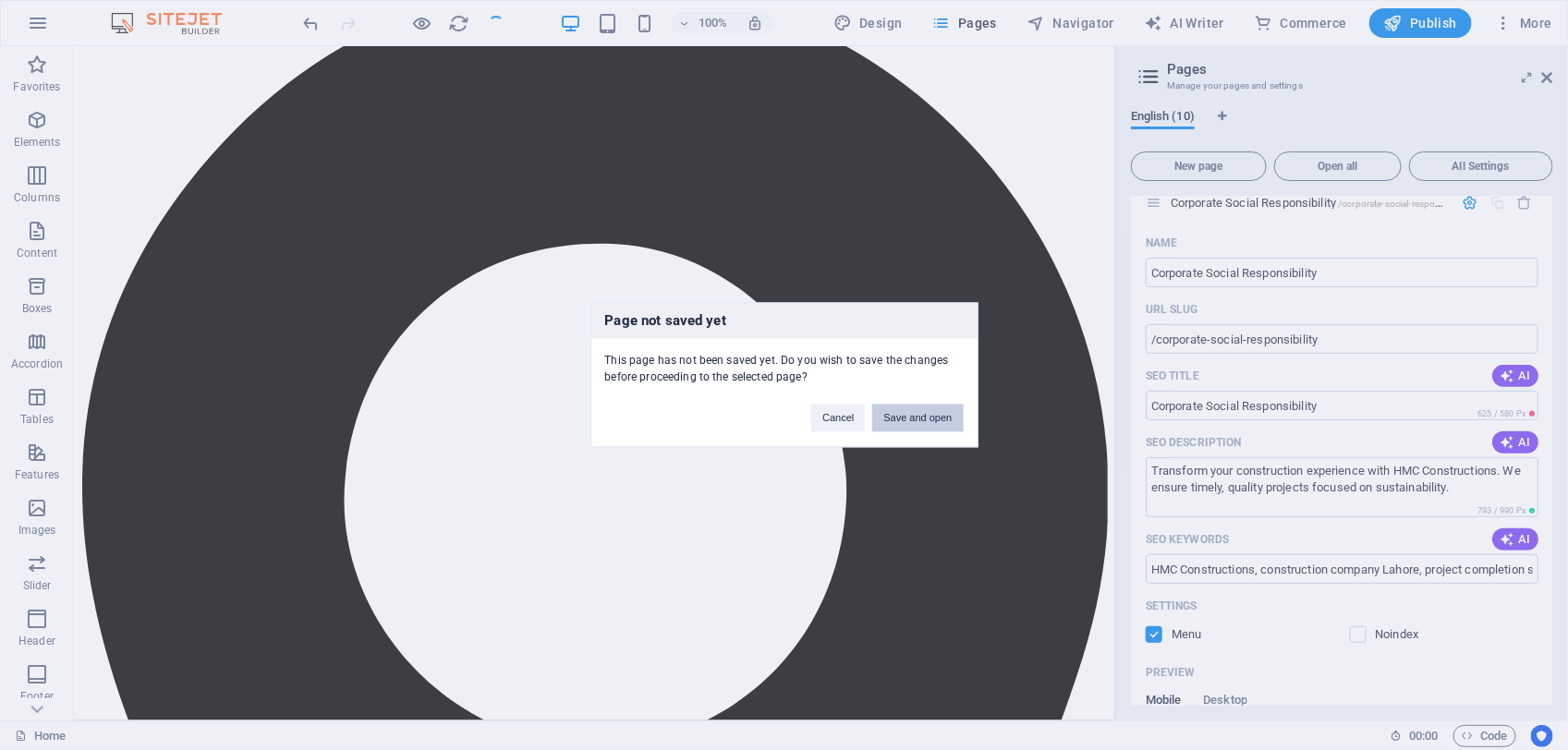 click on "Save and open" at bounding box center [918, 418] 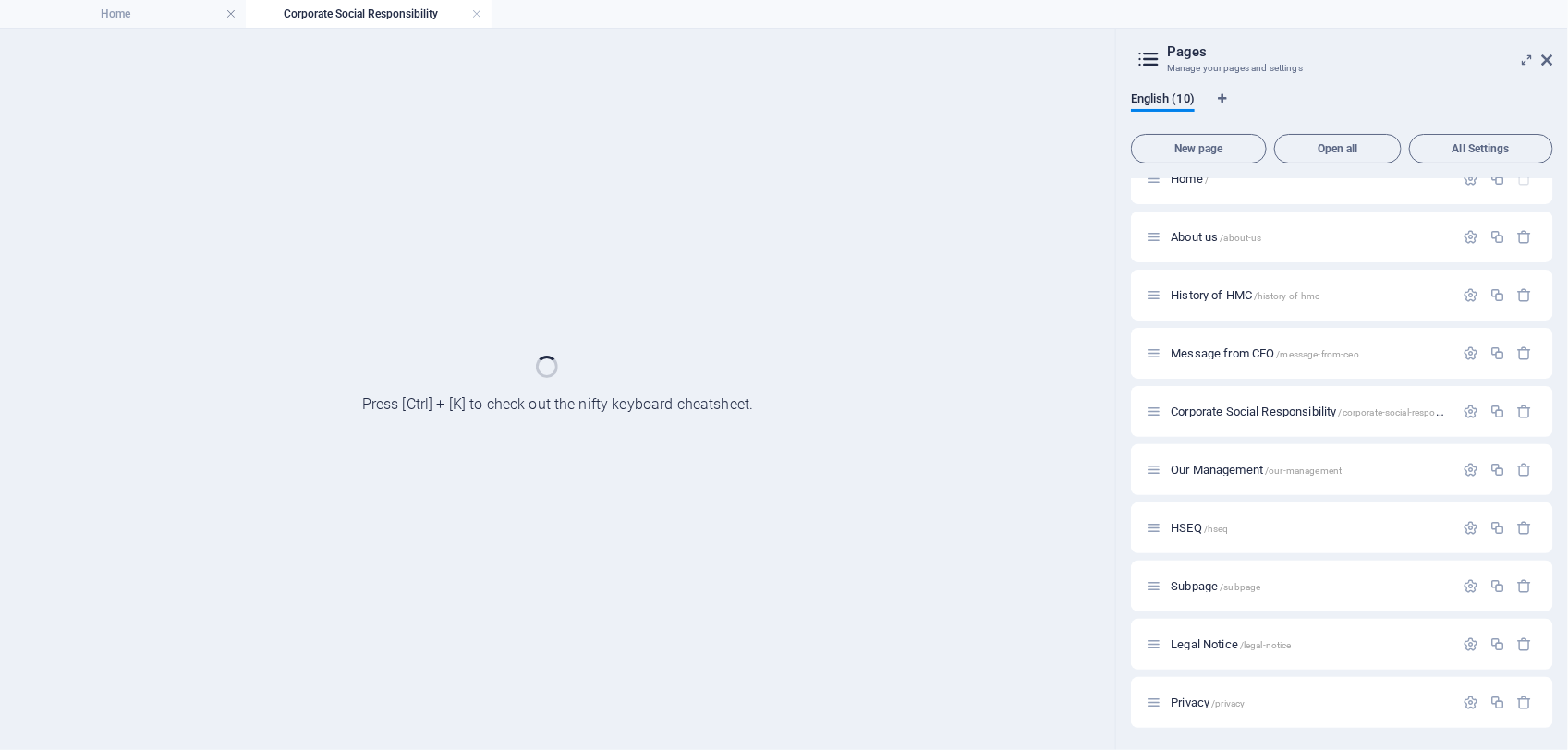 scroll, scrollTop: 24, scrollLeft: 0, axis: vertical 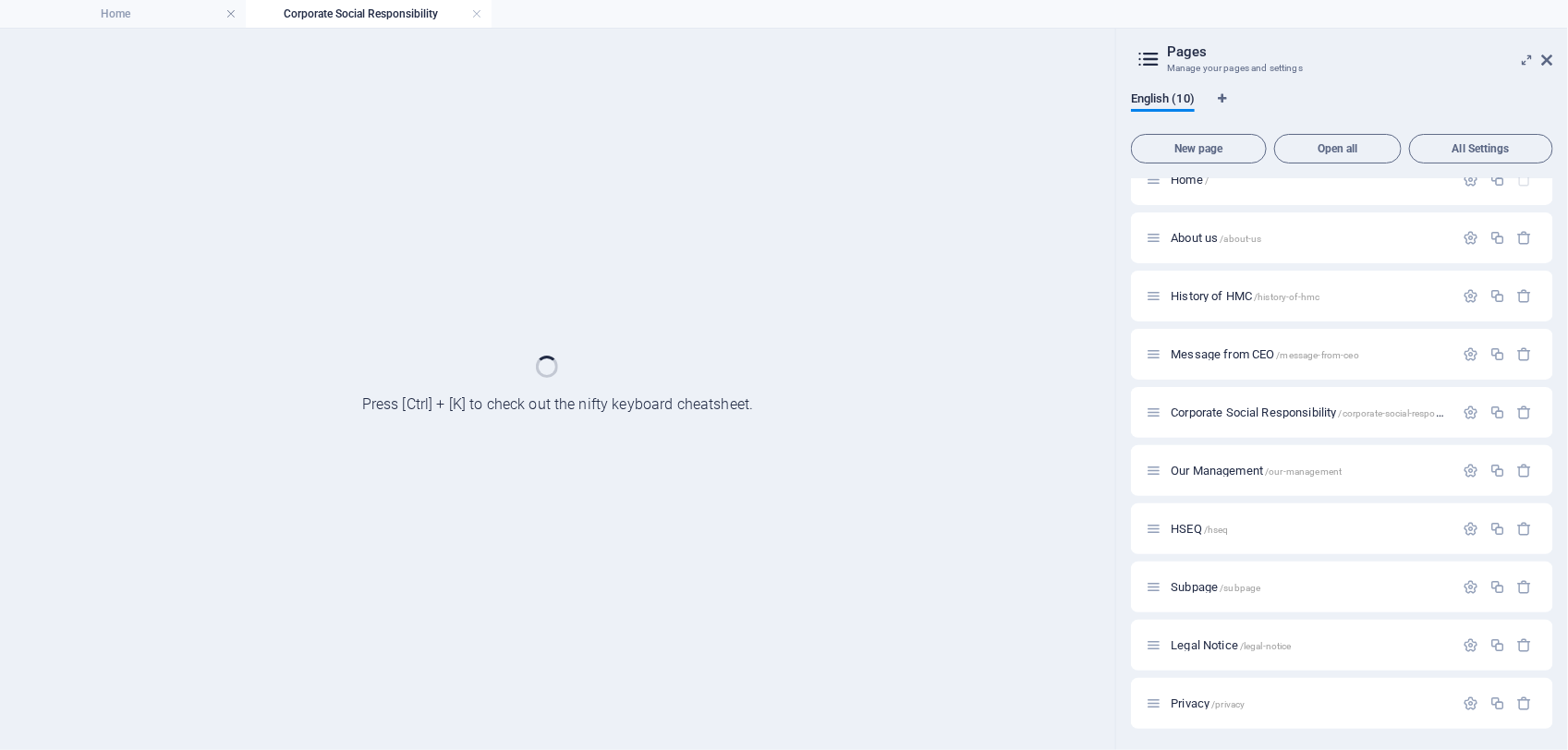 click on "Corporate Social Responsibility" at bounding box center (369, 14) 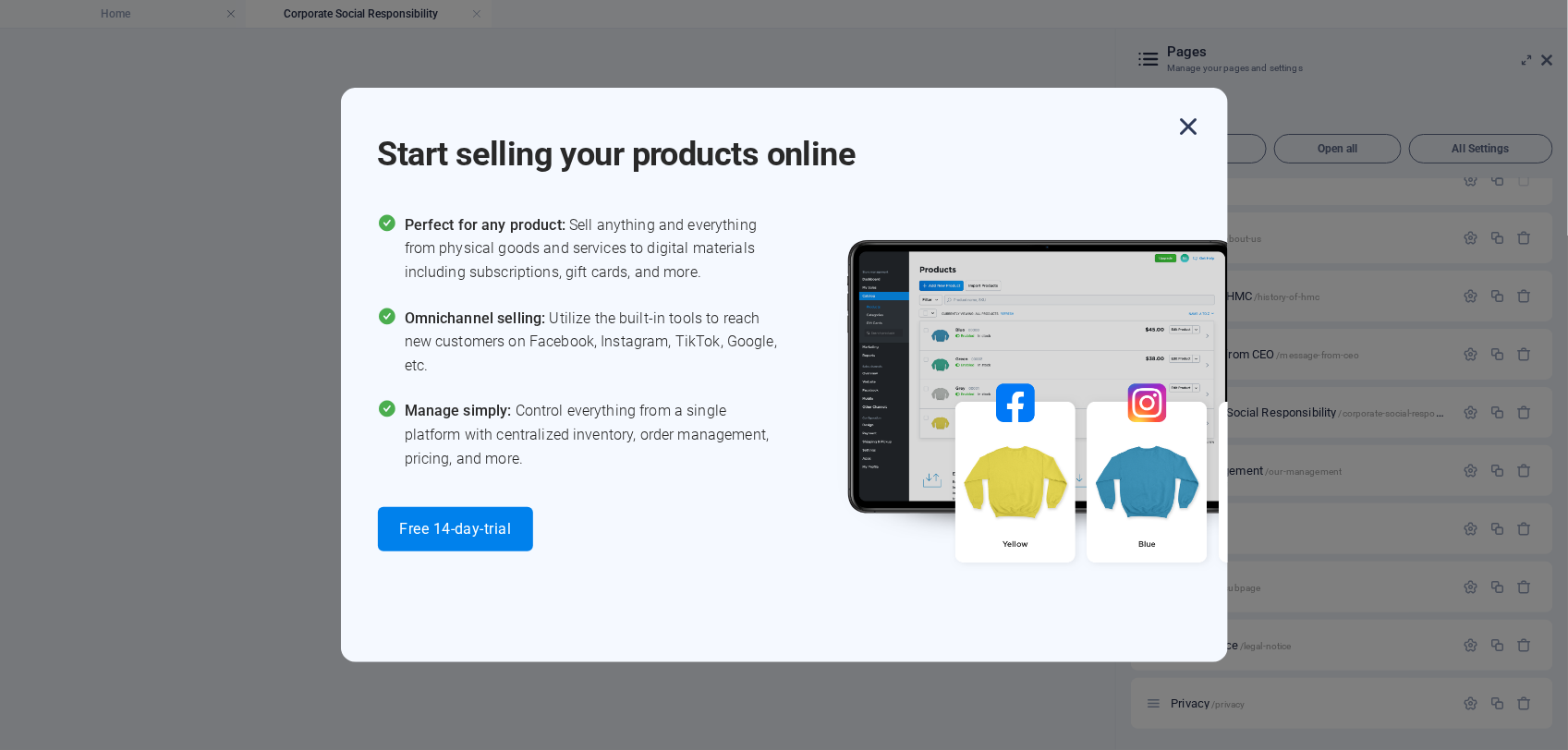 click at bounding box center [1189, 127] 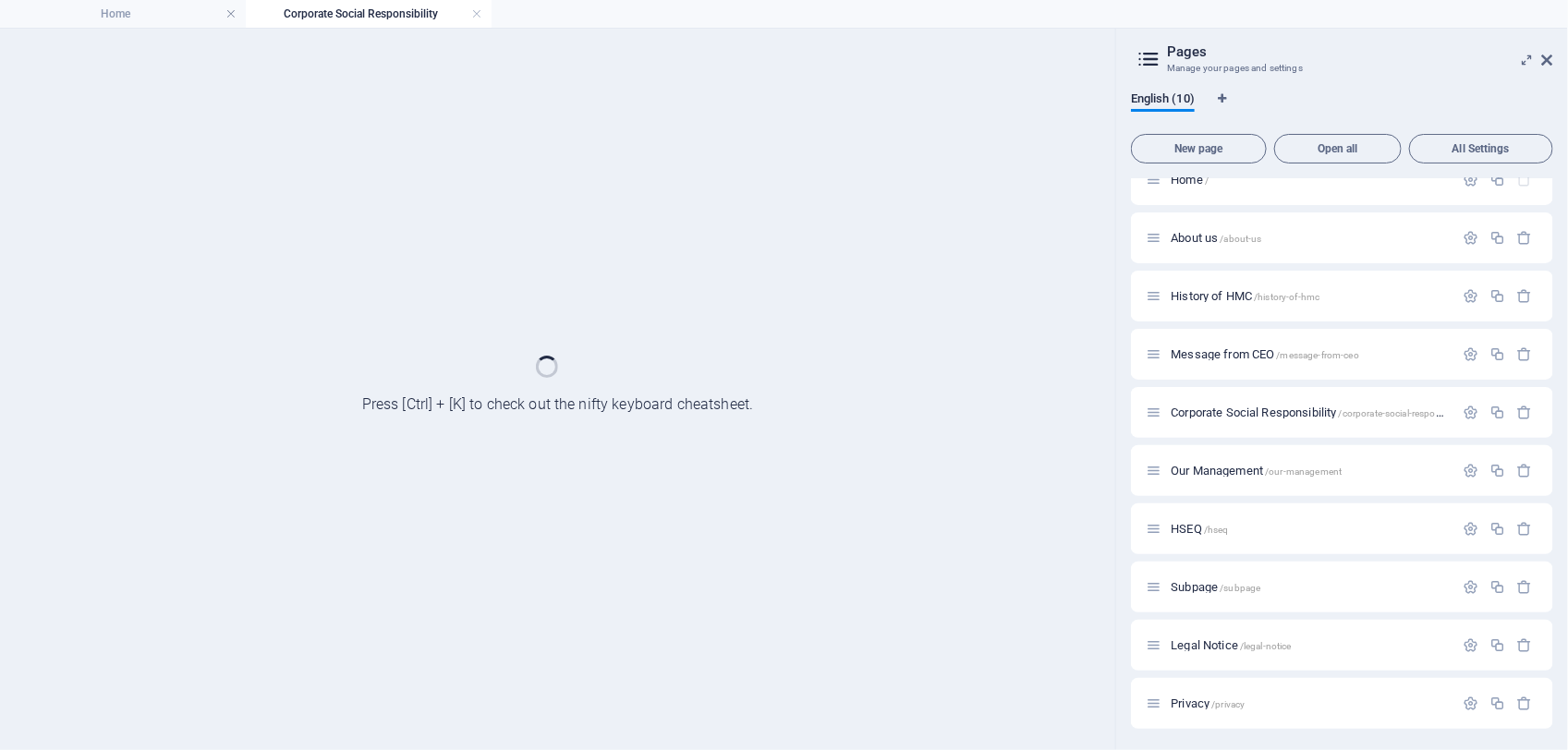 click at bounding box center (557, 389) 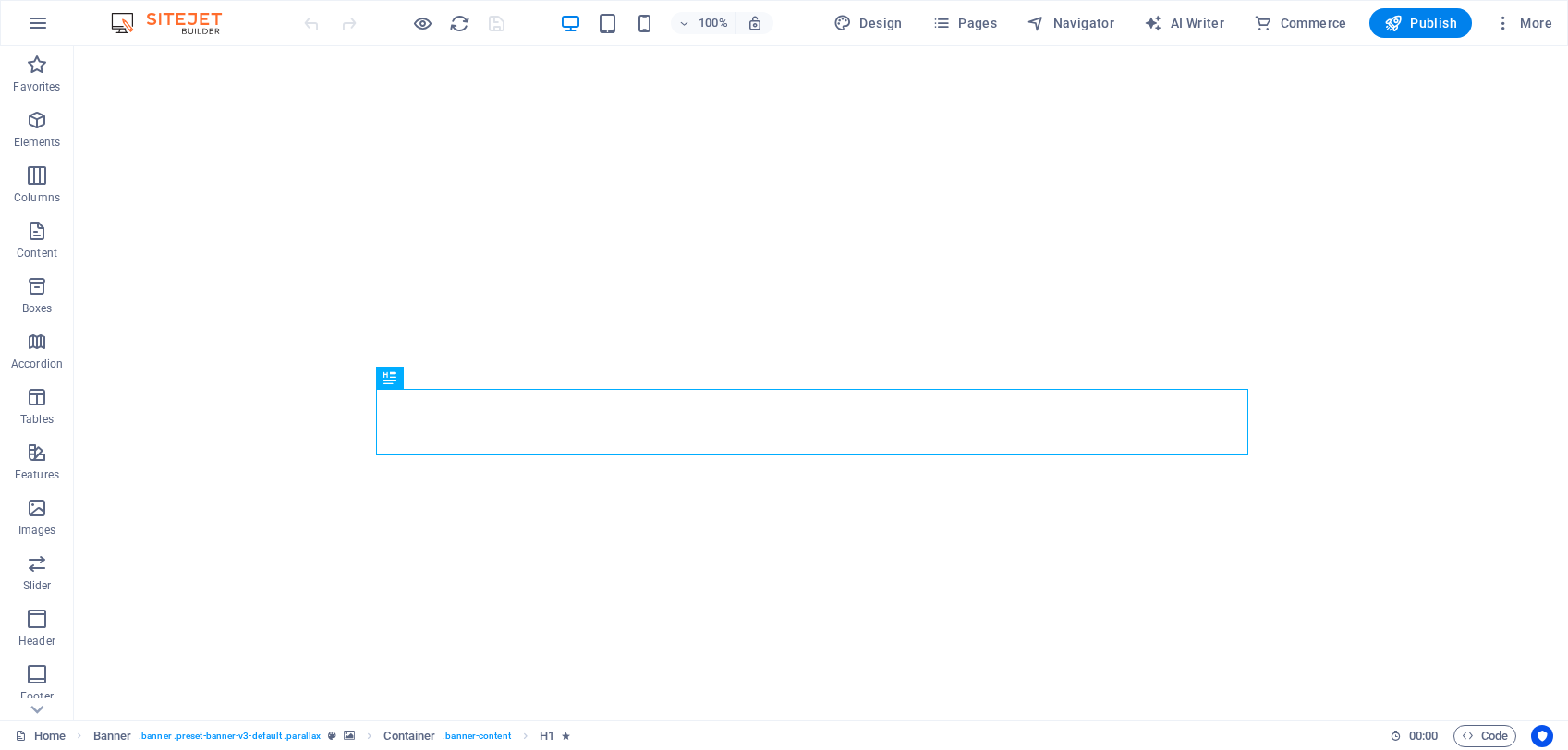scroll, scrollTop: 0, scrollLeft: 0, axis: both 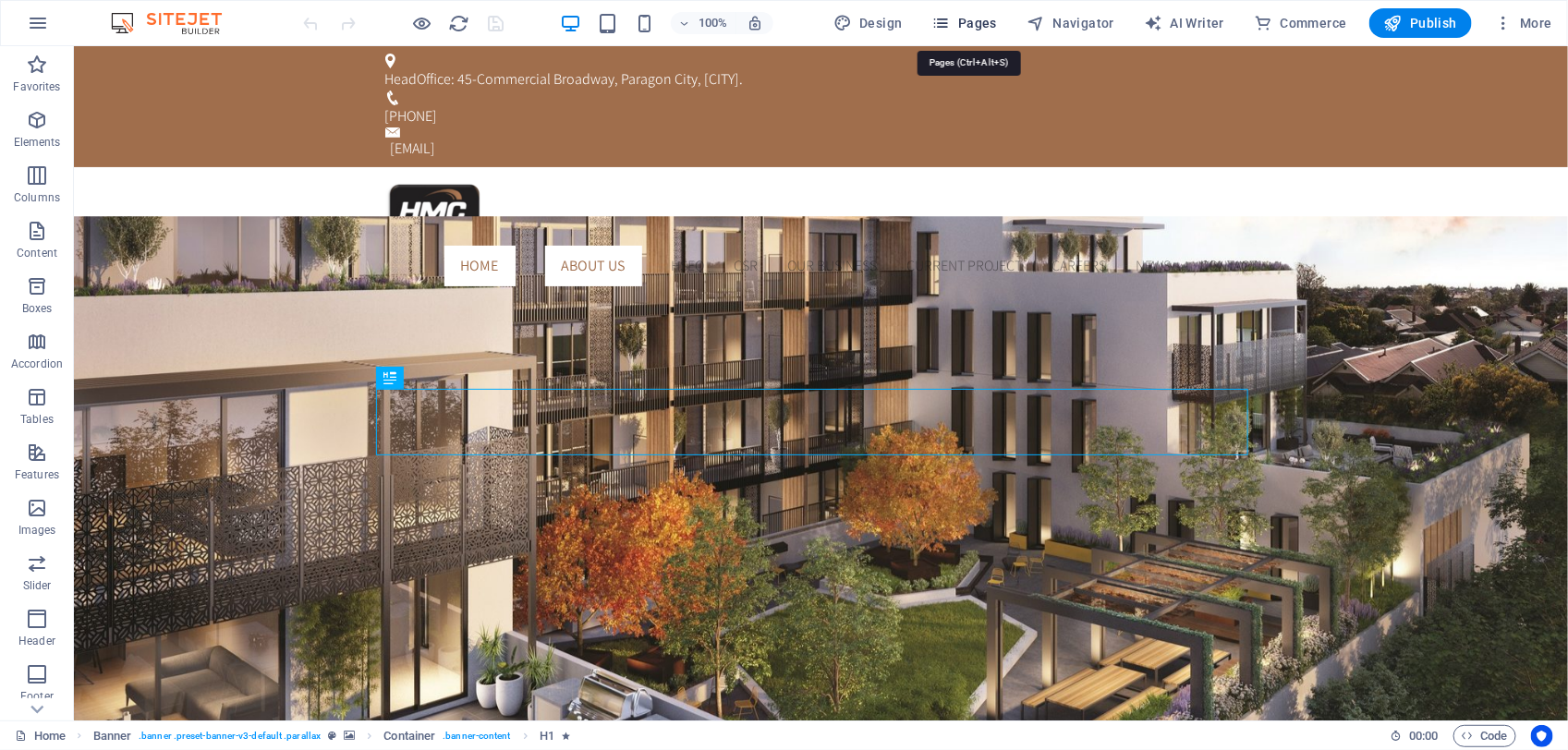 click on "Pages" at bounding box center (965, 23) 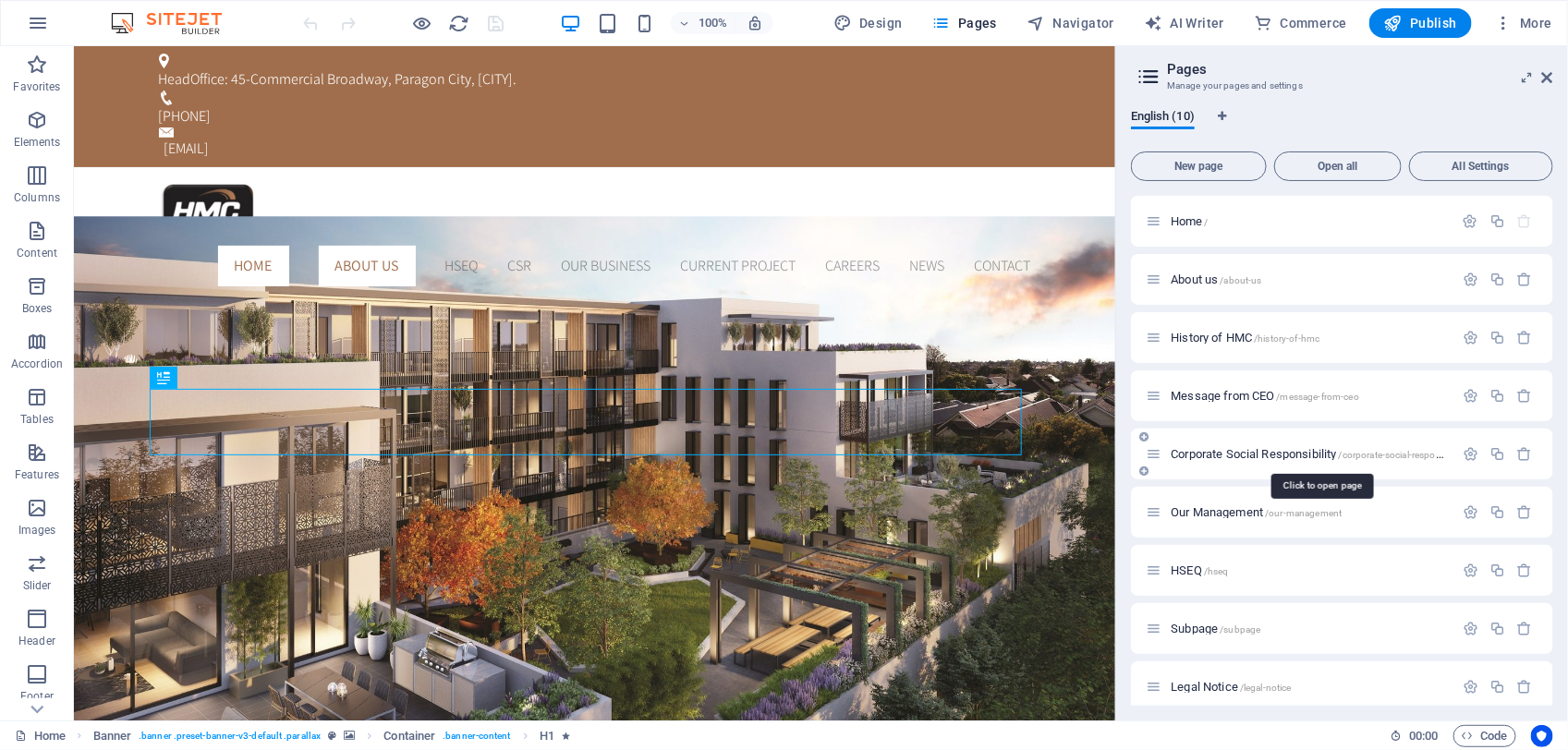 click on "Corporate Social Responsibility /corporate-social-responsibility" at bounding box center (1319, 454) 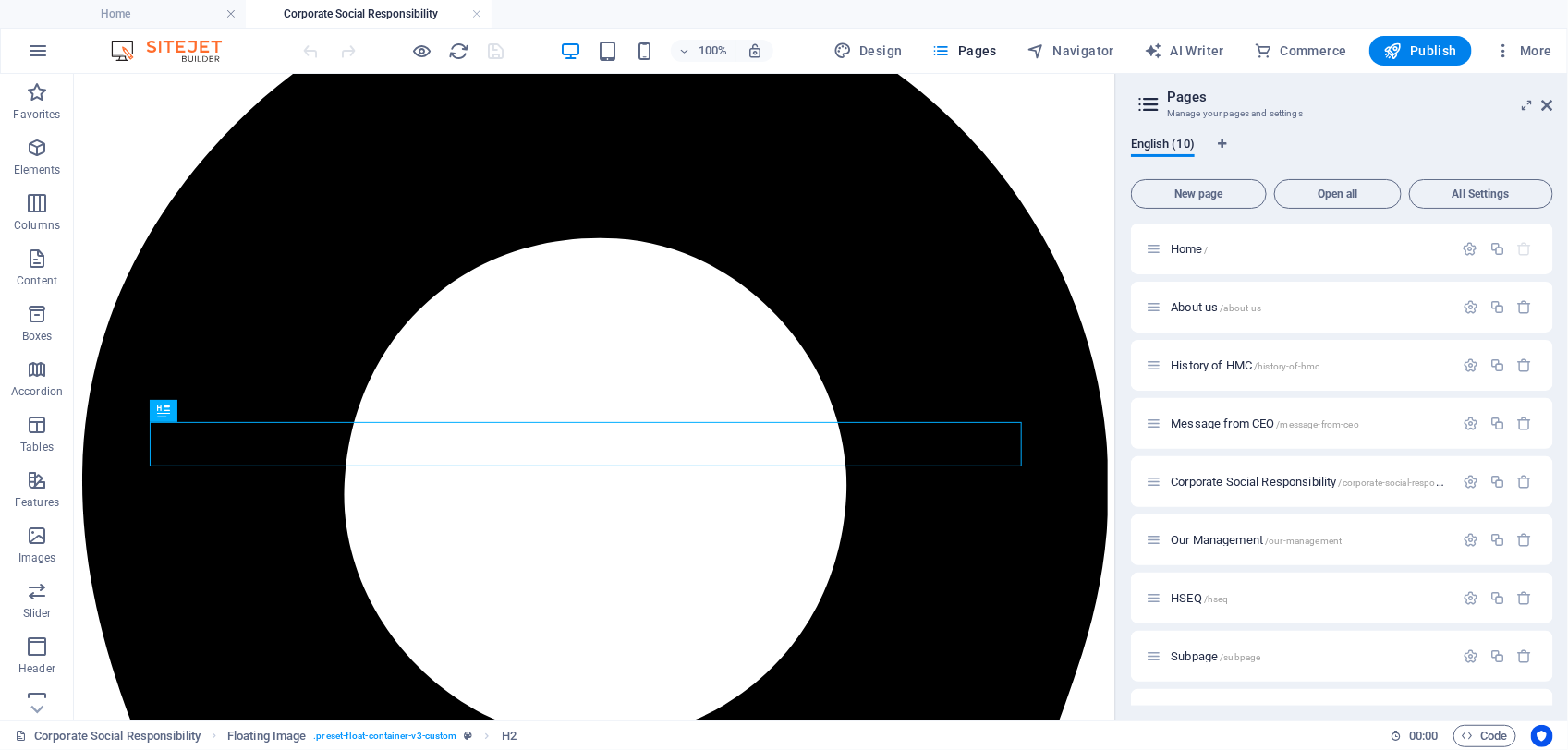 scroll, scrollTop: 0, scrollLeft: 0, axis: both 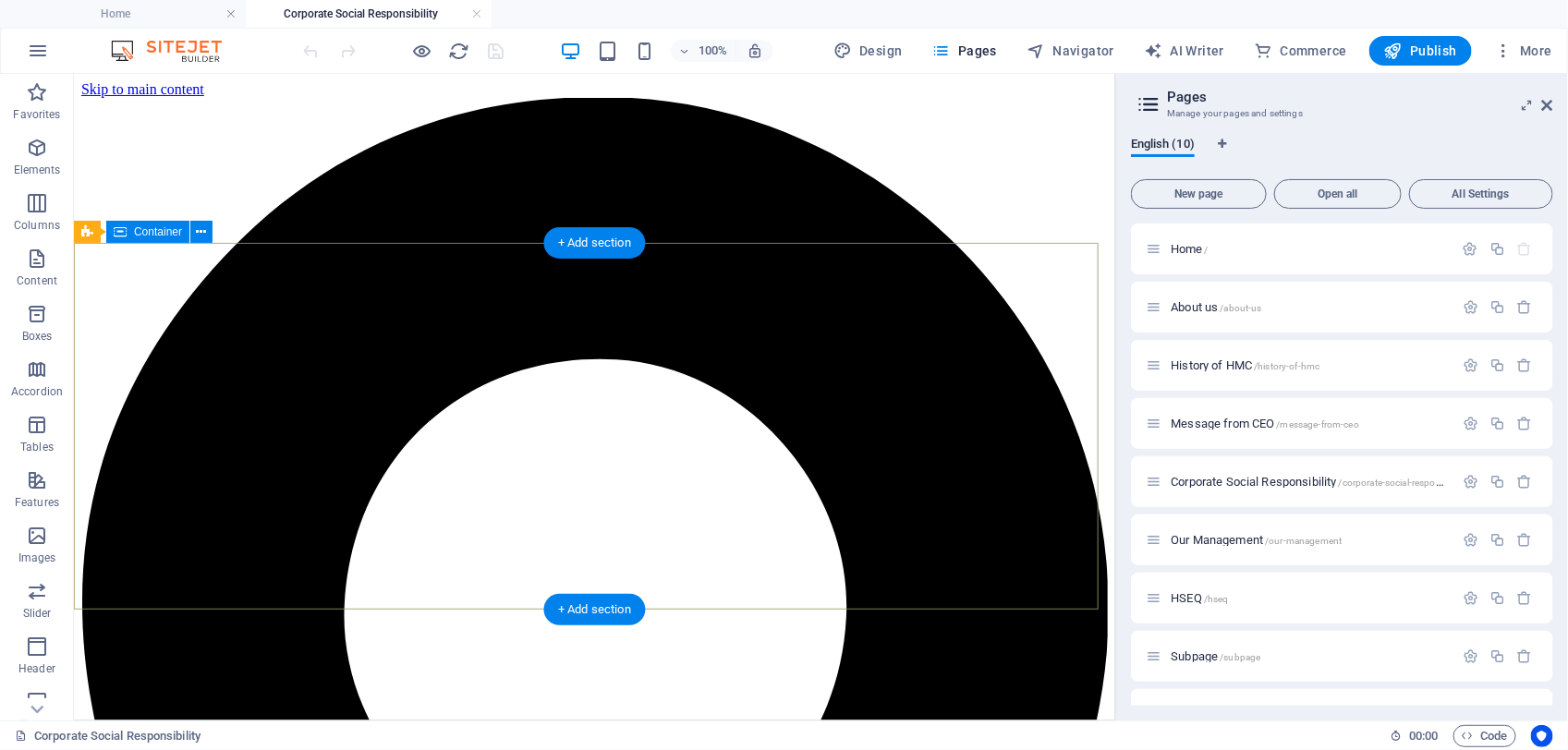 click on "Drop content here or  Add elements  Paste clipboard" at bounding box center [593, 4751] 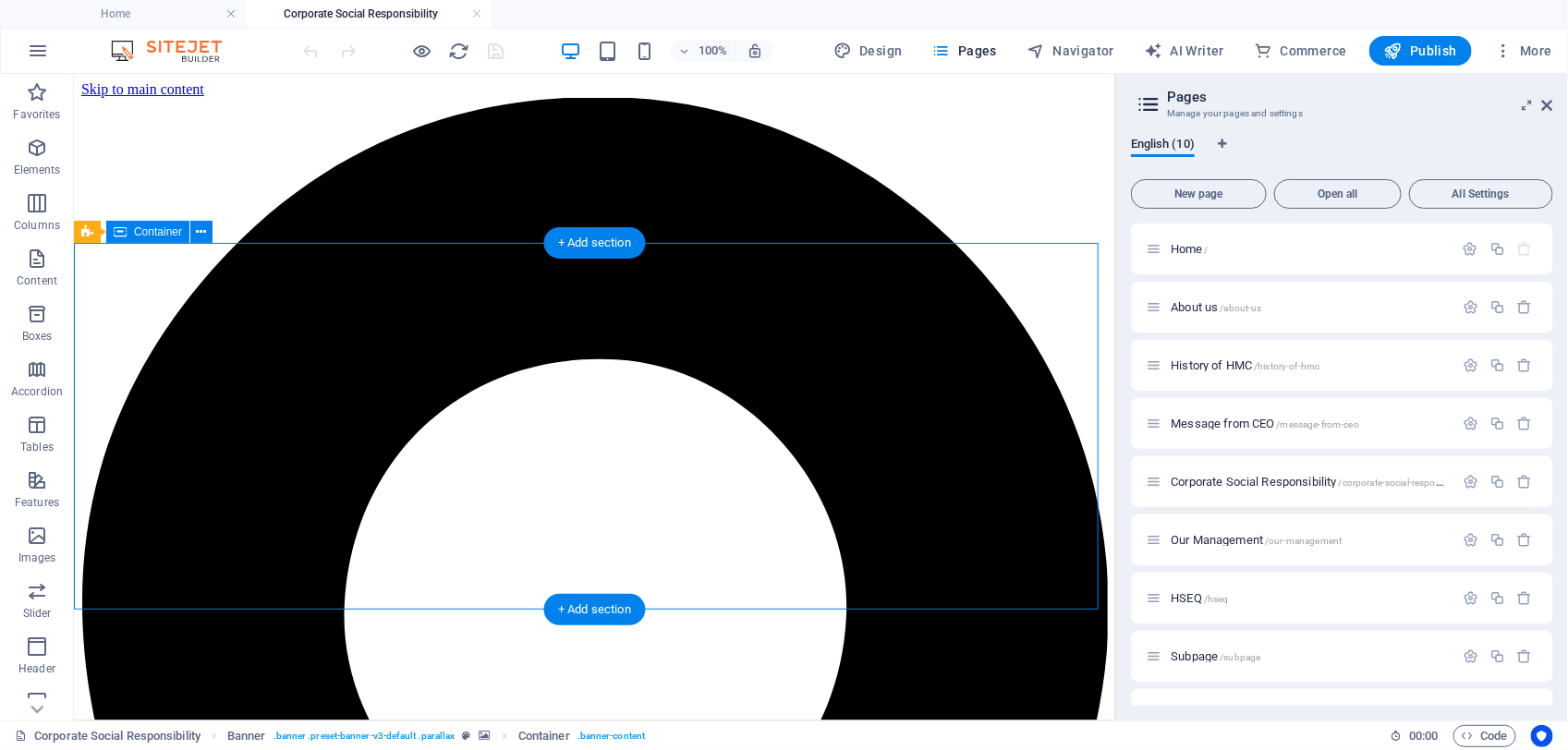click on "Drop content here or  Add elements  Paste clipboard" at bounding box center (593, 4751) 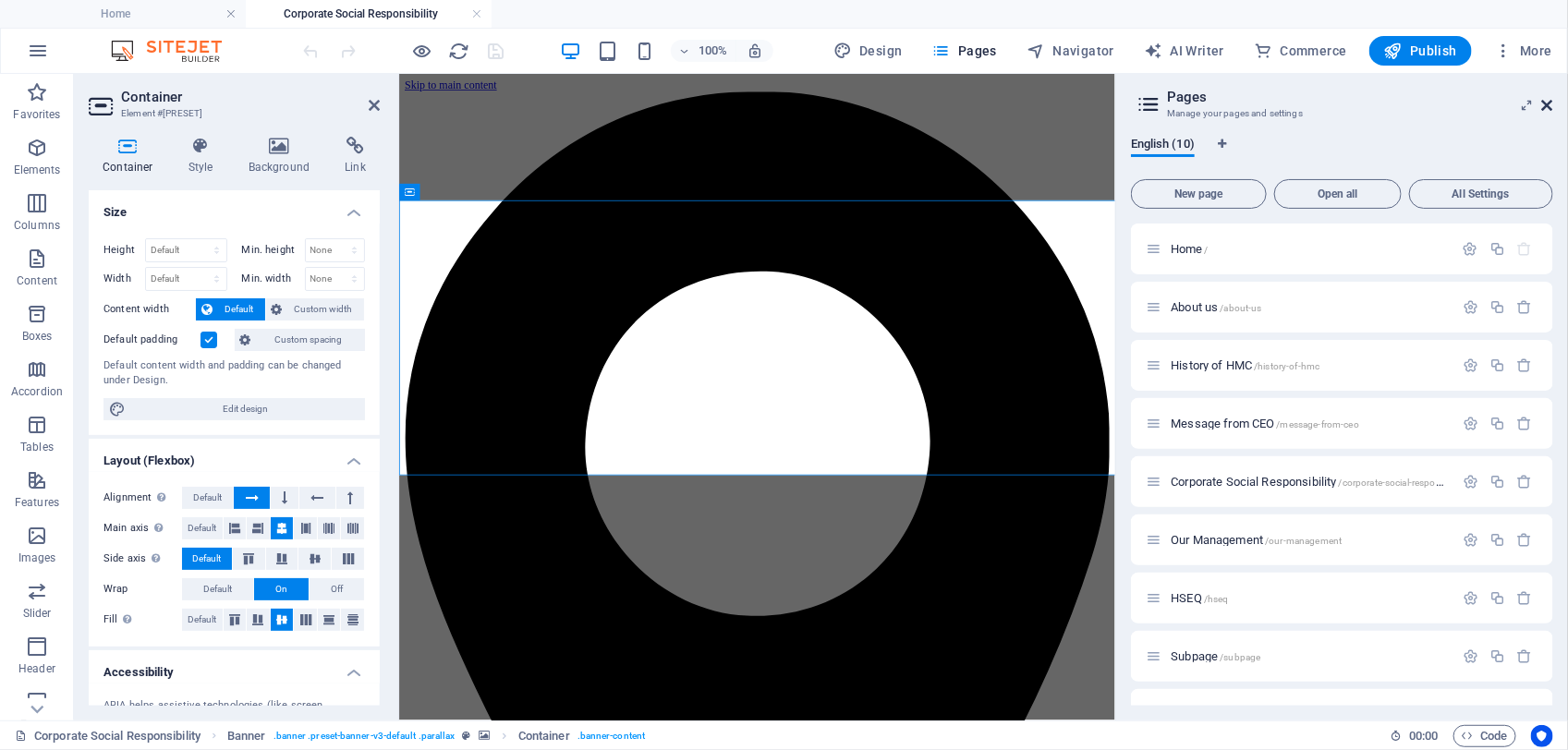 click at bounding box center (1548, 105) 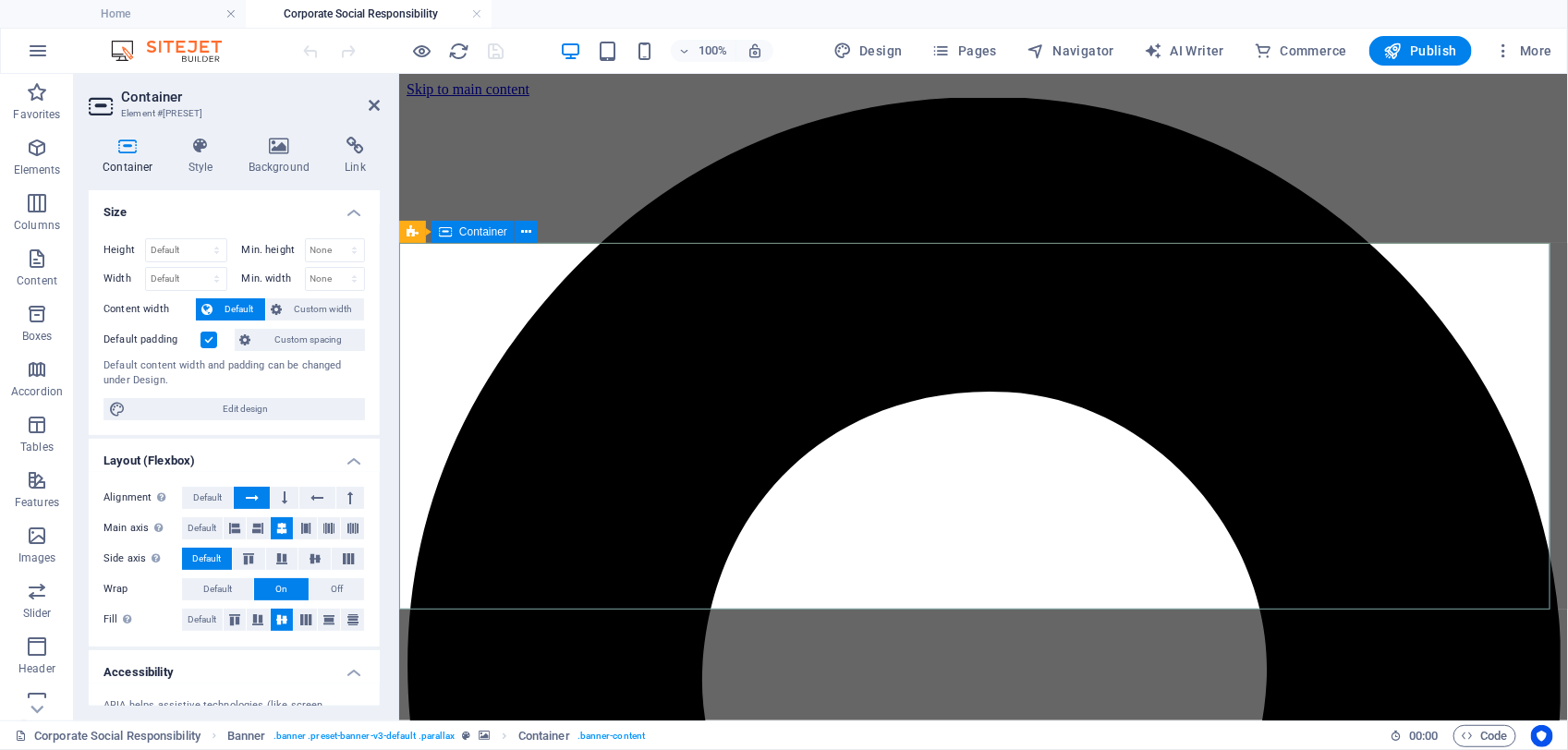 click on "Drop content here or  Add elements  Paste clipboard" at bounding box center (982, 5193) 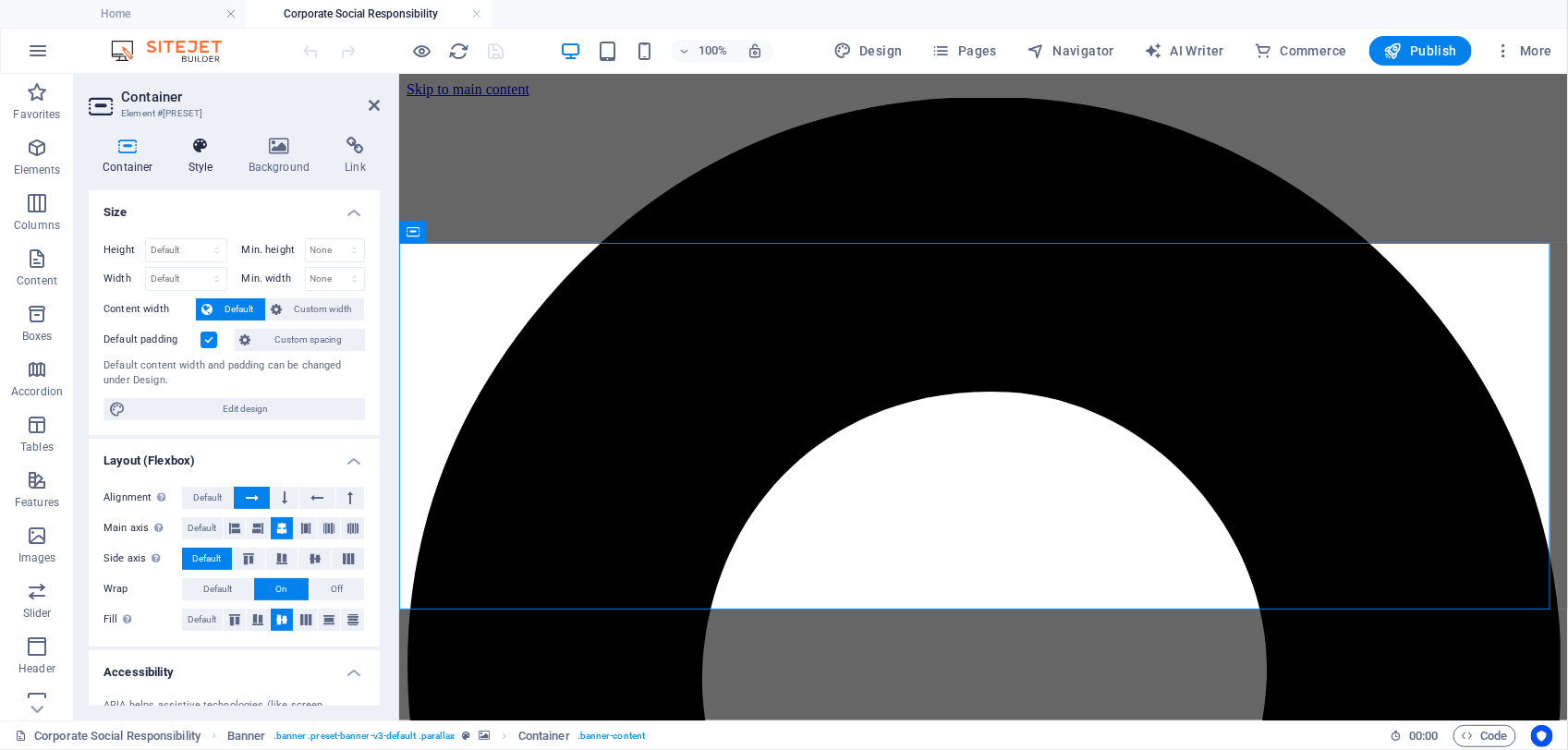 click at bounding box center (201, 146) 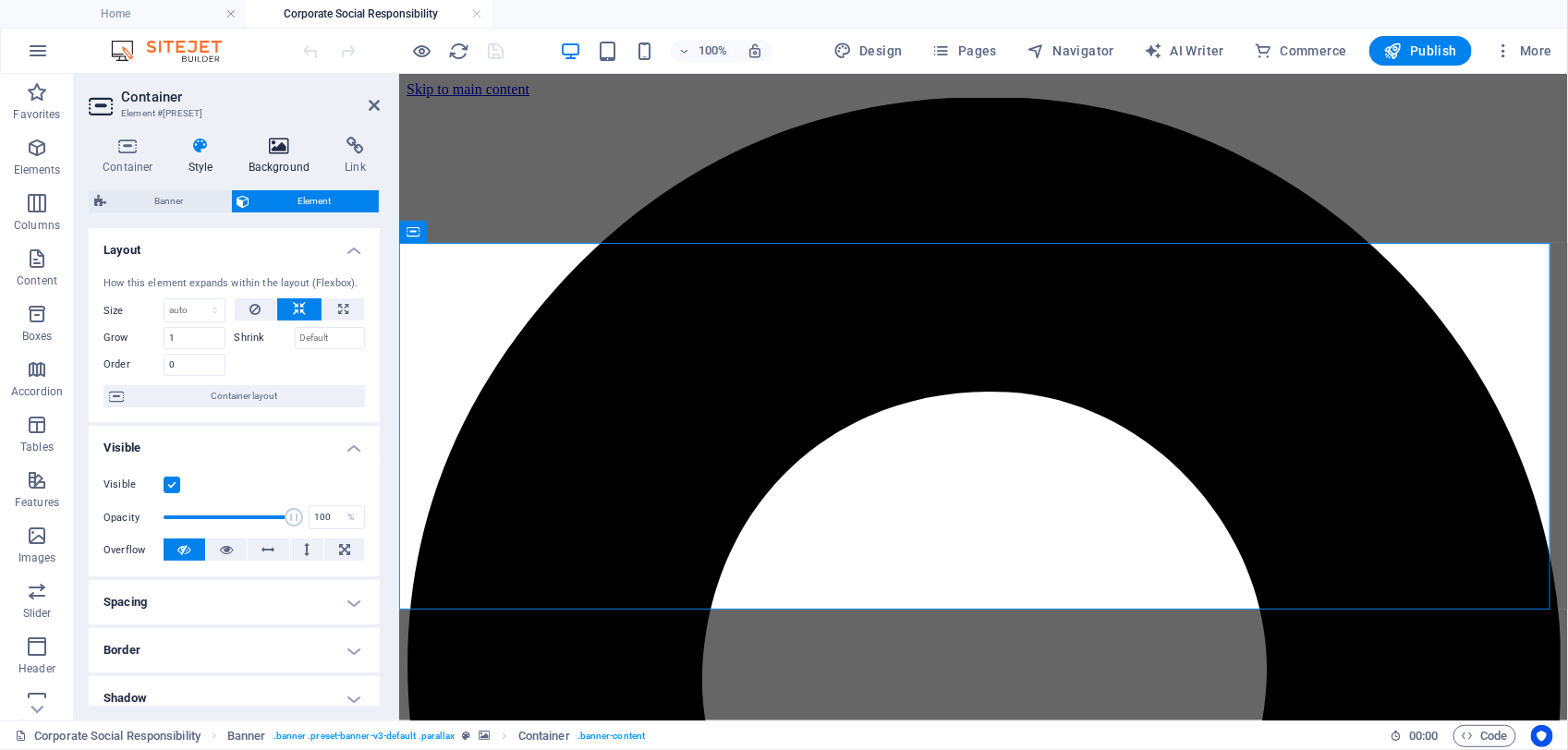 click on "Background" at bounding box center [283, 156] 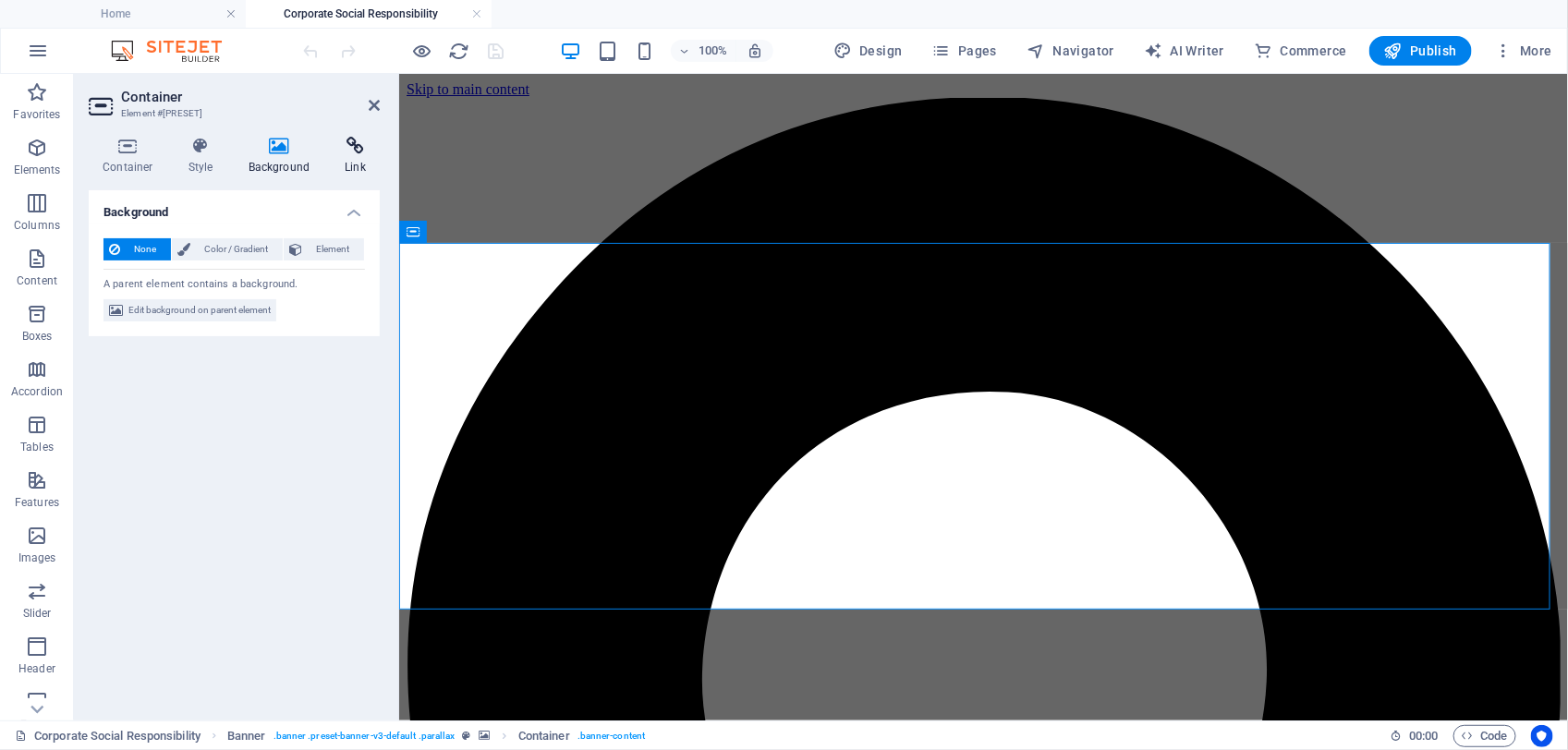 click on "Link" at bounding box center [355, 156] 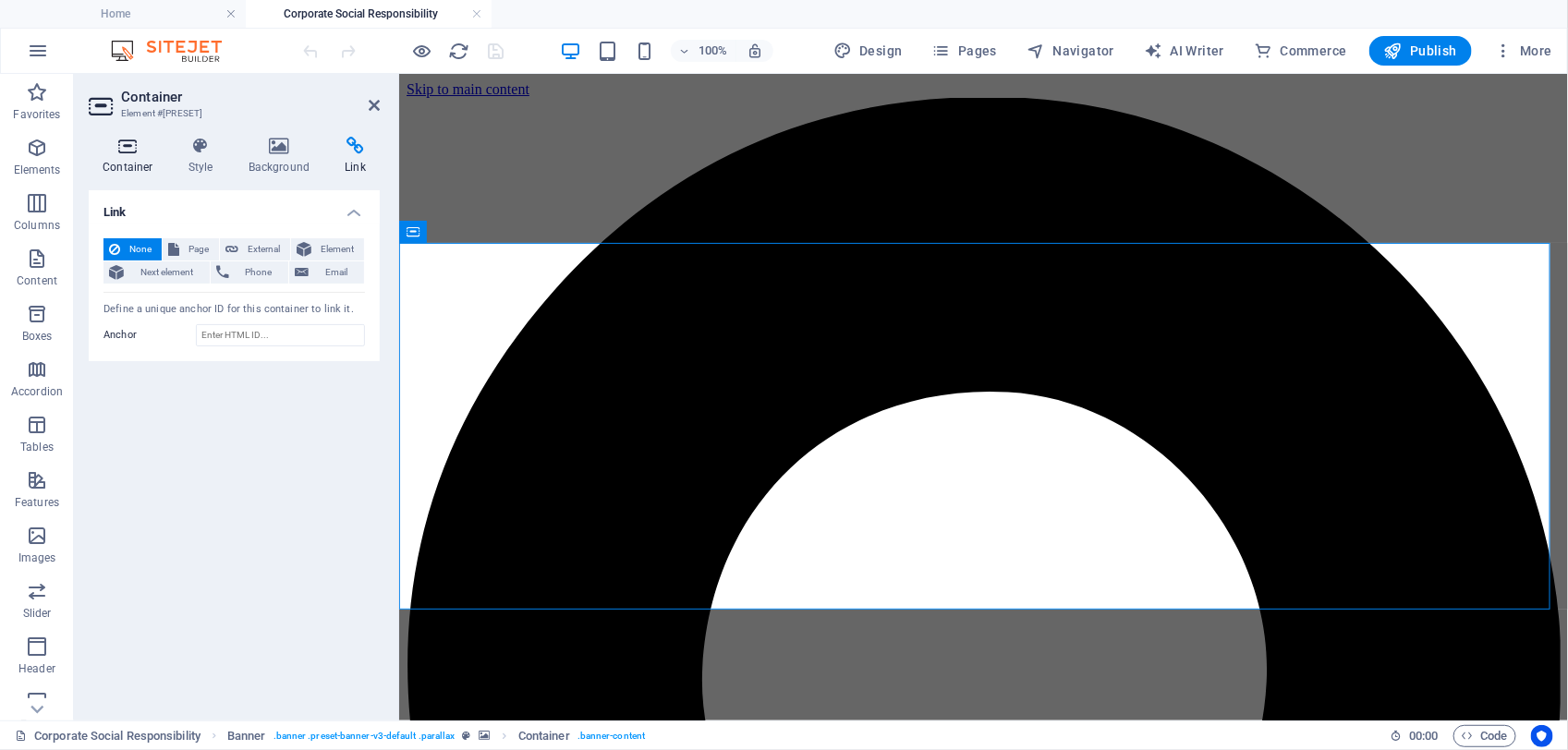 click at bounding box center (128, 146) 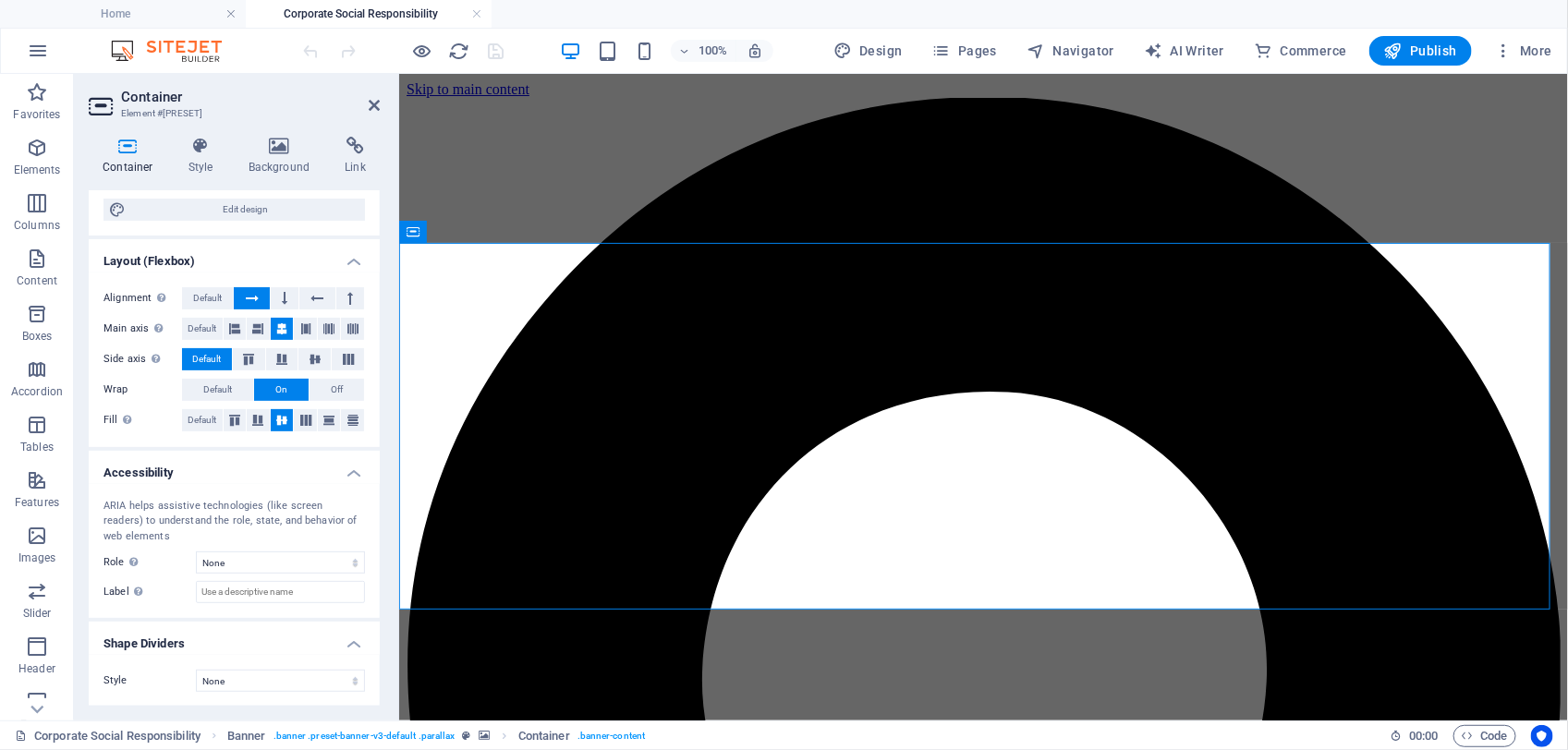 scroll, scrollTop: 0, scrollLeft: 0, axis: both 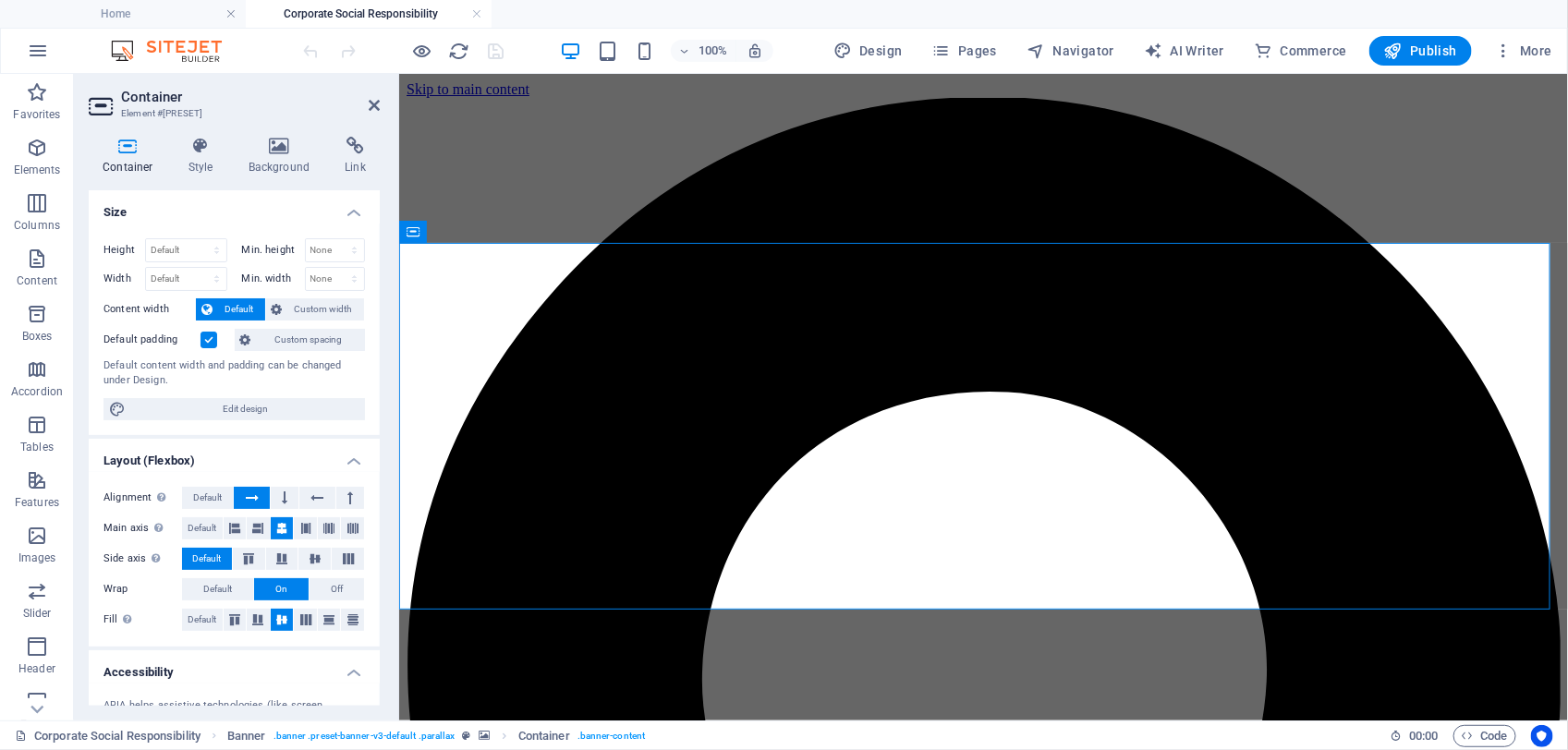 drag, startPoint x: 376, startPoint y: 514, endPoint x: 28, endPoint y: 260, distance: 430.8364 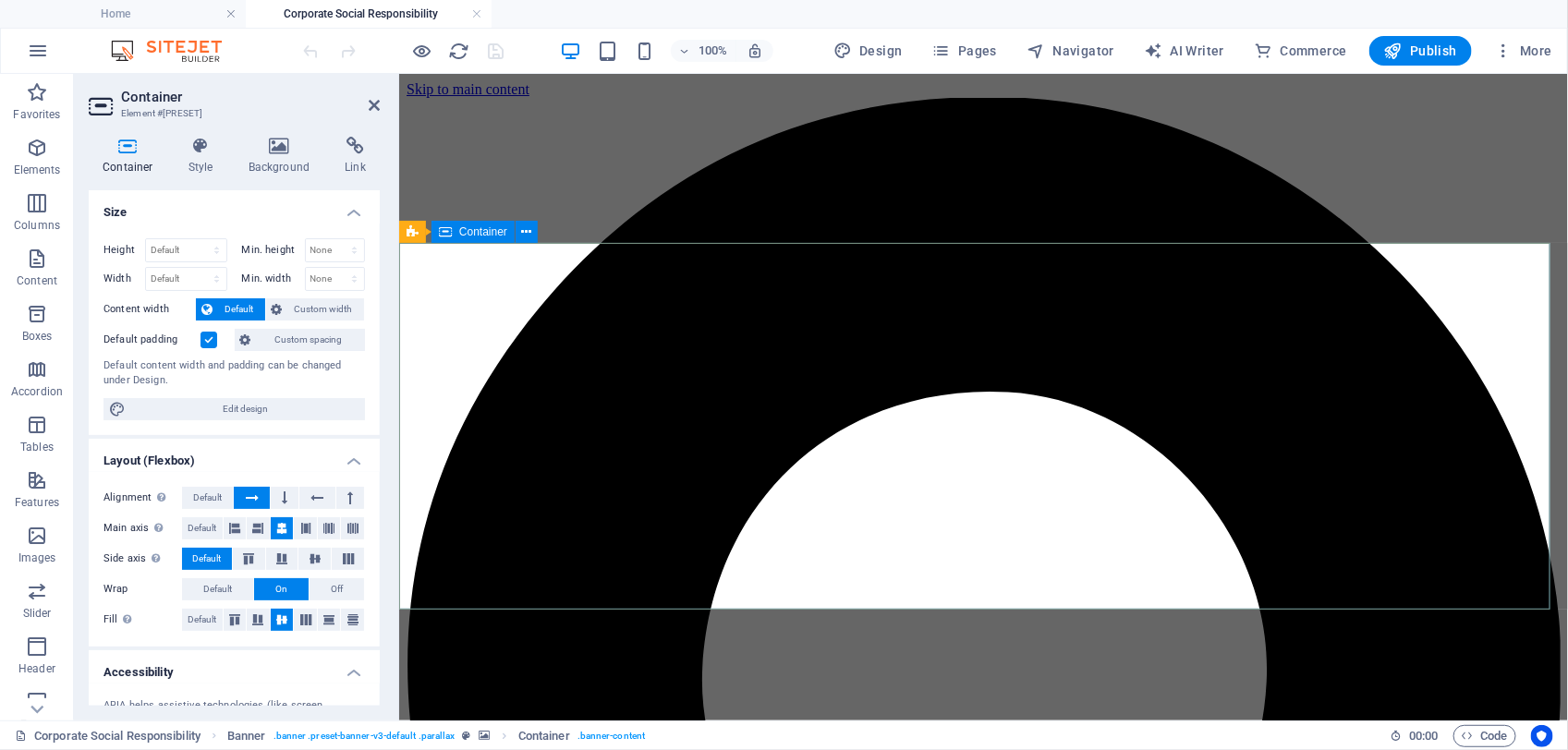 click on "Container" at bounding box center (483, 232) 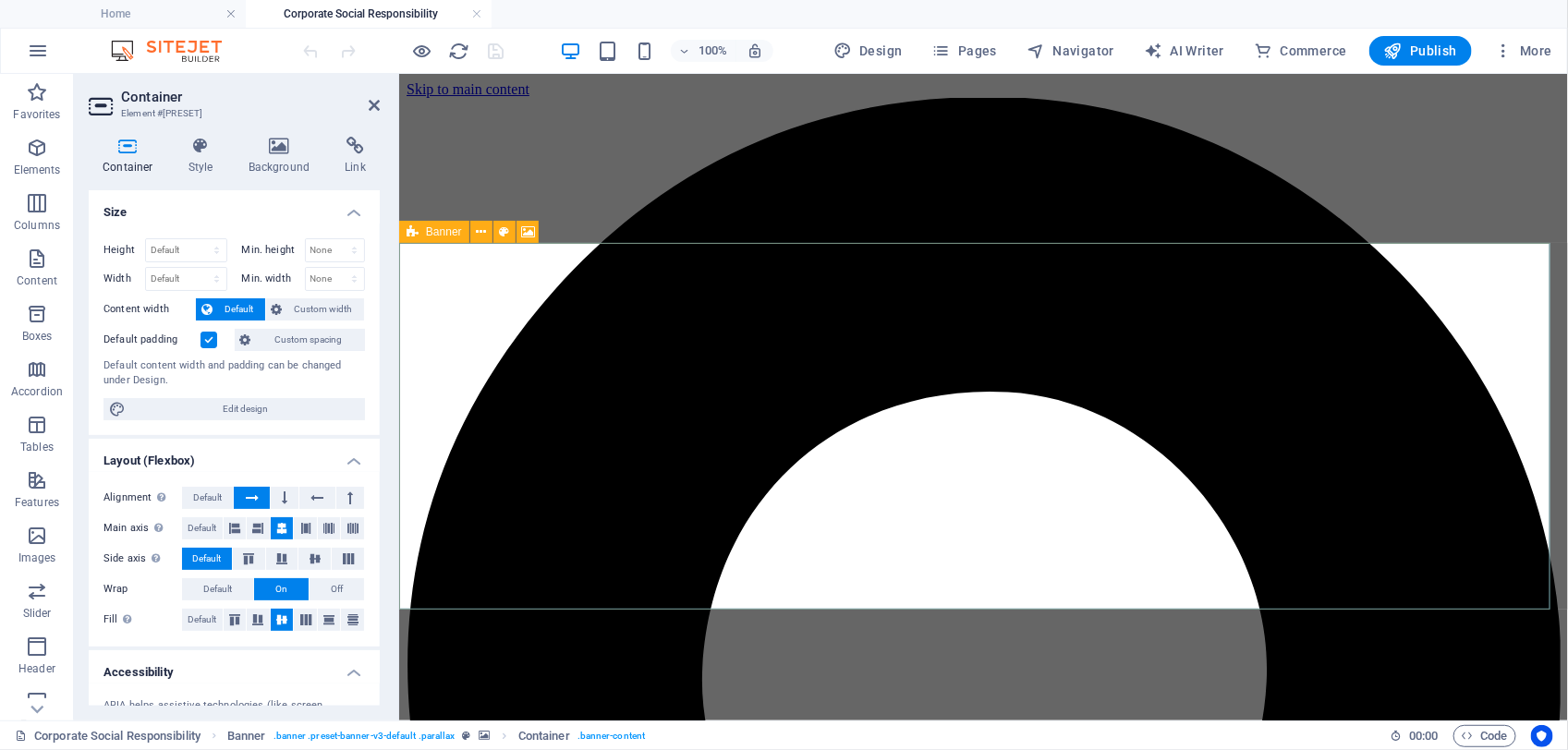 click at bounding box center (412, 232) 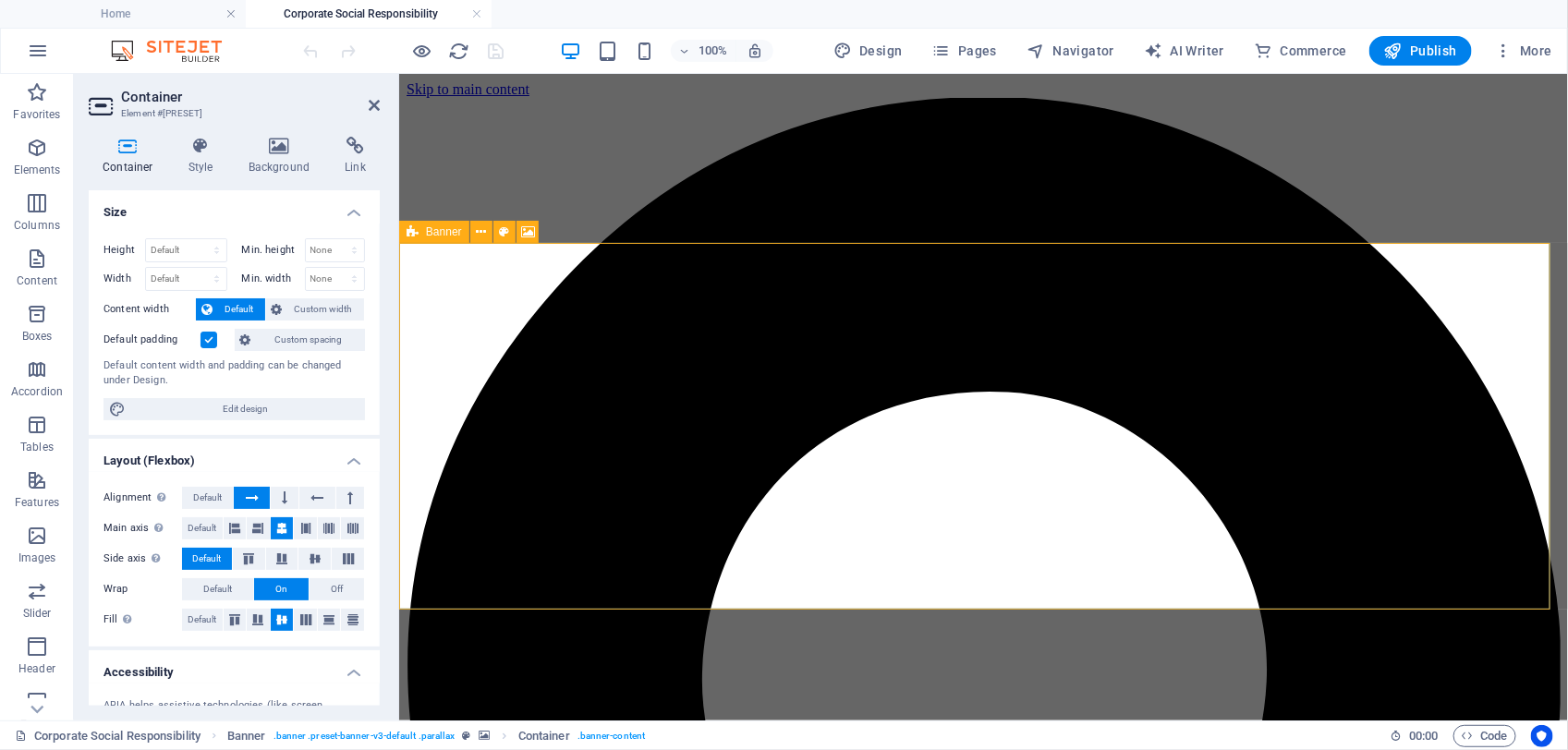 click at bounding box center (412, 232) 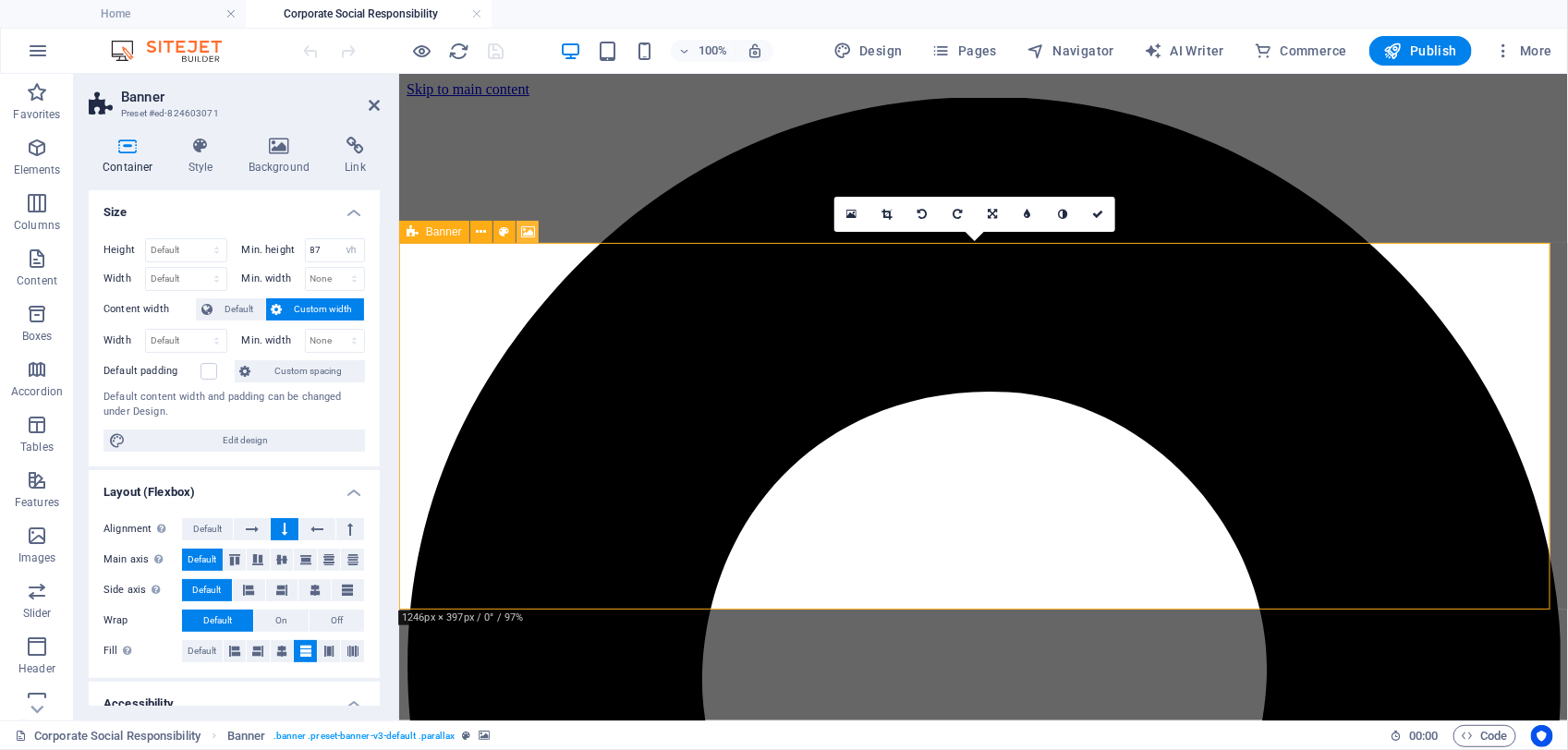 click at bounding box center [528, 232] 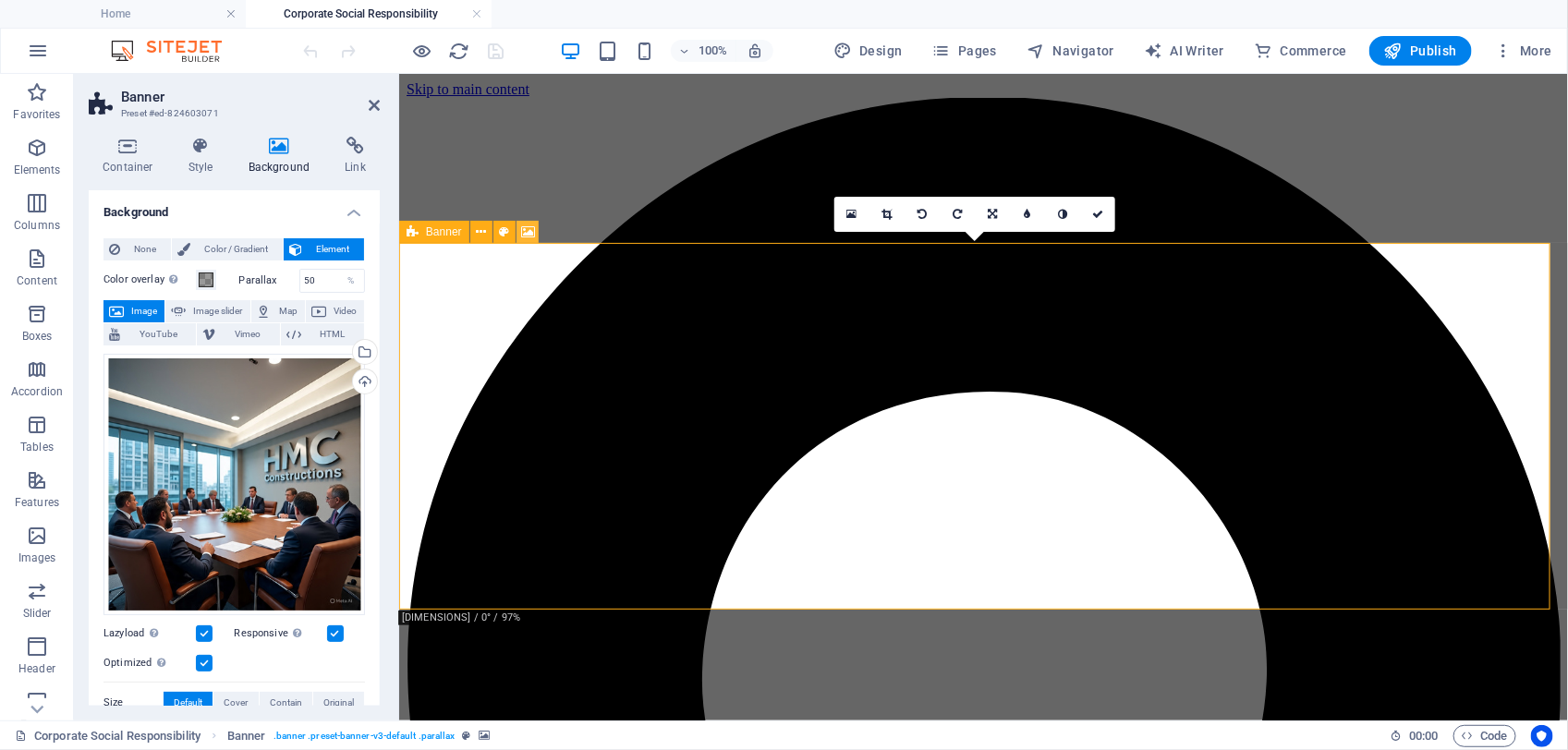 click at bounding box center (528, 232) 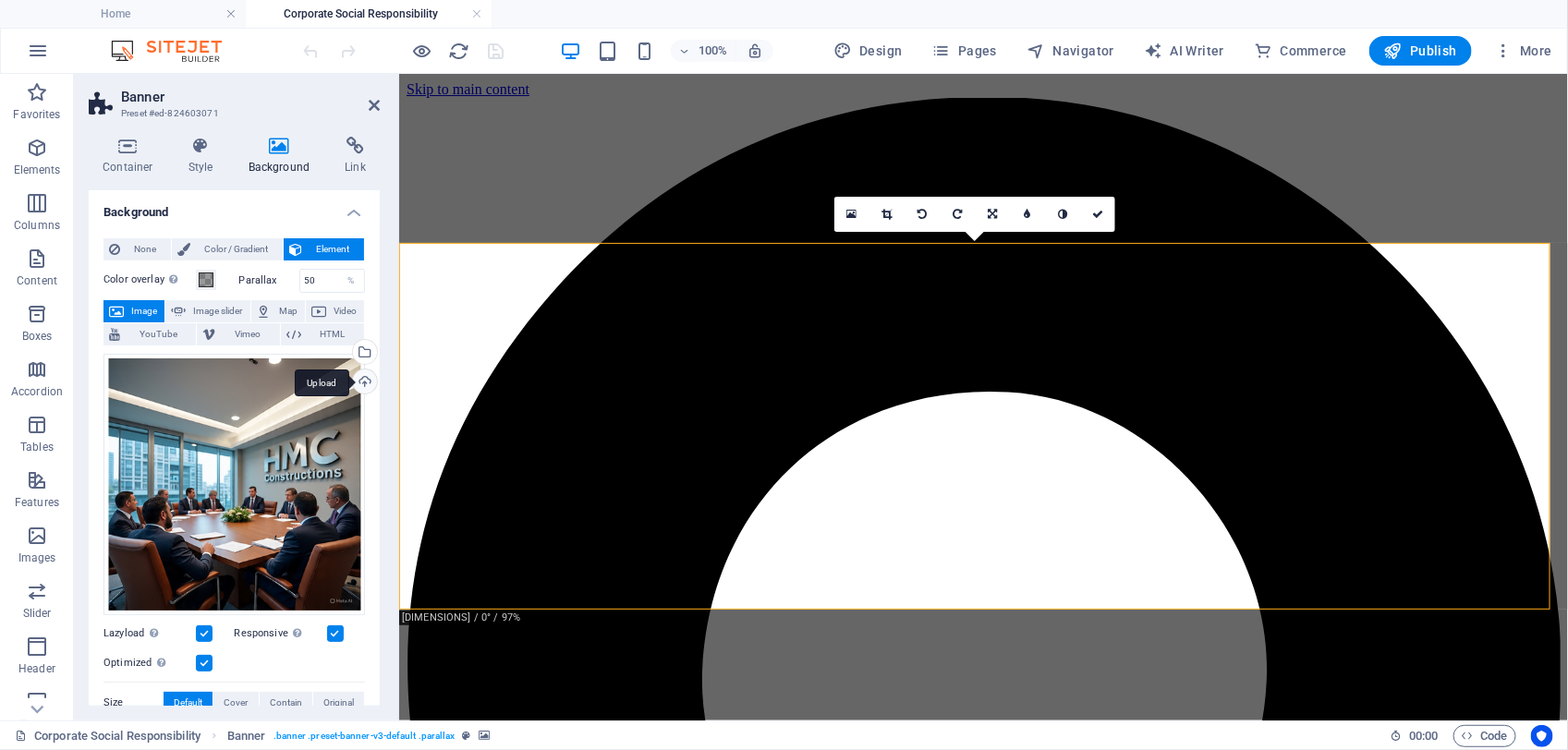 click on "Upload" at bounding box center [363, 383] 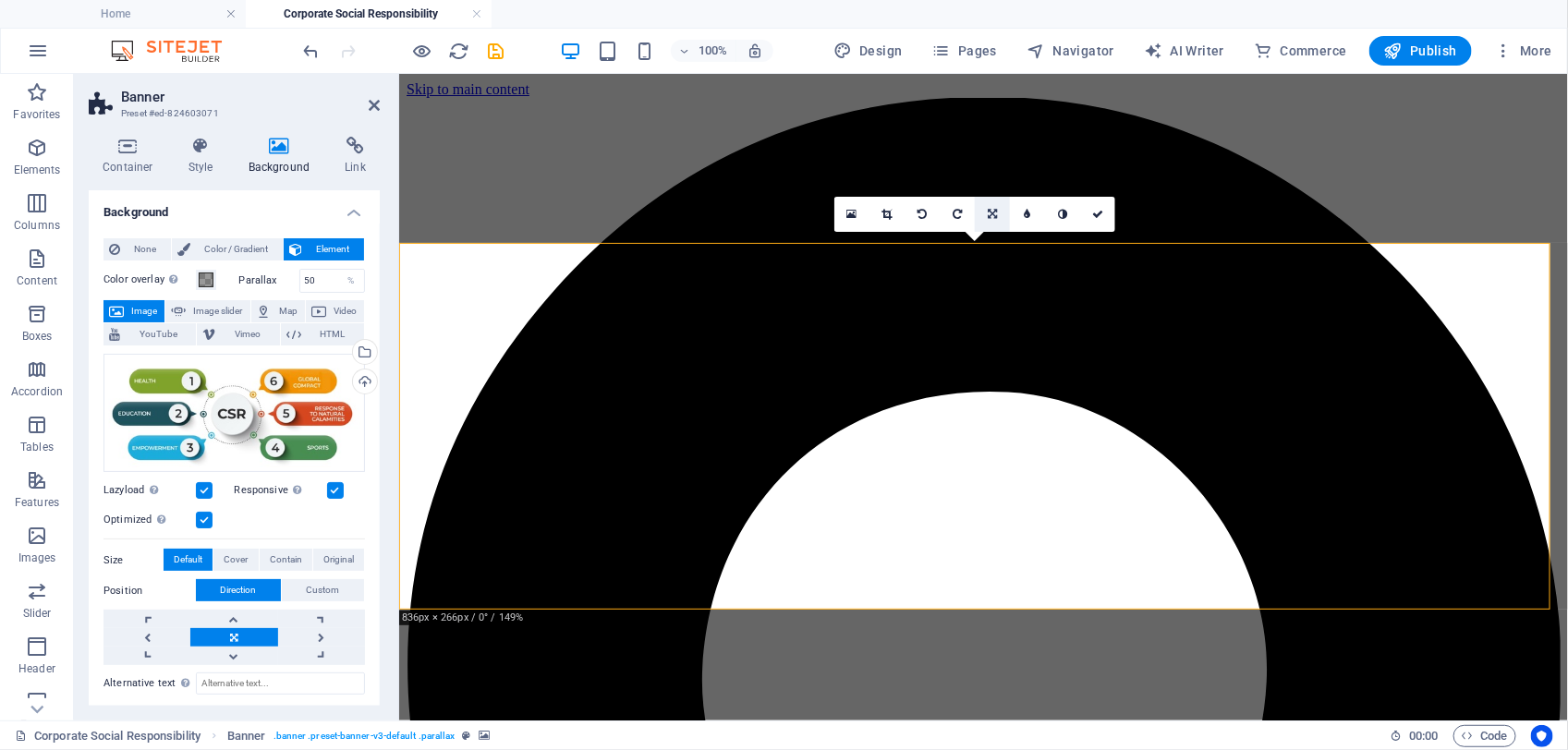 click at bounding box center (992, 214) 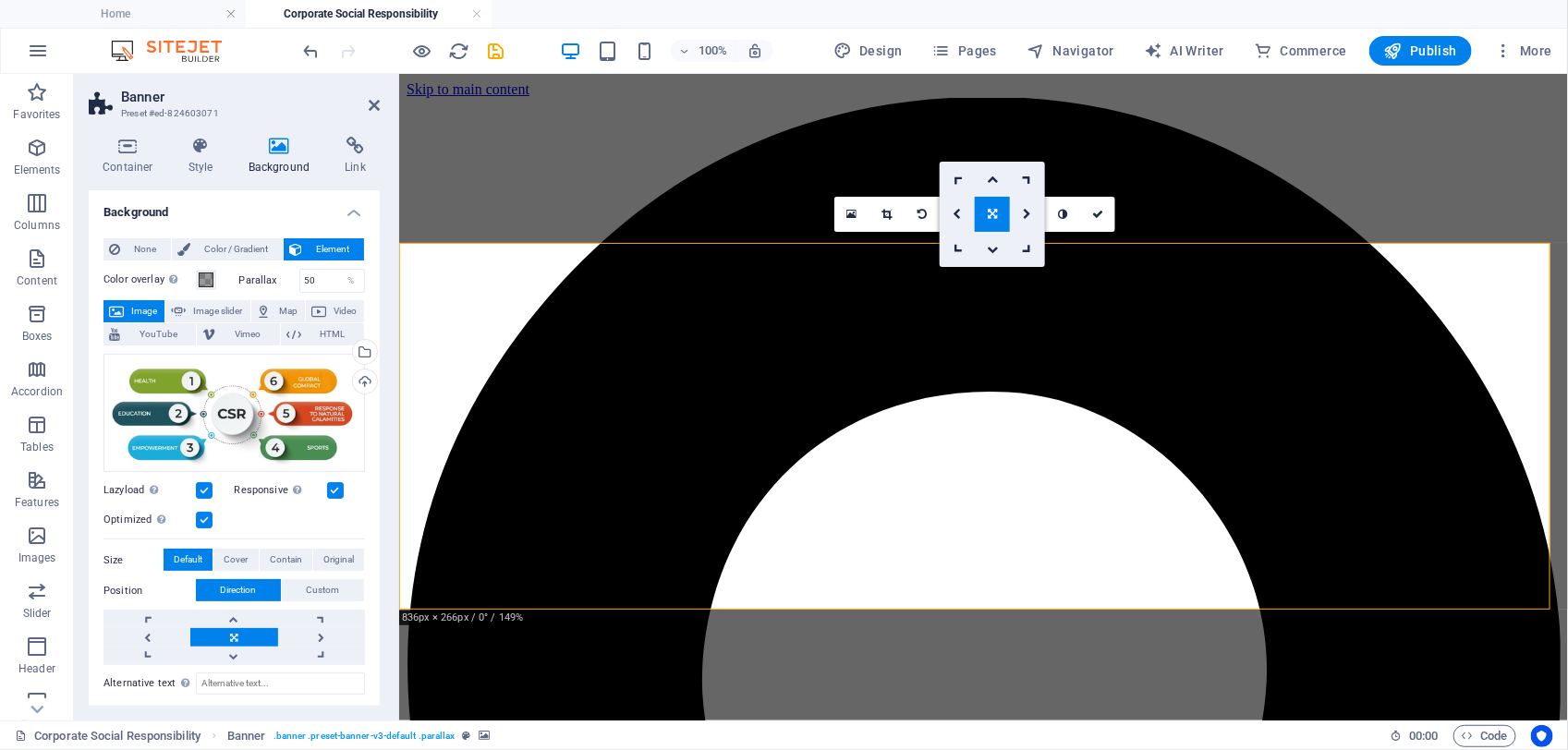 click at bounding box center (992, 214) 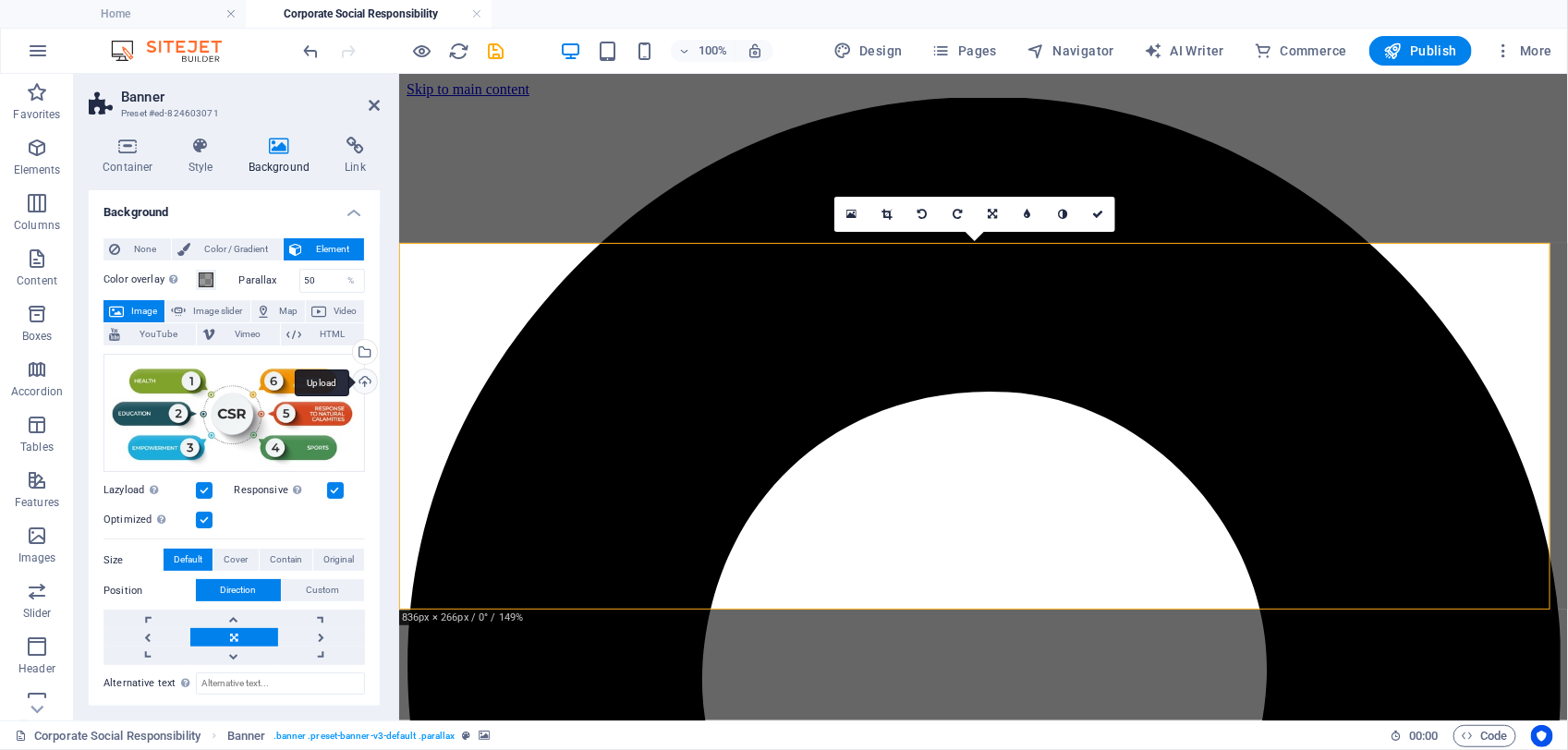 click on "Upload" at bounding box center [363, 383] 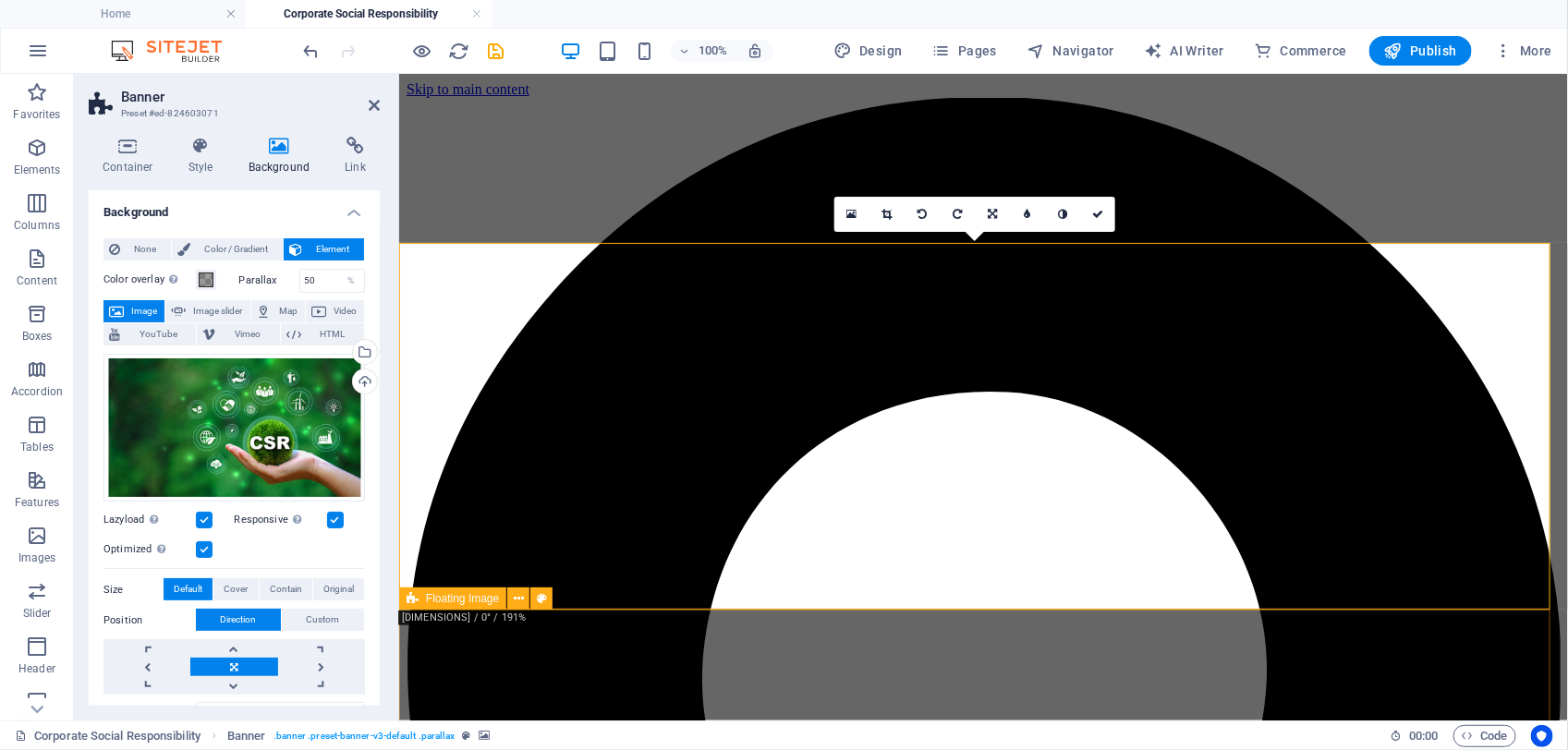 click on "Floating Image" at bounding box center [462, 599] 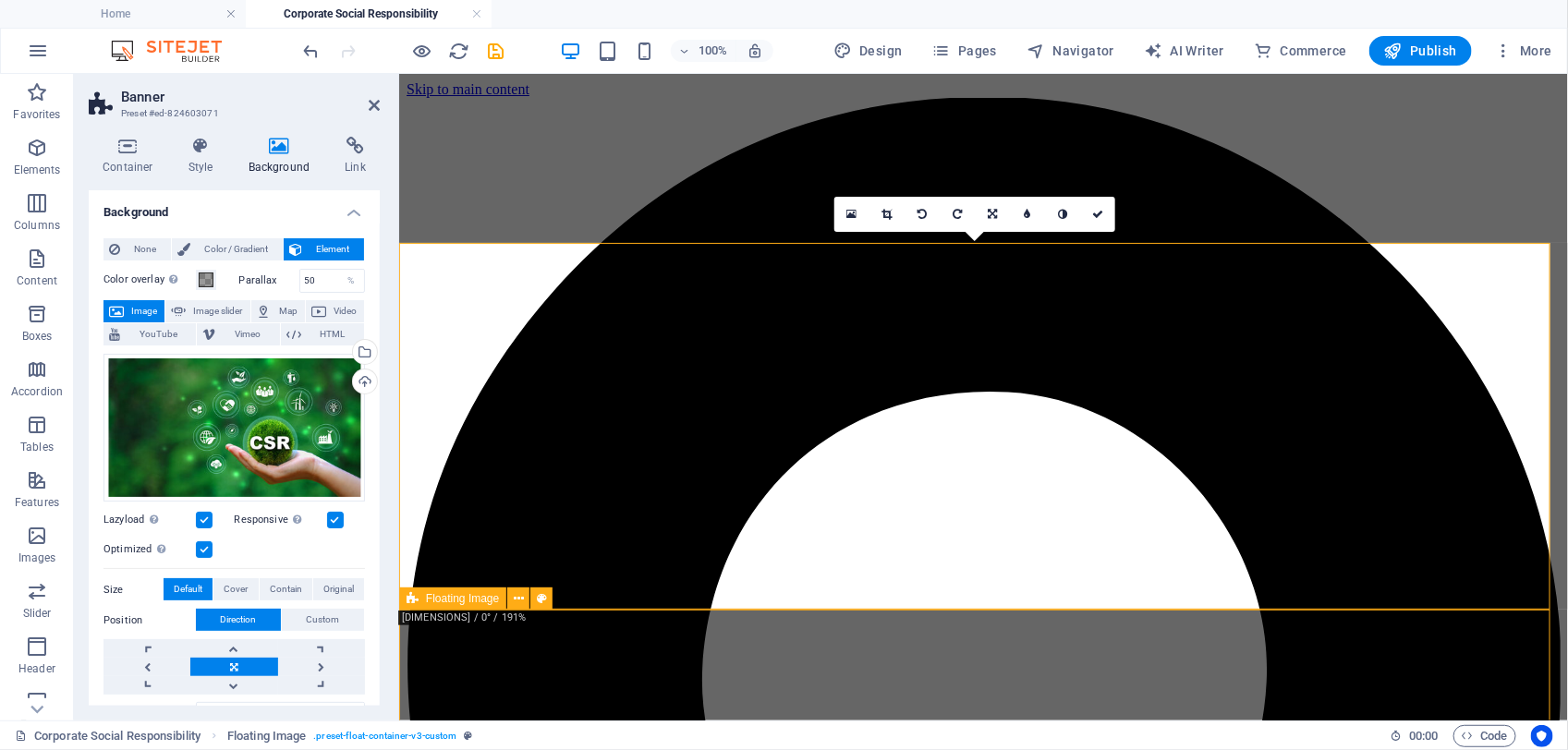 click on "Floating Image" at bounding box center (462, 599) 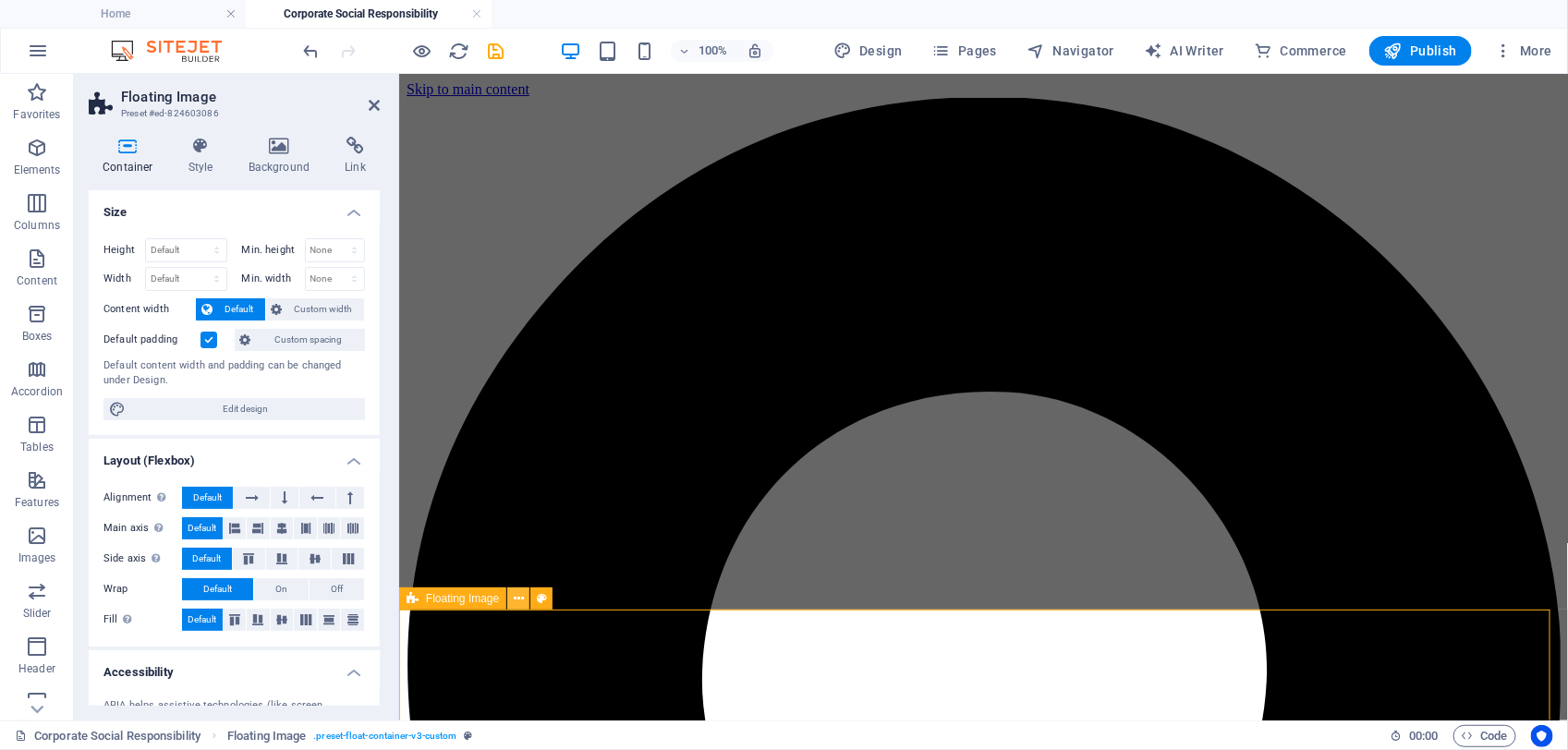 click at bounding box center [518, 599] 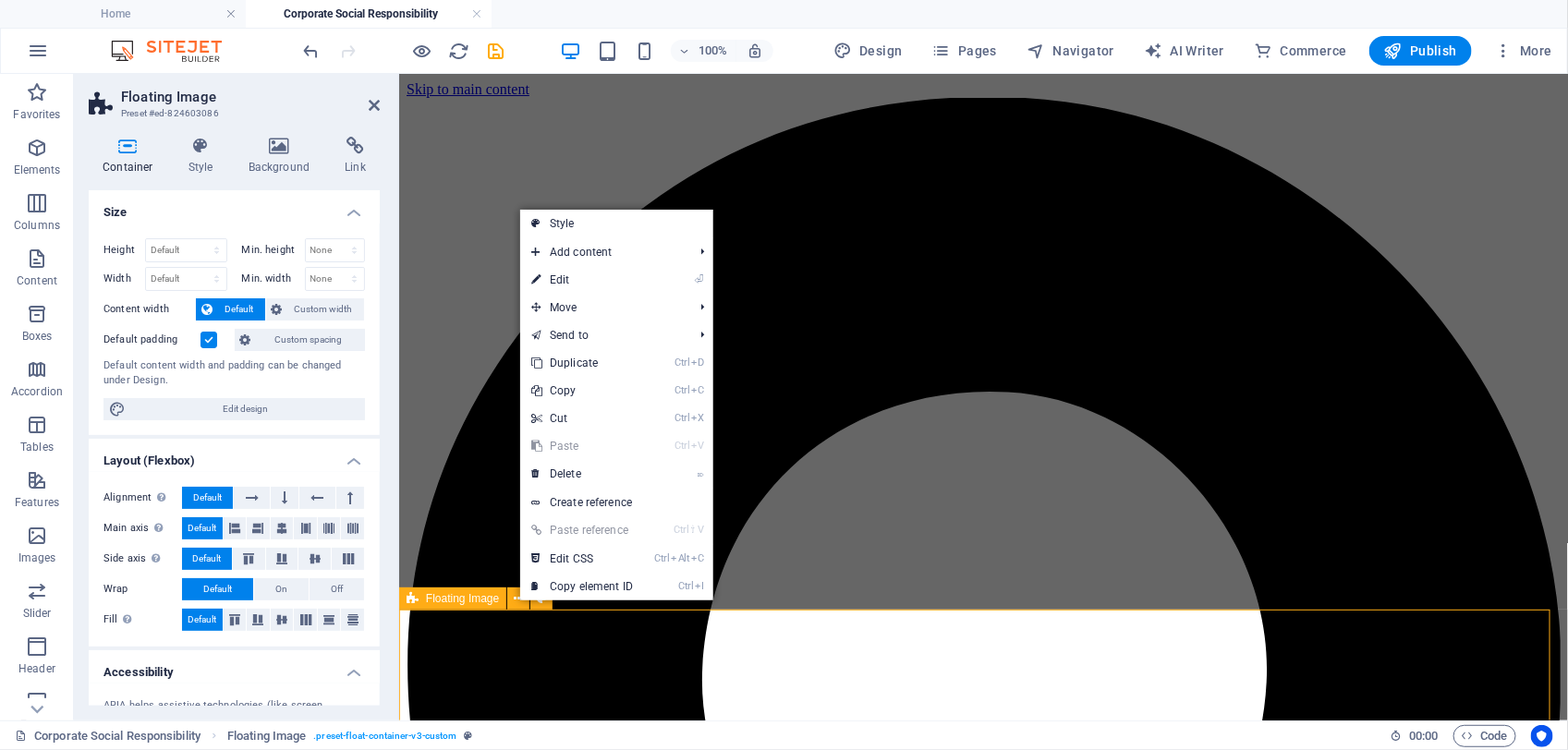 click at bounding box center (412, 599) 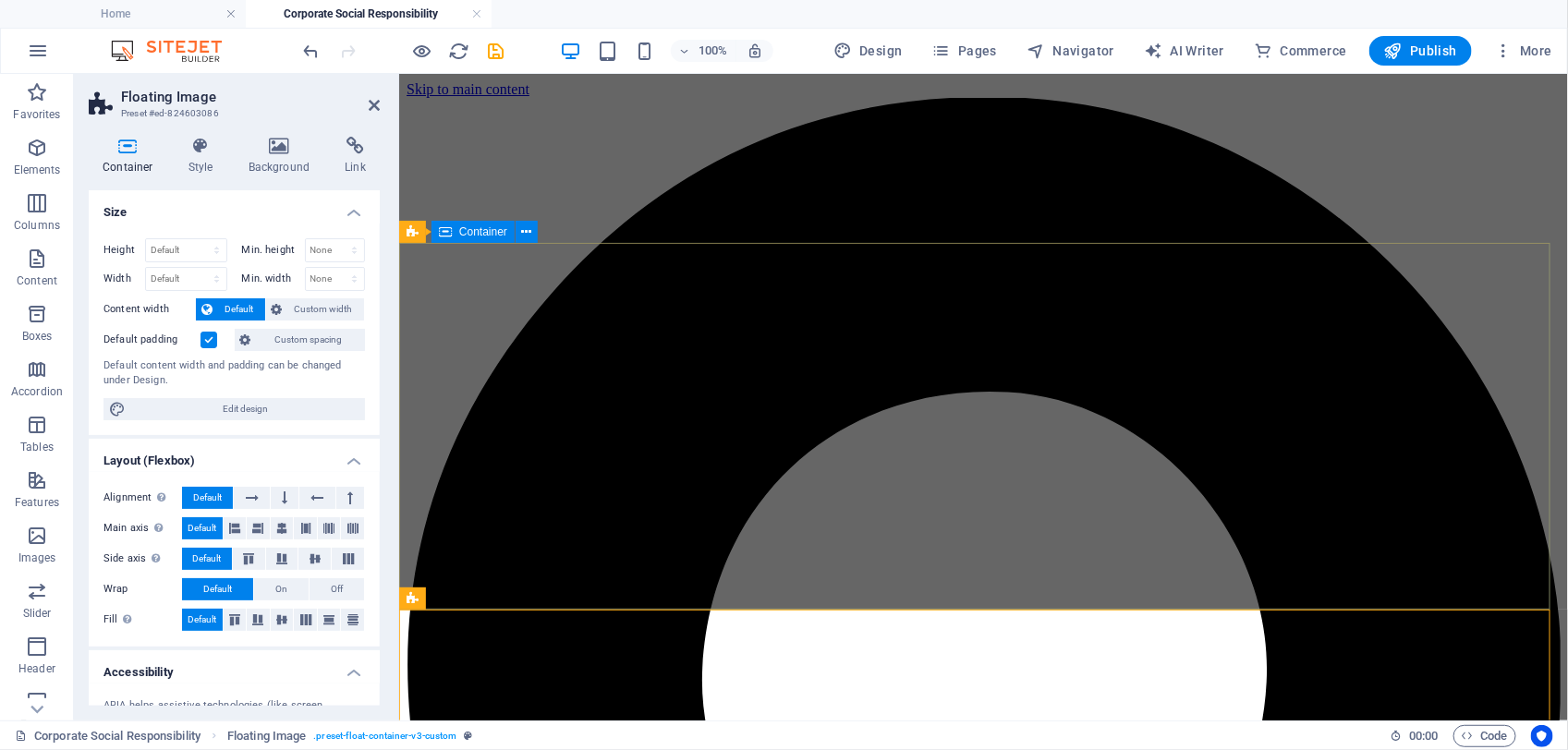 click on "Drop content here or  Add elements  Paste clipboard" at bounding box center [982, 5147] 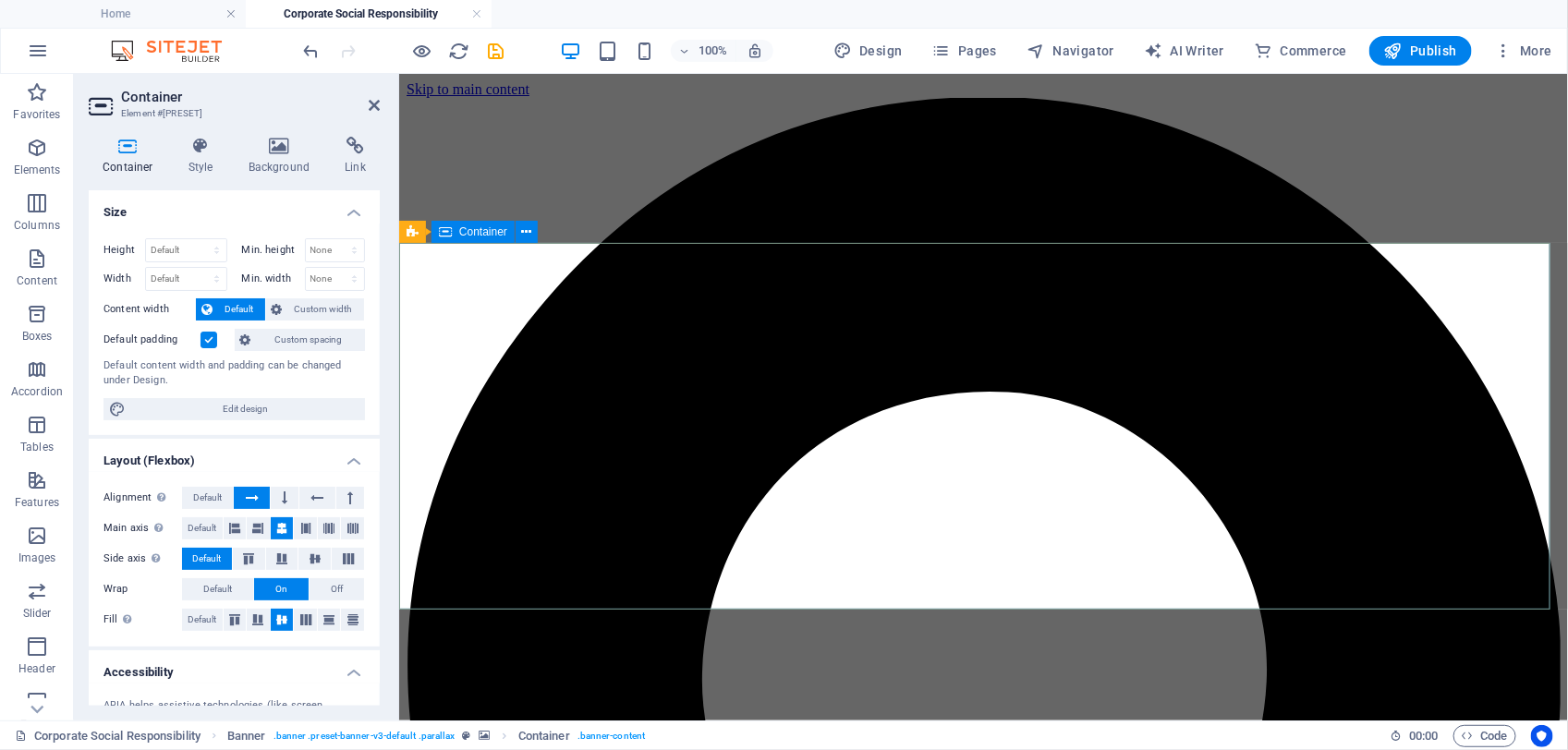 click on "Drop content here or  Add elements  Paste clipboard" at bounding box center (982, 5147) 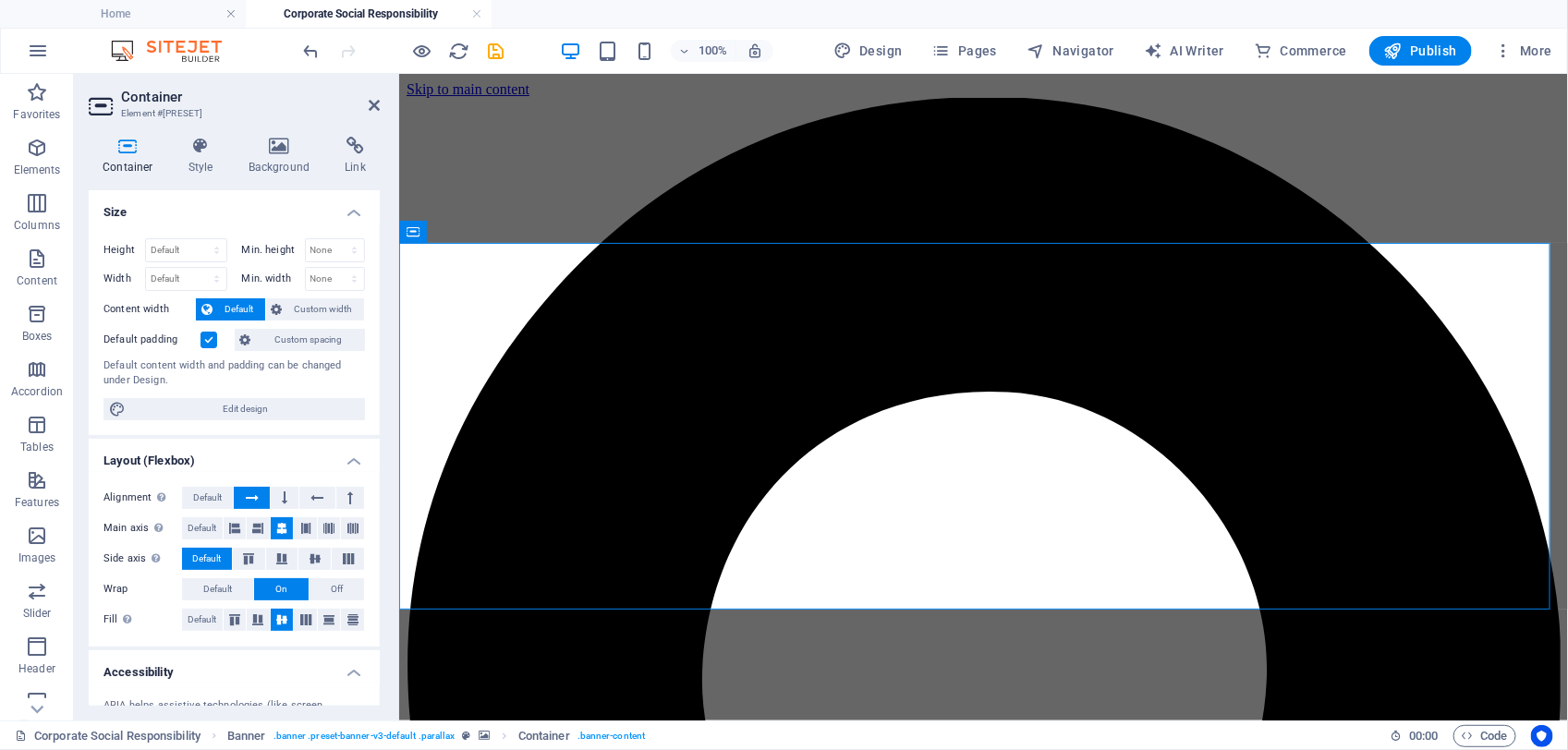 drag, startPoint x: 375, startPoint y: 309, endPoint x: 379, endPoint y: 340, distance: 31.257 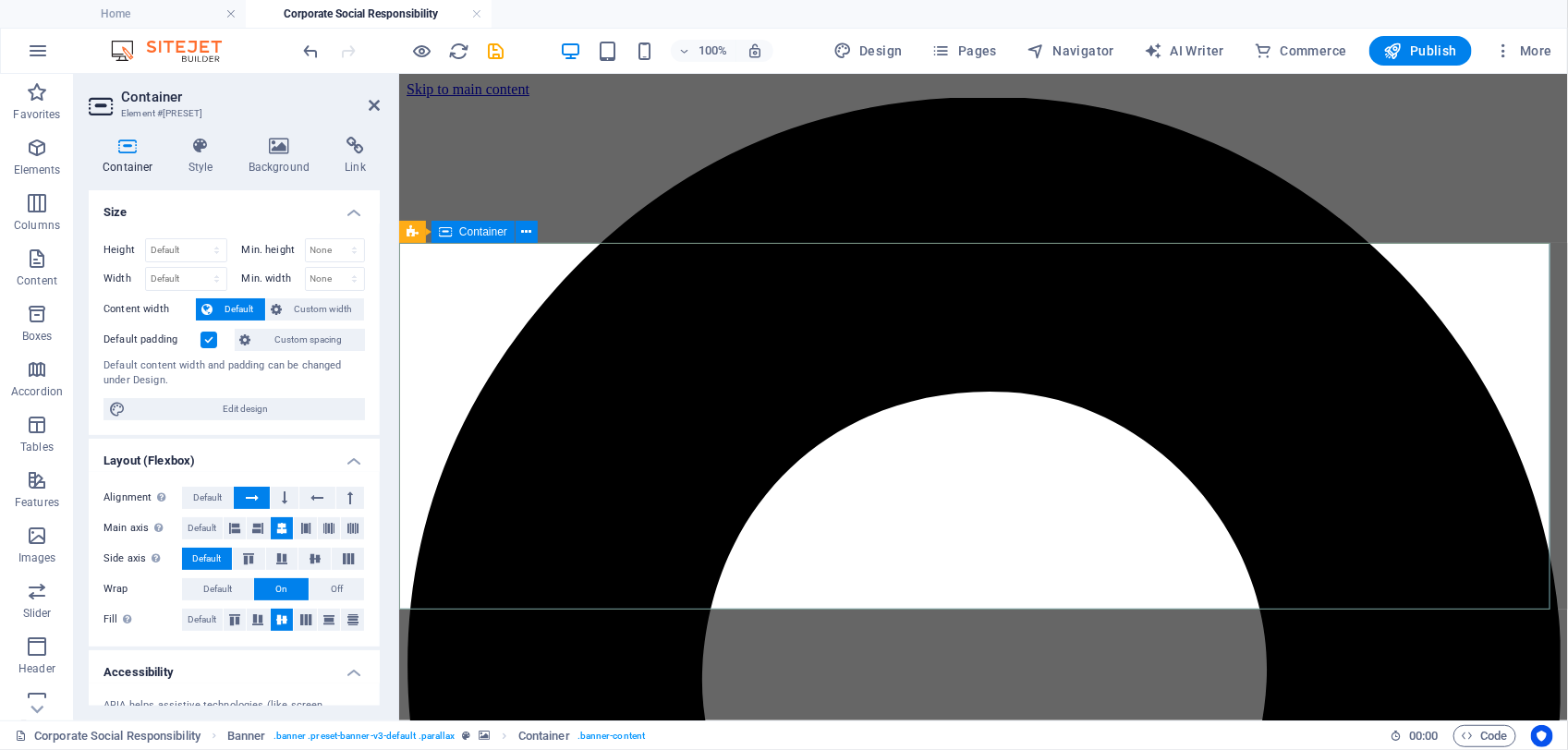 drag, startPoint x: 631, startPoint y: 708, endPoint x: 864, endPoint y: 333, distance: 441.49066 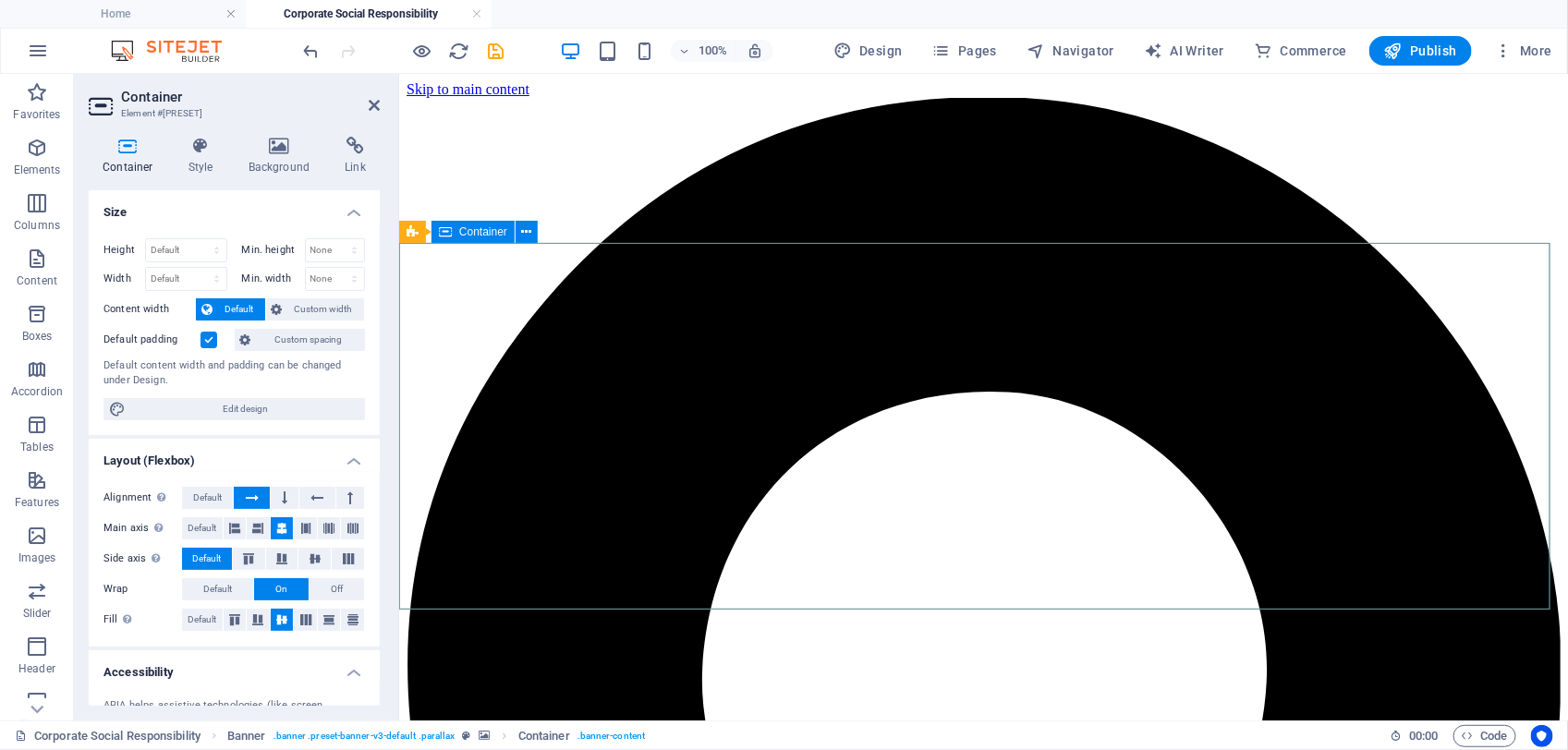 click on "Drop content here or  Add elements  Paste clipboard" at bounding box center [982, 5147] 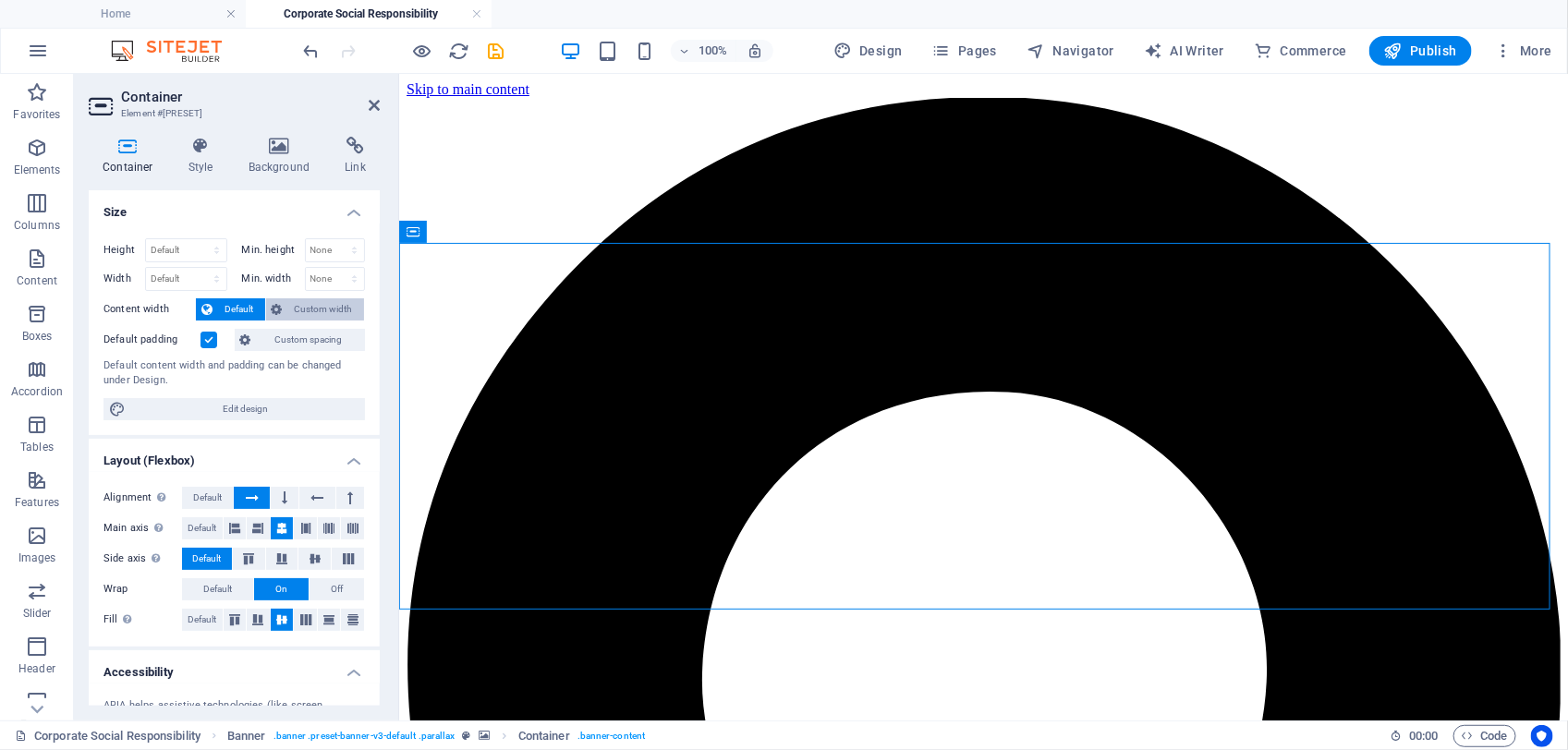 click on "Custom width" at bounding box center [323, 309] 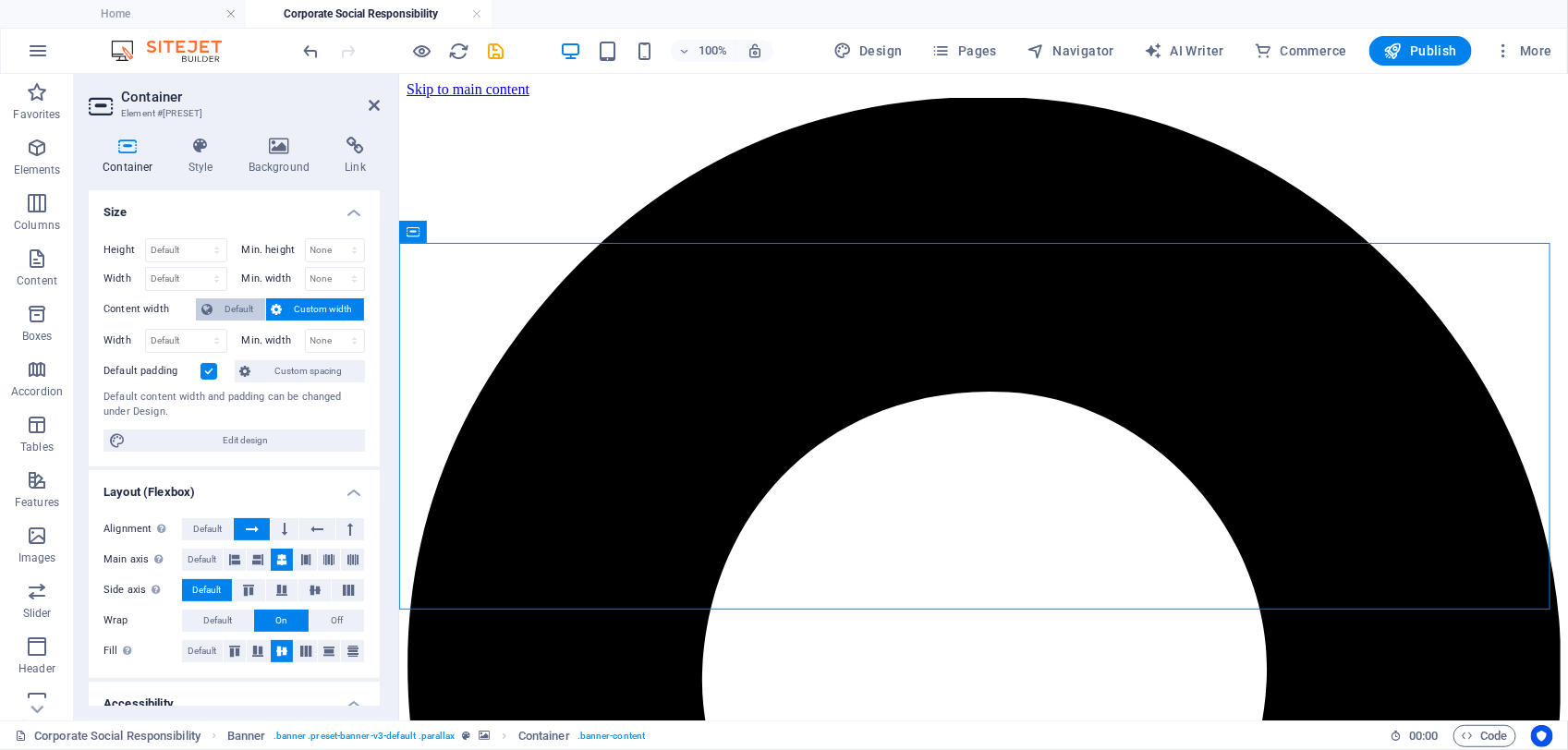 click at bounding box center (207, 309) 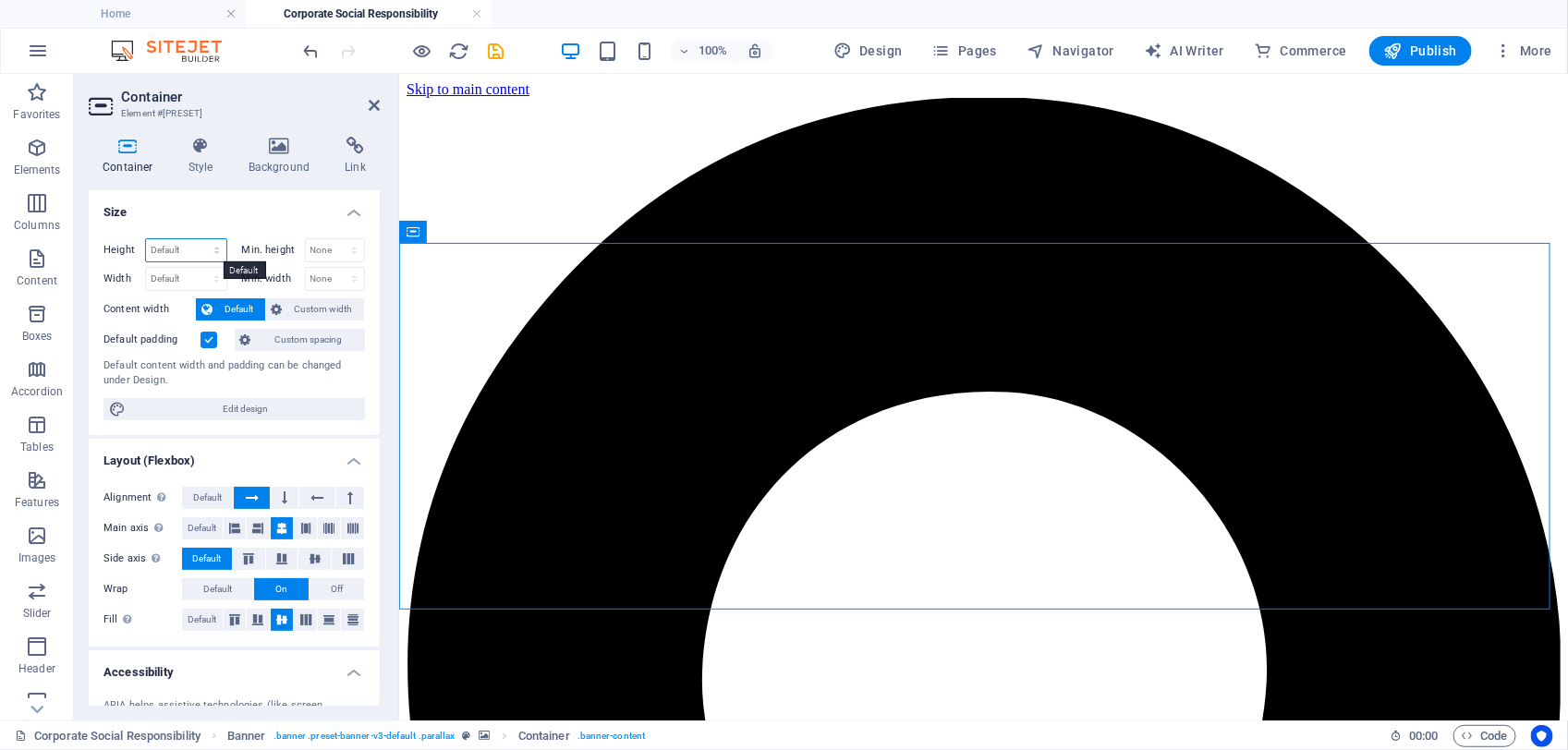 click on "Default px rem % vh vw" at bounding box center [186, 250] 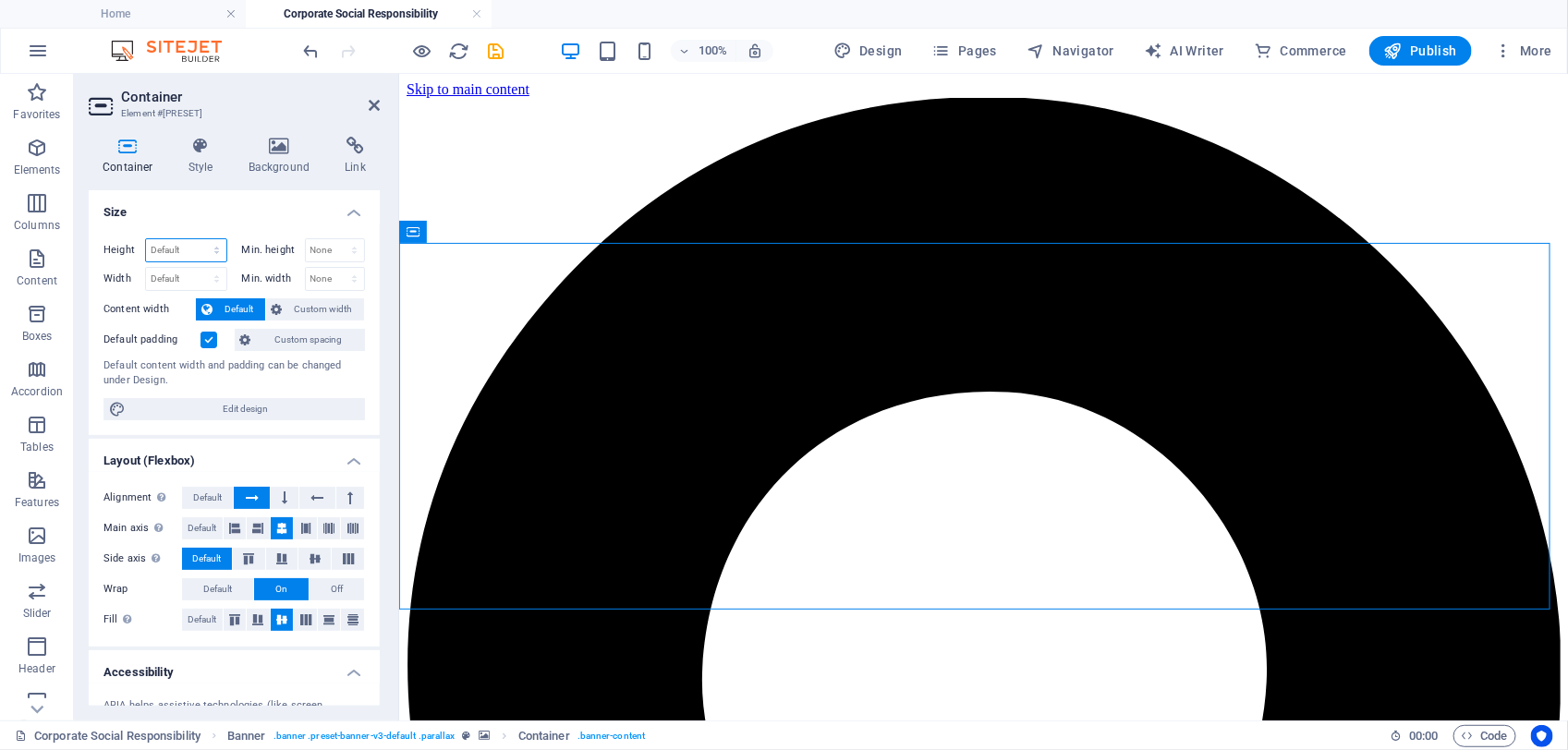 click on "Default px rem % vh vw" at bounding box center [186, 250] 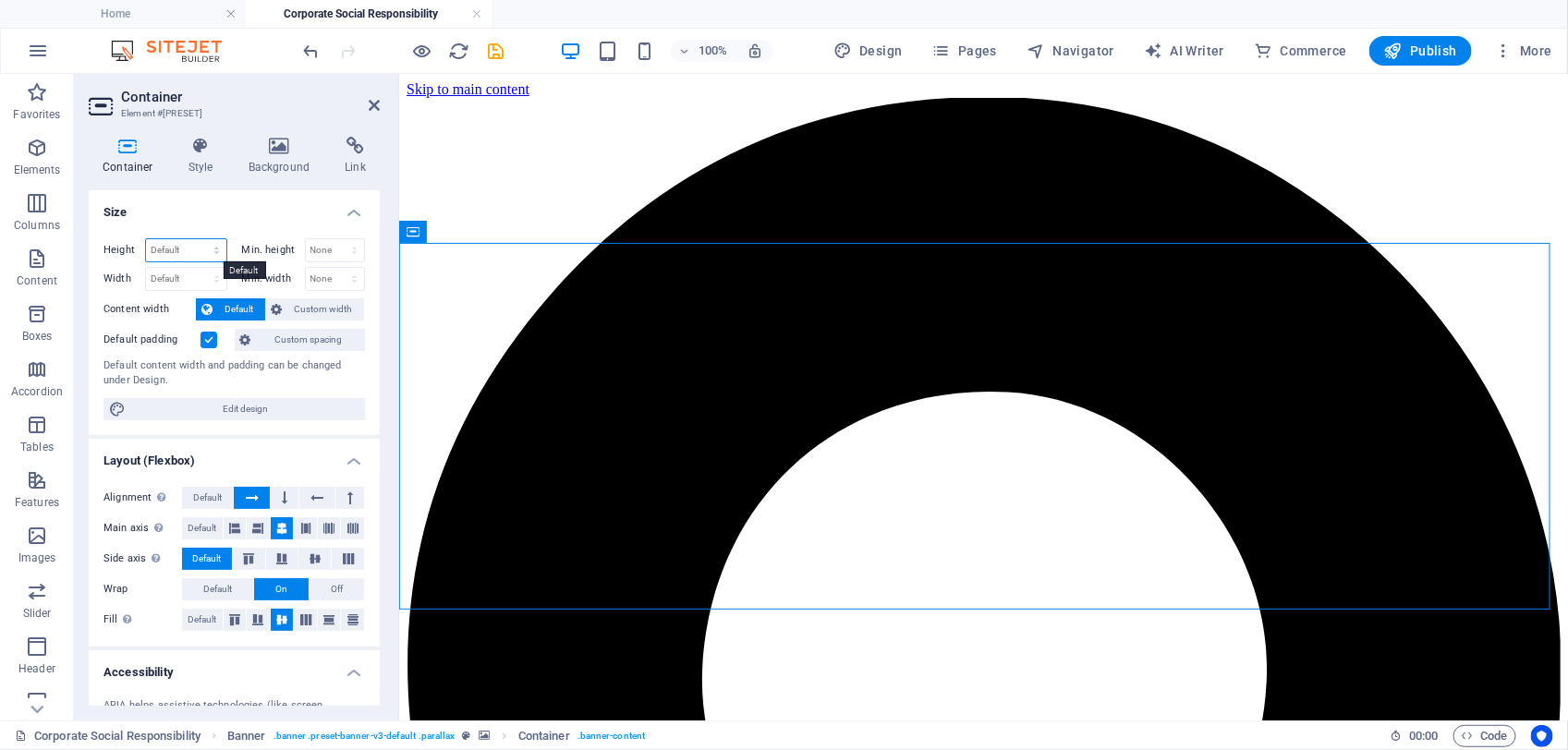click on "Default px rem % vh vw" at bounding box center [186, 250] 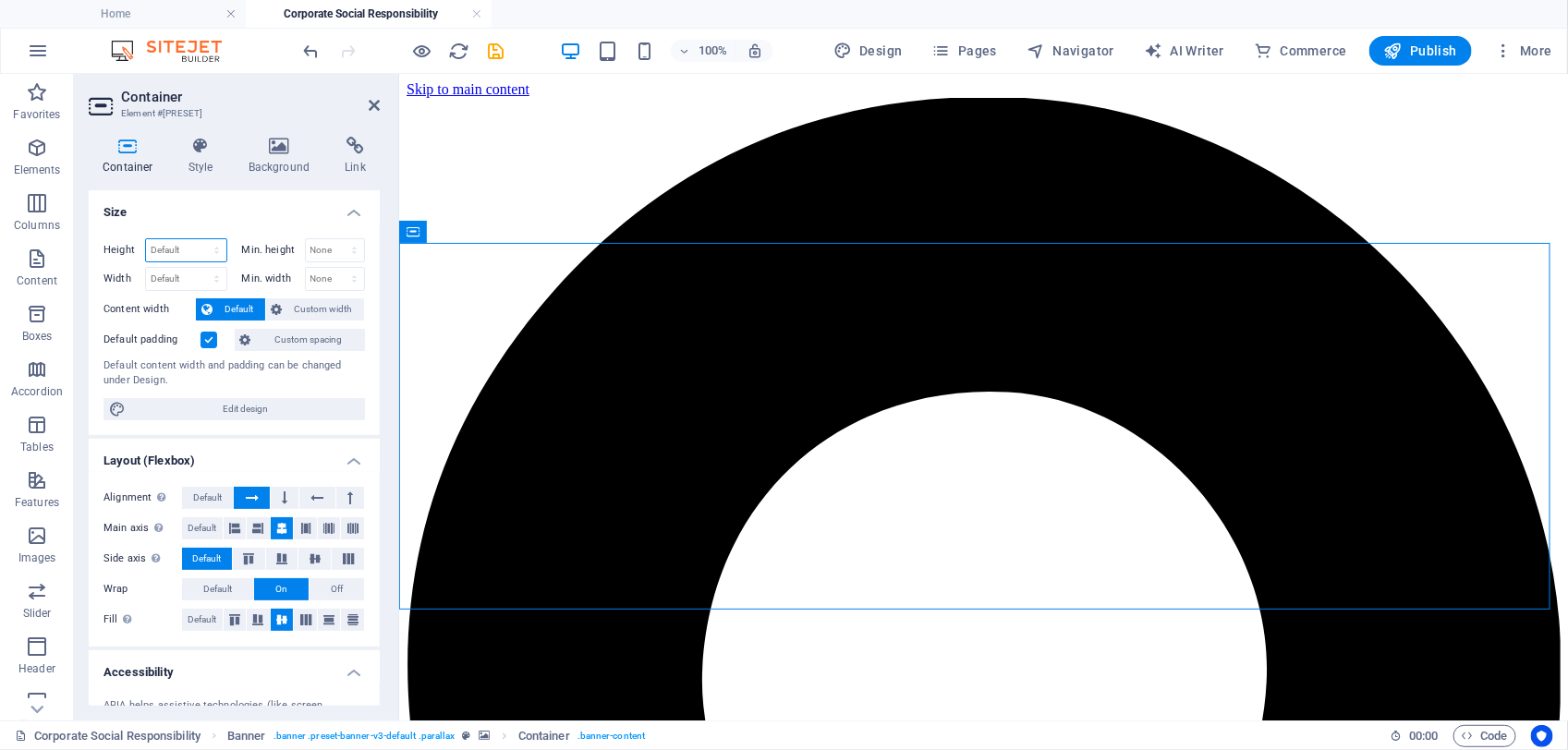 select on "%" 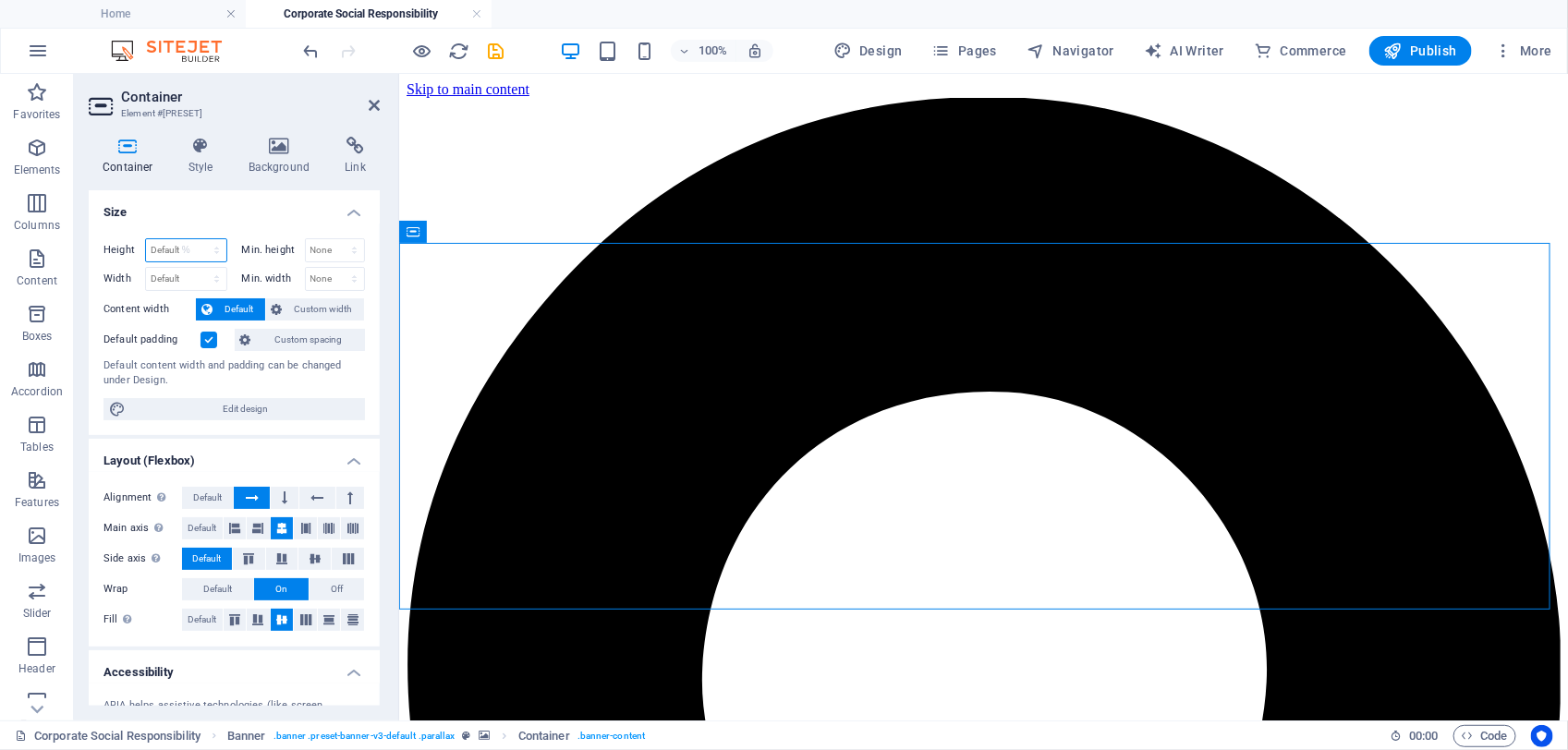 click on "Default px rem % vh vw" at bounding box center (186, 250) 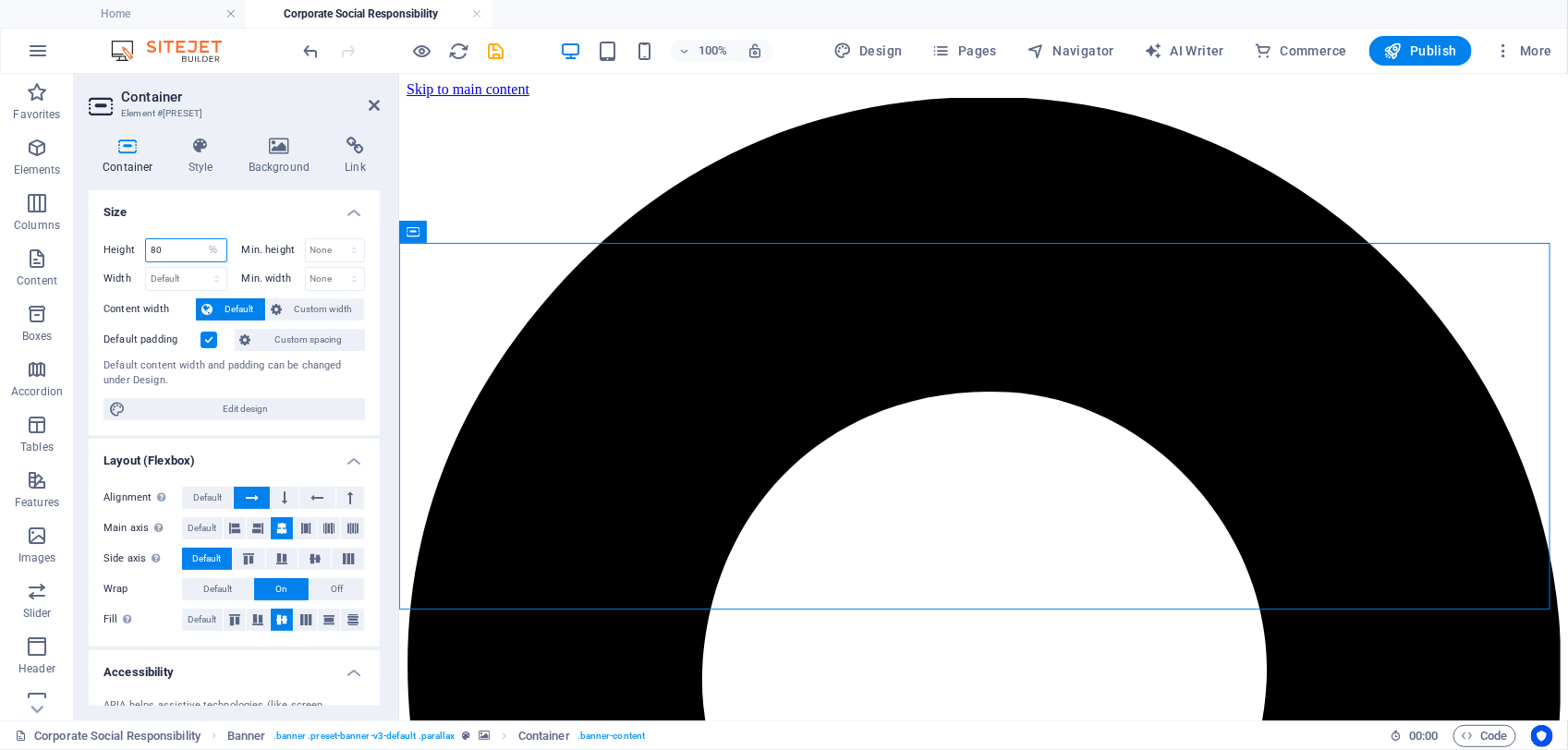 click on "80" at bounding box center [186, 250] 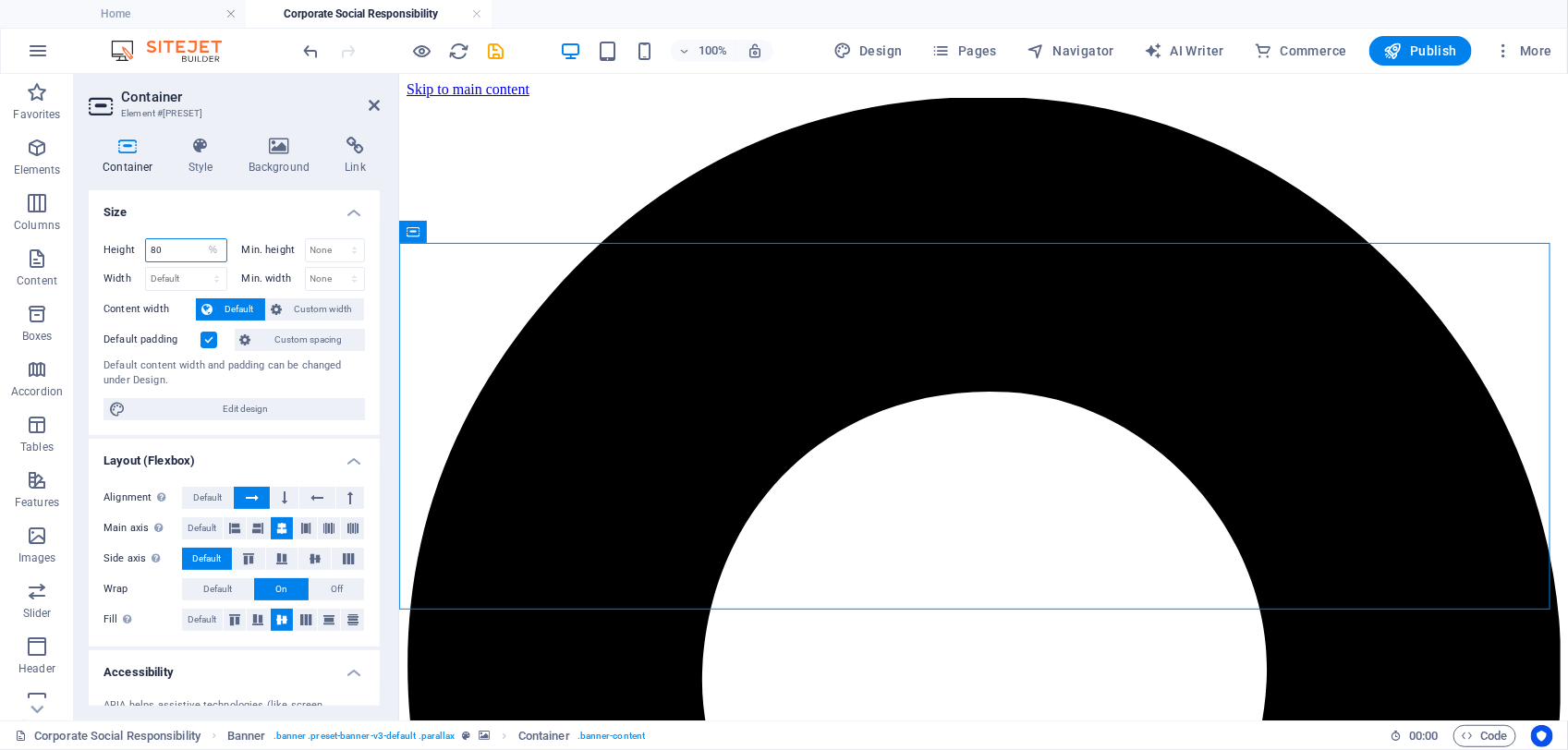 click on "80" at bounding box center (186, 250) 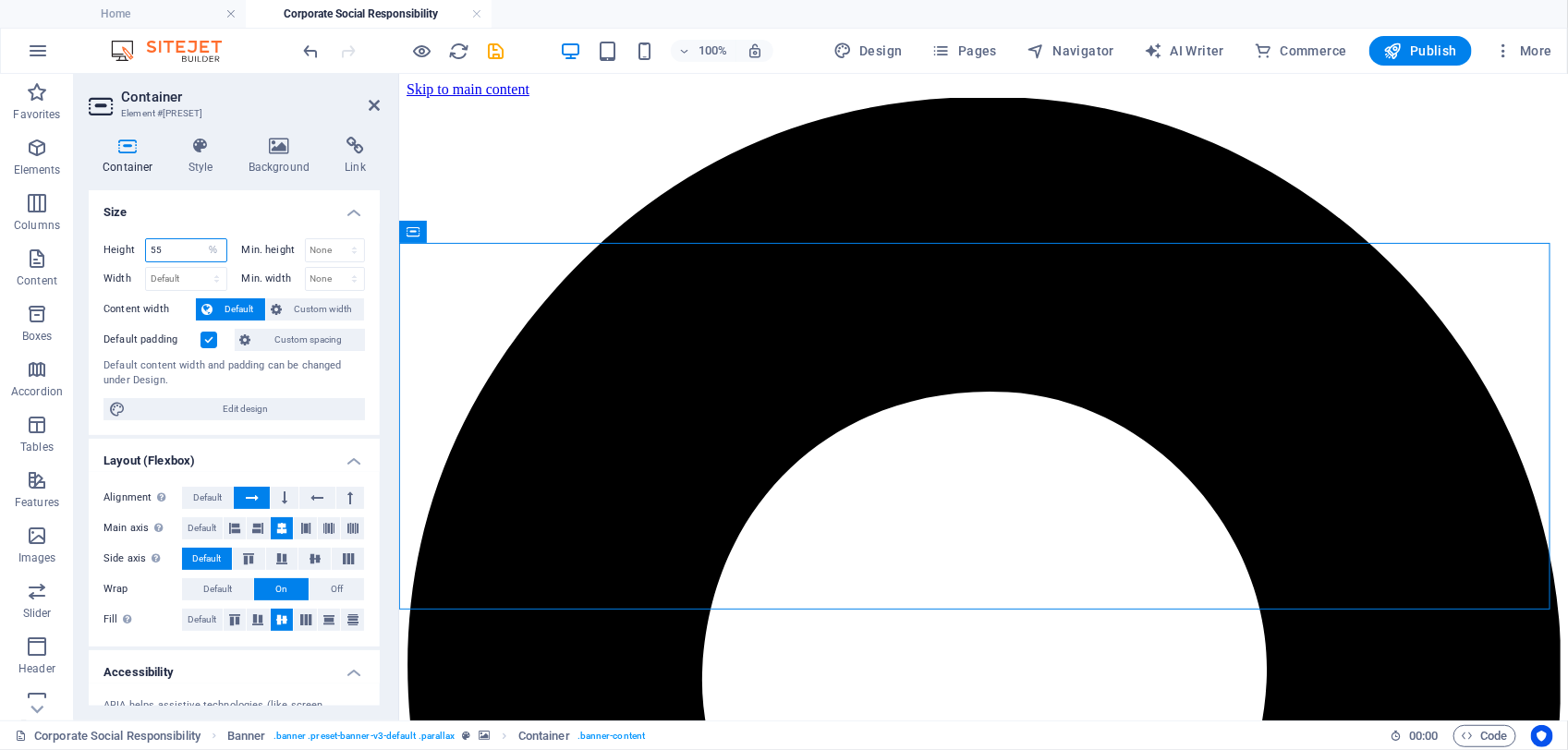 type on "55" 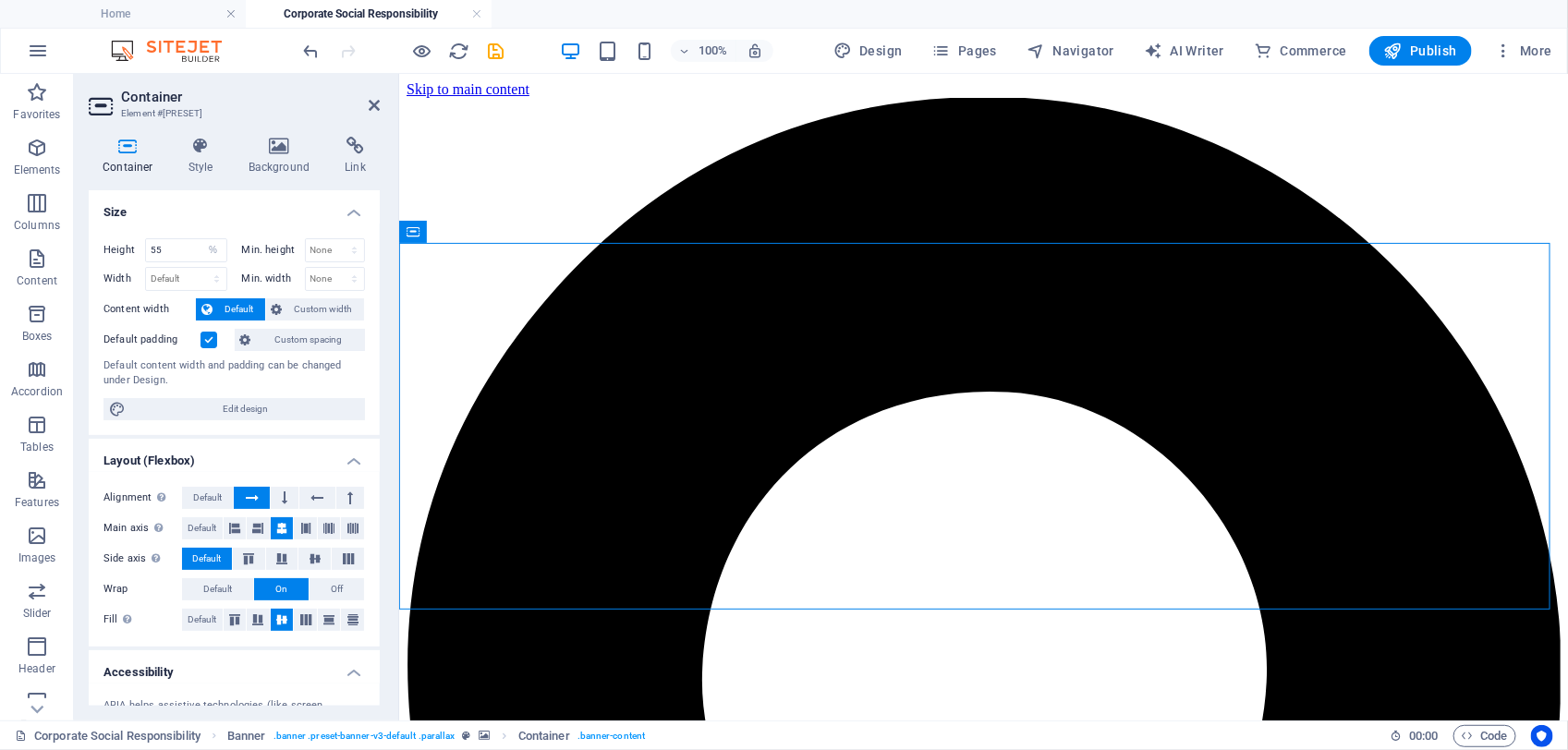 click on "Size" at bounding box center [234, 207] 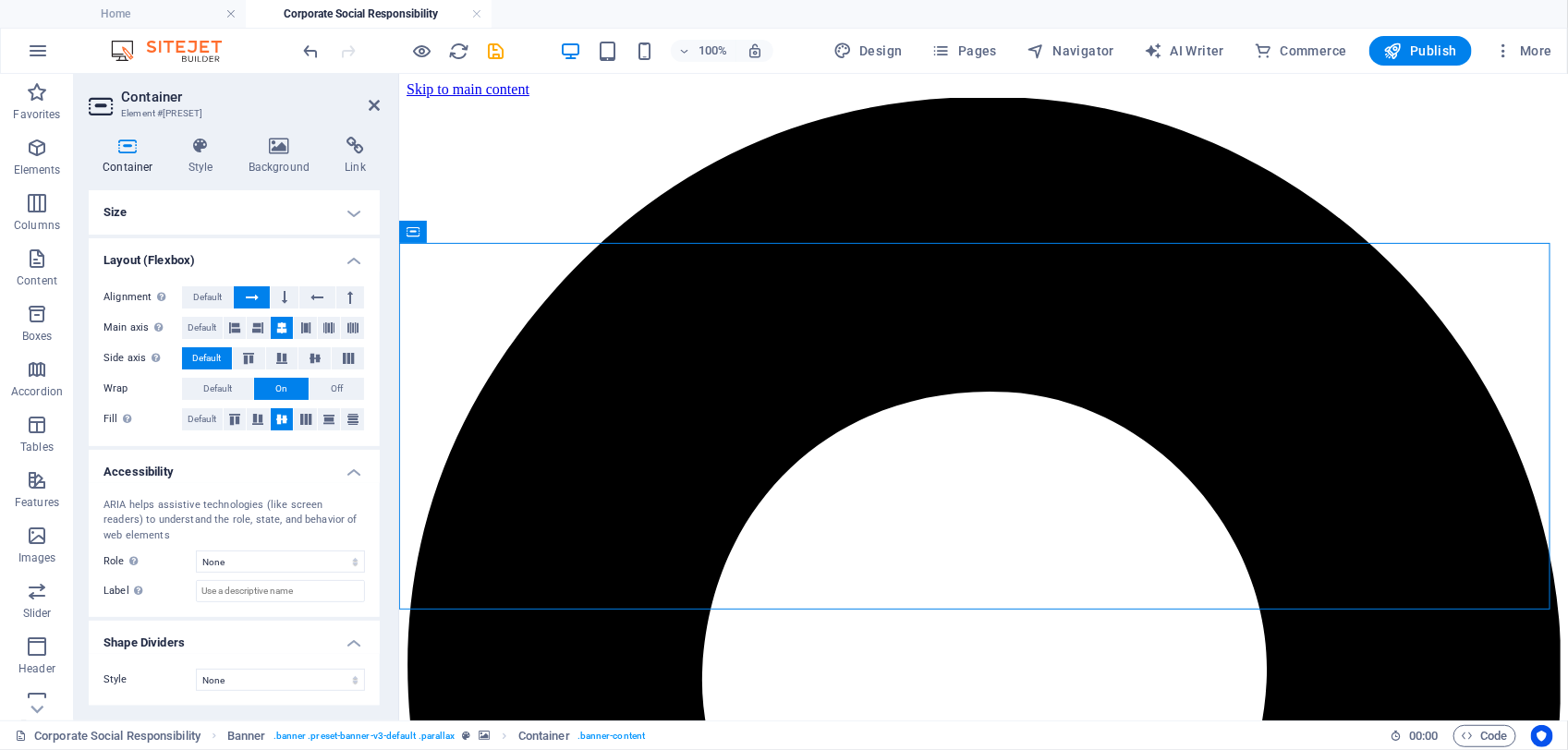 click on "Size" at bounding box center [234, 212] 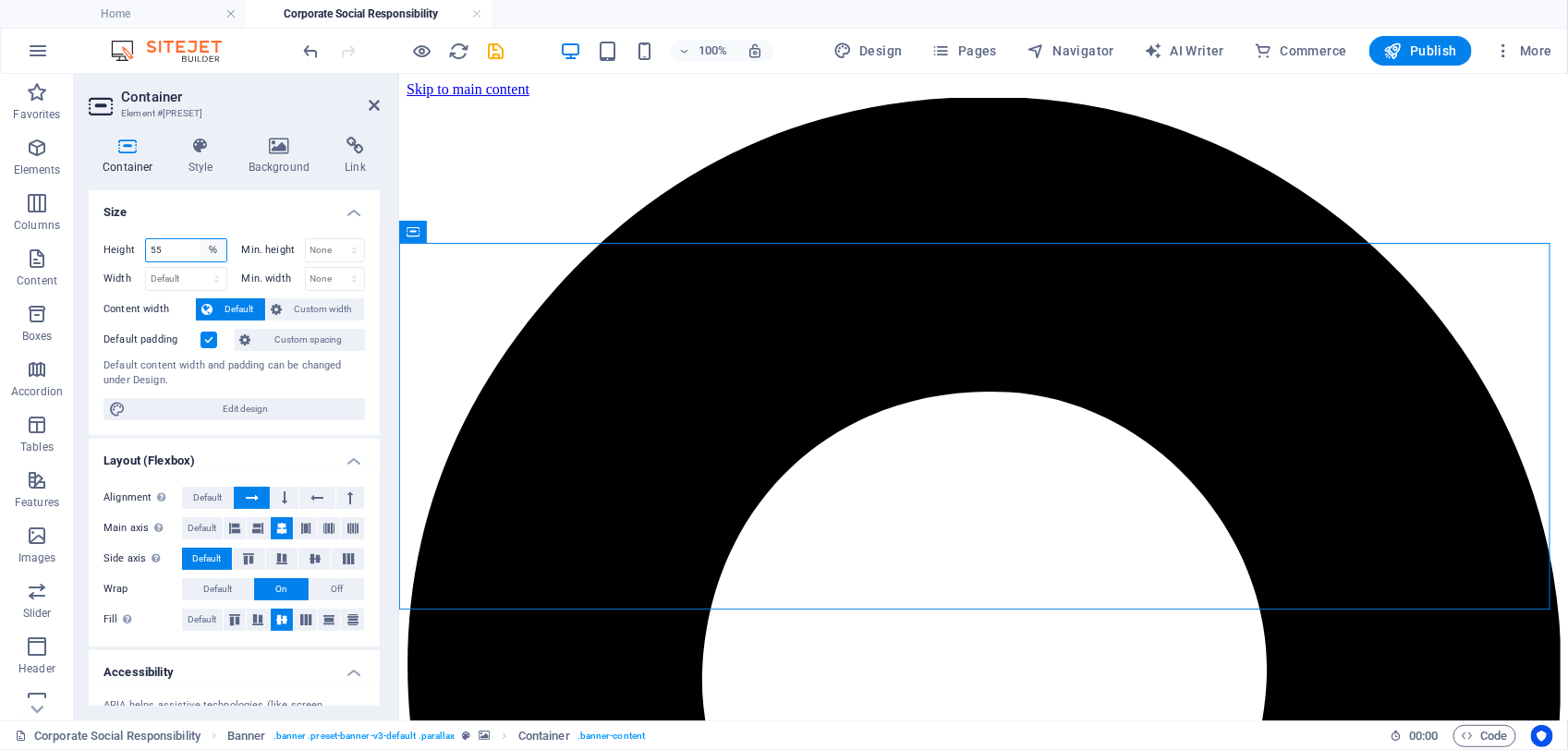 click on "55" at bounding box center (186, 250) 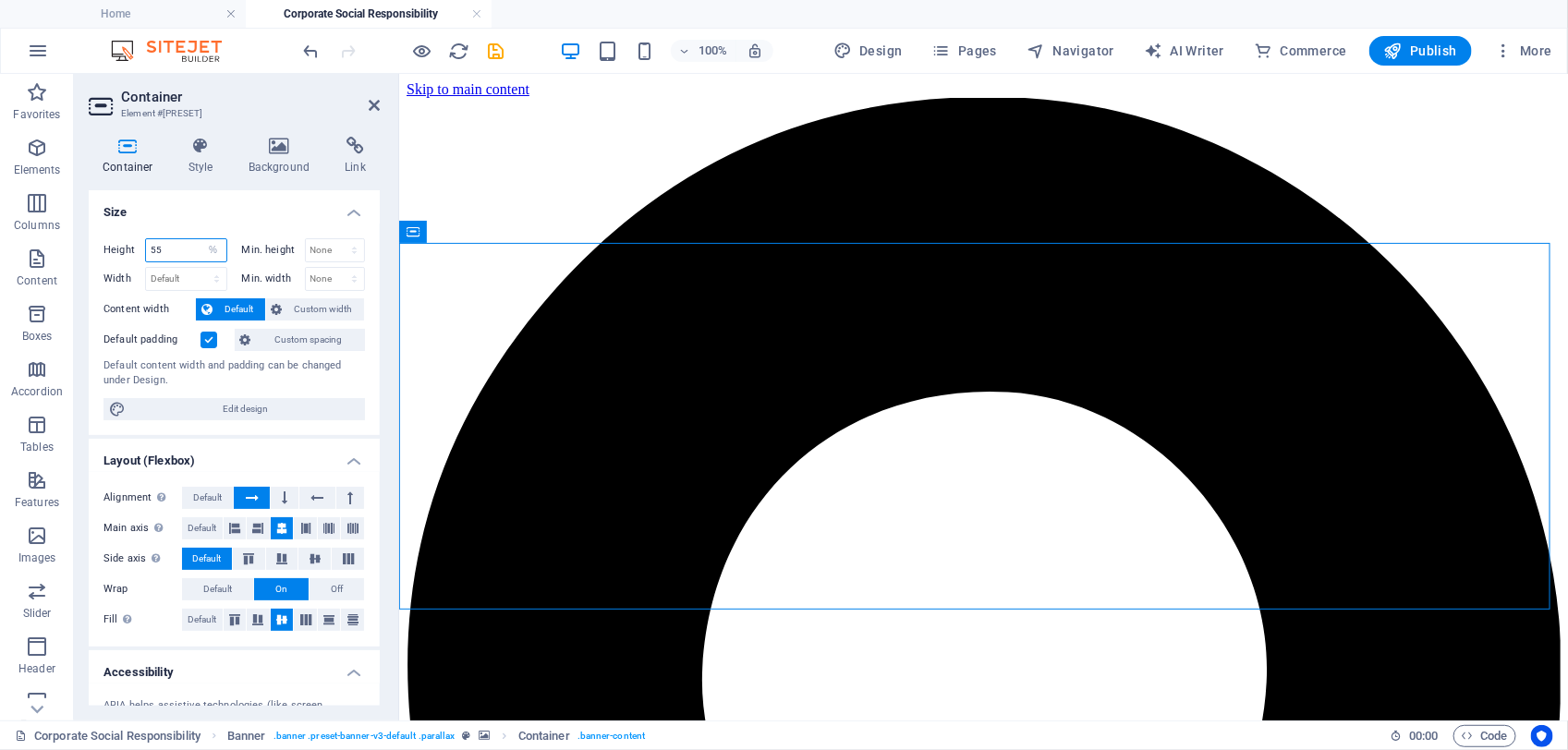 select on "default" 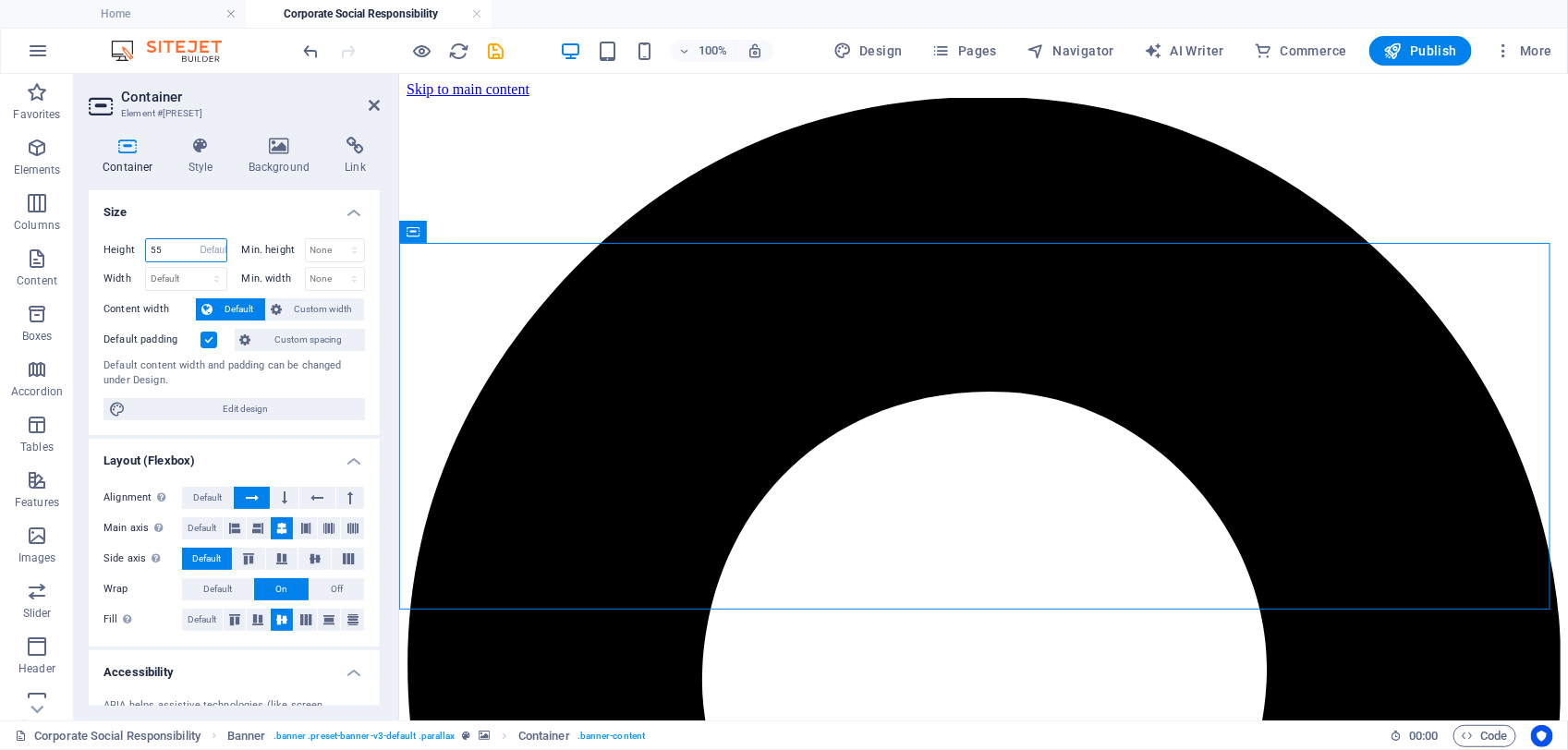 click on "Default px rem % vh vw" at bounding box center [213, 250] 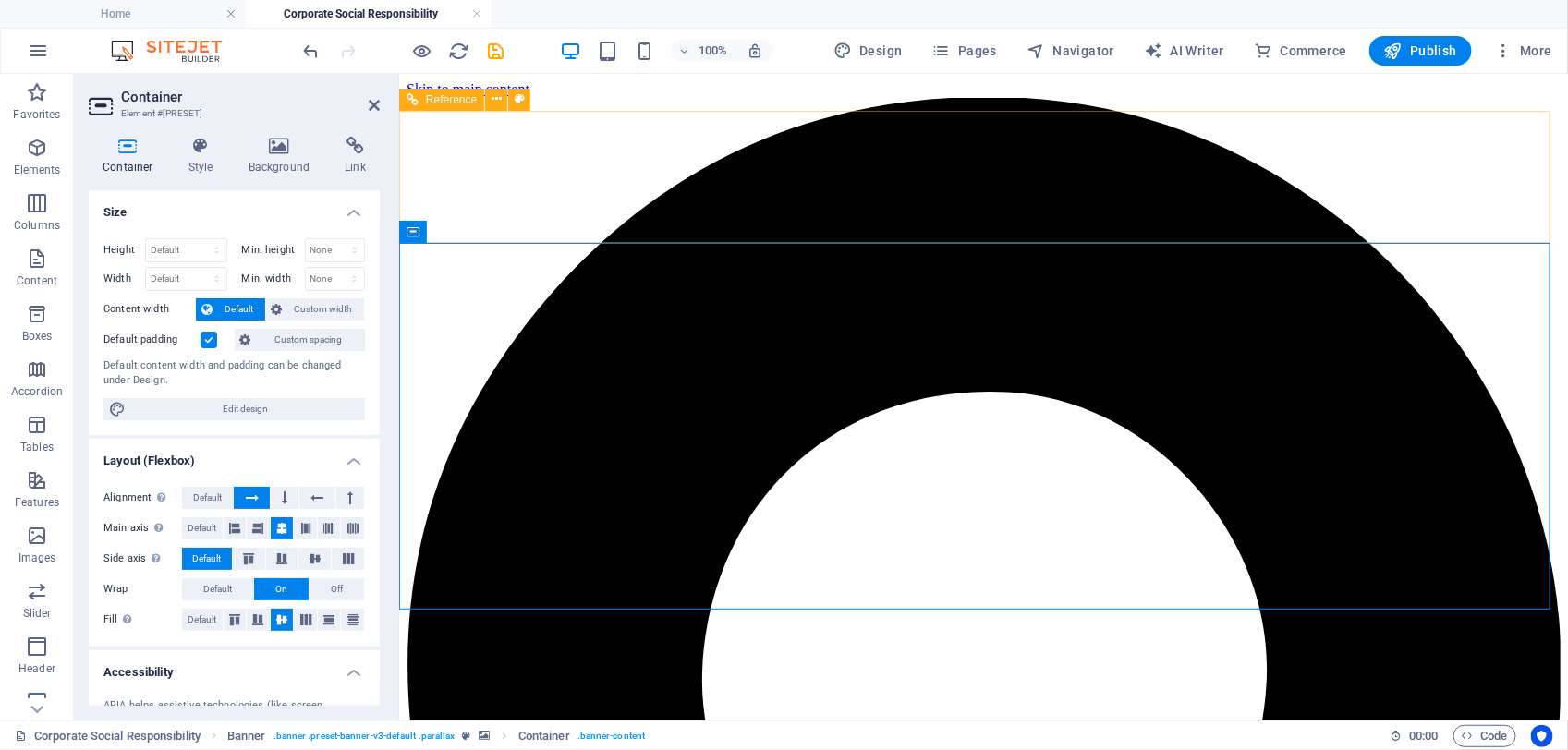 click on "Home About Us Our Management Message from CEO History of HMC HSEQ Sustainability CSR Our Business Current Project Careers News Contact" at bounding box center [982, 4409] 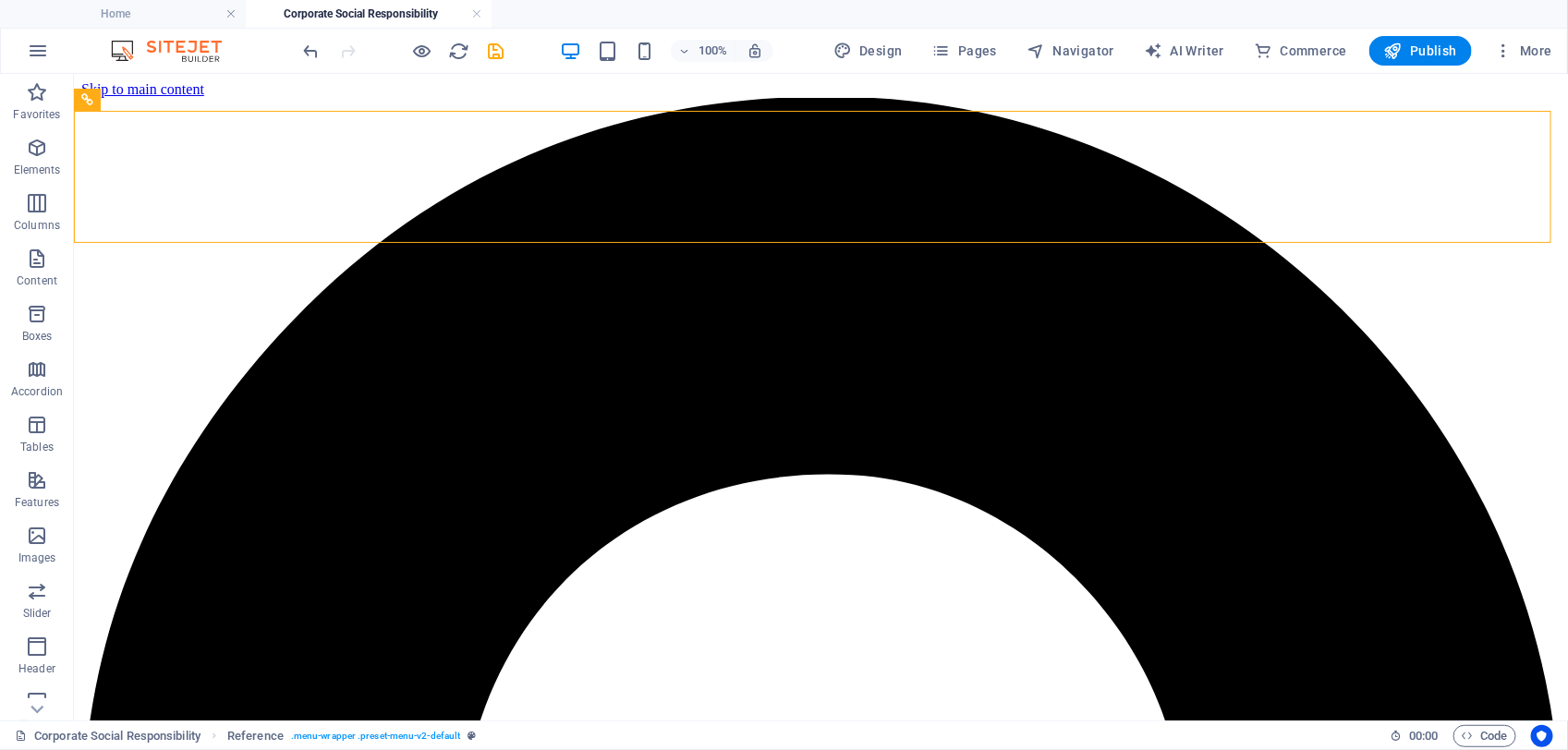 click on "Corporate Social Responsibility Reference . menu-wrapper .preset-menu-v2-default" at bounding box center [695, 736] 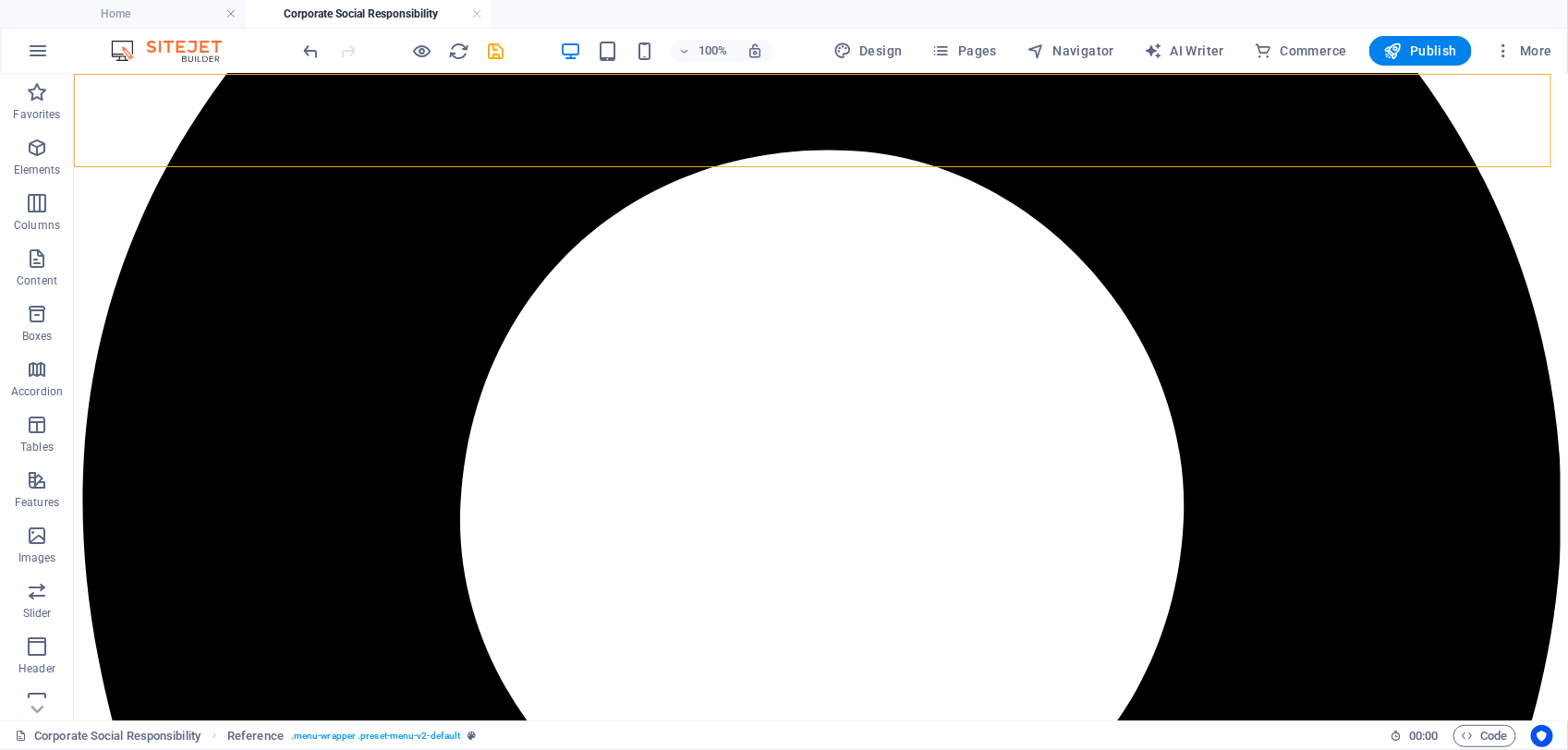scroll, scrollTop: 344, scrollLeft: 0, axis: vertical 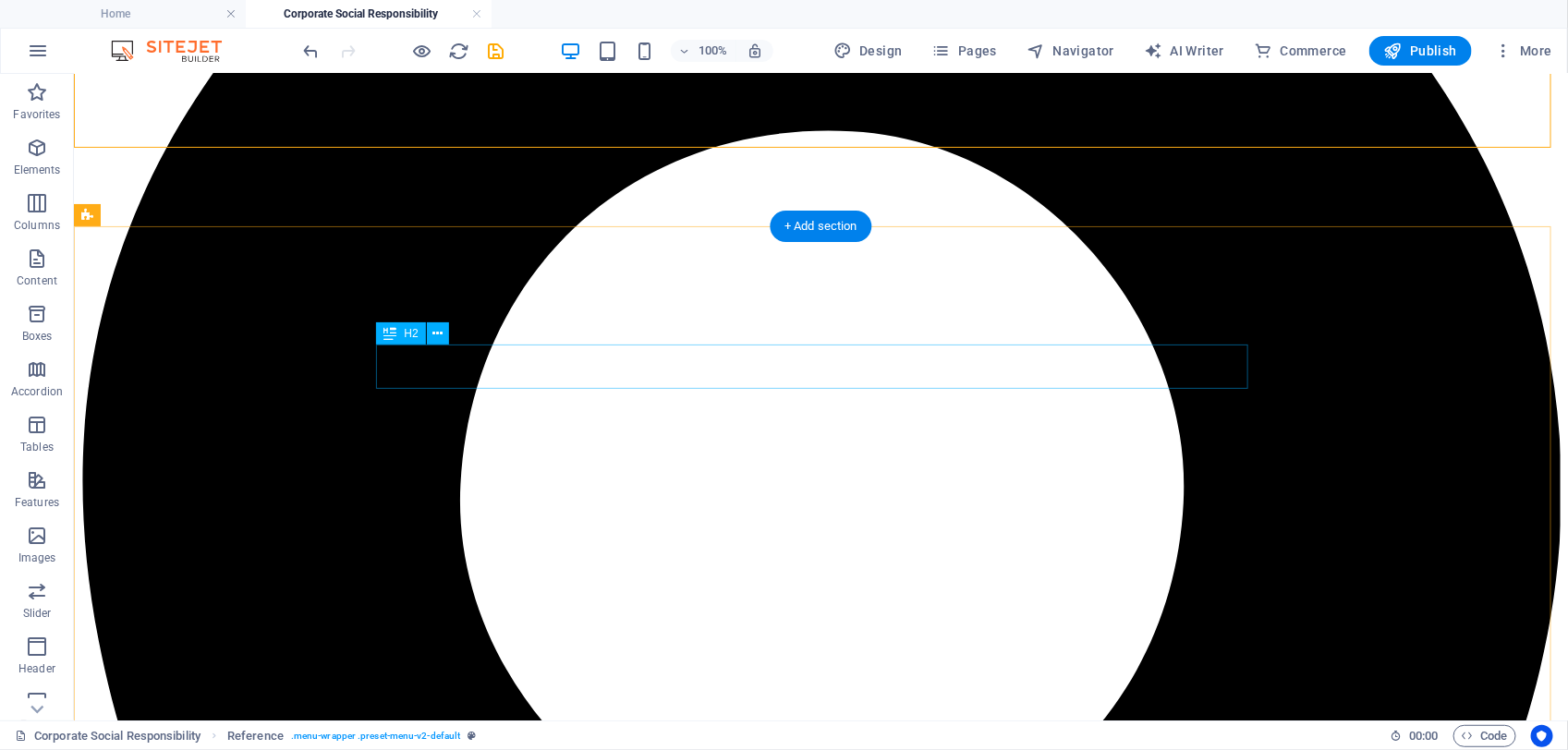 click on "MESSAGE FROM THE CHIEF EXECUTIVE" at bounding box center (820, 6025) 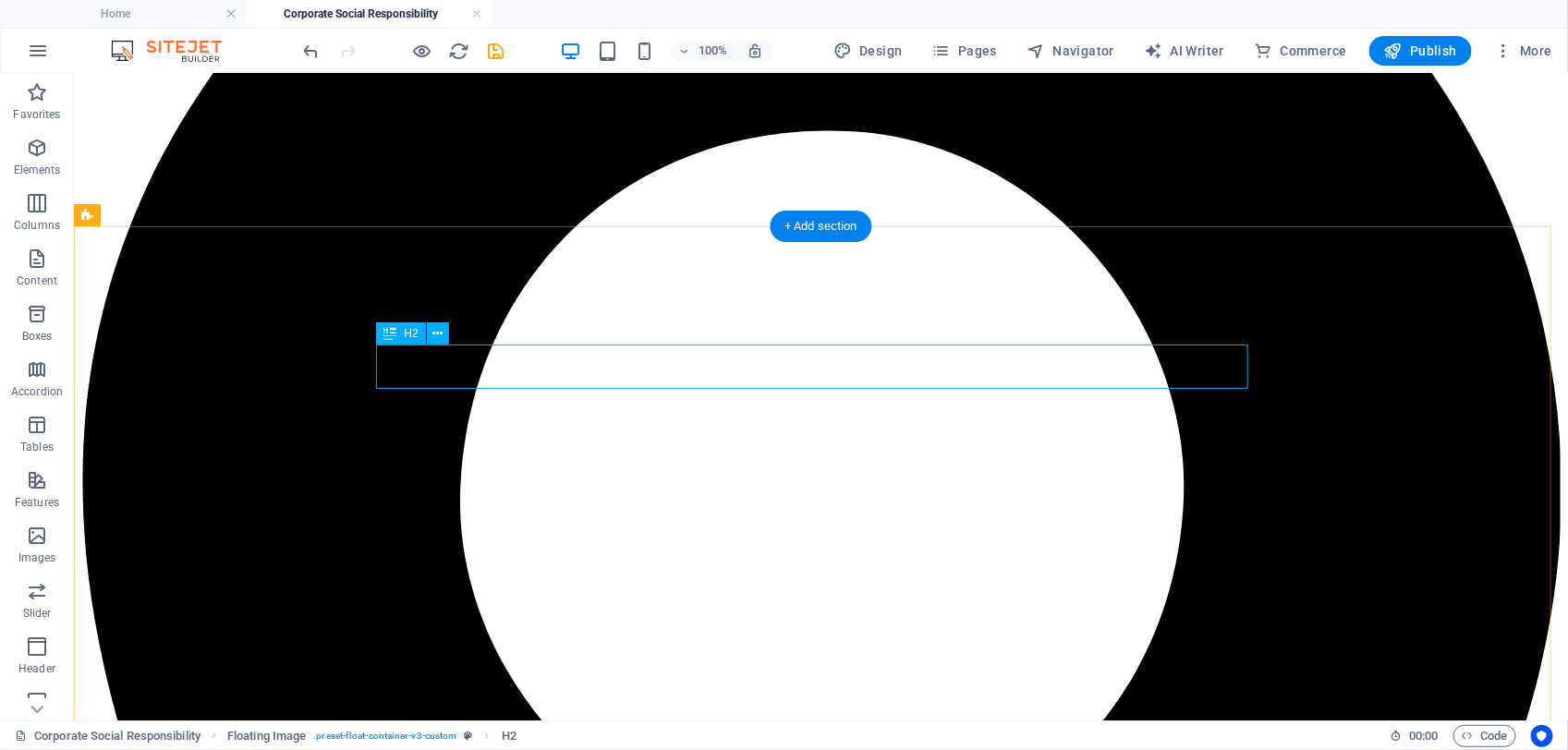 click on "MESSAGE FROM THE CHIEF EXECUTIVE" at bounding box center (820, 6025) 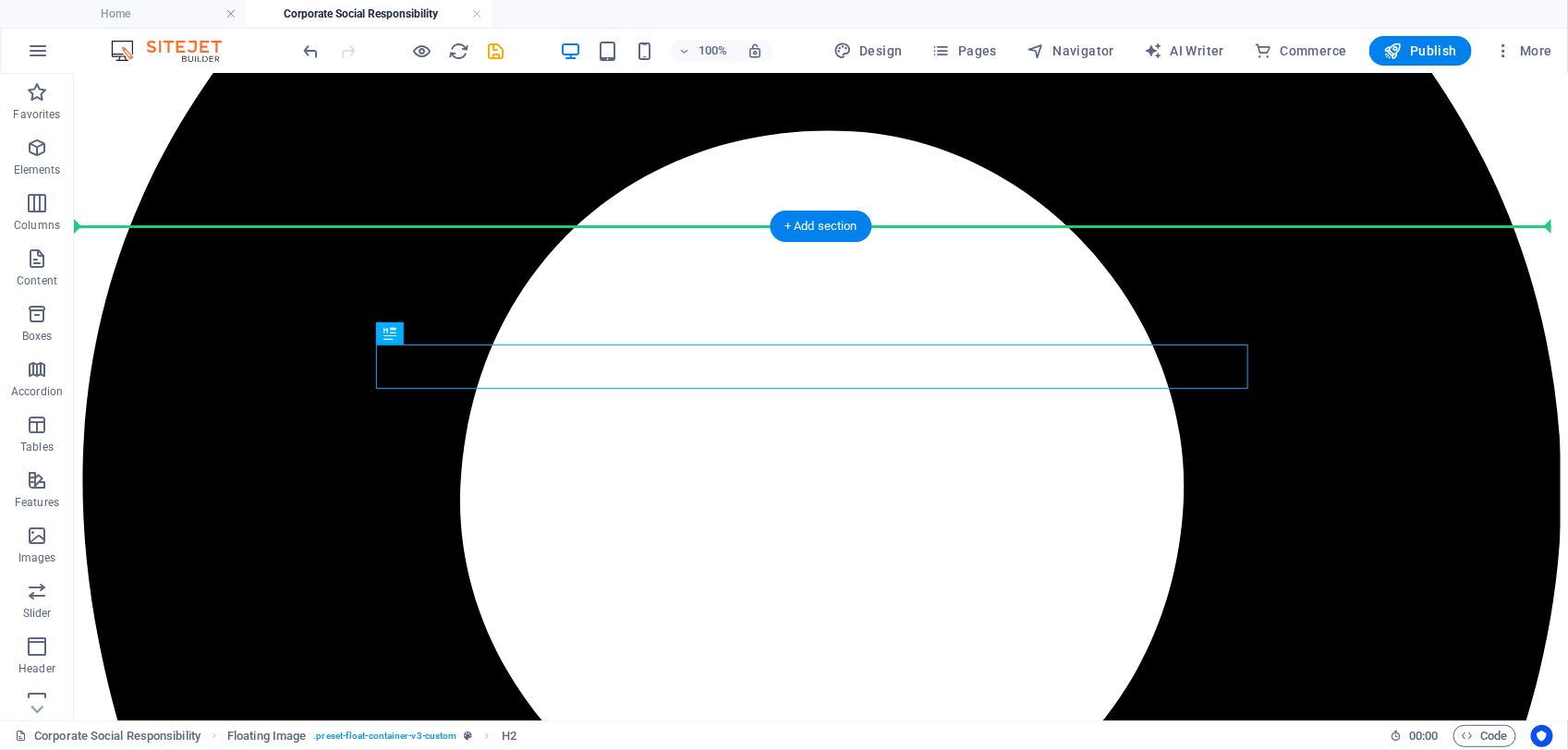 drag, startPoint x: 694, startPoint y: 353, endPoint x: 698, endPoint y: 309, distance: 44.181444 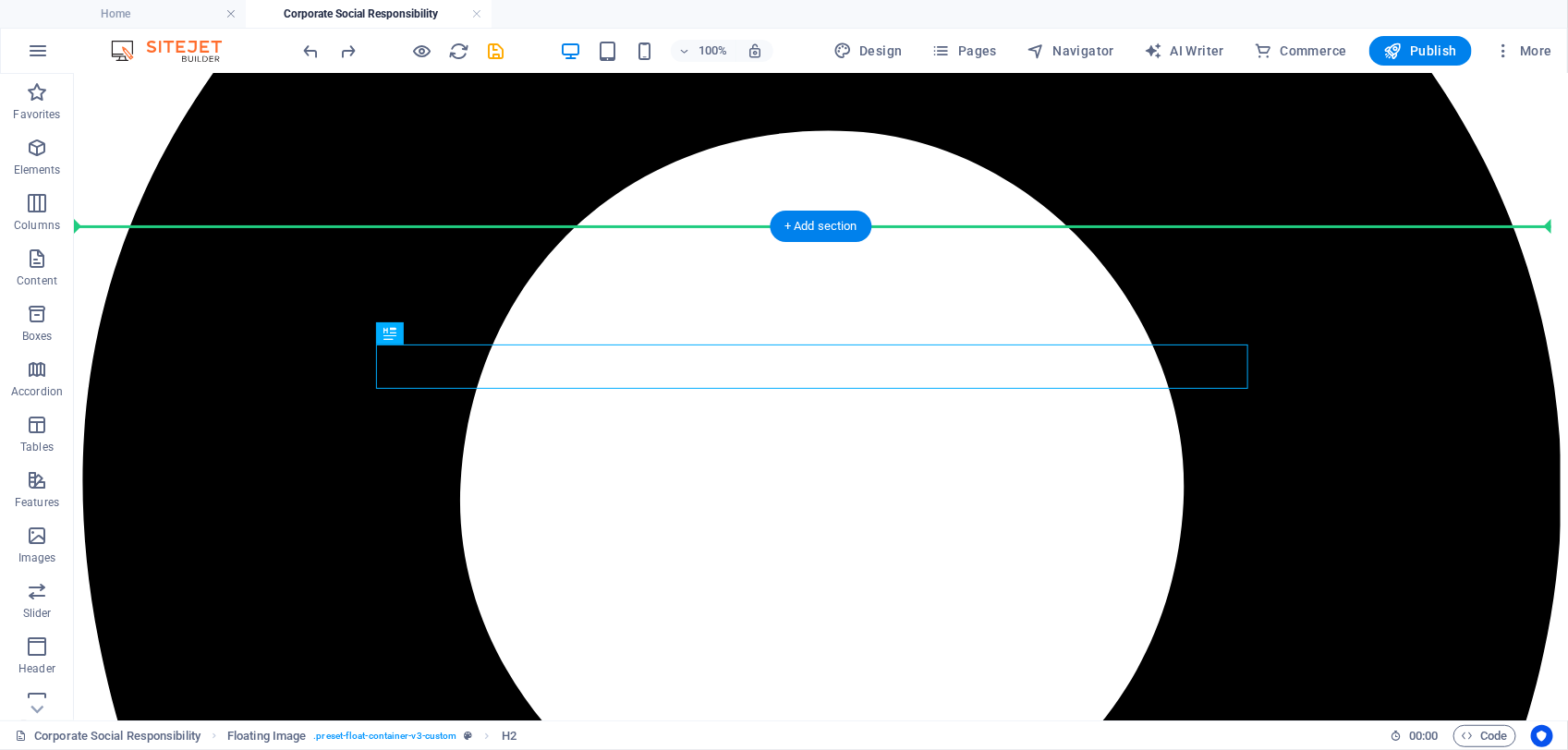 drag, startPoint x: 943, startPoint y: 347, endPoint x: 946, endPoint y: 297, distance: 50.08992 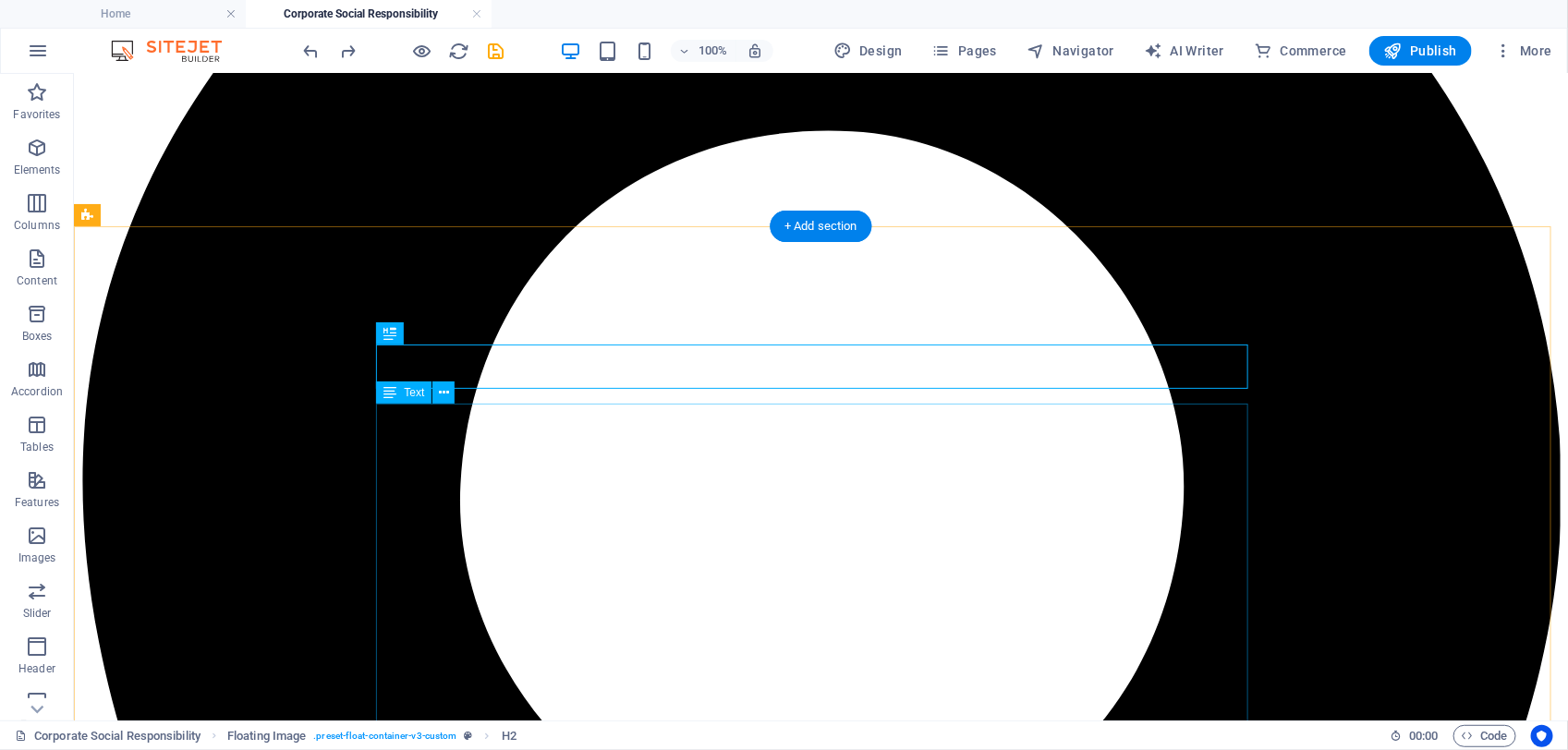 click on "[FIRST] [LAST] Chief Executive Officer / Director With deep roots in the construction profession, I have always nurtured a fervent aspiration to establish a construction company that is not only capable of addressing but also reversing many of the pervasive issues that plague the industry, including time and cost overruns, quality lapses, and various malpractices that can often hinder project success and client satisfaction. In pursuit of these ambitious goals, I founded M/s HMC Constructions Private Limited. Concurrently, I felt an urgent desire to carve out a unique niche in the market that is founded solely on exemplary performance, with the goal of earning well-deserved recognition and respect from our peers and clients alike. As a forward-thinking organization committed to reshaping the future of construction, we prioritize providing fast-track services while thoughtfully embracing sustainability as a core principle of our mission." at bounding box center (820, 6735) 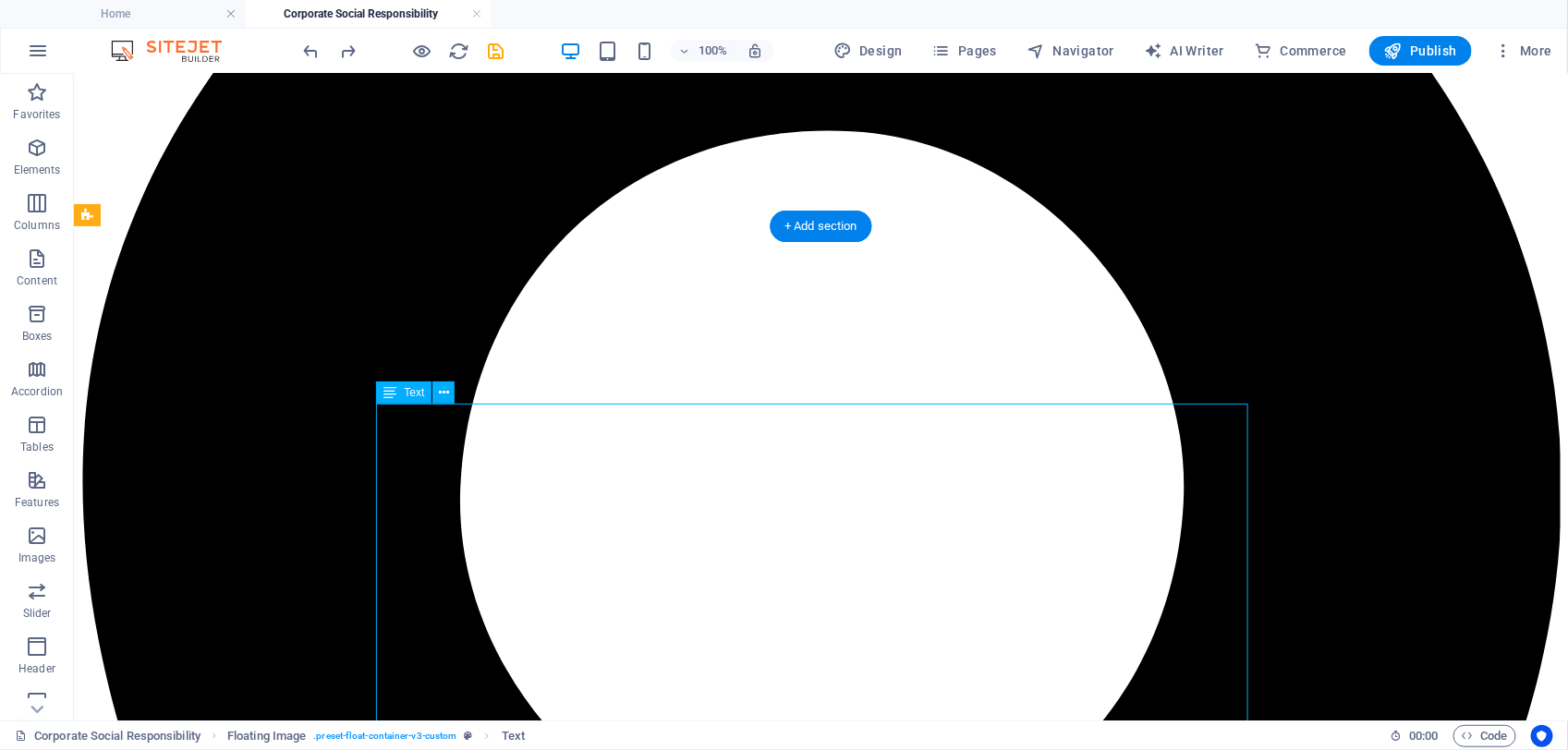 click on "[FIRST] [LAST] Chief Executive Officer / Director With deep roots in the construction profession, I have always nurtured a fervent aspiration to establish a construction company that is not only capable of addressing but also reversing many of the pervasive issues that plague the industry, including time and cost overruns, quality lapses, and various malpractices that can often hinder project success and client satisfaction. In pursuit of these ambitious goals, I founded M/s HMC Constructions Private Limited. Concurrently, I felt an urgent desire to carve out a unique niche in the market that is founded solely on exemplary performance, with the goal of earning well-deserved recognition and respect from our peers and clients alike. As a forward-thinking organization committed to reshaping the future of construction, we prioritize providing fast-track services while thoughtfully embracing sustainability as a core principle of our mission." at bounding box center [820, 6735] 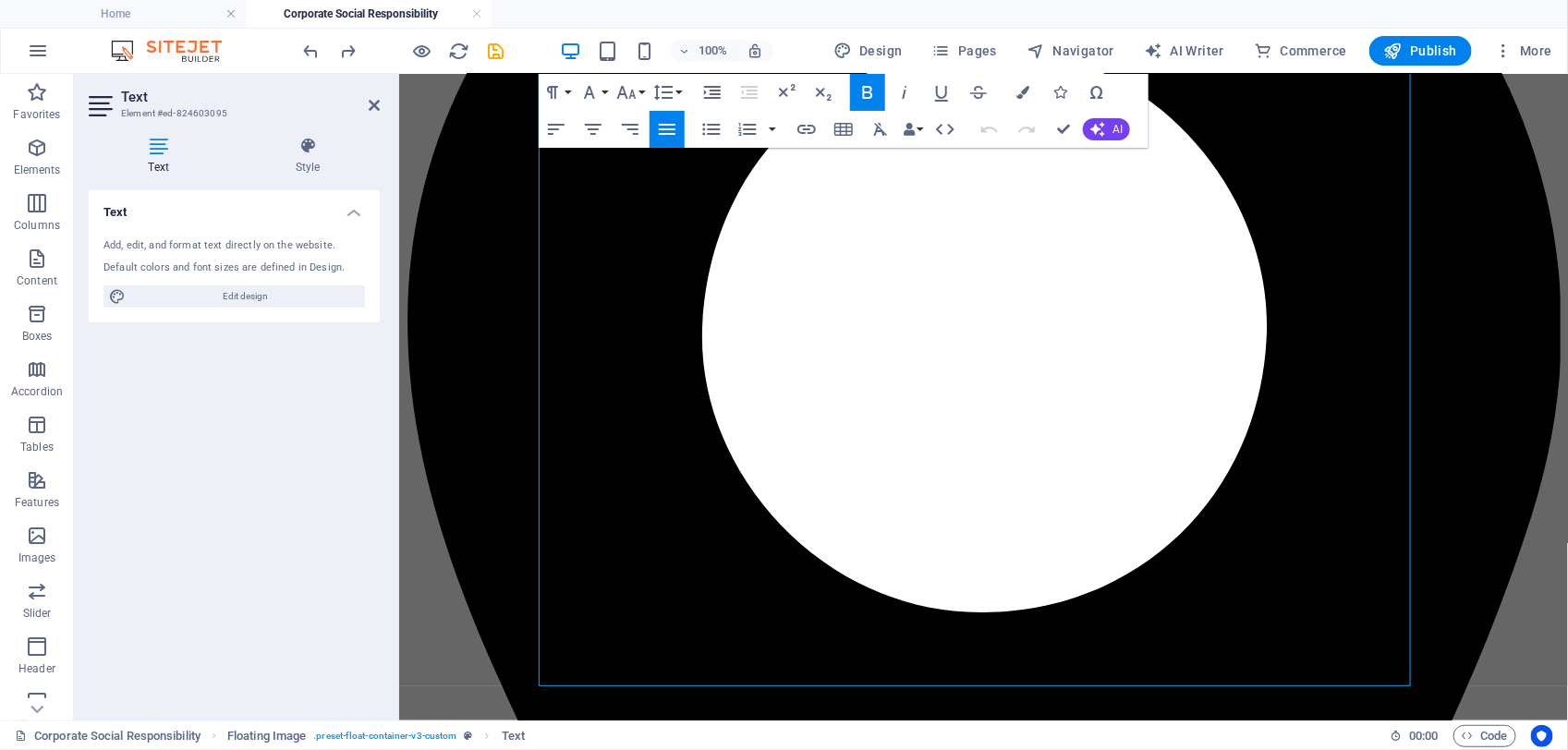 drag, startPoint x: 905, startPoint y: 421, endPoint x: 1253, endPoint y: 799, distance: 513.79763 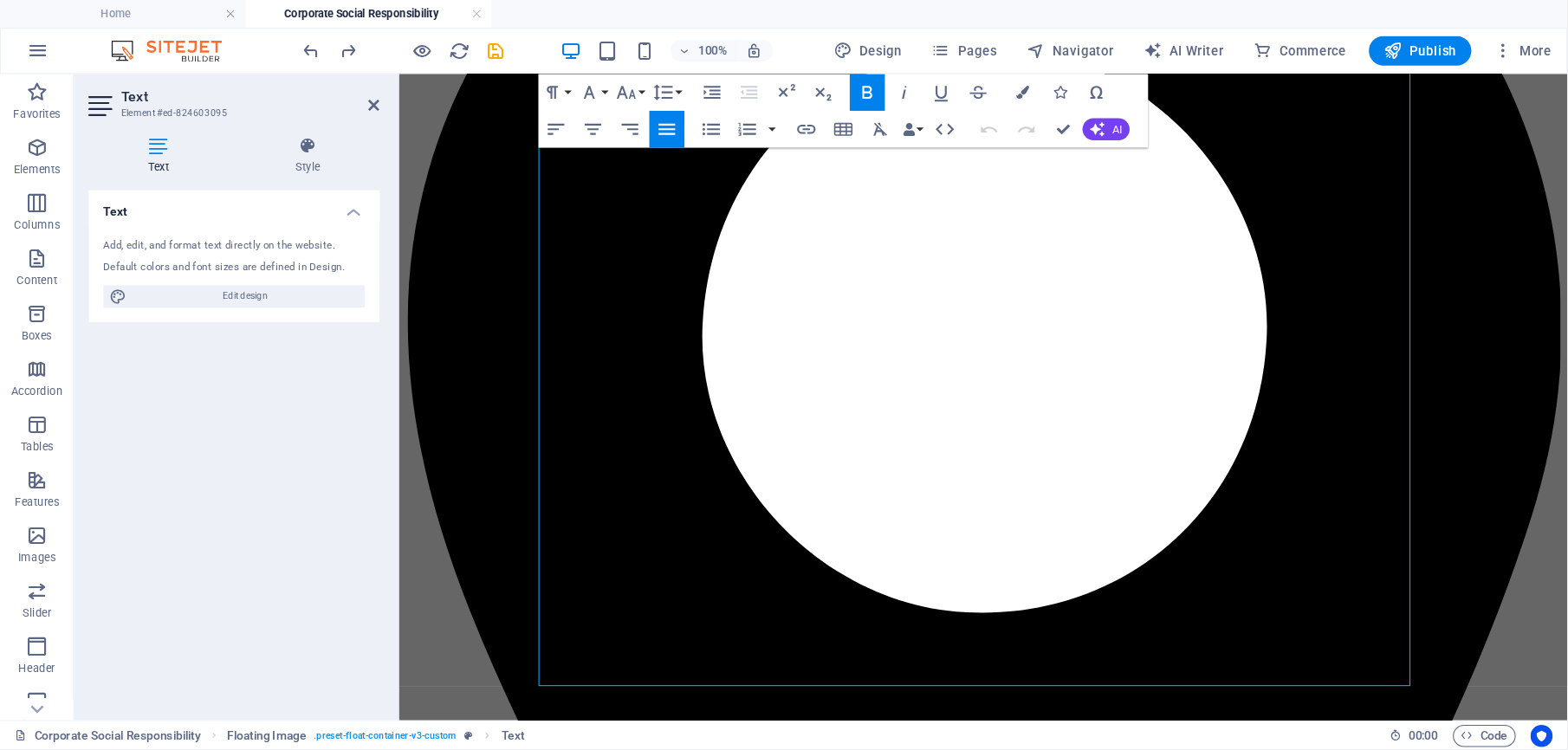 scroll, scrollTop: 766, scrollLeft: 0, axis: vertical 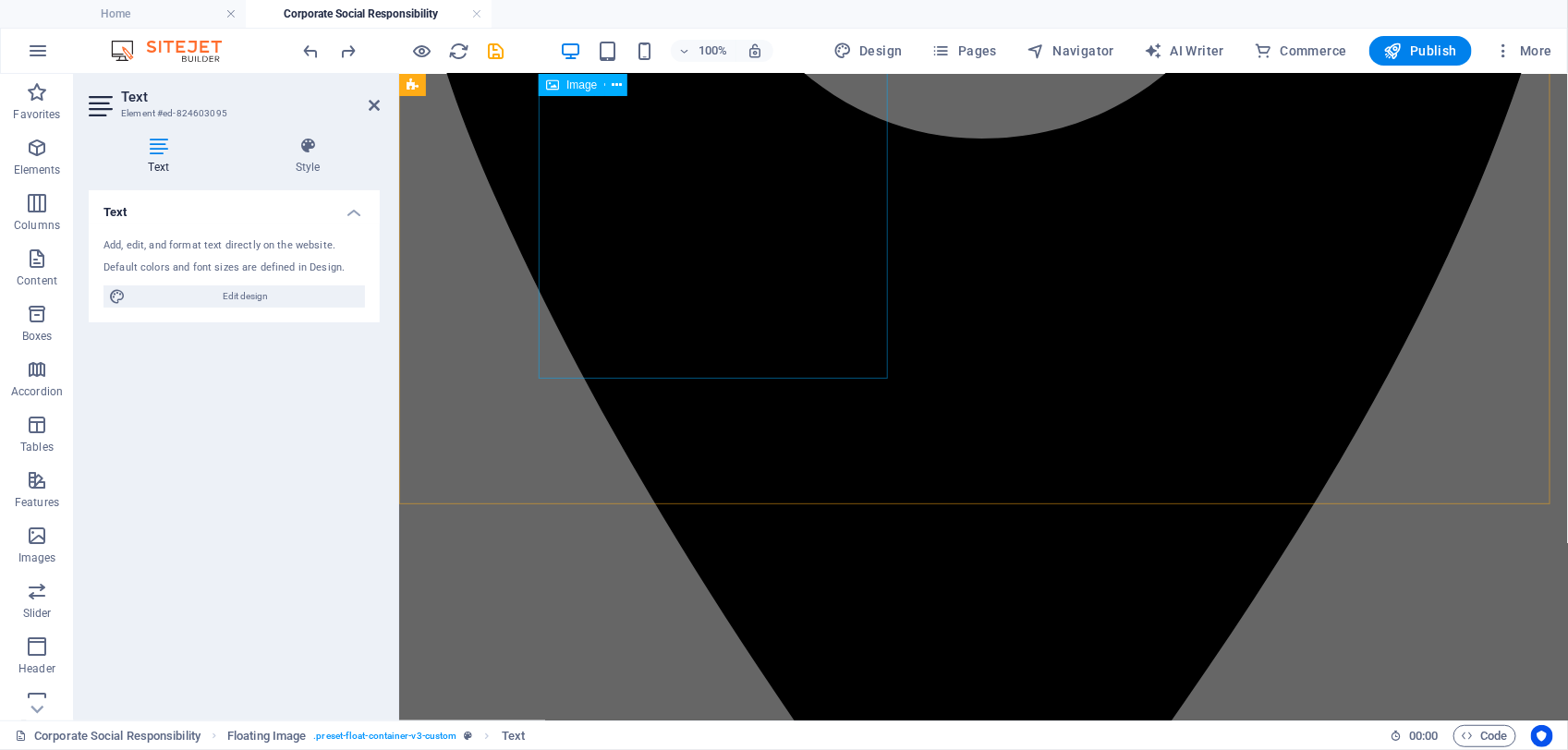 click at bounding box center (982, 4754) 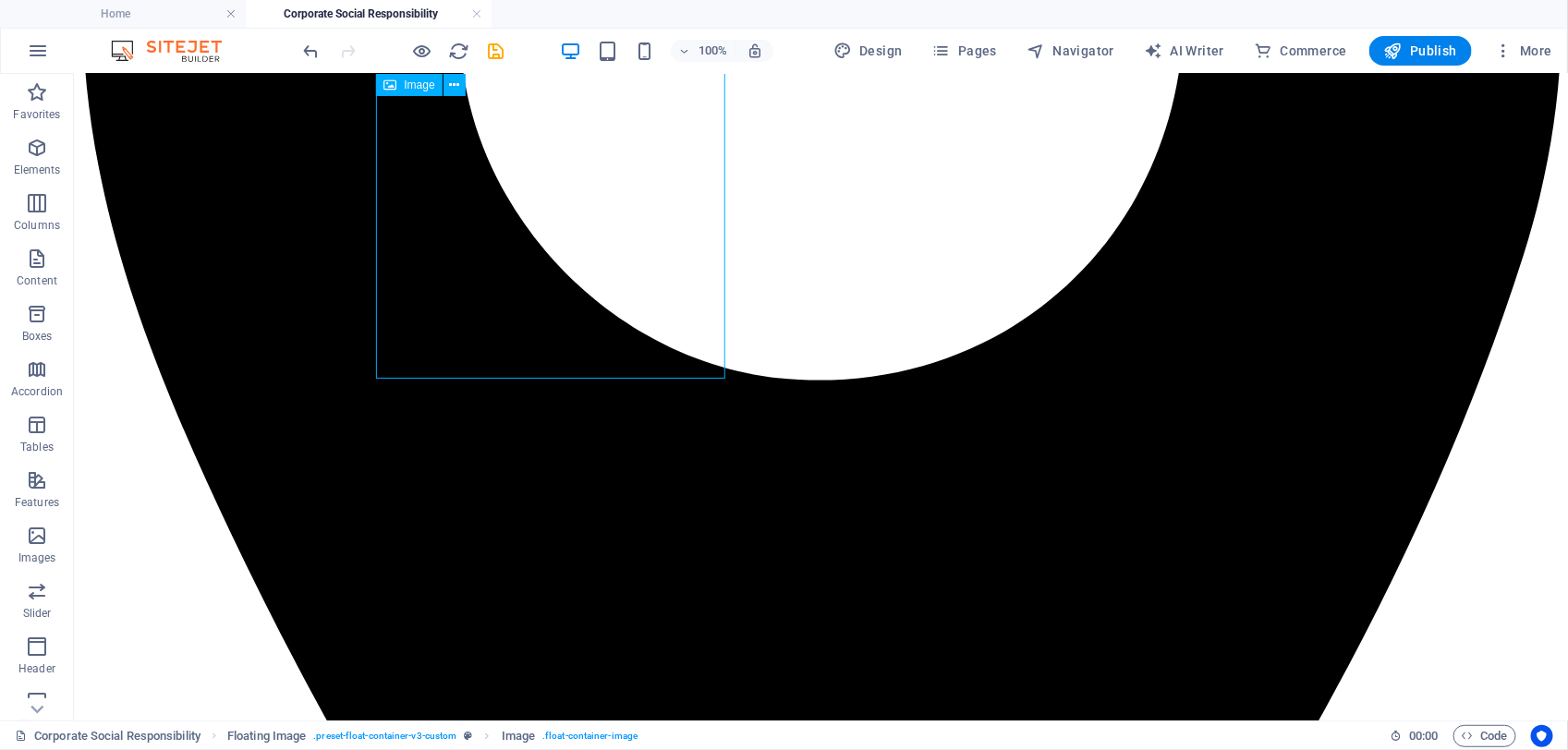 click at bounding box center [820, 5880] 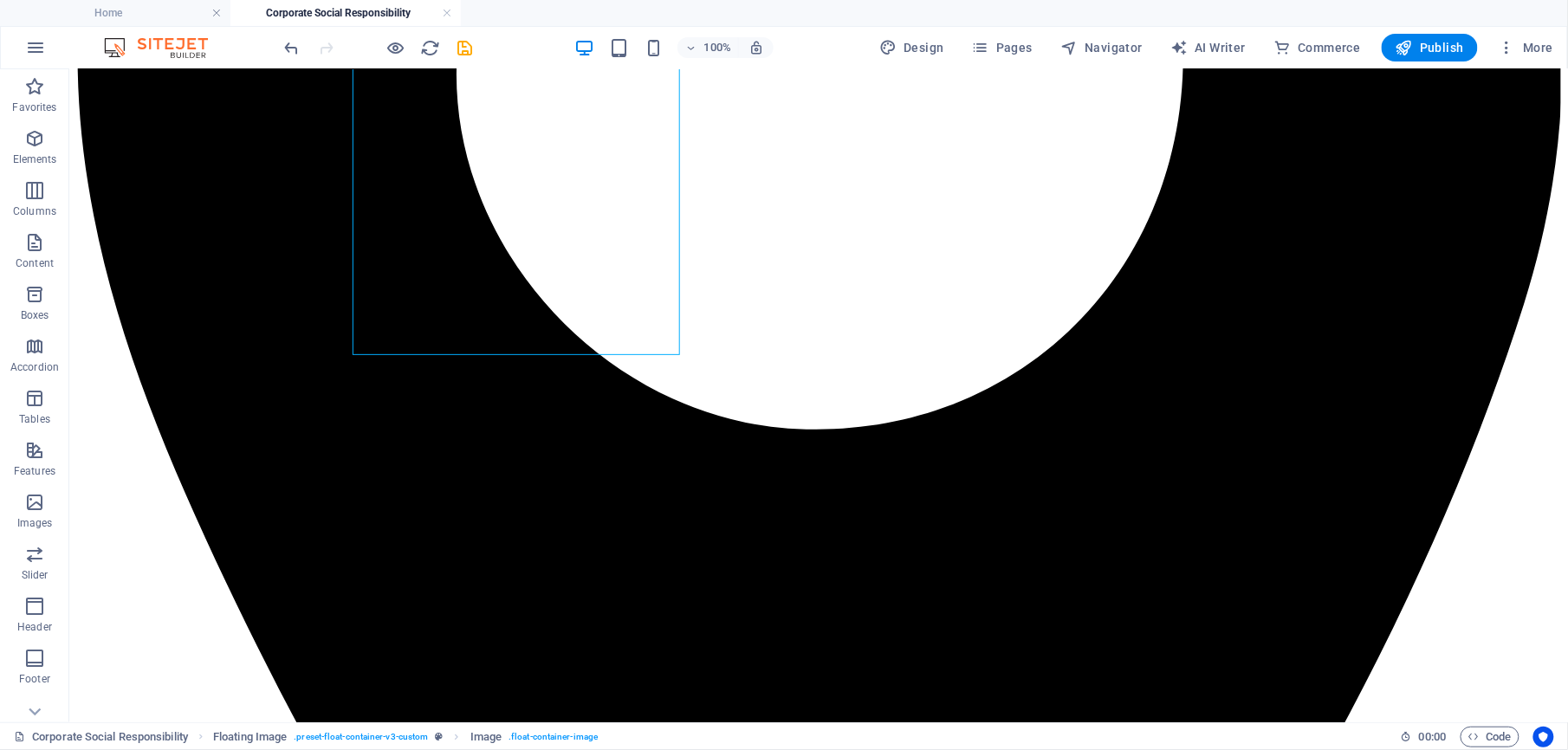 scroll, scrollTop: 766, scrollLeft: 0, axis: vertical 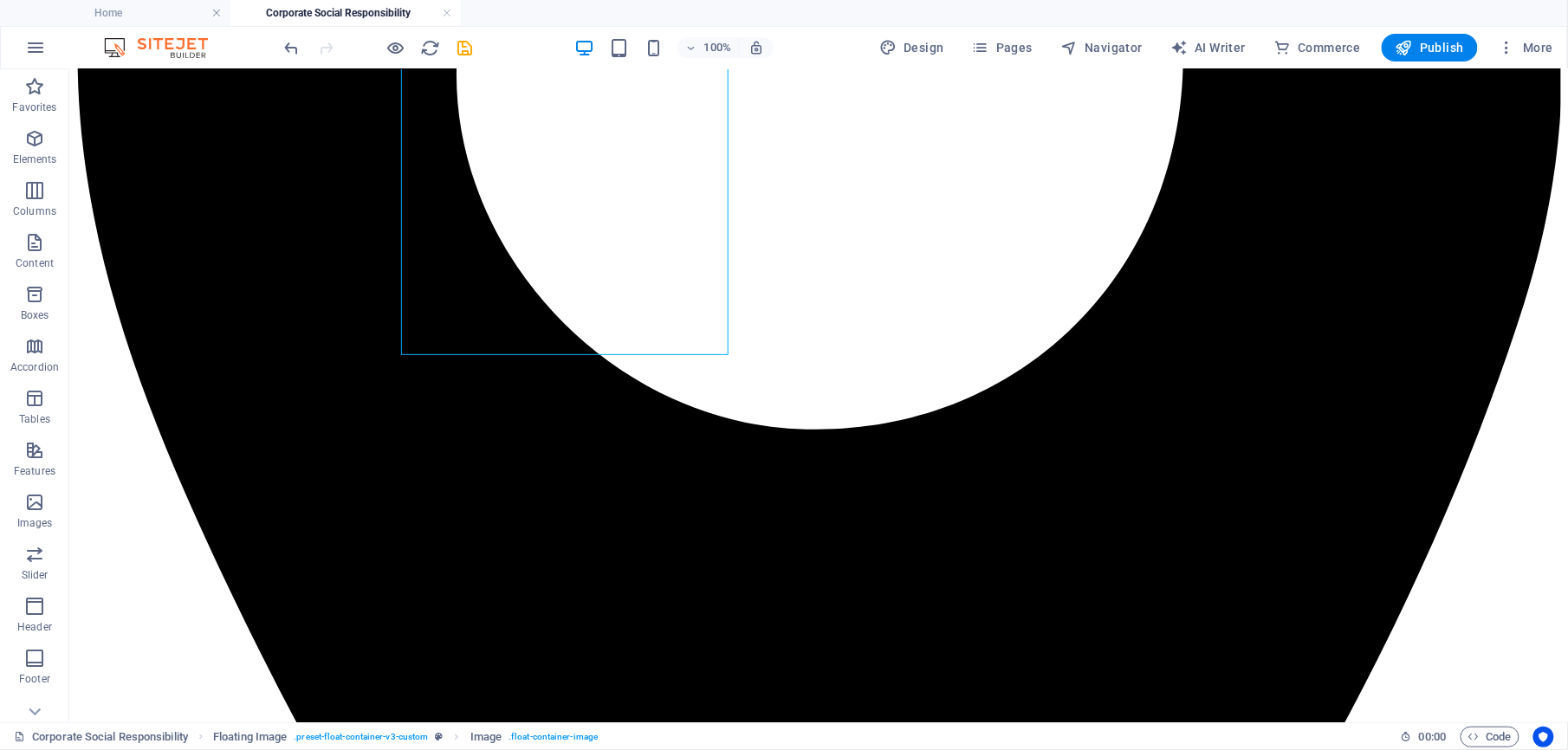 drag, startPoint x: 1483, startPoint y: 68, endPoint x: 1084, endPoint y: 294, distance: 458.5597 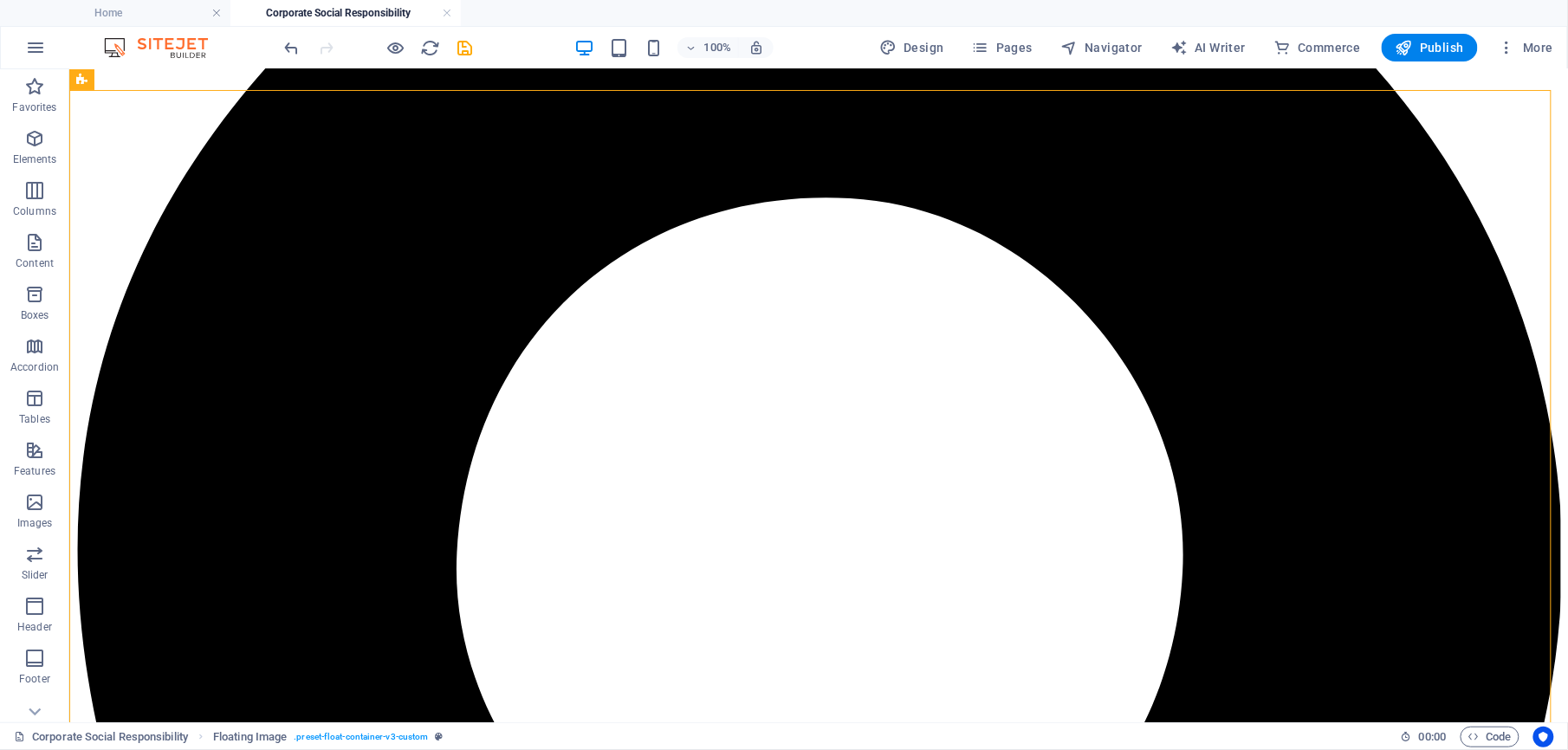 scroll, scrollTop: 236, scrollLeft: 0, axis: vertical 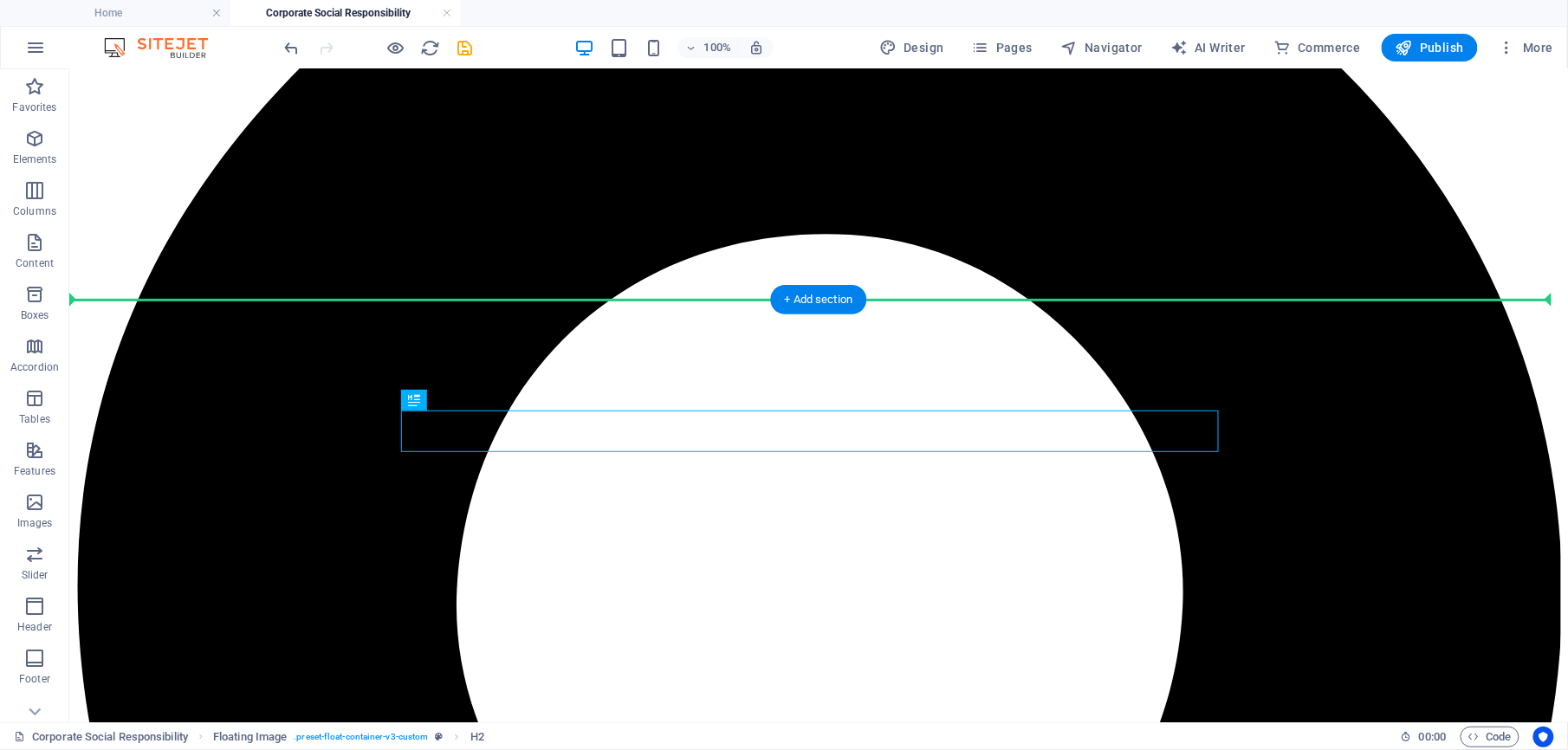 drag, startPoint x: 724, startPoint y: 418, endPoint x: 759, endPoint y: 325, distance: 99.368 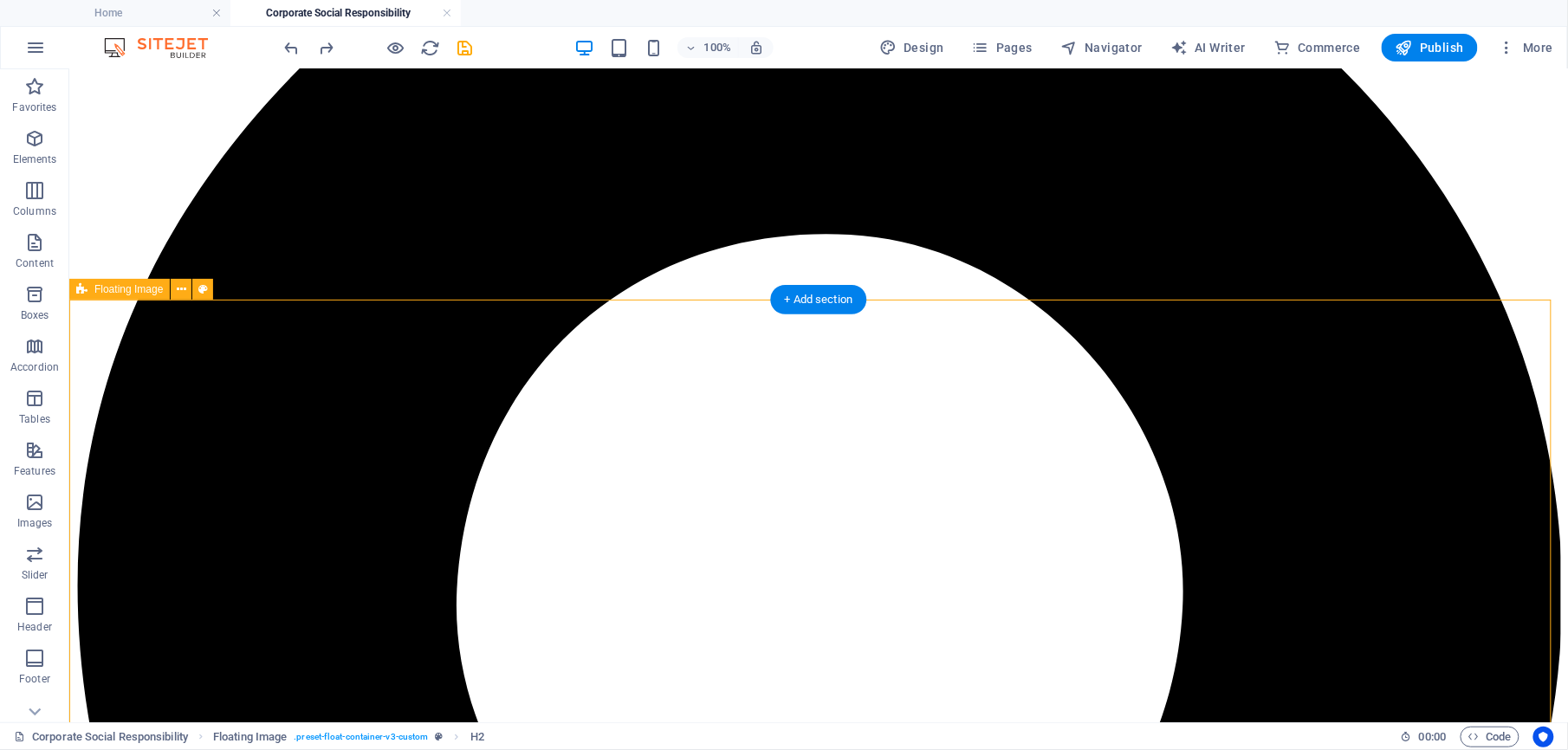 click on "Corporate Social Responsibility" at bounding box center [818, 6386] 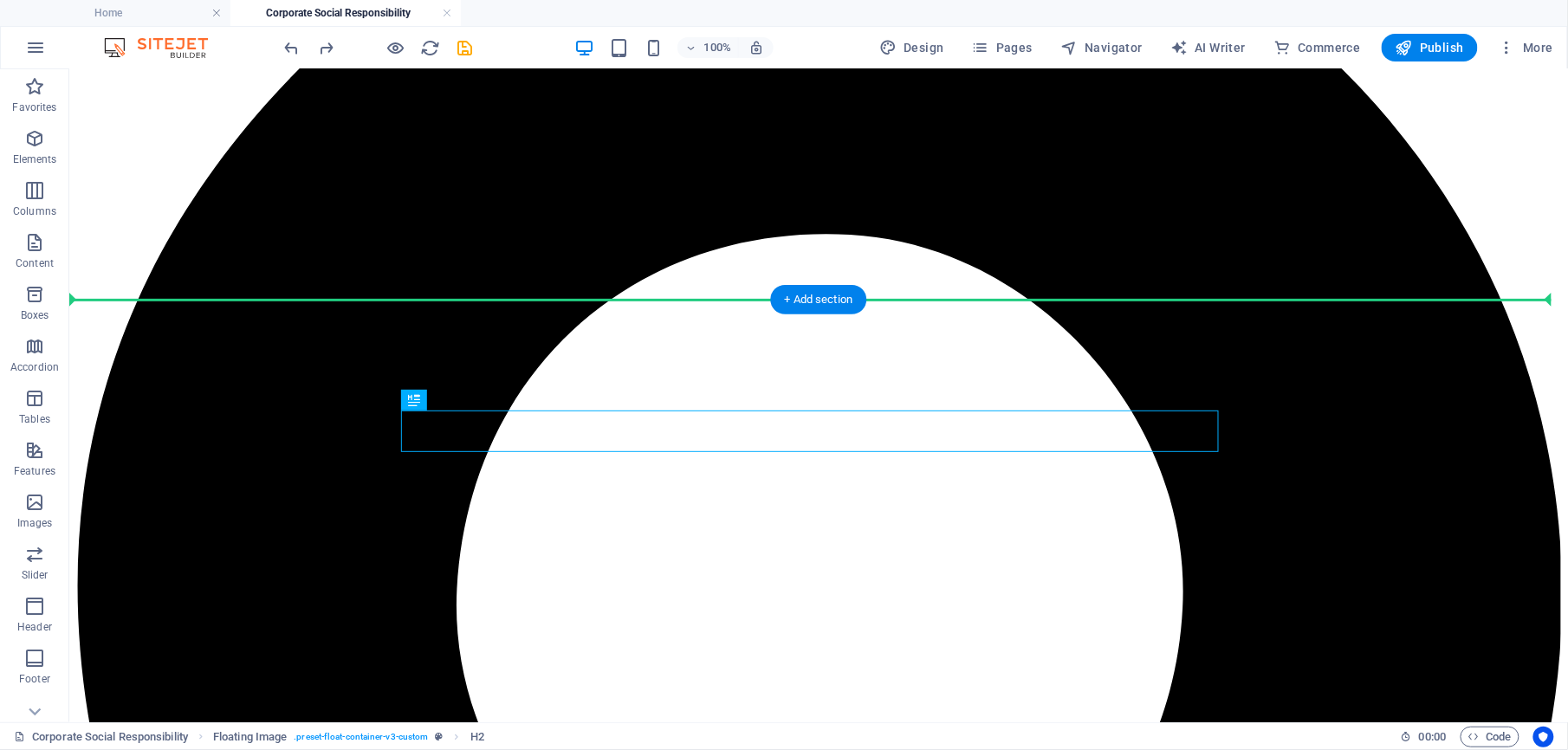 drag, startPoint x: 627, startPoint y: 427, endPoint x: 437, endPoint y: 367, distance: 199.2486 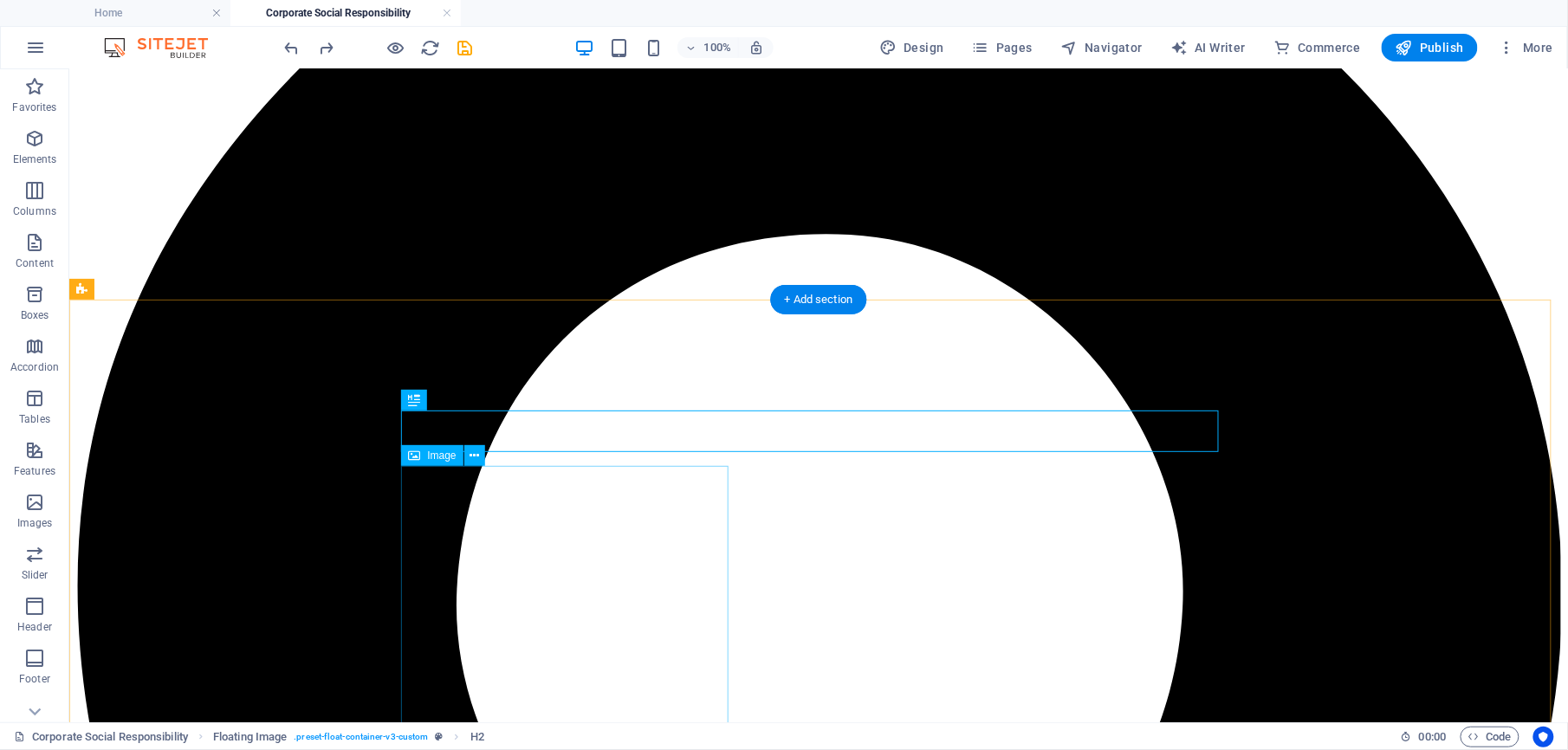 click at bounding box center (818, 6407) 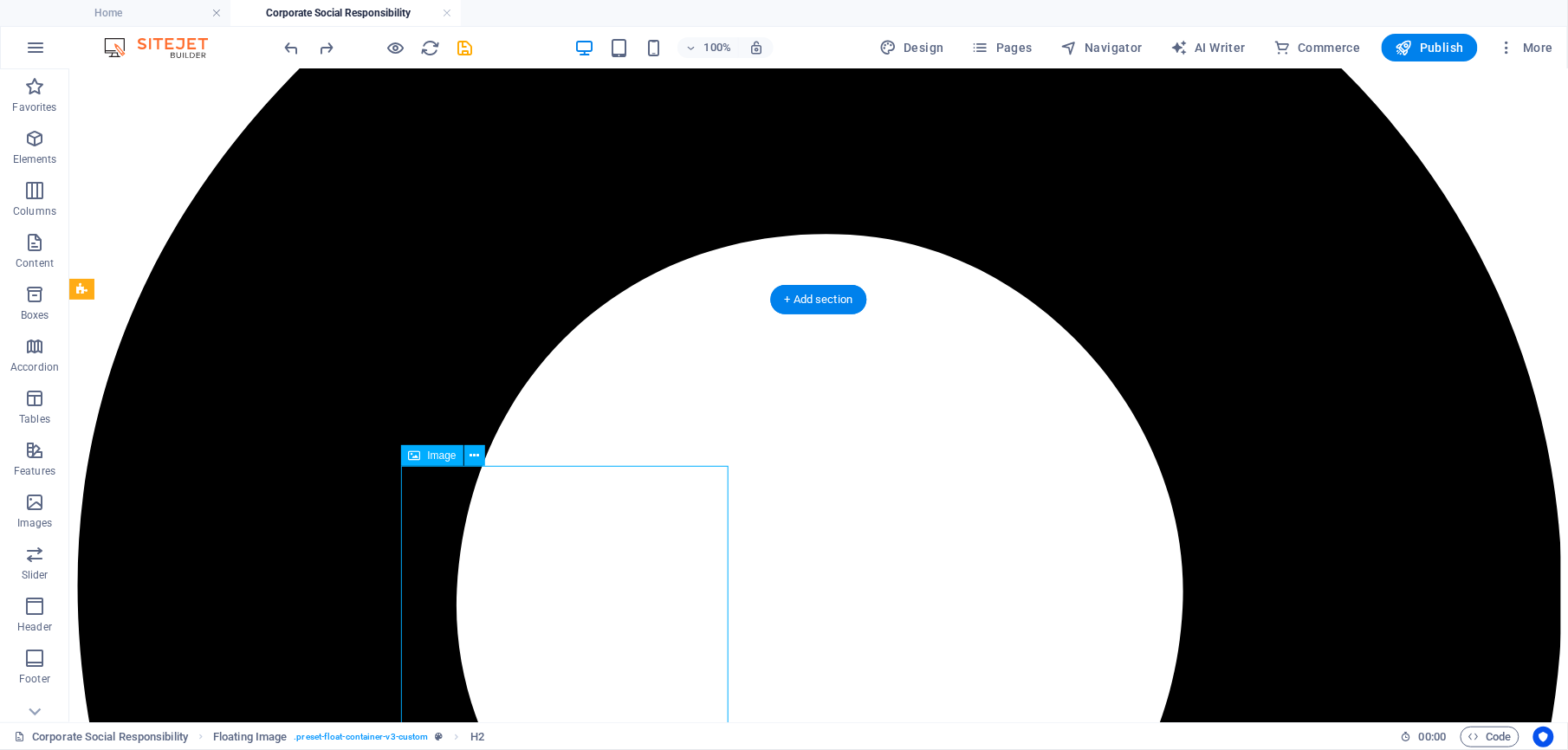 click at bounding box center [818, 6407] 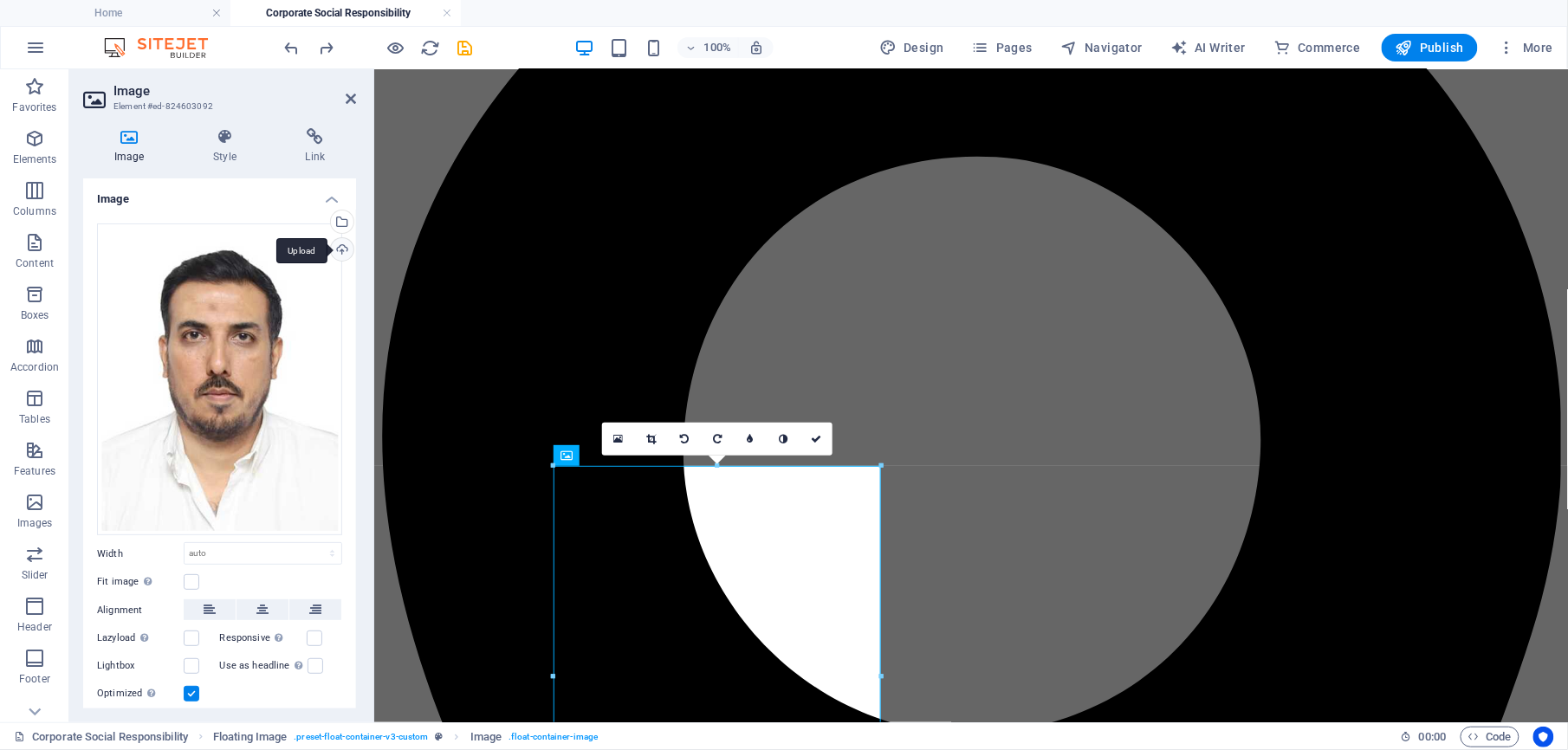click on "Upload" at bounding box center (340, 251) 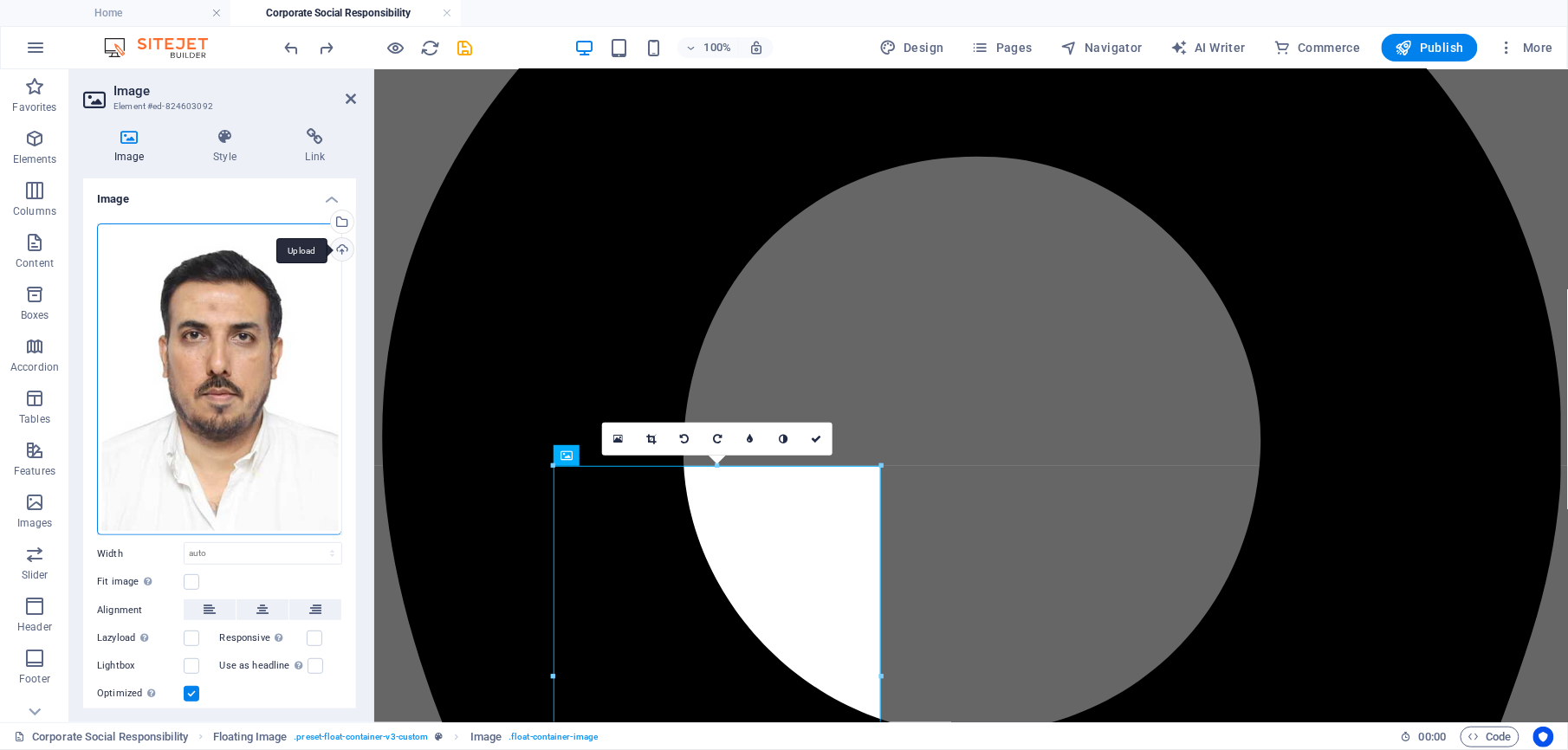 click on "Upload" at bounding box center (340, 251) 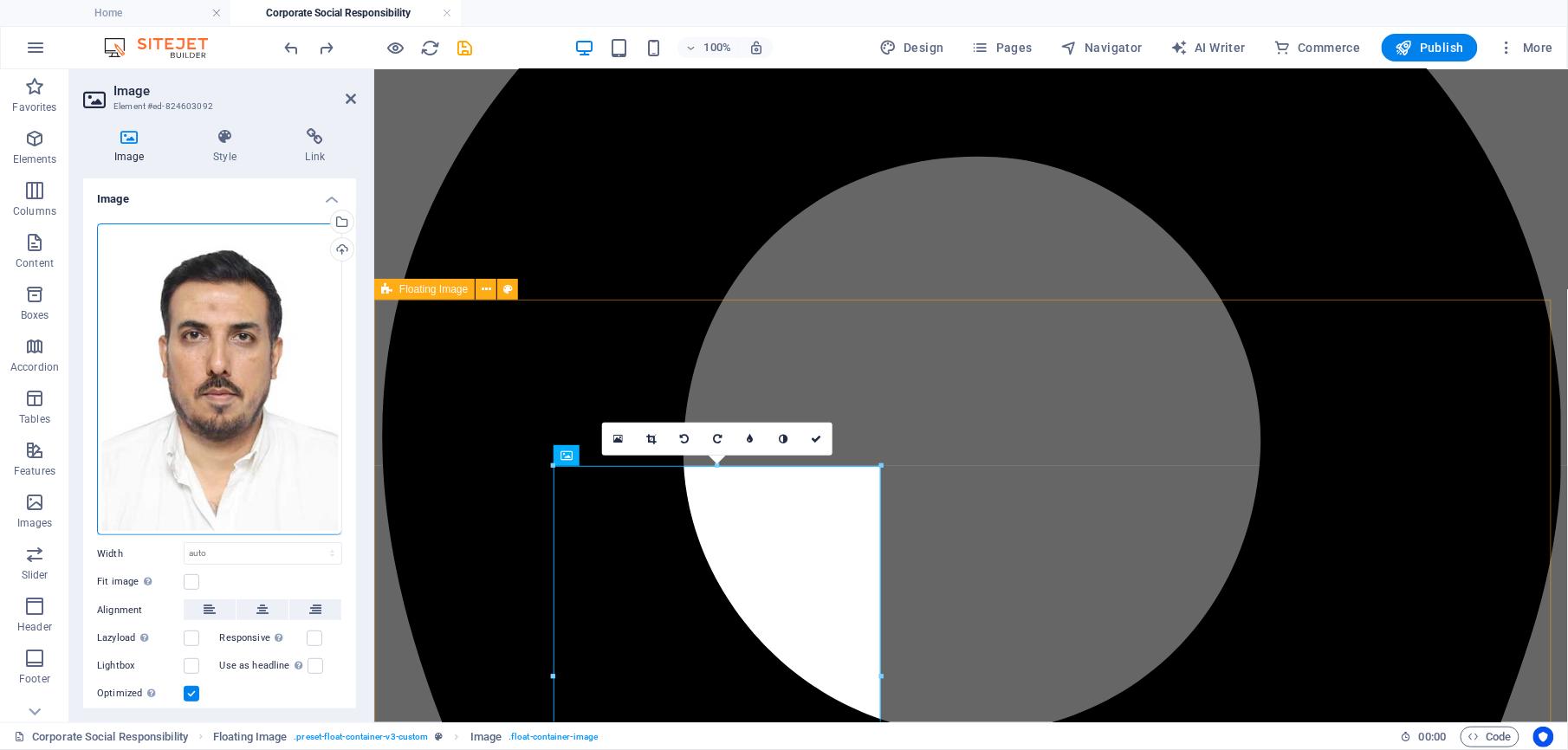 click on "Corporate Social Responsibility" at bounding box center [970, 5330] 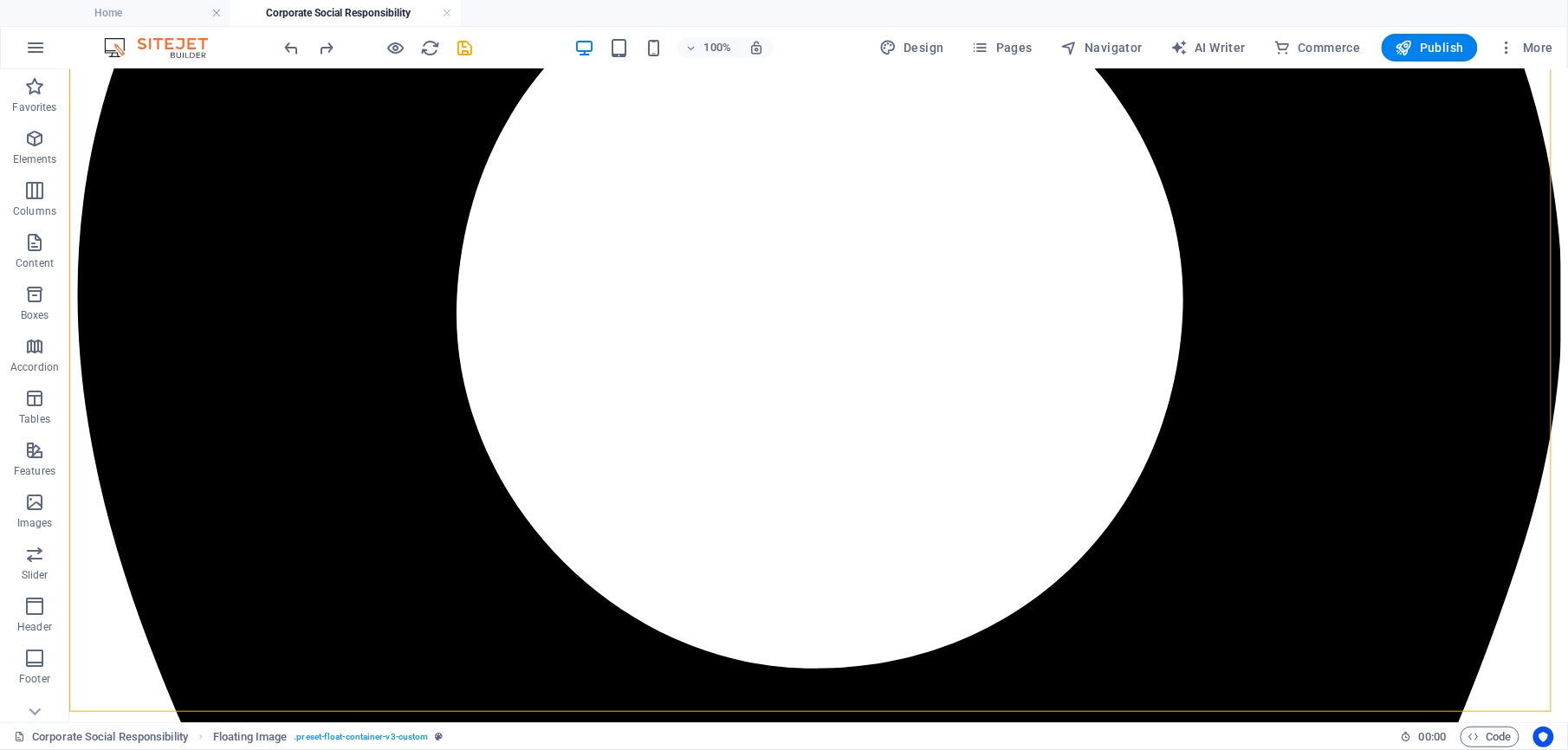 scroll, scrollTop: 531, scrollLeft: 0, axis: vertical 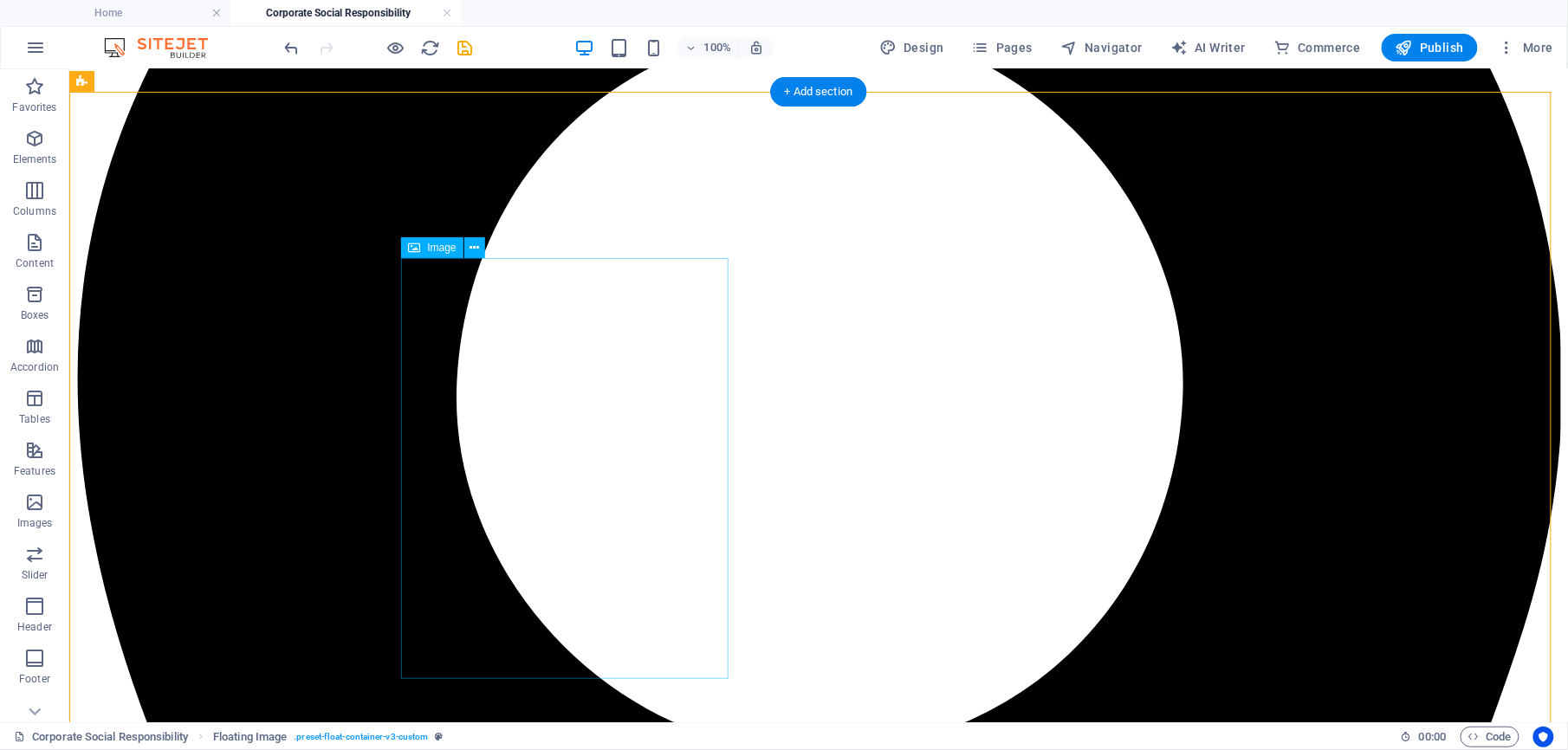 click at bounding box center [818, 6123] 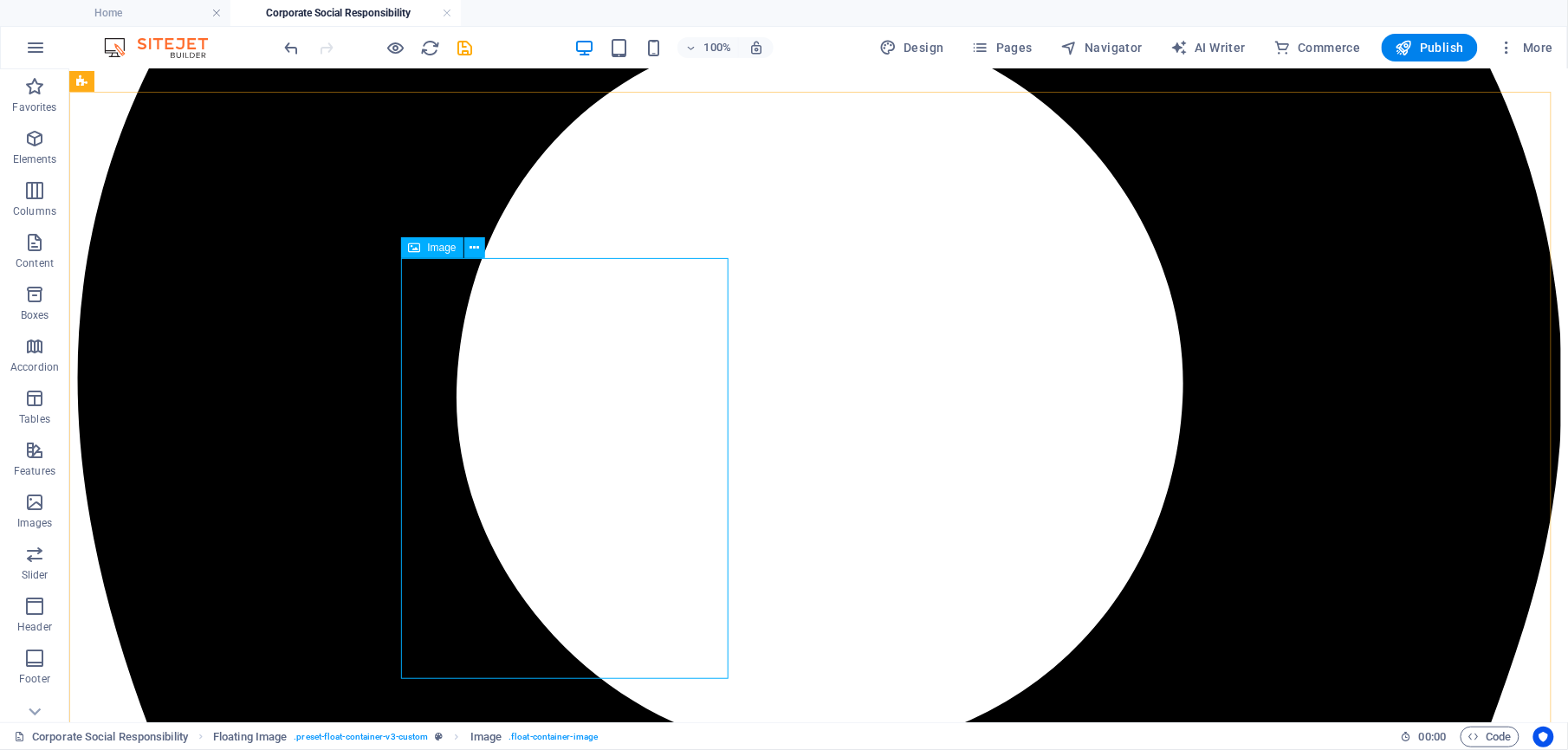 click on "Image" at bounding box center (431, 248) 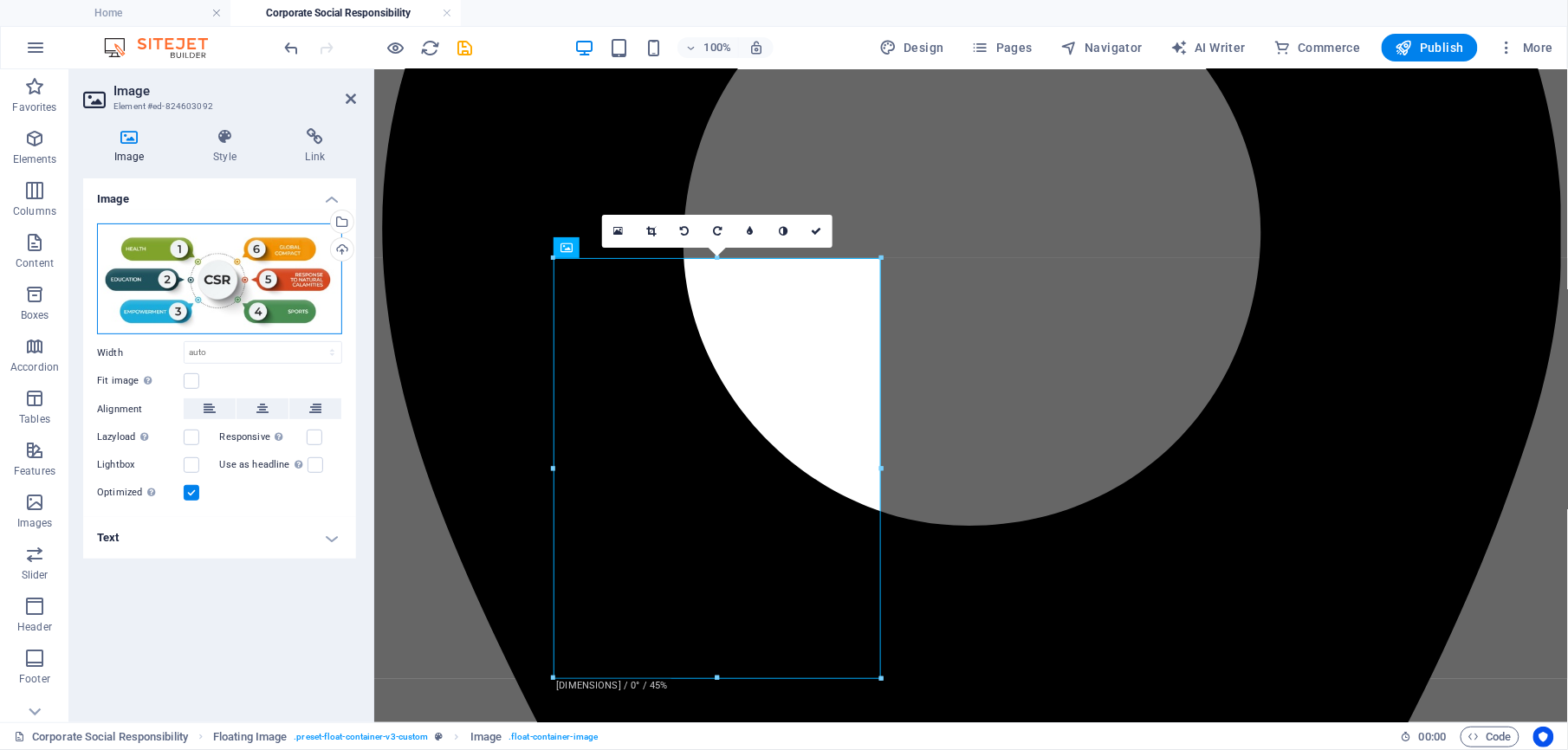 click on "Drag files here, click to choose files or select files from Files or our free stock photos & videos" at bounding box center (219, 279) 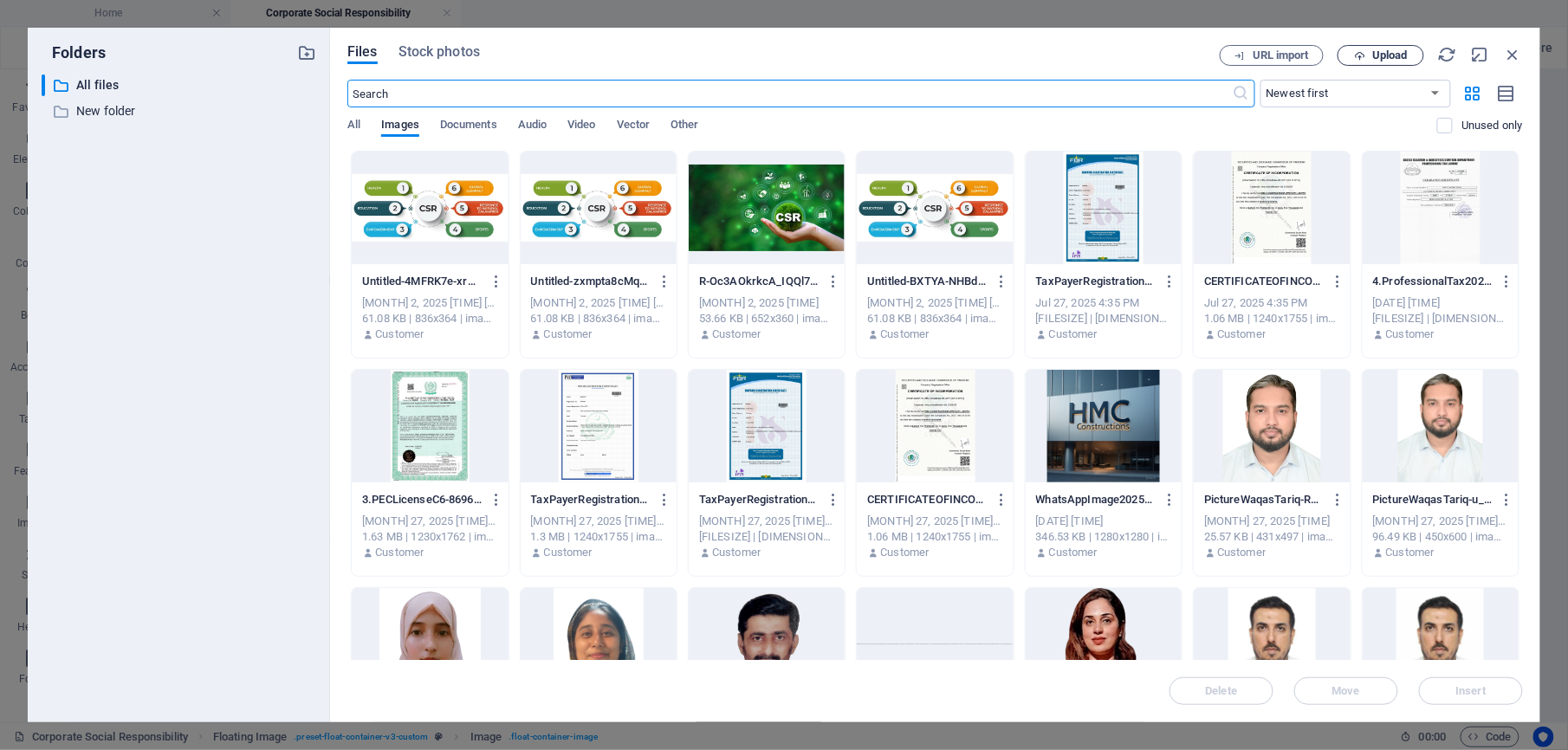 click on "Upload" at bounding box center [1390, 55] 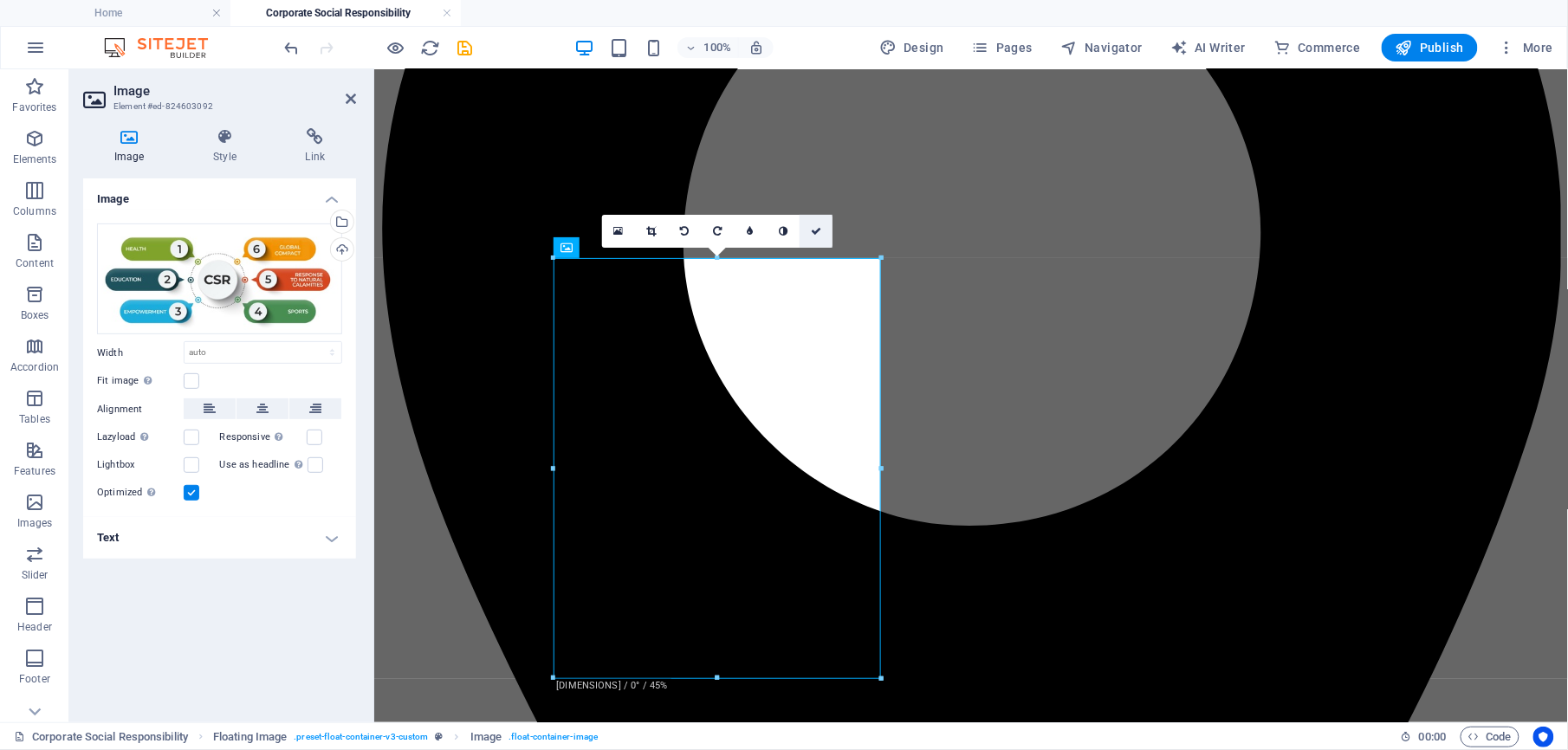 click at bounding box center (816, 231) 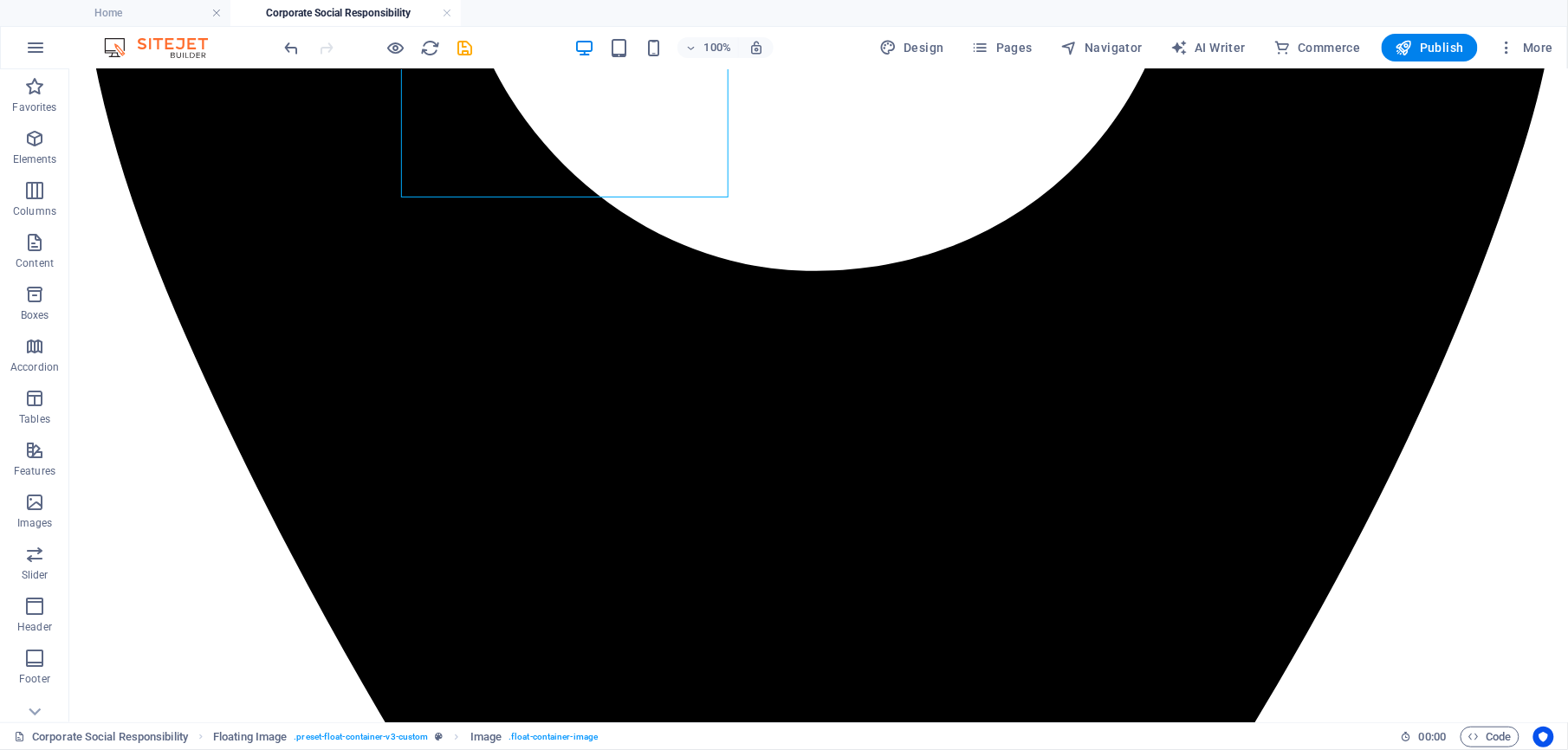 scroll, scrollTop: 618, scrollLeft: 0, axis: vertical 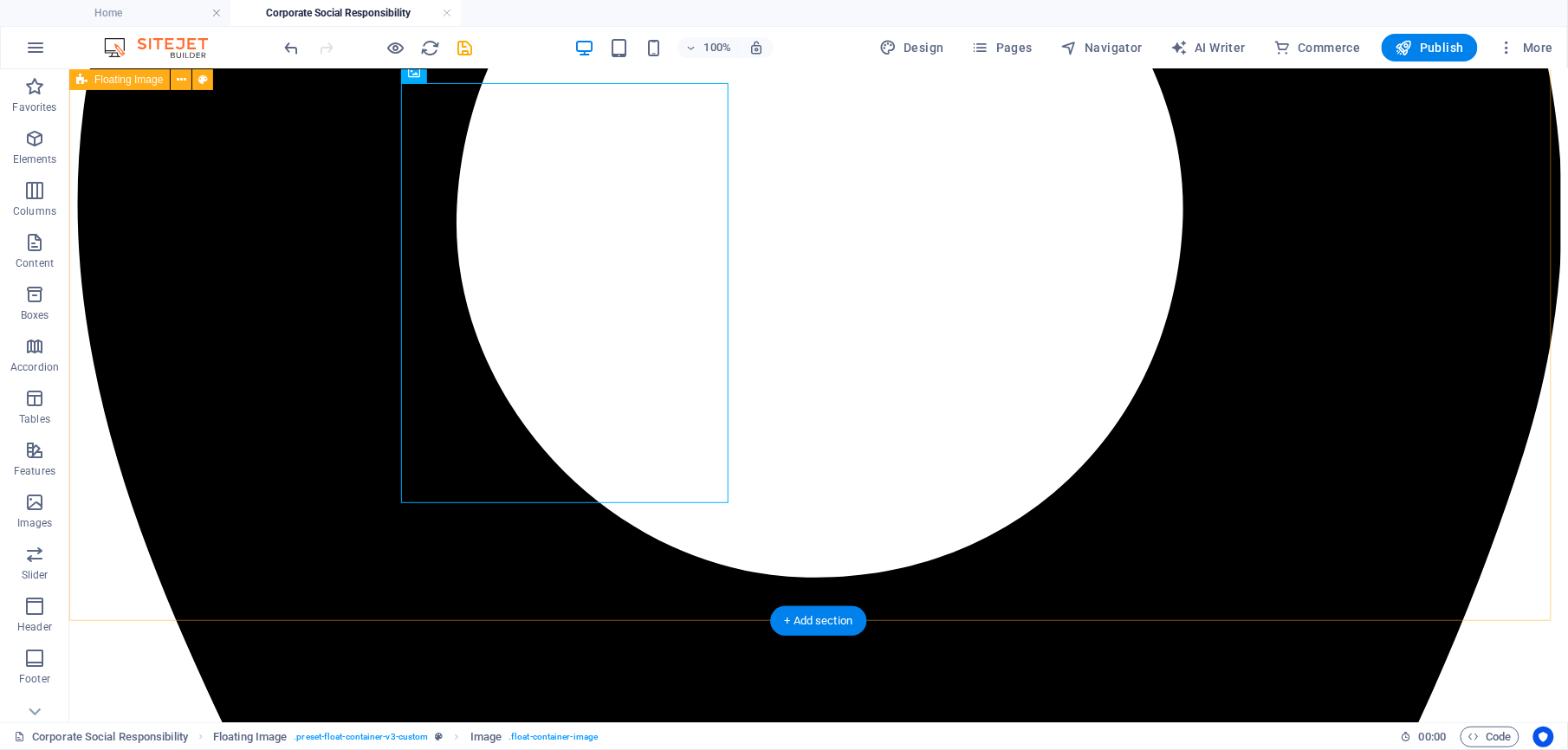 click on "Corporate Social Responsibility" at bounding box center (818, 5927) 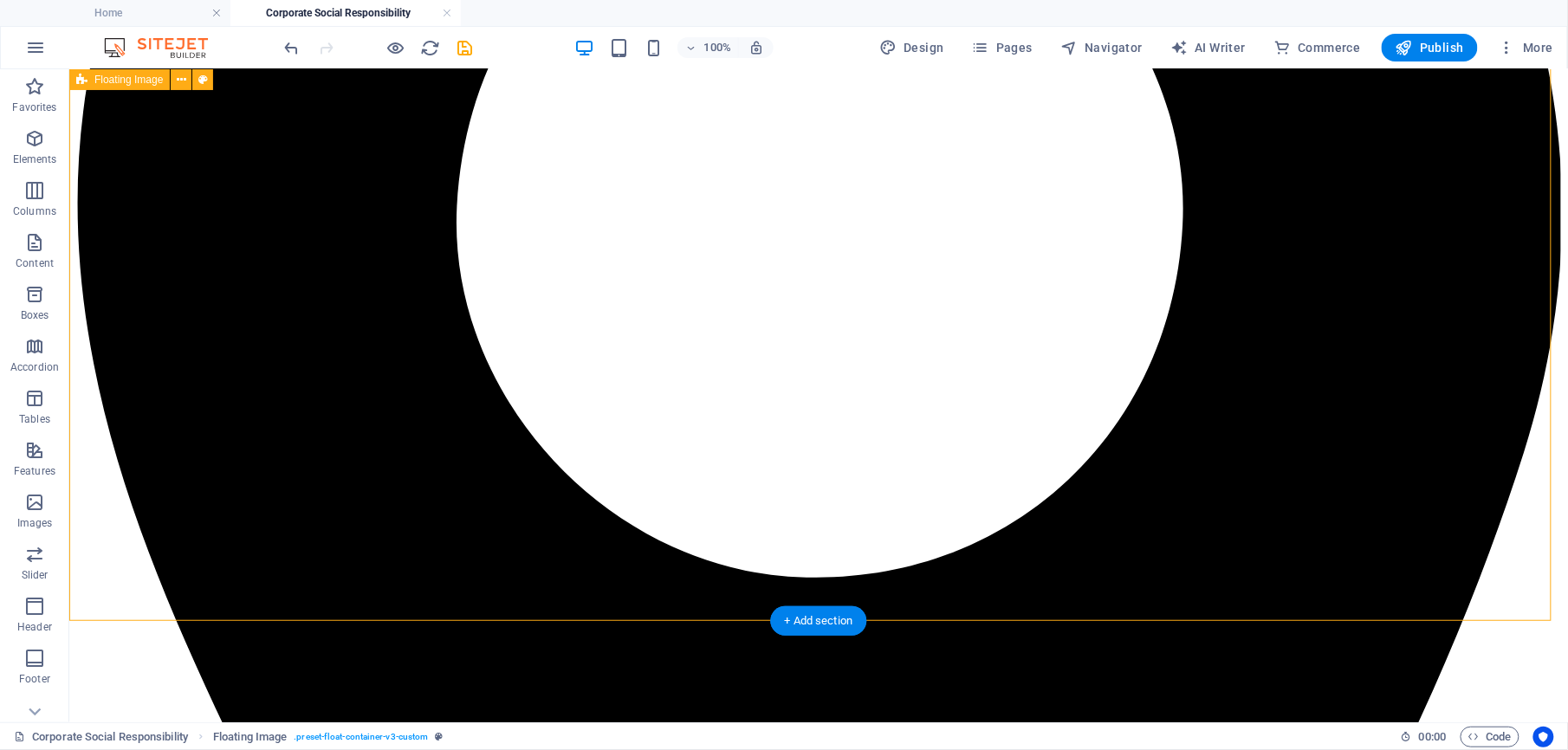 click on "Corporate Social Responsibility" at bounding box center (818, 5927) 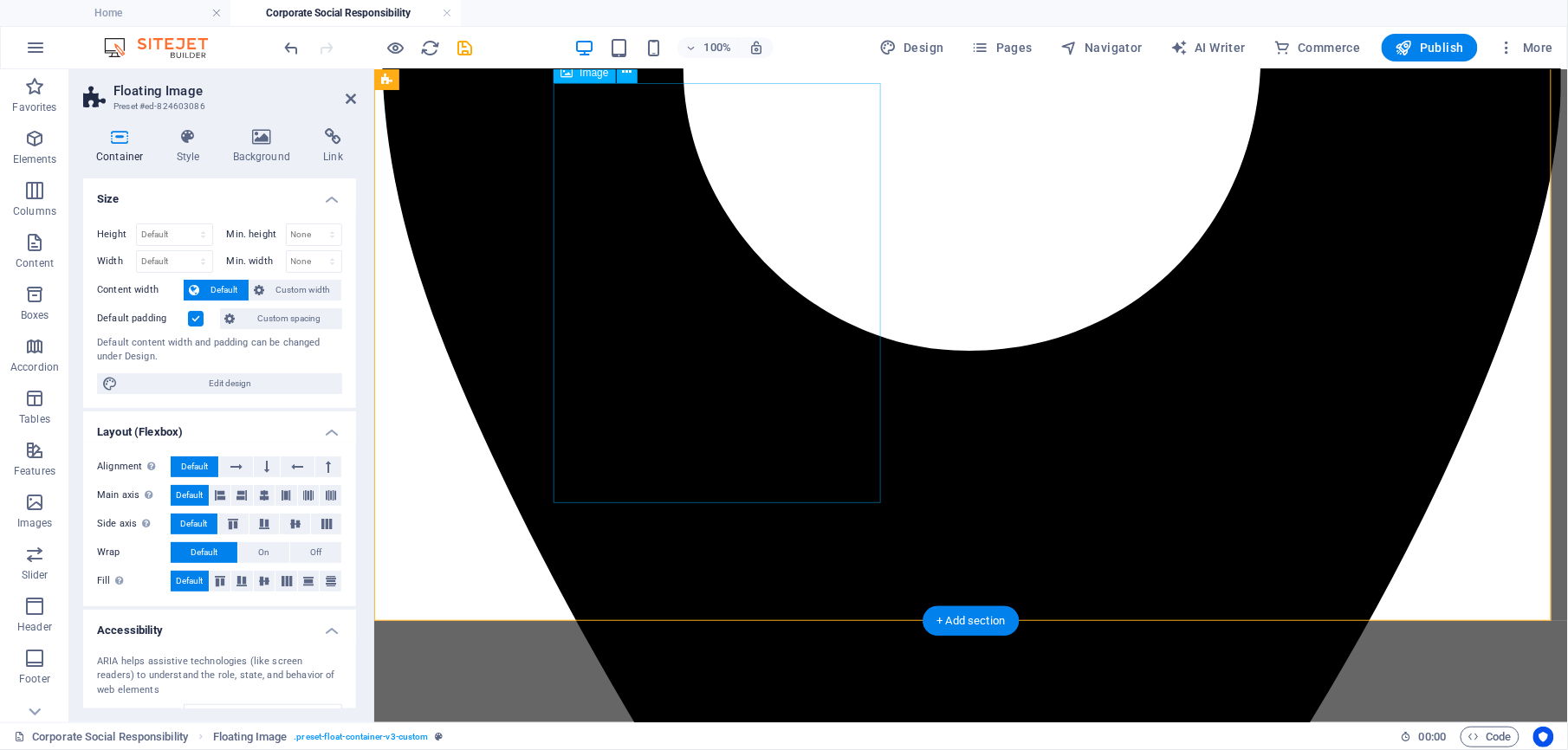 click at bounding box center (970, 4891) 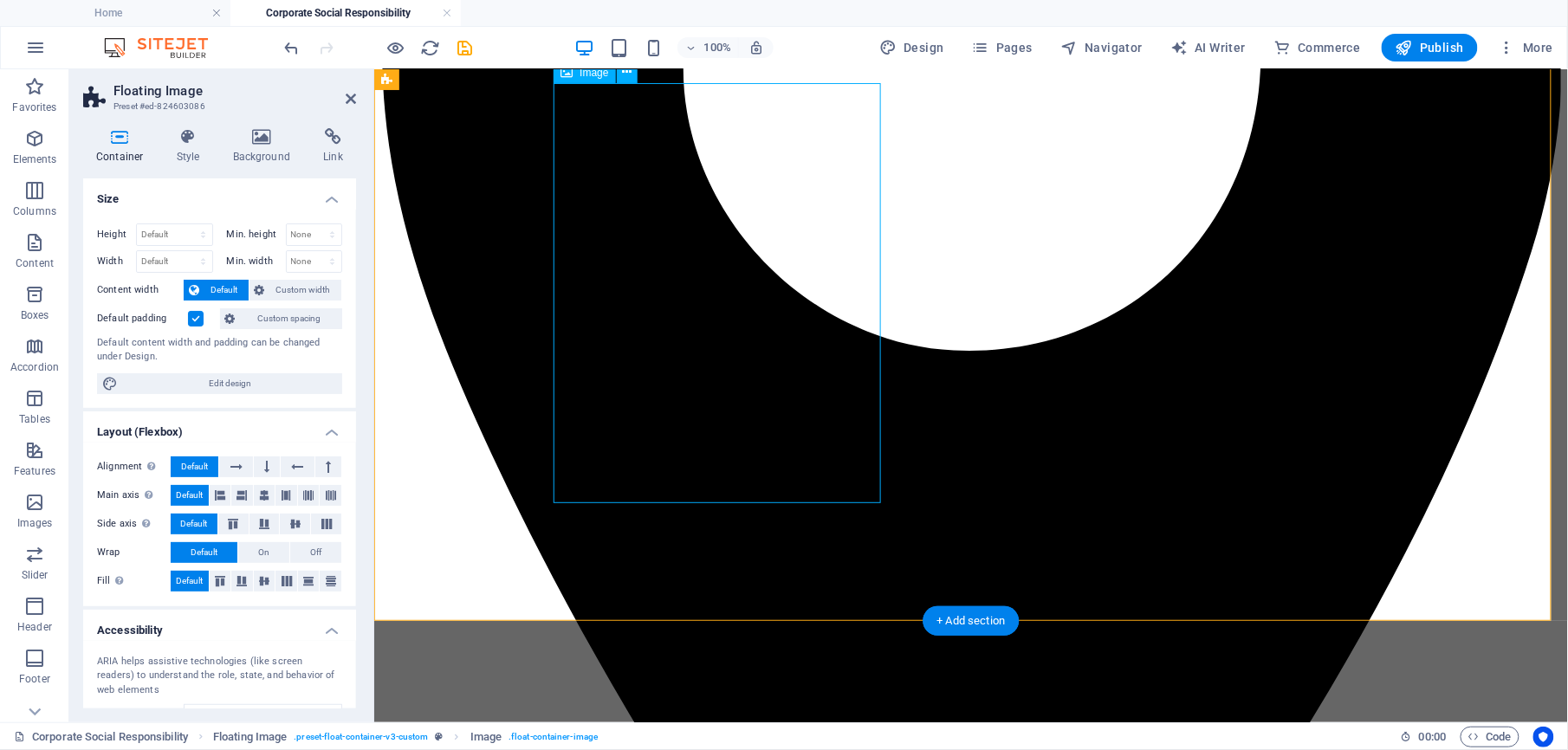 click at bounding box center (970, 4891) 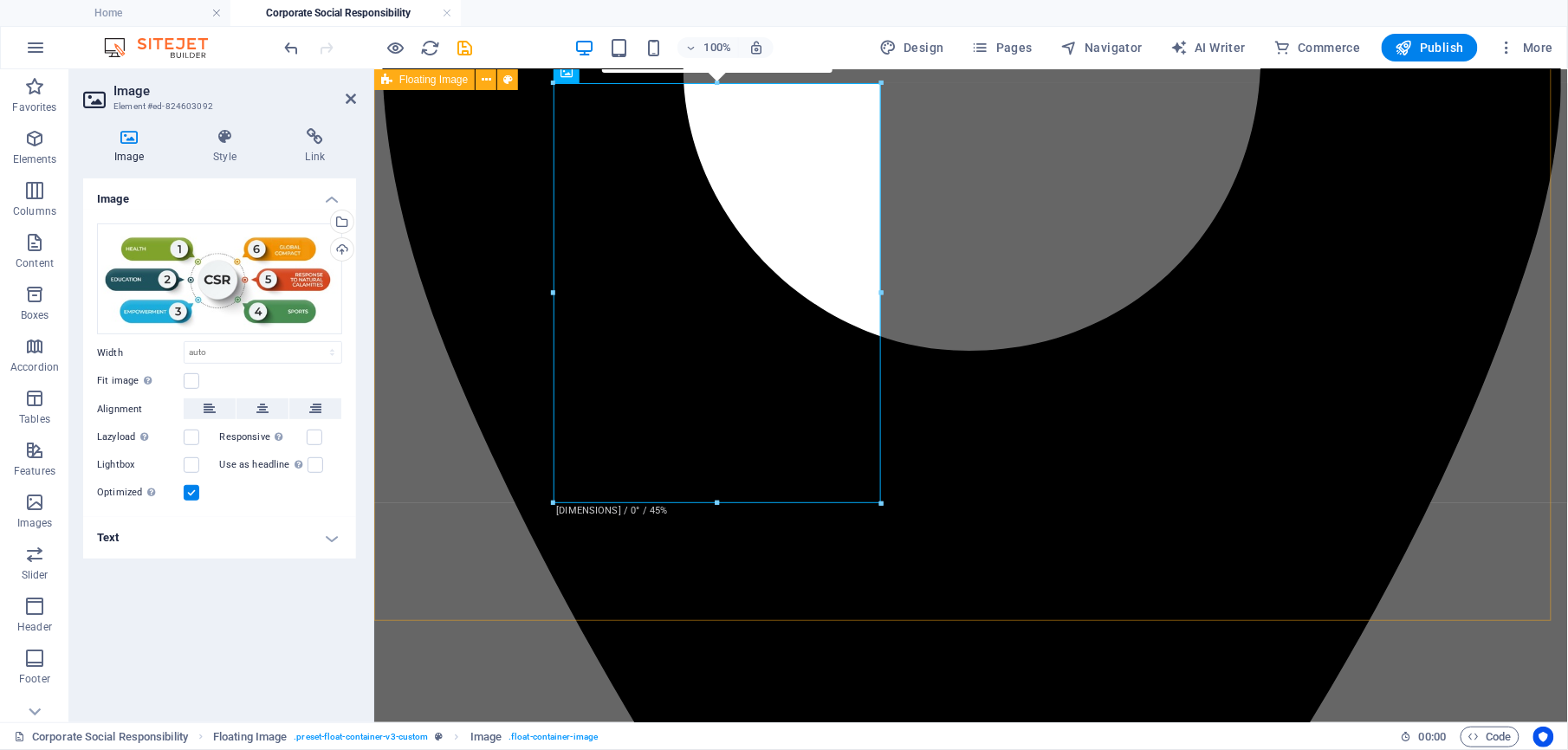 click on "Corporate Social Responsibility" at bounding box center (970, 4871) 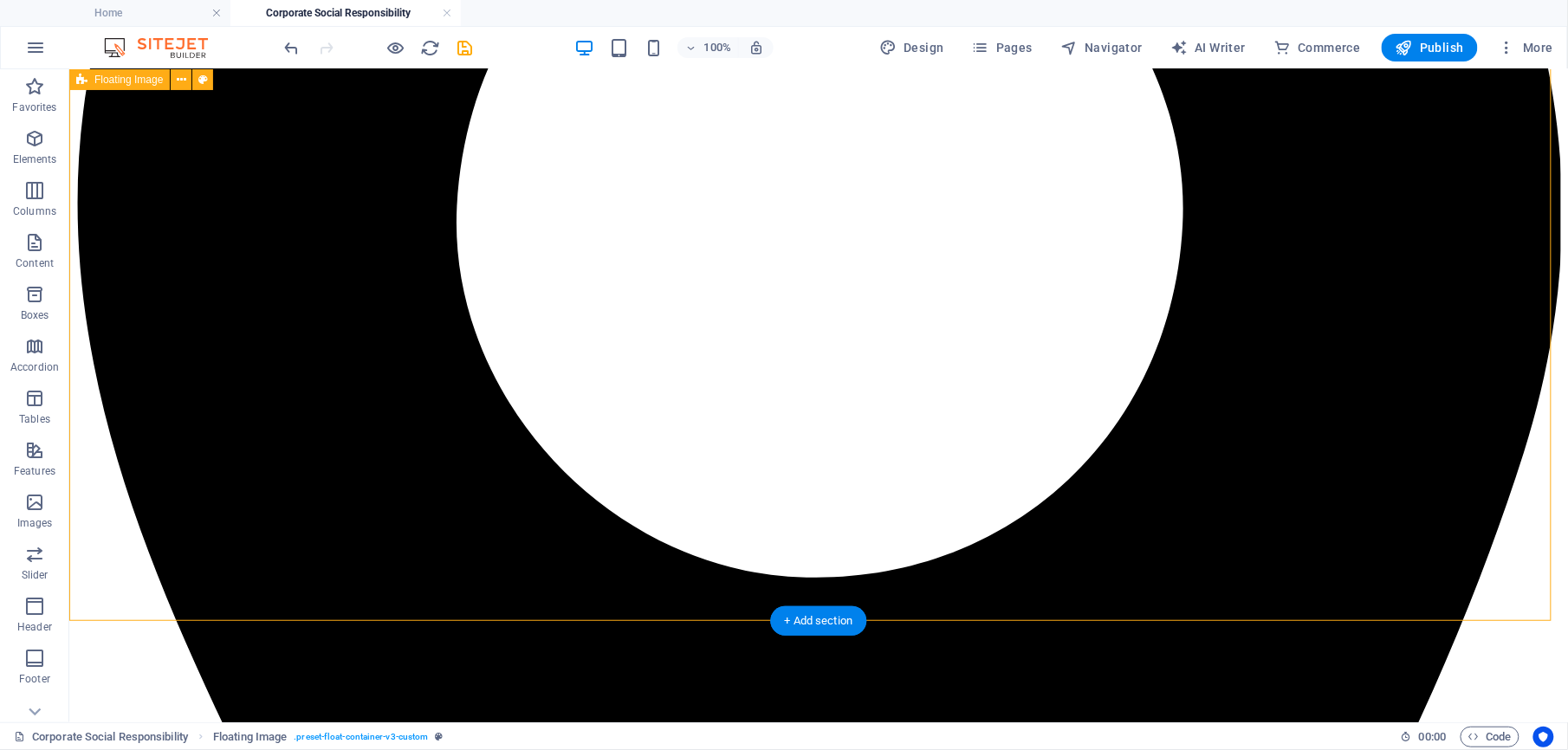 click on "Corporate Social Responsibility" at bounding box center [818, 5927] 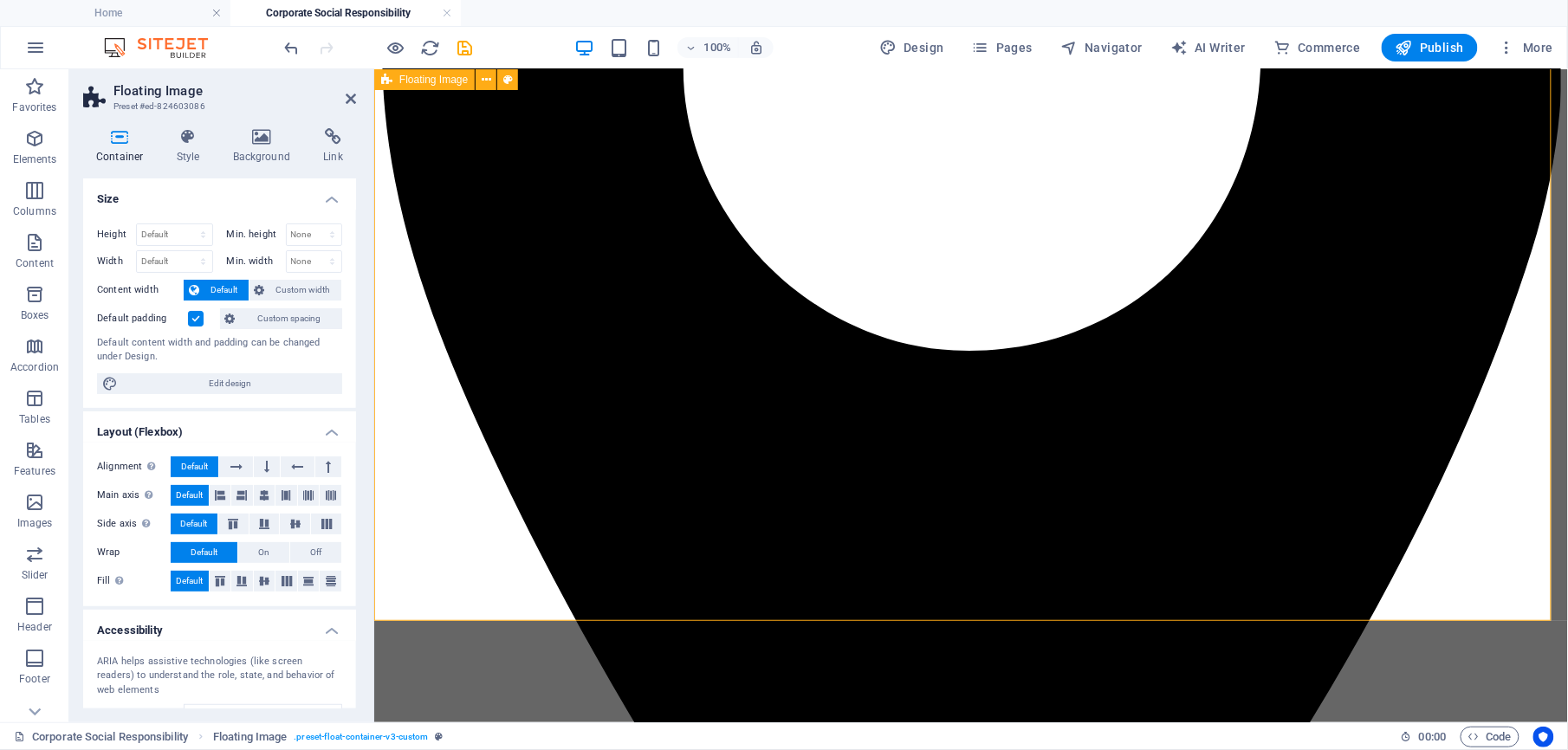 click on "Corporate Social Responsibility" at bounding box center [970, 4871] 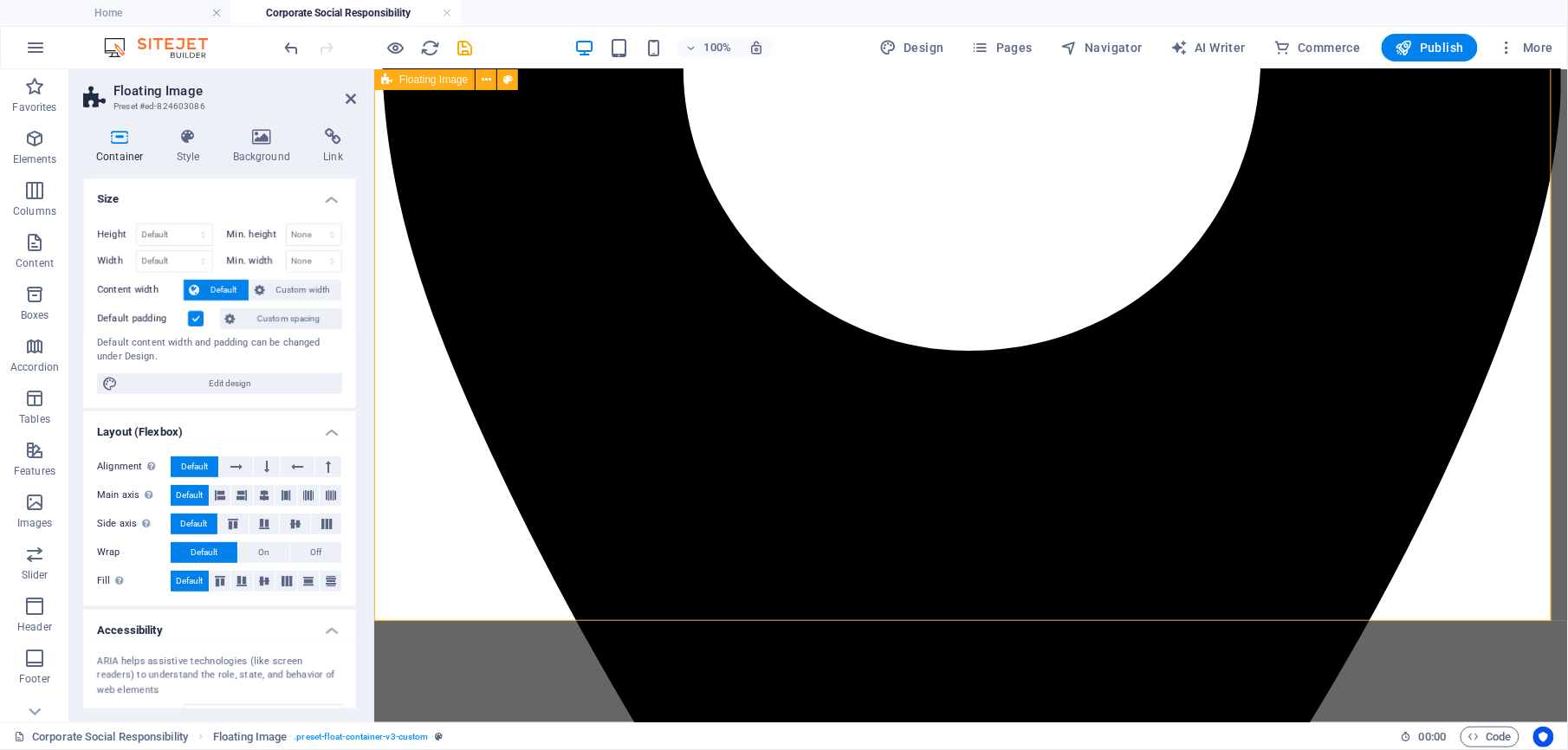 click on "Corporate Social Responsibility" at bounding box center [970, 4871] 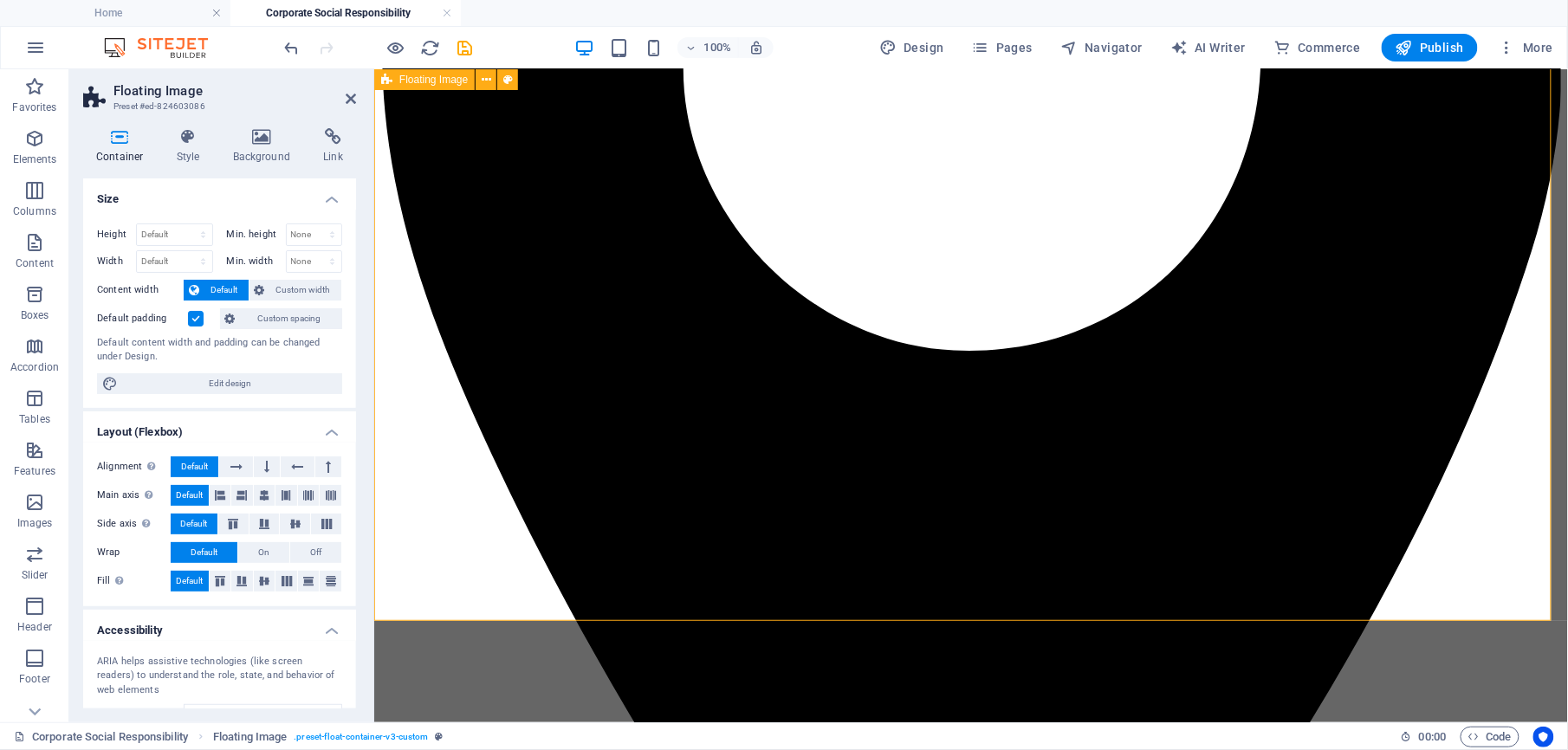 click on "Corporate Social Responsibility" at bounding box center [970, 4871] 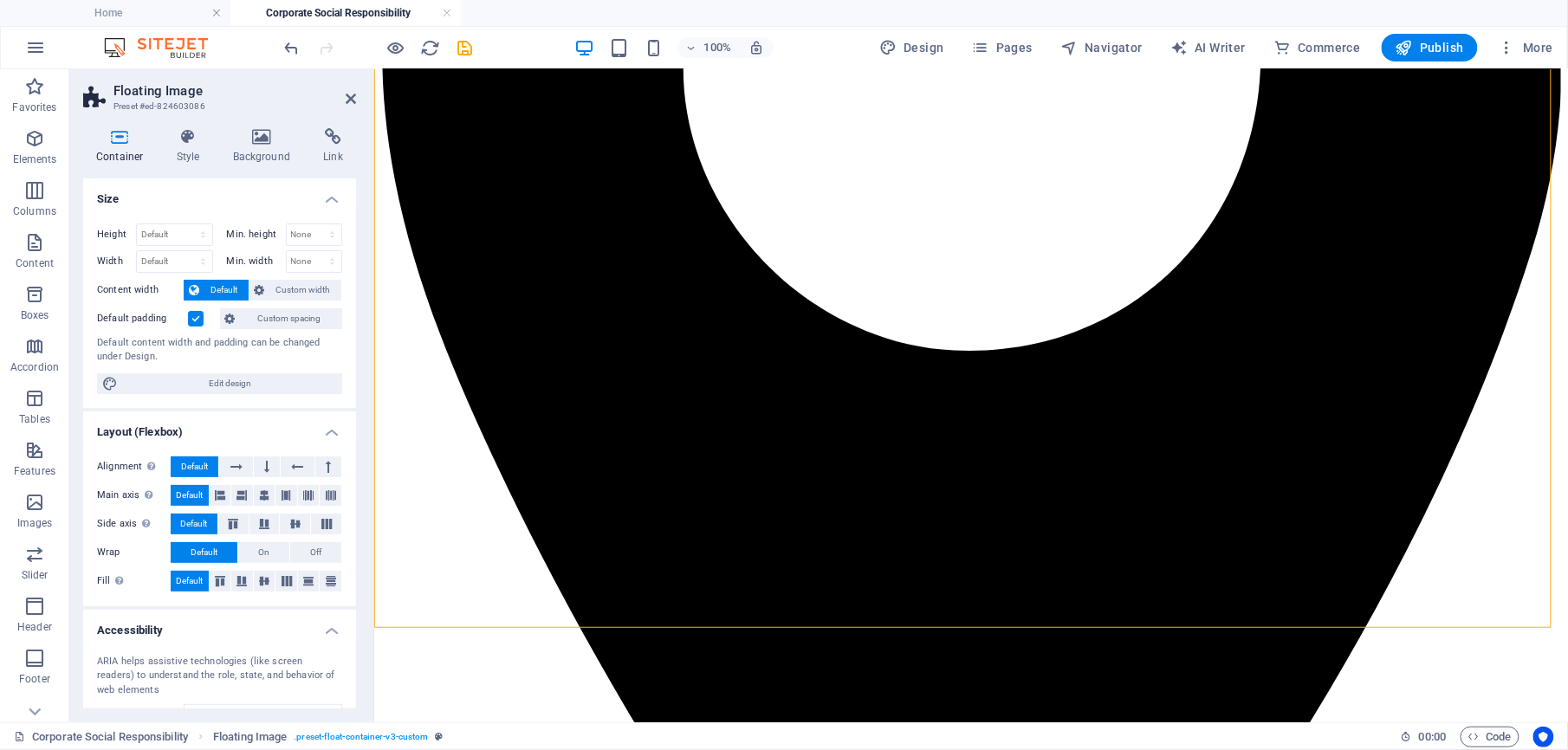 scroll, scrollTop: 358, scrollLeft: 0, axis: vertical 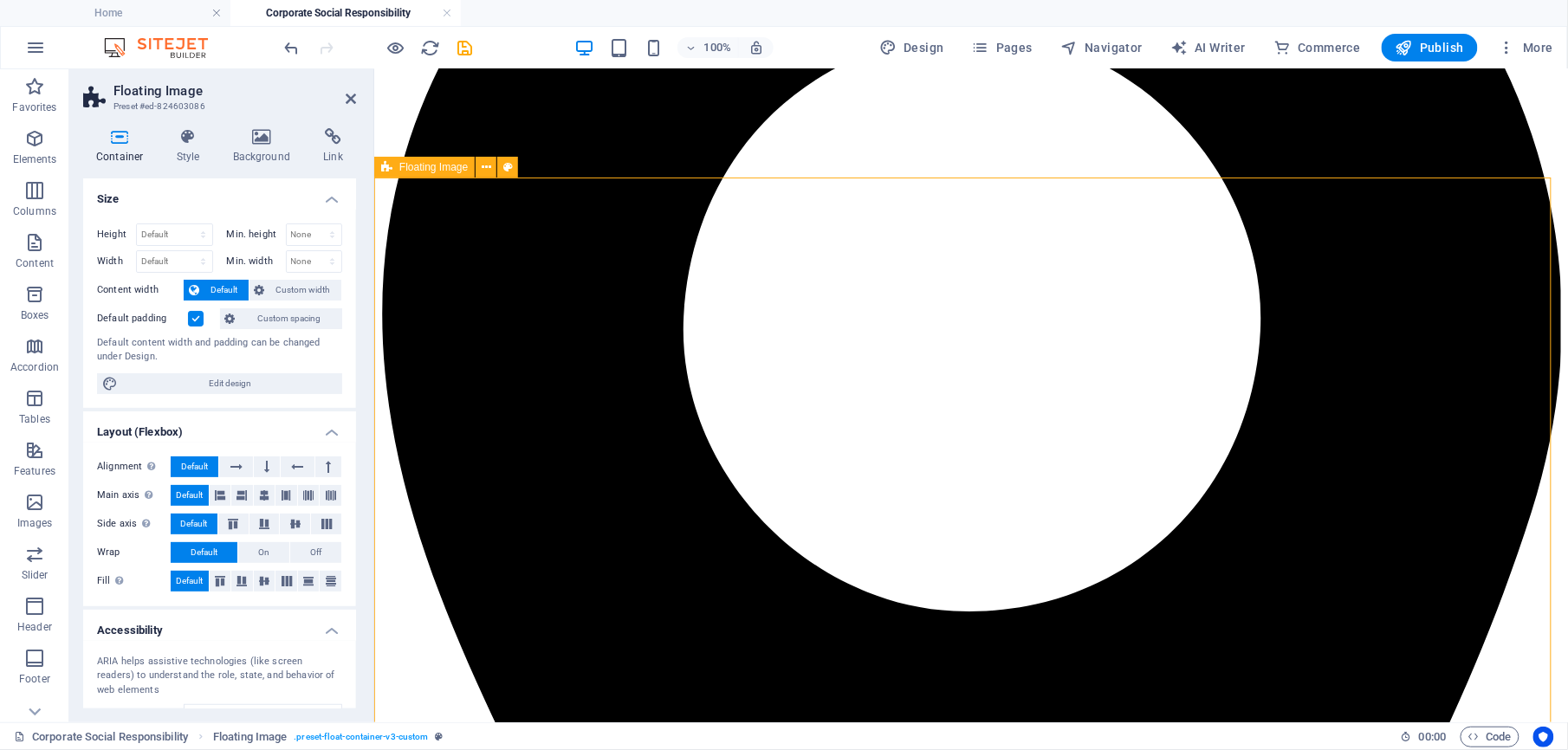 click on "Corporate Social Responsibility" at bounding box center [970, 5131] 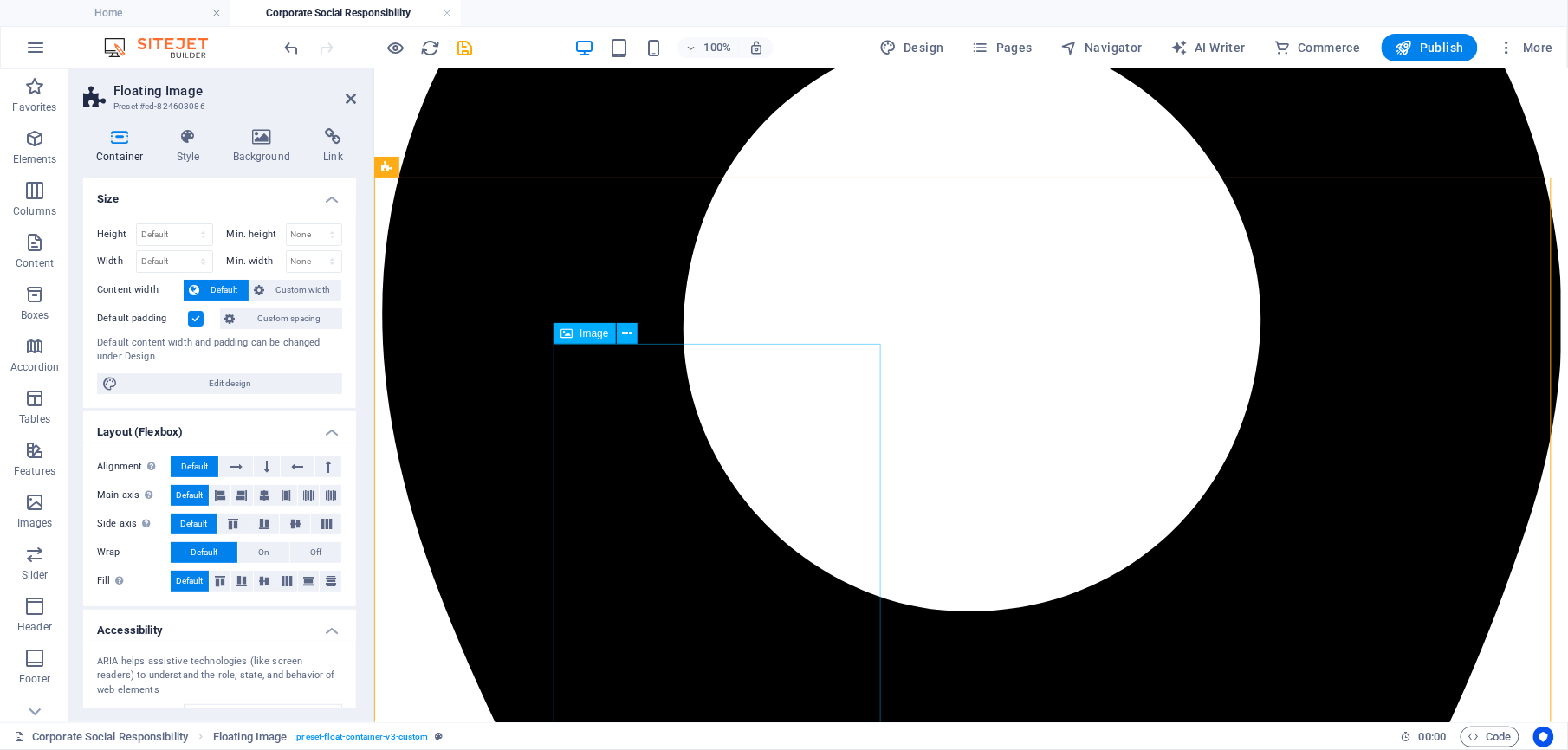 click at bounding box center (970, 5152) 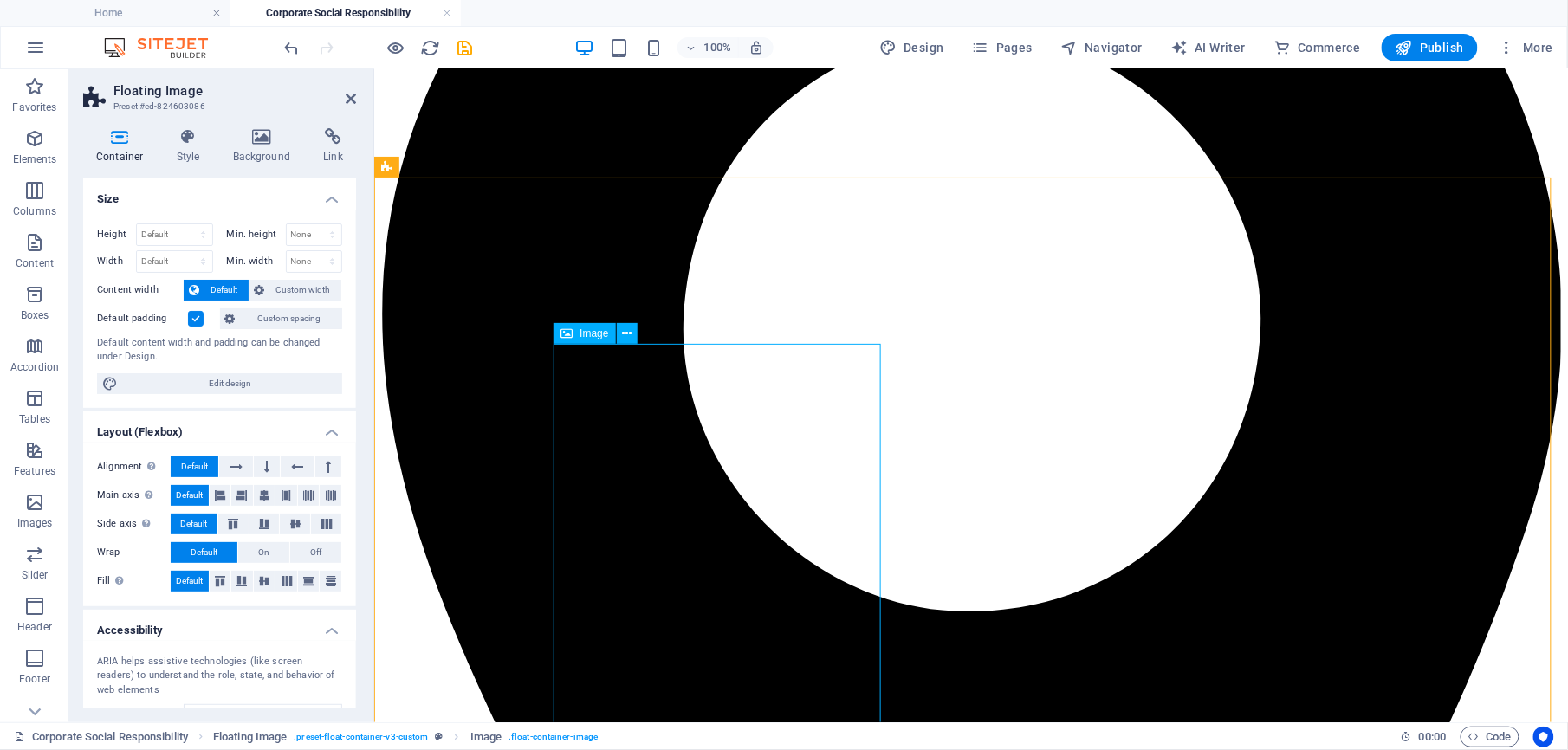 click at bounding box center (970, 5152) 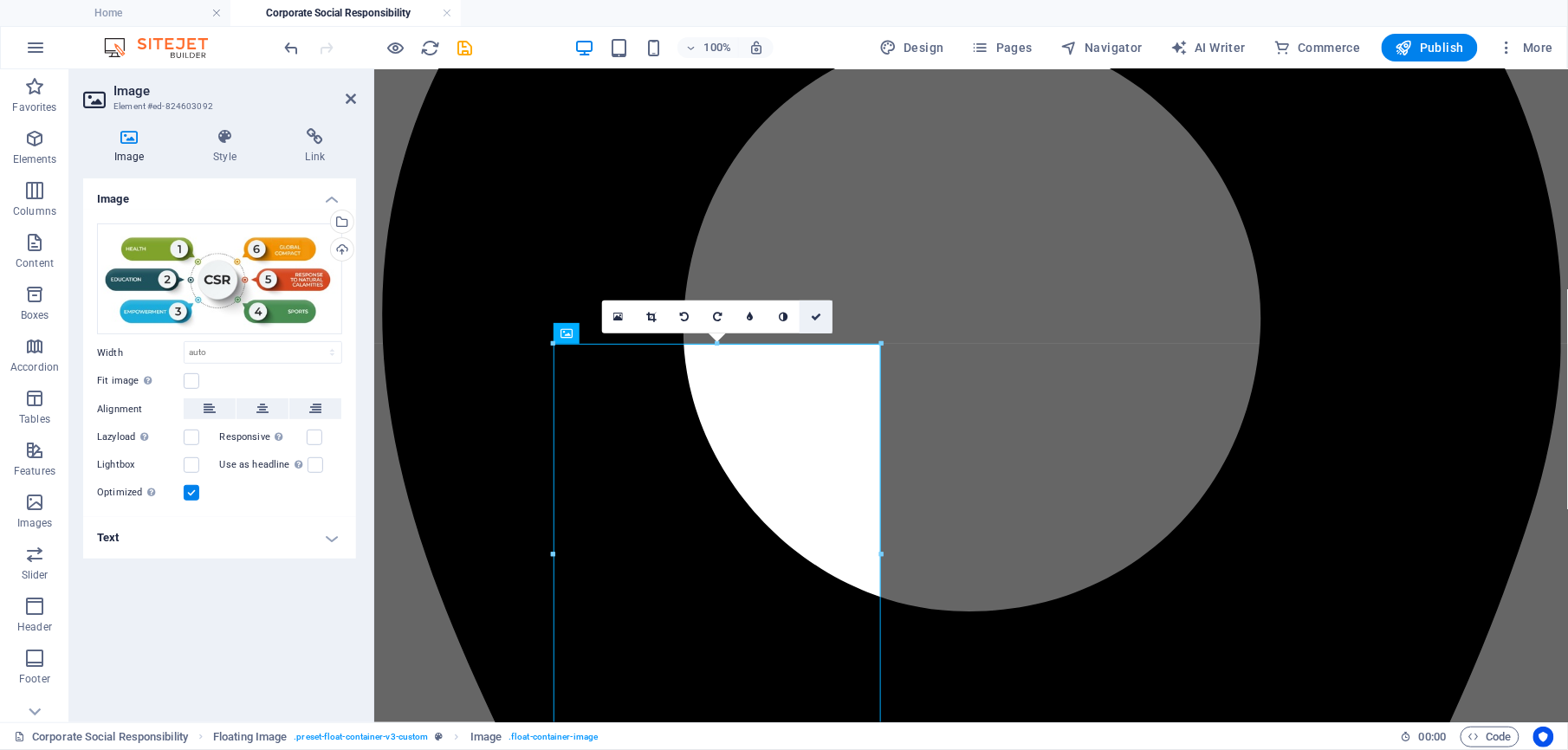 click at bounding box center (816, 317) 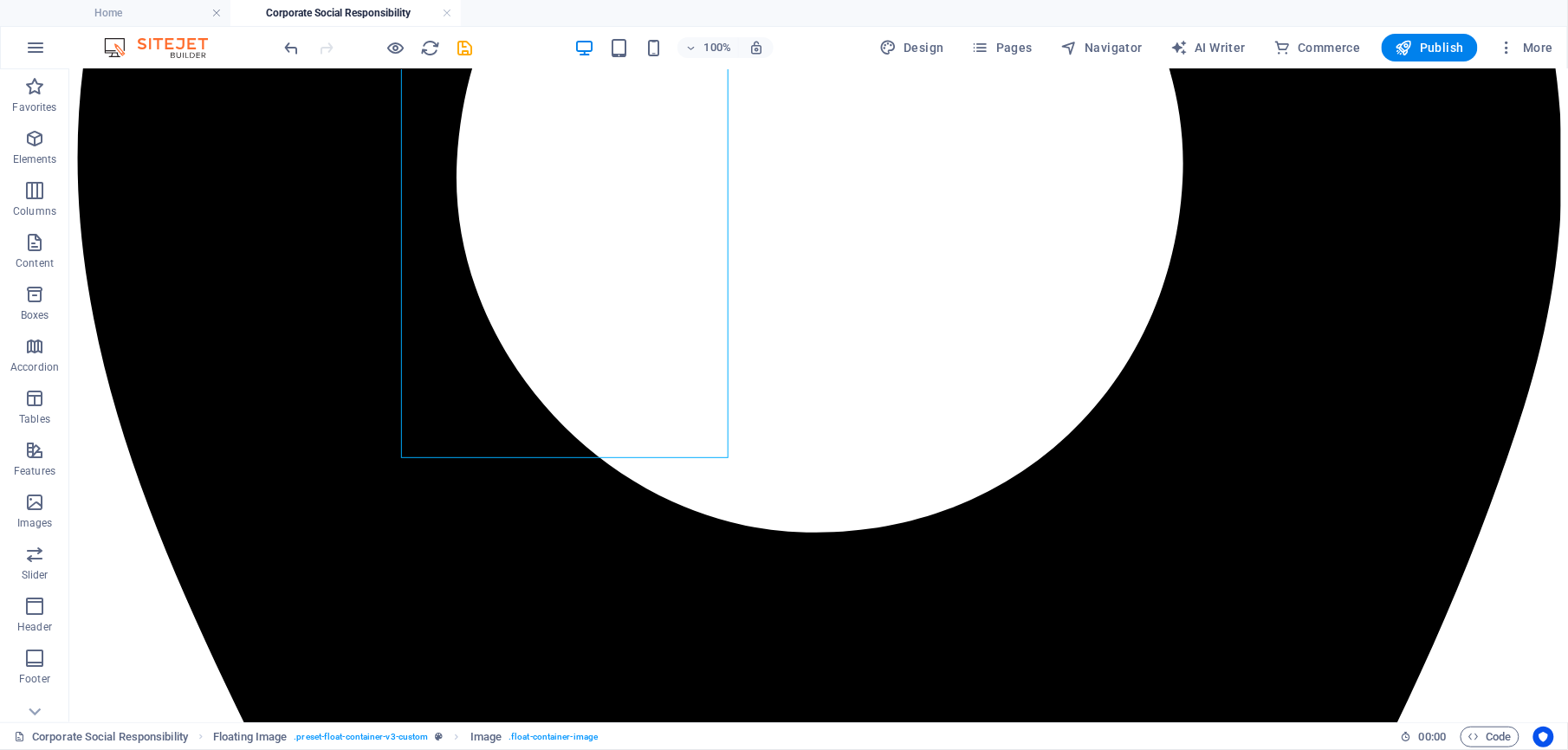 scroll, scrollTop: 701, scrollLeft: 0, axis: vertical 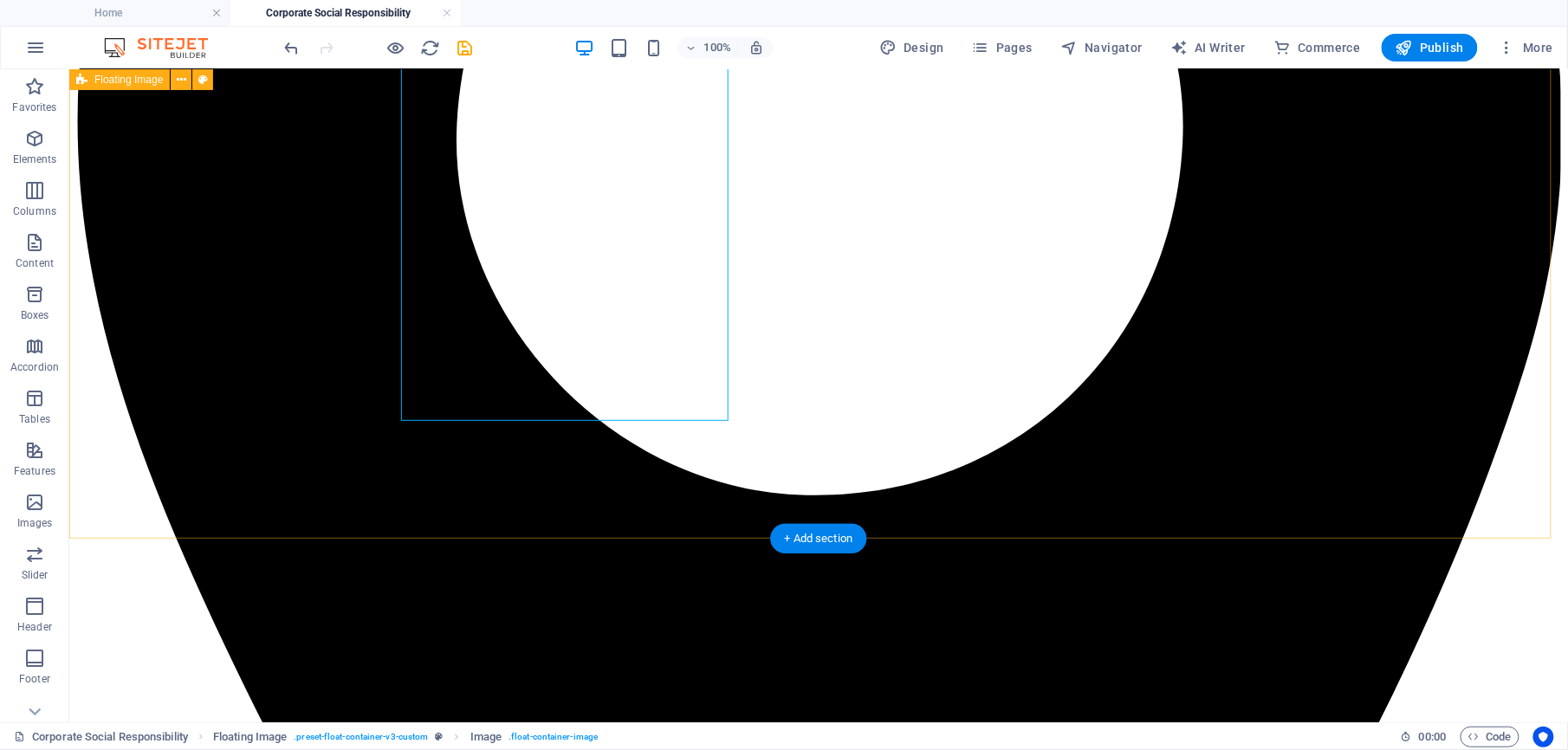 click on "Corporate Social Responsibility" at bounding box center [818, 5845] 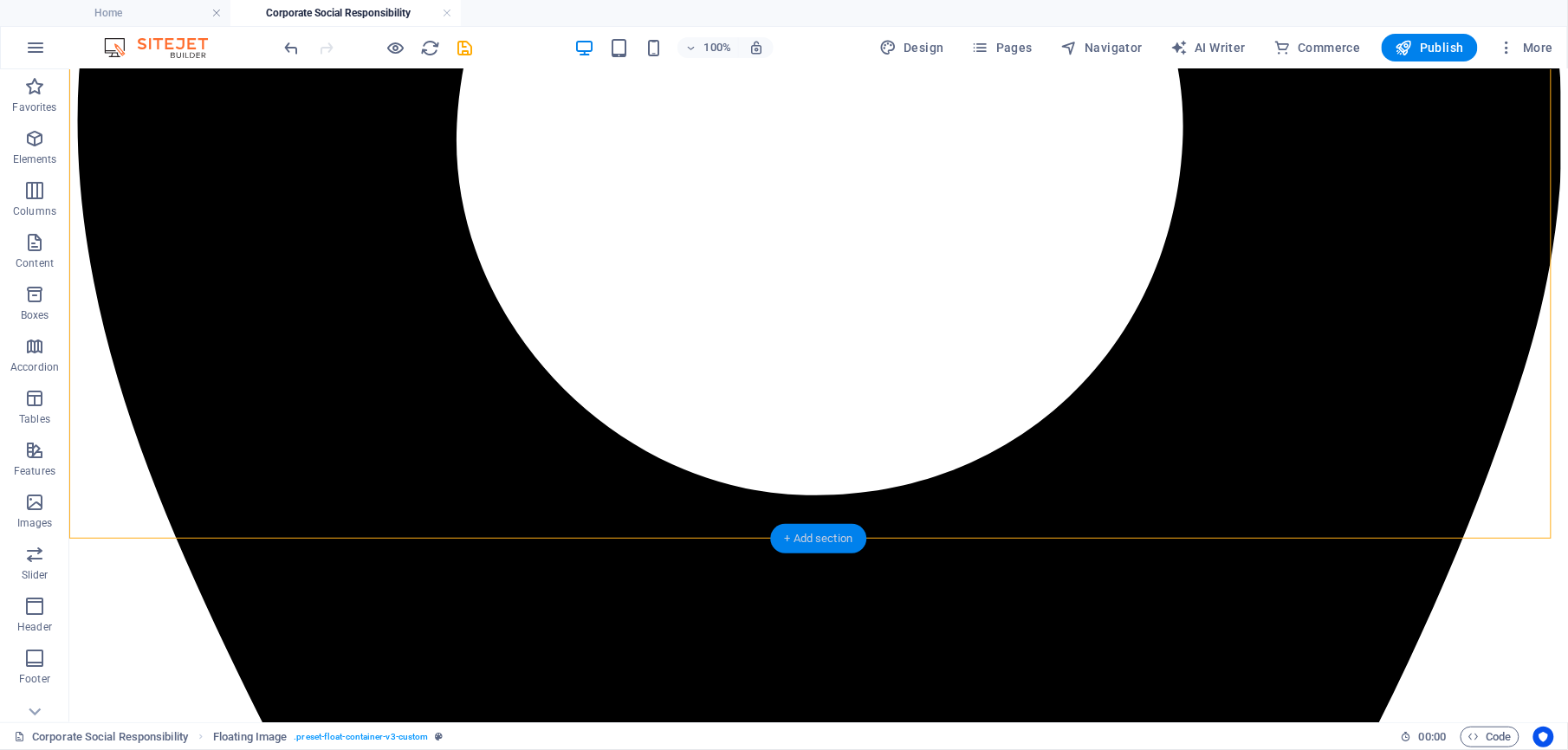 click on "+ Add section" at bounding box center [819, 539] 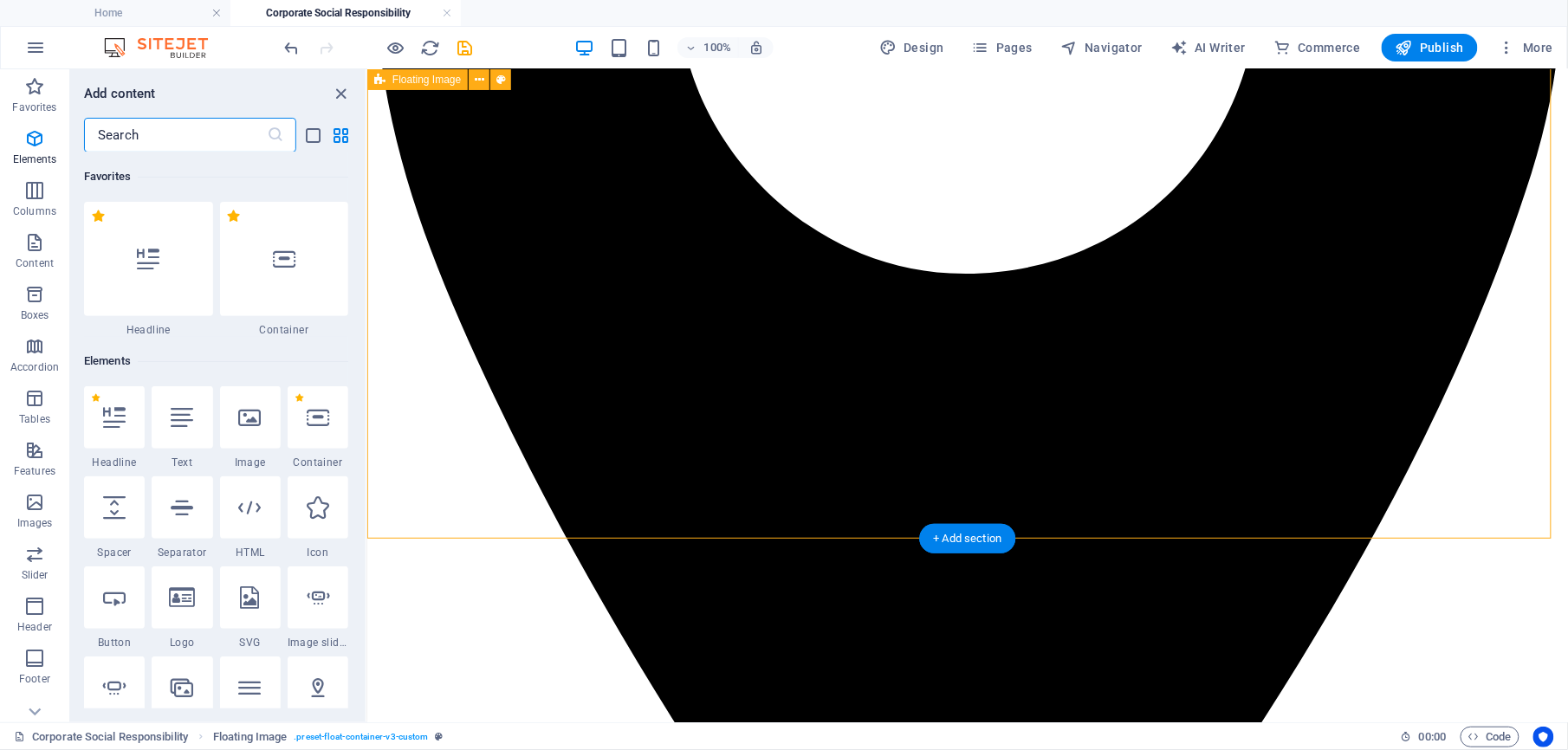 scroll, scrollTop: 3029, scrollLeft: 0, axis: vertical 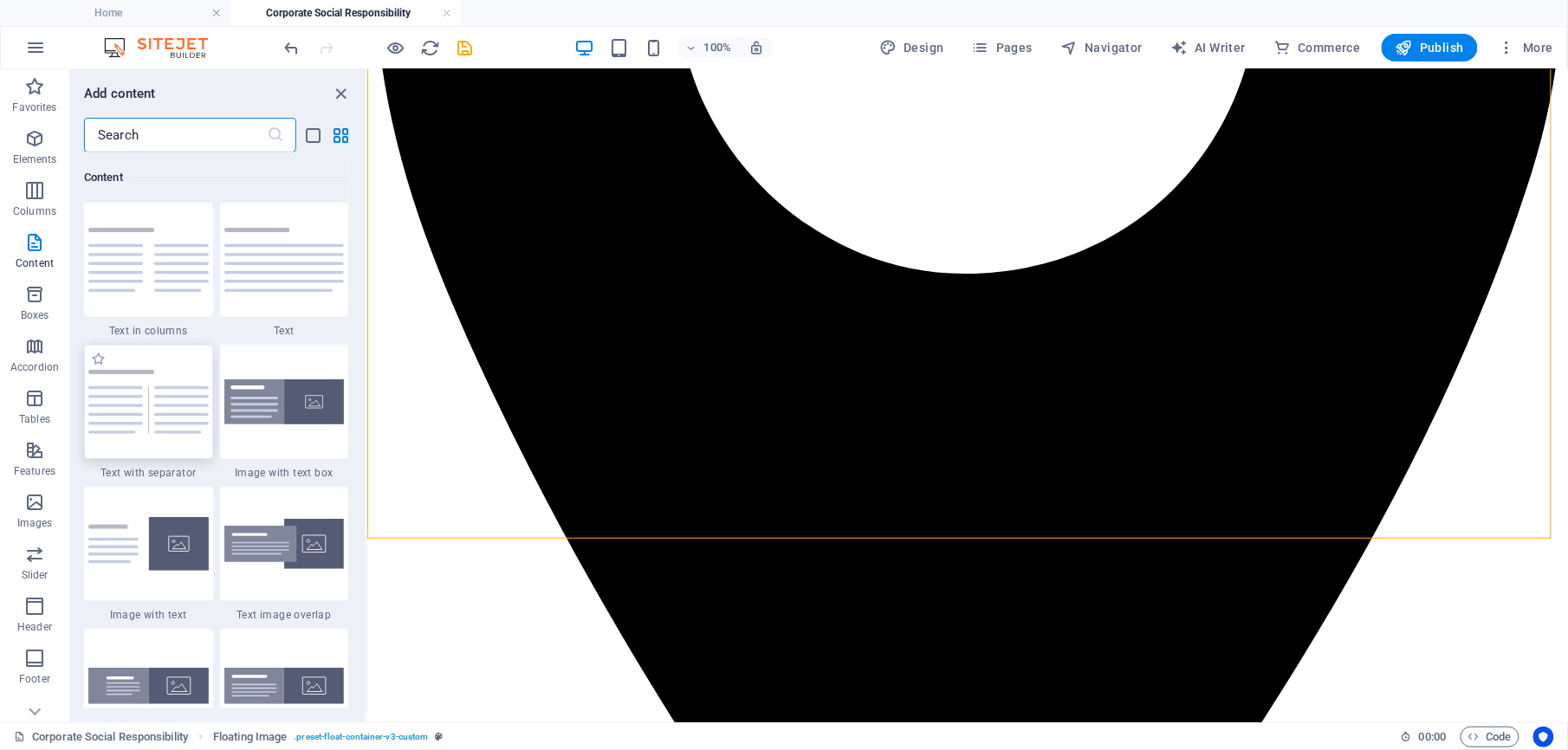 click at bounding box center (148, 402) 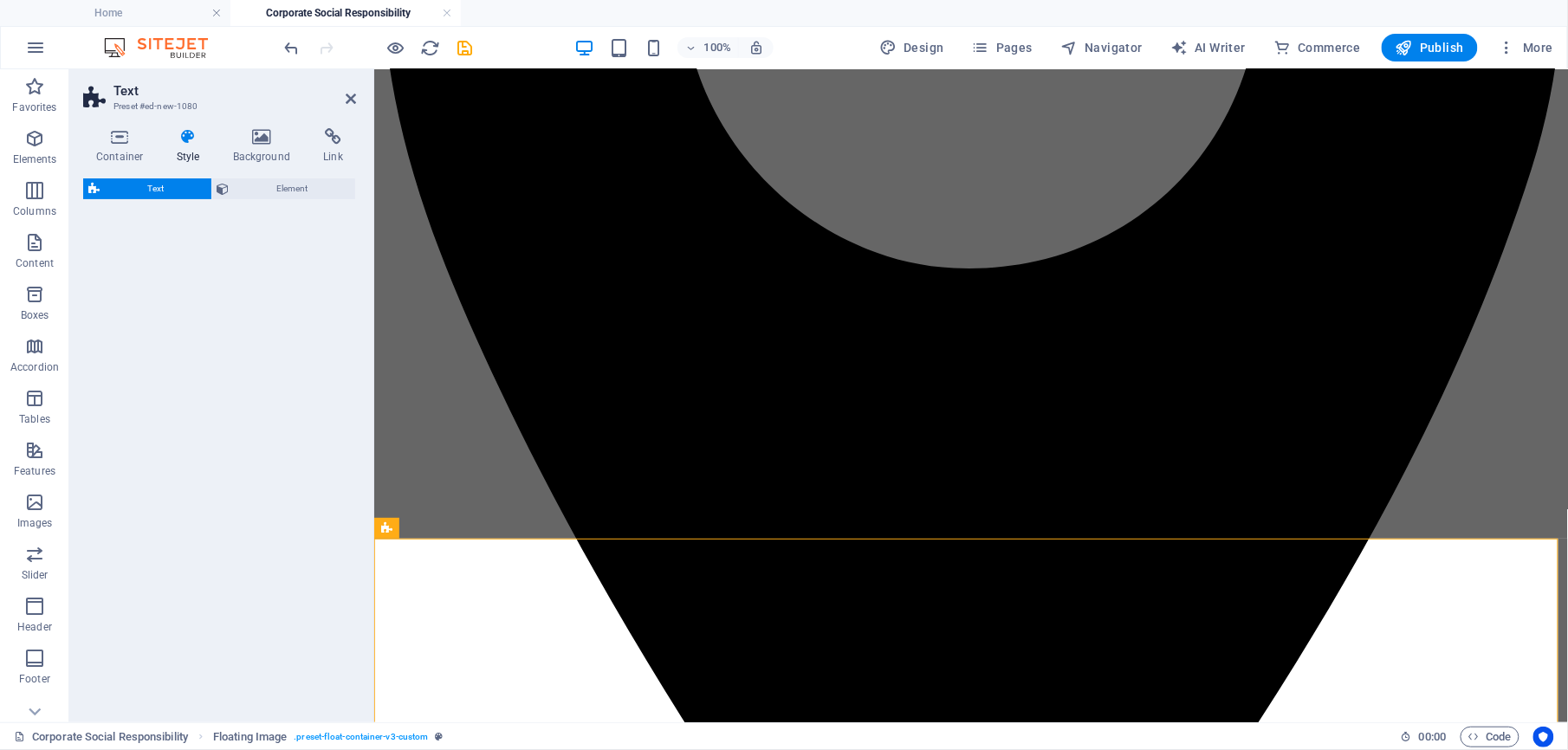 select on "rem" 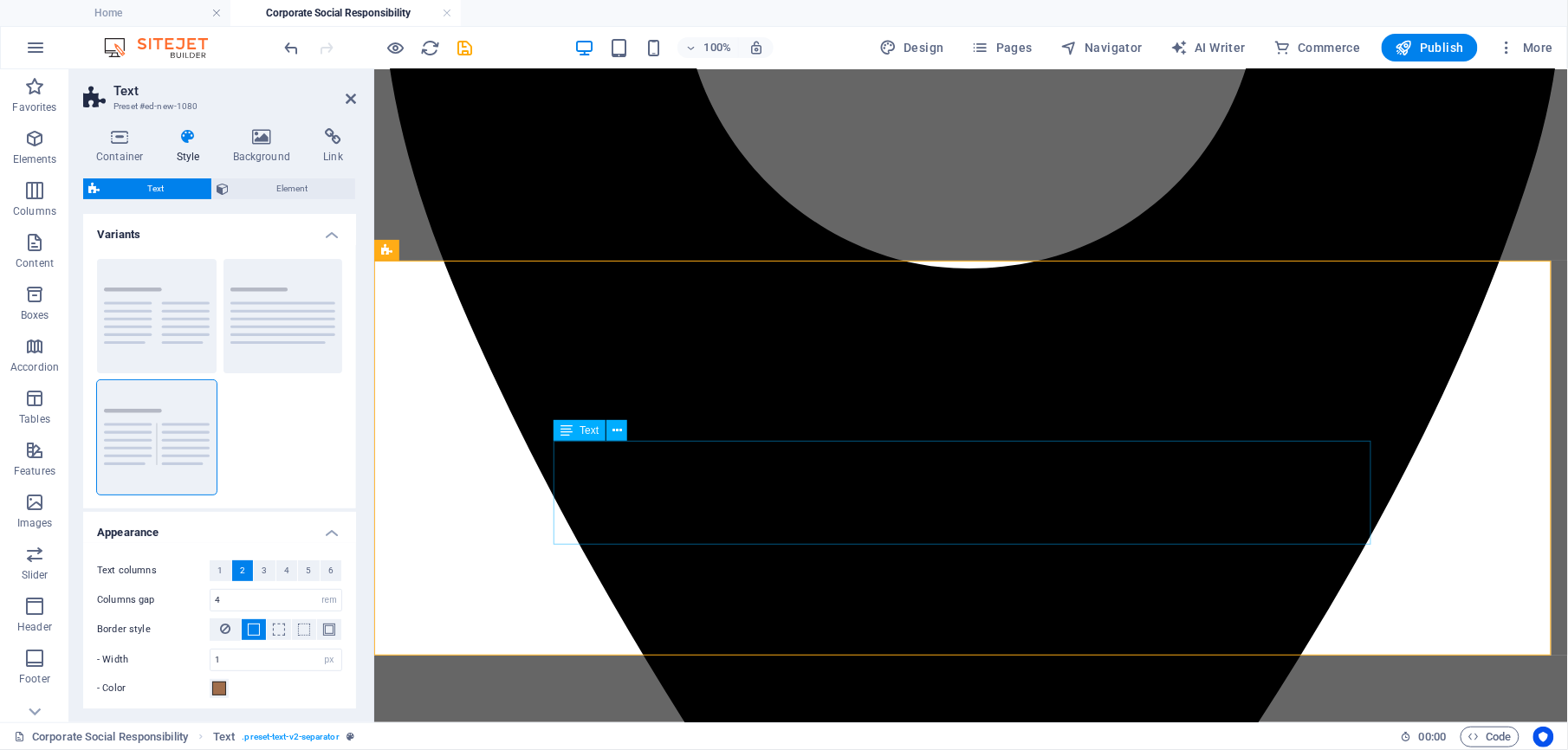 click on "Lorem ipsum dolor sitope amet, consectetur adipisicing elitip. Massumenda, dolore, cum vel modi asperiores consequatur suscipit quidem ducimus eveniet iure expedita consecteture odiogil voluptatum similique fugit voluptates atem accusamus quae quas dolorem tenetur facere tempora maiores adipisci reiciendis accusantium voluptatibus id voluptate tempore dolor harum nisi amet! Nobis, eaque. Aenean commodo ligula eget dolor. Lorem ipsum dolor sit amet, consectetuer adipiscing elit leget odiogil voluptatum similique fugit voluptates dolor. Libero assumenda, dolore, cum vel modi asperiores consequatur." at bounding box center [970, 5078] 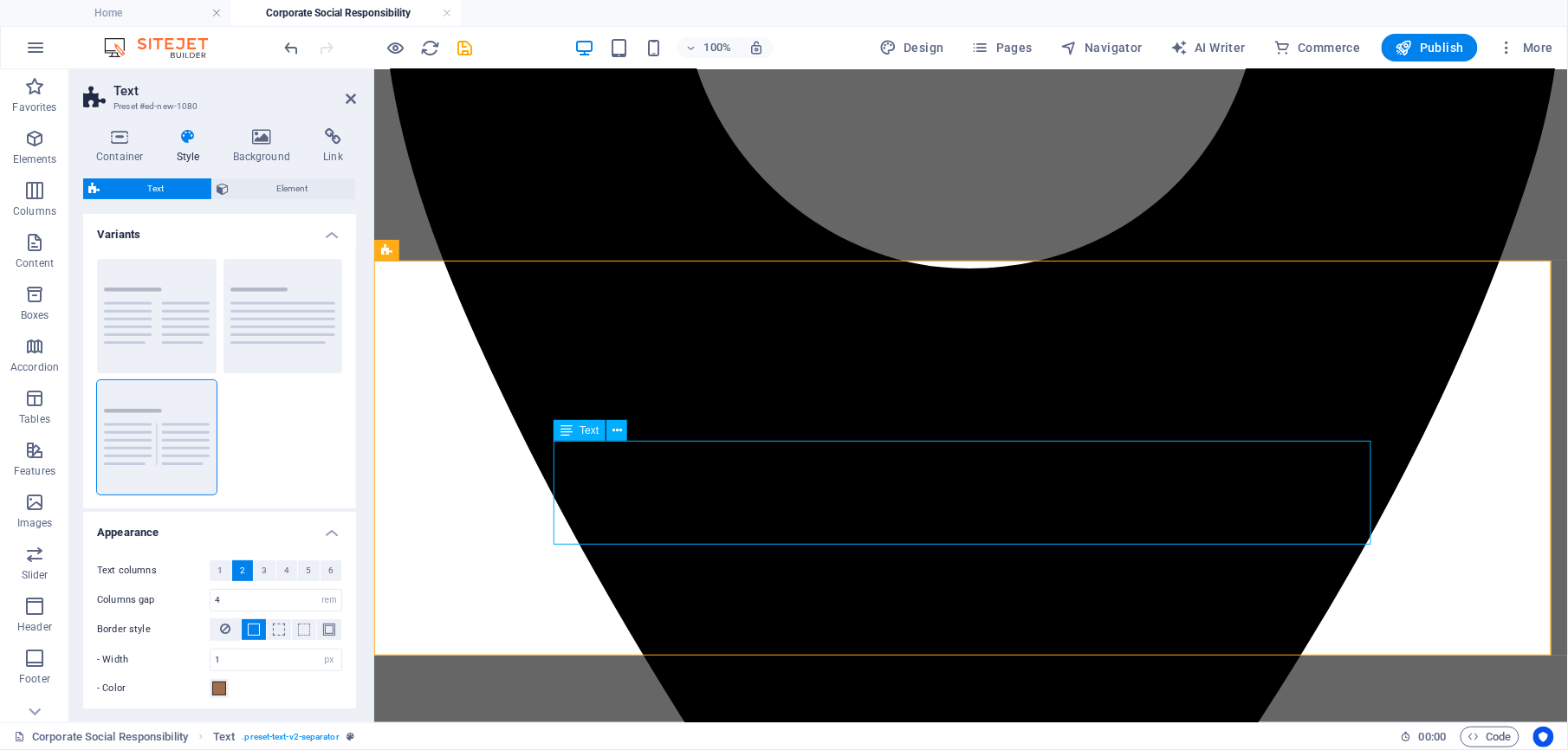 click on "Lorem ipsum dolor sitope amet, consectetur adipisicing elitip. Massumenda, dolore, cum vel modi asperiores consequatur suscipit quidem ducimus eveniet iure expedita consecteture odiogil voluptatum similique fugit voluptates atem accusamus quae quas dolorem tenetur facere tempora maiores adipisci reiciendis accusantium voluptatibus id voluptate tempore dolor harum nisi amet! Nobis, eaque. Aenean commodo ligula eget dolor. Lorem ipsum dolor sit amet, consectetuer adipiscing elit leget odiogil voluptatum similique fugit voluptates dolor. Libero assumenda, dolore, cum vel modi asperiores consequatur." at bounding box center (970, 5078) 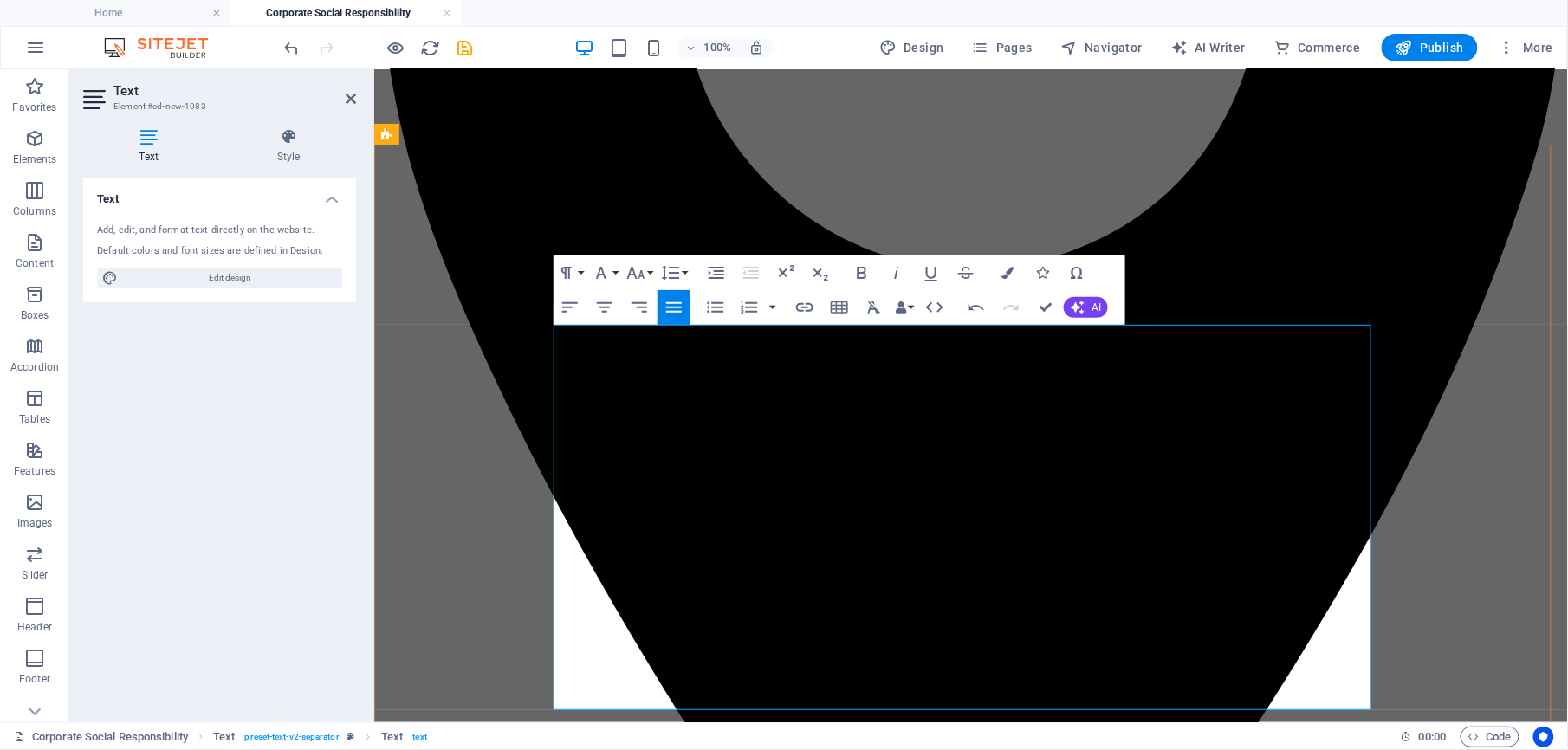 scroll, scrollTop: 818, scrollLeft: 0, axis: vertical 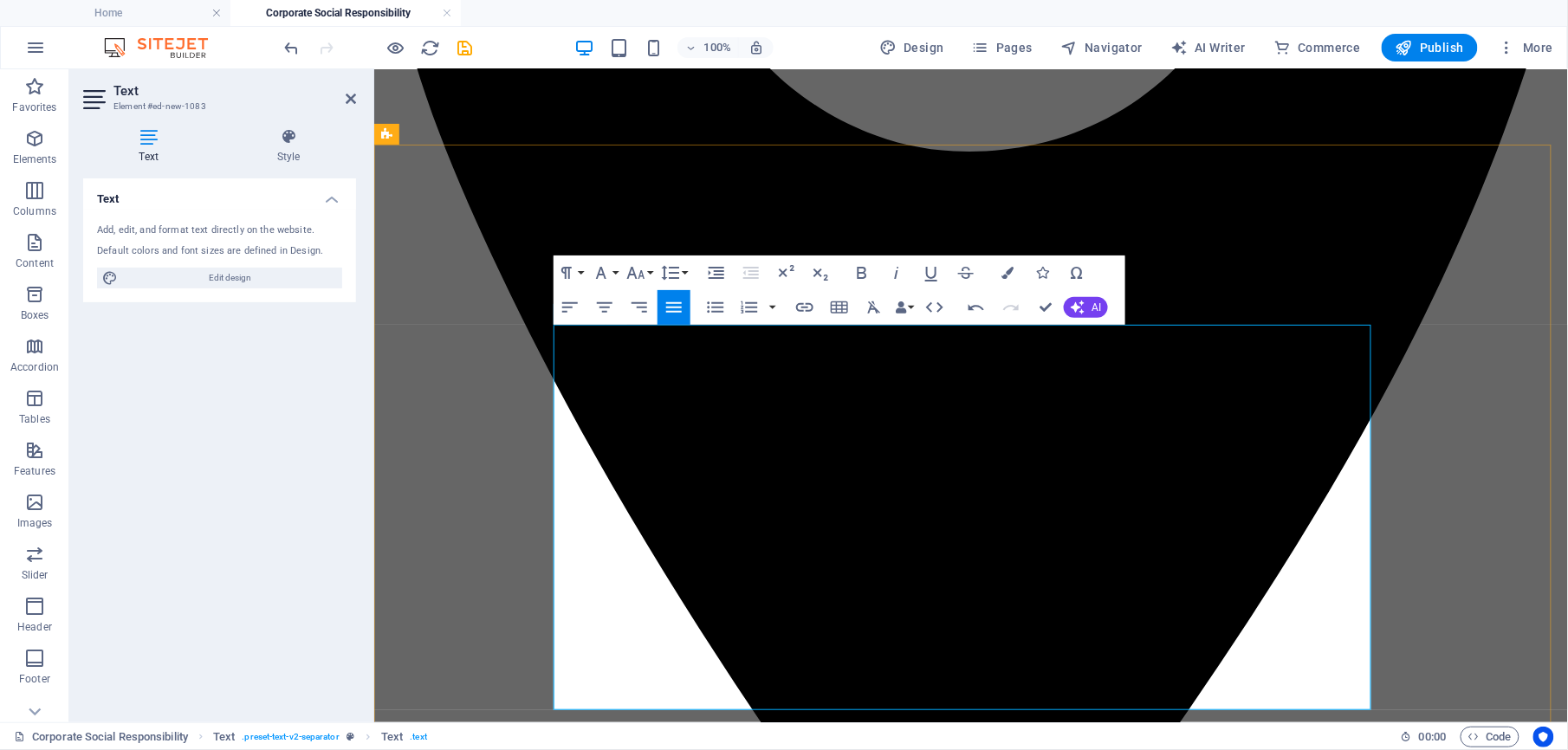 click on "PARCO plays a pivotal role in ensuring energy security of Pakistan. At the same time, the Company invests in sustainable social initiatives for adjoining communities and the nation at large. These initiatives are in line with the Sustainable Development Goals (SDGs) to uplift the living standards of the communities." at bounding box center (1051, 5011) 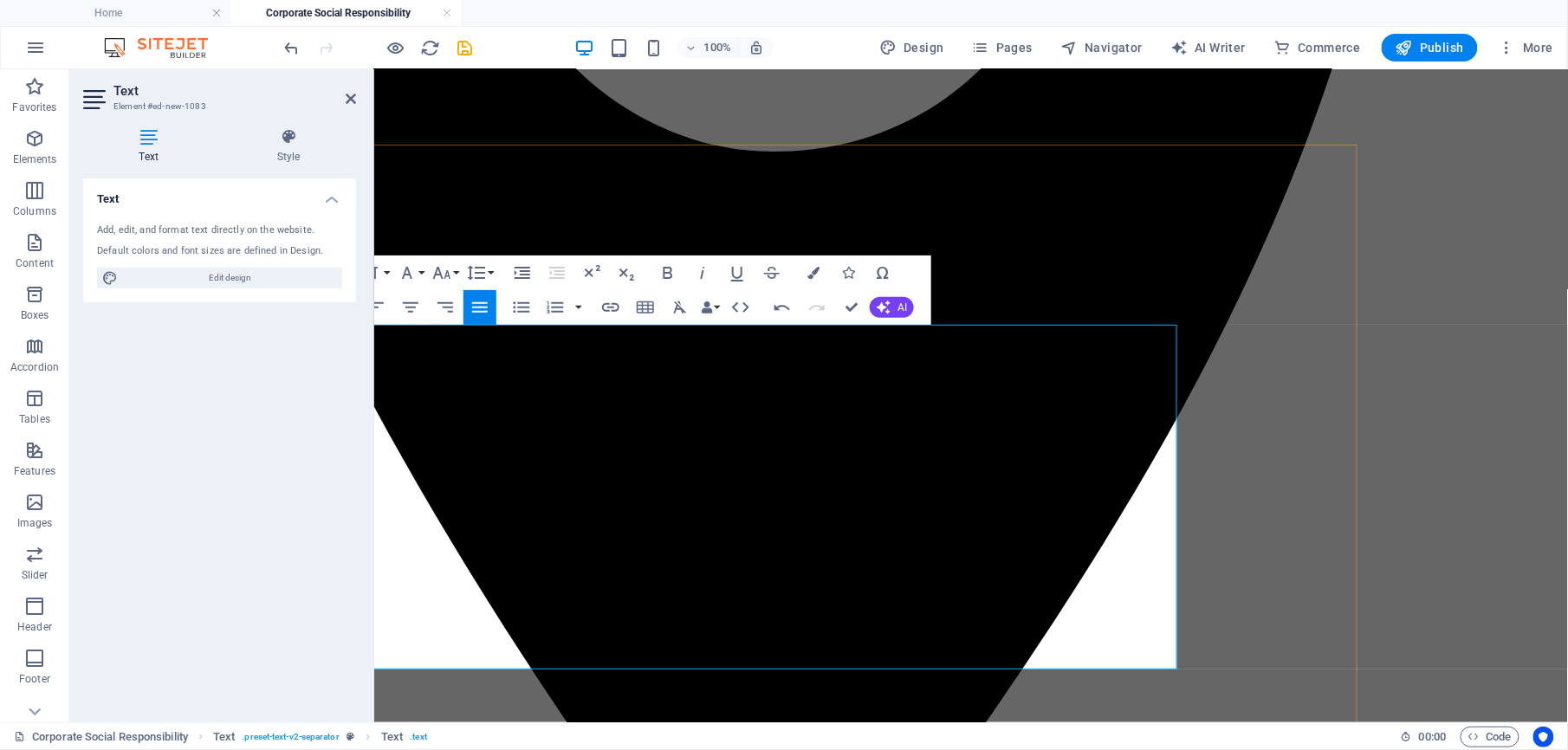 scroll, scrollTop: 818, scrollLeft: 212, axis: both 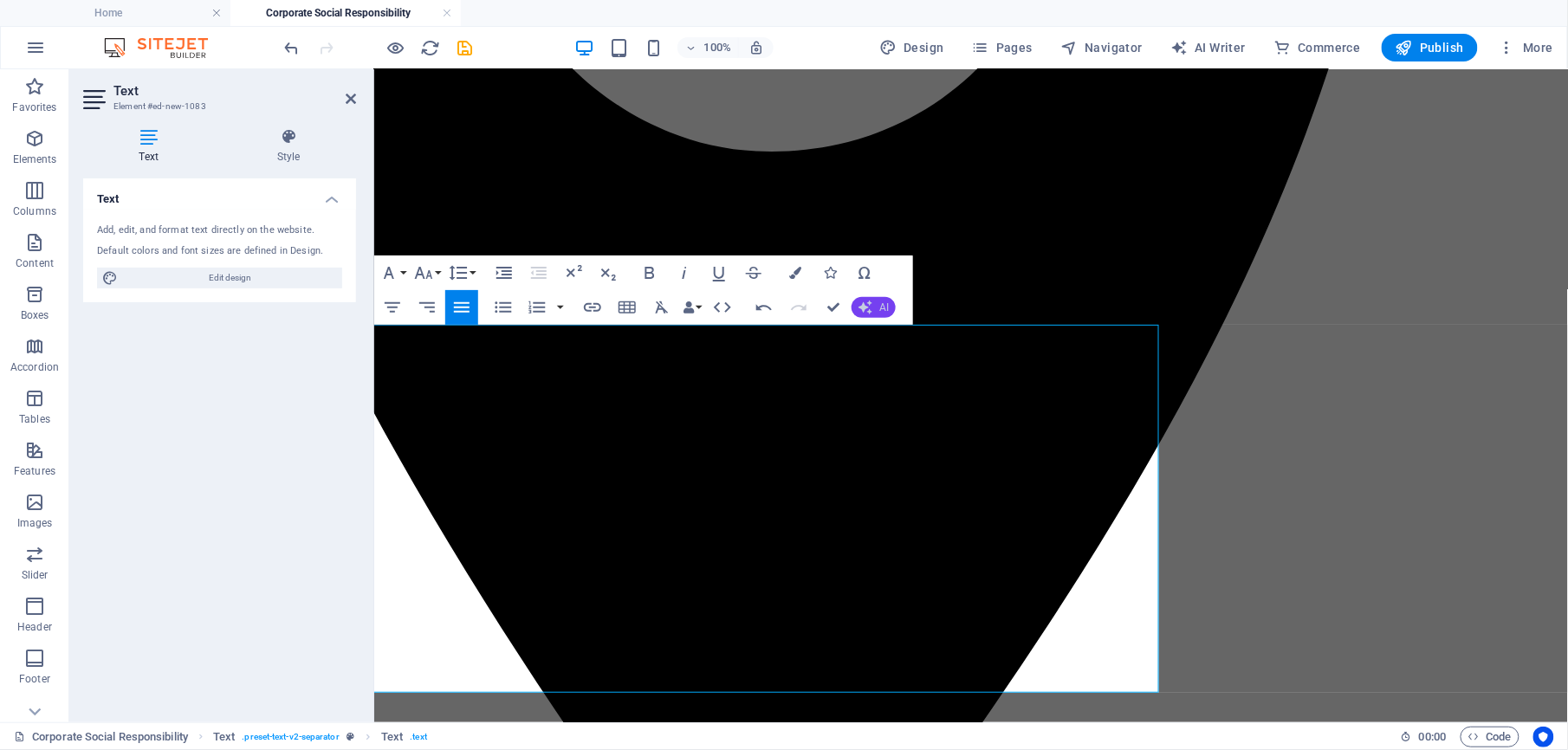 click on "AI" at bounding box center (873, 307) 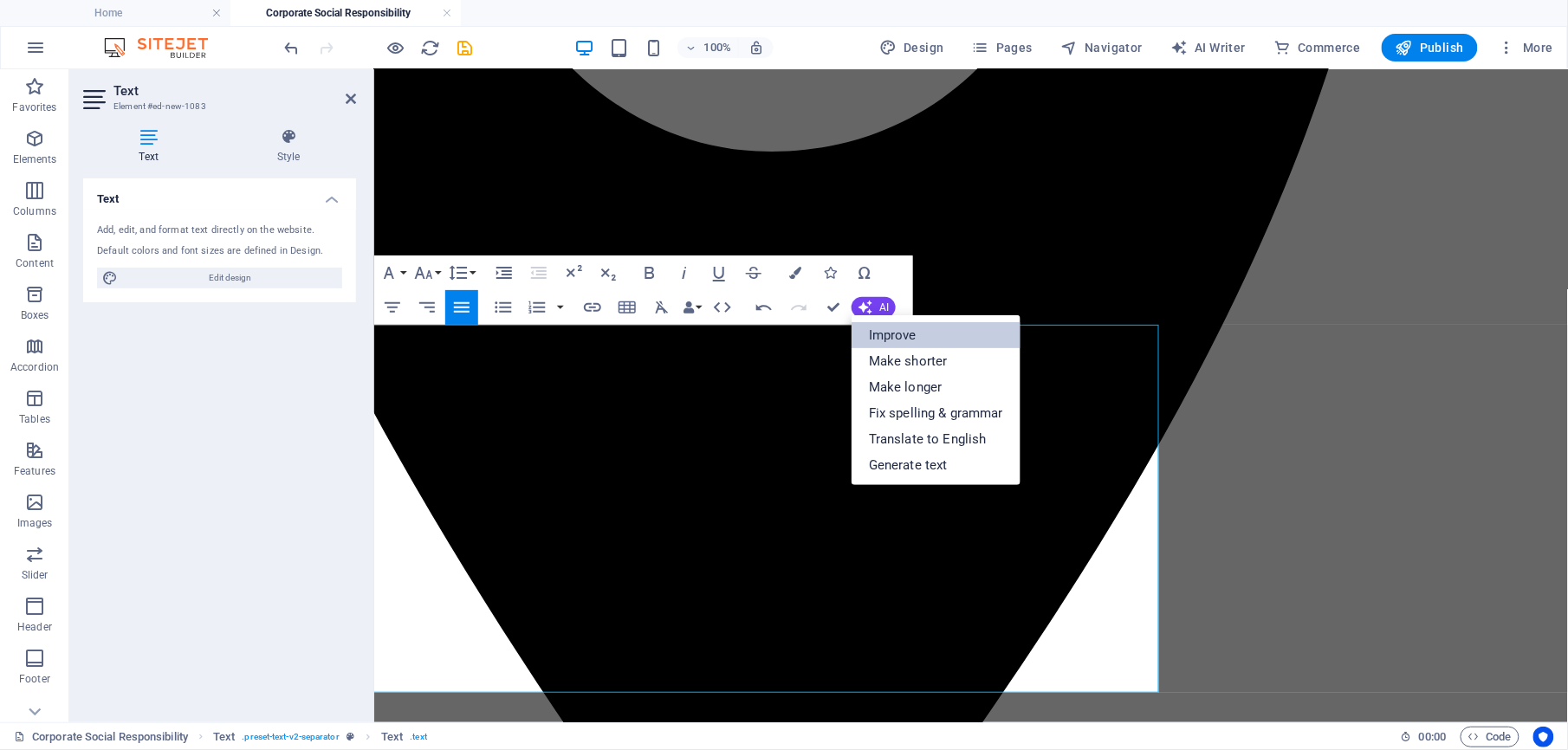 click on "Improve" at bounding box center [936, 335] 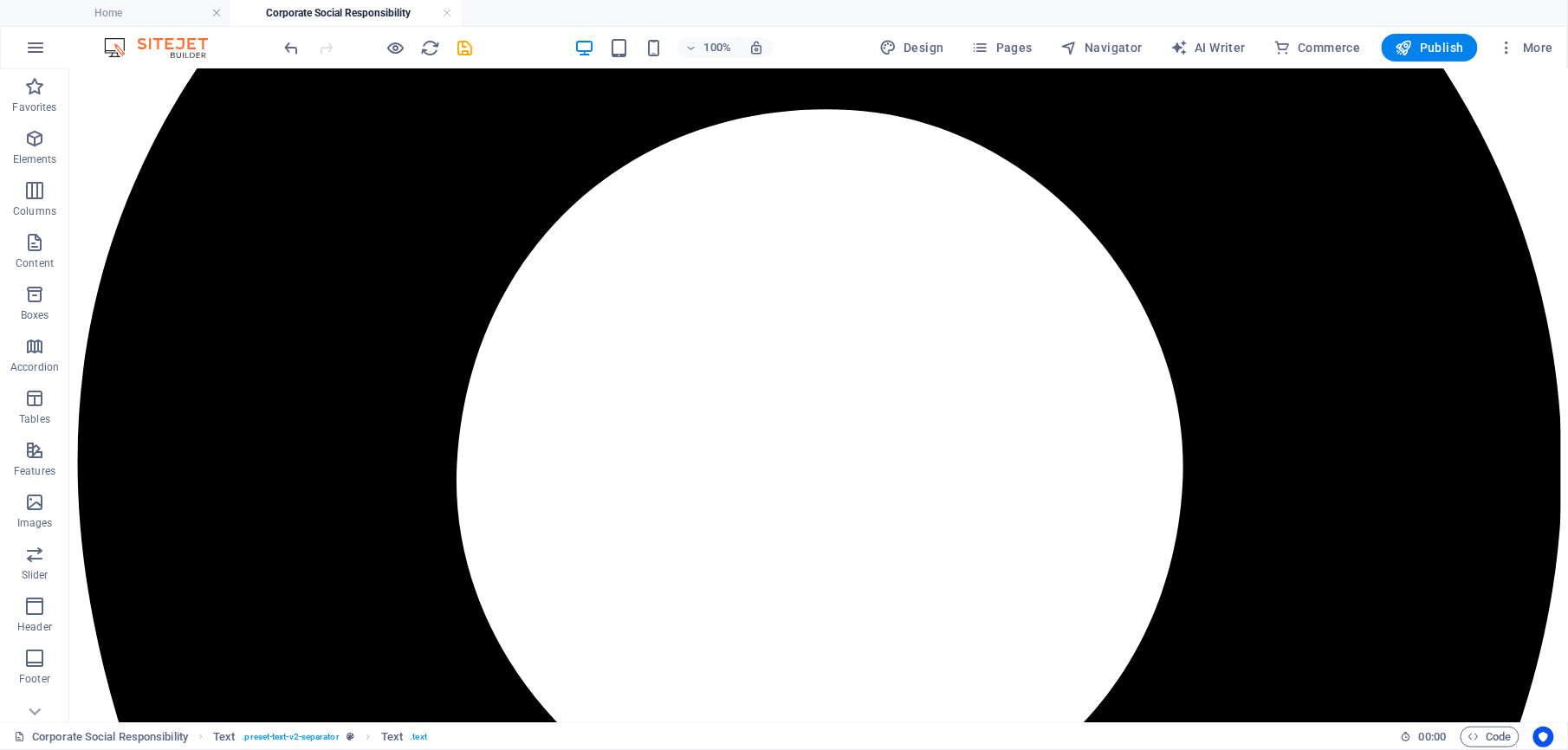 scroll, scrollTop: 299, scrollLeft: 212, axis: both 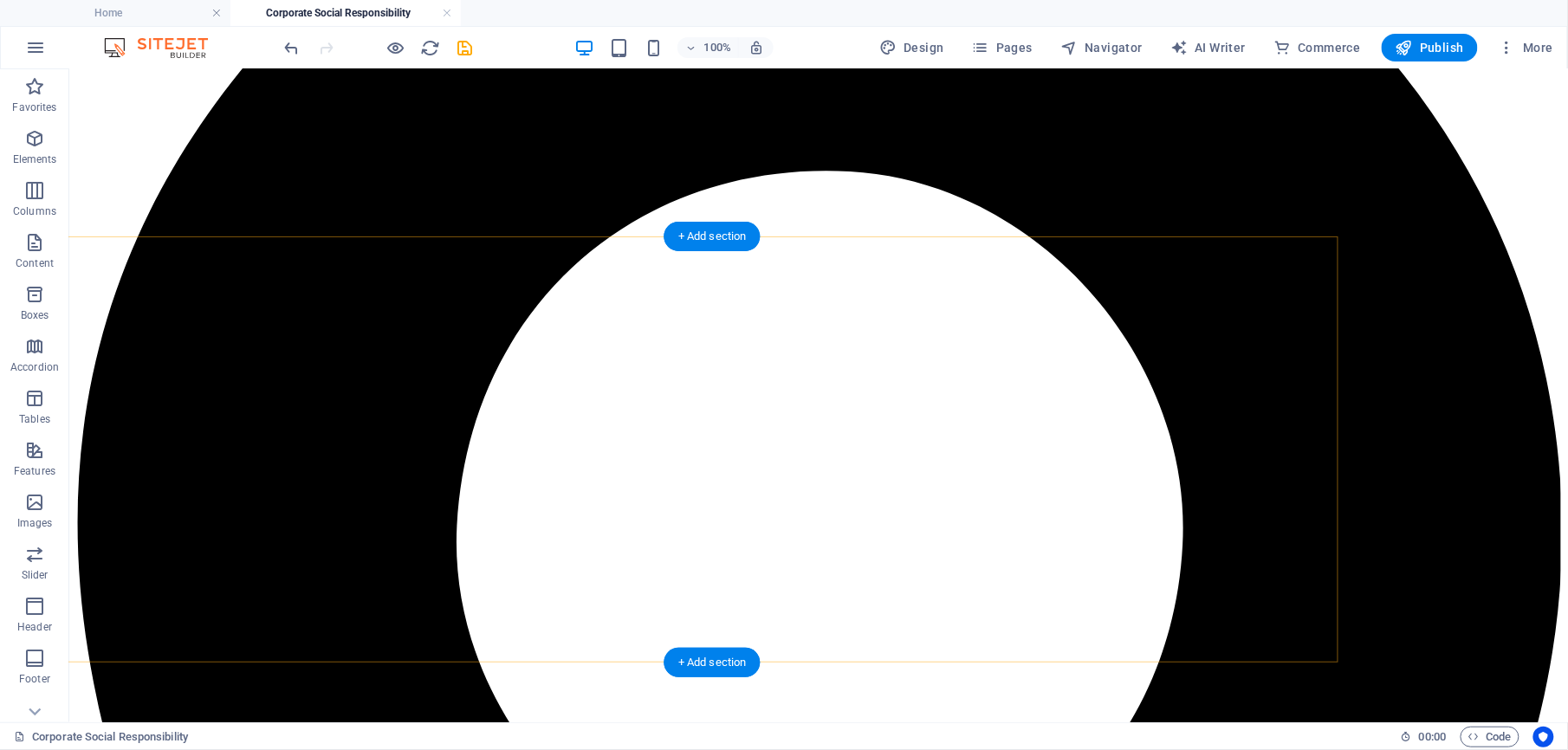 click on "Corporate Social Responsibility" at bounding box center (818, 6247) 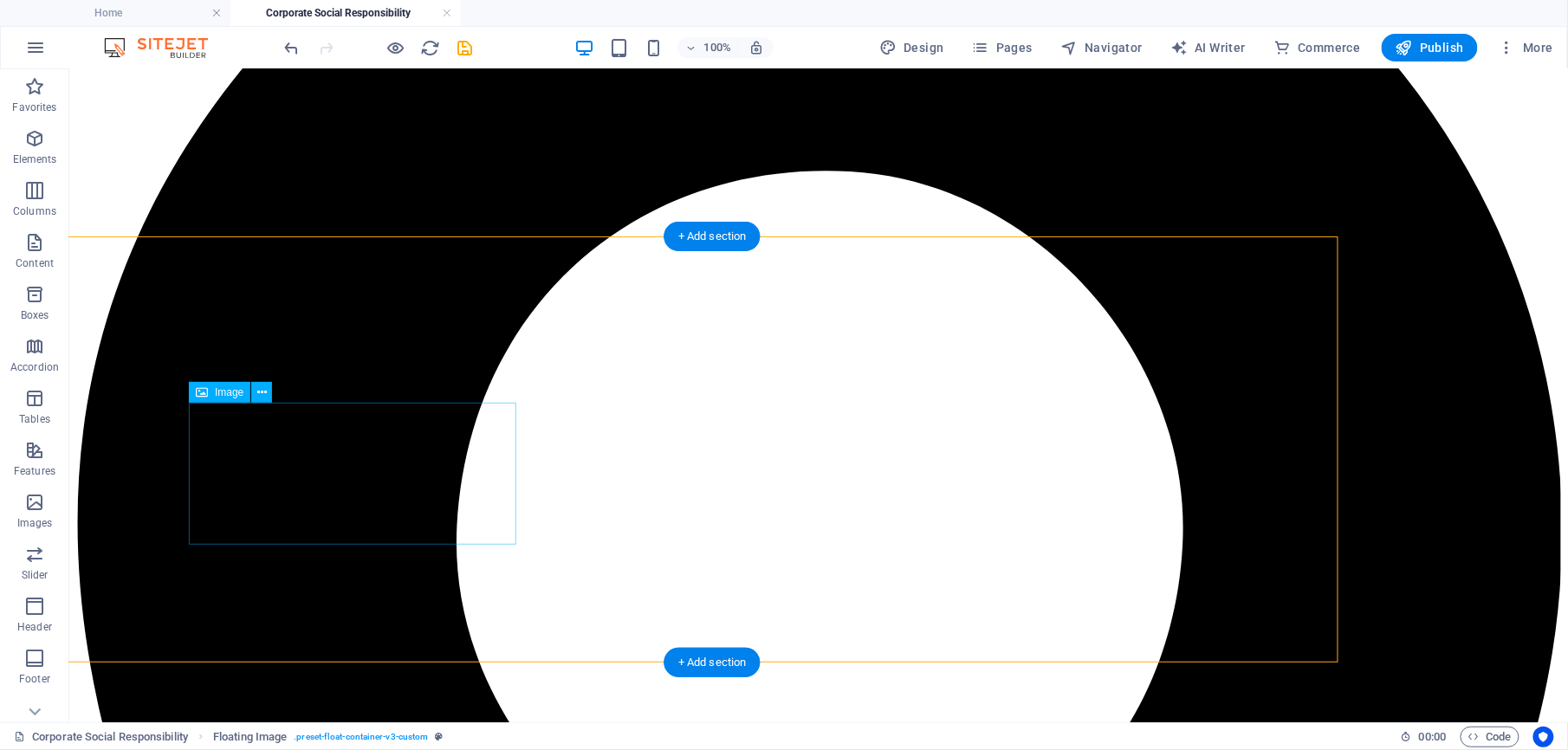 click at bounding box center (818, 6268) 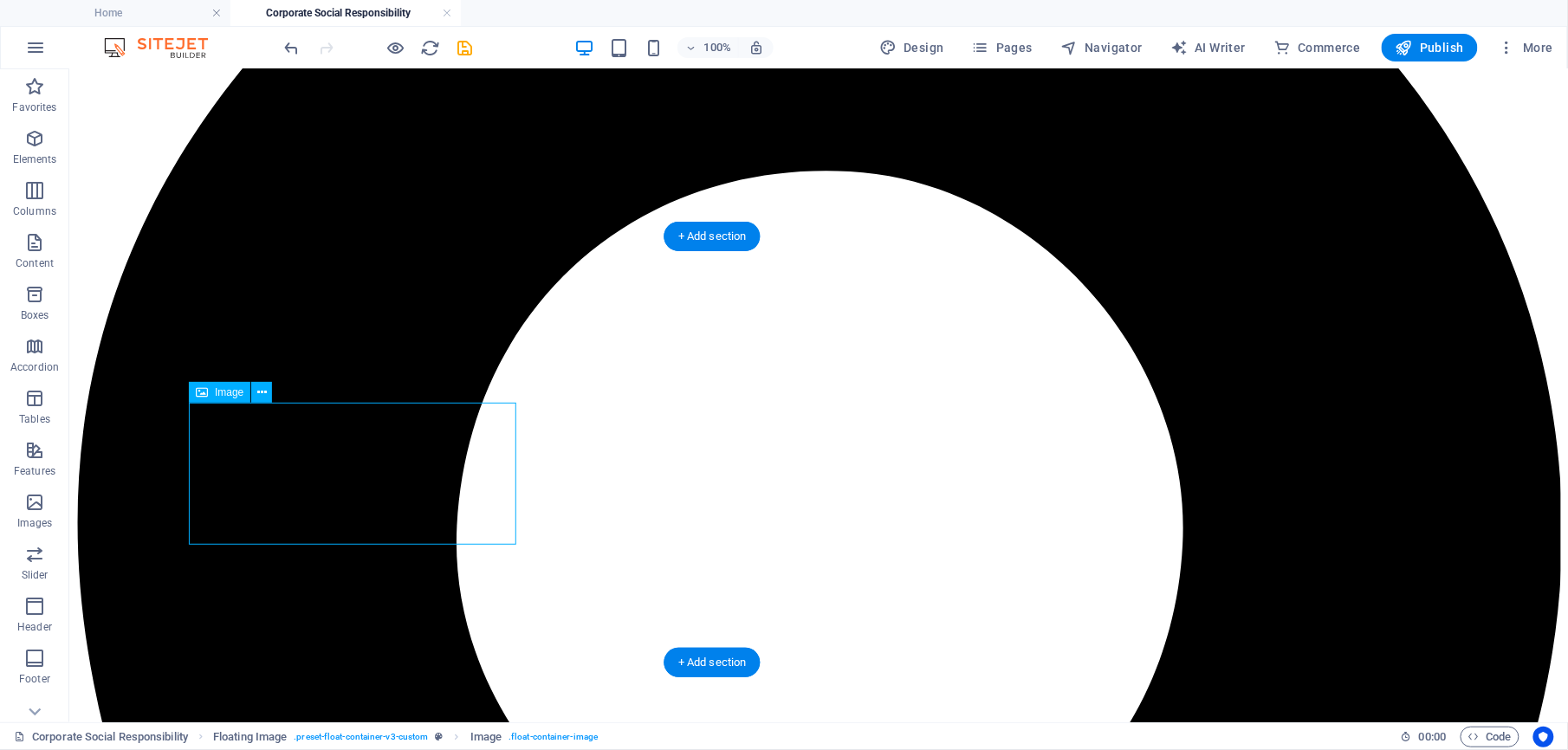 click at bounding box center (818, 6268) 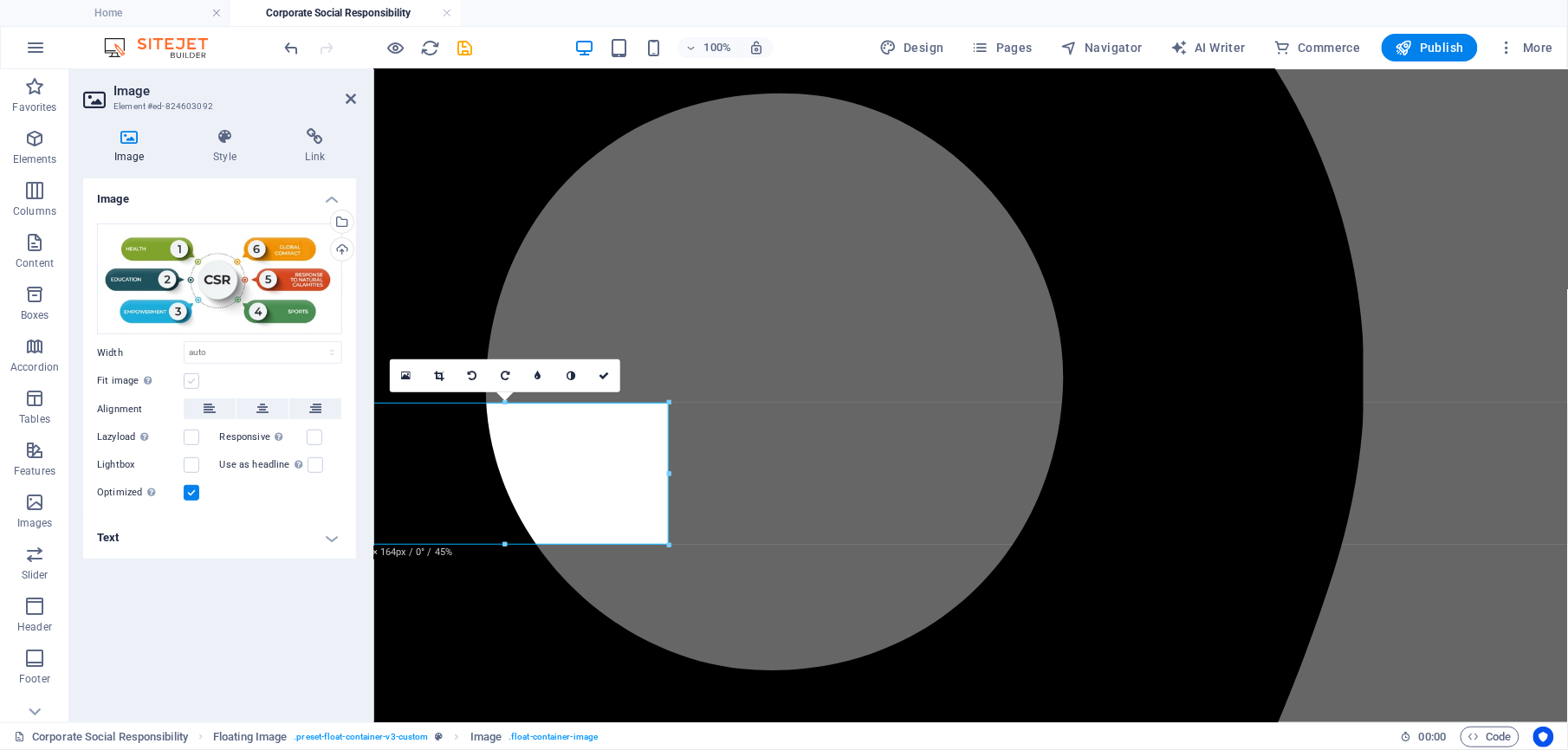 click at bounding box center [191, 381] 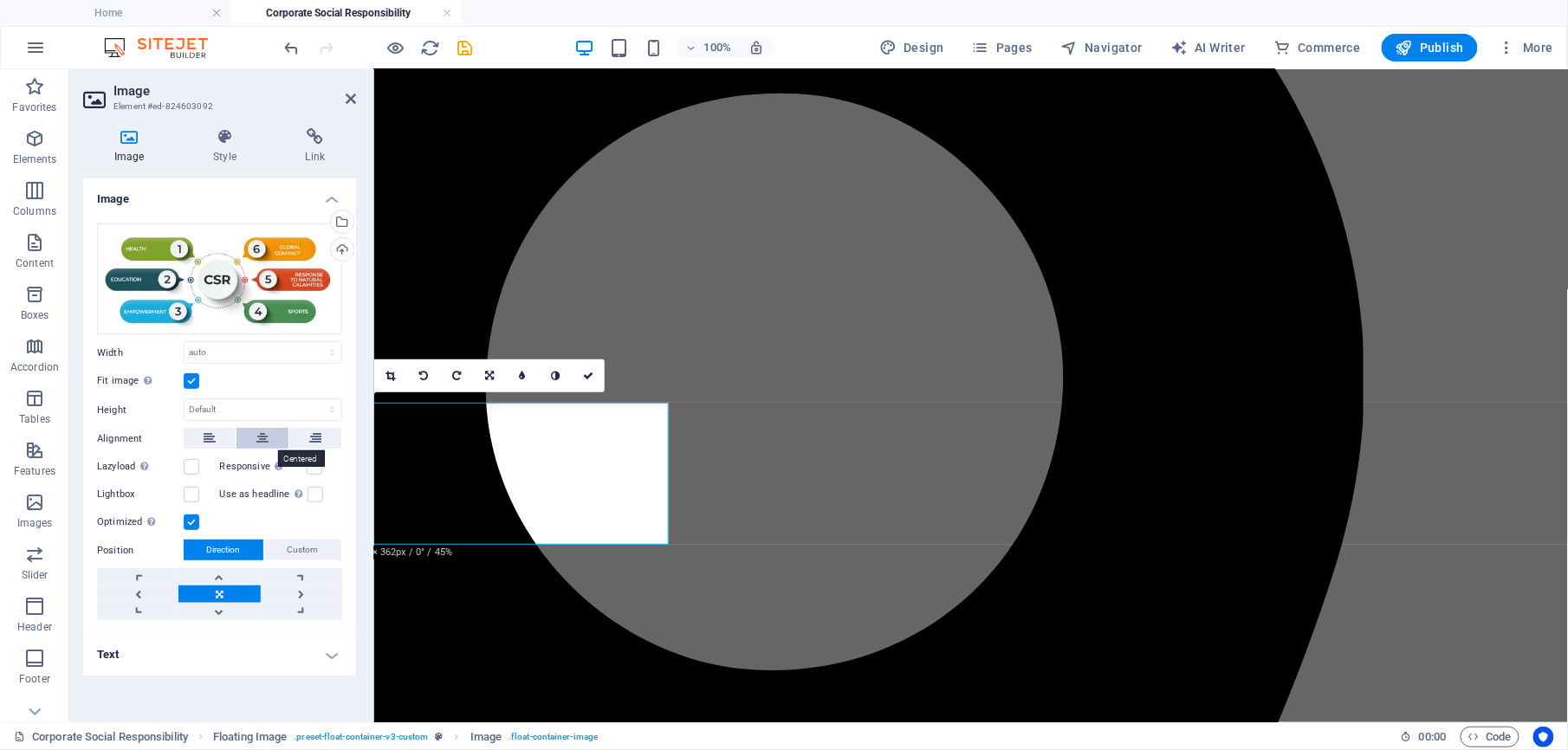 click at bounding box center (262, 438) 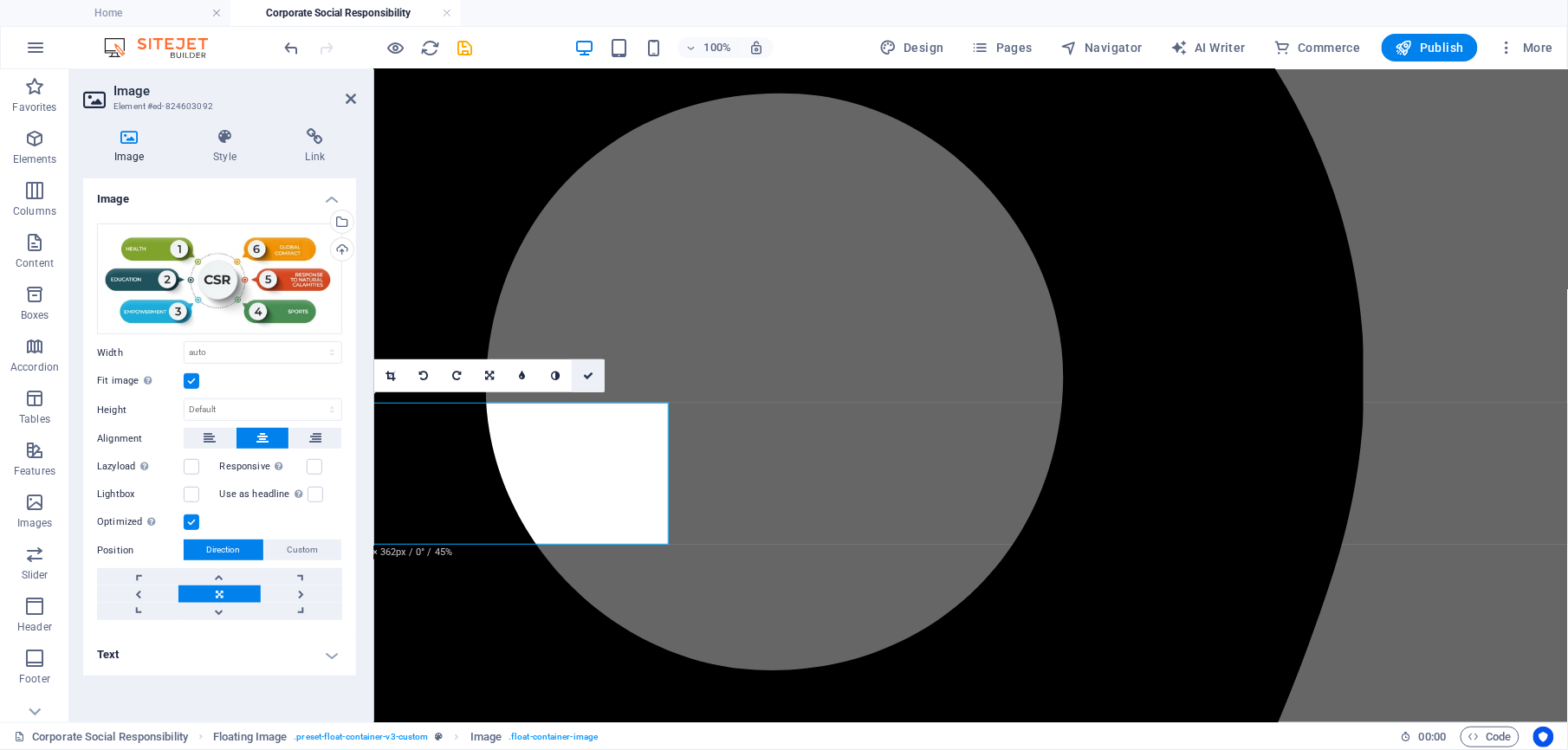 click at bounding box center [588, 376] 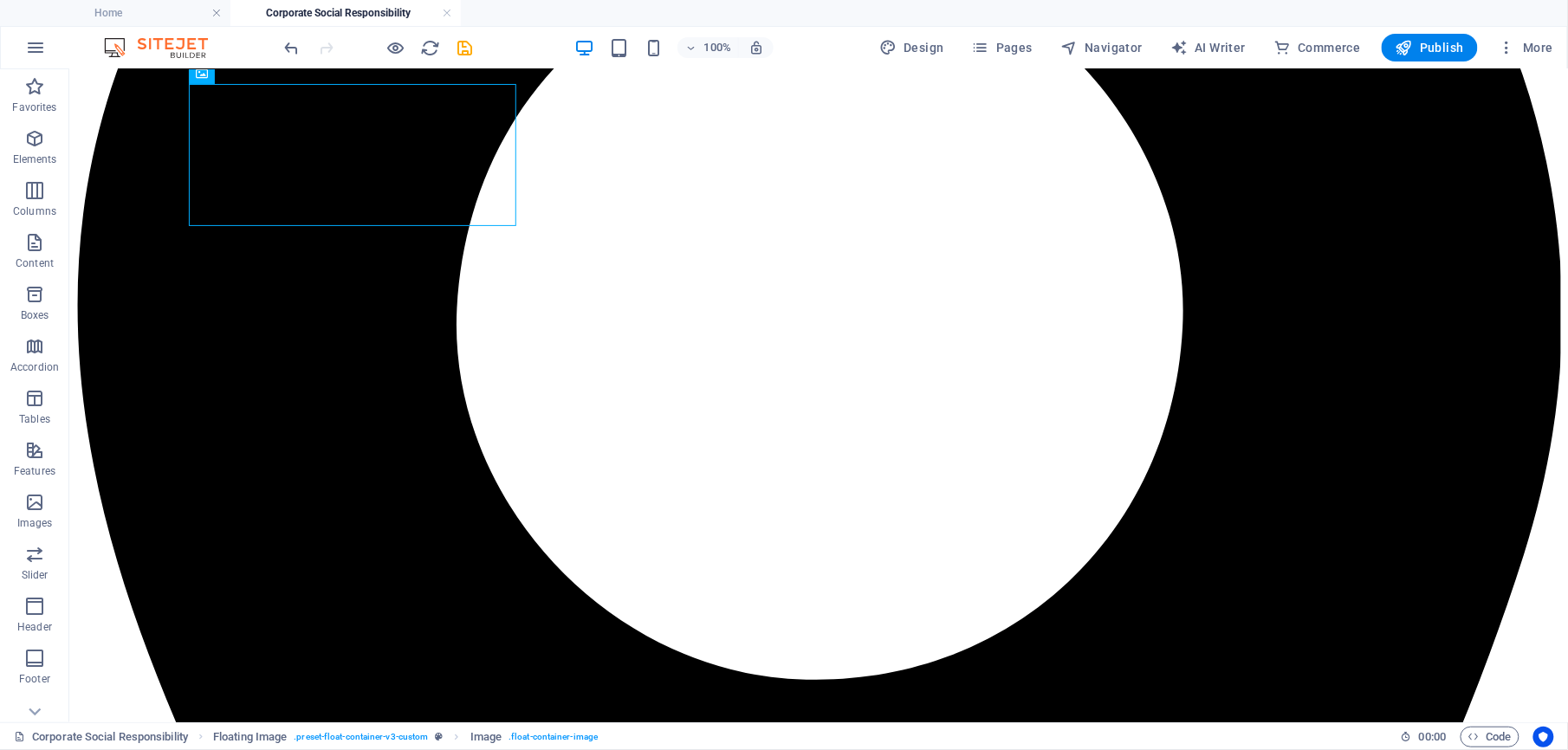 scroll, scrollTop: 749, scrollLeft: 212, axis: both 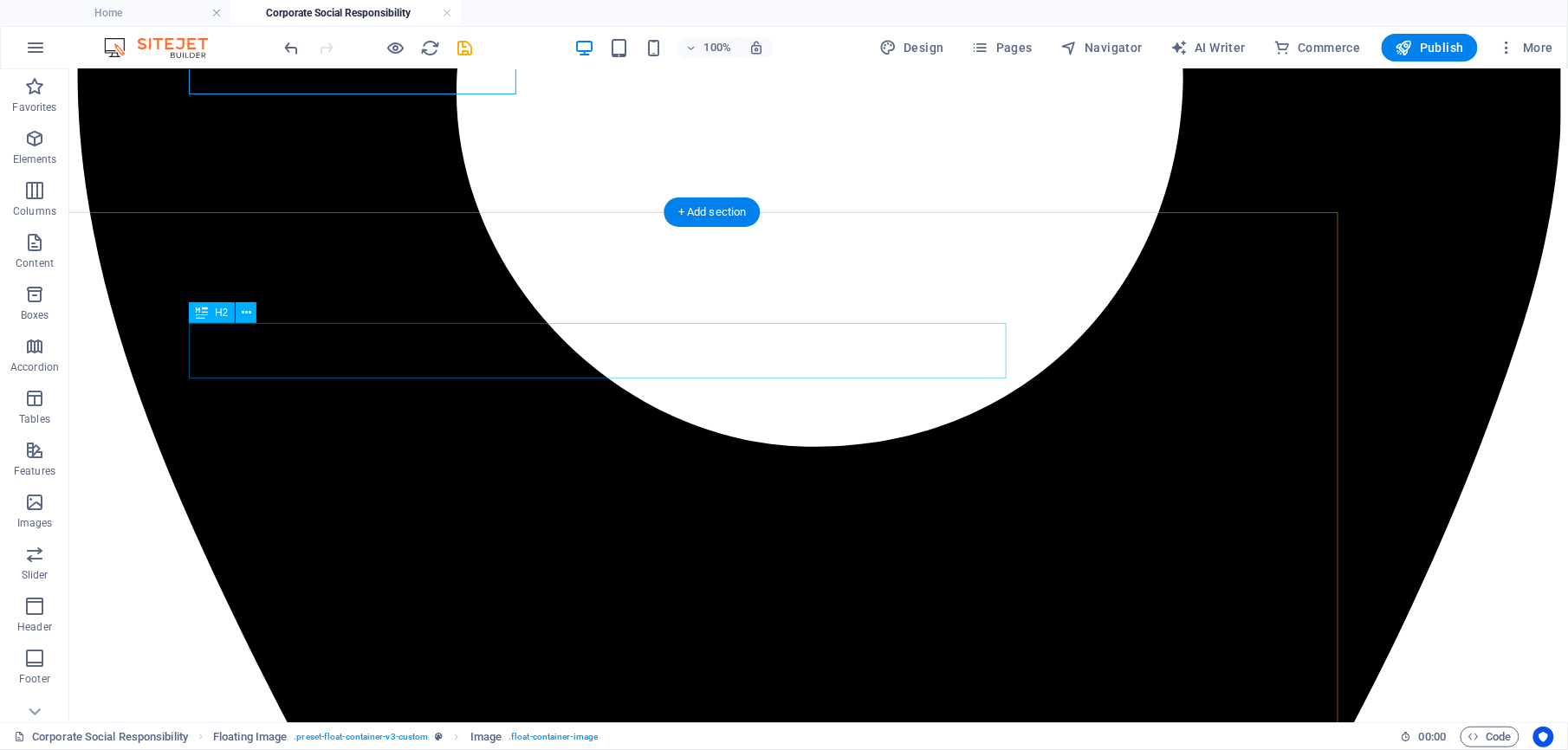 drag, startPoint x: 790, startPoint y: 381, endPoint x: 790, endPoint y: 354, distance: 27 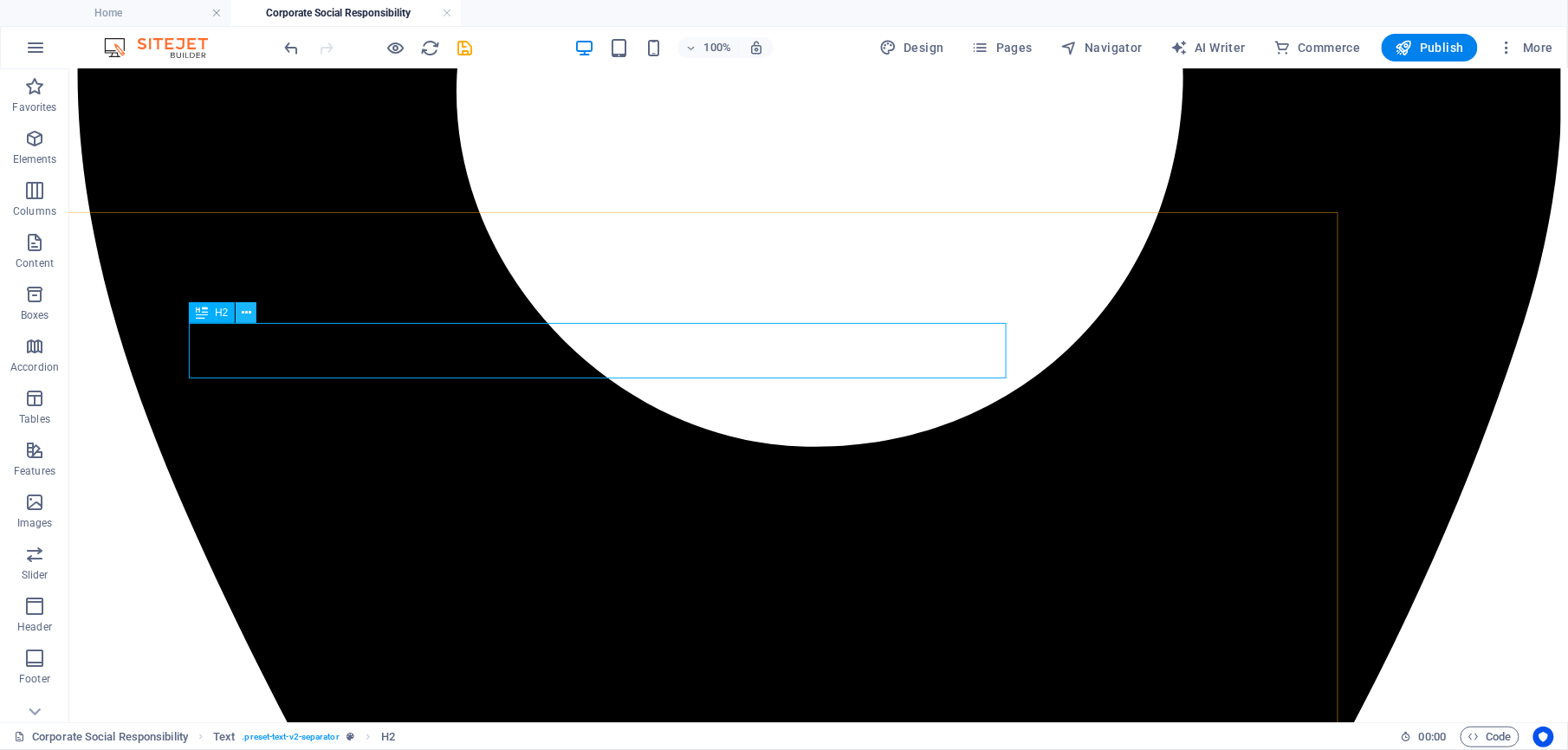 click at bounding box center [246, 313] 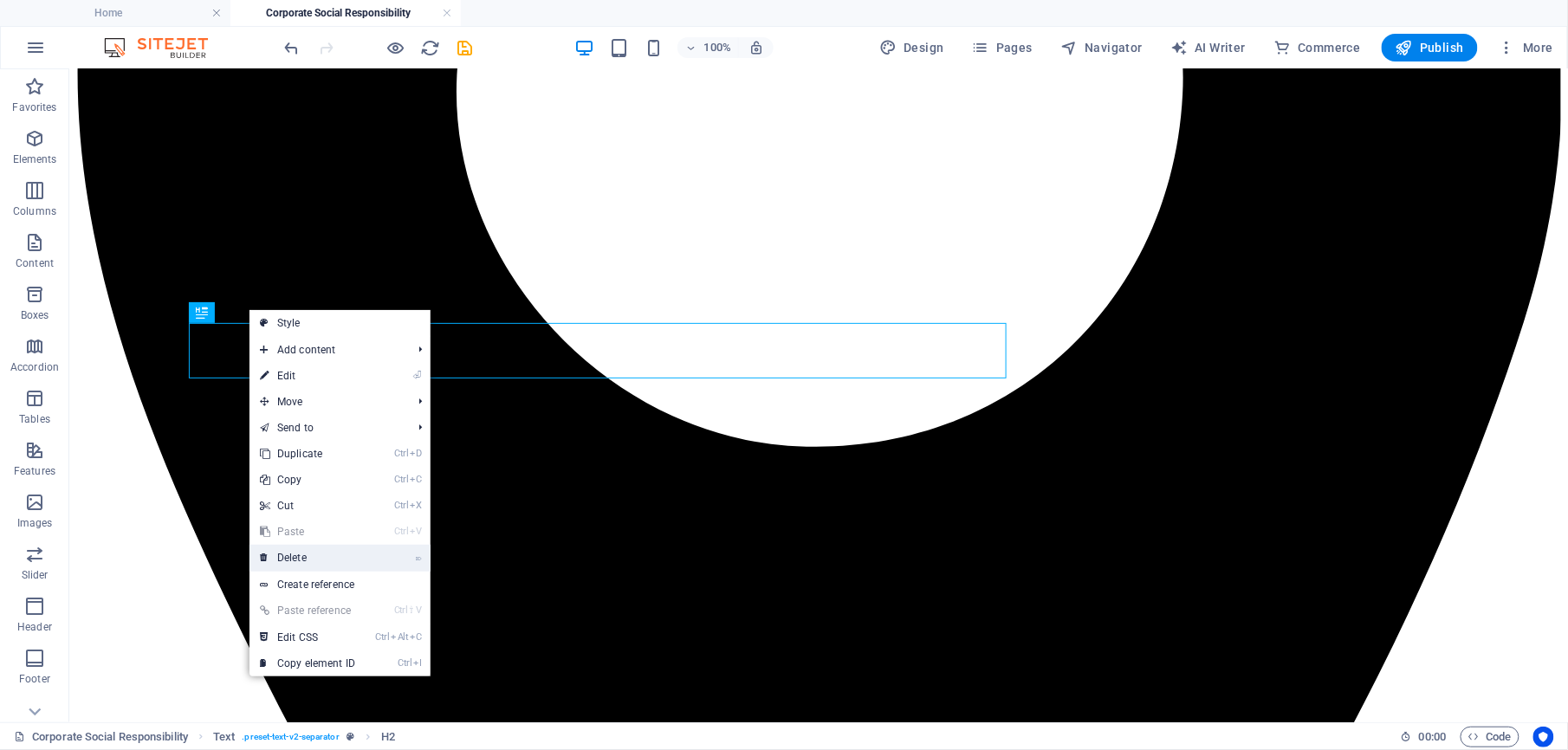 click on "⌦  Delete" at bounding box center (308, 558) 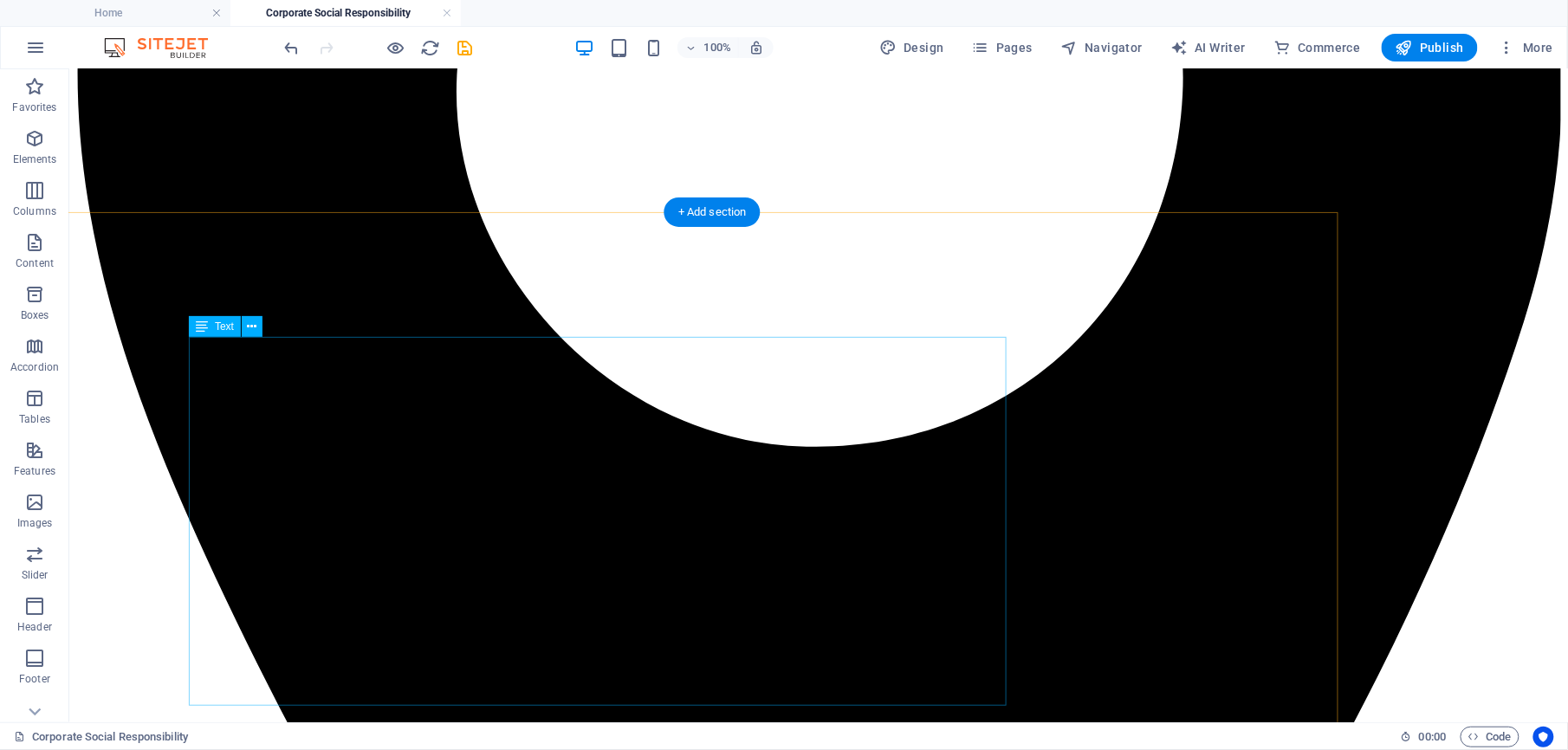 click on "HMC plays a pivotal role in ensuring security while simultaneously investing in sustainable social initiatives for local communities and the nation as a whole. These initiatives align with the Sustainable Development Goals (SDGs) aimed at uplifting living standards within these communities.  As a prominent player in the construction industry, HMC proactively identifies, minimizes, and mitigates any situations that could potentially harm the health and safety of its employees, customers, service providers, communities, the public, and the environment. The diversity and focus of HMC’s technical, social, and environmental projects speak for themselves. HMC also donates to the [PERSON] Memorial Cancer Hospital, which prioritizes saving children and others from cancer worldwide. Millions of cancer patients receive treatment on a daily basis." at bounding box center (818, 6199) 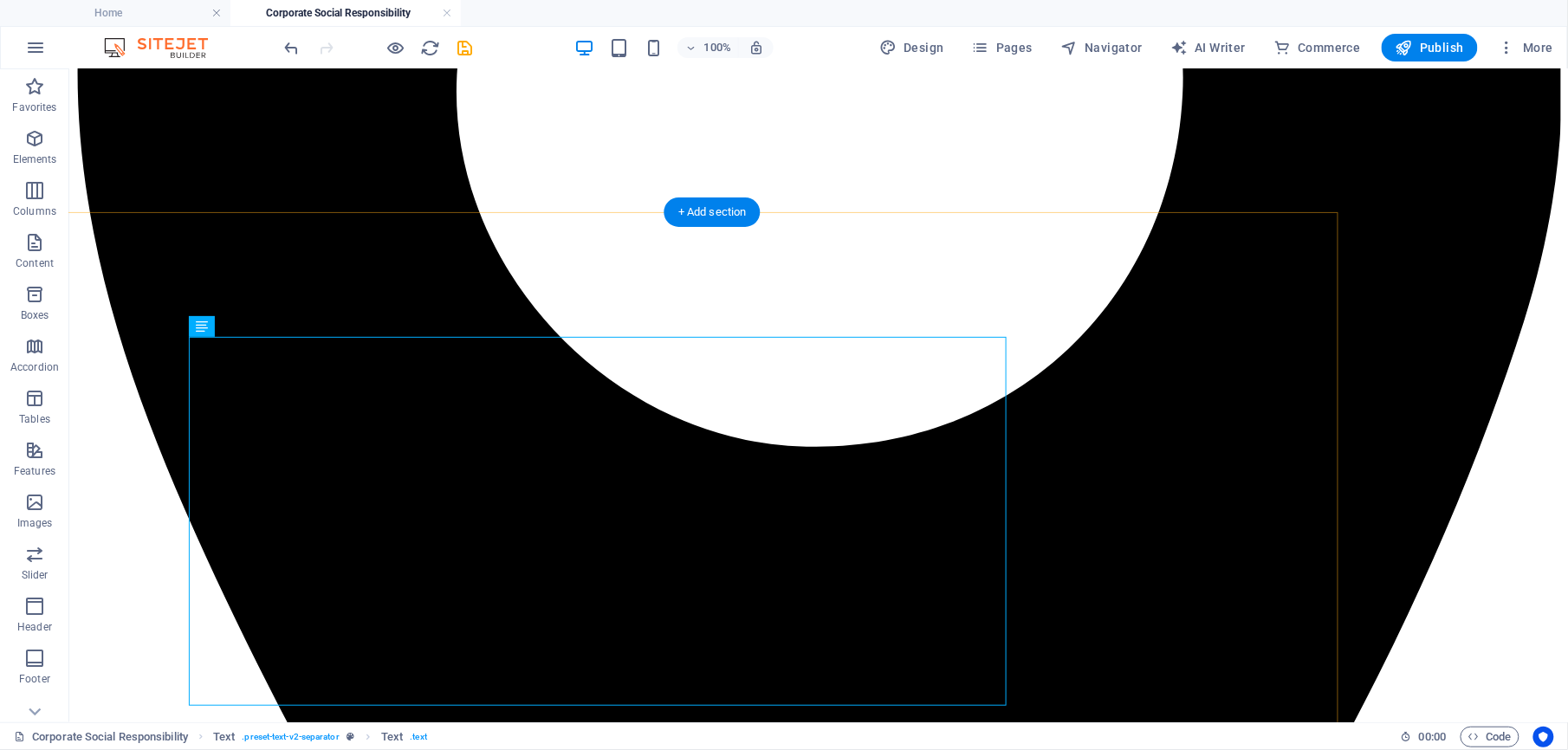 click on "HMC plays a pivotal role in ensuring security while simultaneously investing in sustainable social initiatives for local communities and the nation as a whole. These initiatives align with the Sustainable Development Goals (SDGs) aimed at uplifting living standards within these communities.  As a prominent player in the construction industry, HMC proactively identifies, minimizes, and mitigates any situations that could potentially harm the health and safety of its employees, customers, service providers, communities, the public, and the environment. The diversity and focus of HMC’s technical, social, and environmental projects speak for themselves. HMC also donates to the [PERSON] Memorial Cancer Hospital, which prioritizes saving children and others from cancer worldwide. Millions of cancer patients receive treatment on a daily basis." at bounding box center (818, 6134) 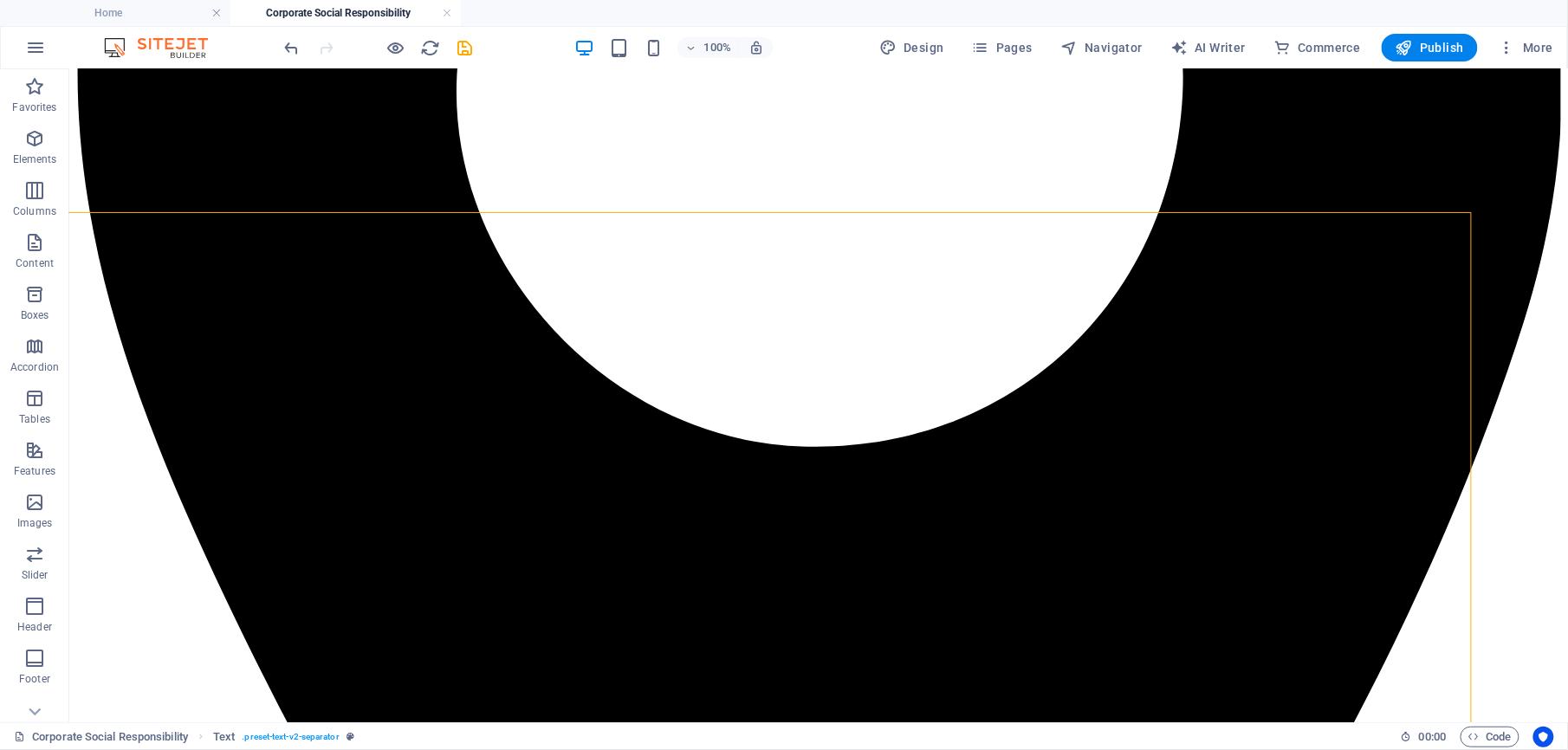 scroll, scrollTop: 749, scrollLeft: 0, axis: vertical 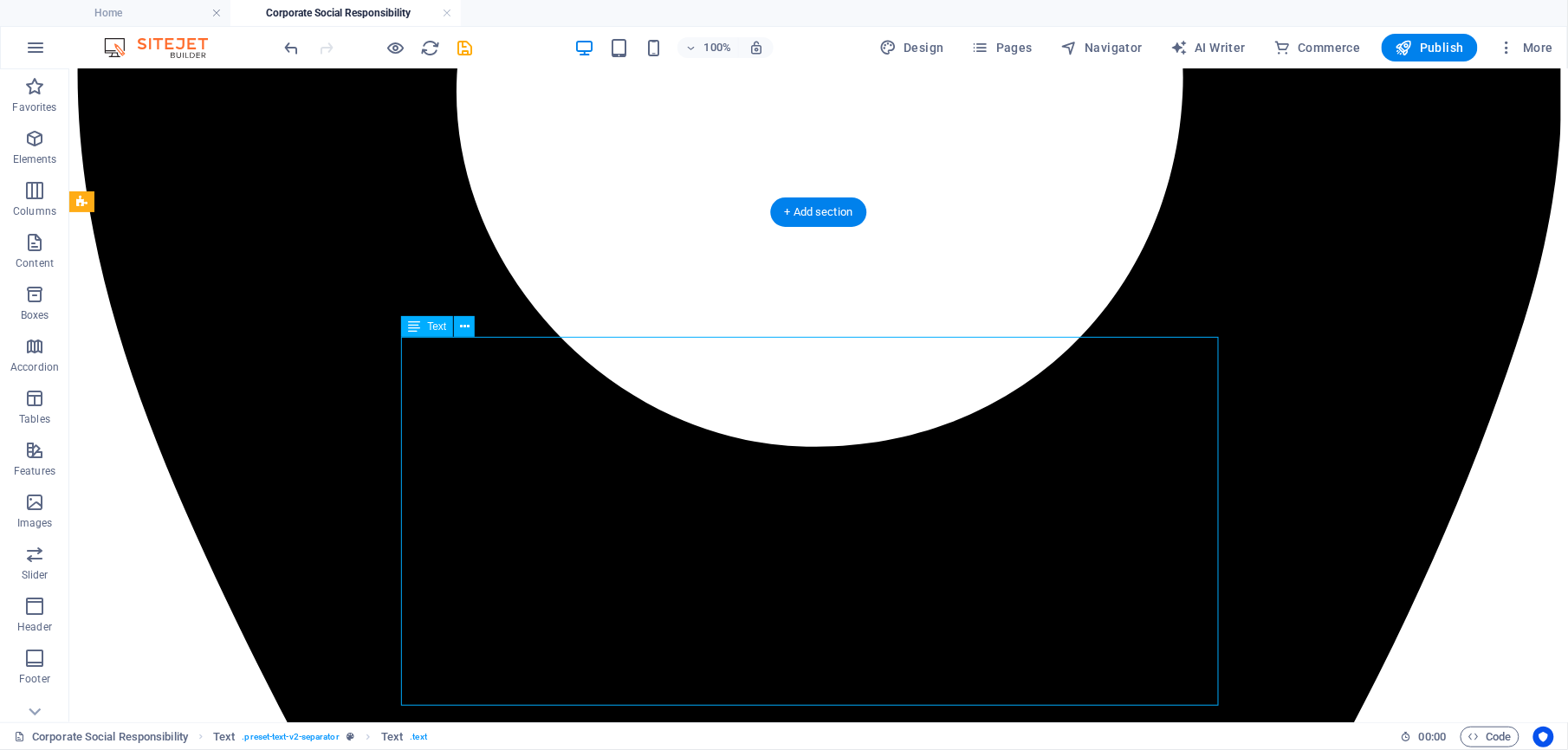 drag, startPoint x: 675, startPoint y: 413, endPoint x: 496, endPoint y: 350, distance: 189.76301 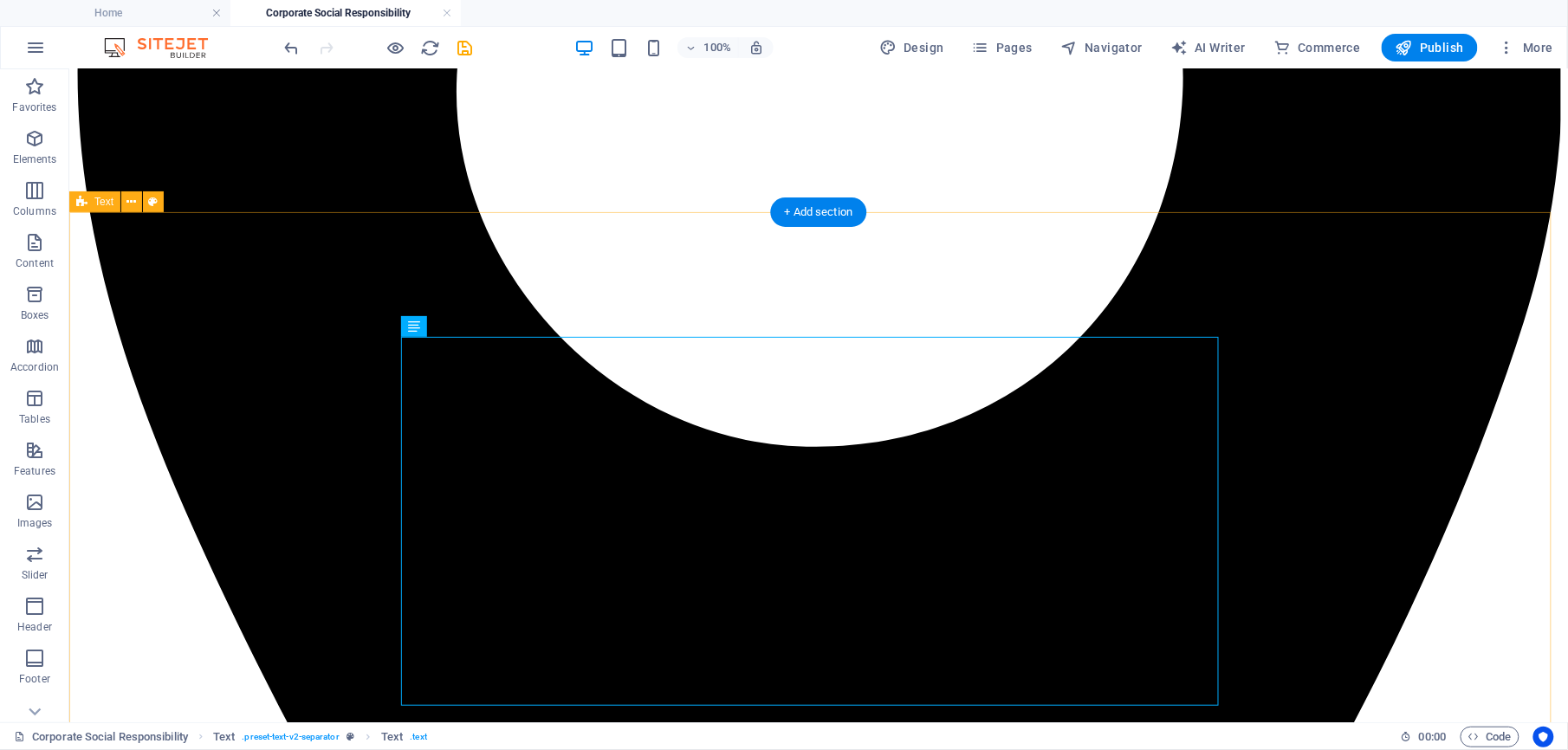 click on "HMC plays a pivotal role in ensuring security while simultaneously investing in sustainable social initiatives for local communities and the nation as a whole. These initiatives align with the Sustainable Development Goals (SDGs) aimed at uplifting living standards within these communities.  As a prominent player in the construction industry, HMC proactively identifies, minimizes, and mitigates any situations that could potentially harm the health and safety of its employees, customers, service providers, communities, the public, and the environment. The diversity and focus of HMC’s technical, social, and environmental projects speak for themselves. HMC also donates to the [PERSON] Memorial Cancer Hospital, which prioritizes saving children and others from cancer worldwide. Millions of cancer patients receive treatment on a daily basis." at bounding box center [818, 6134] 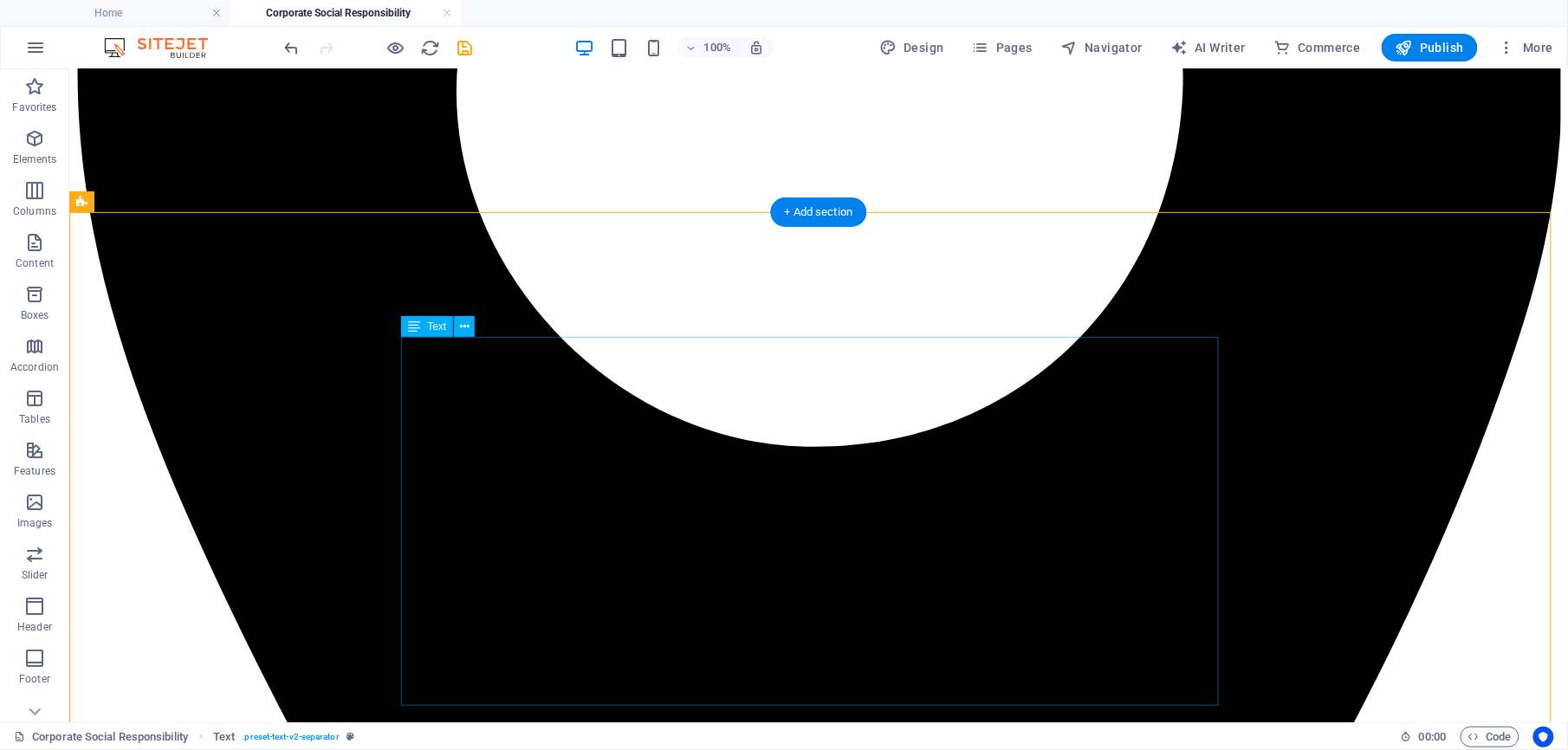 click on "HMC plays a pivotal role in ensuring security while simultaneously investing in sustainable social initiatives for local communities and the nation as a whole. These initiatives align with the Sustainable Development Goals (SDGs) aimed at uplifting living standards within these communities.  As a prominent player in the construction industry, HMC proactively identifies, minimizes, and mitigates any situations that could potentially harm the health and safety of its employees, customers, service providers, communities, the public, and the environment. The diversity and focus of HMC’s technical, social, and environmental projects speak for themselves. HMC also donates to the [PERSON] Memorial Cancer Hospital, which prioritizes saving children and others from cancer worldwide. Millions of cancer patients receive treatment on a daily basis." at bounding box center [818, 6199] 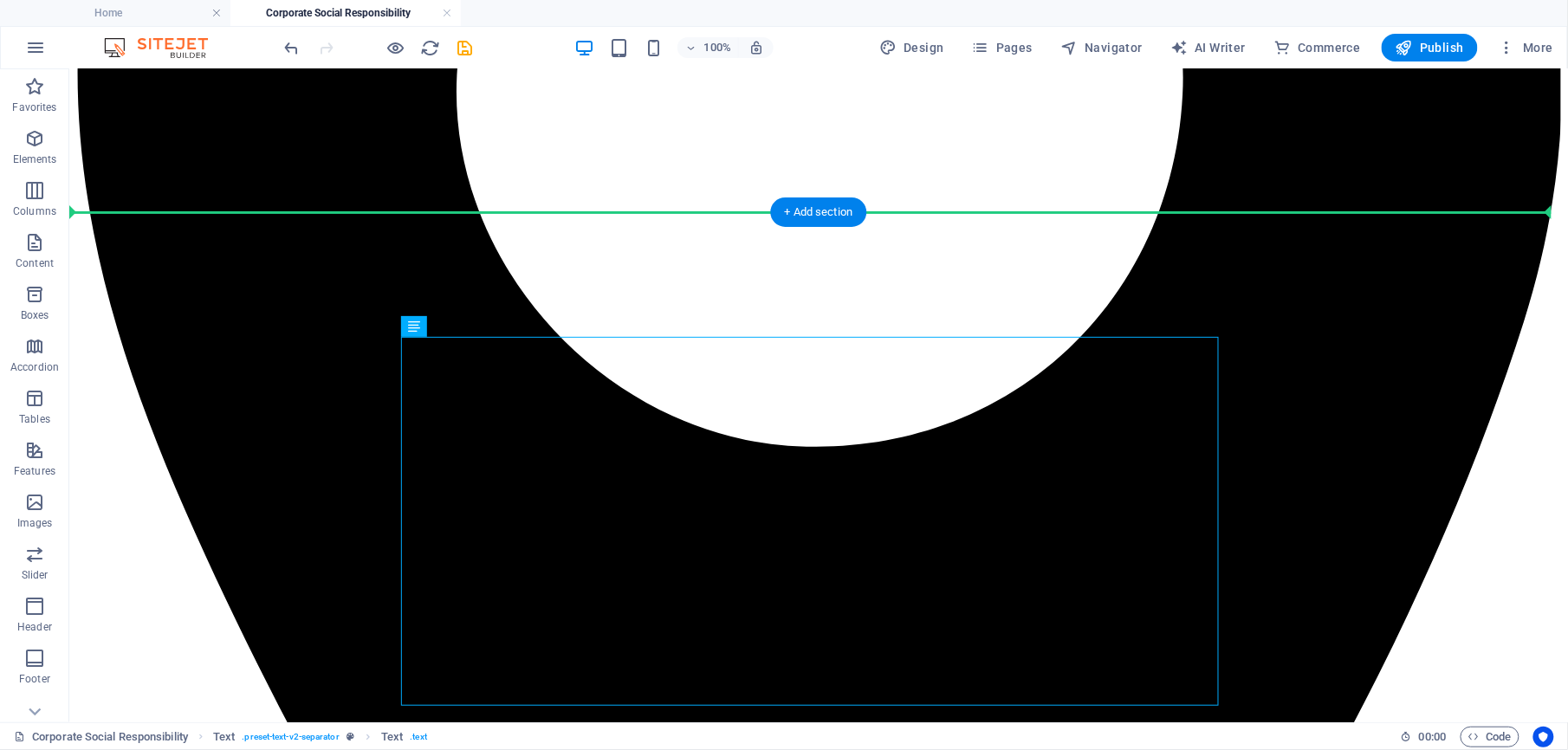 drag, startPoint x: 507, startPoint y: 402, endPoint x: 299, endPoint y: 245, distance: 260.60123 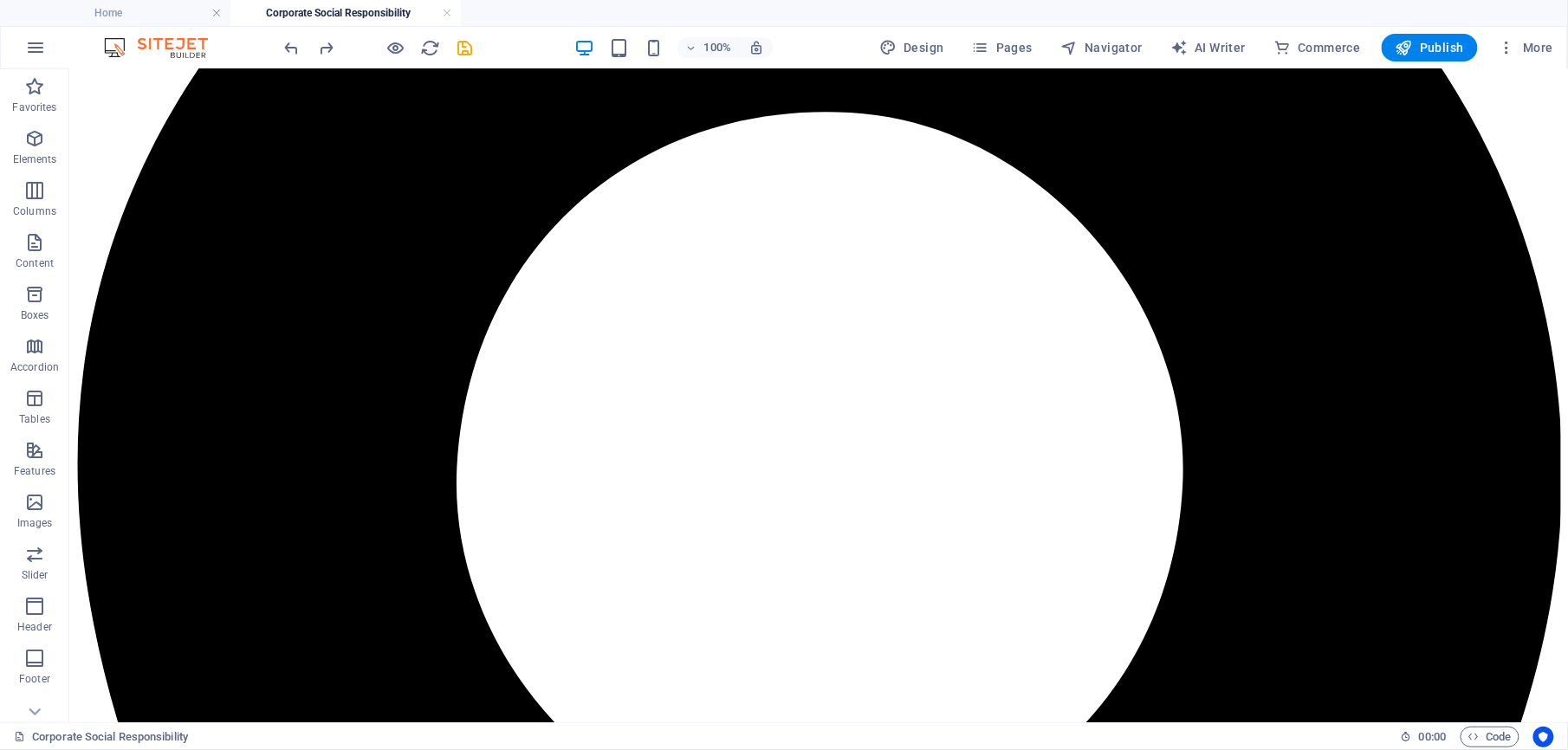 scroll, scrollTop: 385, scrollLeft: 0, axis: vertical 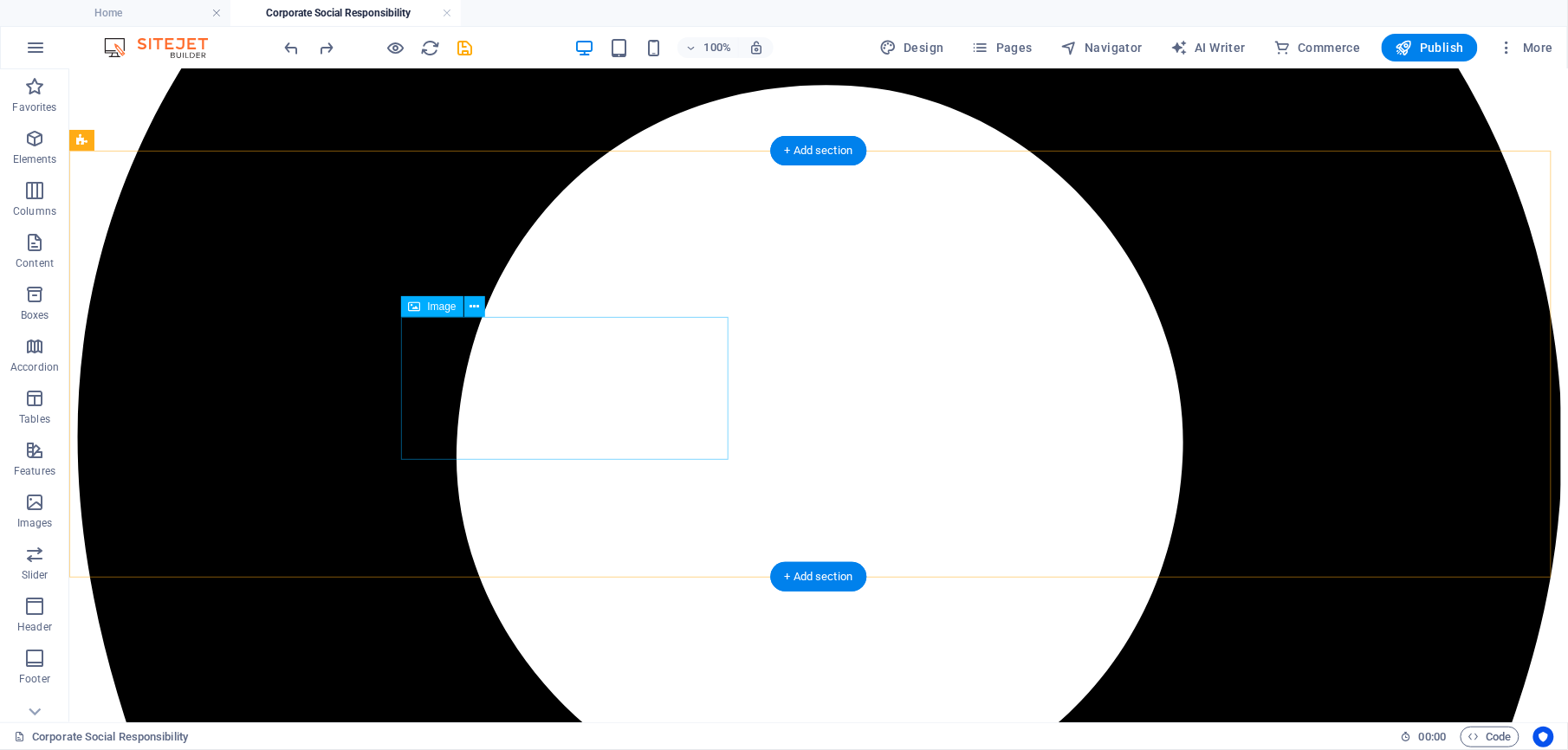 click at bounding box center [818, 6182] 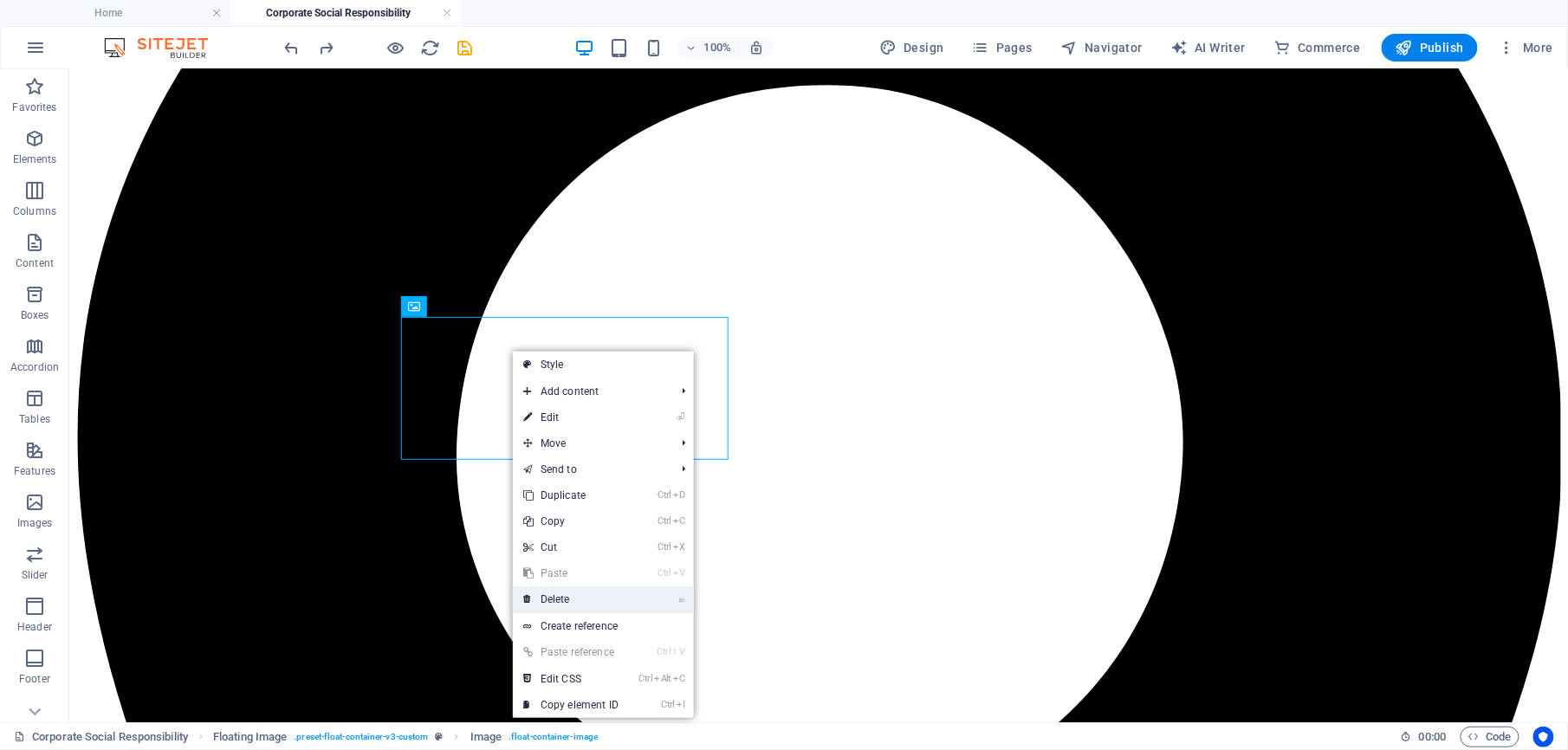 click on "⌦  Delete" at bounding box center [571, 599] 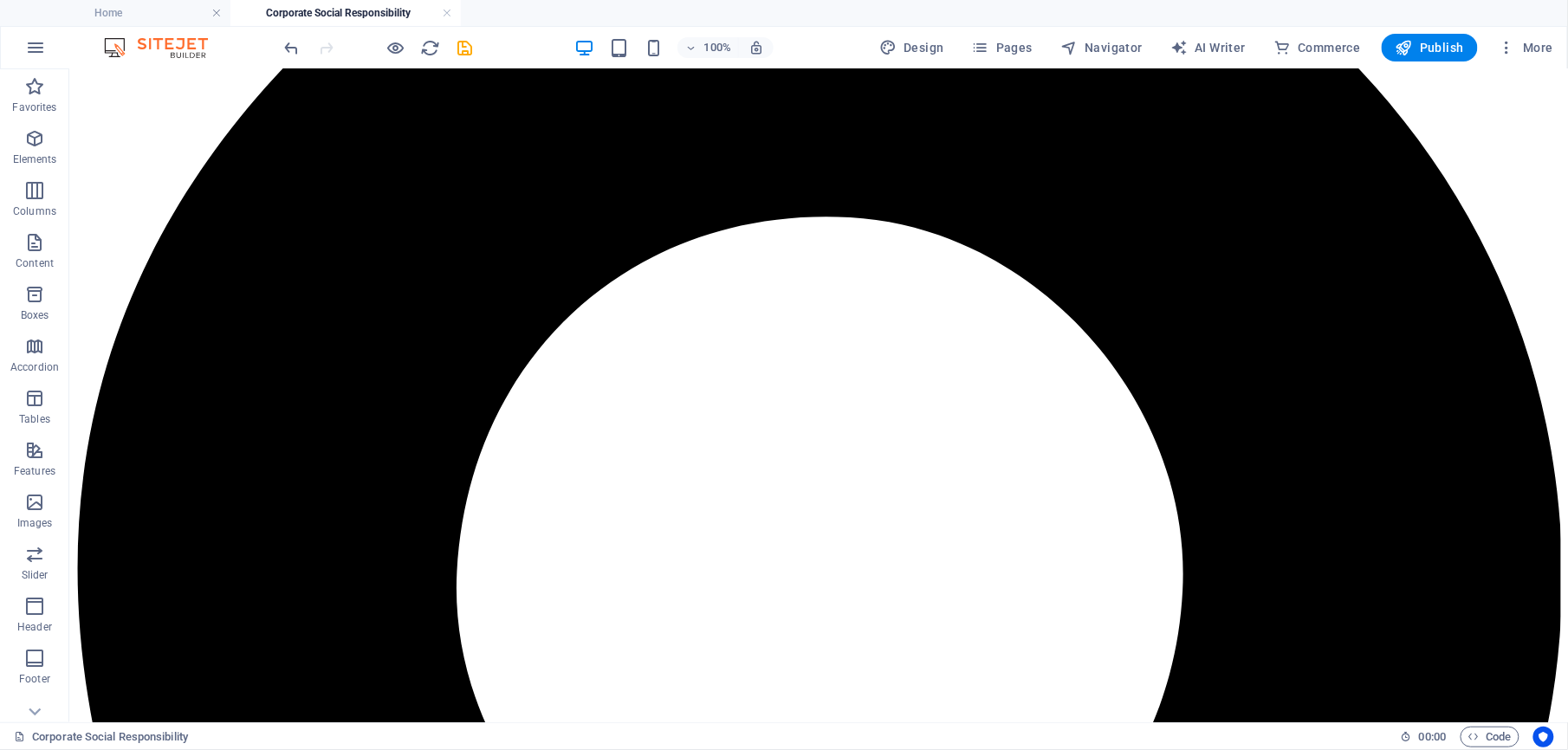 scroll, scrollTop: 232, scrollLeft: 0, axis: vertical 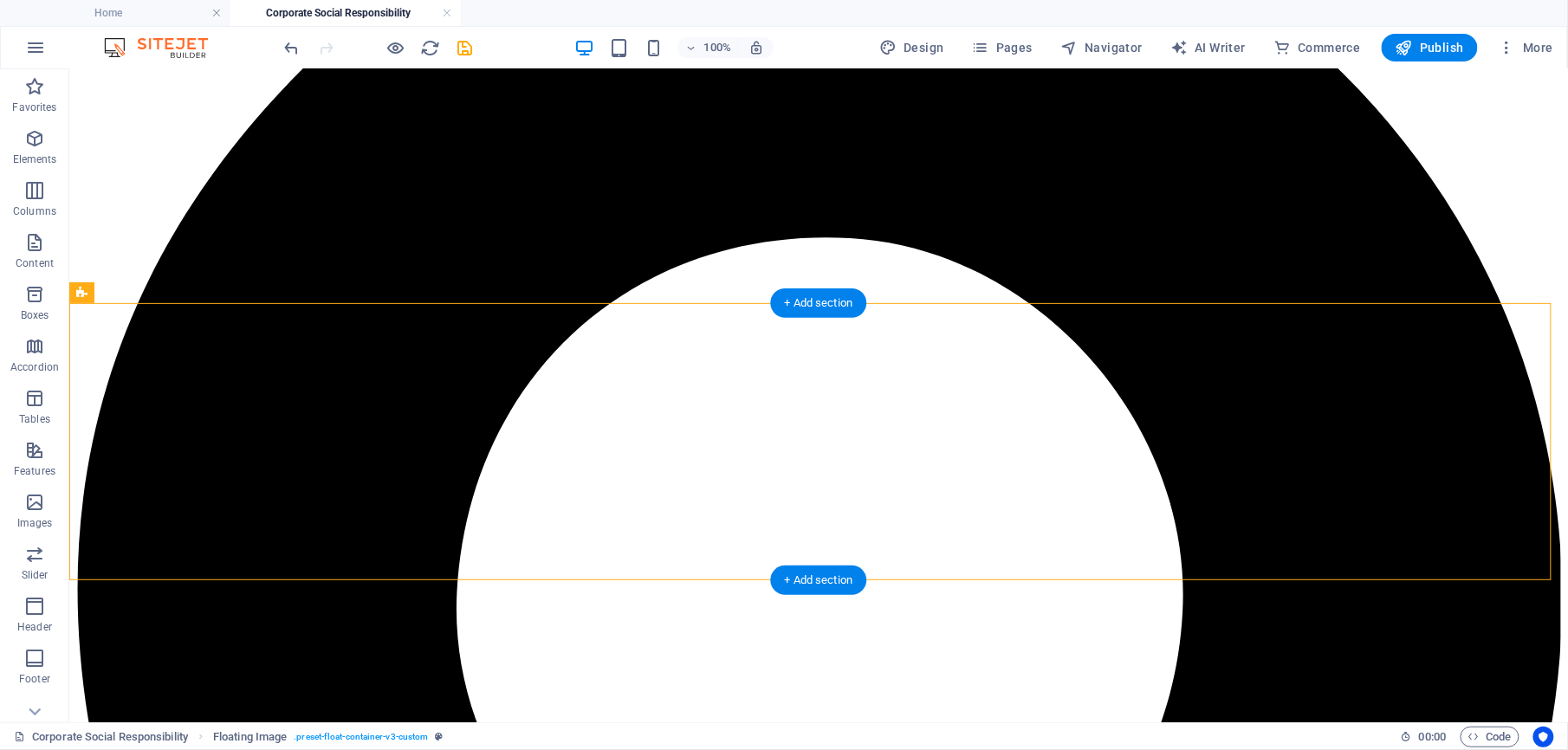 drag, startPoint x: 860, startPoint y: 437, endPoint x: 834, endPoint y: 351, distance: 89.84431 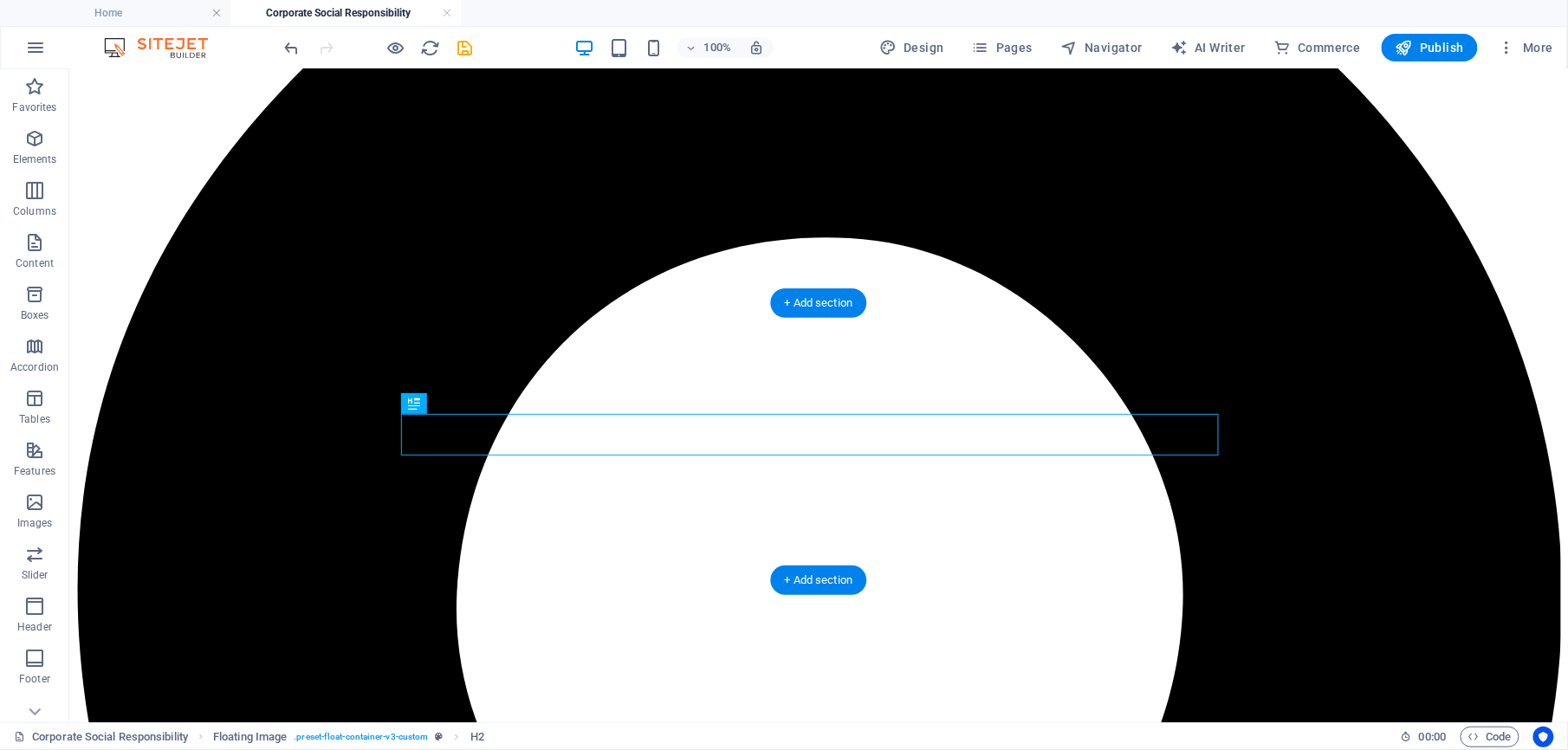 drag, startPoint x: 618, startPoint y: 426, endPoint x: 502, endPoint y: 330, distance: 150.57224 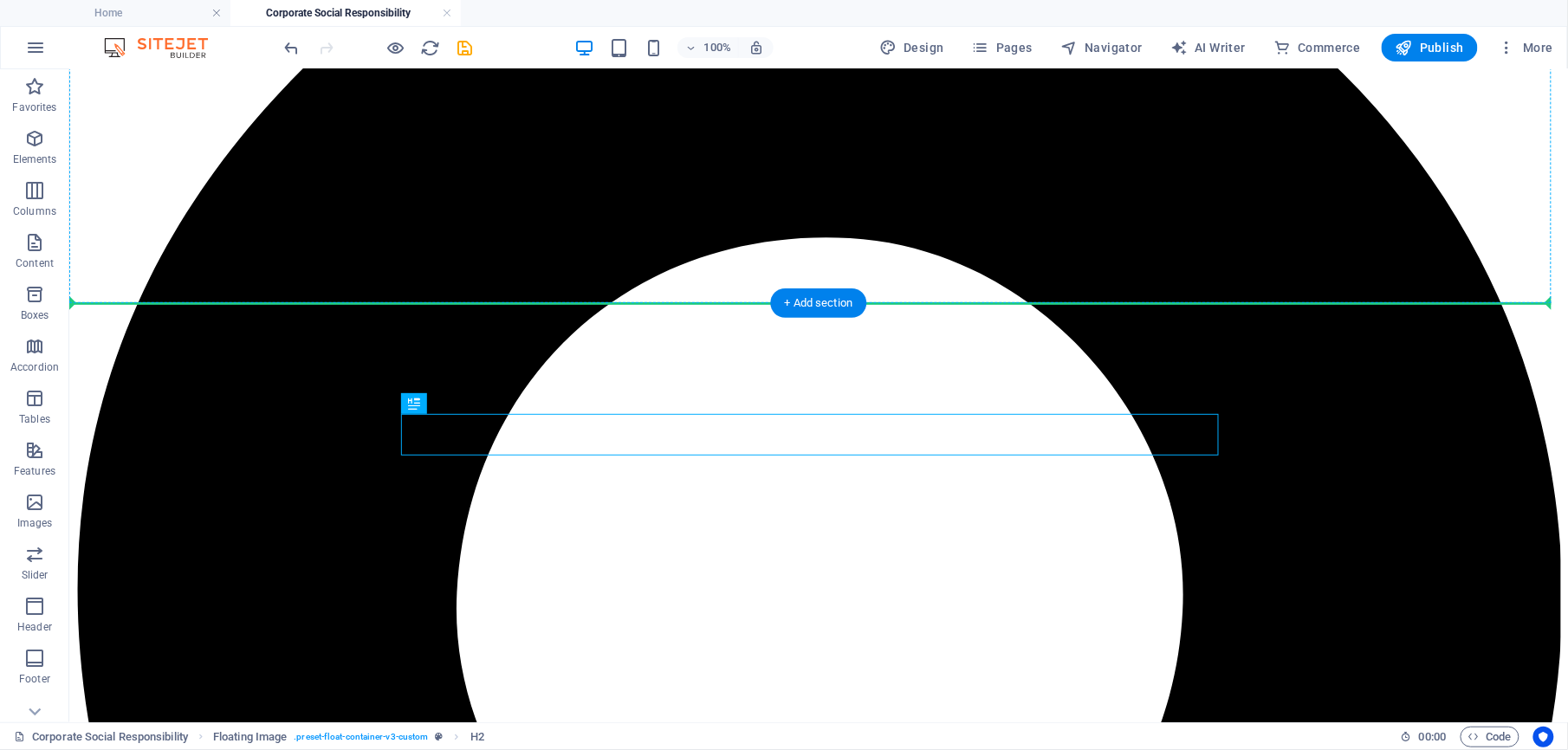 drag, startPoint x: 489, startPoint y: 472, endPoint x: 427, endPoint y: 297, distance: 185.65829 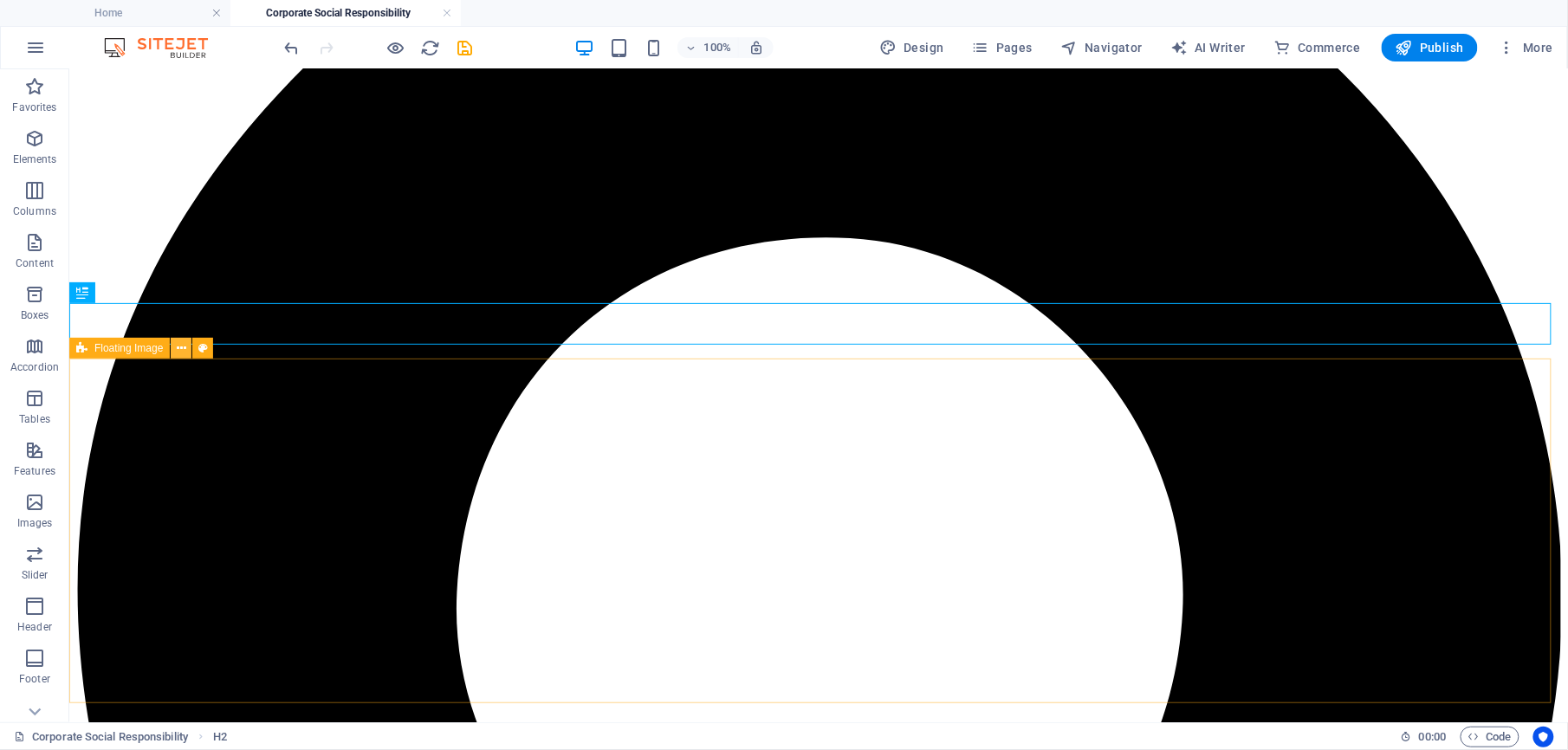 click at bounding box center (181, 348) 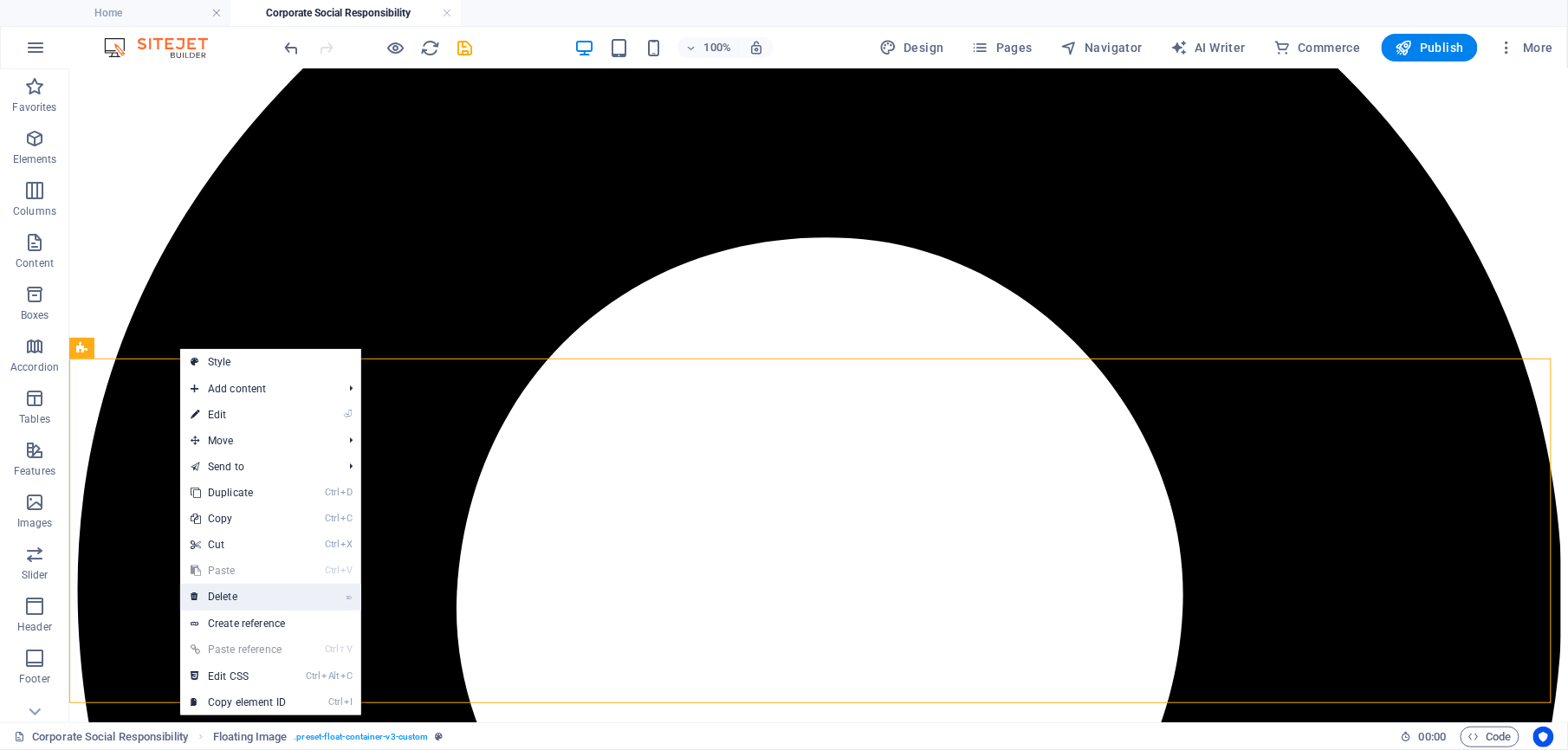 click on "⌦  Delete" at bounding box center [238, 597] 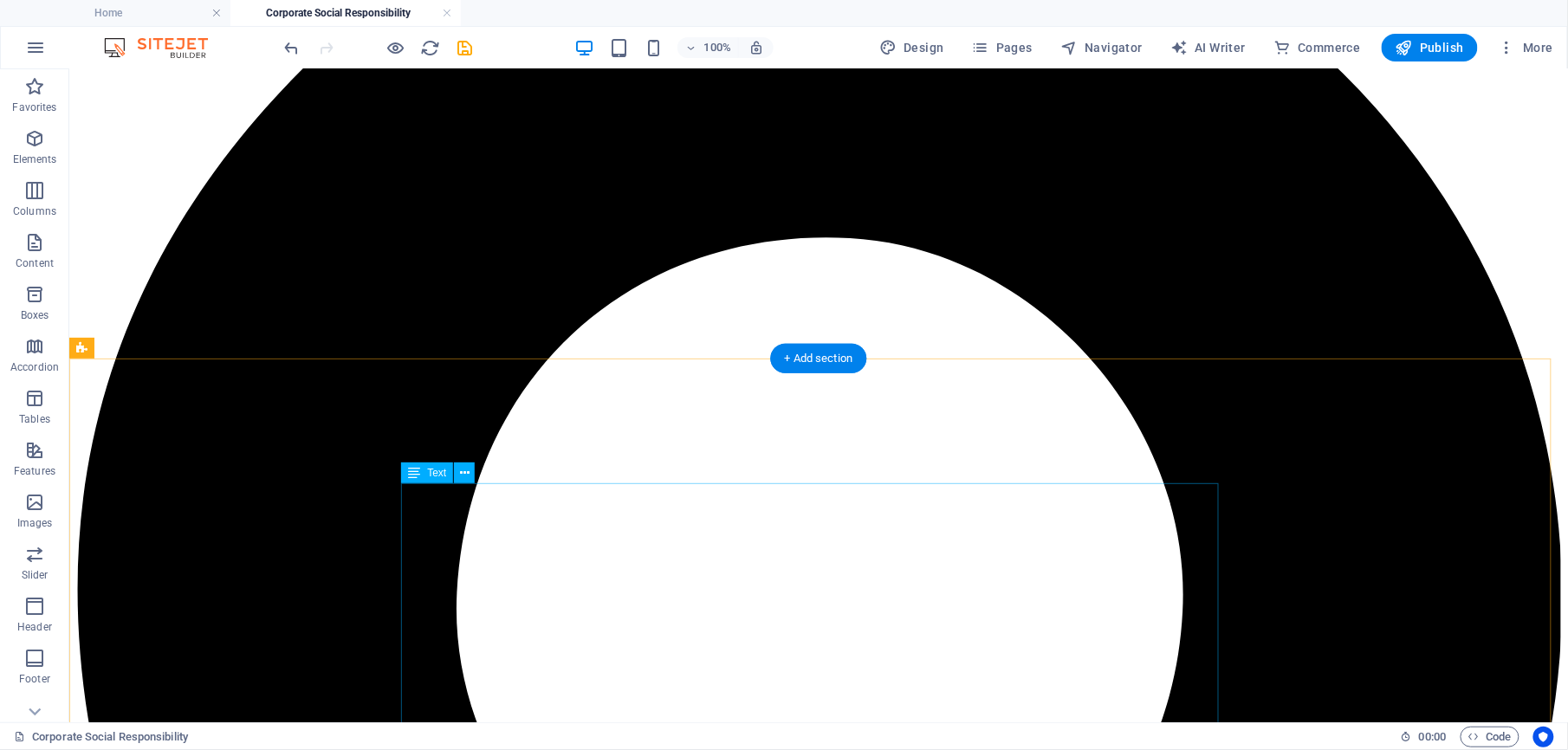 click on "HMC plays a pivotal role in ensuring security while simultaneously investing in sustainable social initiatives for local communities and the nation as a whole. These initiatives align with the Sustainable Development Goals (SDGs) aimed at uplifting living standards within these communities.  As a prominent player in the construction industry, HMC proactively identifies, minimizes, and mitigates any situations that could potentially harm the health and safety of its employees, customers, service providers, communities, the public, and the environment. The diversity and focus of HMC’s technical, social, and environmental projects speak for themselves. HMC also donates to the [PERSON] Memorial Cancer Hospital, which prioritizes saving children and others from cancer worldwide. Millions of cancer patients receive treatment on a daily basis." at bounding box center (818, 6398) 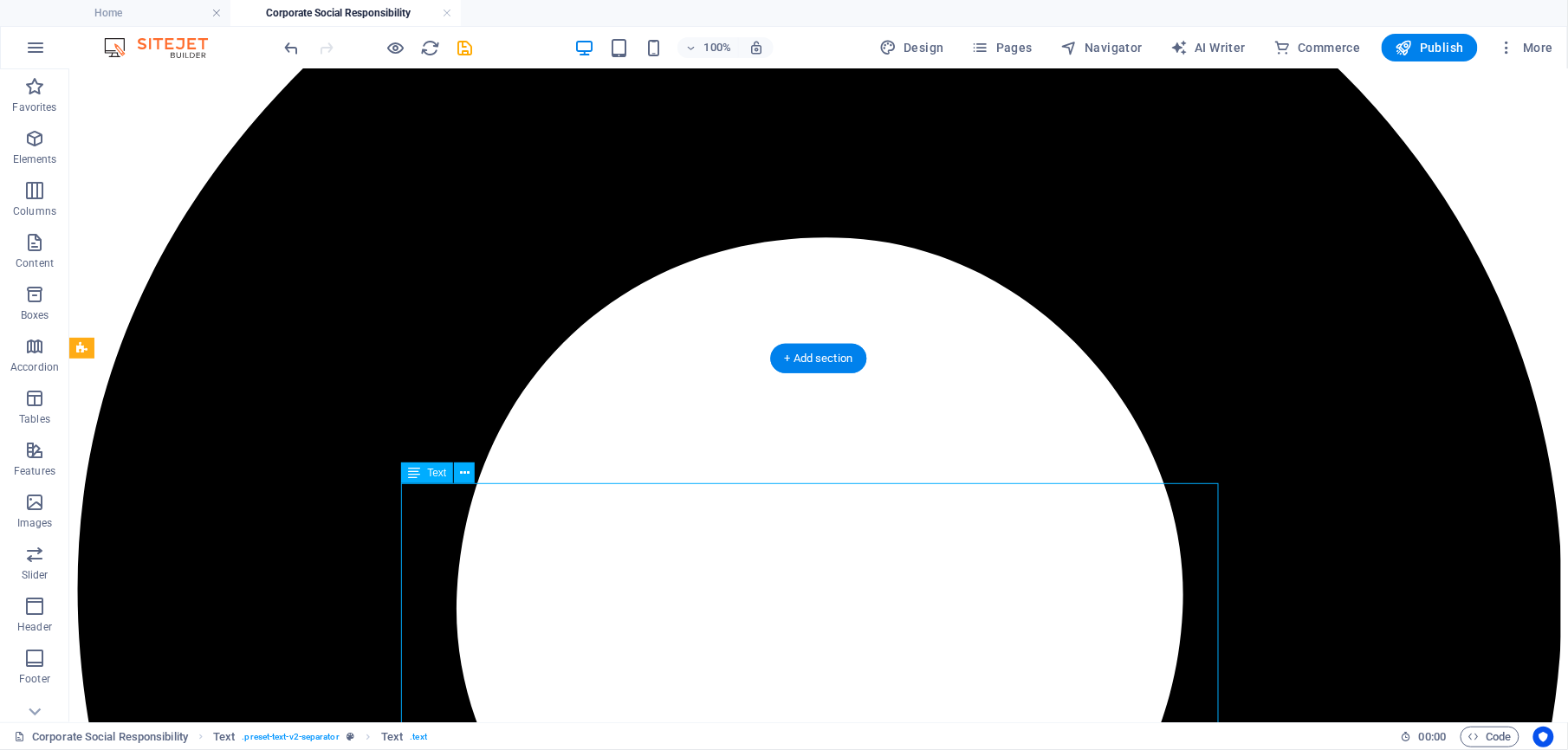 click on "HMC plays a pivotal role in ensuring security while simultaneously investing in sustainable social initiatives for local communities and the nation as a whole. These initiatives align with the Sustainable Development Goals (SDGs) aimed at uplifting living standards within these communities.  As a prominent player in the construction industry, HMC proactively identifies, minimizes, and mitigates any situations that could potentially harm the health and safety of its employees, customers, service providers, communities, the public, and the environment. The diversity and focus of HMC’s technical, social, and environmental projects speak for themselves. HMC also donates to the [PERSON] Memorial Cancer Hospital, which prioritizes saving children and others from cancer worldwide. Millions of cancer patients receive treatment on a daily basis." at bounding box center (818, 6398) 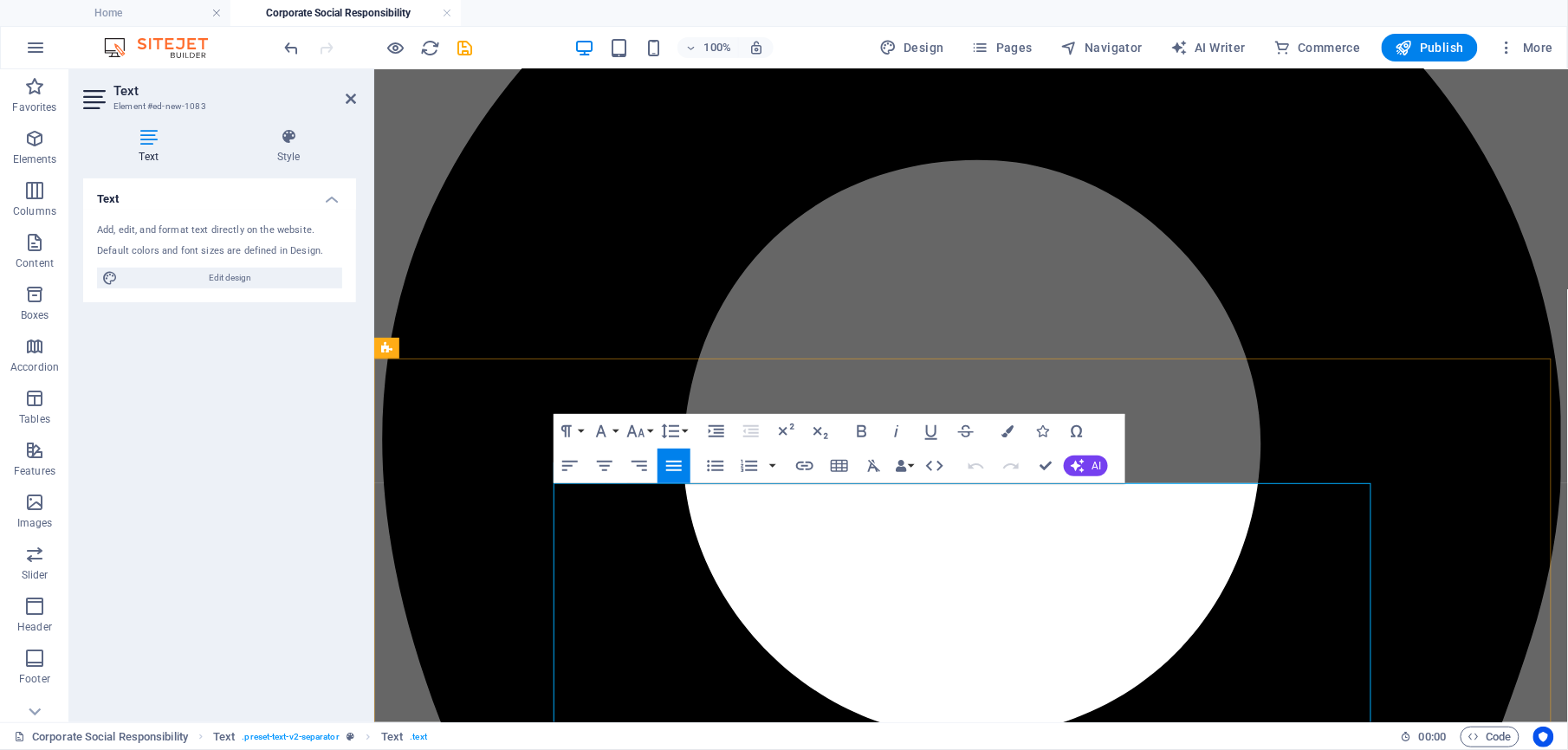 type 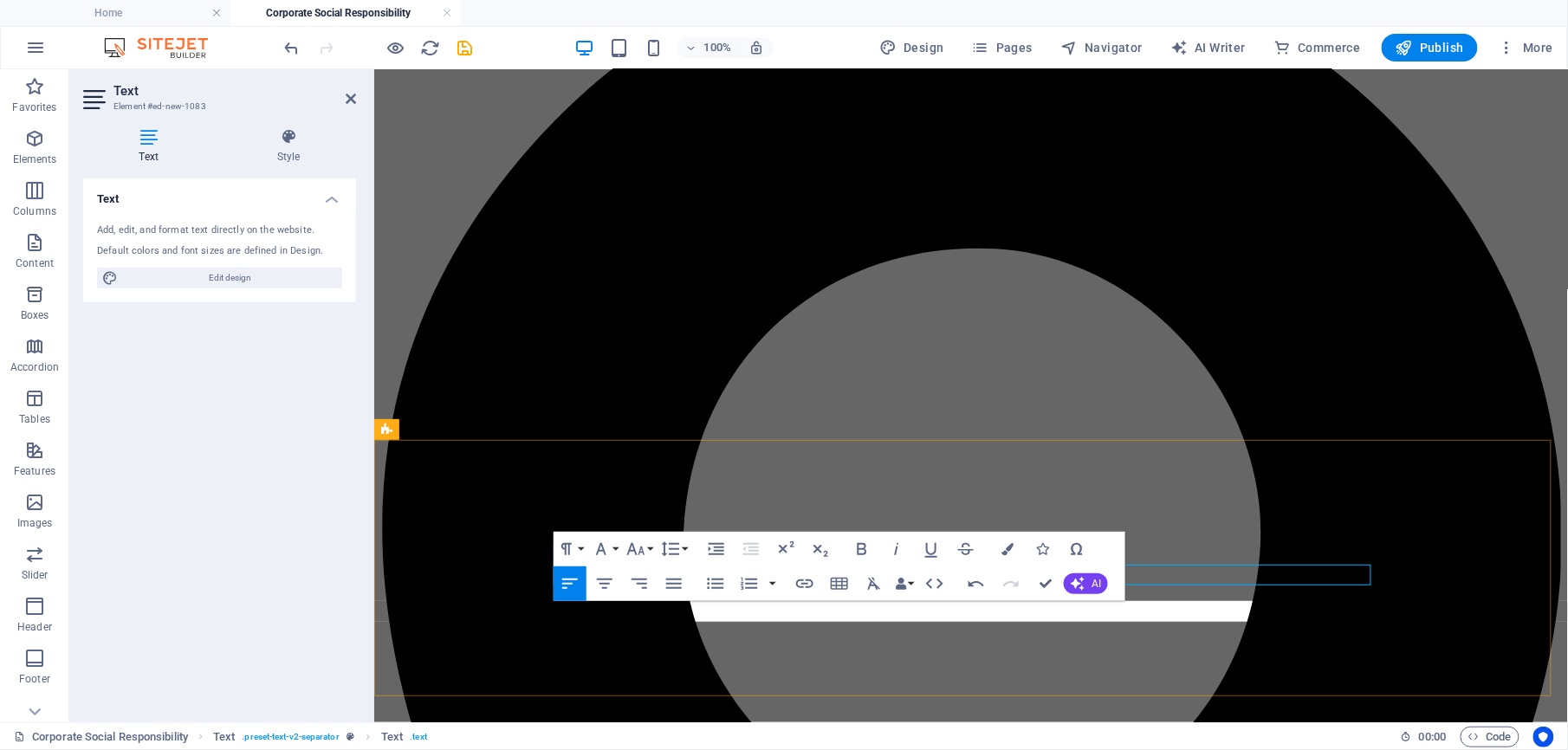 scroll, scrollTop: 152, scrollLeft: 0, axis: vertical 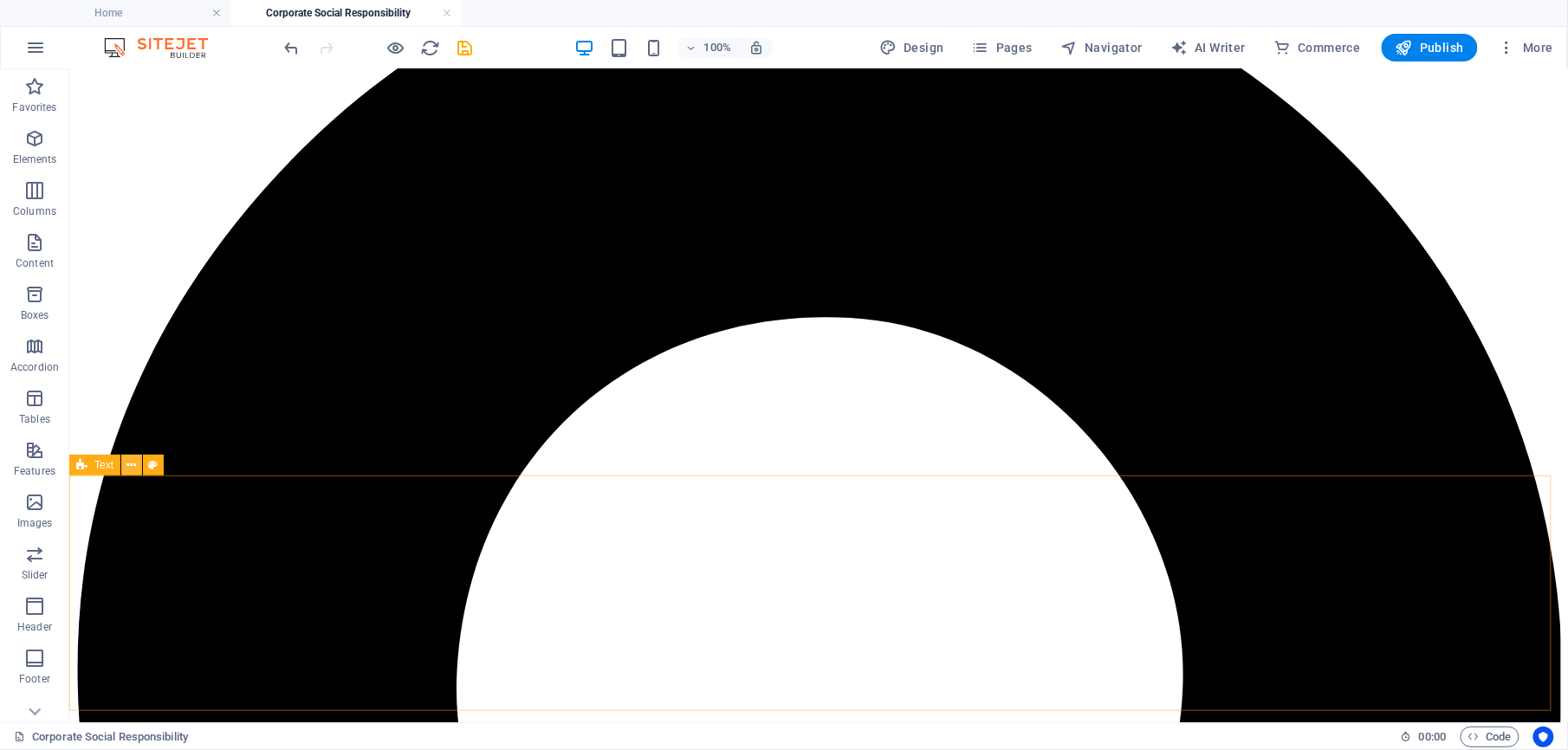 click at bounding box center [132, 465] 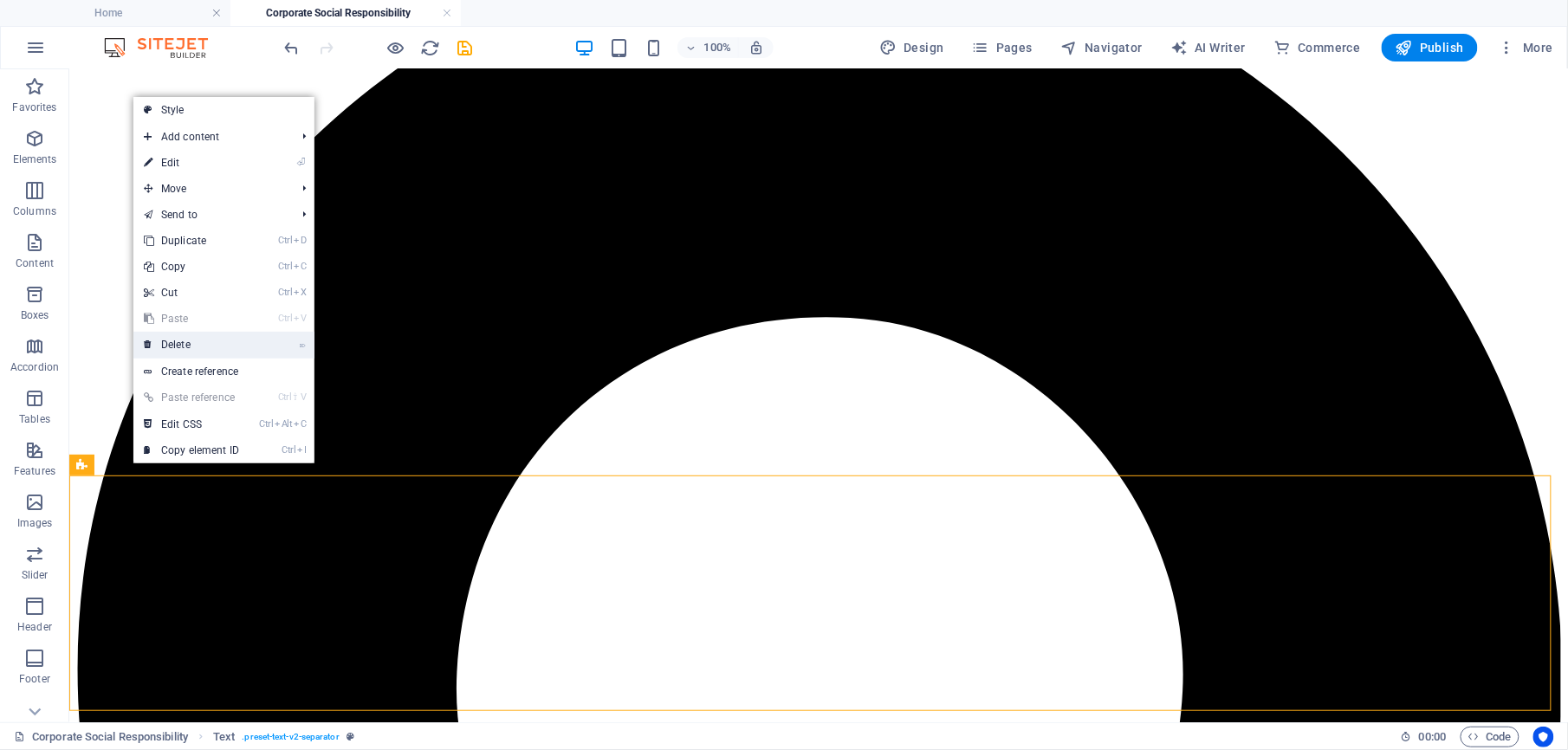 click on "⌦  Delete" at bounding box center [191, 345] 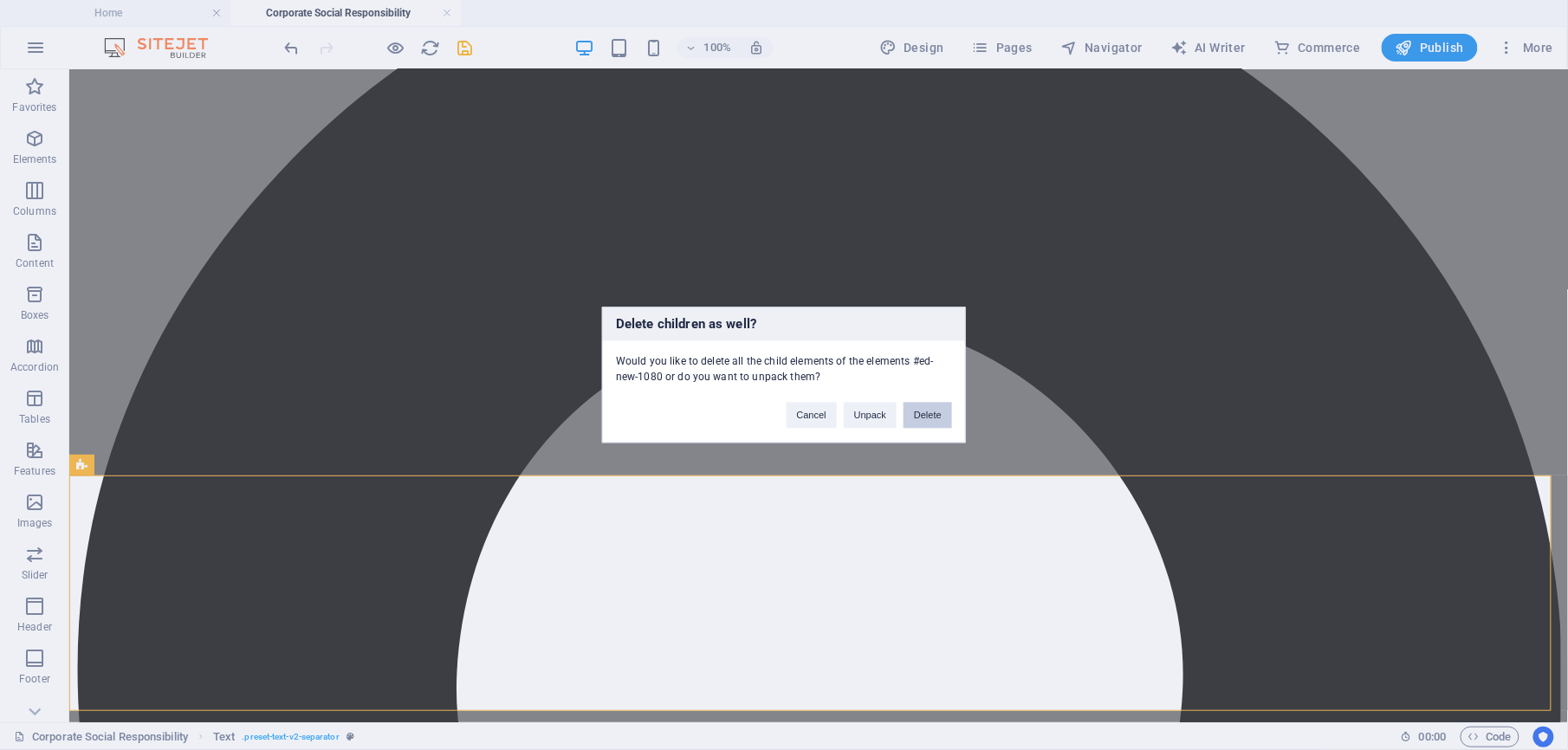 click on "Delete" at bounding box center (928, 416) 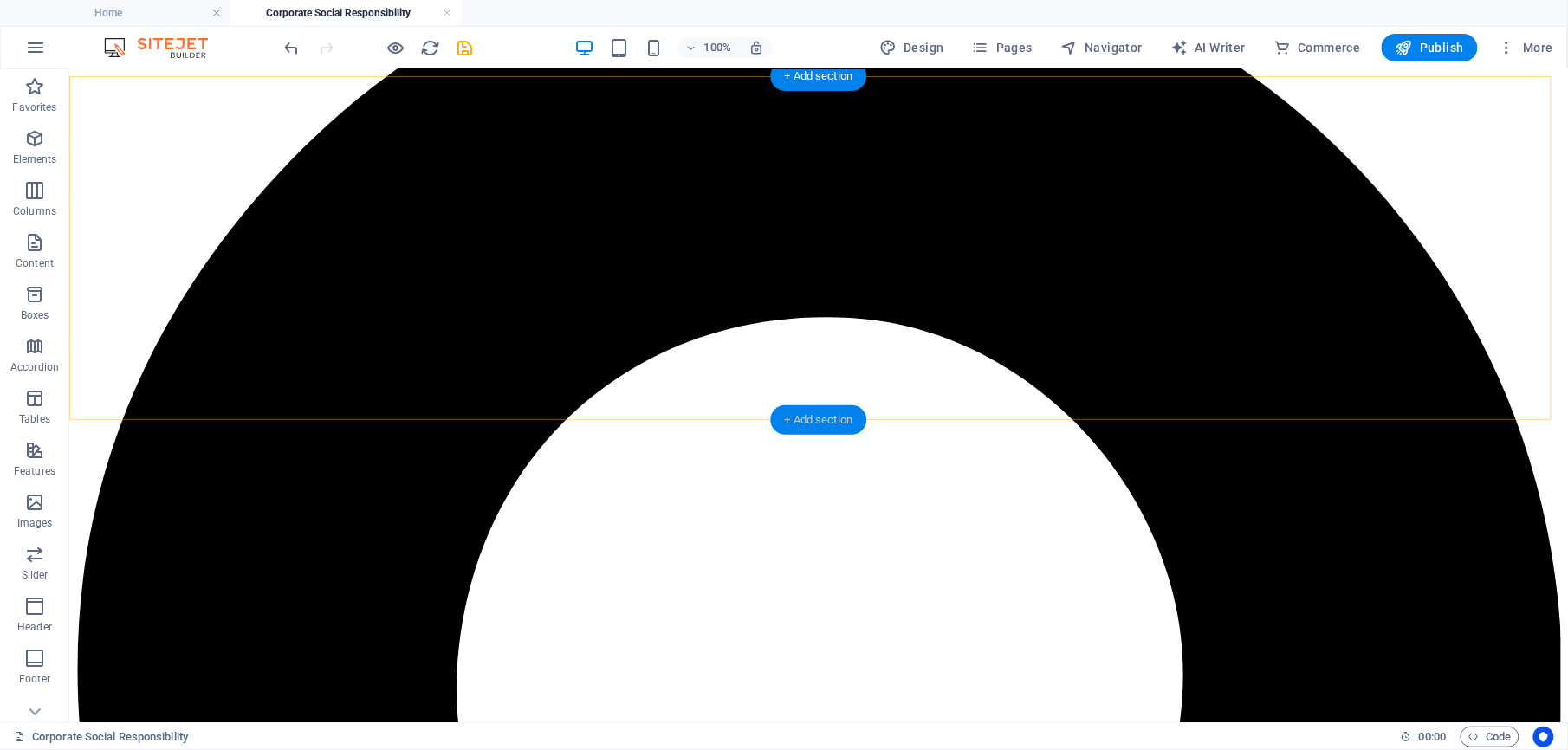 click on "+ Add section" at bounding box center (819, 420) 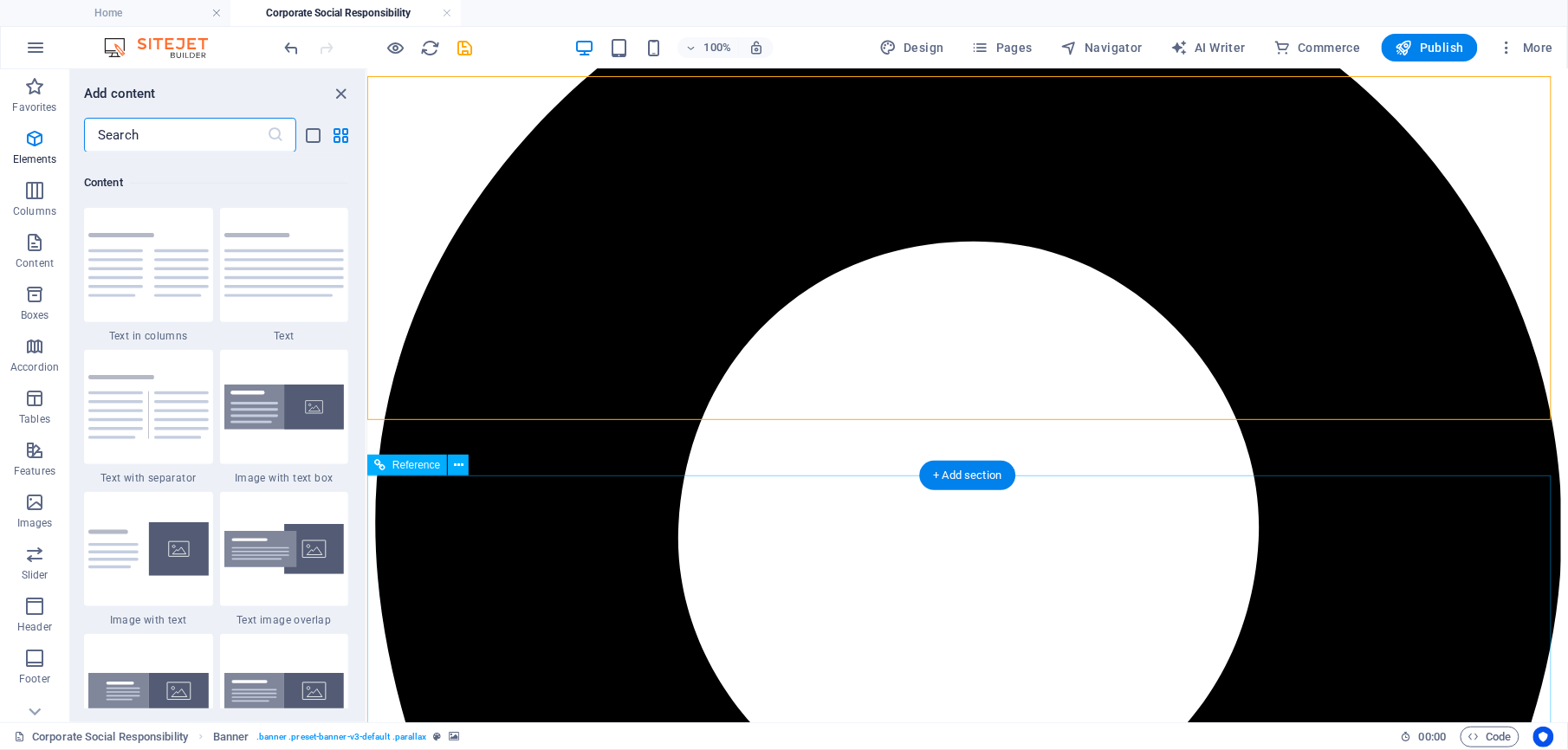 scroll, scrollTop: 3029, scrollLeft: 0, axis: vertical 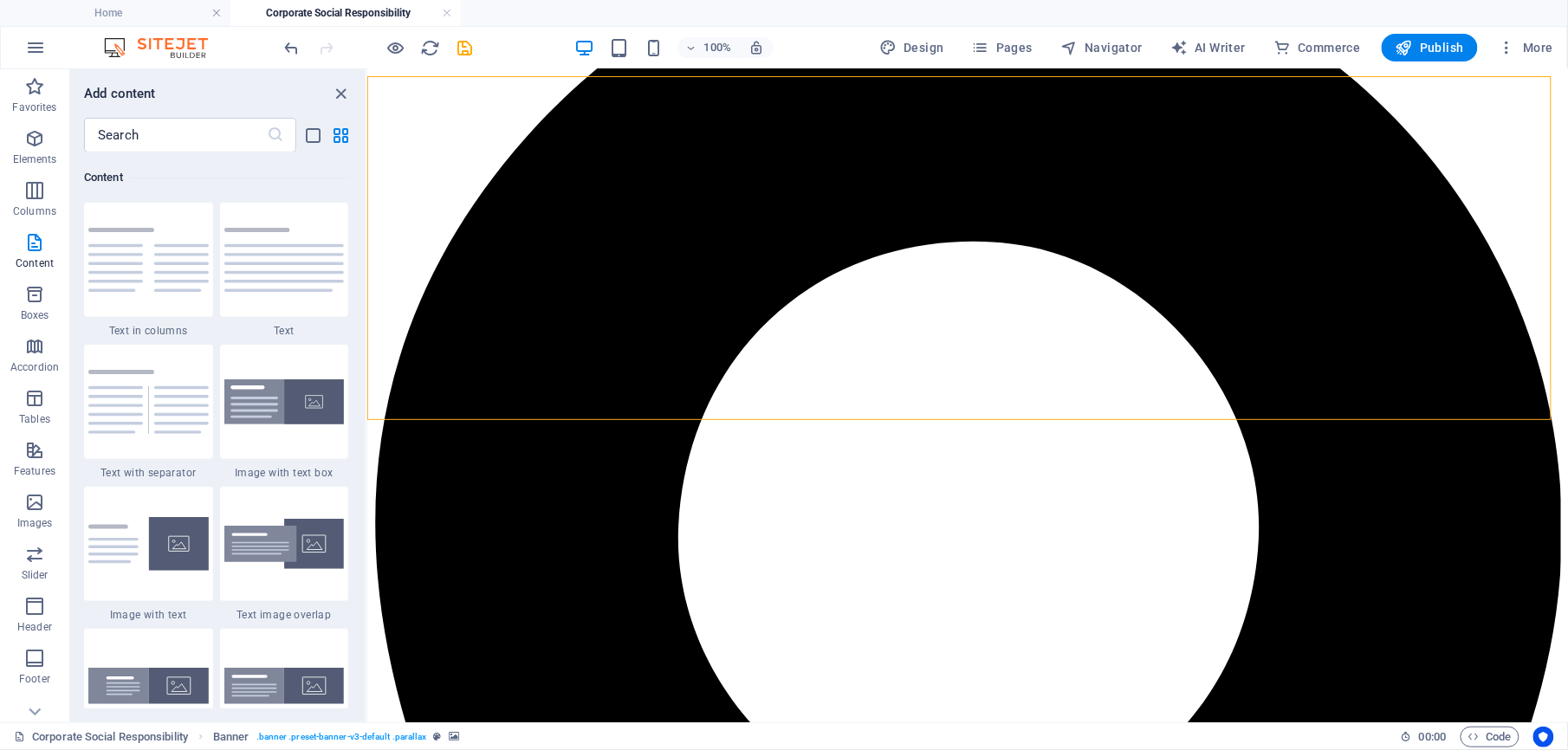 drag, startPoint x: 361, startPoint y: 257, endPoint x: 360, endPoint y: 303, distance: 46.010868 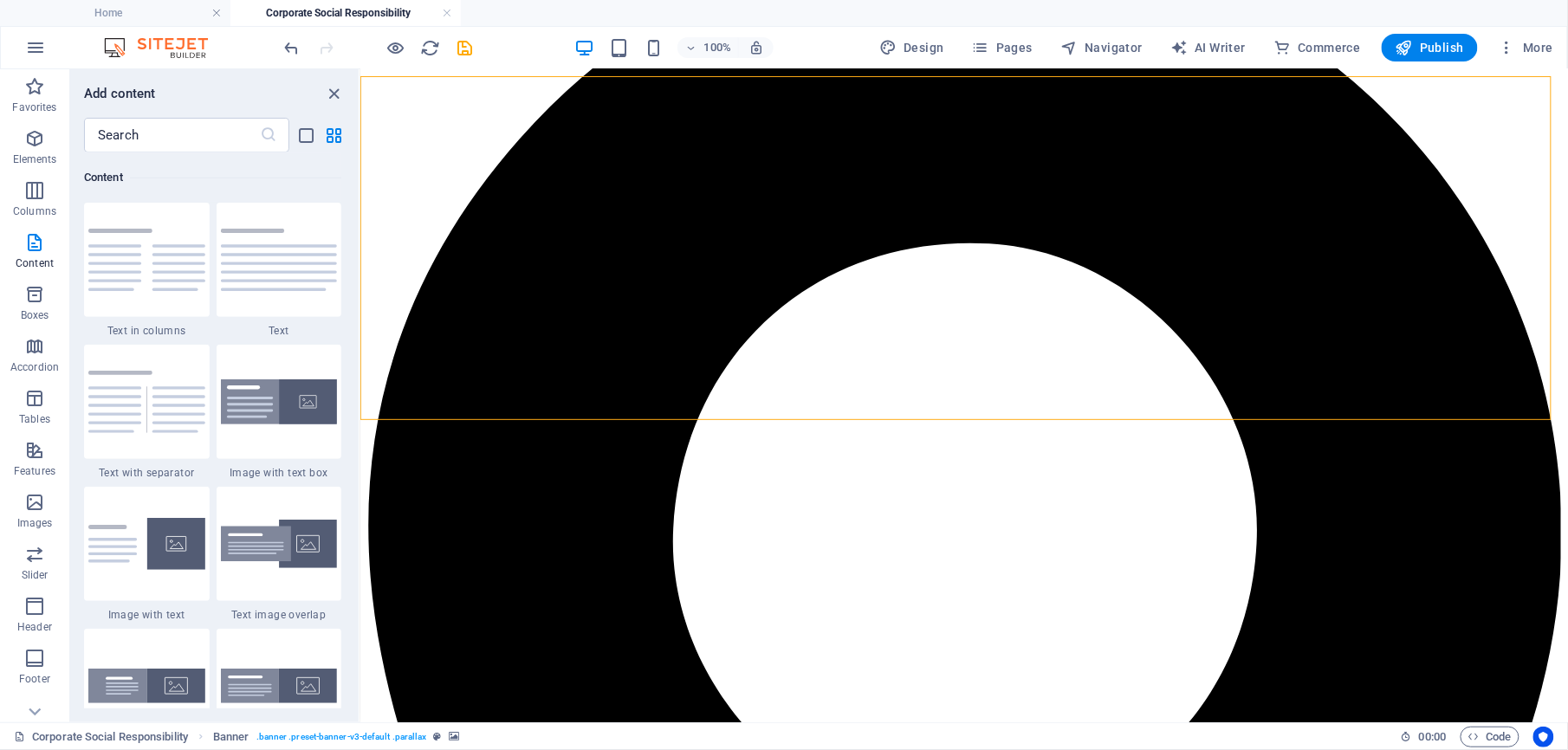 drag, startPoint x: 360, startPoint y: 253, endPoint x: 706, endPoint y: 323, distance: 353.00991 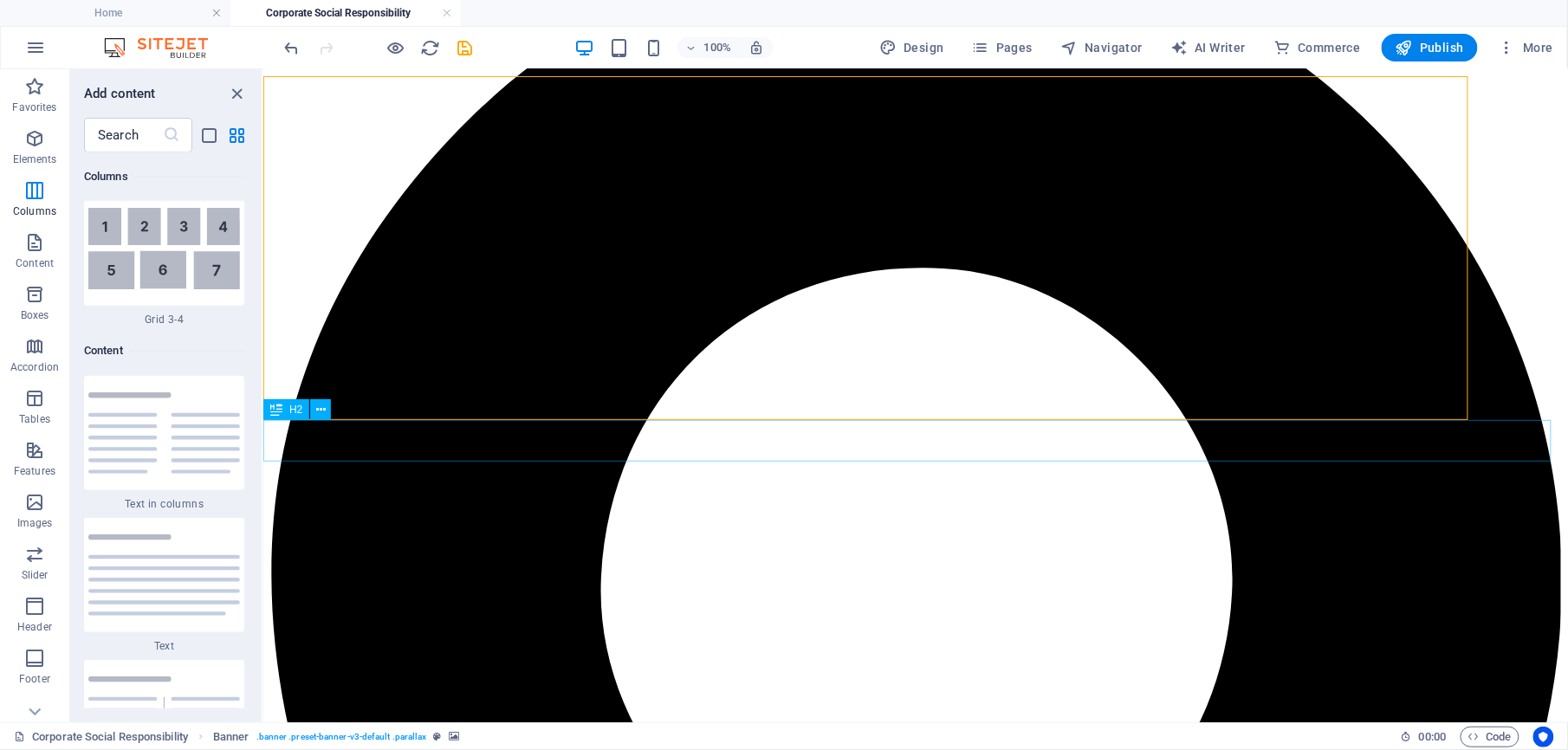scroll, scrollTop: 5700, scrollLeft: 0, axis: vertical 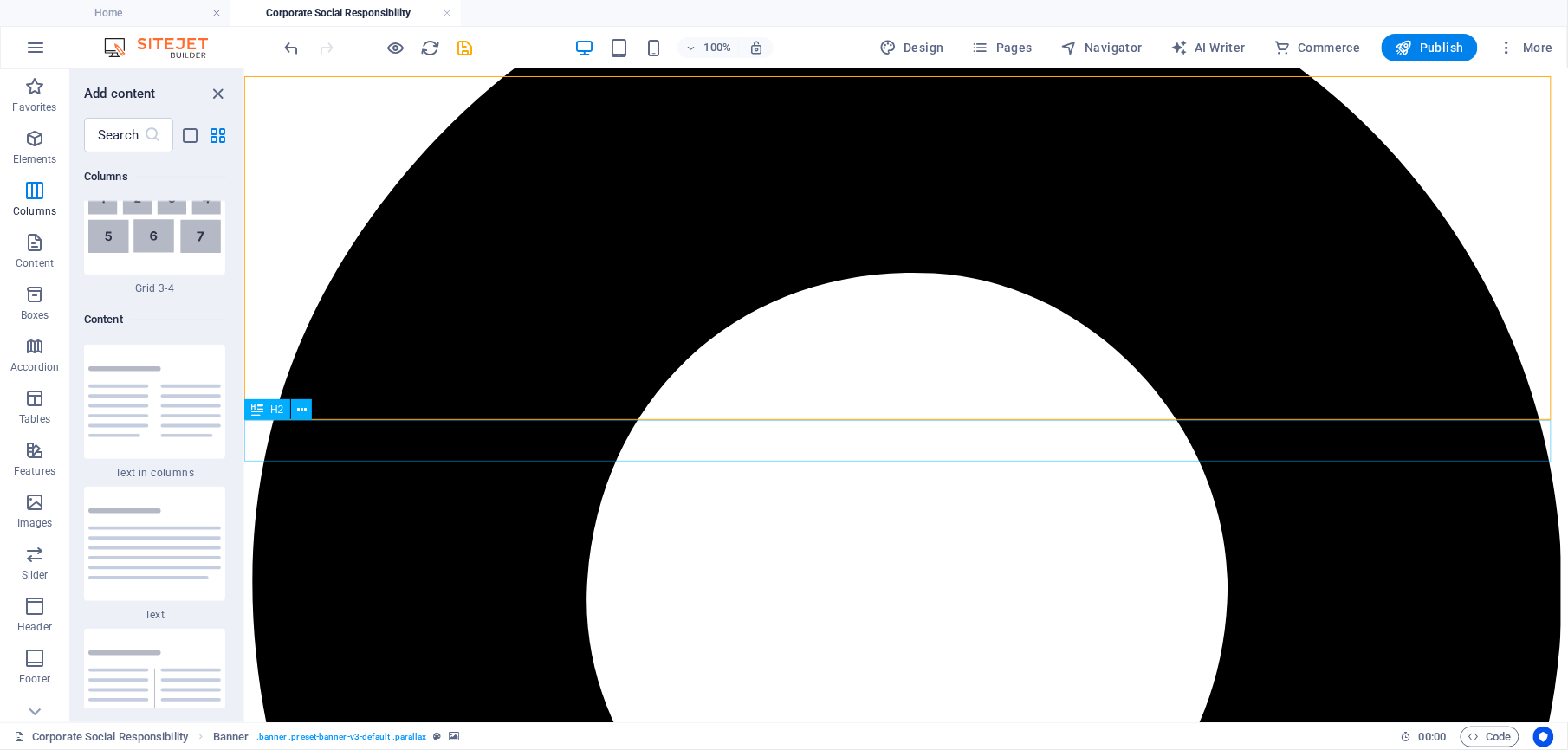 drag, startPoint x: 470, startPoint y: 531, endPoint x: 274, endPoint y: 456, distance: 209.85948 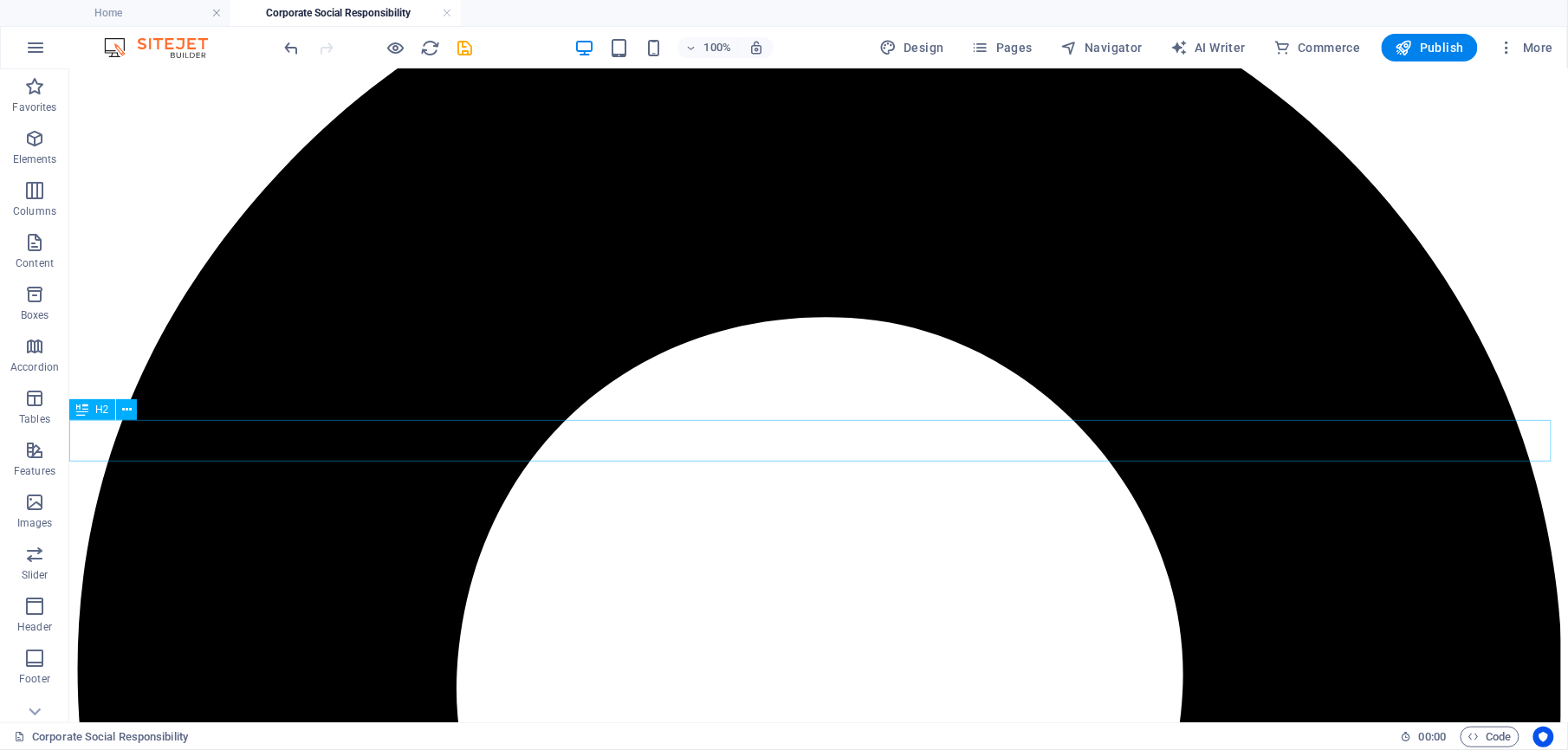 click on "Corporate Social Responsibility" at bounding box center [818, 6182] 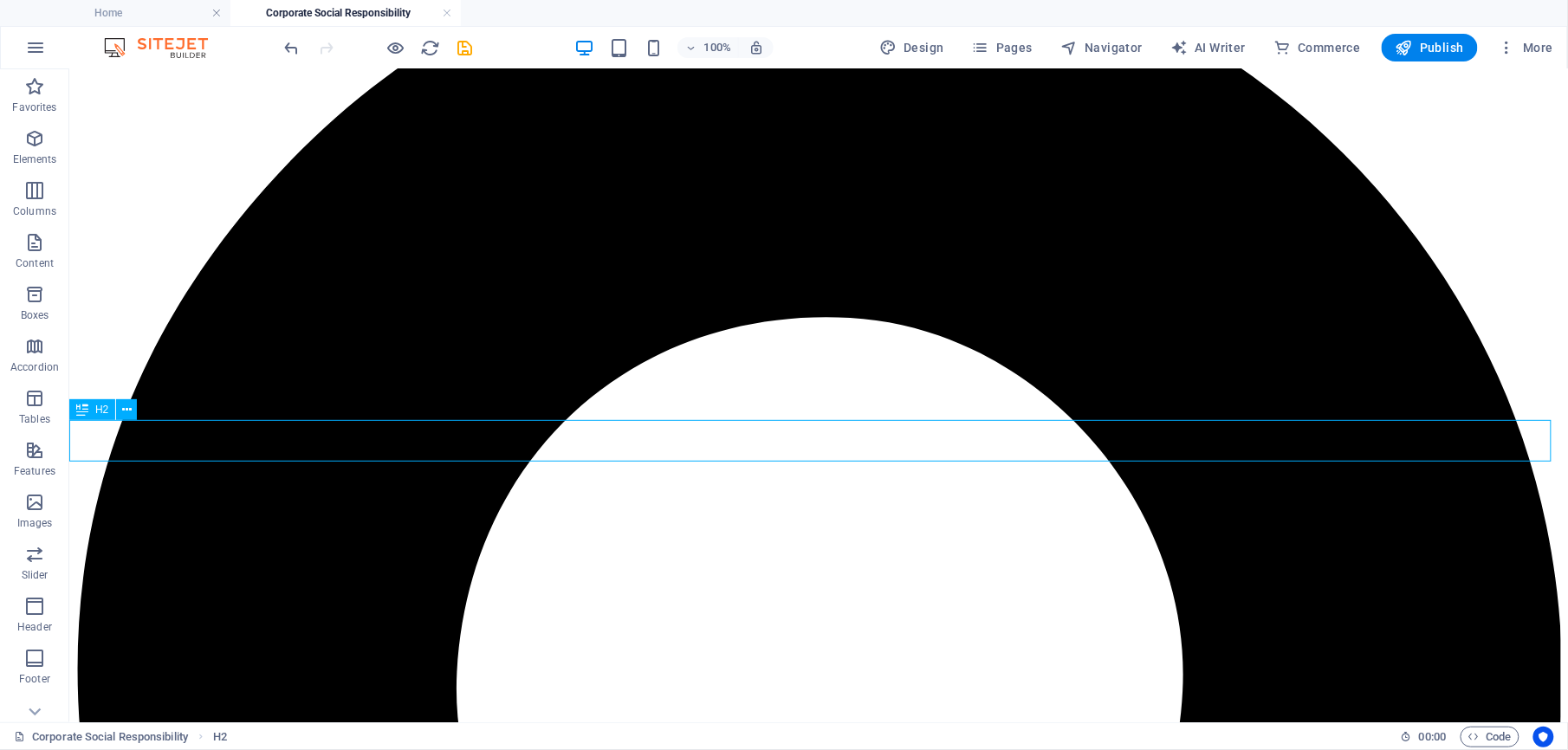 click on "Corporate Social Responsibility" at bounding box center [818, 6182] 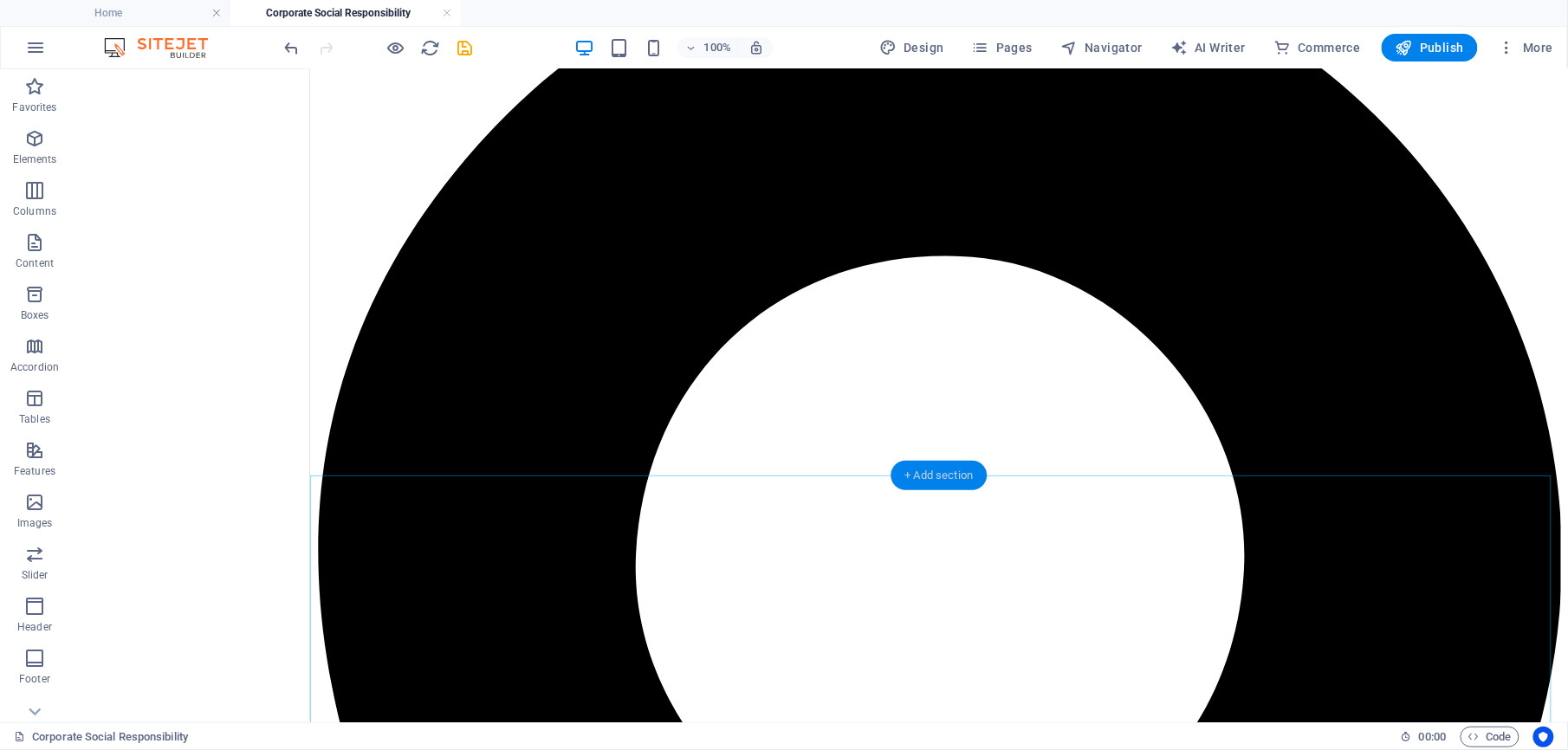drag, startPoint x: 927, startPoint y: 469, endPoint x: 378, endPoint y: 392, distance: 554.3735 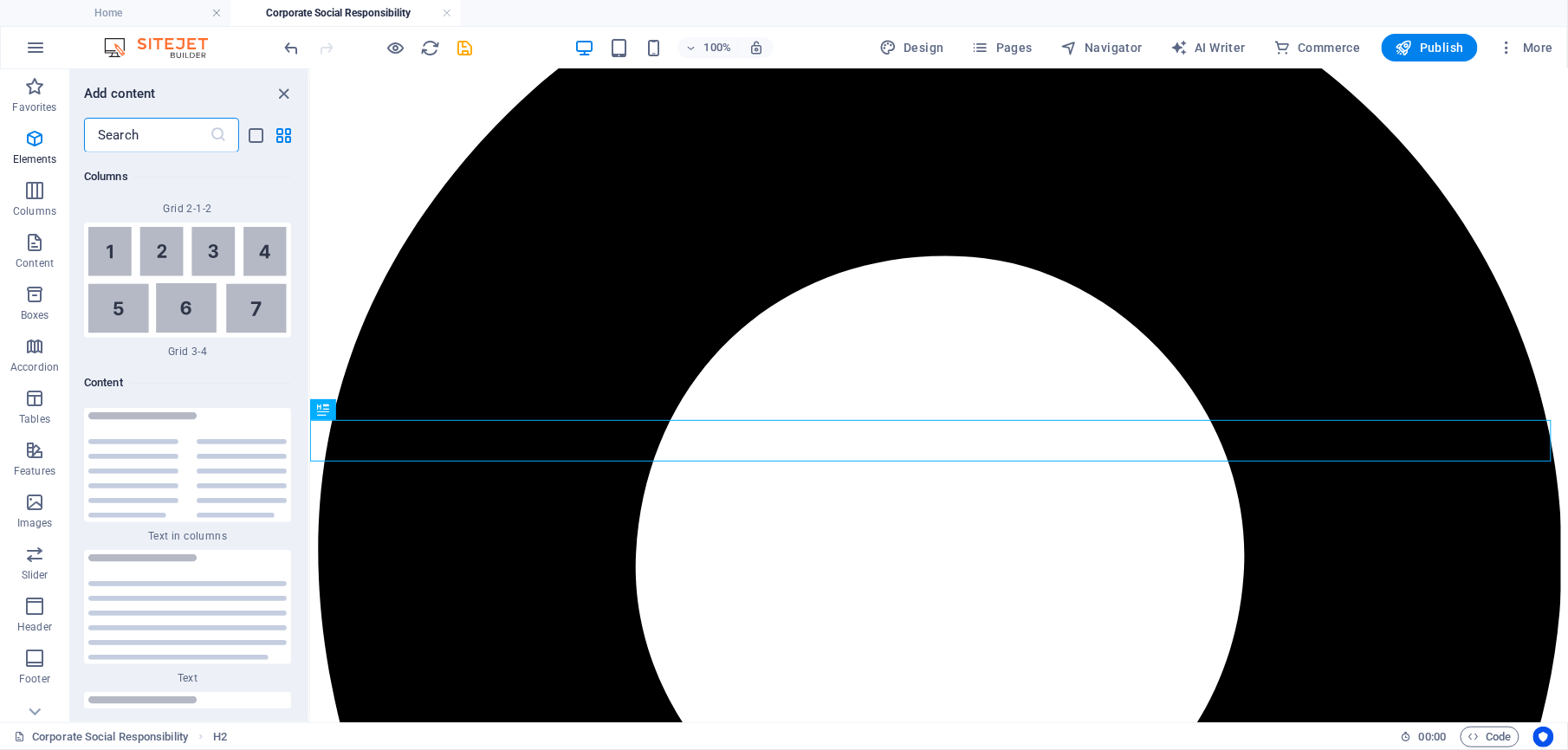 scroll, scrollTop: 5496, scrollLeft: 0, axis: vertical 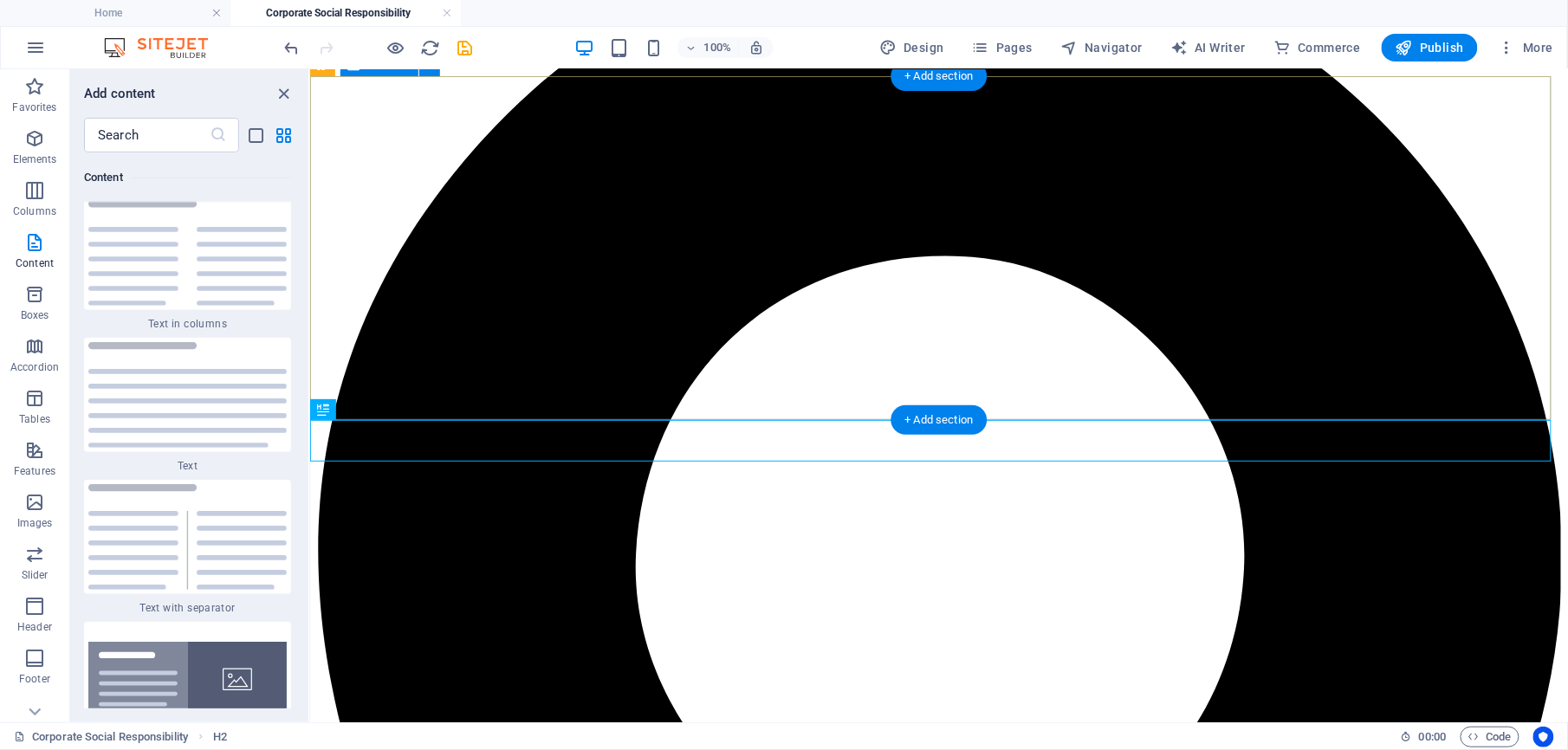 drag, startPoint x: 618, startPoint y: 430, endPoint x: 360, endPoint y: 367, distance: 265.5805 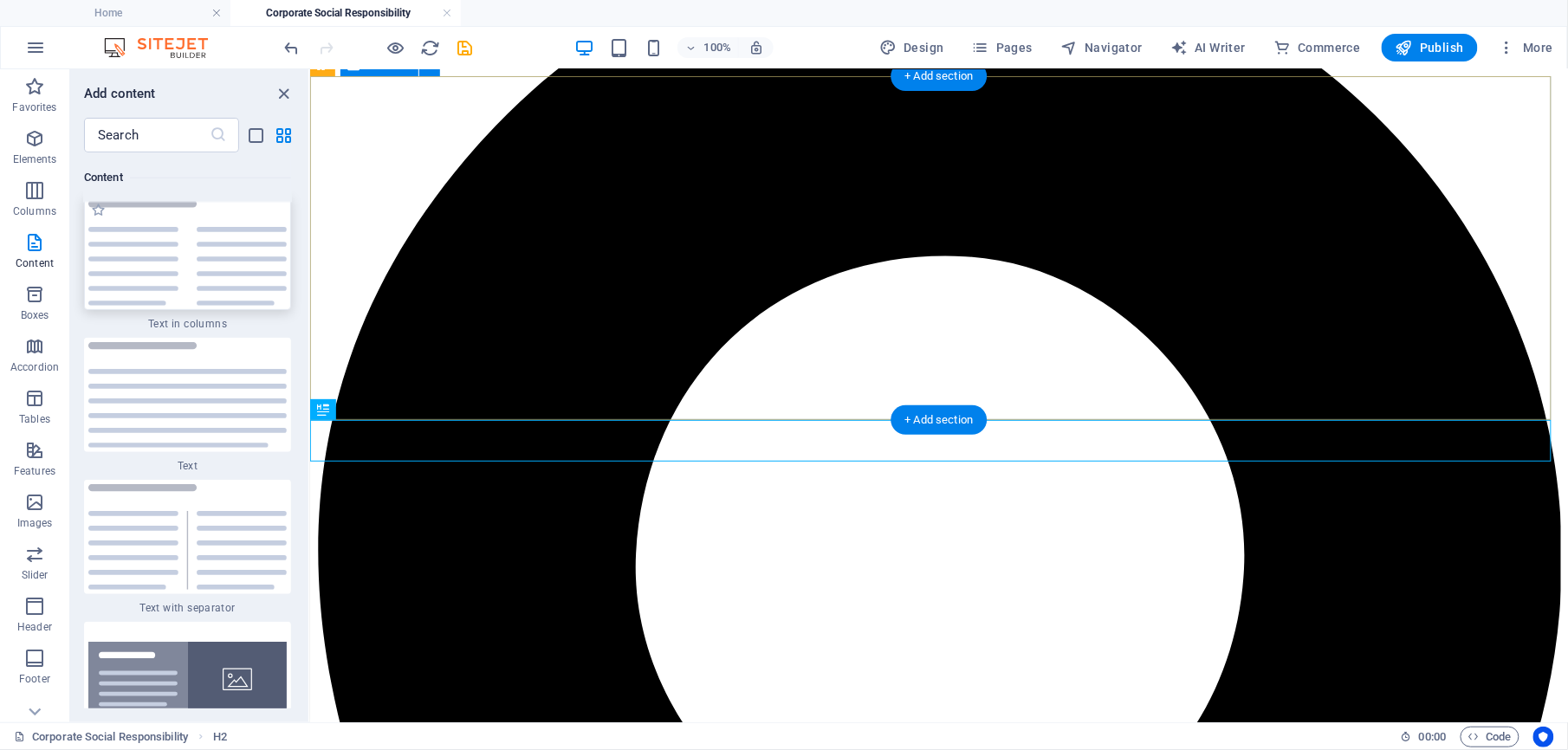 scroll, scrollTop: 5844, scrollLeft: 0, axis: vertical 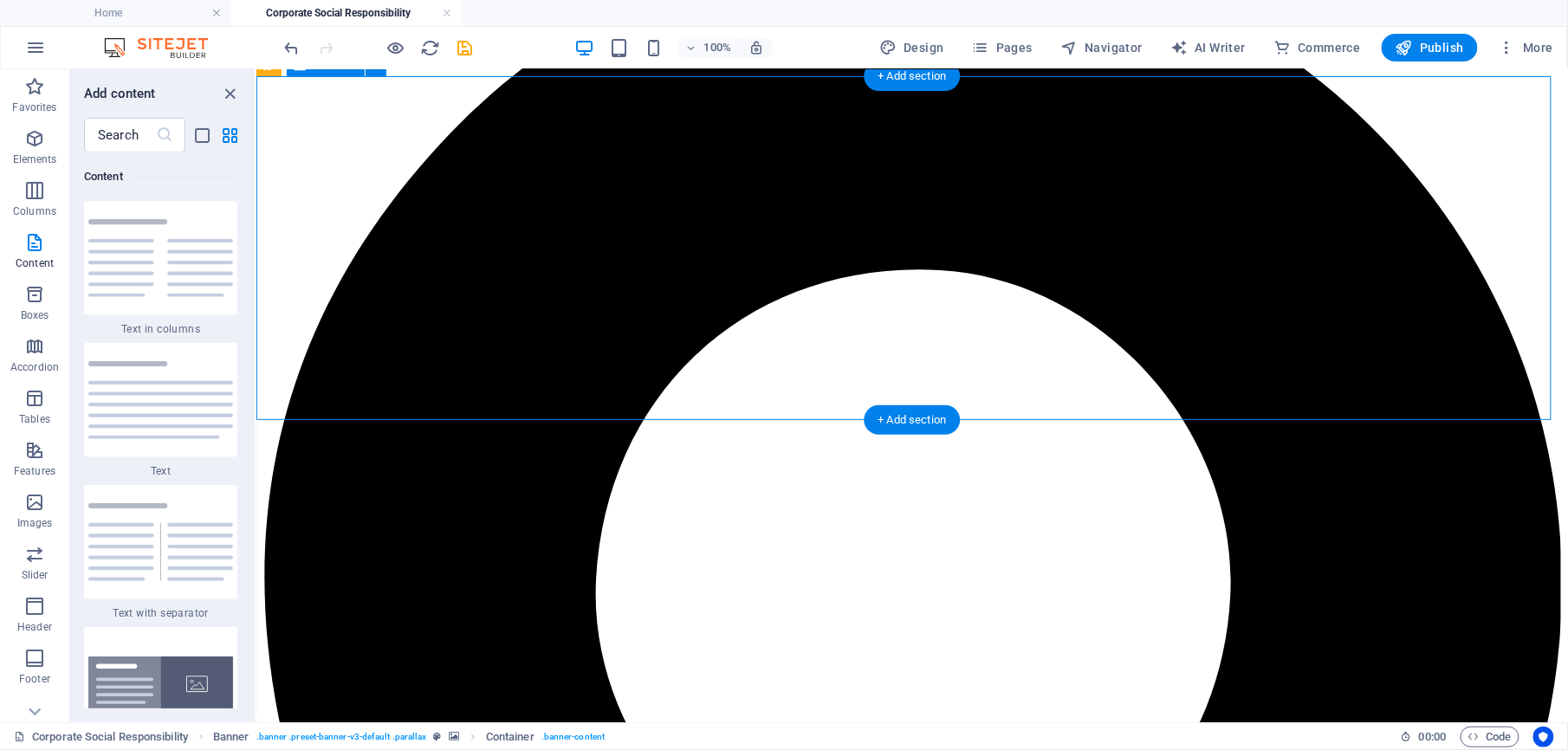 drag, startPoint x: 512, startPoint y: 321, endPoint x: 305, endPoint y: 261, distance: 215.5203 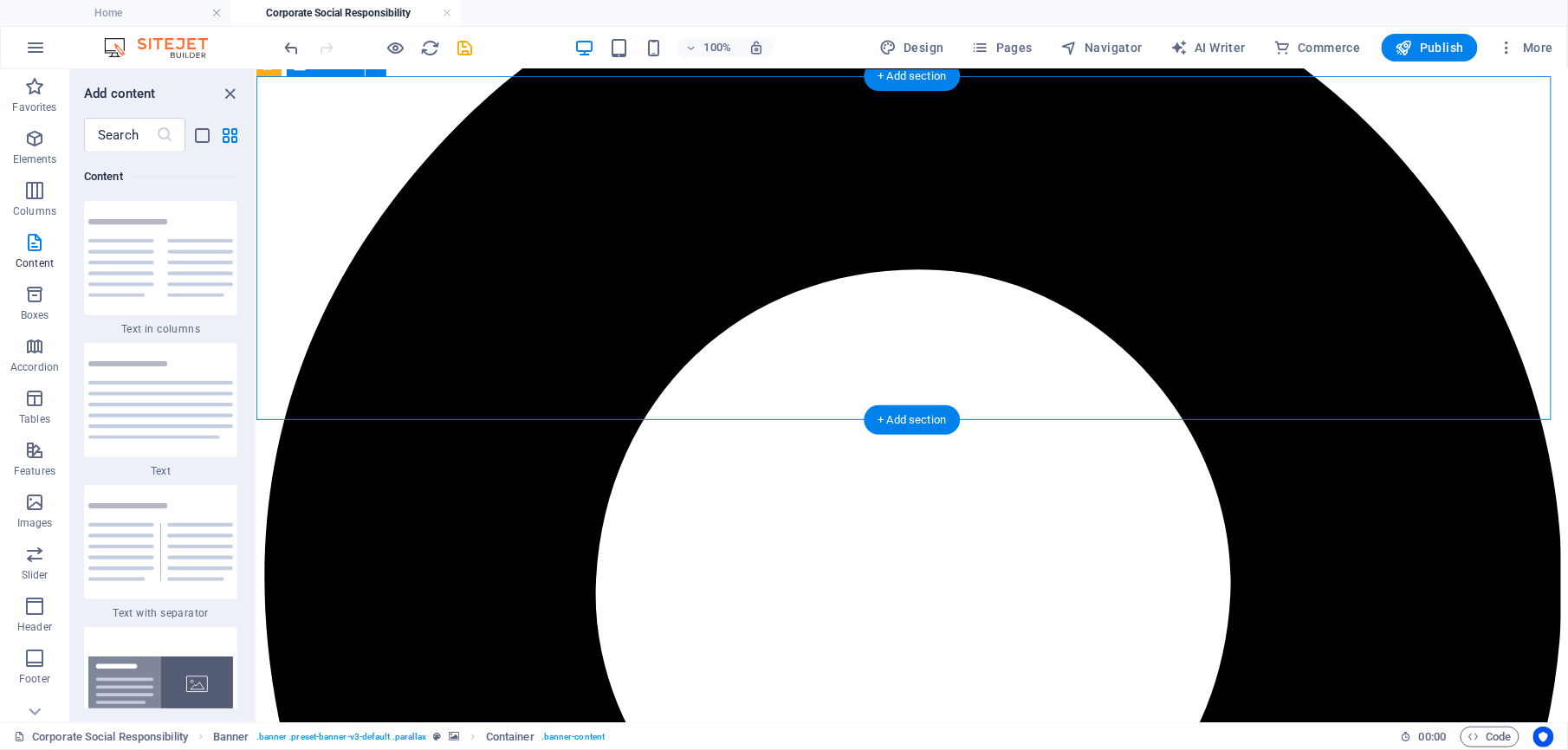 click on "Drop content here or  Add elements  Paste clipboard" at bounding box center (911, 5444) 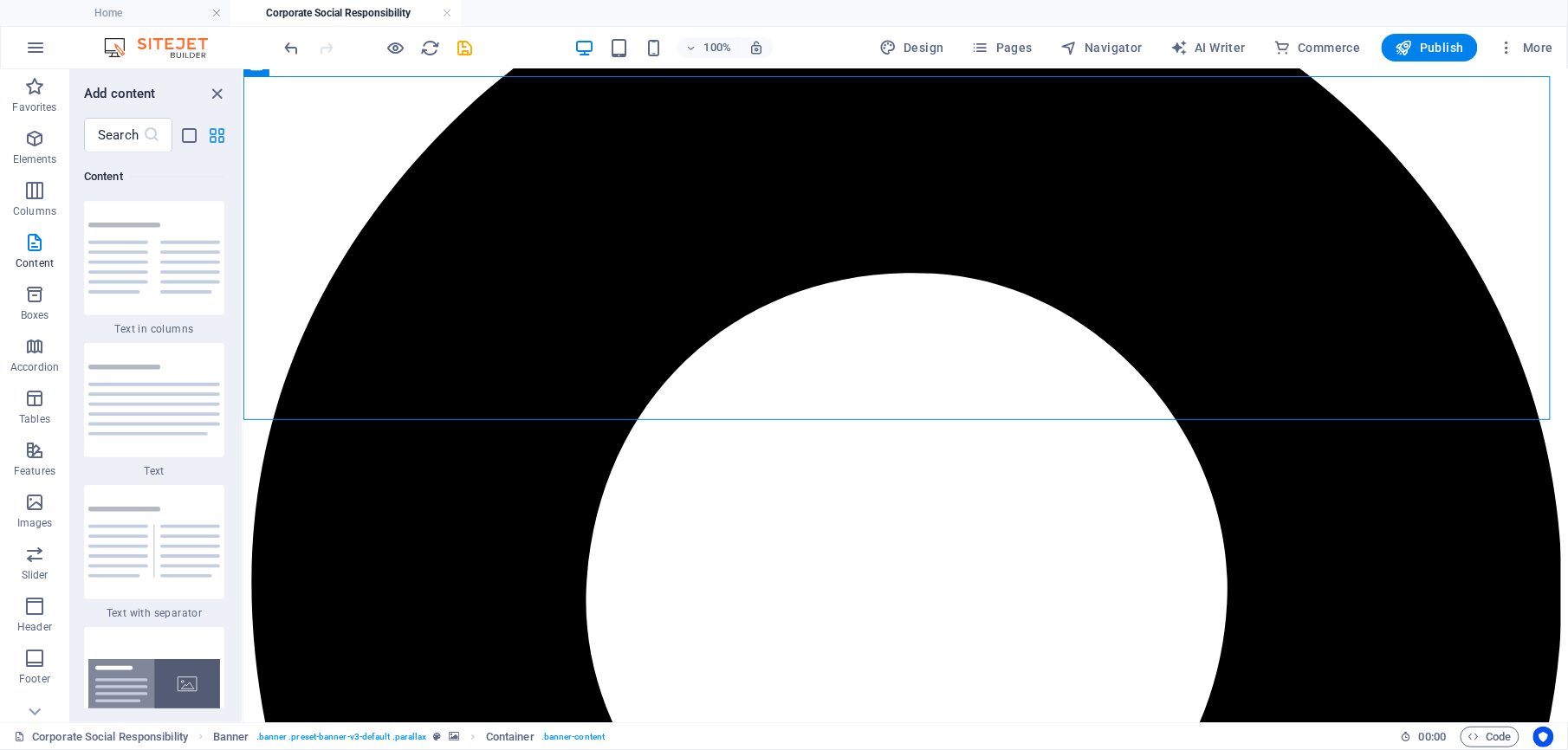 click at bounding box center [217, 135] 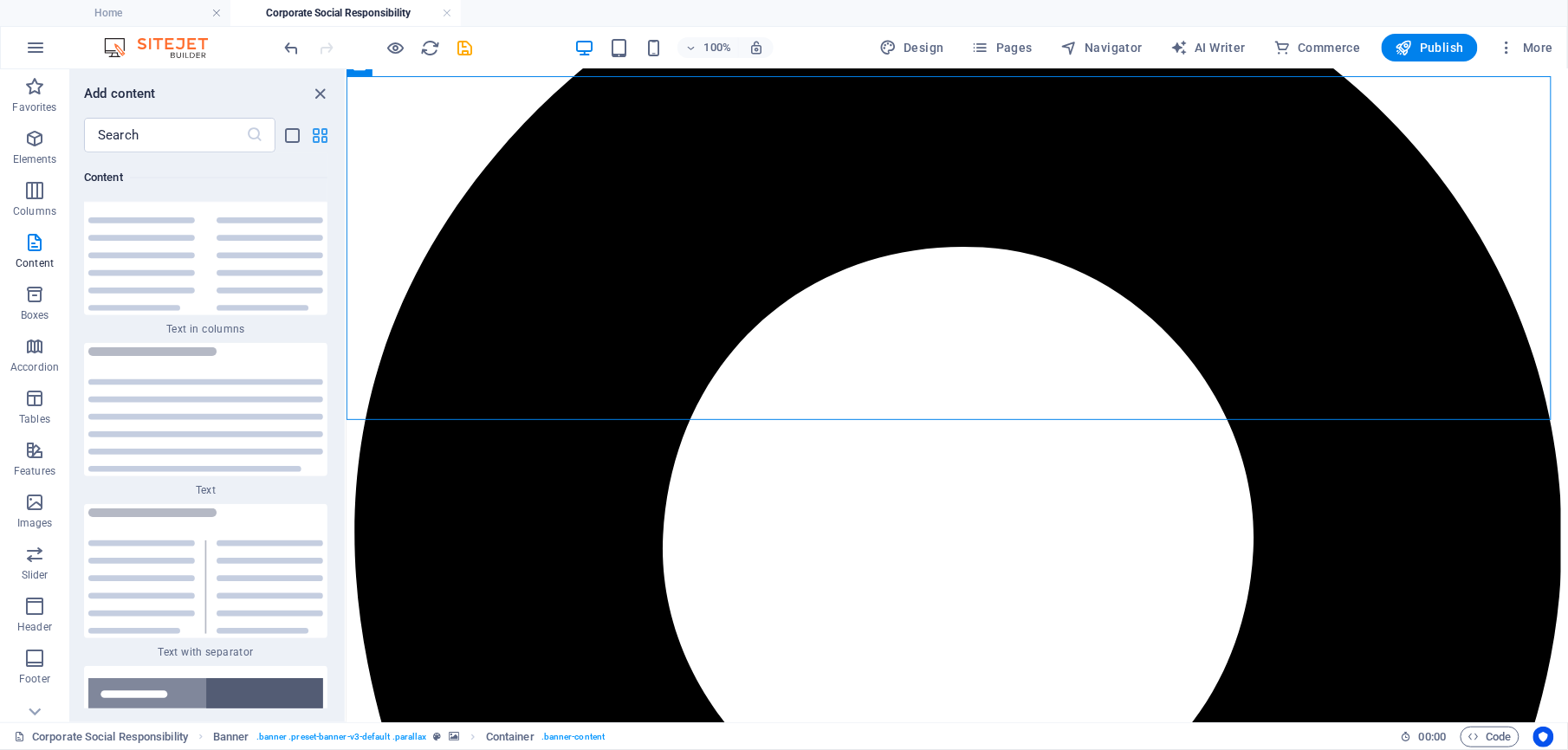 scroll, scrollTop: 5832, scrollLeft: 0, axis: vertical 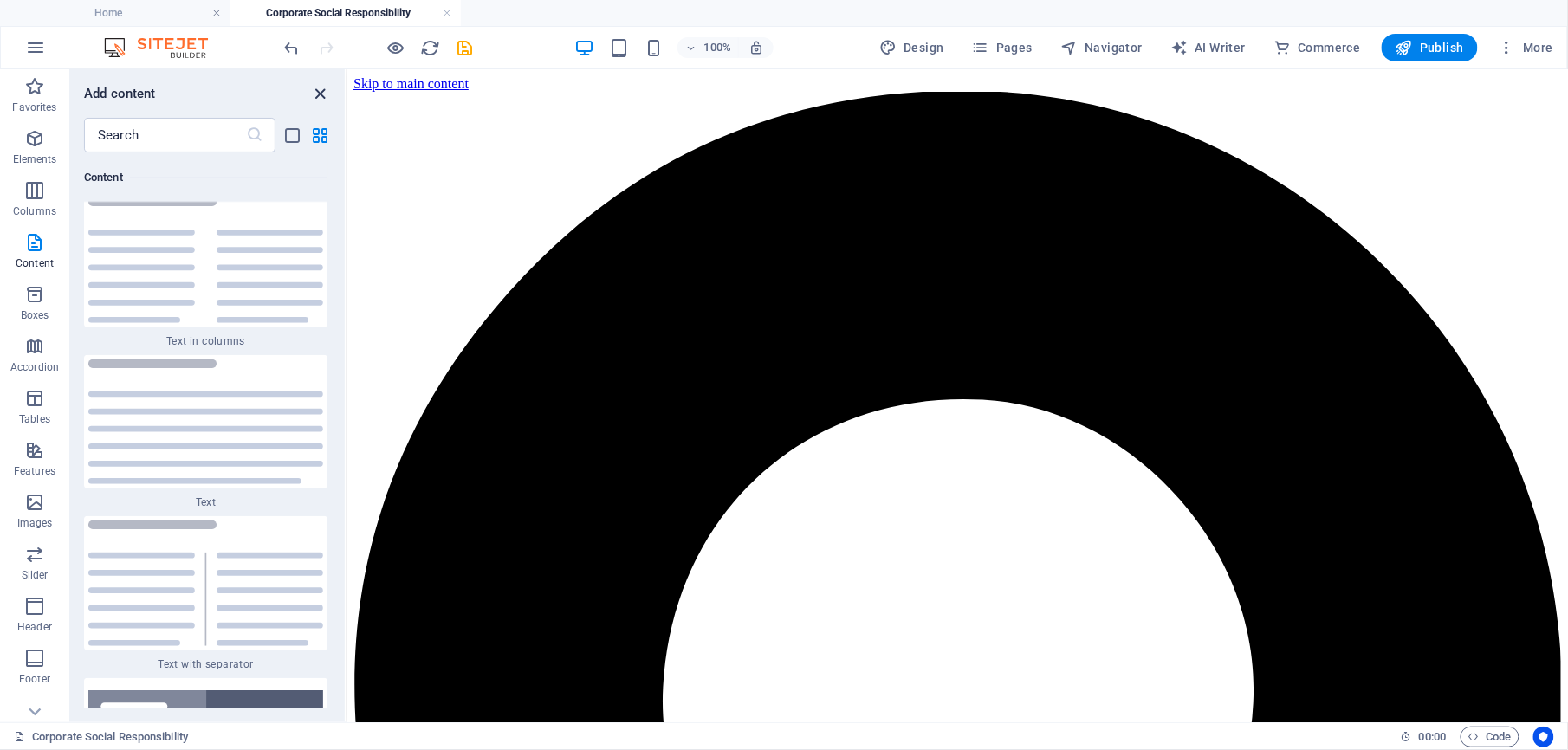 click at bounding box center (321, 94) 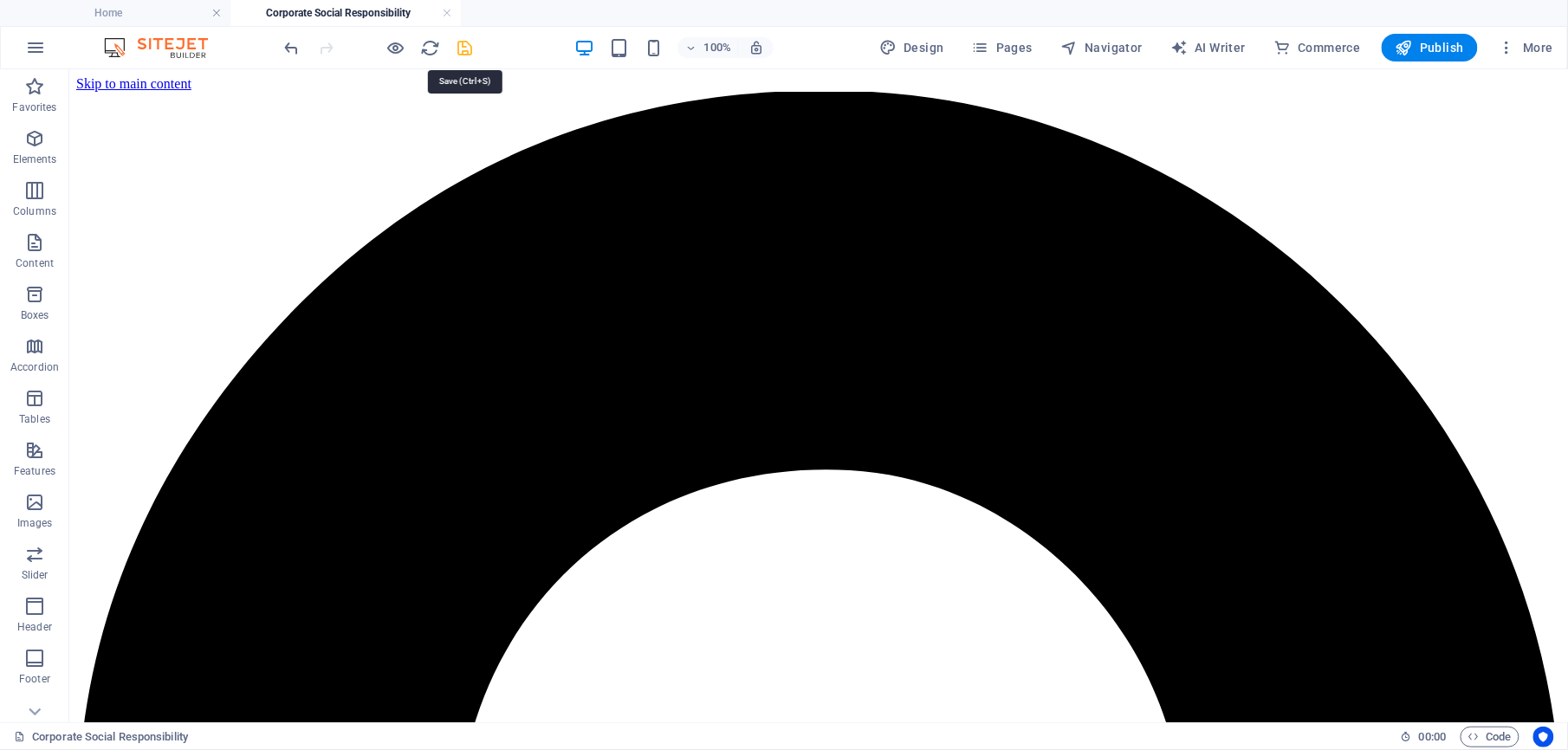 click at bounding box center [465, 48] 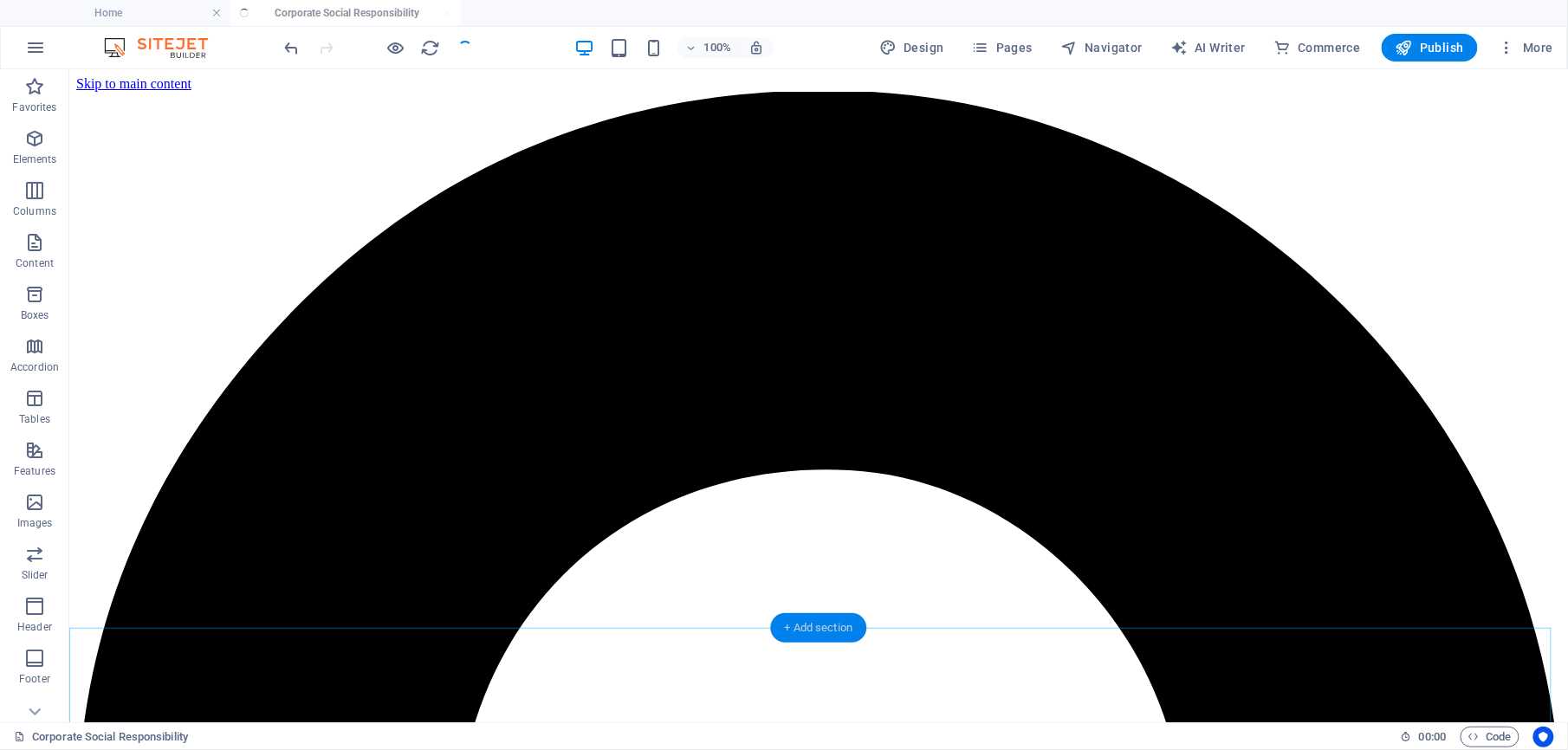 click on "+ Add section" at bounding box center (819, 628) 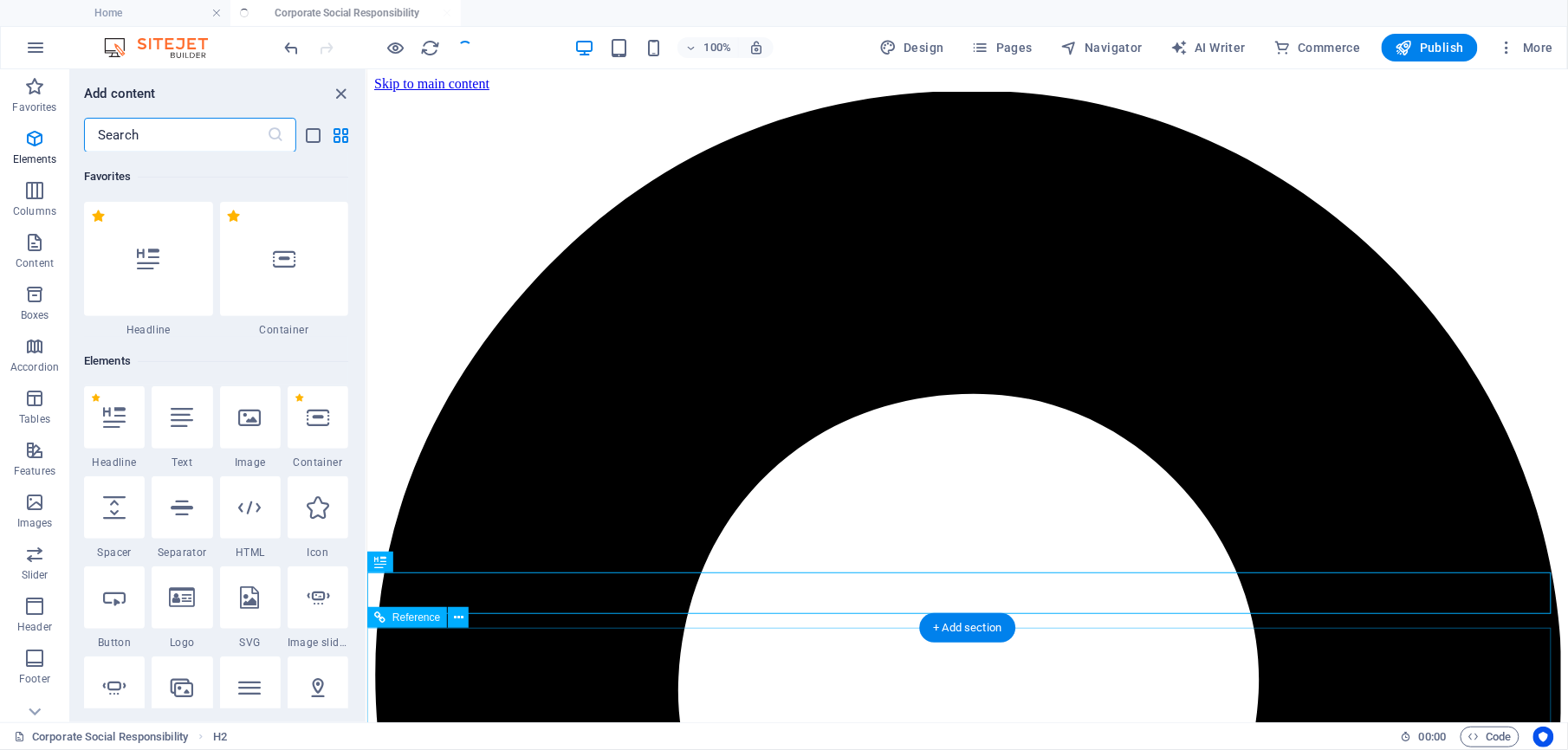 scroll, scrollTop: 3029, scrollLeft: 0, axis: vertical 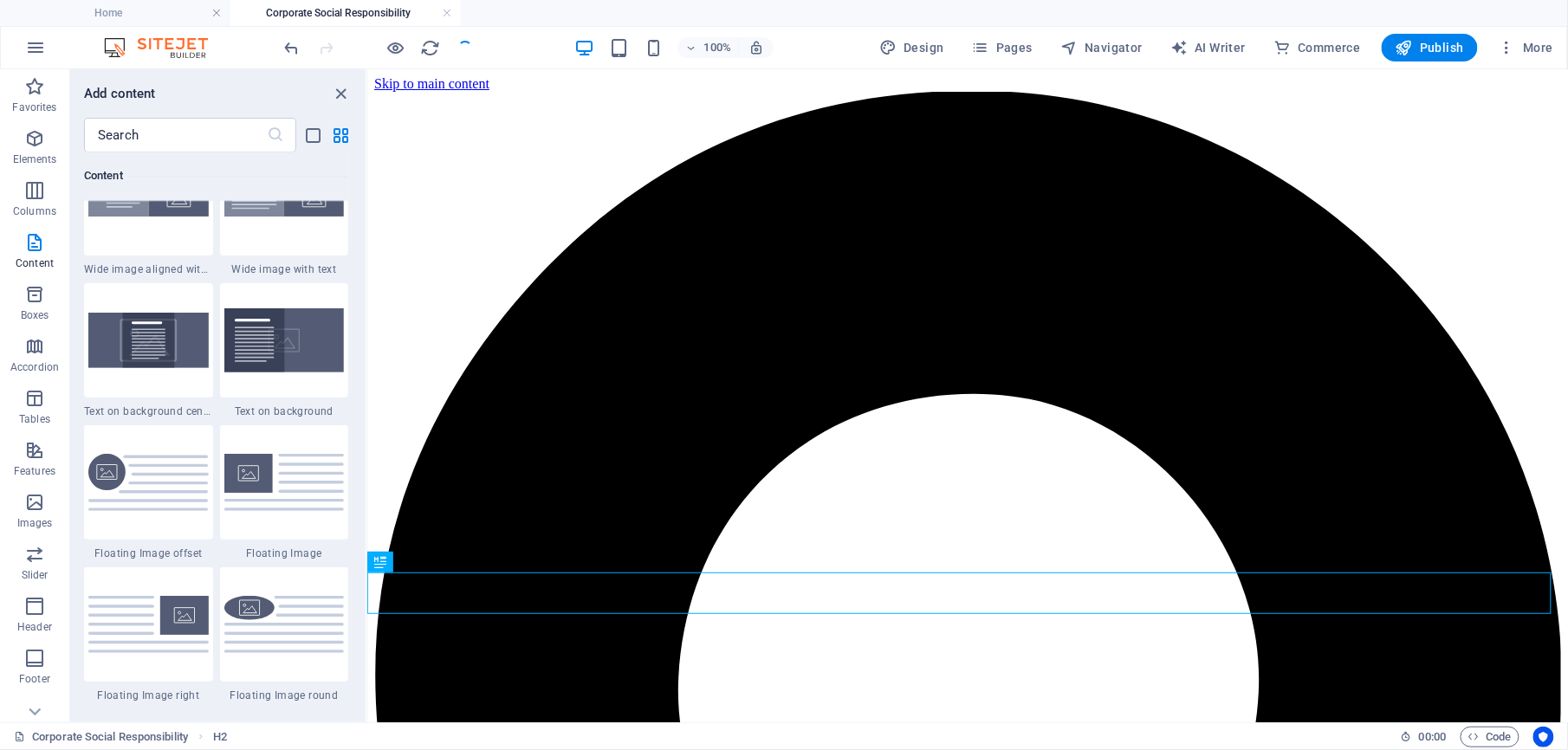 click on "Favorites 1 Star Headline 1 Star Container Elements 1 Star Headline 1 Star Text 1 Star Image 1 Star Container 1 Star Spacer 1 Star Separator 1 Star HTML 1 Star Icon 1 Star Button 1 Star Logo 1 Star SVG 1 Star Image slider 1 Star Slider 1 Star Gallery 1 Star Menu 1 Star Map 1 Star Facebook 1 Star Video 1 Star YouTube 1 Star Vimeo 1 Star Document 1 Star Audio 1 Star Iframe 1 Star Privacy 1 Star Languages Columns 1 Star Container 1 Star 2 columns 1 Star 3 columns 1 Star 4 columns 1 Star 5 columns 1 Star 6 columns 1 Star 40-60 1 Star 20-80 1 Star 80-20 1 Star 30-70 1 Star 70-30 1 Star Unequal Columns 1 Star 25-25-50 1 Star 25-50-25 1 Star 50-25-25 1 Star 20-60-20 1 Star 50-16-16-16 1 Star 16-16-16-50 1 Star Grid 2-1 1 Star Grid 1-2 1 Star Grid 3-1 1 Star Grid 1-3 1 Star Grid 4-1 1 Star Grid 1-4 1 Star Grid 1-2-1 1 Star Grid 1-1-2 1 Star Grid 2h-2v 1 Star Grid 2v-2h 1 Star Grid 2-1-2 1 Star Grid 3-4 Content 1 Star Text in columns 1 Star Text 1 Star Text with separator 1 Star Image with text box 1 Star 1 Star Boxes" at bounding box center (217, 430) 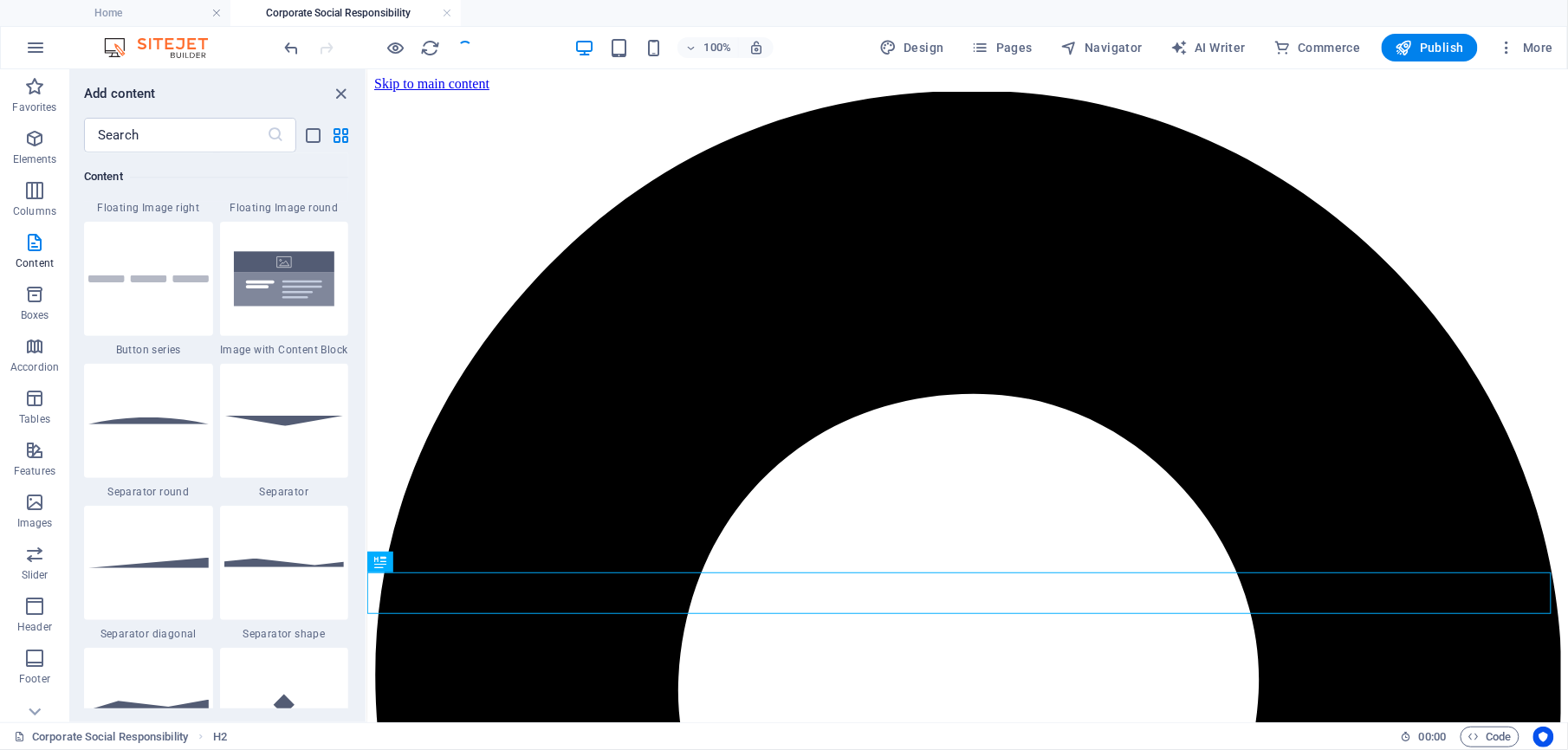scroll, scrollTop: 4490, scrollLeft: 0, axis: vertical 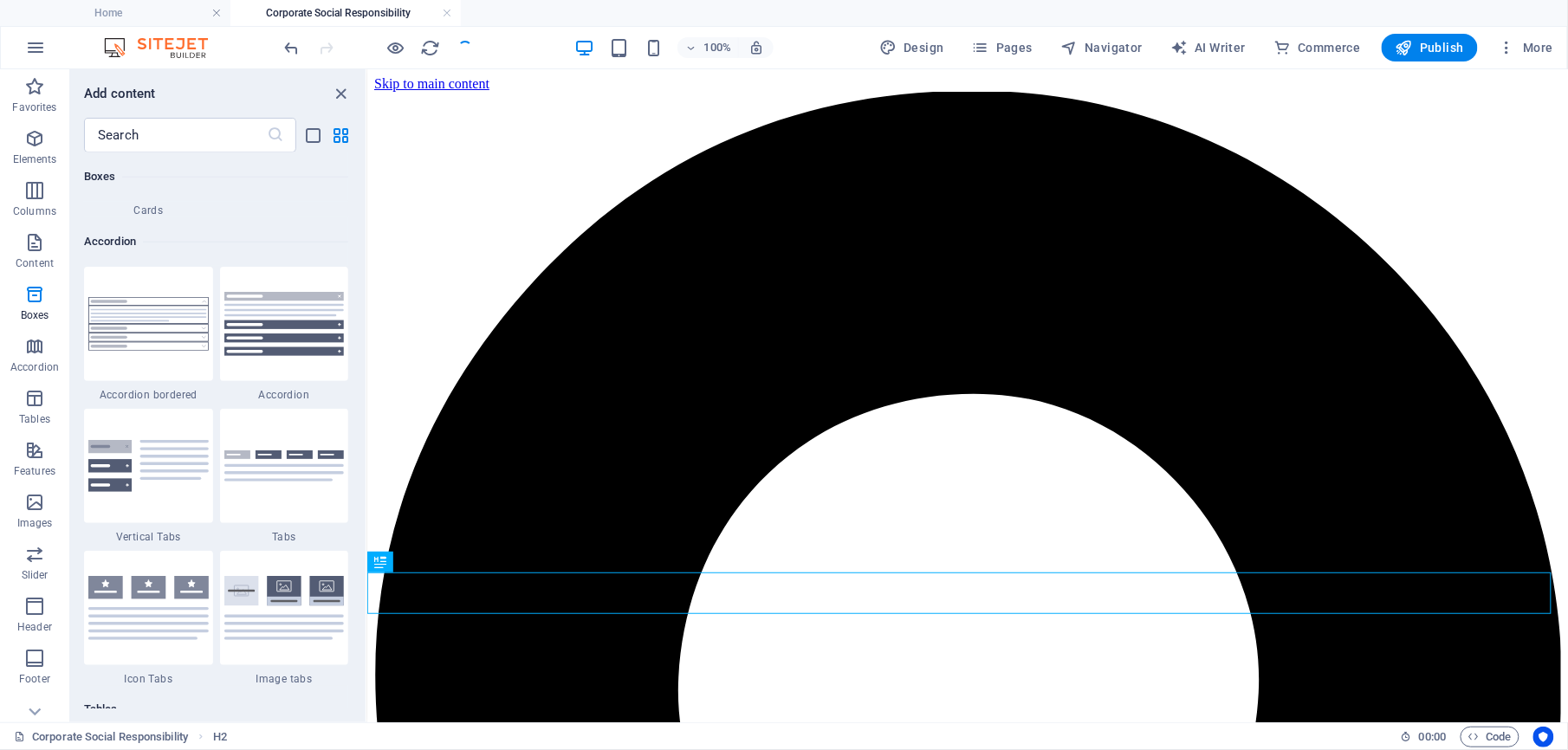 click on "Favorites 1 Star Headline 1 Star Container Elements 1 Star Headline 1 Star Text 1 Star Image 1 Star Container 1 Star Spacer 1 Star Separator 1 Star HTML 1 Star Icon 1 Star Button 1 Star Logo 1 Star SVG 1 Star Image slider 1 Star Slider 1 Star Gallery 1 Star Menu 1 Star Map 1 Star Facebook 1 Star Video 1 Star YouTube 1 Star Vimeo 1 Star Document 1 Star Audio 1 Star Iframe 1 Star Privacy 1 Star Languages Columns 1 Star Container 1 Star 2 columns 1 Star 3 columns 1 Star 4 columns 1 Star 5 columns 1 Star 6 columns 1 Star 40-60 1 Star 20-80 1 Star 80-20 1 Star 30-70 1 Star 70-30 1 Star Unequal Columns 1 Star 25-25-50 1 Star 25-50-25 1 Star 50-25-25 1 Star 20-60-20 1 Star 50-16-16-16 1 Star 16-16-16-50 1 Star Grid 2-1 1 Star Grid 1-2 1 Star Grid 3-1 1 Star Grid 1-3 1 Star Grid 4-1 1 Star Grid 1-4 1 Star Grid 1-2-1 1 Star Grid 1-1-2 1 Star Grid 2h-2v 1 Star Grid 2v-2h 1 Star Grid 2-1-2 1 Star Grid 3-4 Content 1 Star Text in columns 1 Star Text 1 Star Text with separator 1 Star Image with text box 1 Star 1 Star Boxes" at bounding box center (217, 430) 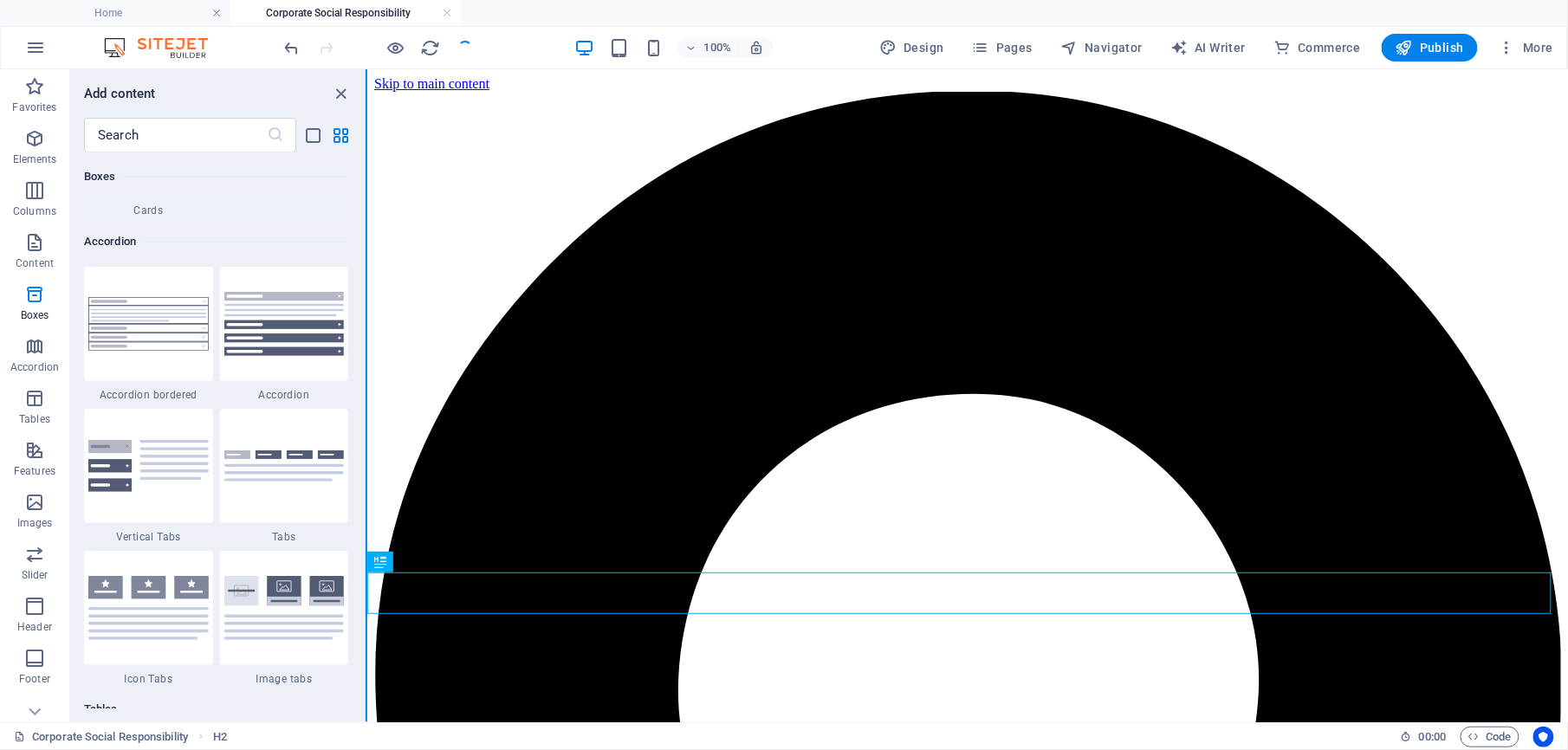 click at bounding box center [366, 396] 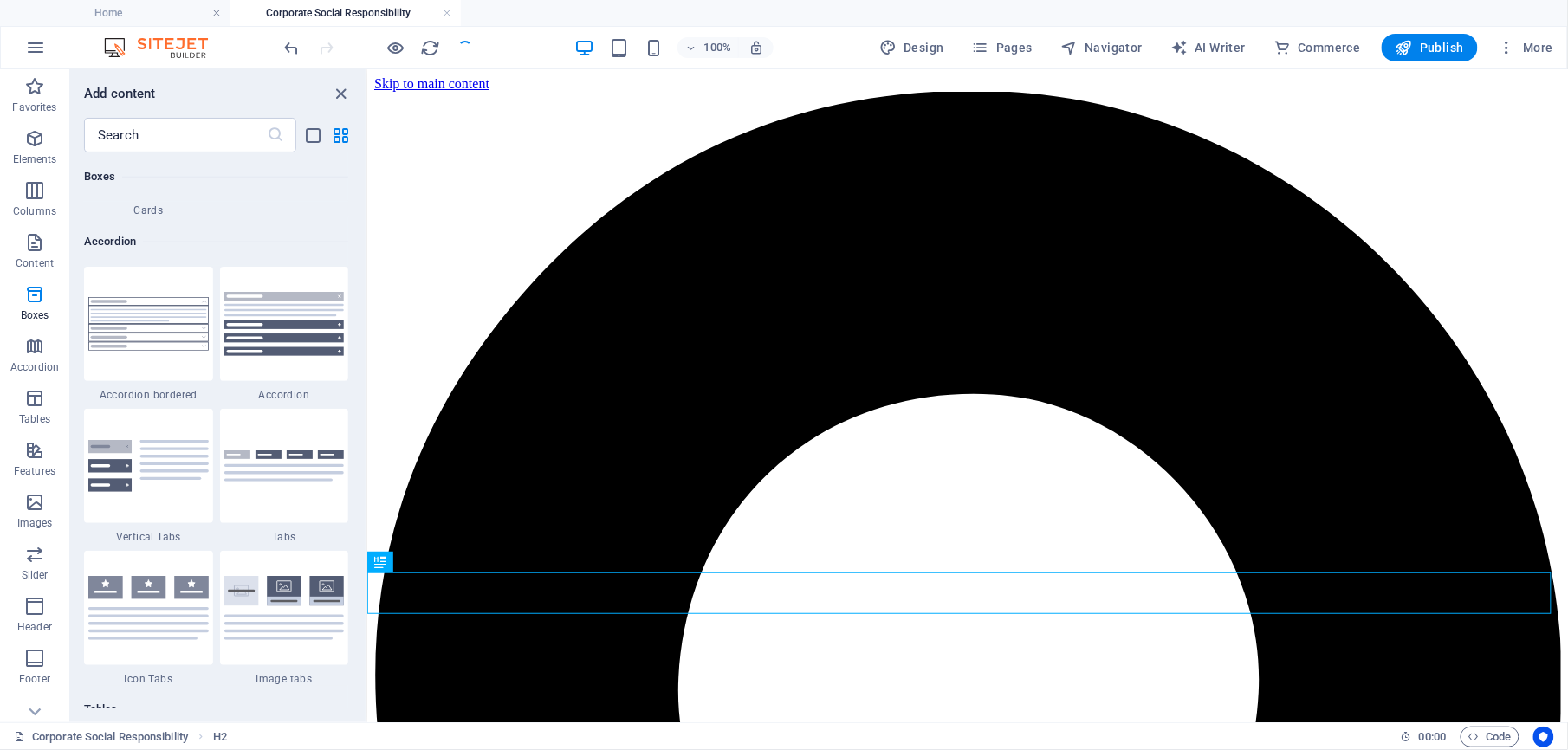 scroll, scrollTop: 5952, scrollLeft: 0, axis: vertical 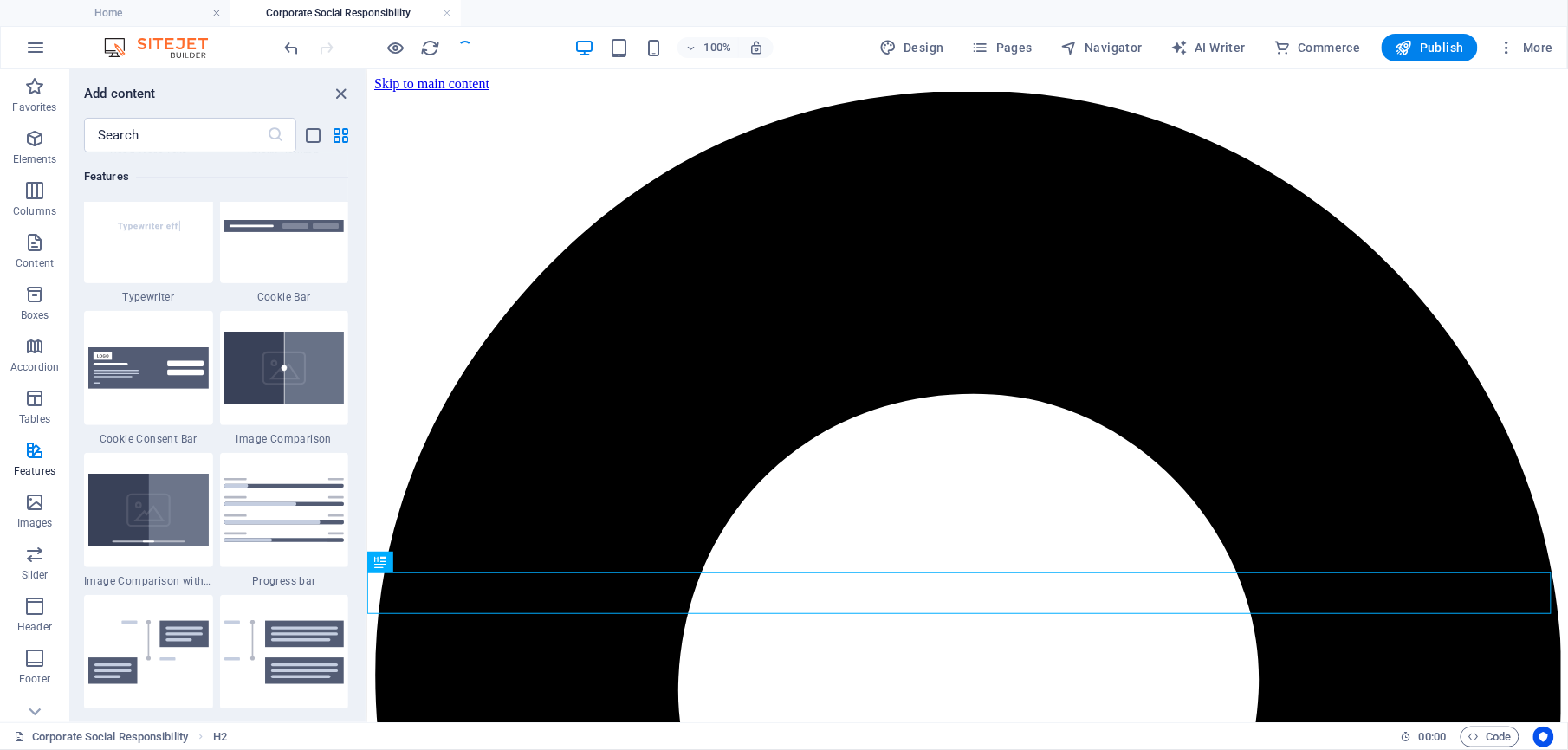click on "Favorites 1 Star Headline 1 Star Container Elements 1 Star Headline 1 Star Text 1 Star Image 1 Star Container 1 Star Spacer 1 Star Separator 1 Star HTML 1 Star Icon 1 Star Button 1 Star Logo 1 Star SVG 1 Star Image slider 1 Star Slider 1 Star Gallery 1 Star Menu 1 Star Map 1 Star Facebook 1 Star Video 1 Star YouTube 1 Star Vimeo 1 Star Document 1 Star Audio 1 Star Iframe 1 Star Privacy 1 Star Languages Columns 1 Star Container 1 Star 2 columns 1 Star 3 columns 1 Star 4 columns 1 Star 5 columns 1 Star 6 columns 1 Star 40-60 1 Star 20-80 1 Star 80-20 1 Star 30-70 1 Star 70-30 1 Star Unequal Columns 1 Star 25-25-50 1 Star 25-50-25 1 Star 50-25-25 1 Star 20-60-20 1 Star 50-16-16-16 1 Star 16-16-16-50 1 Star Grid 2-1 1 Star Grid 1-2 1 Star Grid 3-1 1 Star Grid 1-3 1 Star Grid 4-1 1 Star Grid 1-4 1 Star Grid 1-2-1 1 Star Grid 1-1-2 1 Star Grid 2h-2v 1 Star Grid 2v-2h 1 Star Grid 2-1-2 1 Star Grid 3-4 Content 1 Star Text in columns 1 Star Text 1 Star Text with separator 1 Star Image with text box 1 Star 1 Star Boxes" at bounding box center [217, 430] 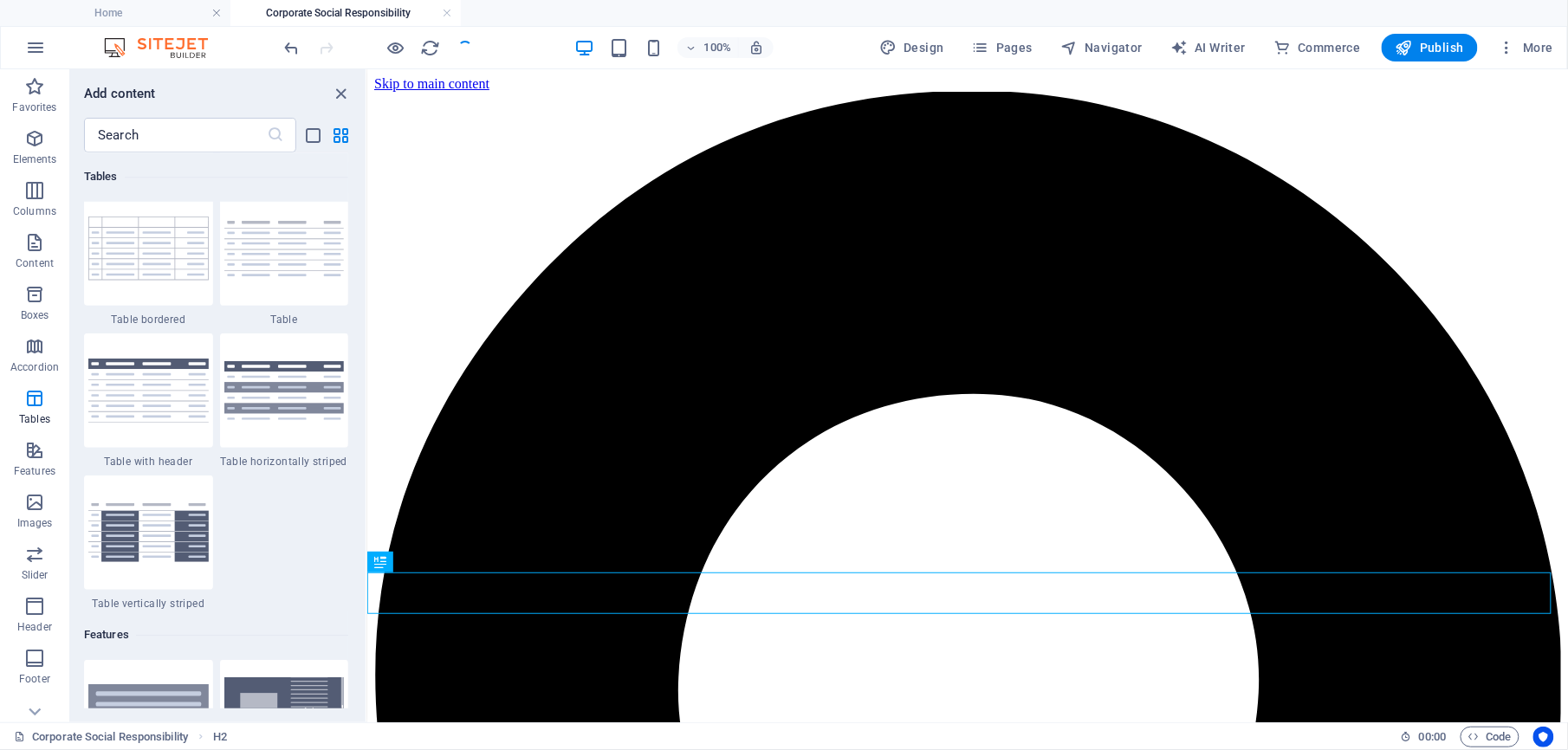 scroll, scrollTop: 6184, scrollLeft: 0, axis: vertical 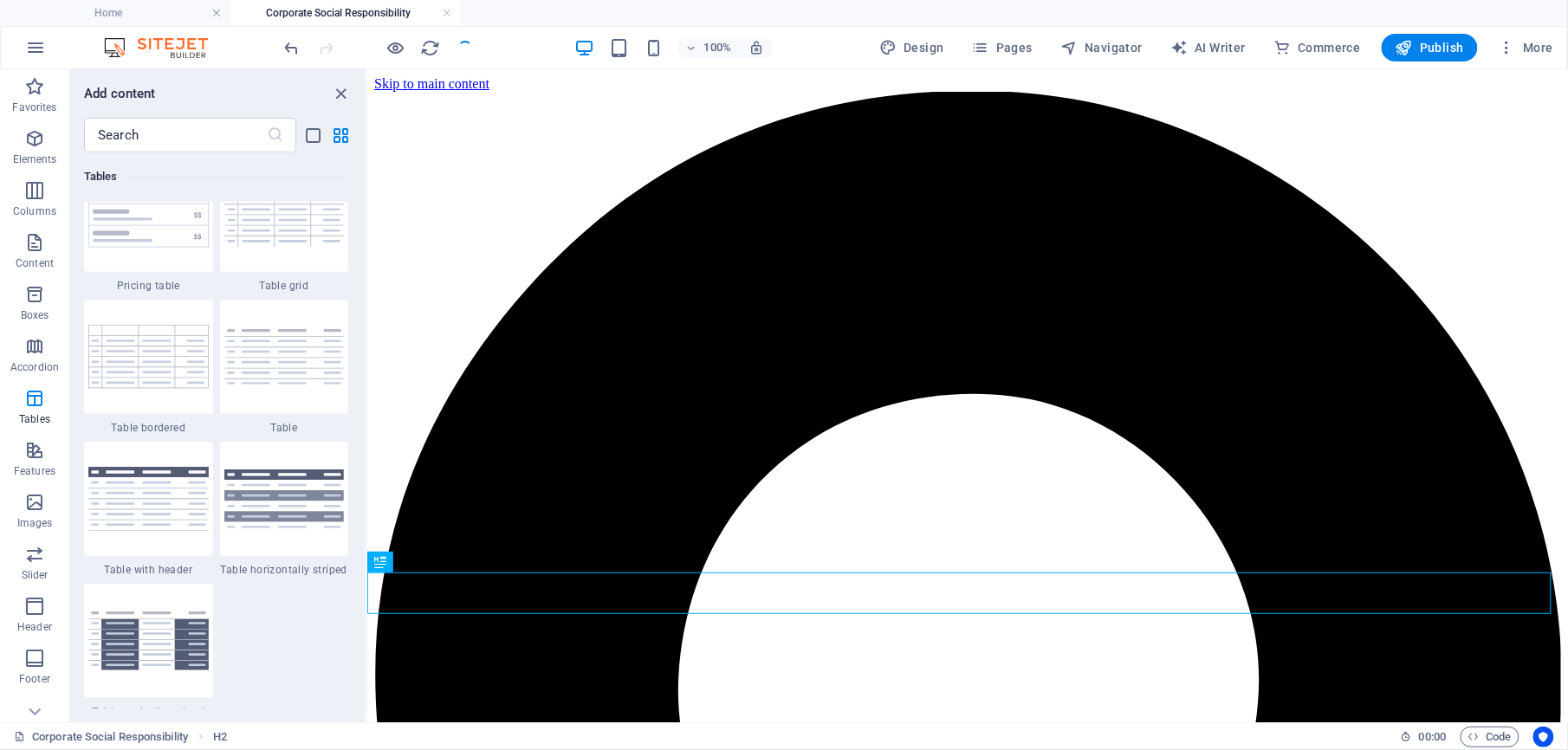 drag, startPoint x: 357, startPoint y: 362, endPoint x: 354, endPoint y: 326, distance: 36.124784 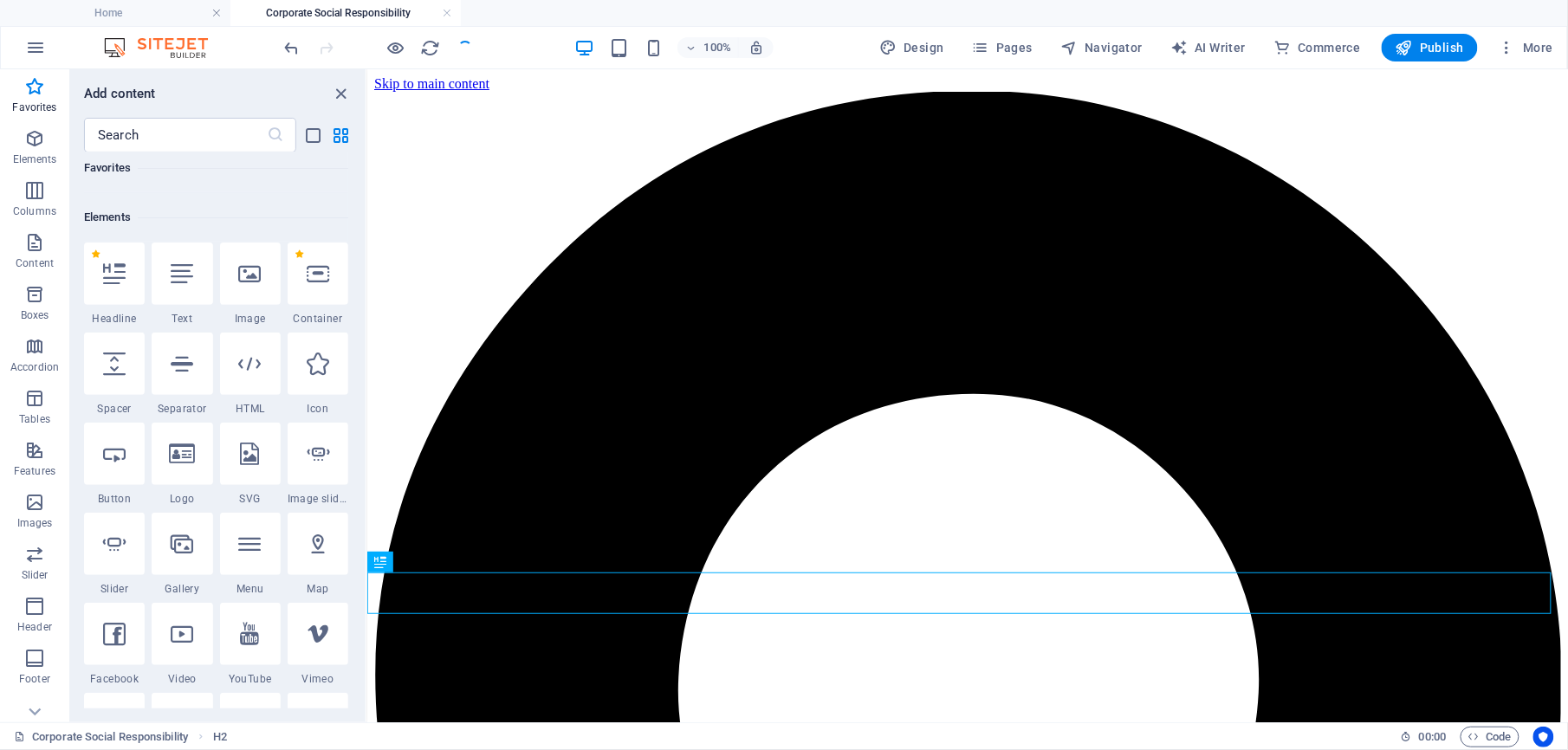 scroll, scrollTop: 0, scrollLeft: 0, axis: both 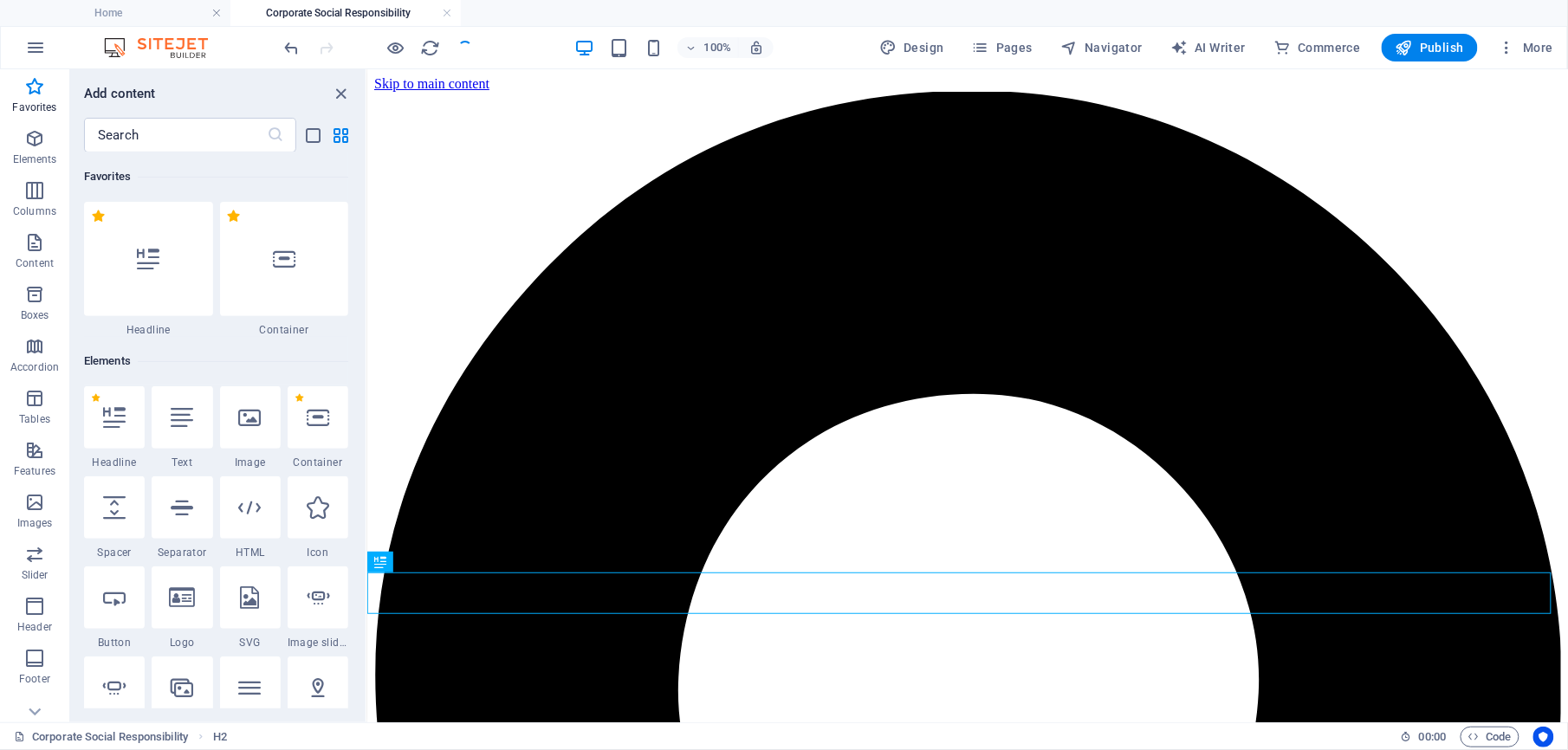 drag, startPoint x: 361, startPoint y: 161, endPoint x: 7, endPoint y: 178, distance: 354.40796 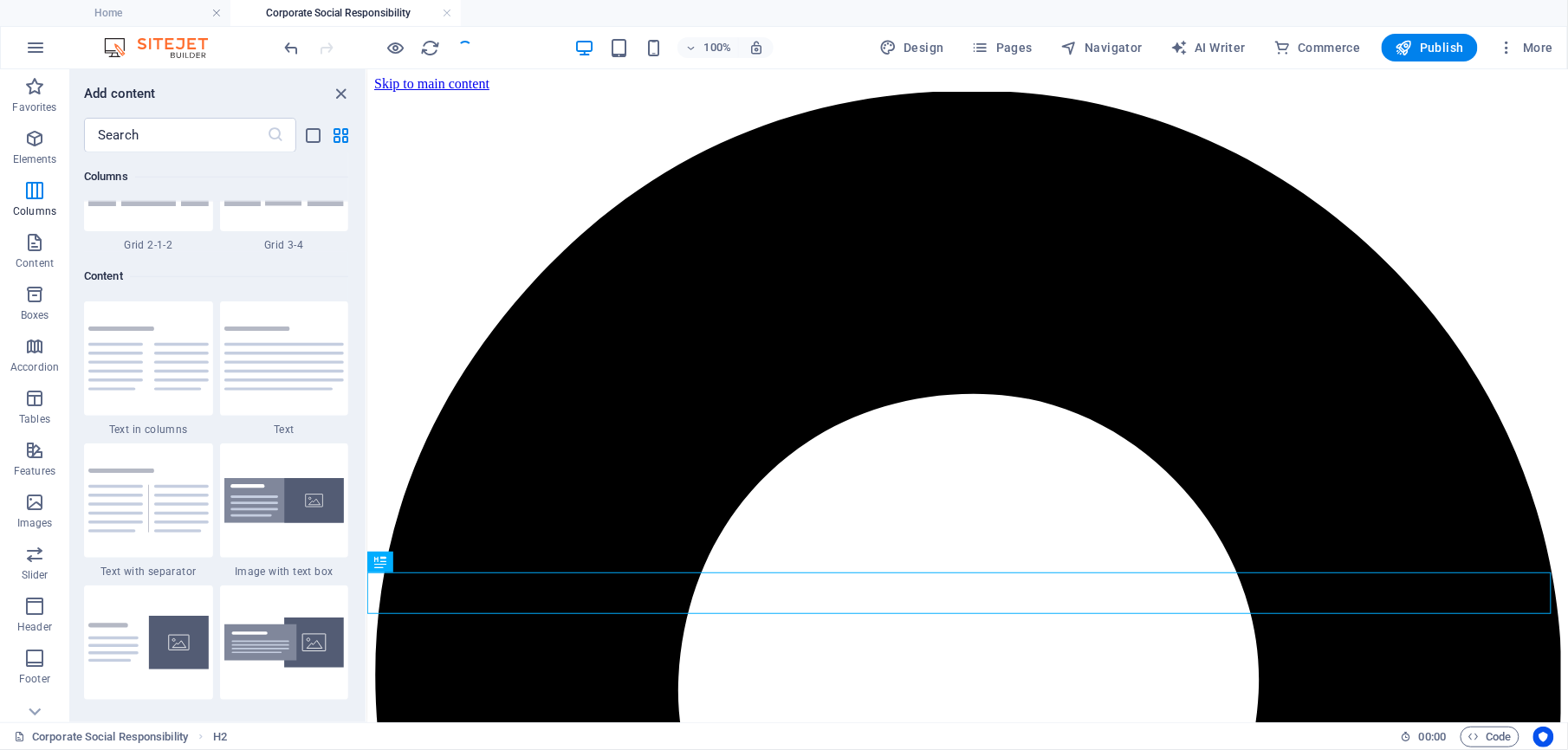 scroll, scrollTop: 2893, scrollLeft: 0, axis: vertical 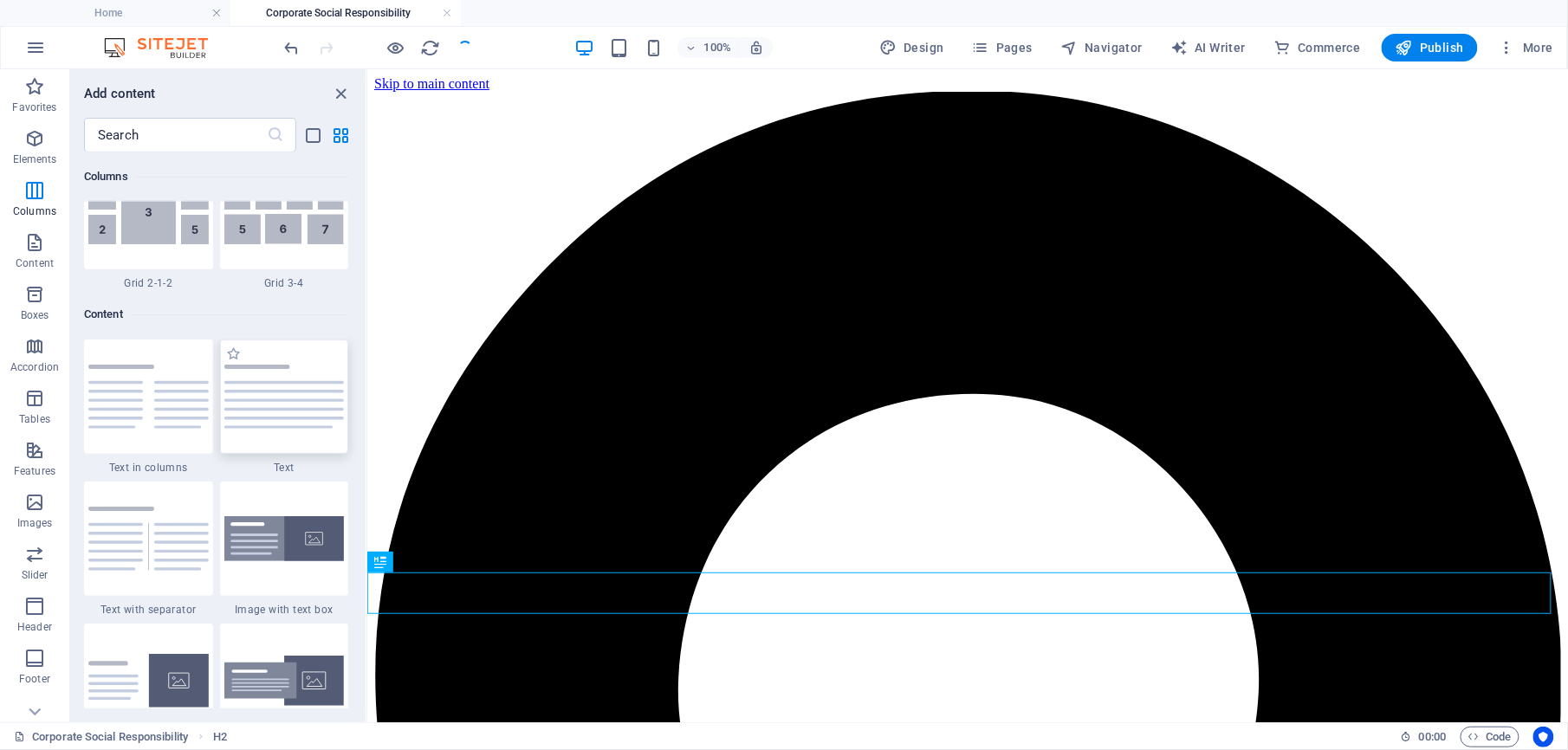 click at bounding box center [284, 397] 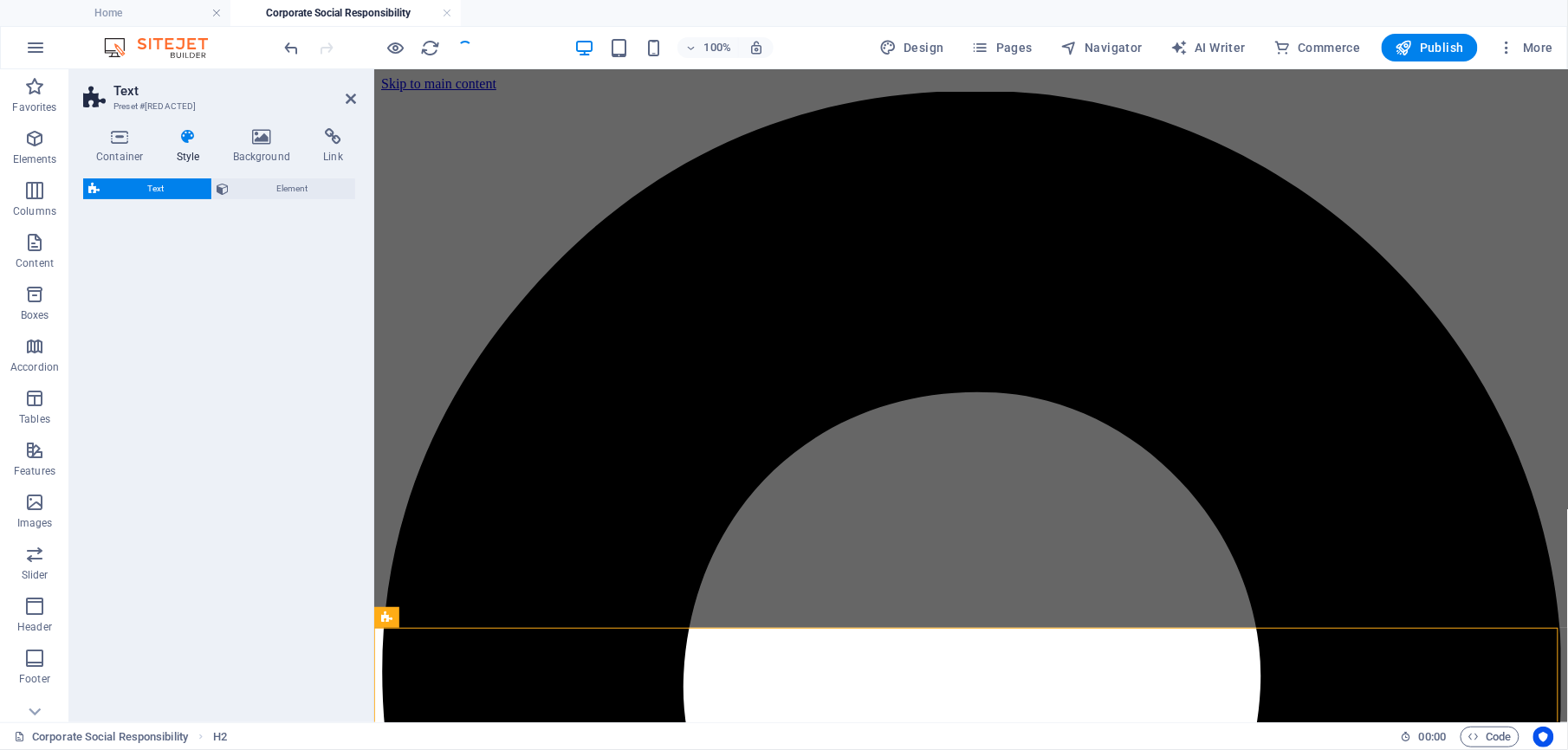 select on "preset-text-v2-default" 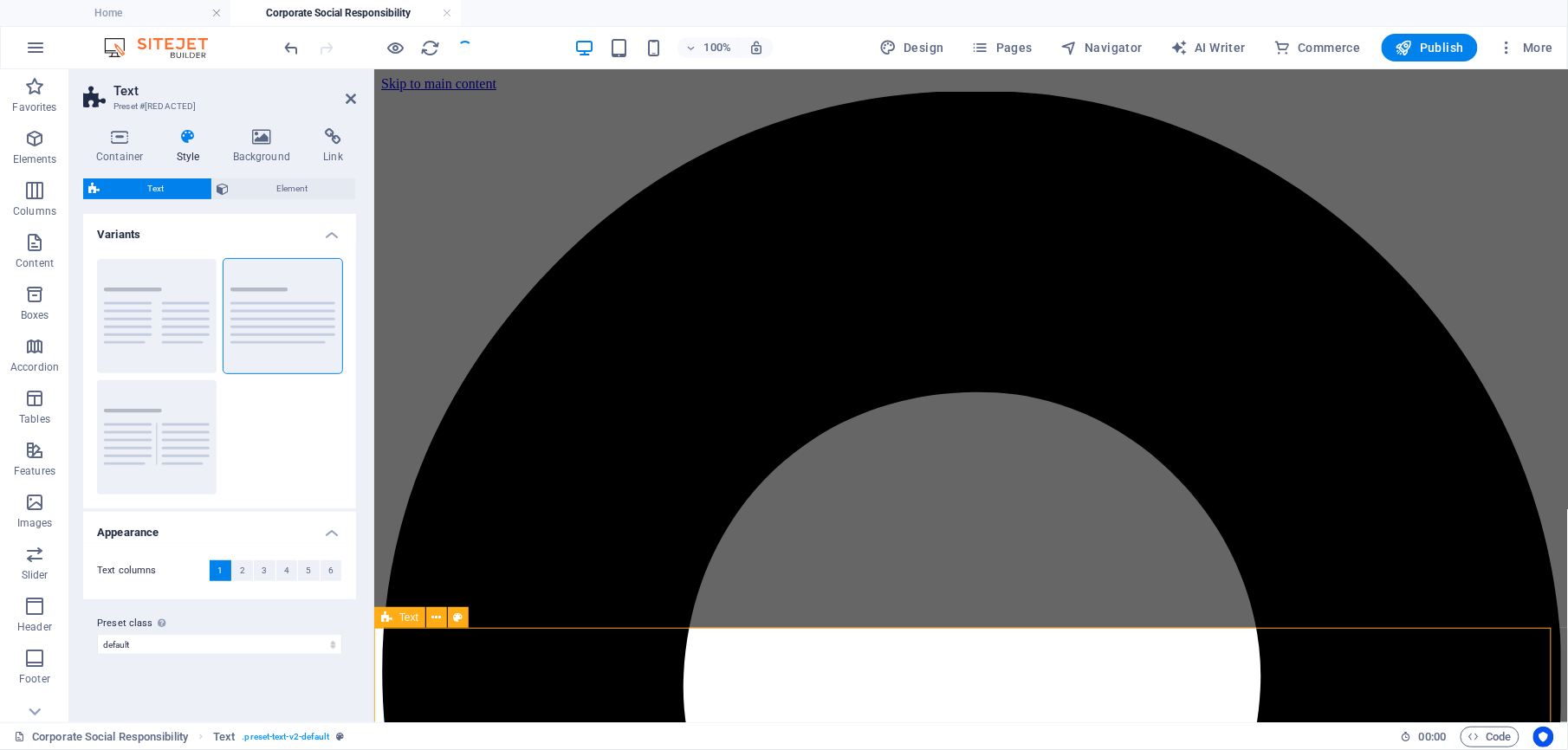 click on "Headline Lorem ipsum dolor sitope amet, consectetur adipisicing elitip. Massumenda, dolore, cum vel modi asperiores consequatur suscipit quidem ducimus eveniet iure expedita consecteture odiogil voluptatum similique fugit voluptates atem accusamus quae quas dolorem tenetur facere tempora maiores adipisci reiciendis accusantium voluptatibus id voluptate tempore dolor harum nisi amet! Nobis, eaque. Aenean commodo ligula eget dolor. Lorem ipsum dolor sit amet, consectetuer adipiscing elit leget odiogil voluptatum similique fugit voluptates dolor. Libero assumenda, dolore, cum vel modi asperiores consequatur." at bounding box center (970, 5364) 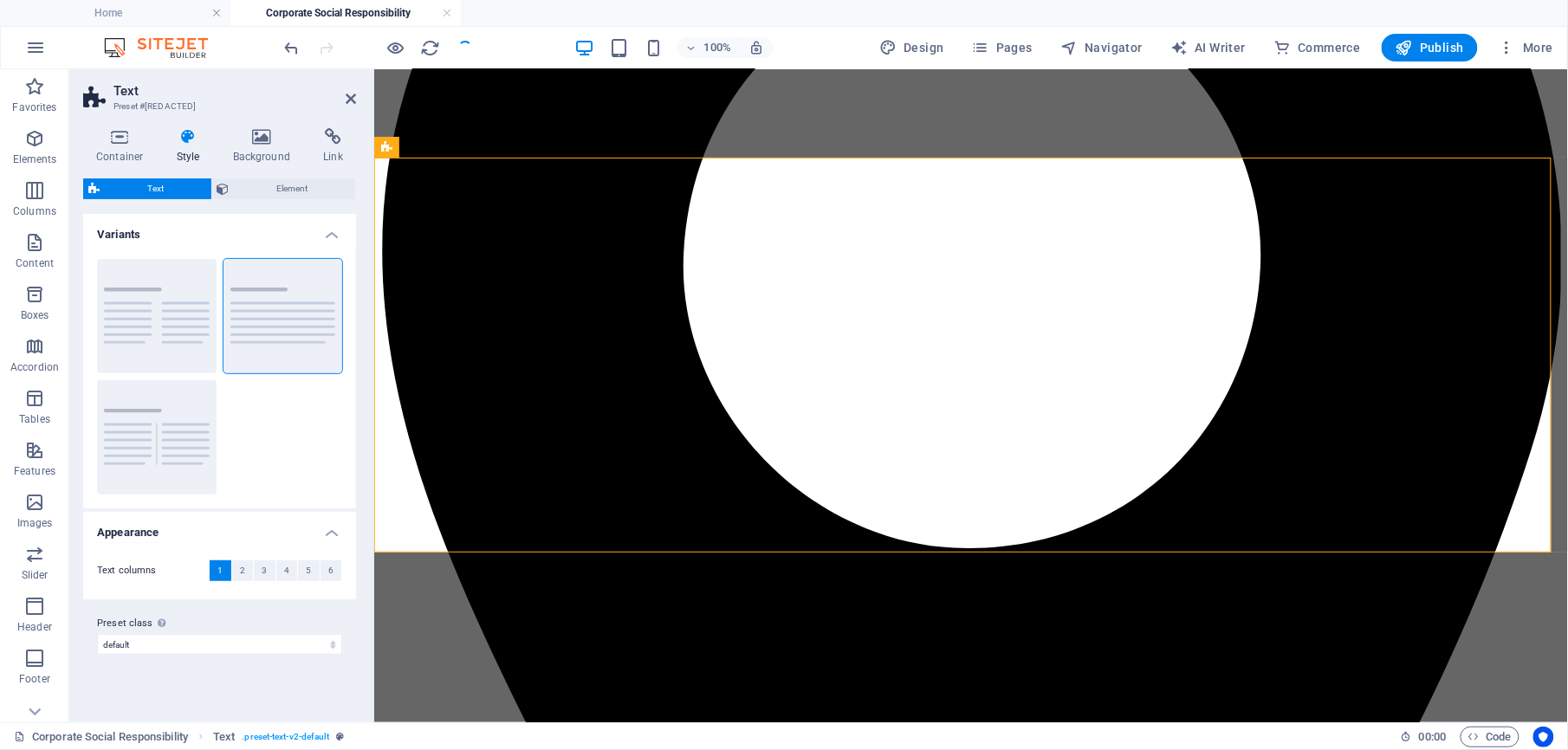 scroll, scrollTop: 436, scrollLeft: 0, axis: vertical 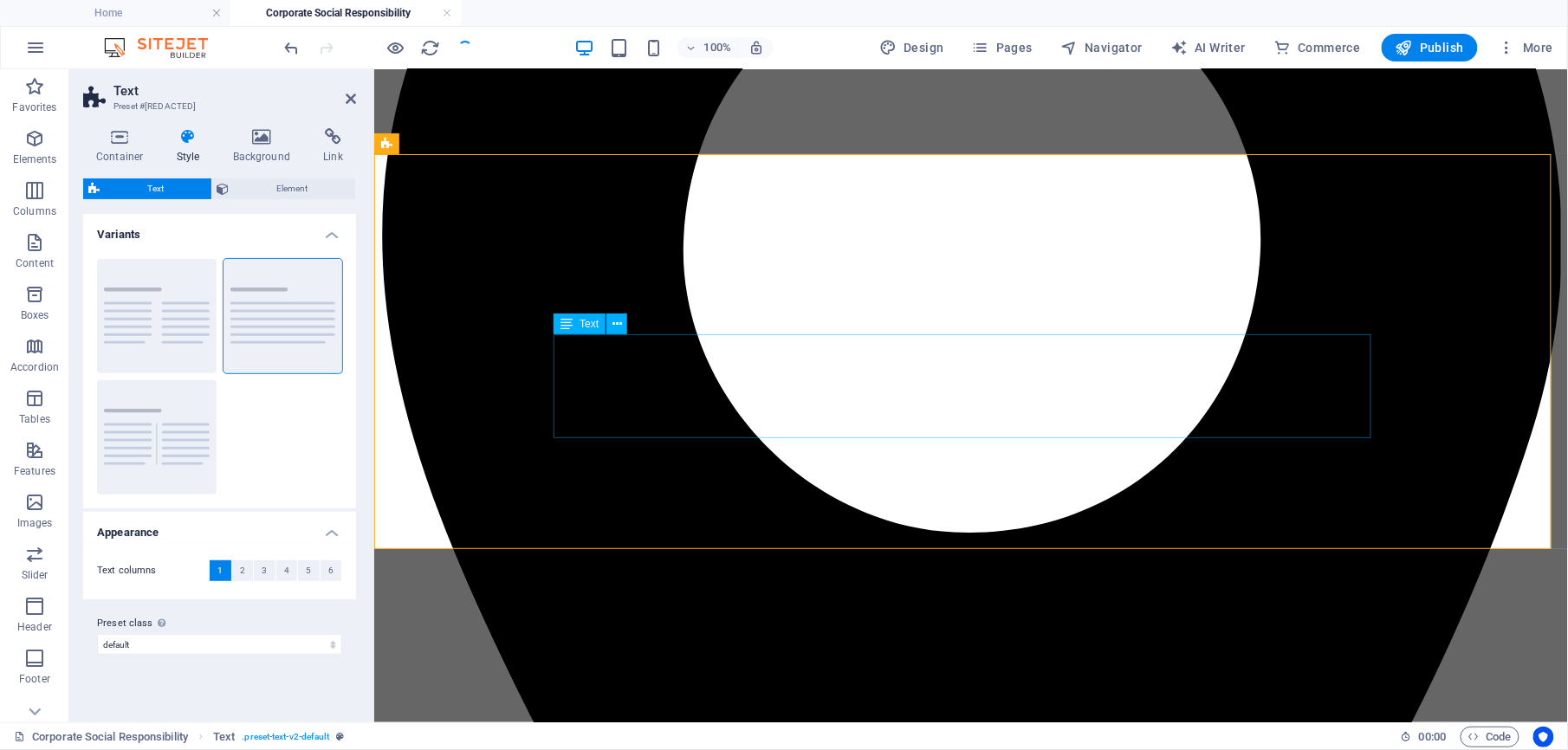 click on "Lorem ipsum dolor sitope amet, consectetur adipisicing elitip. Massumenda, dolore, cum vel modi asperiores consequatur suscipit quidem ducimus eveniet iure expedita consecteture odiogil voluptatum similique fugit voluptates atem accusamus quae quas dolorem tenetur facere tempora maiores adipisci reiciendis accusantium voluptatibus id voluptate tempore dolor harum nisi amet! Nobis, eaque. Aenean commodo ligula eget dolor. Lorem ipsum dolor sit amet, consectetuer adipiscing elit leget odiogil voluptatum similique fugit voluptates dolor. Libero assumenda, dolore, cum vel modi asperiores consequatur." at bounding box center (970, 4962) 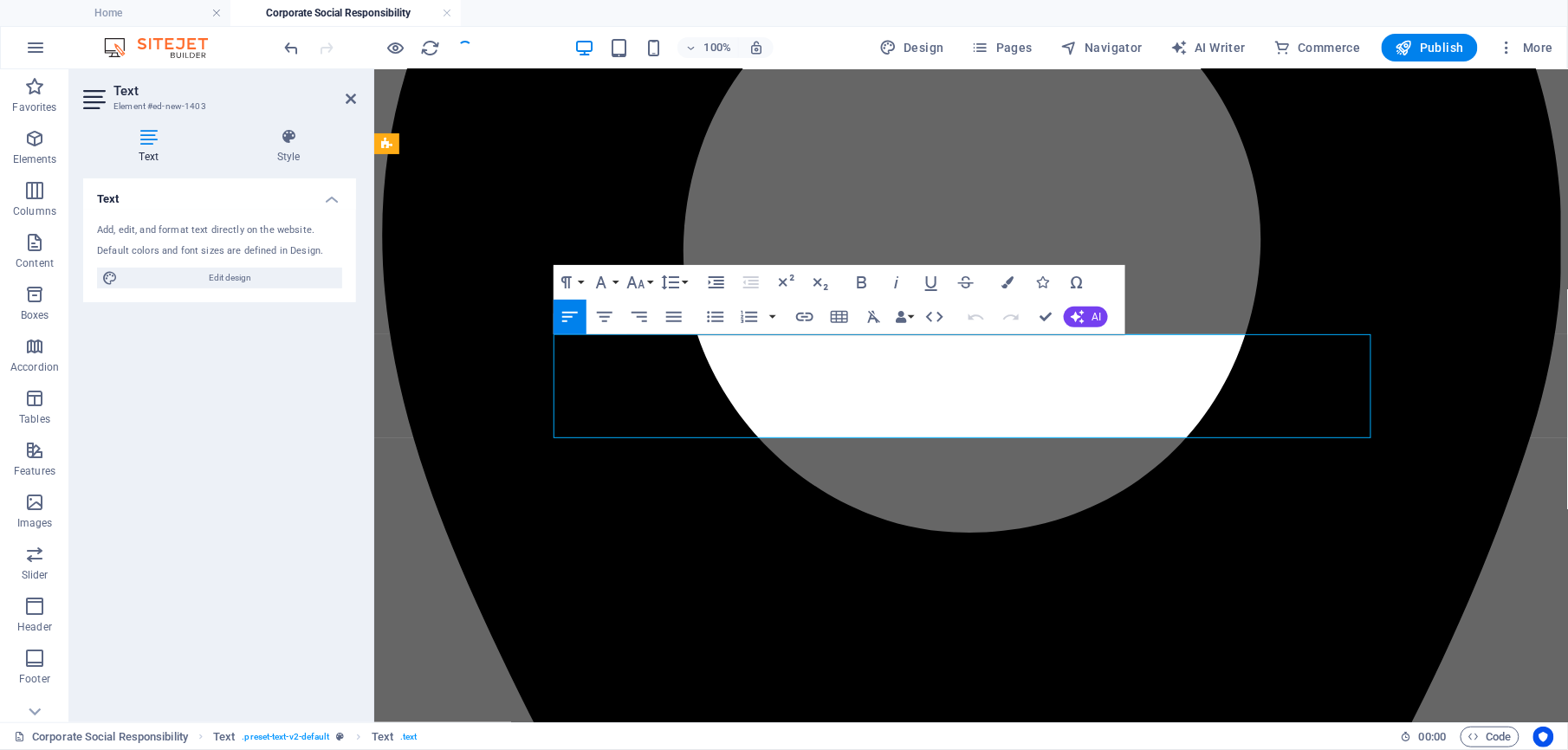 click on "Lorem ipsum dolor sitope amet, consectetur adipisicing elitip. Massumenda, dolore, cum vel modi asperiores consequatur suscipit quidem ducimus eveniet iure expedita consecteture odiogil voluptatum similique fugit voluptates atem accusamus quae quas dolorem tenetur facere tempora maiores adipisci reiciendis accusantium voluptatibus id voluptate tempore dolor harum nisi amet! Nobis, eaque. Aenean commodo ligula eget dolor. Lorem ipsum dolor sit amet, consectetuer adipiscing elit leget odiogil voluptatum similique fugit voluptates dolor. Libero assumenda, dolore, cum vel modi asperiores consequatur." at bounding box center (970, 4962) 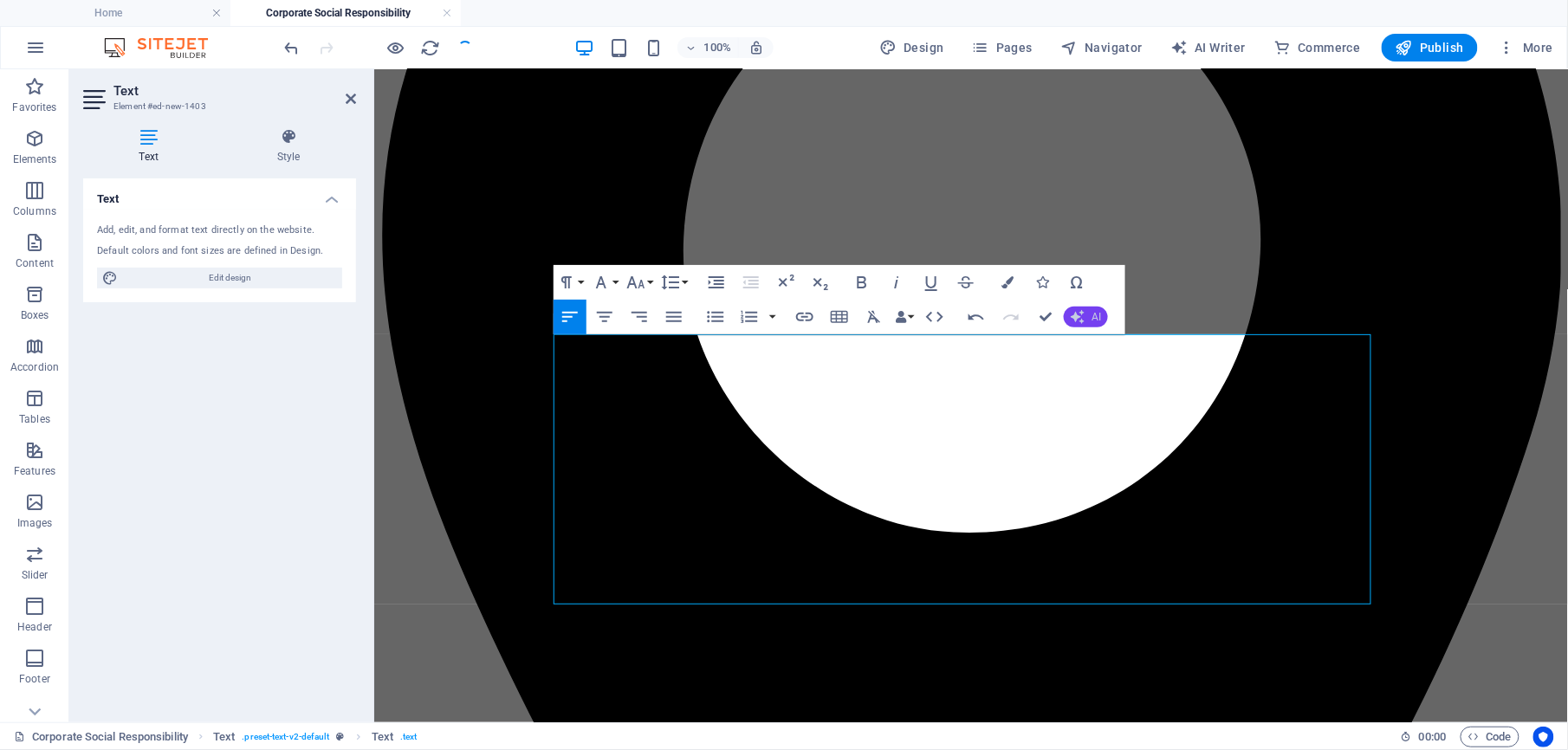 click 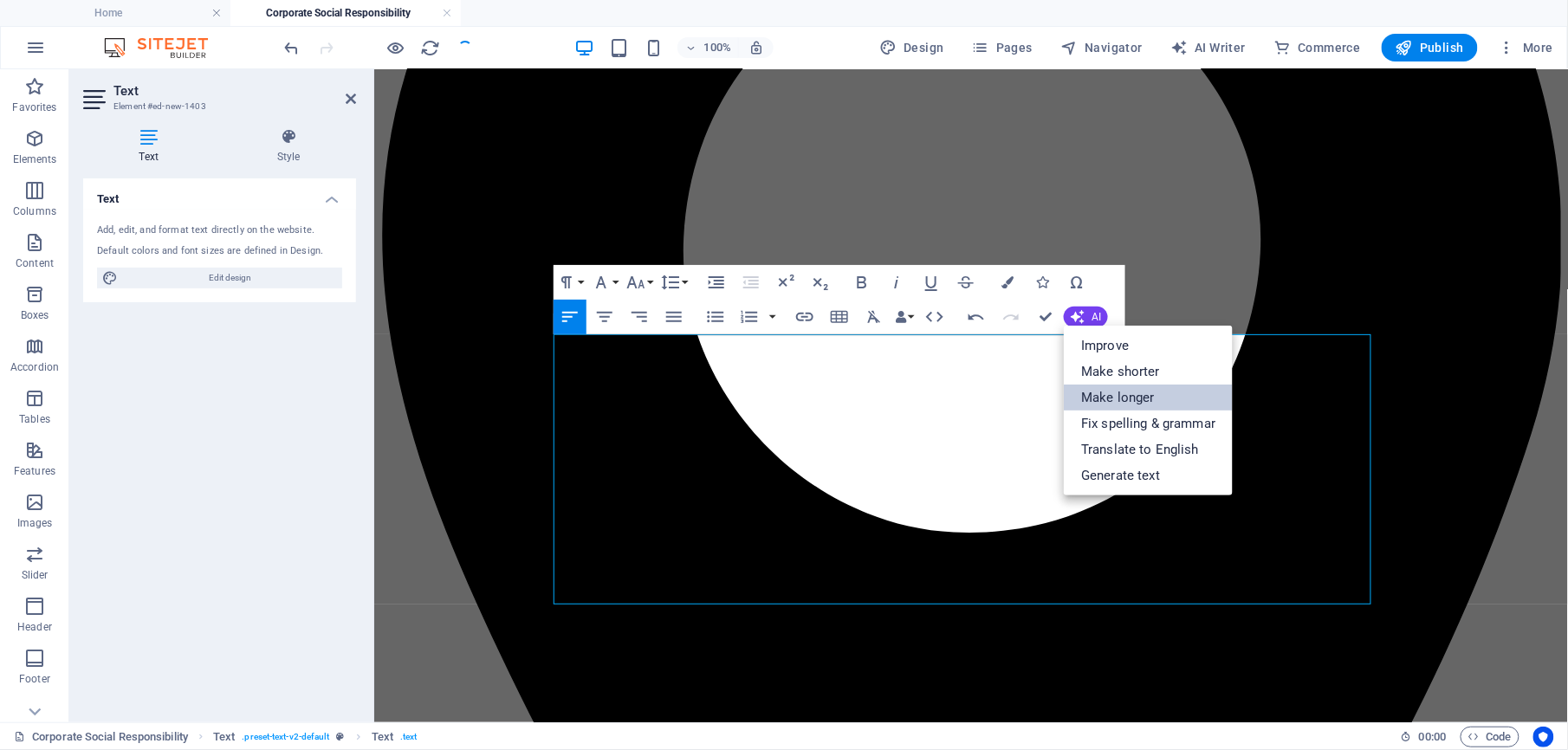click on "Make longer" at bounding box center (1148, 398) 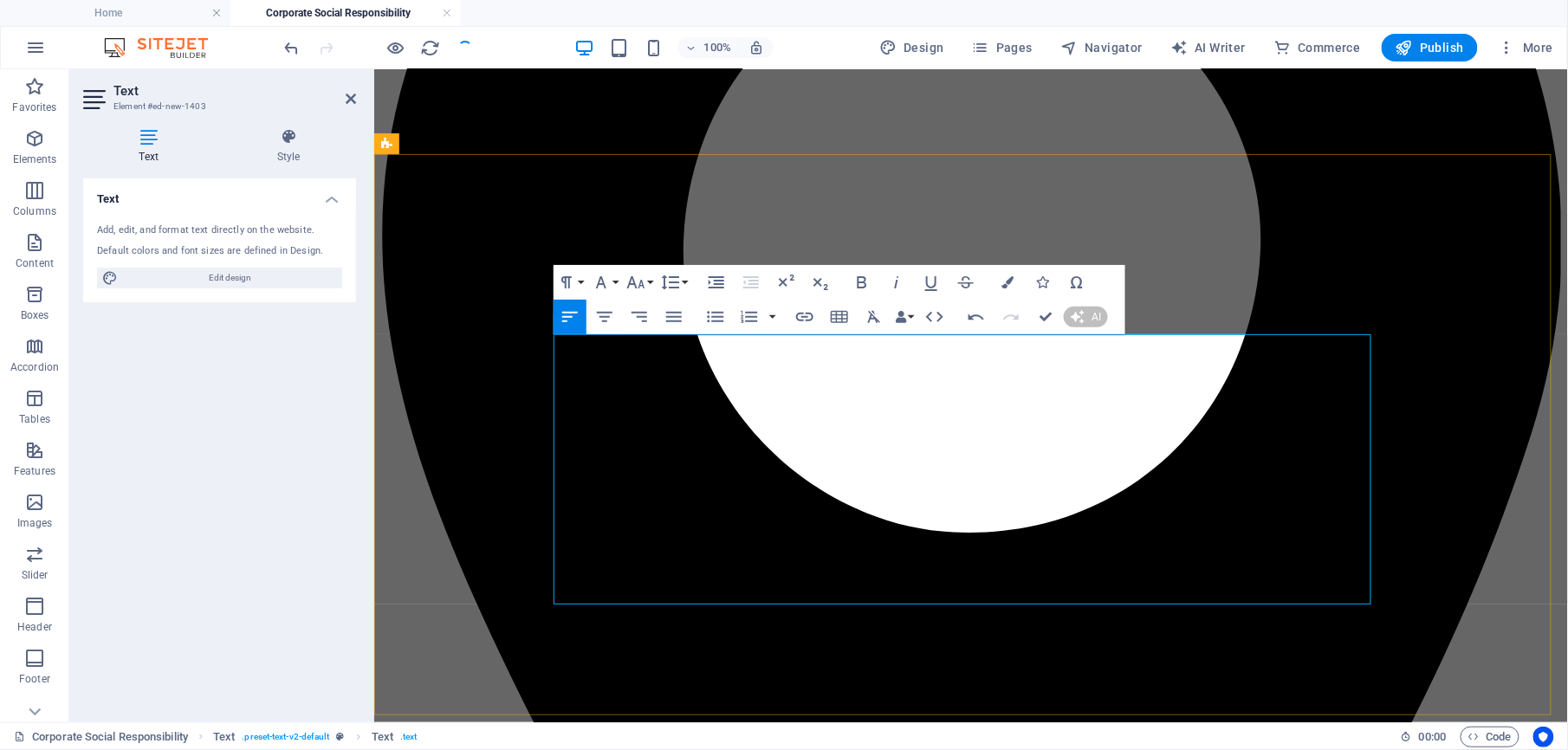 type 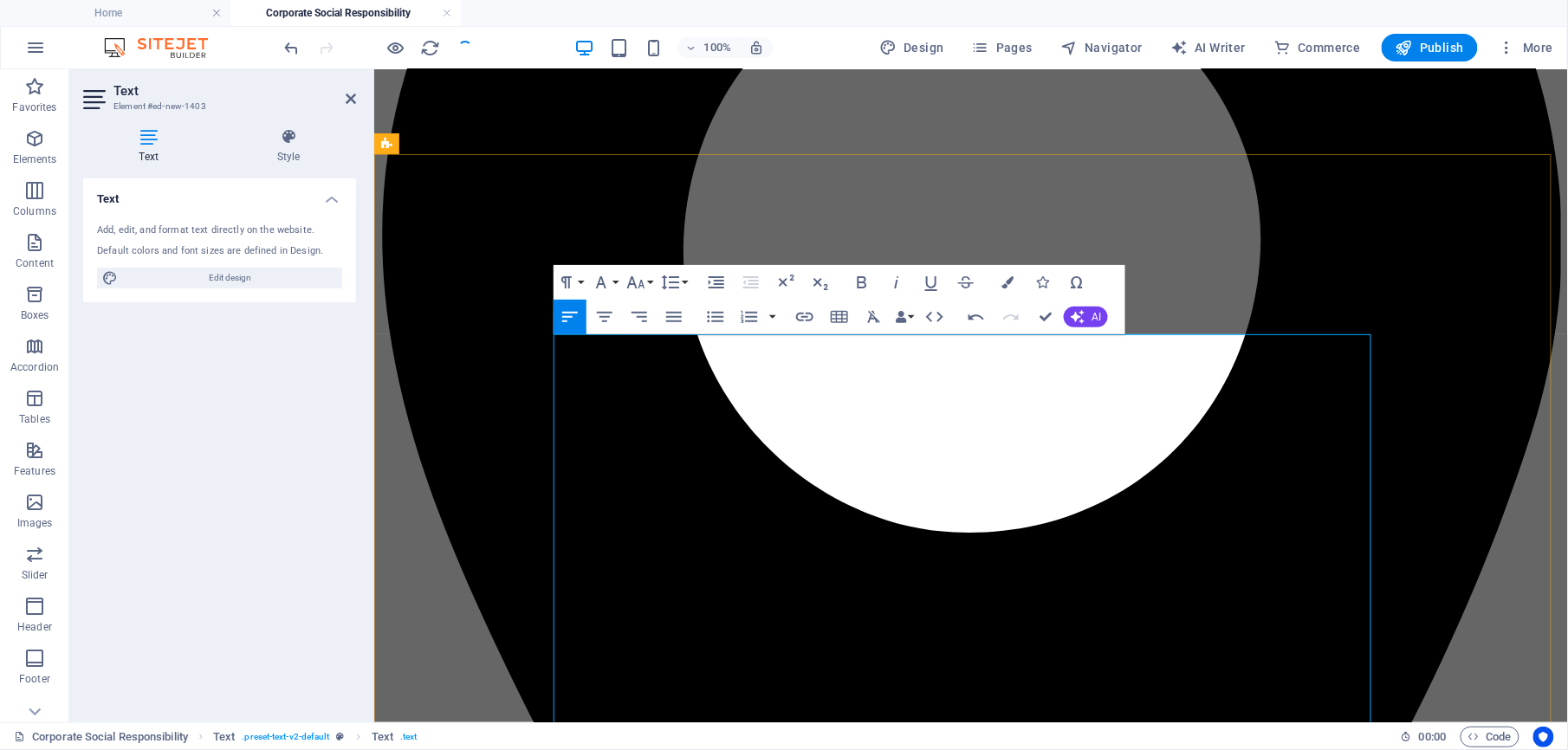 click on "HMC plays a pivotal and essential role in ensuring comprehensive security measures while simultaneously investing significantly in sustainable social initiatives that benefit local communities and the nation as a whole. These initiatives are closely aligned with the Sustainable Development Goals (SDGs), which aim to uplift living standards and improve the quality of life within these communities. HMC is dedicated to making a positive impact that resonates well beyond the confines of the construction industry. As a prominent player in the construction sector, HMC proactively identifies, minimizes, and mitigates any potential situations that could threaten the health and safety of its employees, customers, service providers, communities, the public, and the environment at large. The diversity of HMC’s initiatives, as well as its unwavering focus on technical, social, and environmental projects, speaks volumes about its commitment to responsible corporate citizenship and community welfare." at bounding box center (970, 5078) 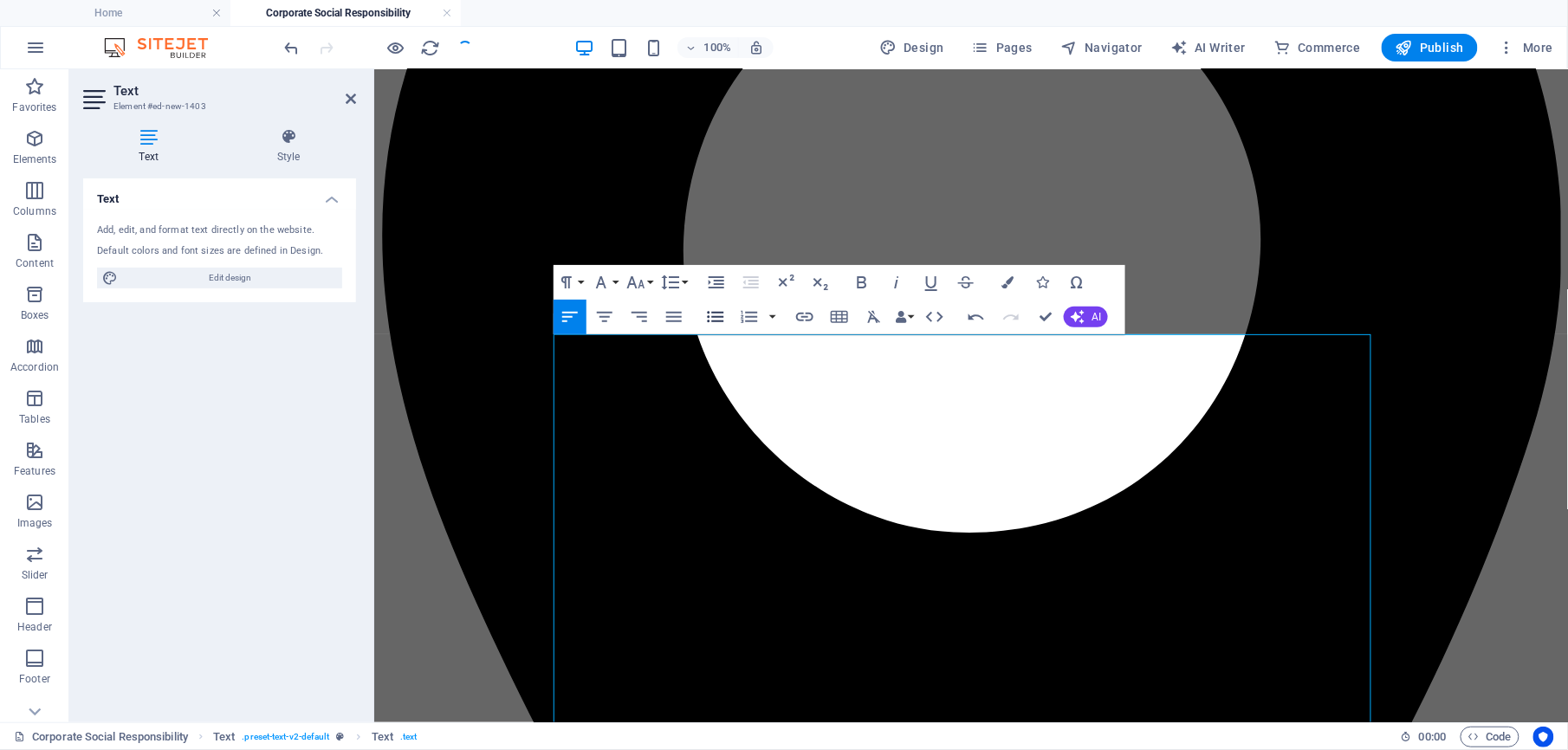click 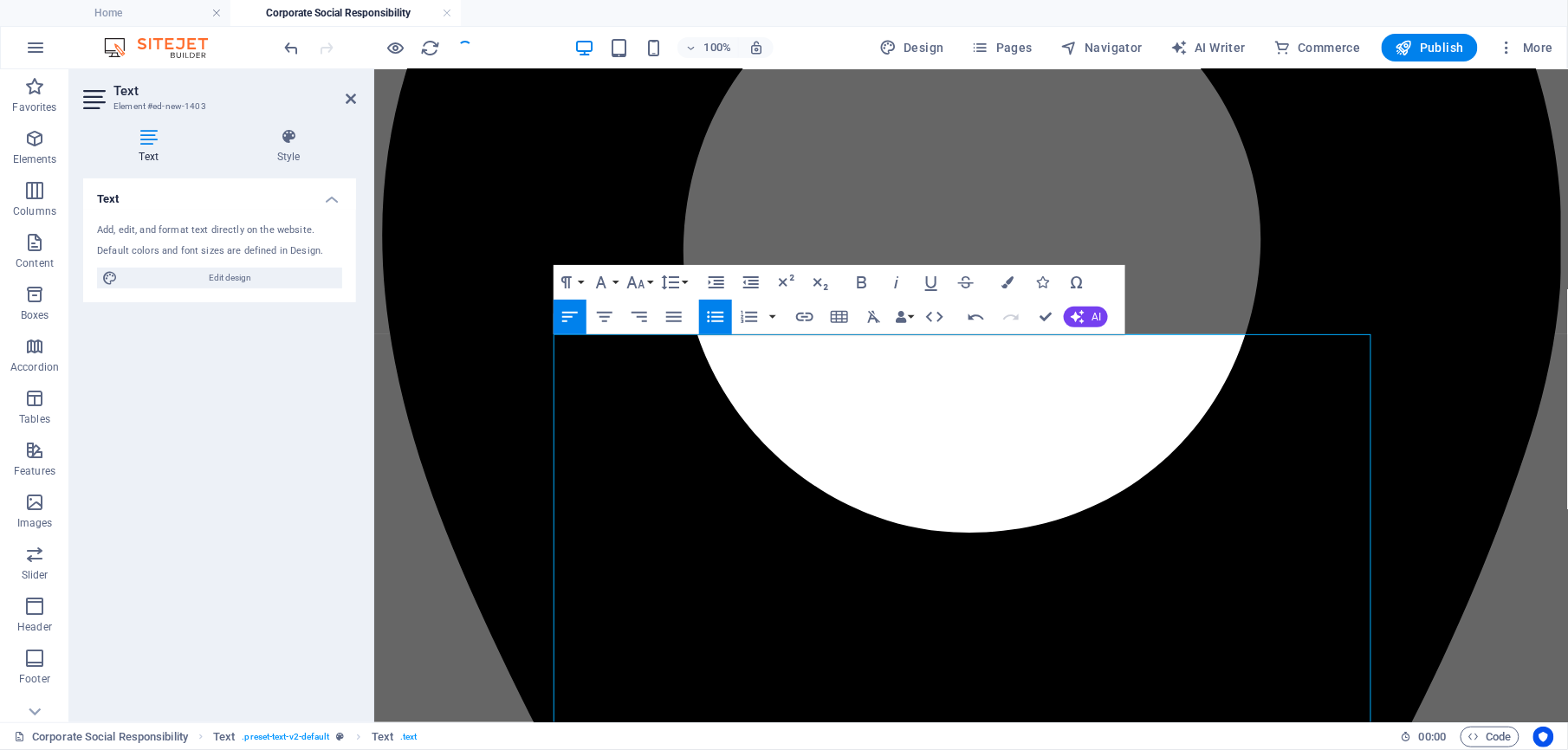 click 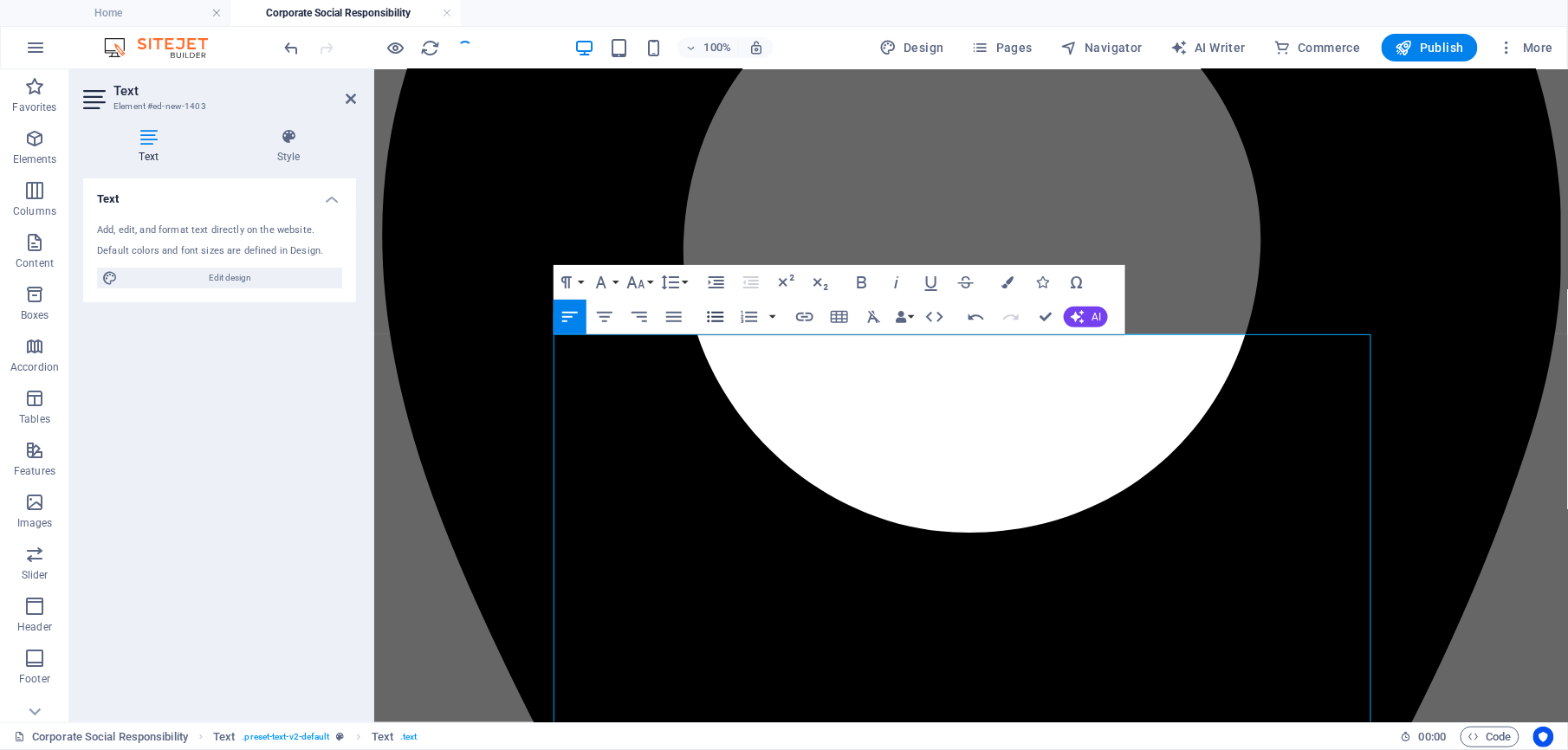 click 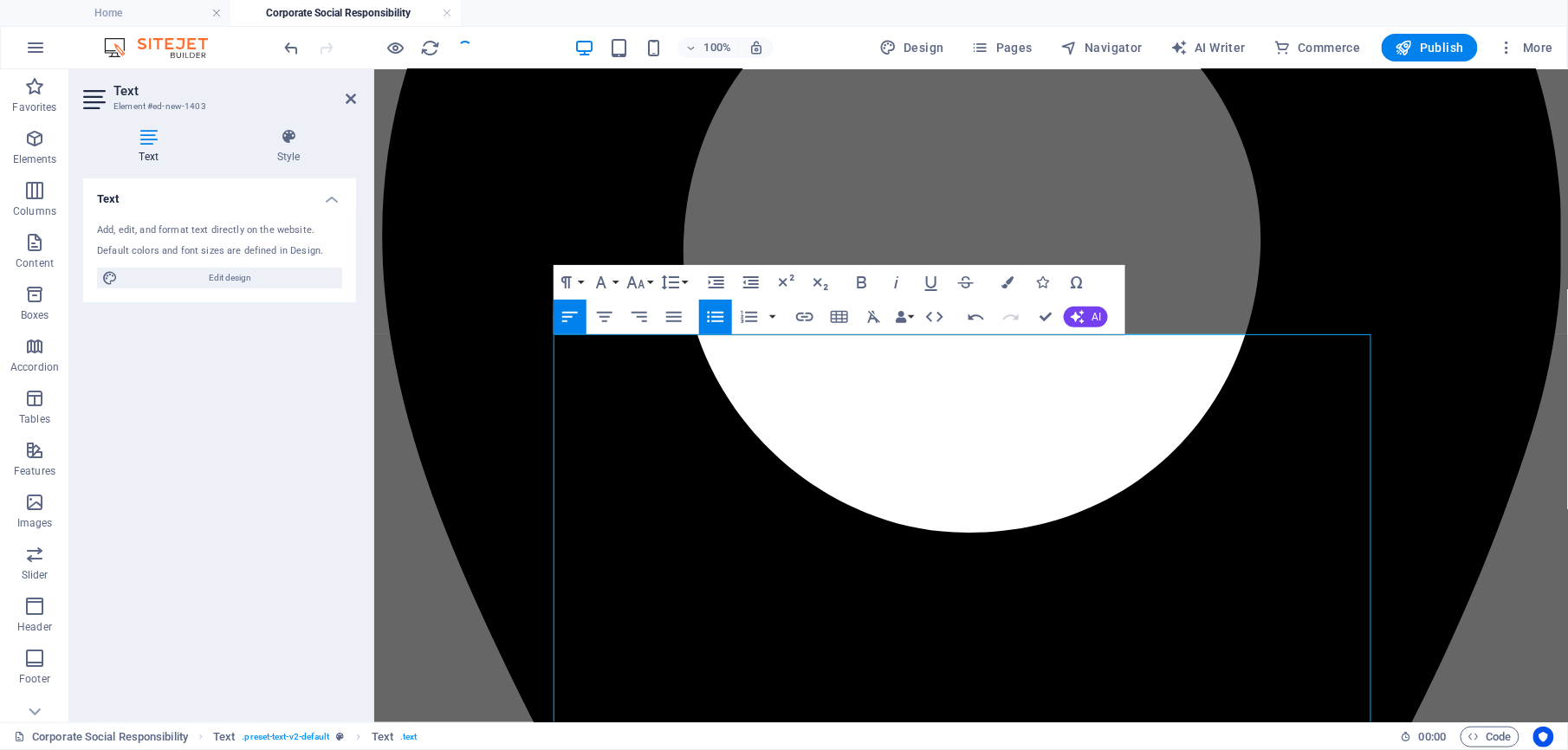 click 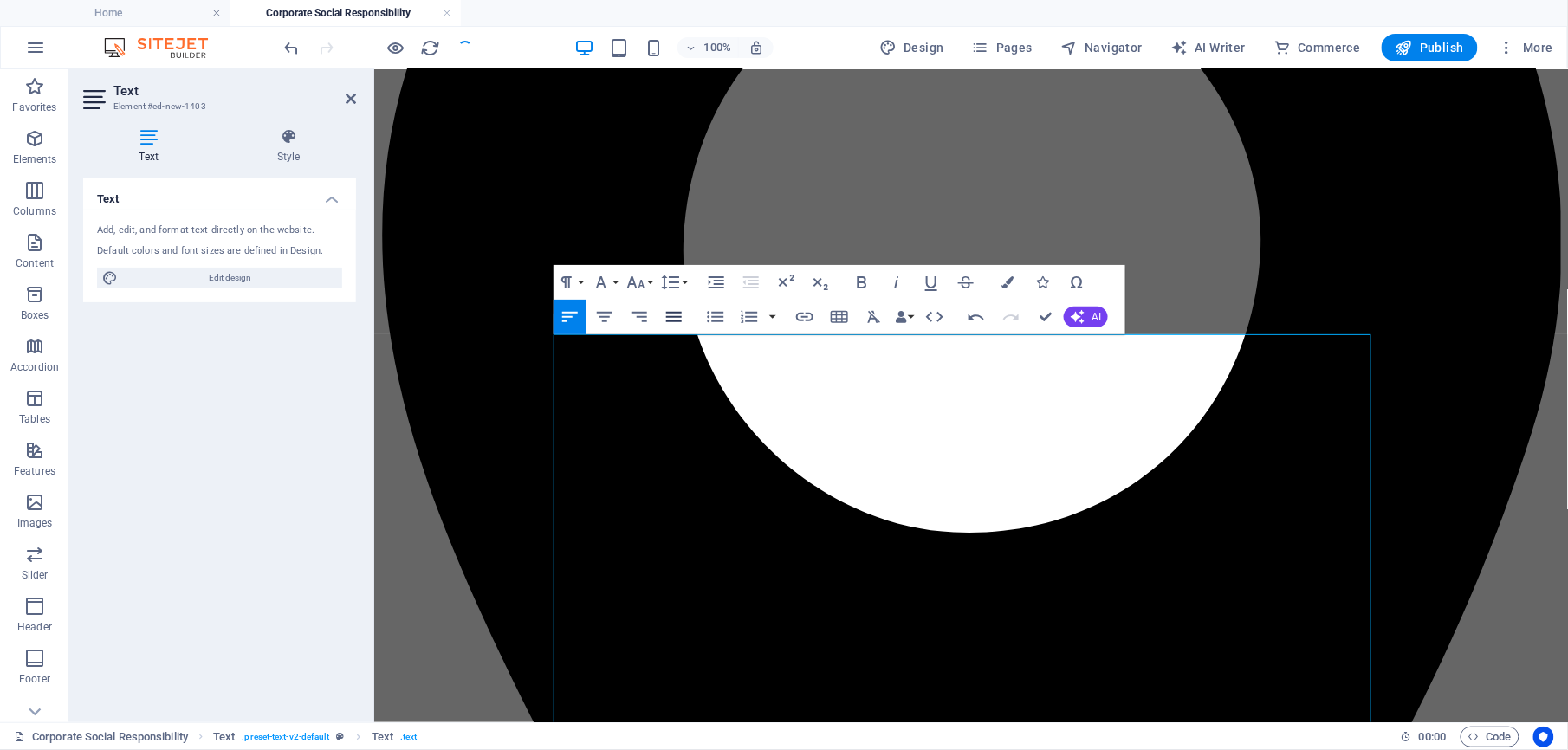 click 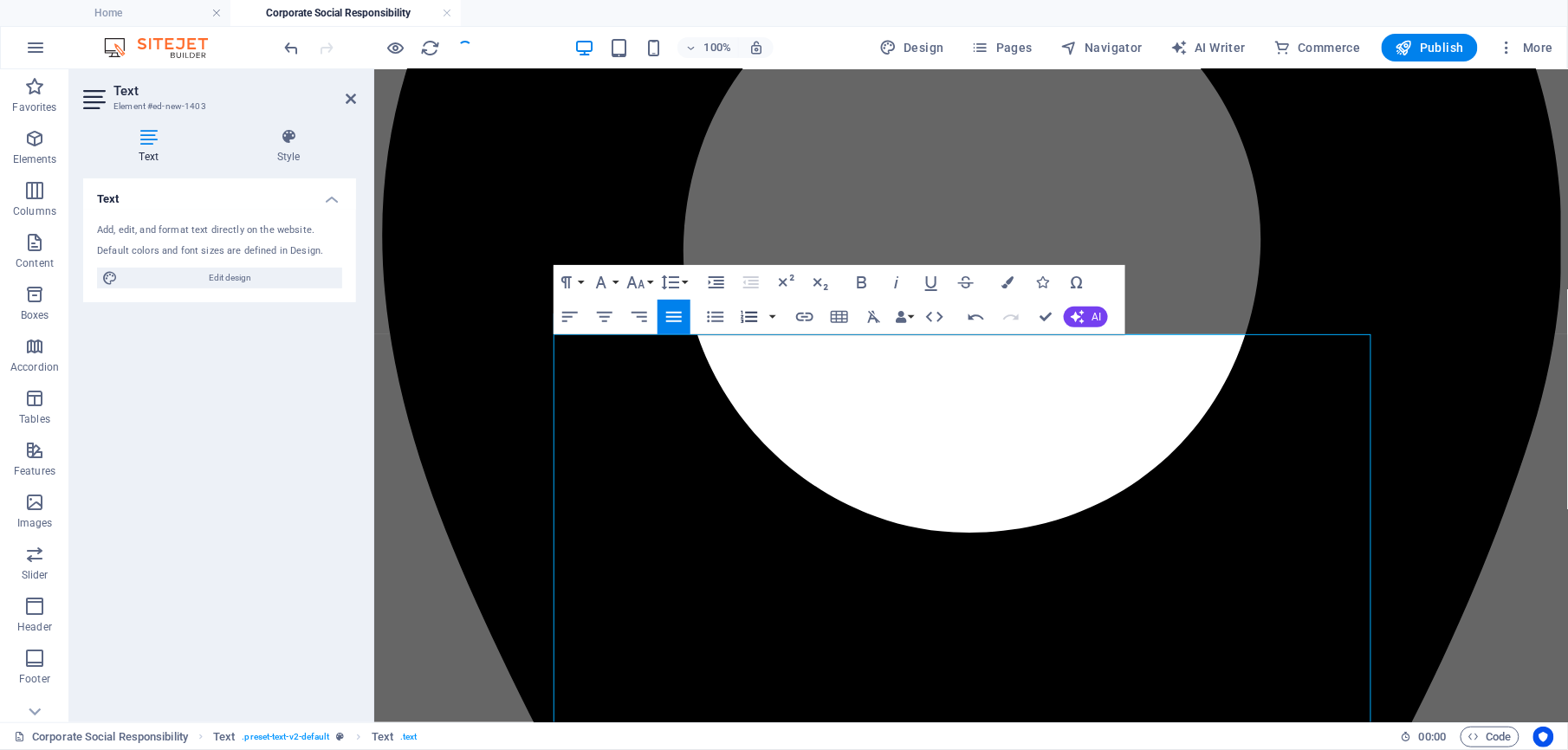 click 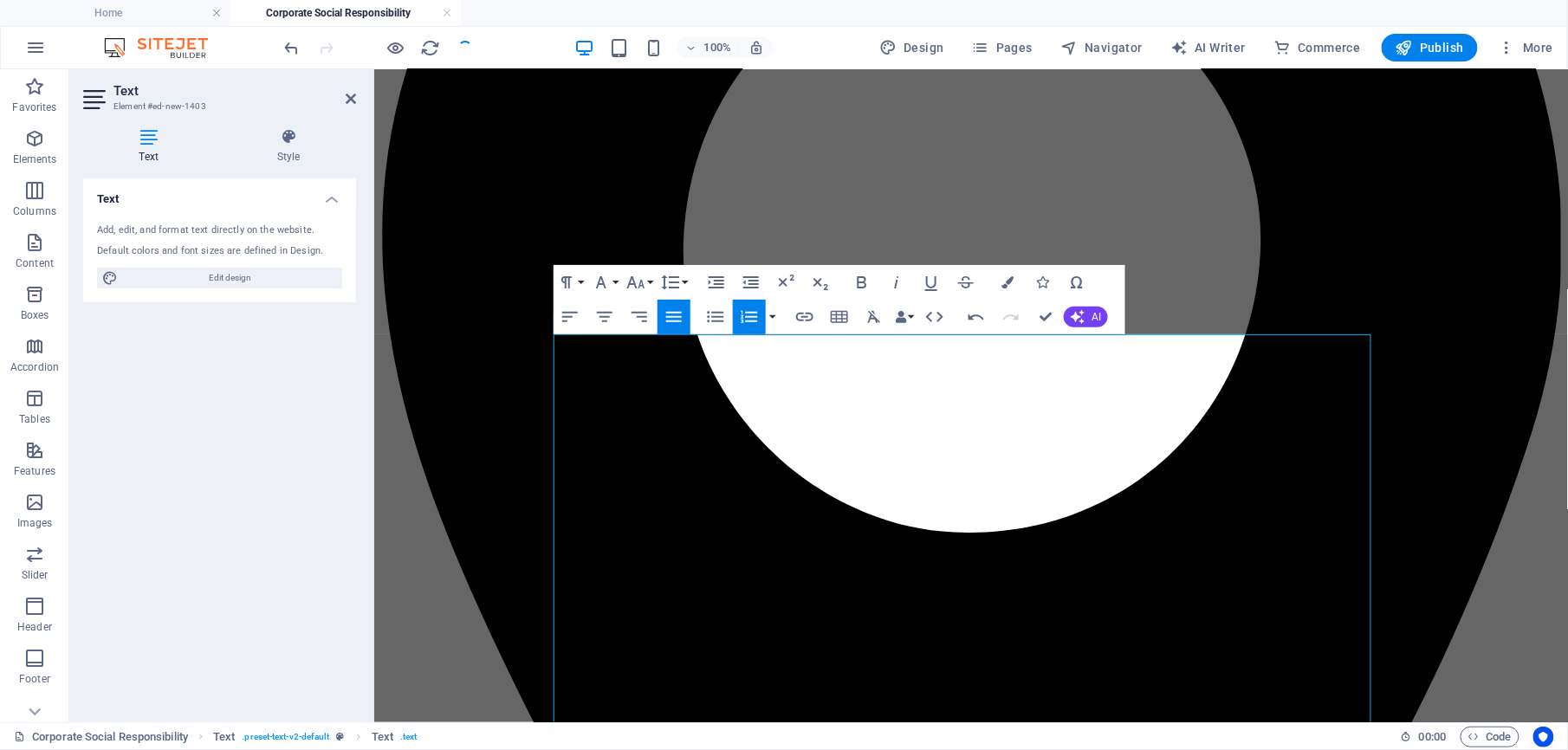 click 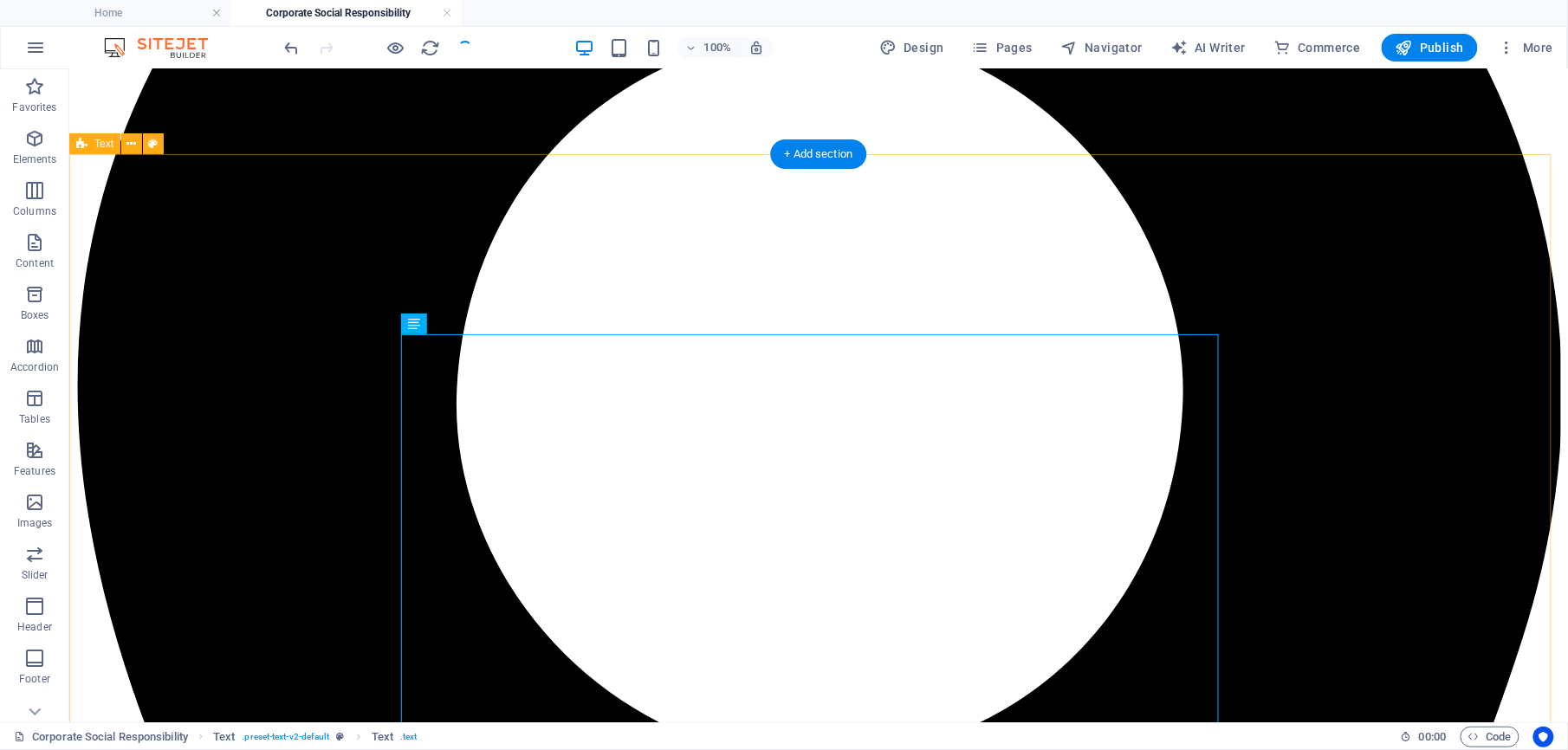 click on "Headline HMC plays a pivotal and essential role in ensuring comprehensive security measures while simultaneously investing significantly in sustainable social initiatives that benefit local communities and the nation as a whole. These initiatives are closely aligned with the Sustainable Development Goals (SDGs), which aim to uplift living standards and improve the quality of life within these communities. HMC is dedicated to making a positive impact that resonates well beyond the confines of the construction industry. As a prominent player in the construction sector, HMC proactively identifies, minimizes, and mitigates any potential situations that could threaten the health and safety of its employees, customers, service providers, communities, the public, and the environment at large. The diversity of HMC’s initiatives, as well as its unwavering focus on technical, social, and environmental projects, speaks volumes about its commitment to responsible corporate citizenship and community welfare." at bounding box center (818, 6091) 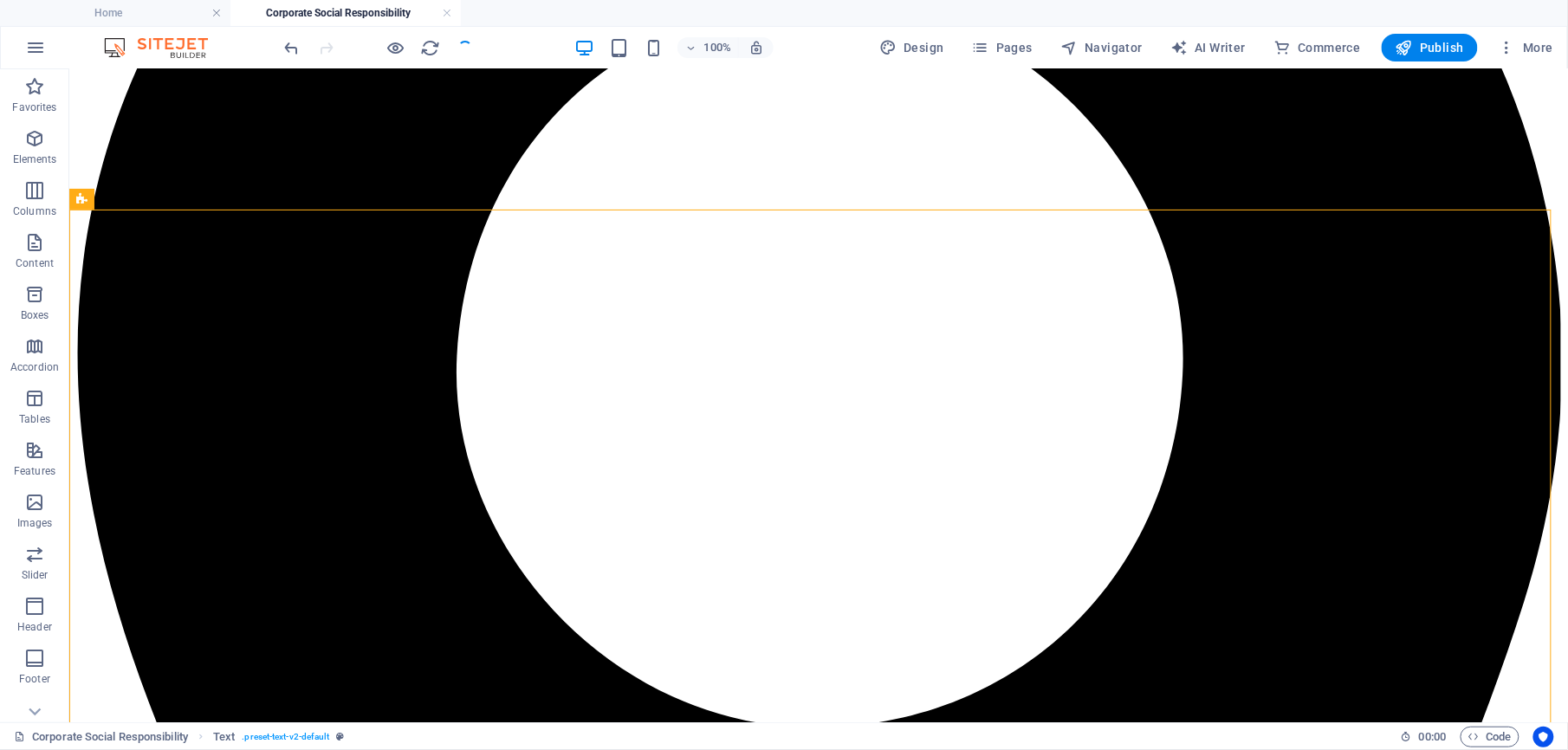 scroll, scrollTop: 369, scrollLeft: 0, axis: vertical 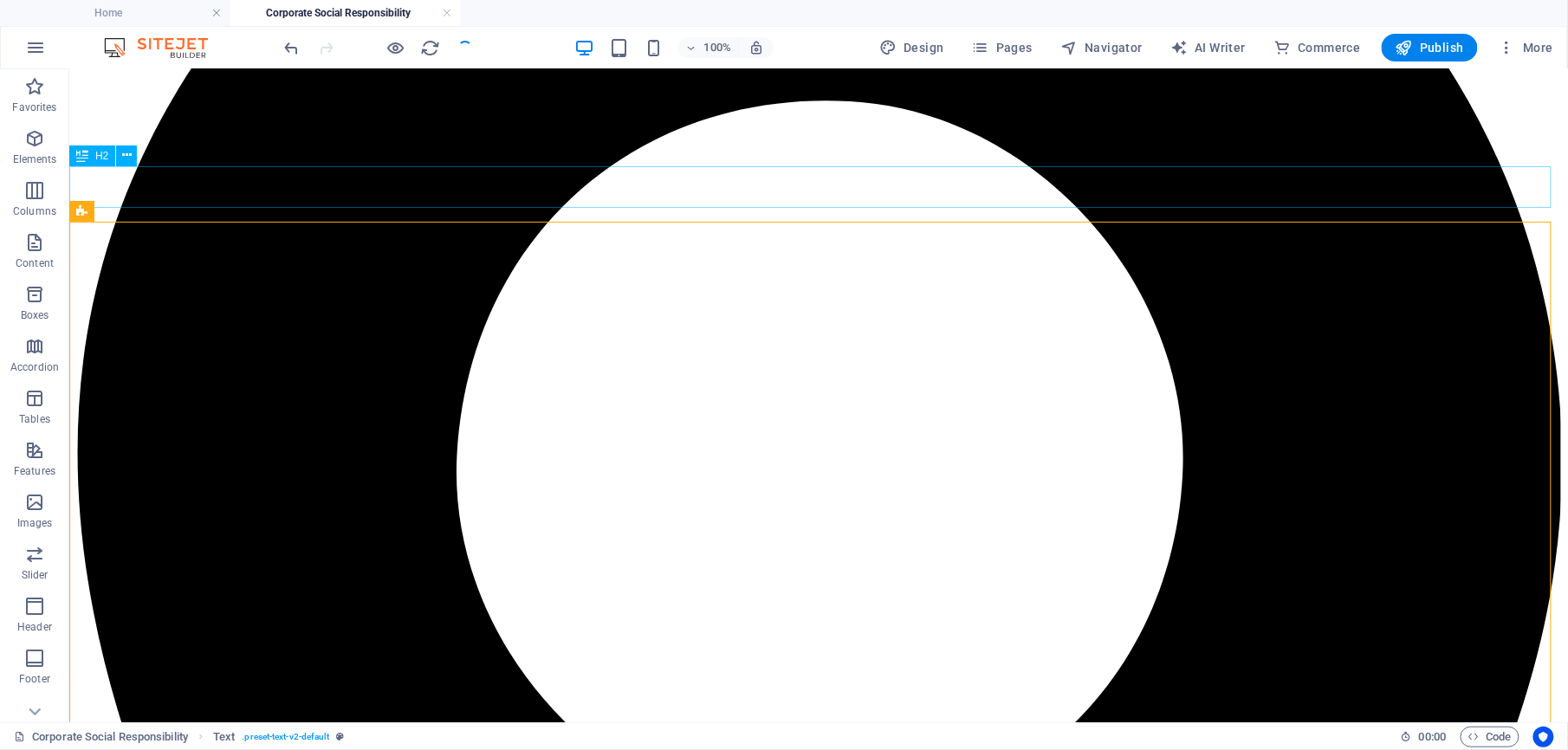 click on "Corporate Social Responsibility" at bounding box center (818, 6009) 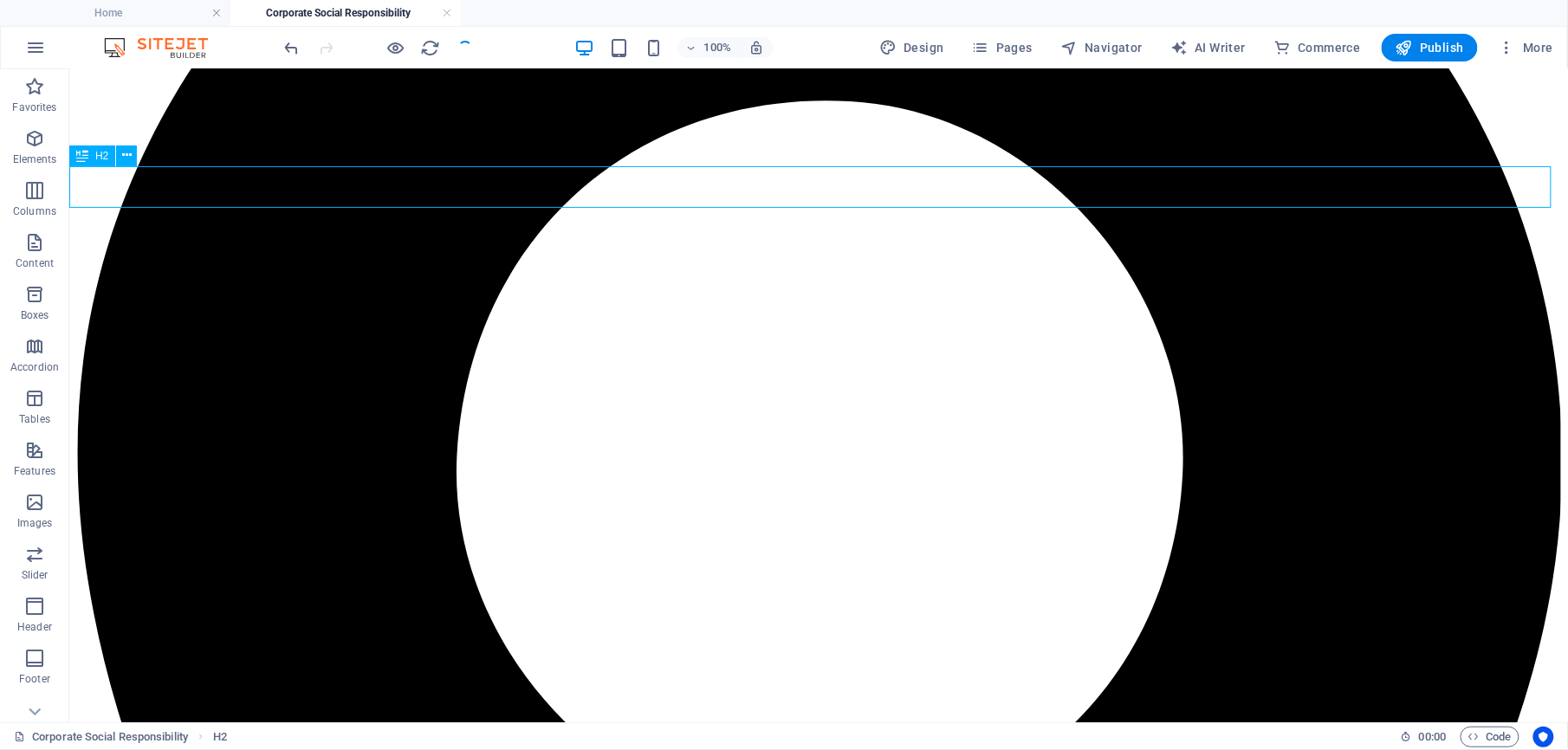 click on "Corporate Social Responsibility" at bounding box center [818, 6009] 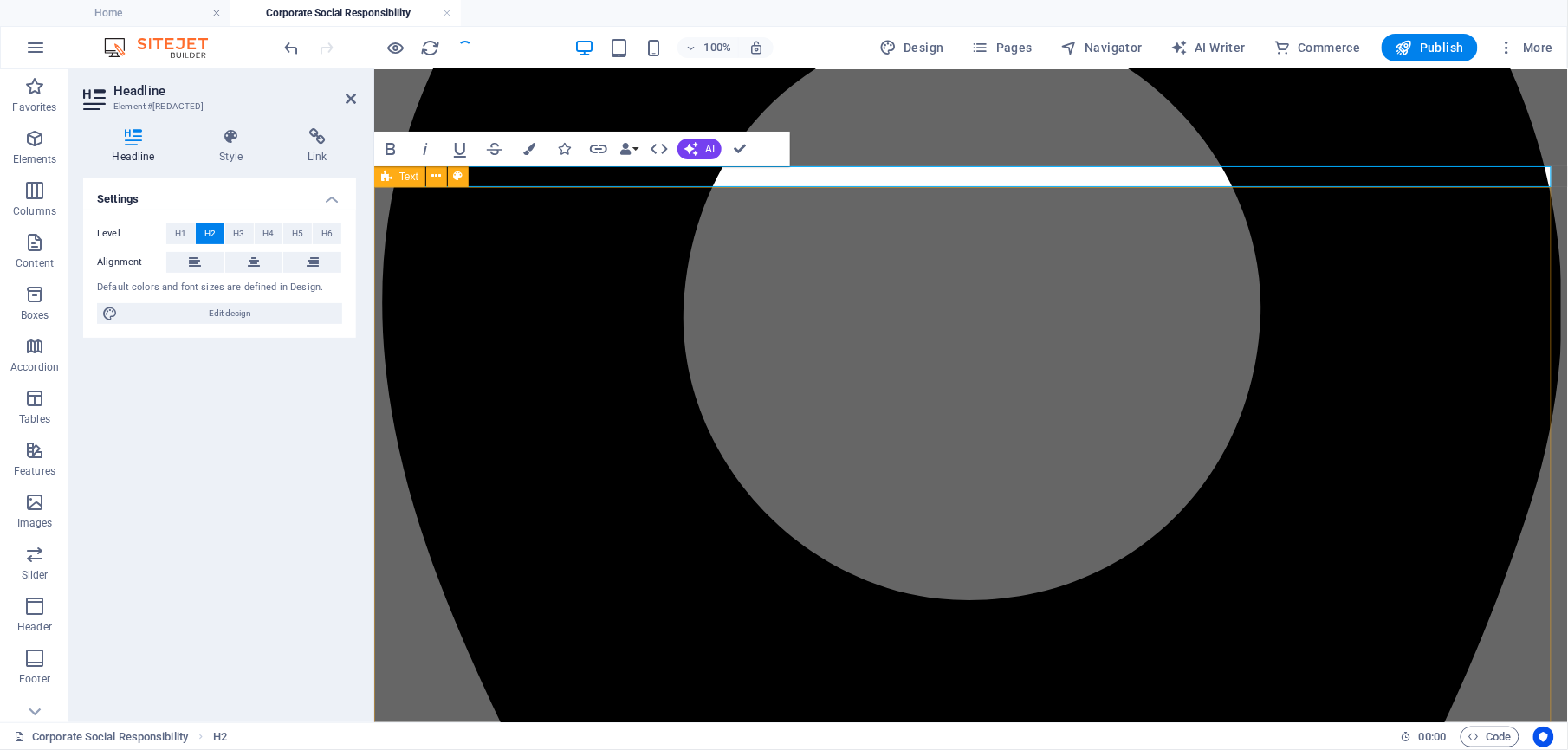 click on "Headline HMC plays a pivotal and essential role in ensuring comprehensive security measures while simultaneously investing significantly in sustainable social initiatives that benefit local communities and the nation as a whole. These initiatives are closely aligned with the Sustainable Development Goals (SDGs), which aim to uplift living standards and improve the quality of life within these communities. HMC is dedicated to making a positive impact that resonates well beyond the confines of the construction industry. As a prominent player in the construction sector, HMC proactively identifies, minimizes, and mitigates any potential situations that could threaten the health and safety of its employees, customers, service providers, communities, the public, and the environment at large. The diversity of HMC’s initiatives, as well as its unwavering focus on technical, social, and environmental projects, speaks volumes about its commitment to responsible corporate citizenship and community welfare." at bounding box center [970, 5092] 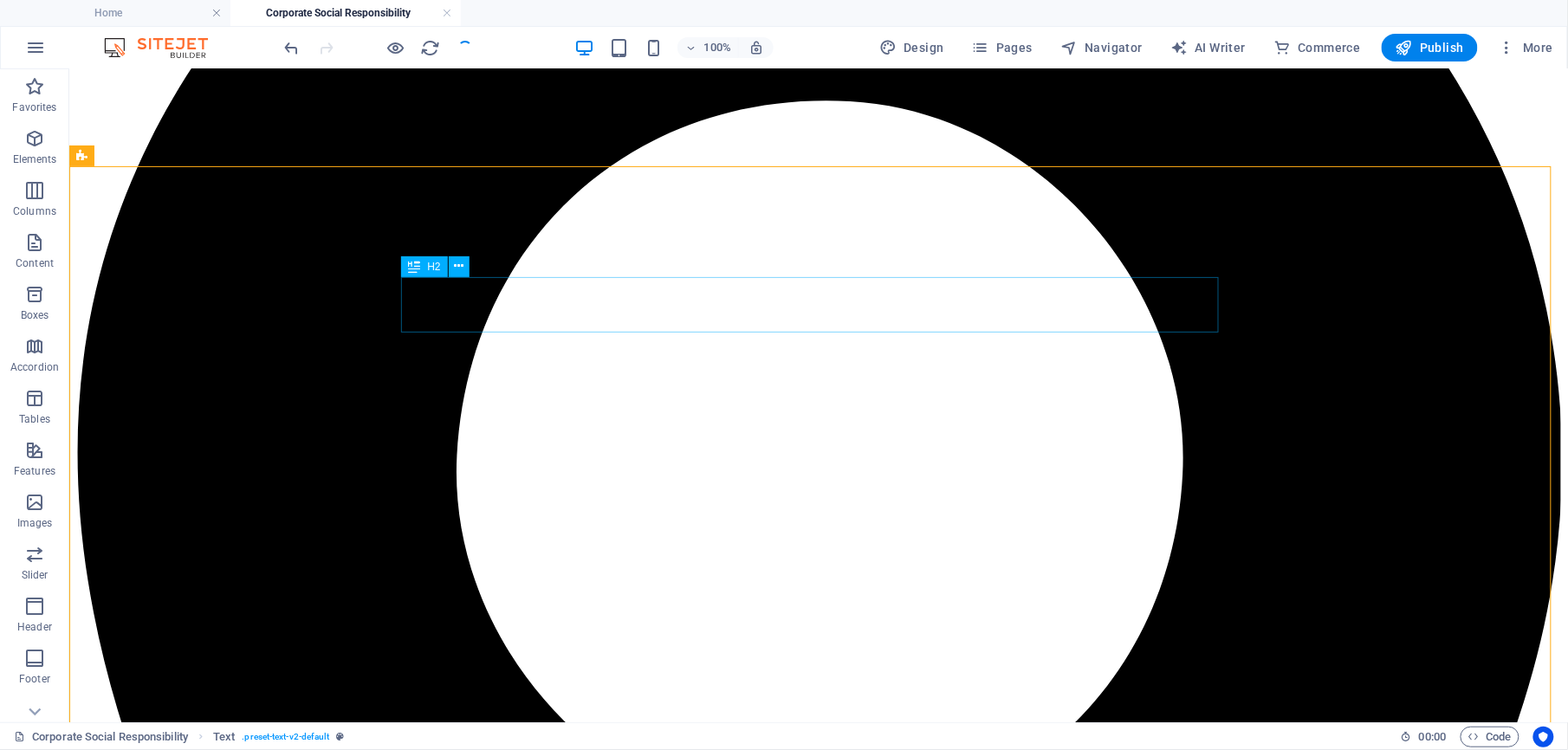 click on "Headline" at bounding box center (818, 6009) 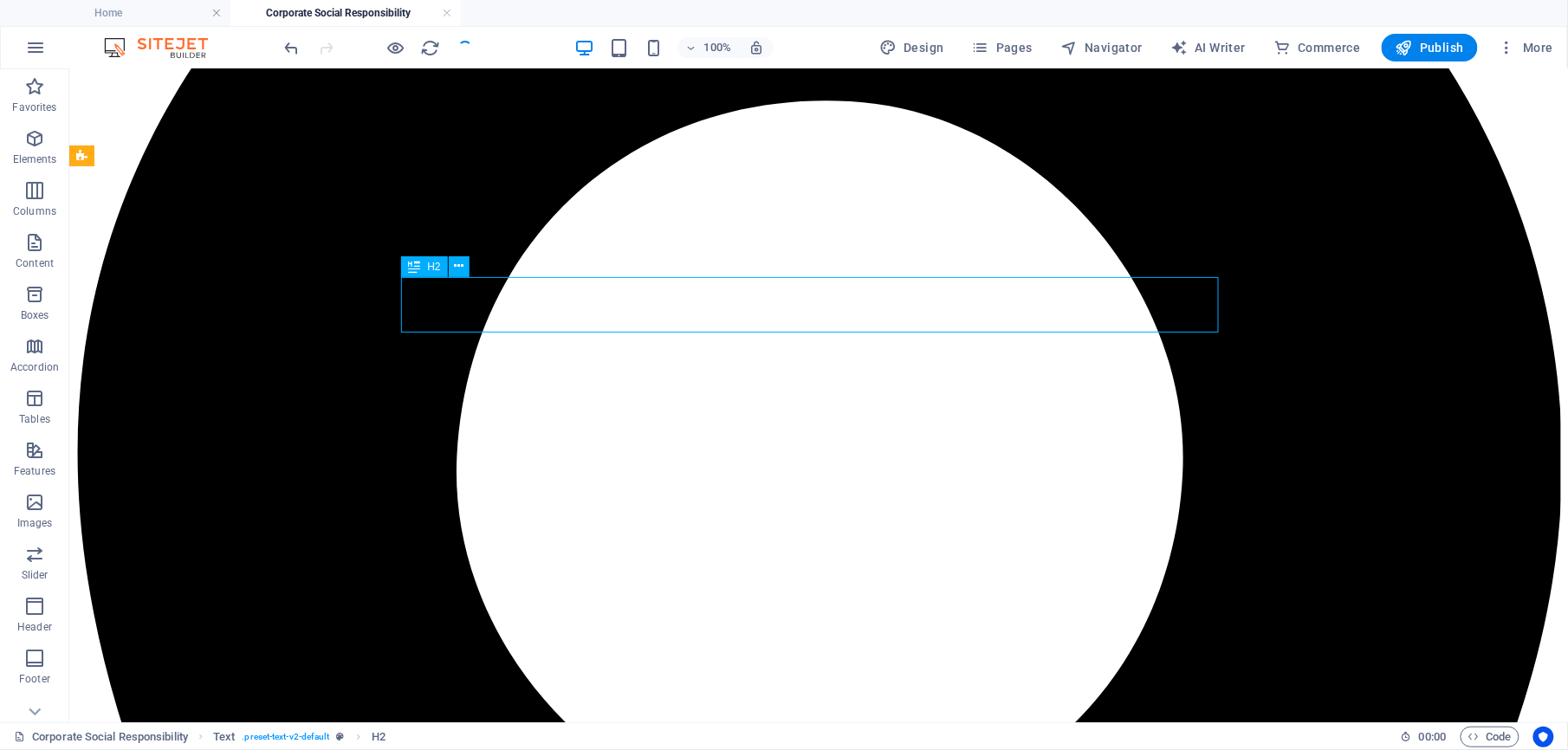 click on "Headline" at bounding box center [818, 6009] 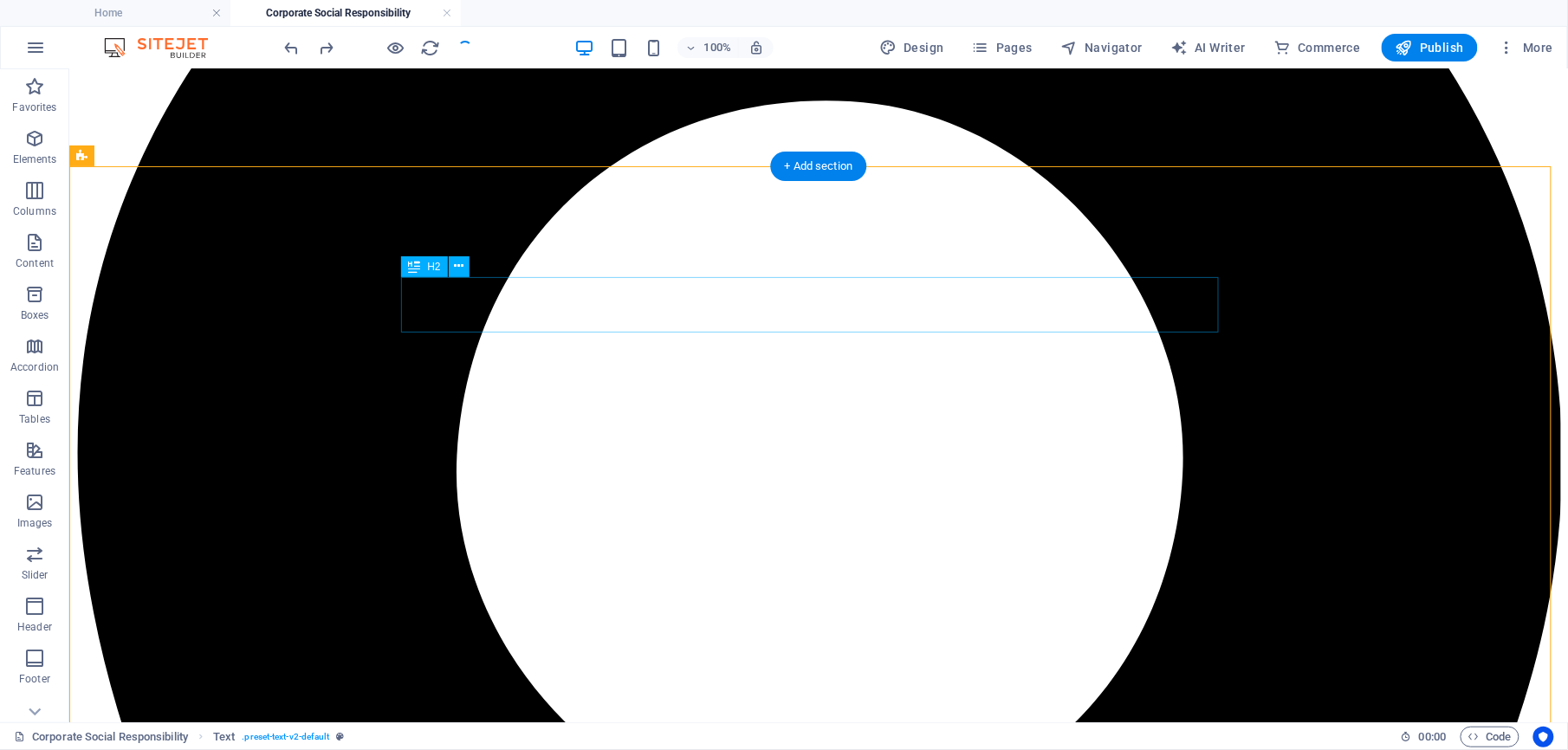 click on "Headline" at bounding box center [818, 6009] 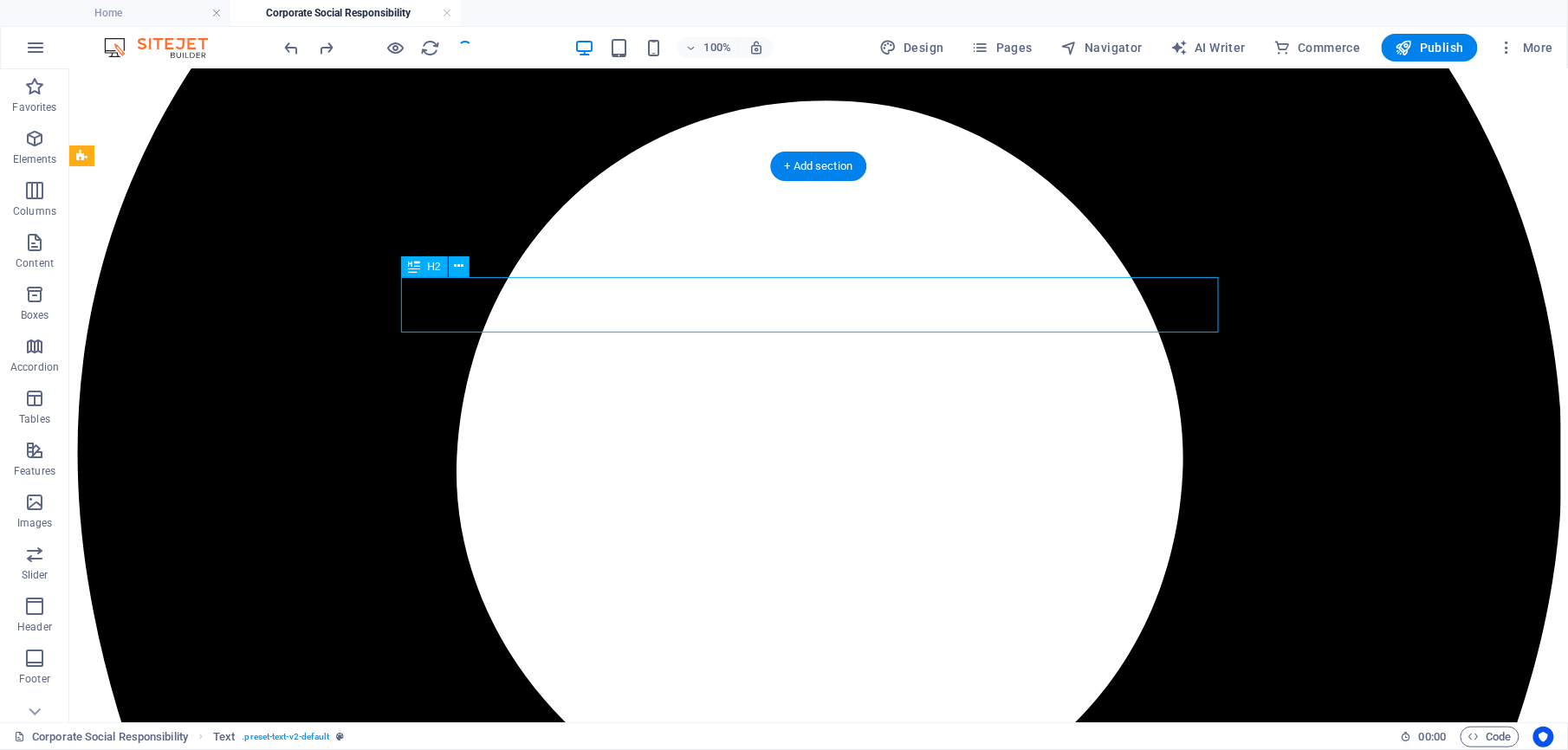 click on "Headline" at bounding box center [818, 6009] 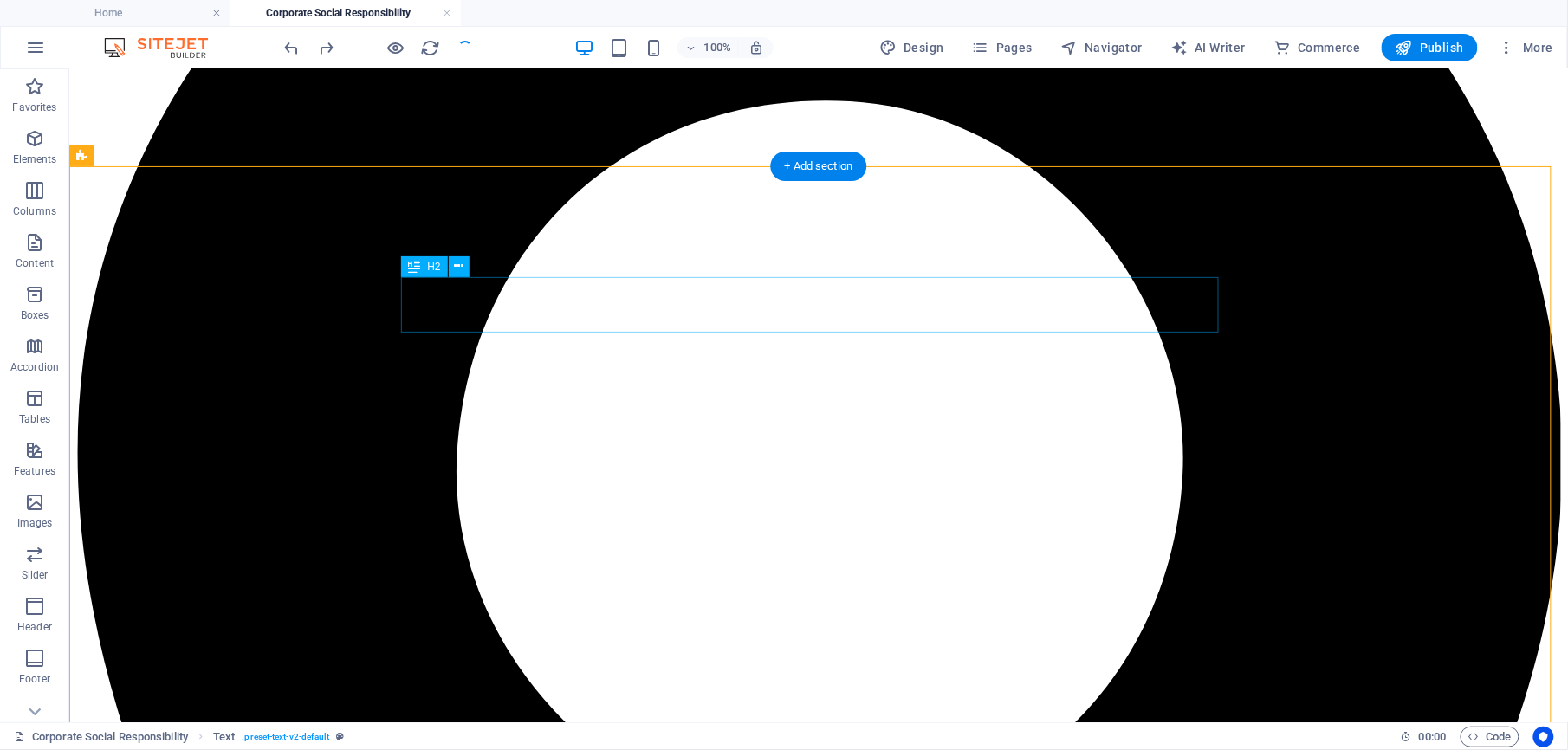 click on "Headline" at bounding box center (818, 6009) 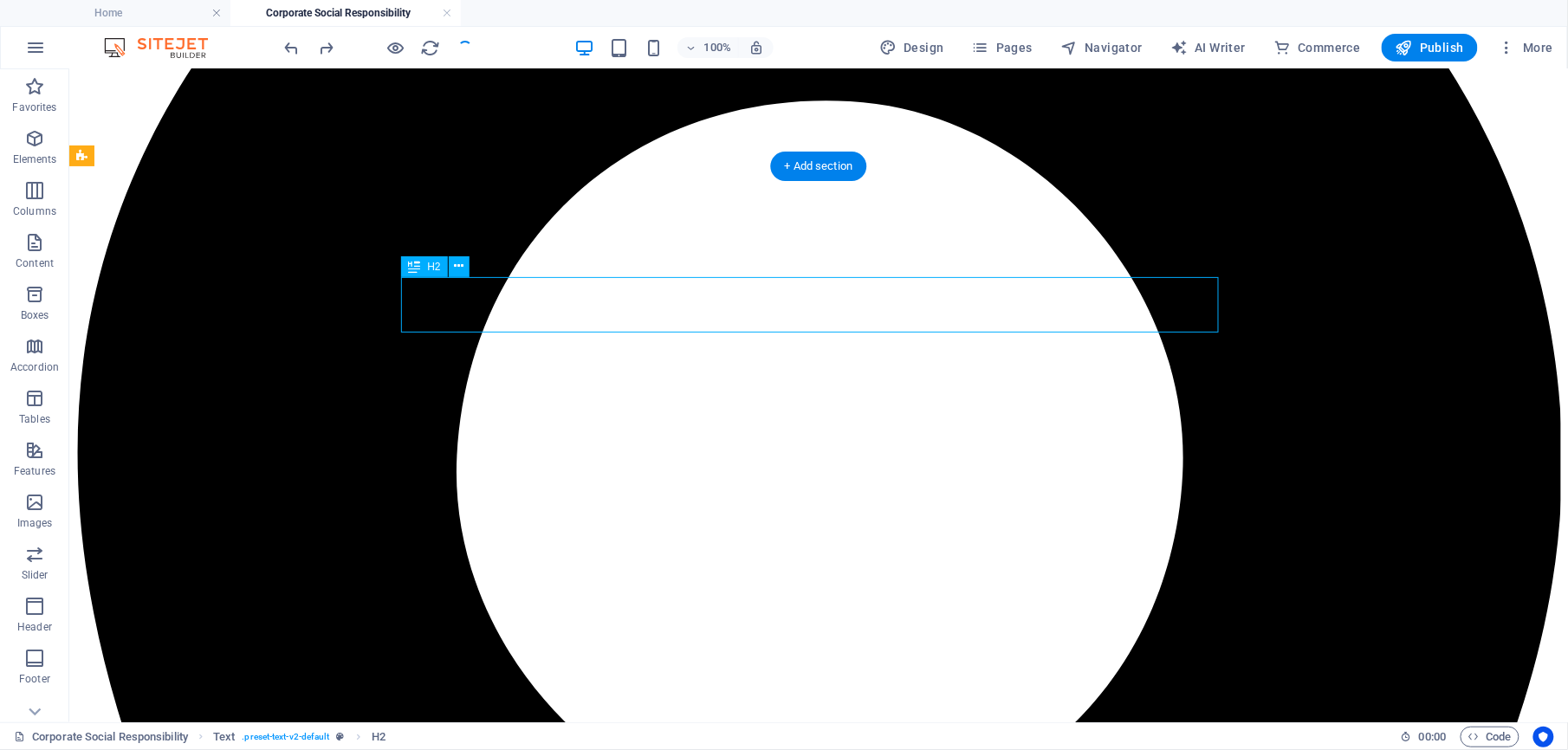 click on "Headline" at bounding box center [818, 6009] 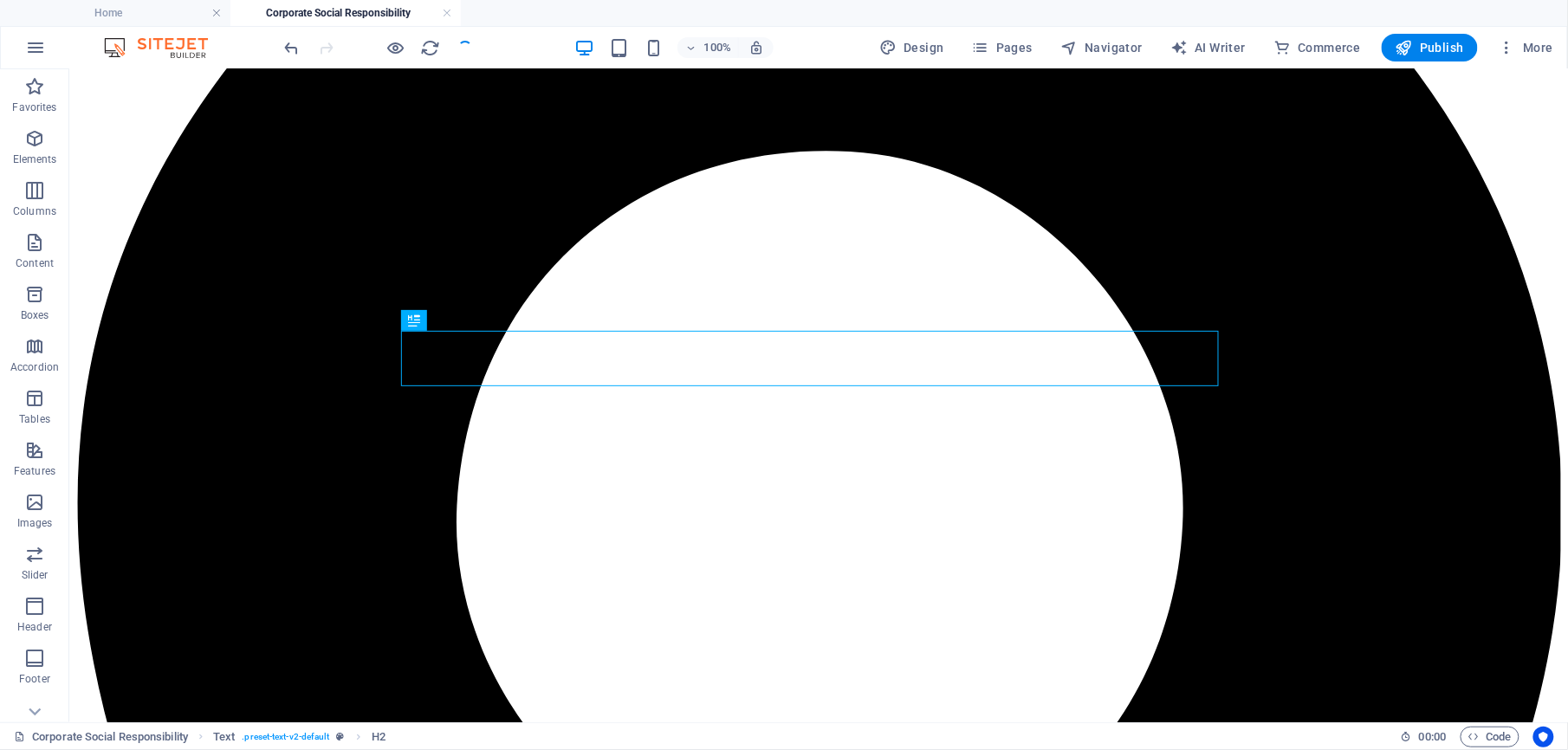 scroll, scrollTop: 312, scrollLeft: 0, axis: vertical 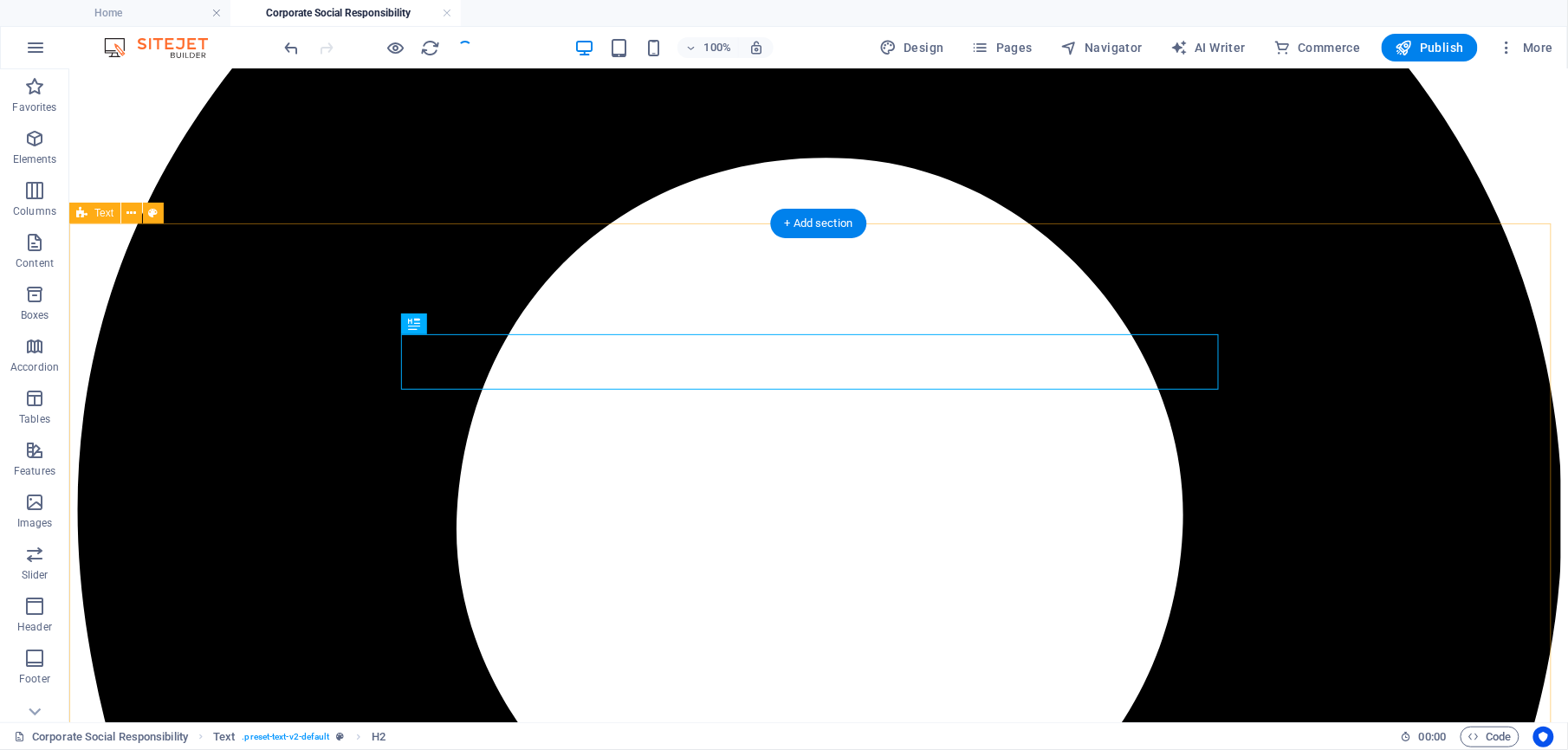 click on "Corporate Social Responsibility HMC plays a pivotal and essential role in ensuring comprehensive security measures while simultaneously investing significantly in sustainable social initiatives that benefit local communities and the nation as a whole. These initiatives are closely aligned with the Sustainable Development Goals (SDGs), which aim to uplift living standards and improve the quality of life within these communities. HMC is dedicated to making a positive impact that resonates well beyond the confines of the construction industry. In addition to these efforts, HMC demonstrates its dedication to social responsibility through generous donations to the Shaukat Khanum Memorial Cancer Hospital. This esteemed institution prioritizes the crucial mission of saving children and others suffering from cancer around the world, providing vital treatment to millions of cancer patients on a daily basis." at bounding box center [818, 6175] 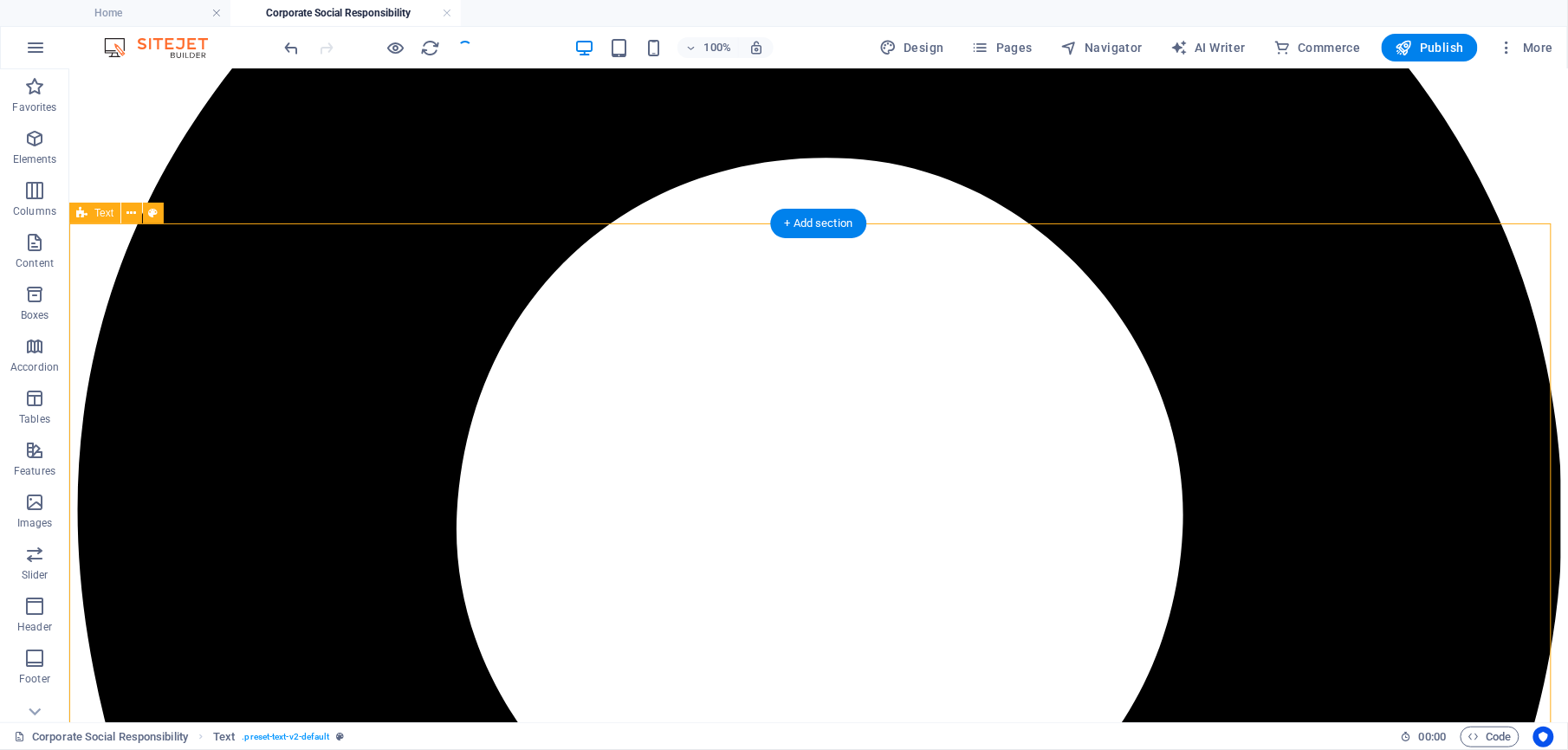 click on "Corporate Social Responsibility HMC plays a pivotal and essential role in ensuring comprehensive security measures while simultaneously investing significantly in sustainable social initiatives that benefit local communities and the nation as a whole. These initiatives are closely aligned with the Sustainable Development Goals (SDGs), which aim to uplift living standards and improve the quality of life within these communities. HMC is dedicated to making a positive impact that resonates well beyond the confines of the construction industry. In addition to these efforts, HMC demonstrates its dedication to social responsibility through generous donations to the Shaukat Khanum Memorial Cancer Hospital. This esteemed institution prioritizes the crucial mission of saving children and others suffering from cancer around the world, providing vital treatment to millions of cancer patients on a daily basis." at bounding box center [818, 6175] 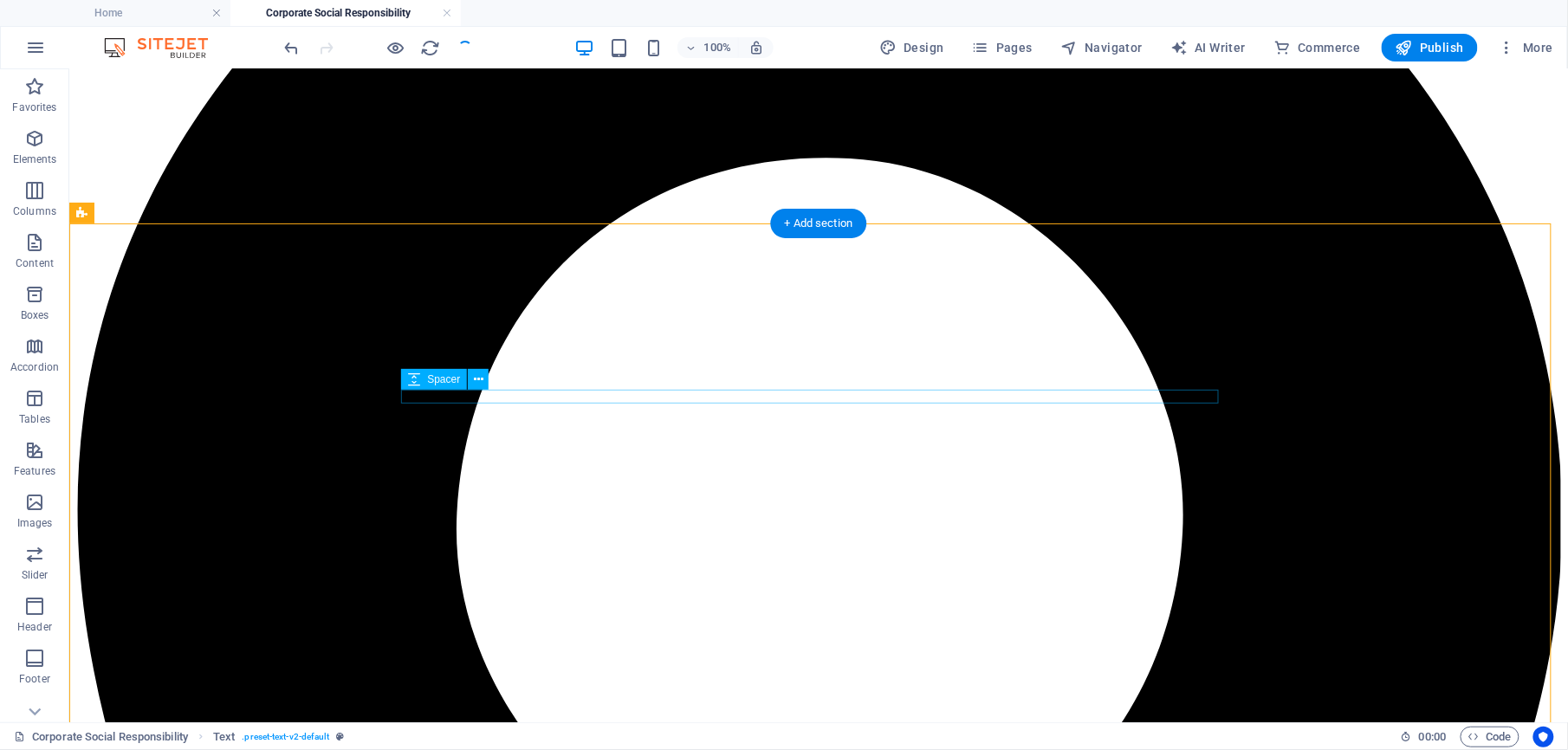 click at bounding box center (818, 6102) 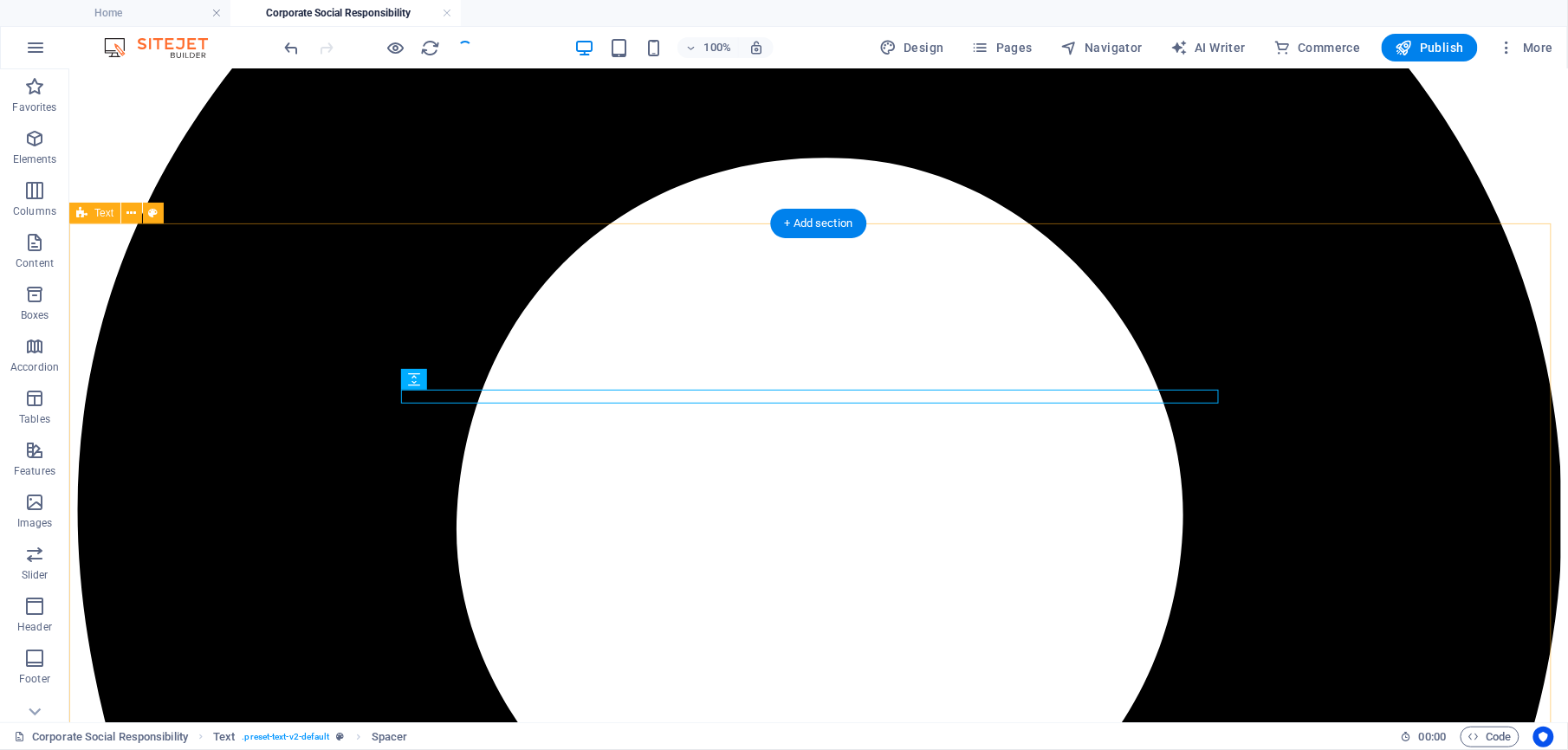 click on "Corporate Social Responsibility HMC plays a pivotal and essential role in ensuring comprehensive security measures while simultaneously investing significantly in sustainable social initiatives that benefit local communities and the nation as a whole. These initiatives are closely aligned with the Sustainable Development Goals (SDGs), which aim to uplift living standards and improve the quality of life within these communities. HMC is dedicated to making a positive impact that resonates well beyond the confines of the construction industry. In addition to these efforts, HMC demonstrates its dedication to social responsibility through generous donations to the Shaukat Khanum Memorial Cancer Hospital. This esteemed institution prioritizes the crucial mission of saving children and others suffering from cancer around the world, providing vital treatment to millions of cancer patients on a daily basis." at bounding box center (818, 6175) 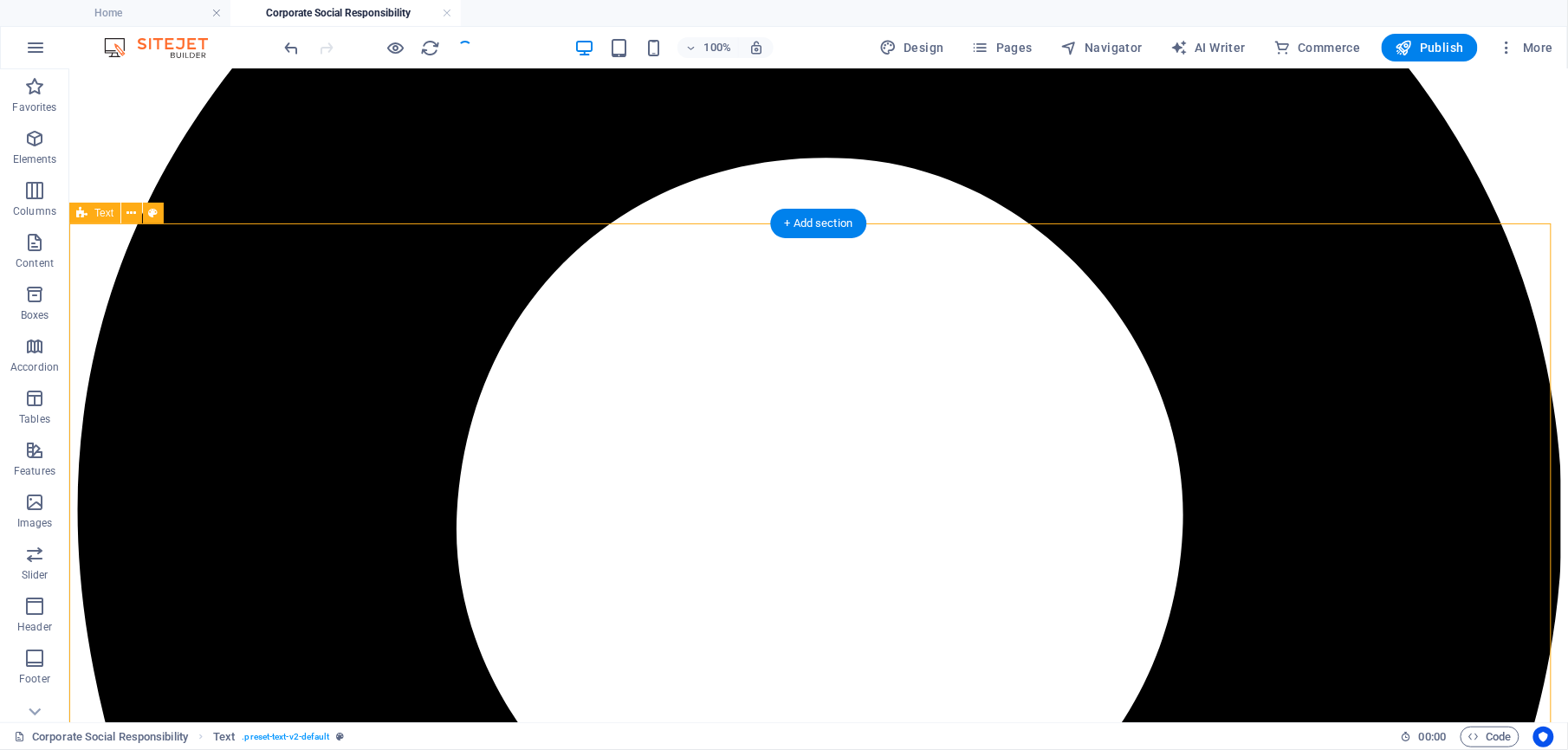 click on "Corporate Social Responsibility HMC plays a pivotal and essential role in ensuring comprehensive security measures while simultaneously investing significantly in sustainable social initiatives that benefit local communities and the nation as a whole. These initiatives are closely aligned with the Sustainable Development Goals (SDGs), which aim to uplift living standards and improve the quality of life within these communities. HMC is dedicated to making a positive impact that resonates well beyond the confines of the construction industry. In addition to these efforts, HMC demonstrates its dedication to social responsibility through generous donations to the Shaukat Khanum Memorial Cancer Hospital. This esteemed institution prioritizes the crucial mission of saving children and others suffering from cancer around the world, providing vital treatment to millions of cancer patients on a daily basis." at bounding box center (818, 6175) 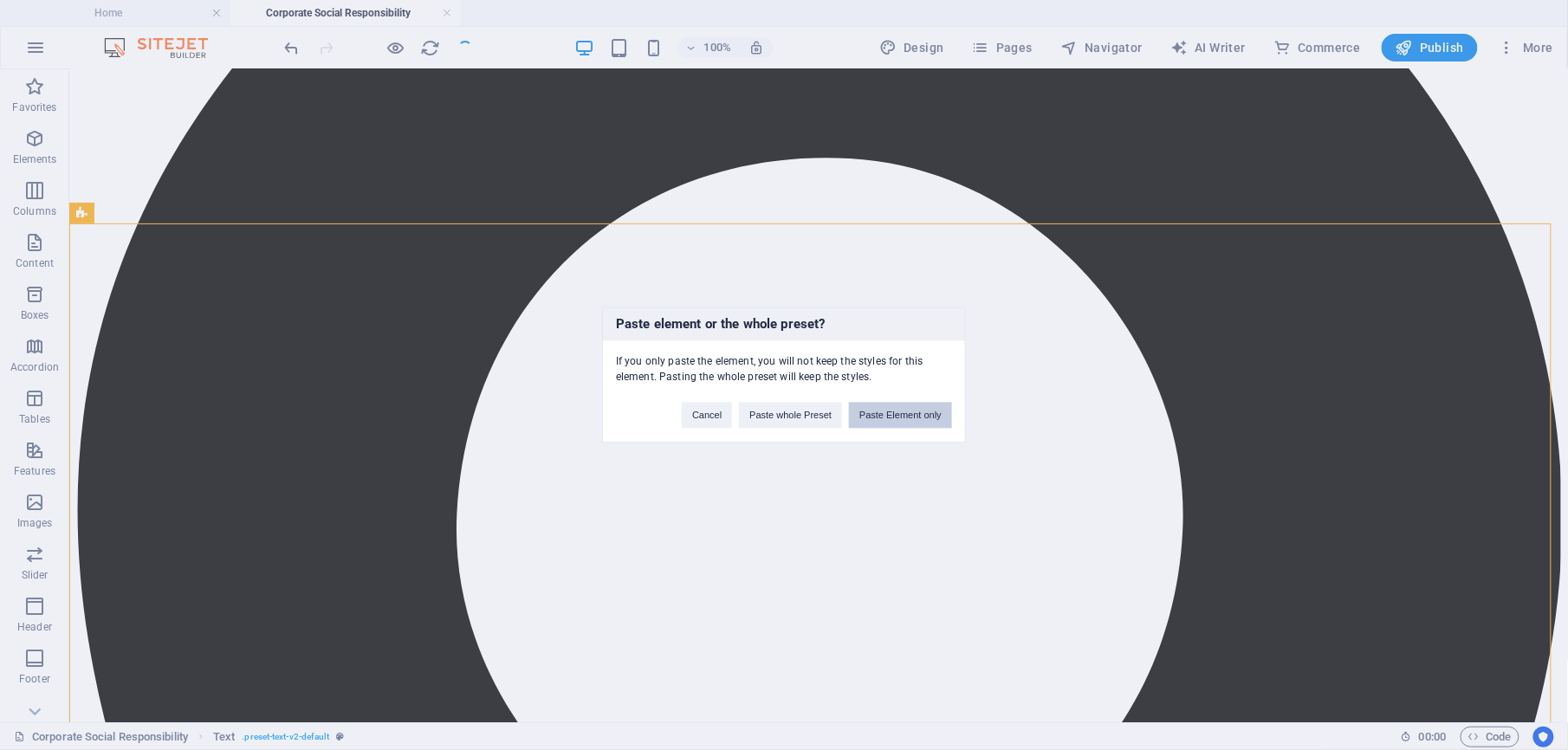 click on "Paste Element only" at bounding box center (900, 416) 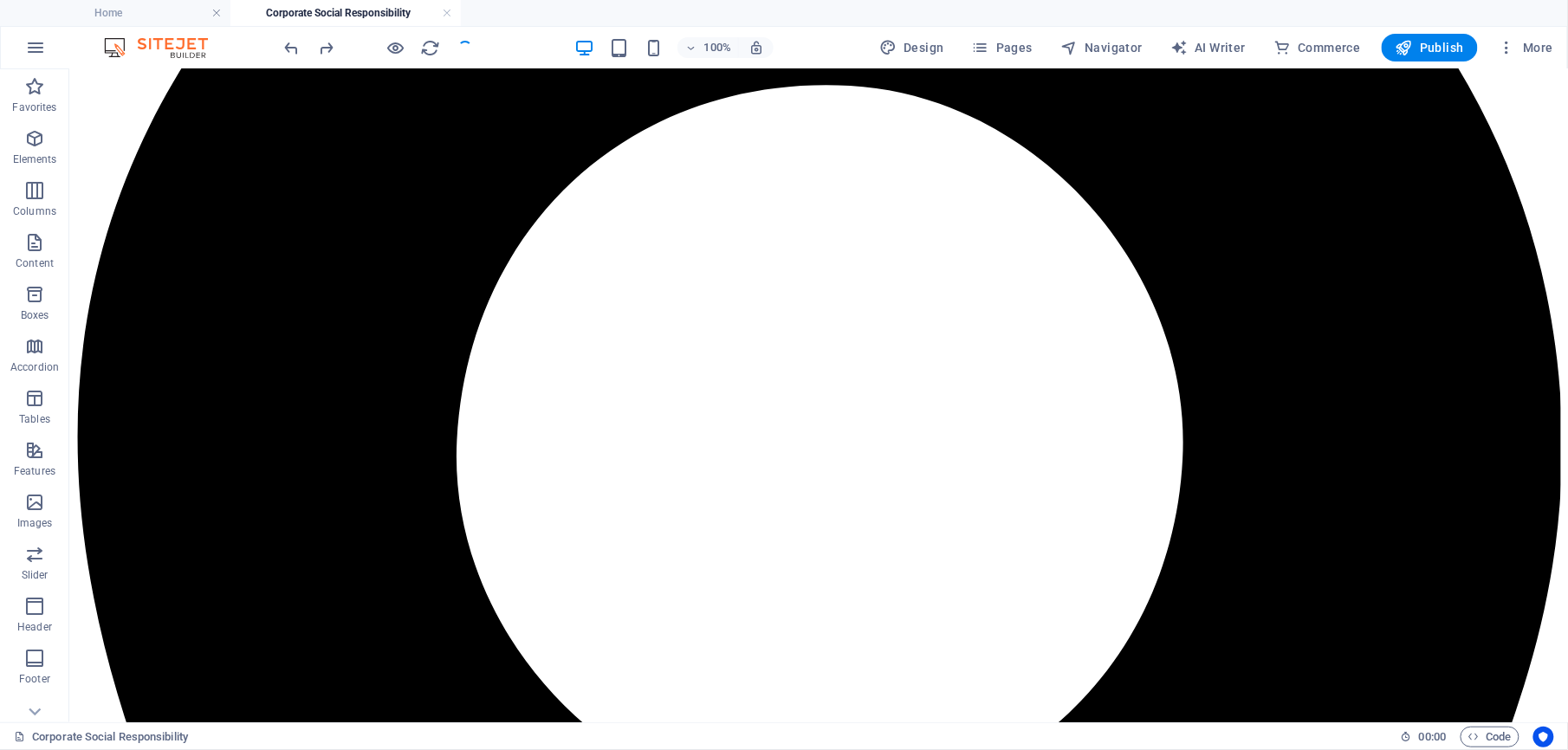 scroll, scrollTop: 243, scrollLeft: 0, axis: vertical 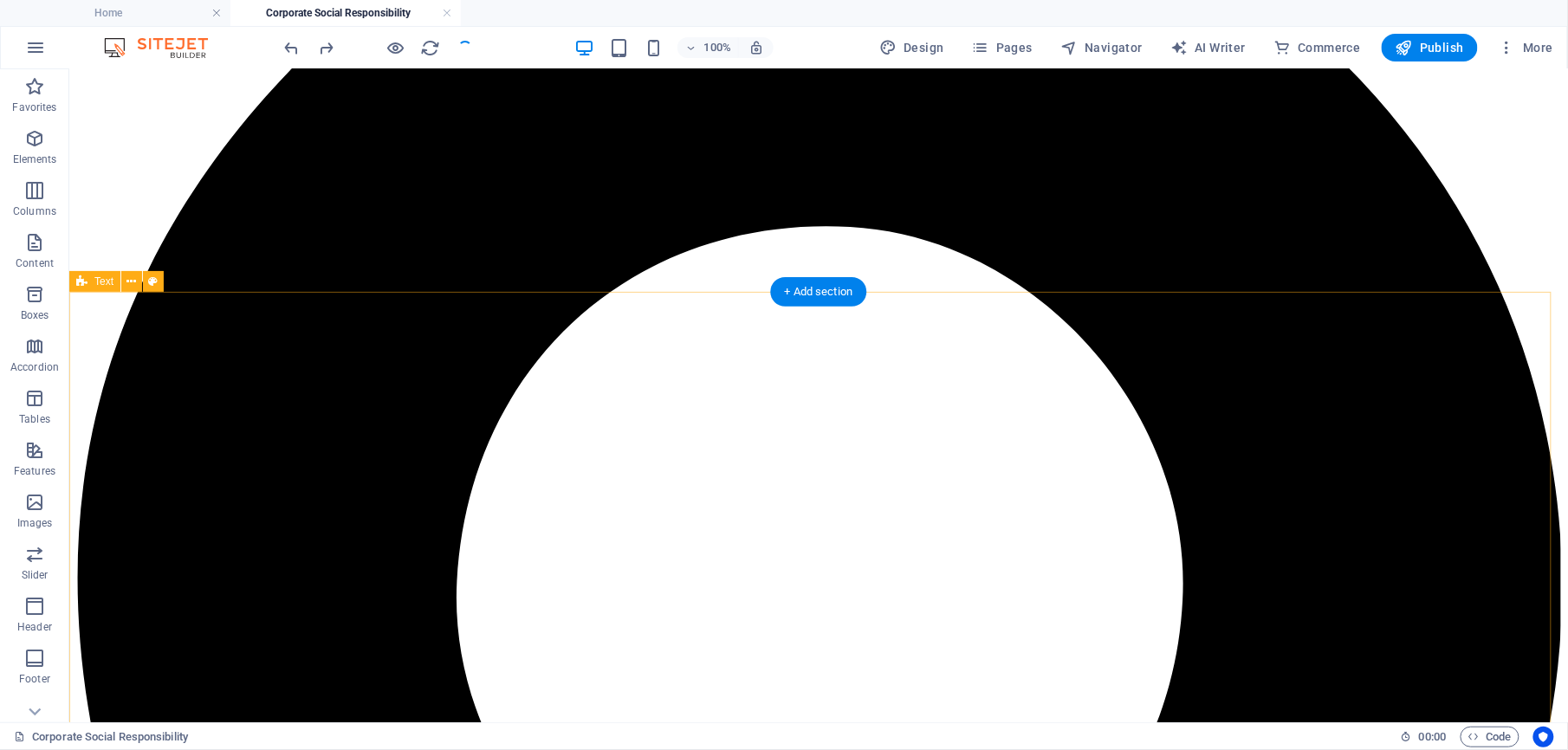 click on "Corporate Social Responsibility HMC plays a pivotal and essential role in ensuring comprehensive security measures while simultaneously investing significantly in sustainable social initiatives that benefit local communities and the nation as a whole. These initiatives are closely aligned with the Sustainable Development Goals (SDGs), which aim to uplift living standards and improve the quality of life within these communities. HMC is dedicated to making a positive impact that resonates well beyond the confines of the construction industry. In addition to these efforts, HMC demonstrates its dedication to social responsibility through generous donations to the Shaukat Khanum Memorial Cancer Hospital. This esteemed institution prioritizes the crucial mission of saving children and others suffering from cancer around the world, providing vital treatment to millions of cancer patients on a daily basis." at bounding box center [818, 6243] 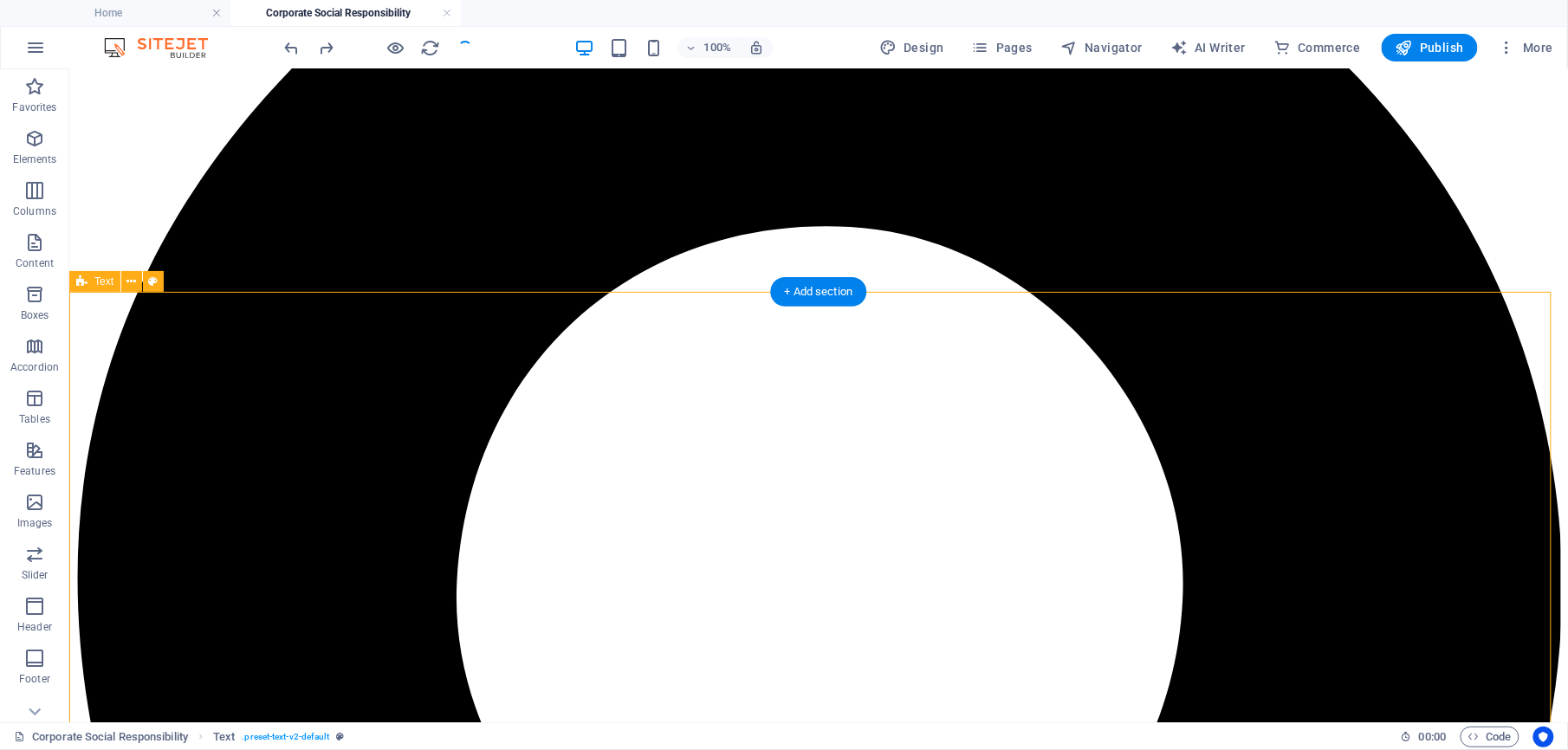 click on "Corporate Social Responsibility HMC plays a pivotal and essential role in ensuring comprehensive security measures while simultaneously investing significantly in sustainable social initiatives that benefit local communities and the nation as a whole. These initiatives are closely aligned with the Sustainable Development Goals (SDGs), which aim to uplift living standards and improve the quality of life within these communities. HMC is dedicated to making a positive impact that resonates well beyond the confines of the construction industry. In addition to these efforts, HMC demonstrates its dedication to social responsibility through generous donations to the Shaukat Khanum Memorial Cancer Hospital. This esteemed institution prioritizes the crucial mission of saving children and others suffering from cancer around the world, providing vital treatment to millions of cancer patients on a daily basis." at bounding box center (818, 6243) 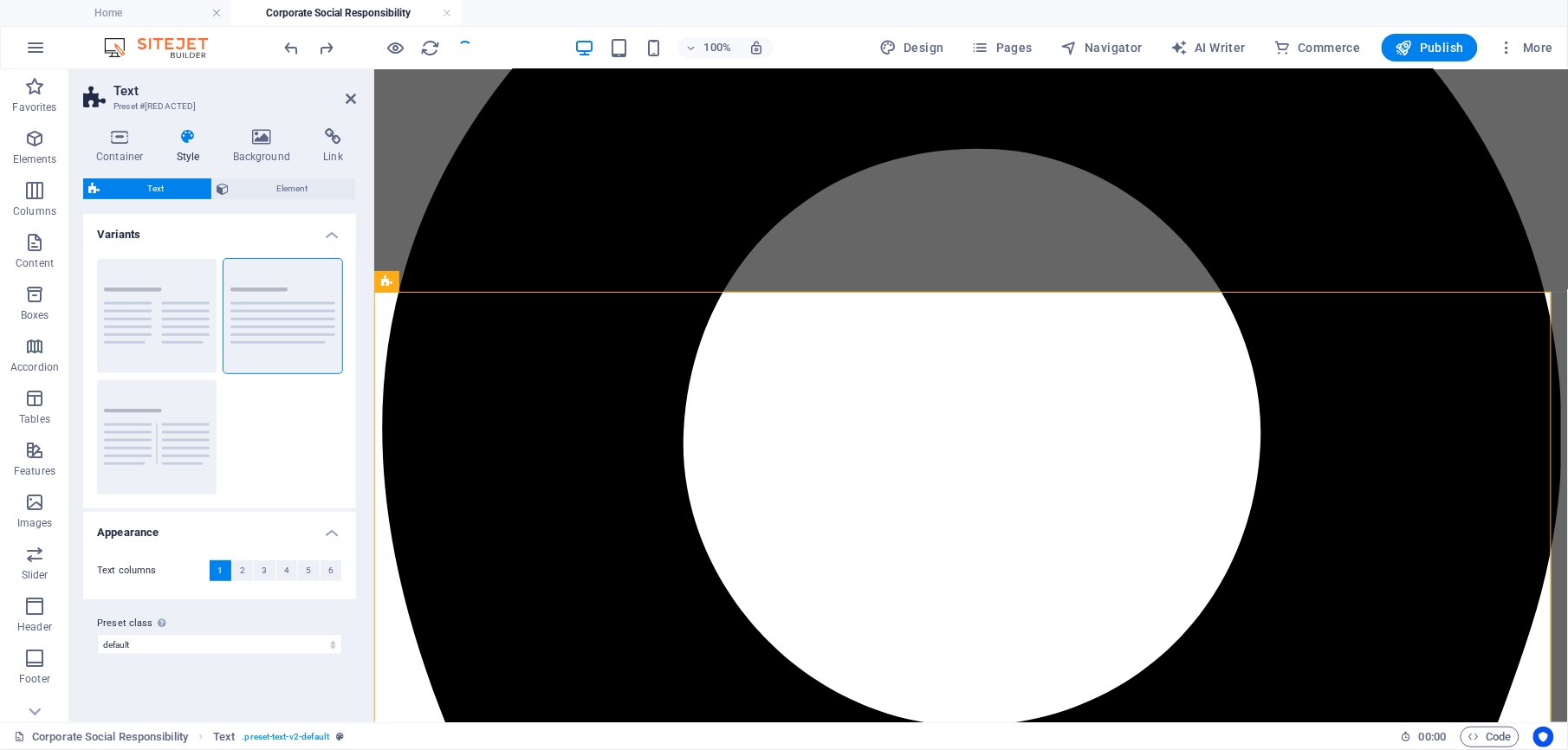 drag, startPoint x: 251, startPoint y: 569, endPoint x: 319, endPoint y: 544, distance: 72.44998 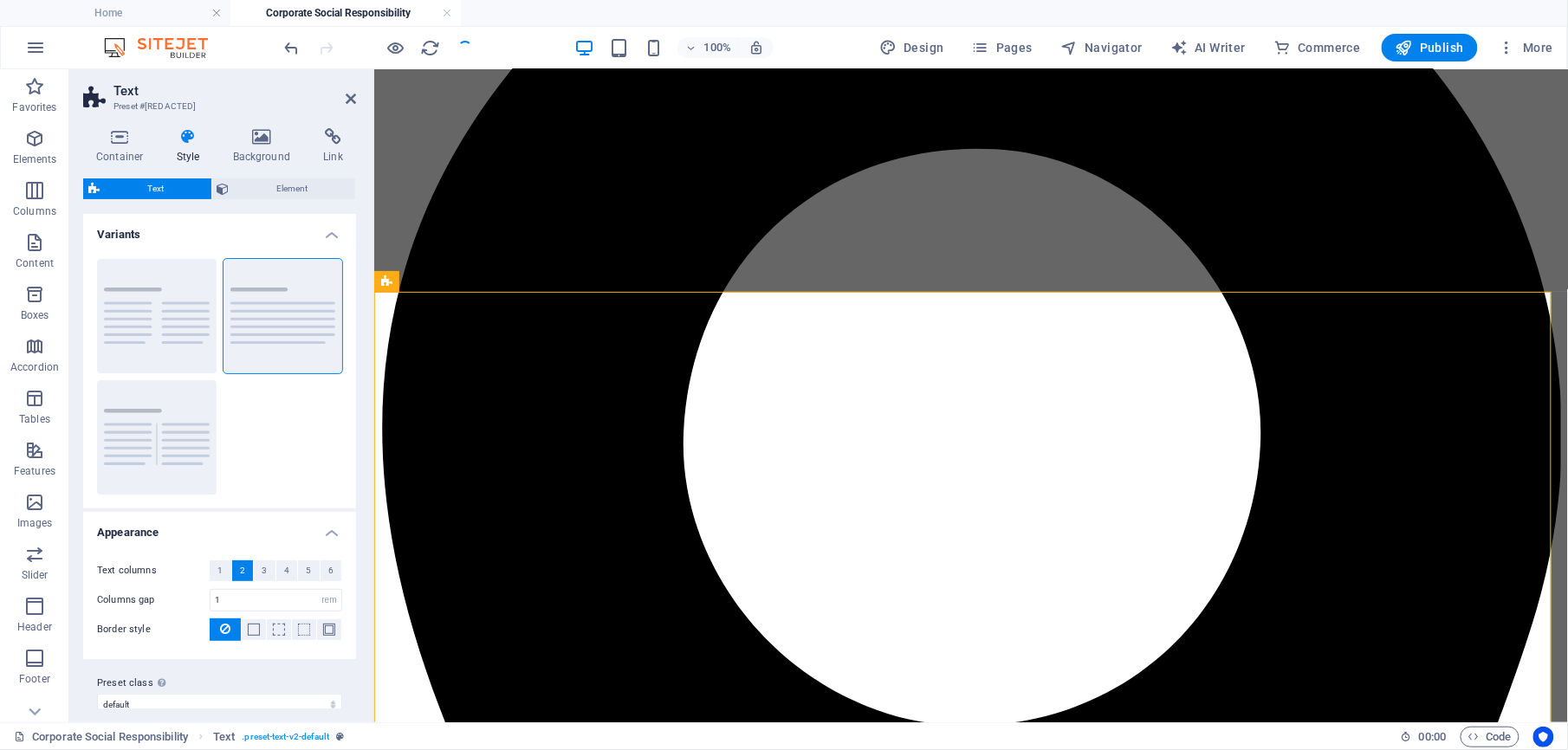 click on "Appearance" at bounding box center (219, 527) 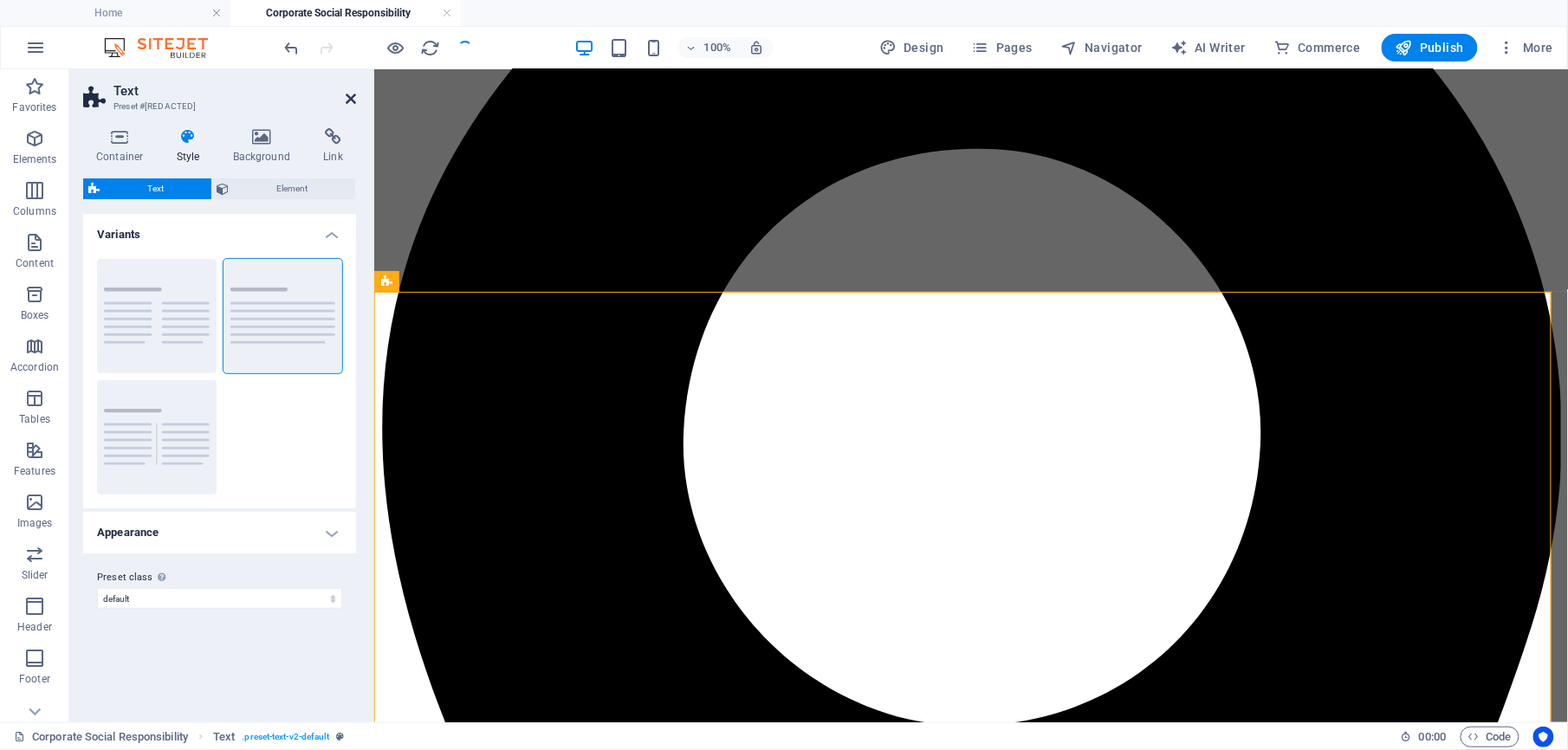 click at bounding box center (351, 99) 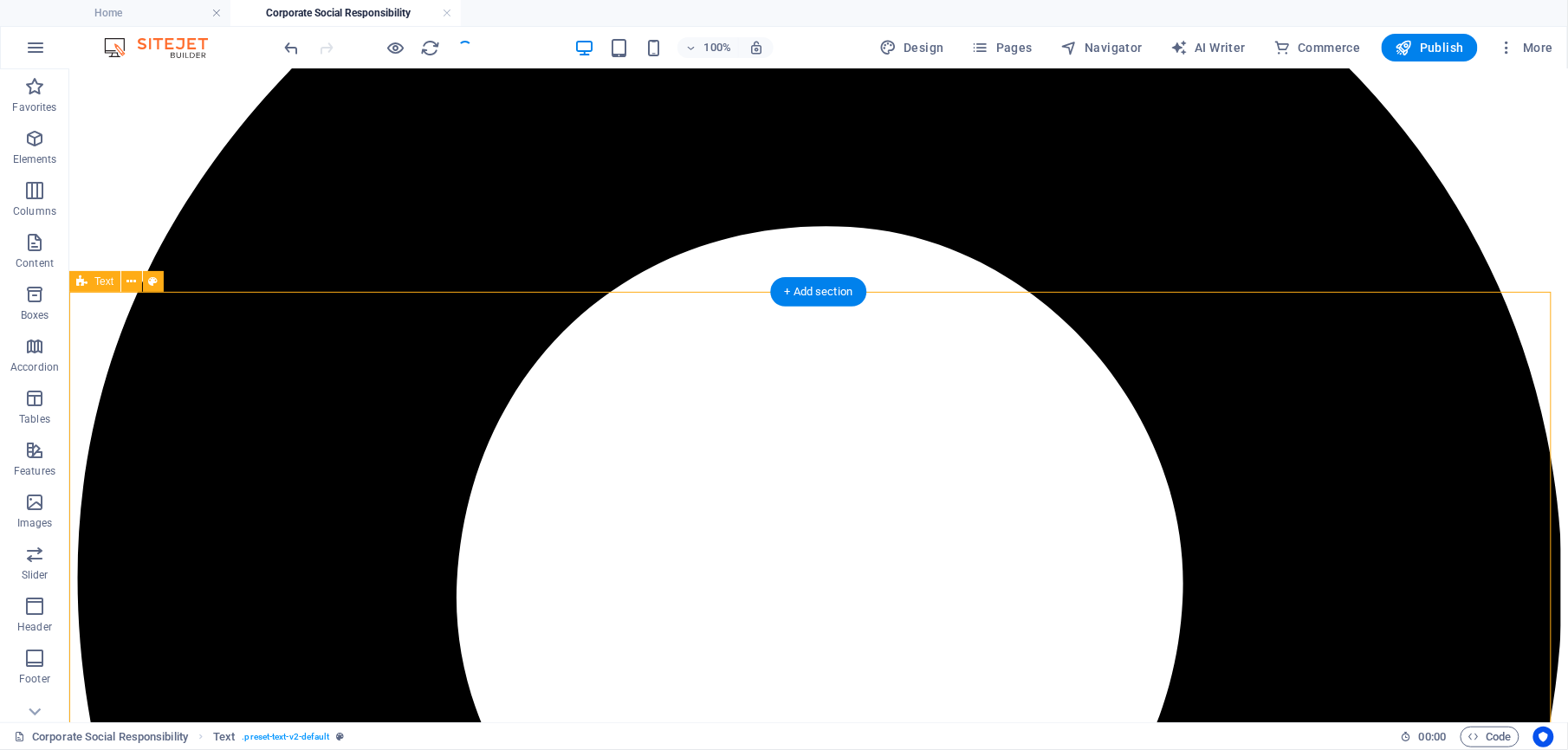 click on "Corporate Social Responsibility HMC plays a pivotal and essential role in ensuring comprehensive security measures while simultaneously investing significantly in sustainable social initiatives that benefit local communities and the nation as a whole. These initiatives are closely aligned with the Sustainable Development Goals (SDGs), which aim to uplift living standards and improve the quality of life within these communities. HMC is dedicated to making a positive impact that resonates well beyond the confines of the construction industry. In addition to these efforts, HMC demonstrates its dedication to social responsibility through generous donations to the Shaukat Khanum Memorial Cancer Hospital. This esteemed institution prioritizes the crucial mission of saving children and others suffering from cancer around the world, providing vital treatment to millions of cancer patients on a daily basis." at bounding box center [818, 6243] 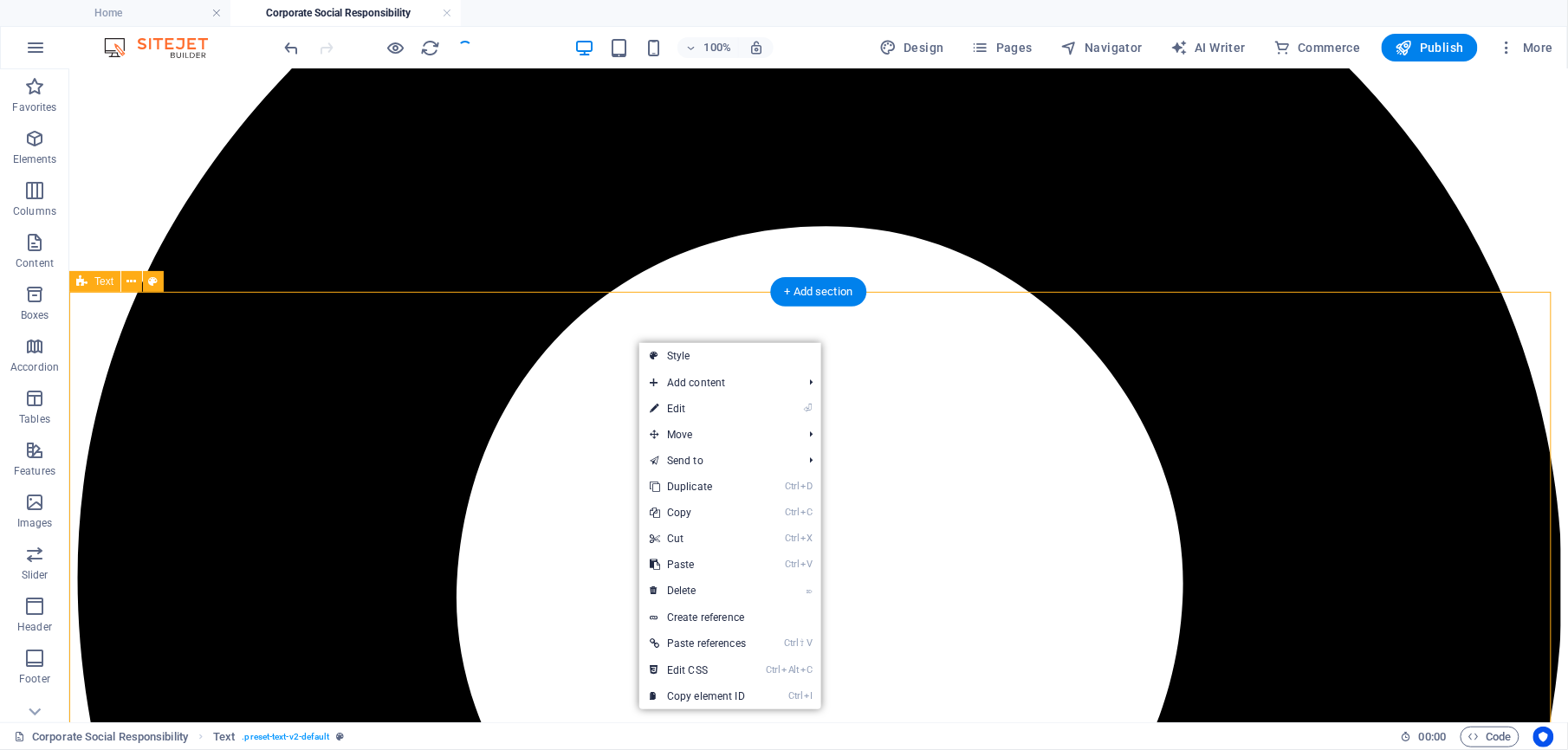 click on "Corporate Social Responsibility HMC plays a pivotal and essential role in ensuring comprehensive security measures while simultaneously investing significantly in sustainable social initiatives that benefit local communities and the nation as a whole. These initiatives are closely aligned with the Sustainable Development Goals (SDGs), which aim to uplift living standards and improve the quality of life within these communities. HMC is dedicated to making a positive impact that resonates well beyond the confines of the construction industry. In addition to these efforts, HMC demonstrates its dedication to social responsibility through generous donations to the Shaukat Khanum Memorial Cancer Hospital. This esteemed institution prioritizes the crucial mission of saving children and others suffering from cancer around the world, providing vital treatment to millions of cancer patients on a daily basis." at bounding box center (818, 6243) 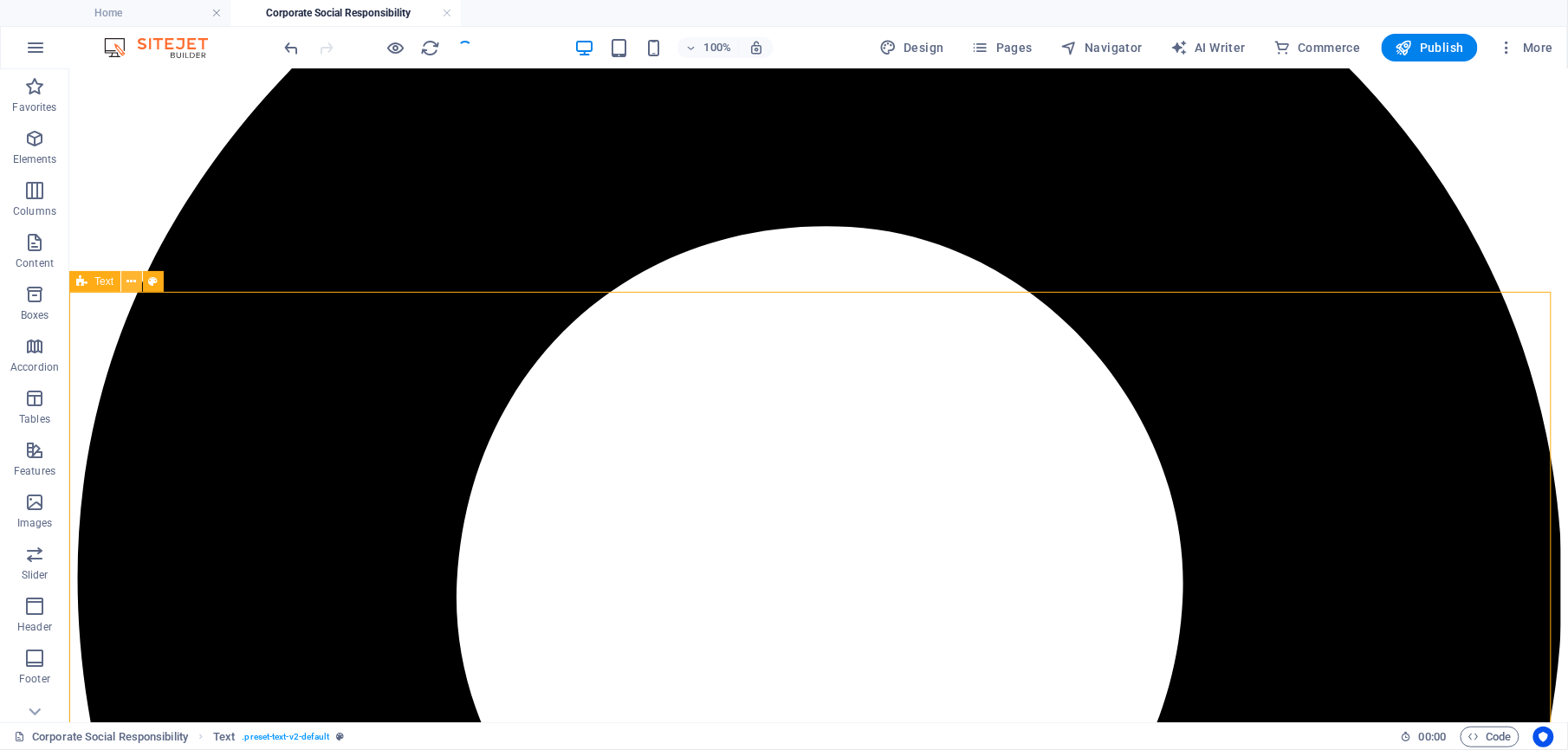 click at bounding box center (132, 281) 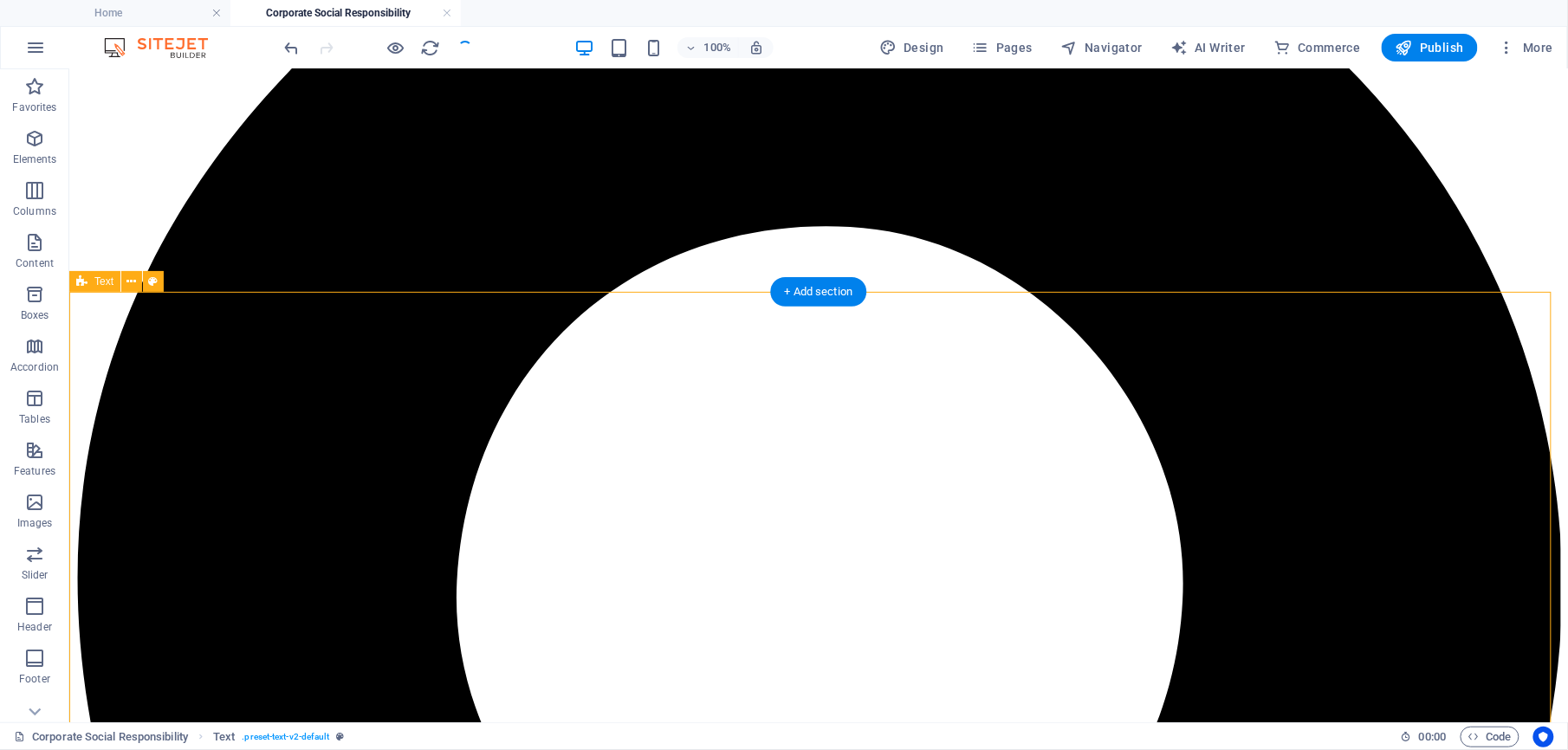 click on "Corporate Social Responsibility HMC plays a pivotal and essential role in ensuring comprehensive security measures while simultaneously investing significantly in sustainable social initiatives that benefit local communities and the nation as a whole. These initiatives are closely aligned with the Sustainable Development Goals (SDGs), which aim to uplift living standards and improve the quality of life within these communities. HMC is dedicated to making a positive impact that resonates well beyond the confines of the construction industry. In addition to these efforts, HMC demonstrates its dedication to social responsibility through generous donations to the Shaukat Khanum Memorial Cancer Hospital. This esteemed institution prioritizes the crucial mission of saving children and others suffering from cancer around the world, providing vital treatment to millions of cancer patients on a daily basis." at bounding box center (818, 6243) 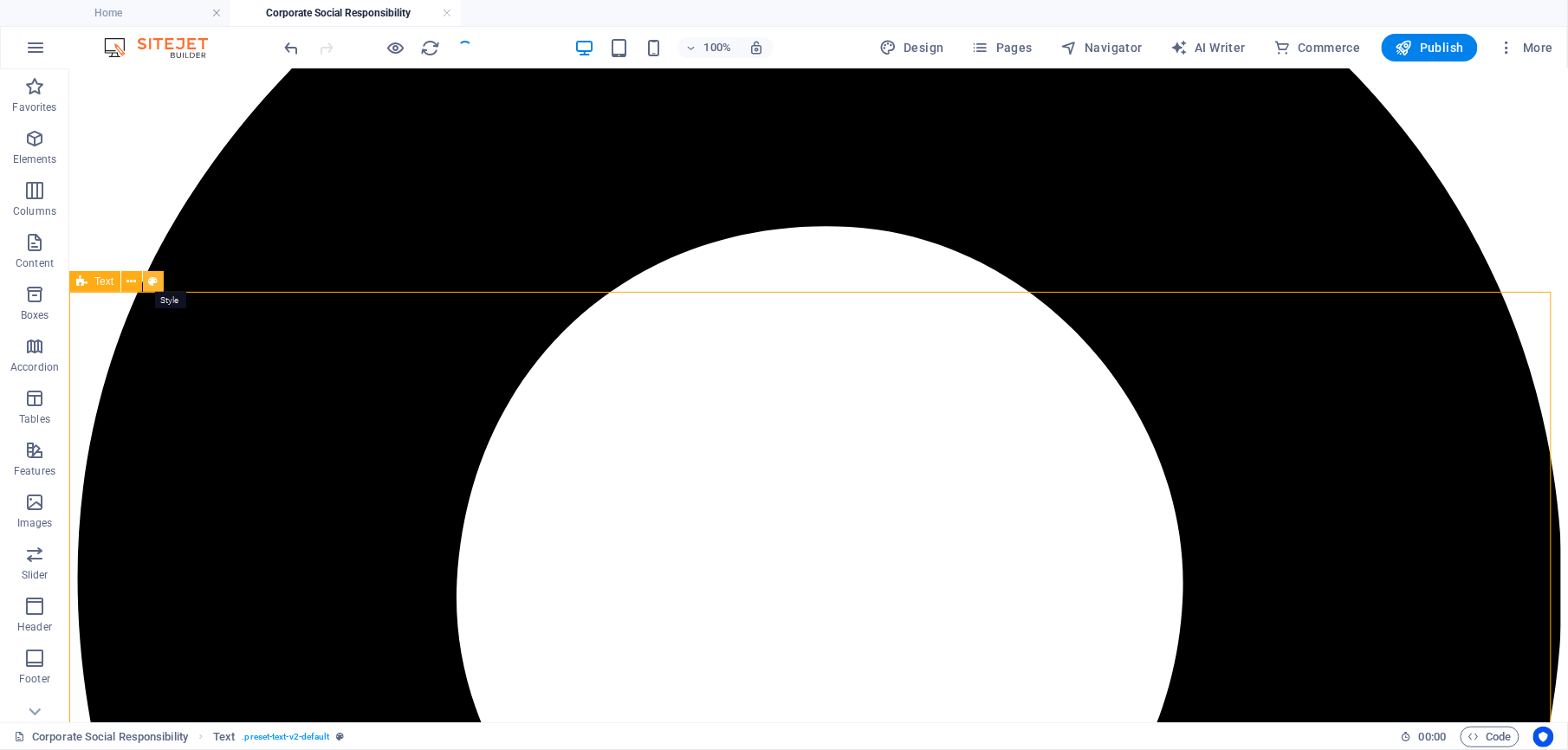 click at bounding box center [153, 281] 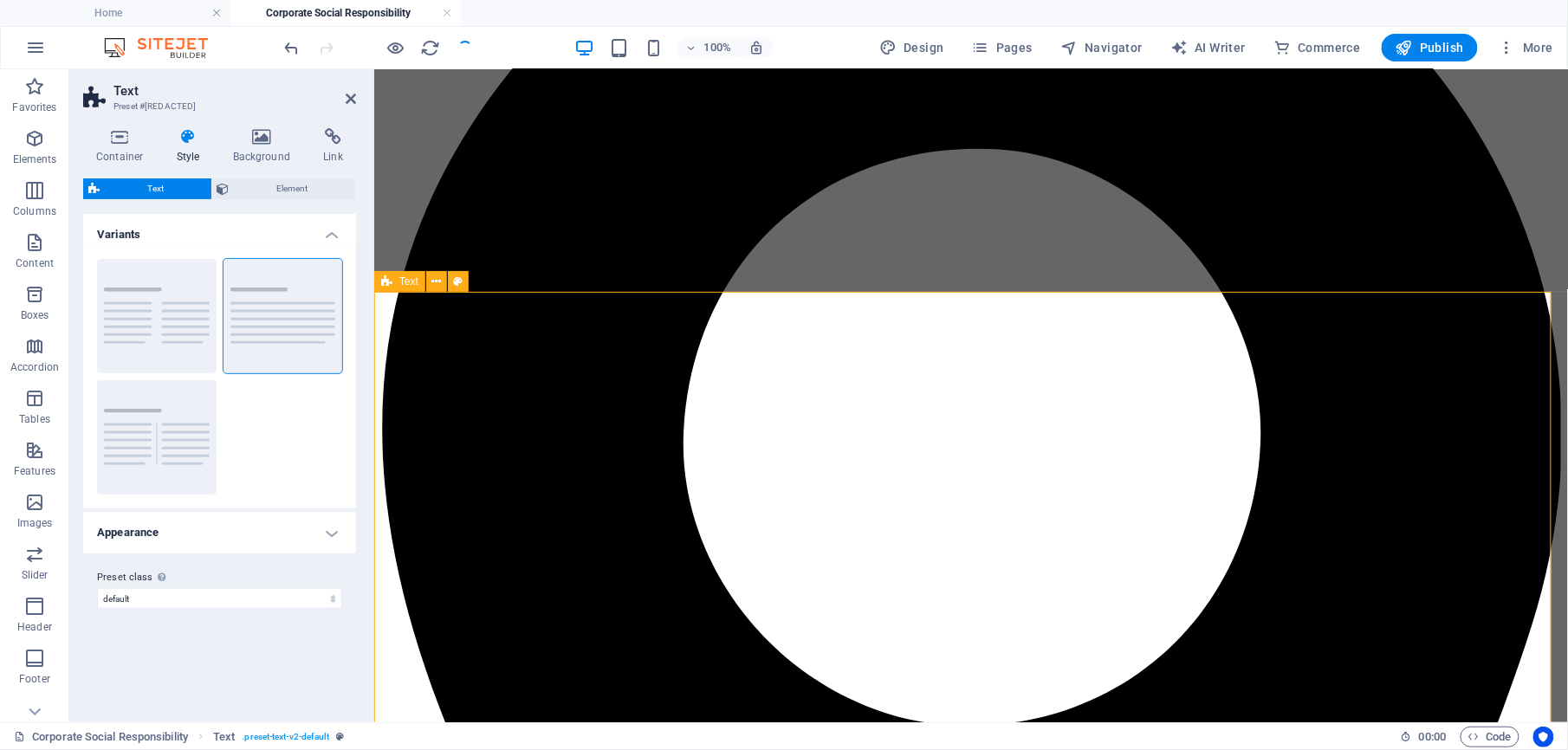 click on "Corporate Social Responsibility HMC plays a pivotal and essential role in ensuring comprehensive security measures while simultaneously investing significantly in sustainable social initiatives that benefit local communities and the nation as a whole. These initiatives are closely aligned with the Sustainable Development Goals (SDGs), which aim to uplift living standards and improve the quality of life within these communities. HMC is dedicated to making a positive impact that resonates well beyond the confines of the construction industry. In addition to these efforts, HMC demonstrates its dedication to social responsibility through generous donations to the Shaukat Khanum Memorial Cancer Hospital. This esteemed institution prioritizes the crucial mission of saving children and others suffering from cancer around the world, providing vital treatment to millions of cancer patients on a daily basis." at bounding box center (970, 5202) 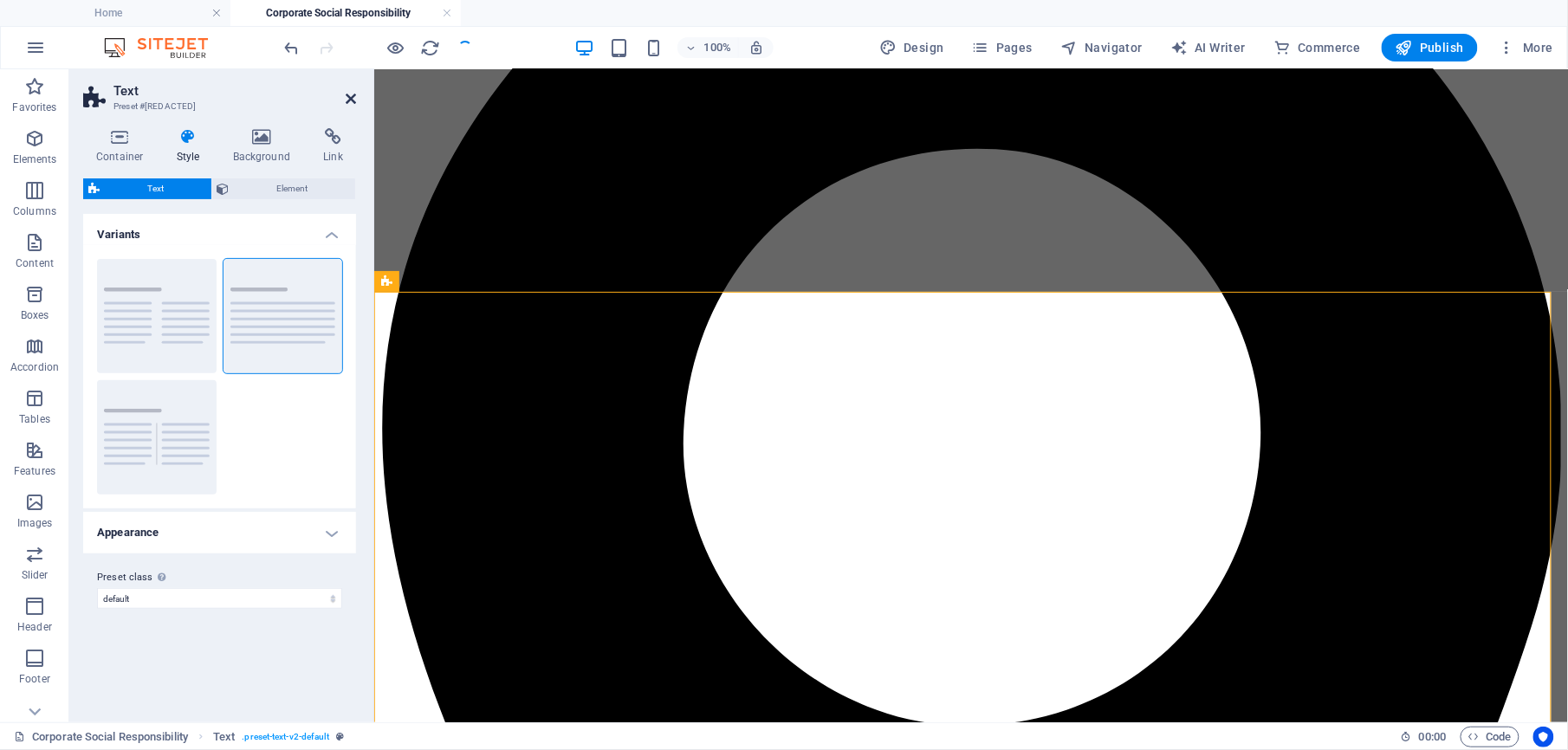 click on "Text Preset #[PRESET]
Container Style Background Link Size Height Default px rem % vh vw Min. height None px rem % vh vw Width Default px rem % em vh vw Min. width None px rem % vh vw Content width Default Custom width Width Default px rem % em vh vw Min. width None px rem % vh vw Default padding Custom spacing Default content width and padding can be changed under Design. Edit design Layout (Flexbox) Alignment Determines the flex direction. Default Main axis Determine how elements should behave along the main axis inside this container (justify content). Default Side axis Control the vertical direction of the element inside of the container (align items). Default Wrap Default On Off Fill Controls the distances and direction of elements on the y-axis across several lines (align content). Default Accessibility ARIA helps assistive technologies (like screen readers) to understand the role, state, and behavior of web elements Role The ARIA role defines the purpose of an element.  None Alert %" at bounding box center [222, 396] 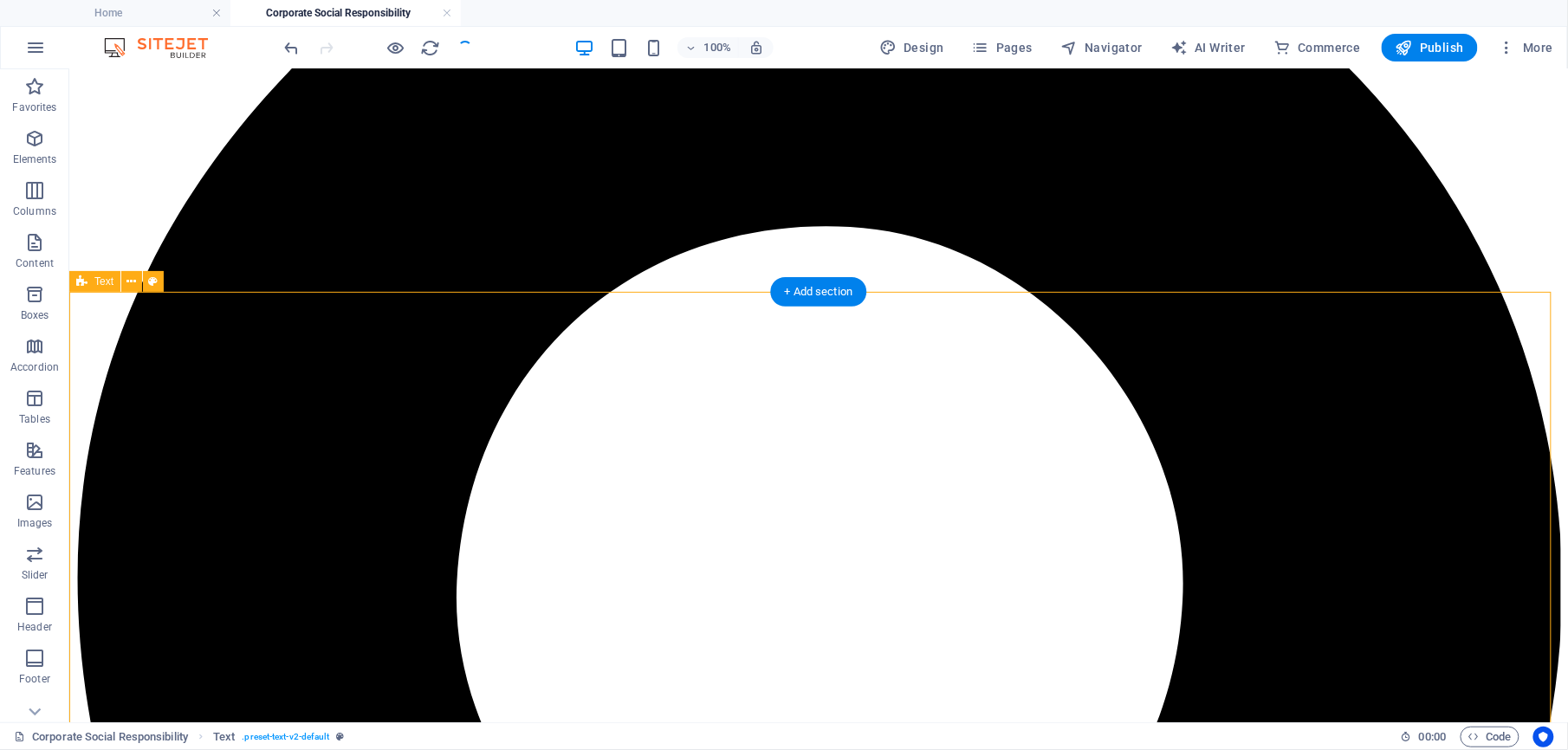 click on "Corporate Social Responsibility HMC plays a pivotal and essential role in ensuring comprehensive security measures while simultaneously investing significantly in sustainable social initiatives that benefit local communities and the nation as a whole. These initiatives are closely aligned with the Sustainable Development Goals (SDGs), which aim to uplift living standards and improve the quality of life within these communities. HMC is dedicated to making a positive impact that resonates well beyond the confines of the construction industry. In addition to these efforts, HMC demonstrates its dedication to social responsibility through generous donations to the Shaukat Khanum Memorial Cancer Hospital. This esteemed institution prioritizes the crucial mission of saving children and others suffering from cancer around the world, providing vital treatment to millions of cancer patients on a daily basis." at bounding box center (818, 6243) 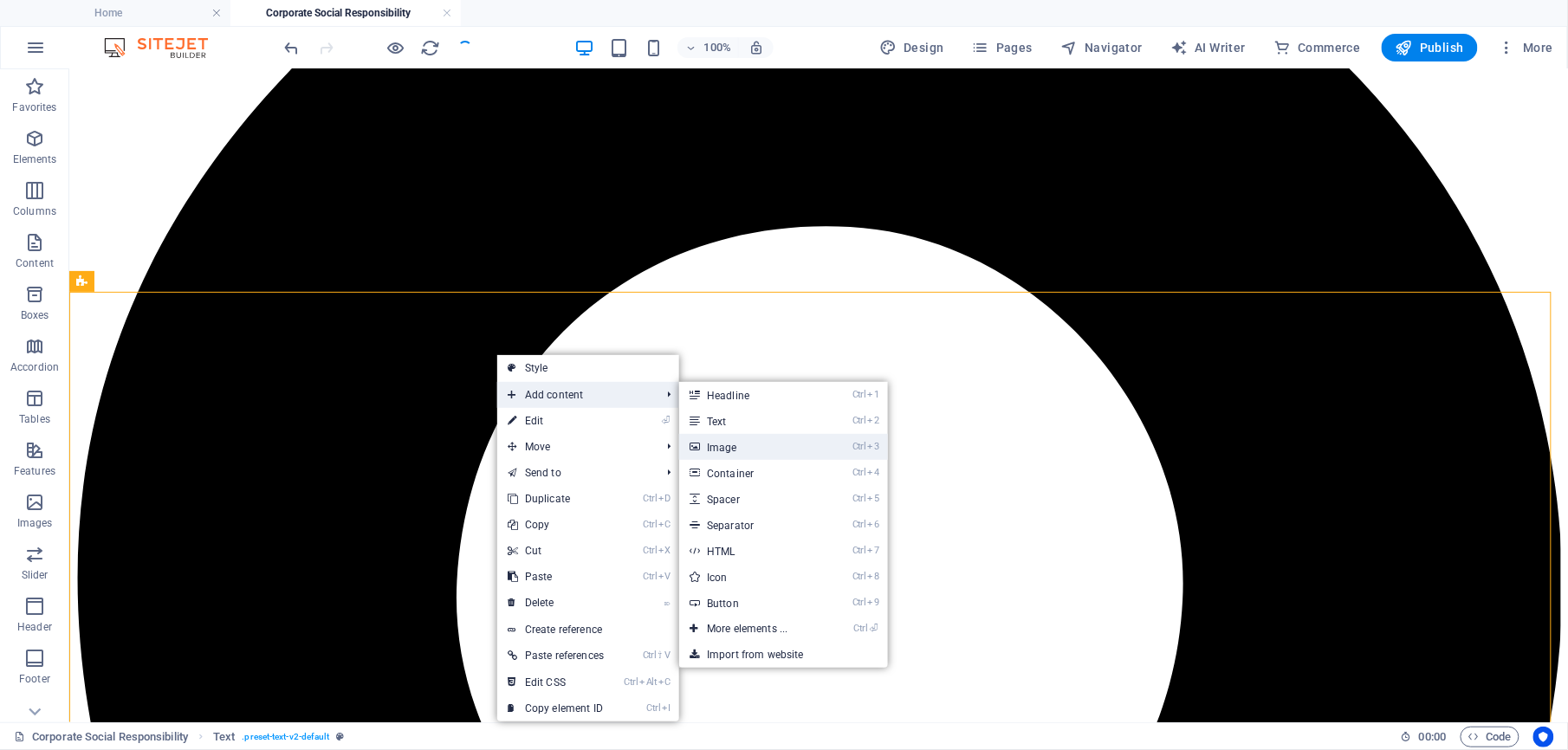 click on "Ctrl 3  Image" at bounding box center (750, 447) 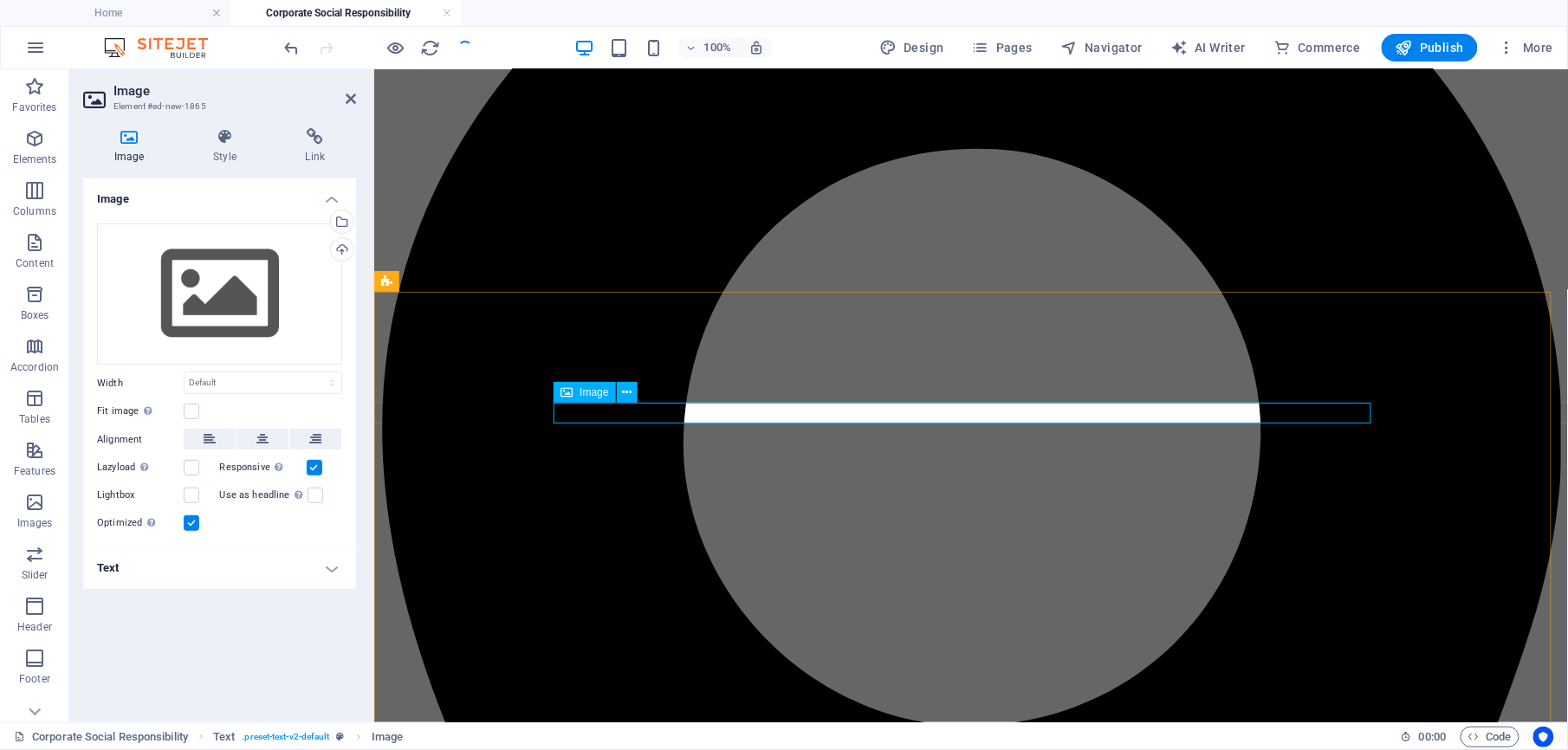 click at bounding box center [567, 392] 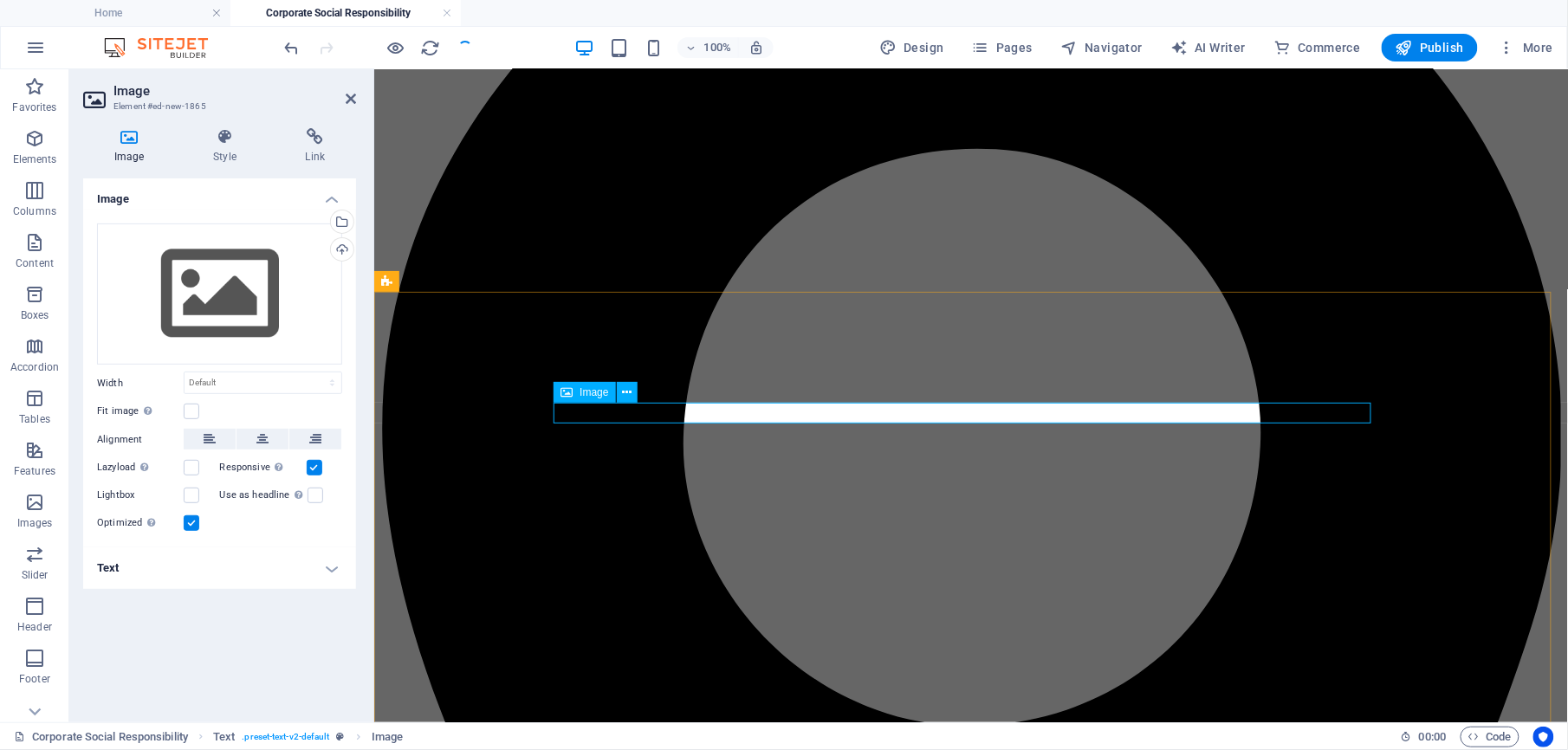 click at bounding box center [567, 392] 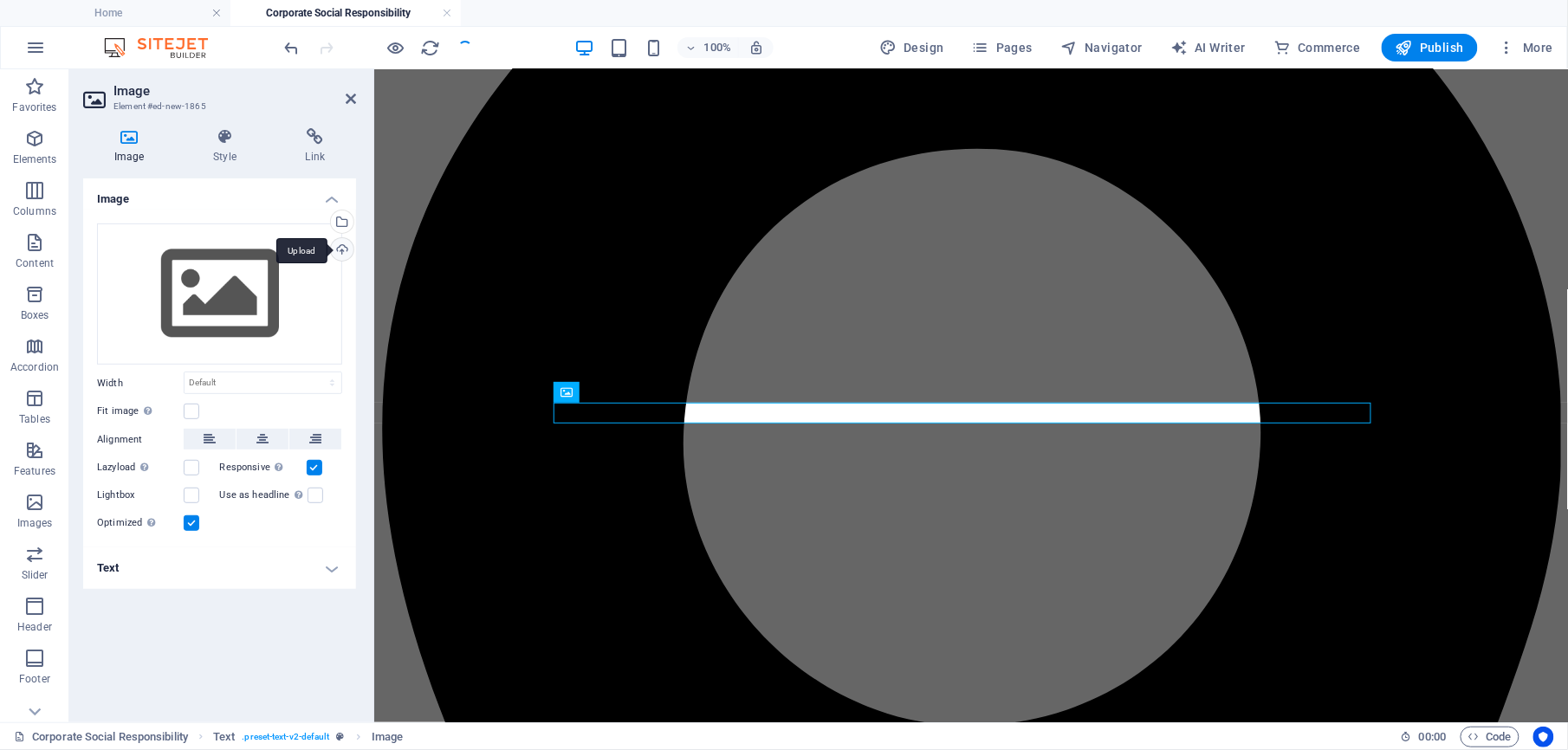 click on "Upload" at bounding box center (340, 251) 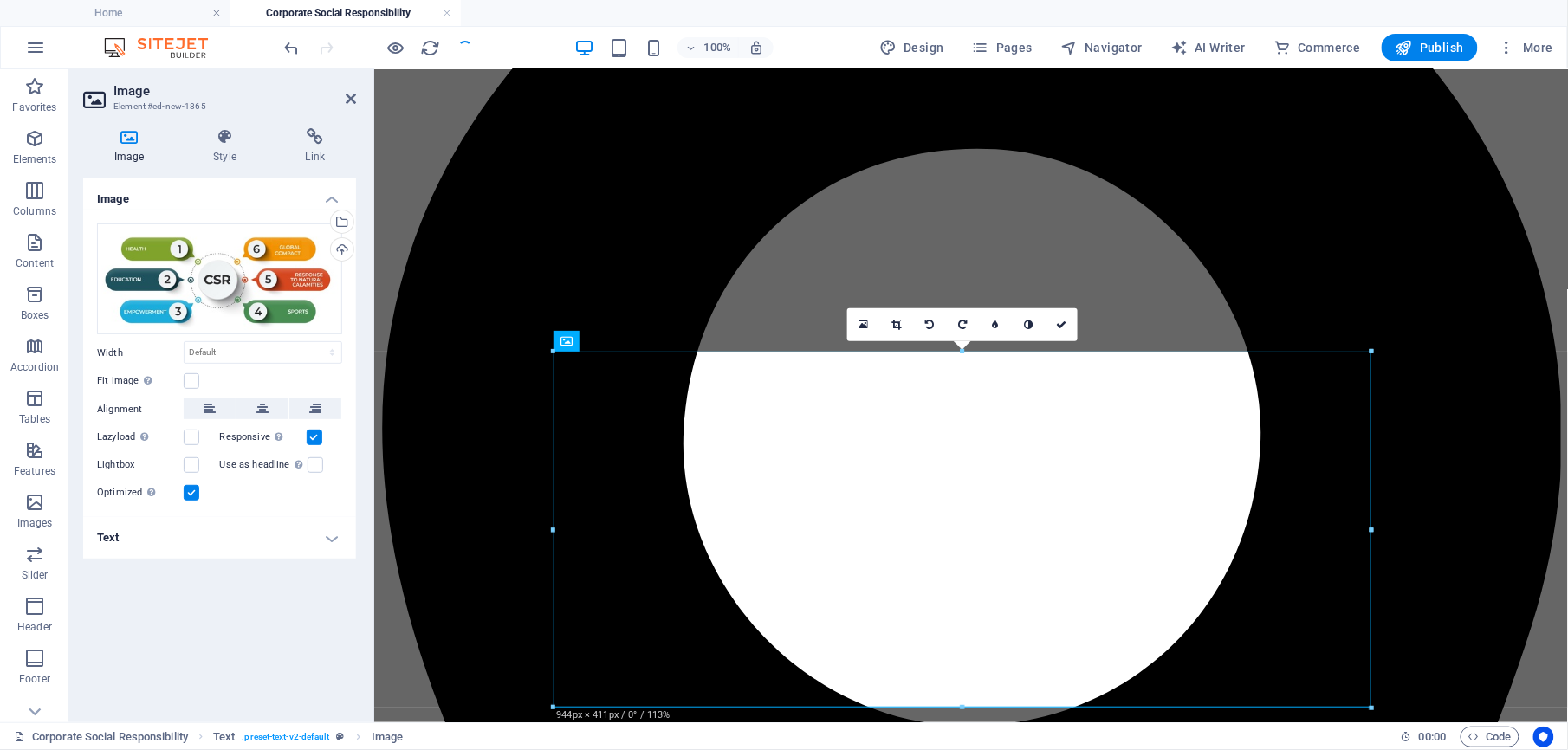scroll, scrollTop: 416, scrollLeft: 0, axis: vertical 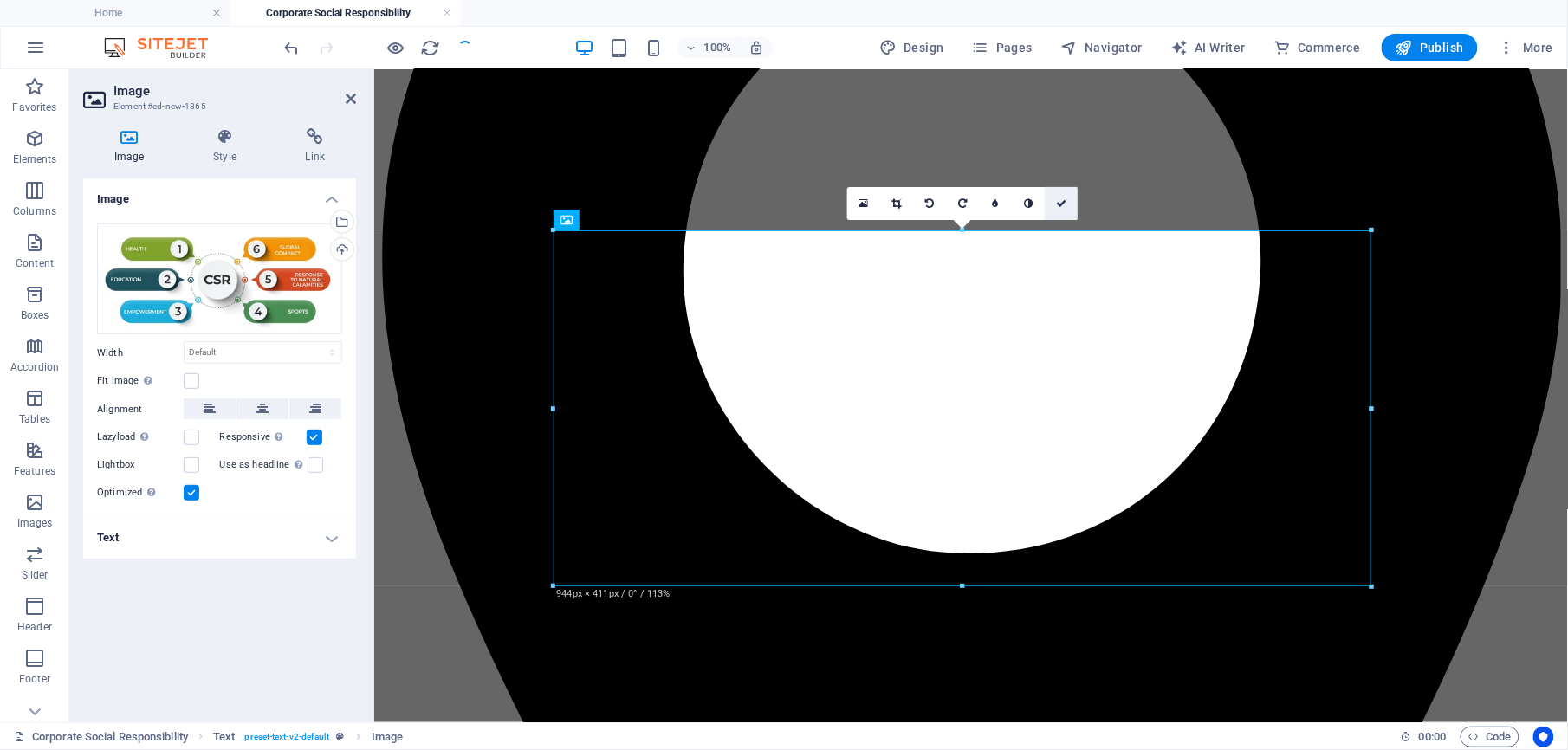 drag, startPoint x: 1055, startPoint y: 201, endPoint x: 1007, endPoint y: 233, distance: 57.68882 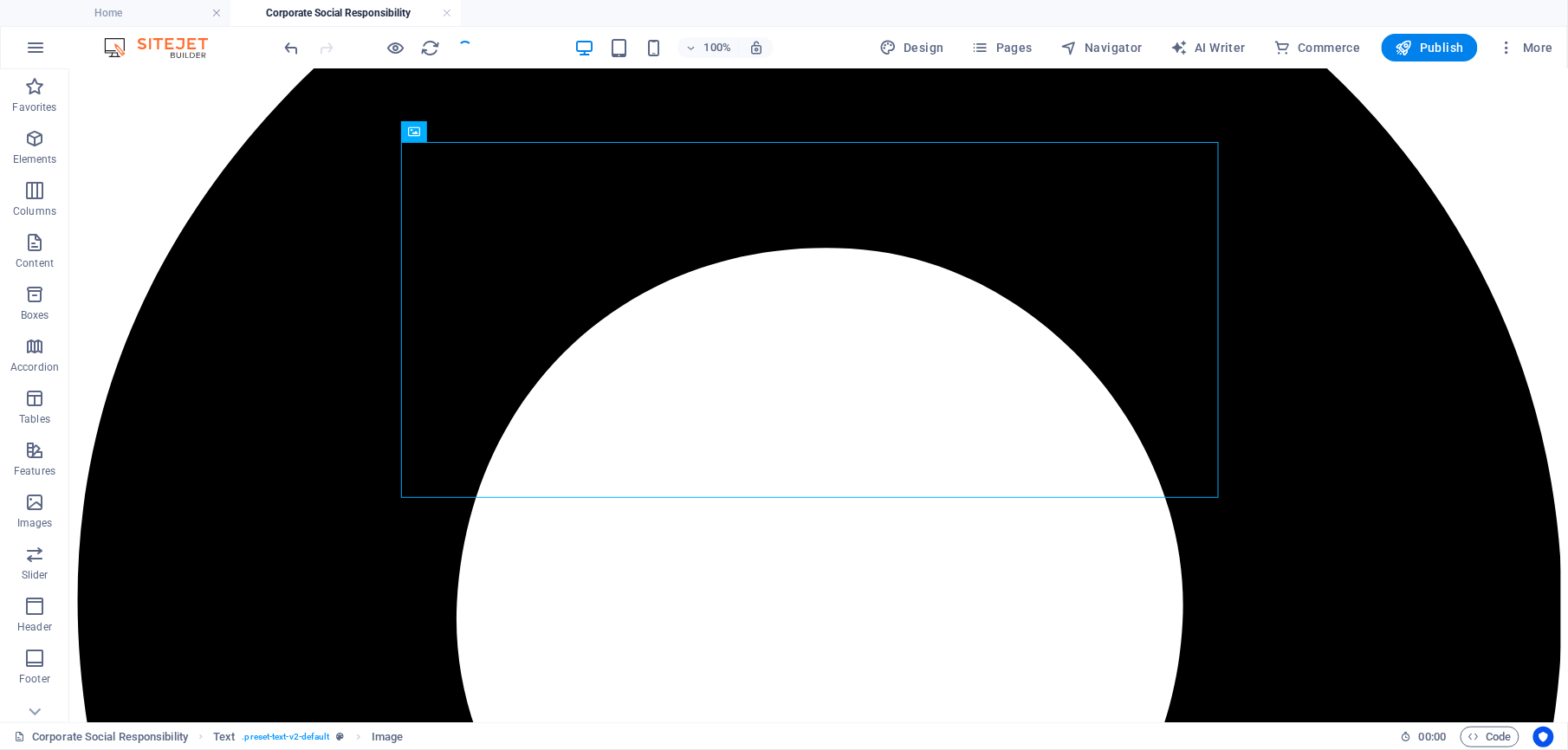 scroll, scrollTop: 504, scrollLeft: 0, axis: vertical 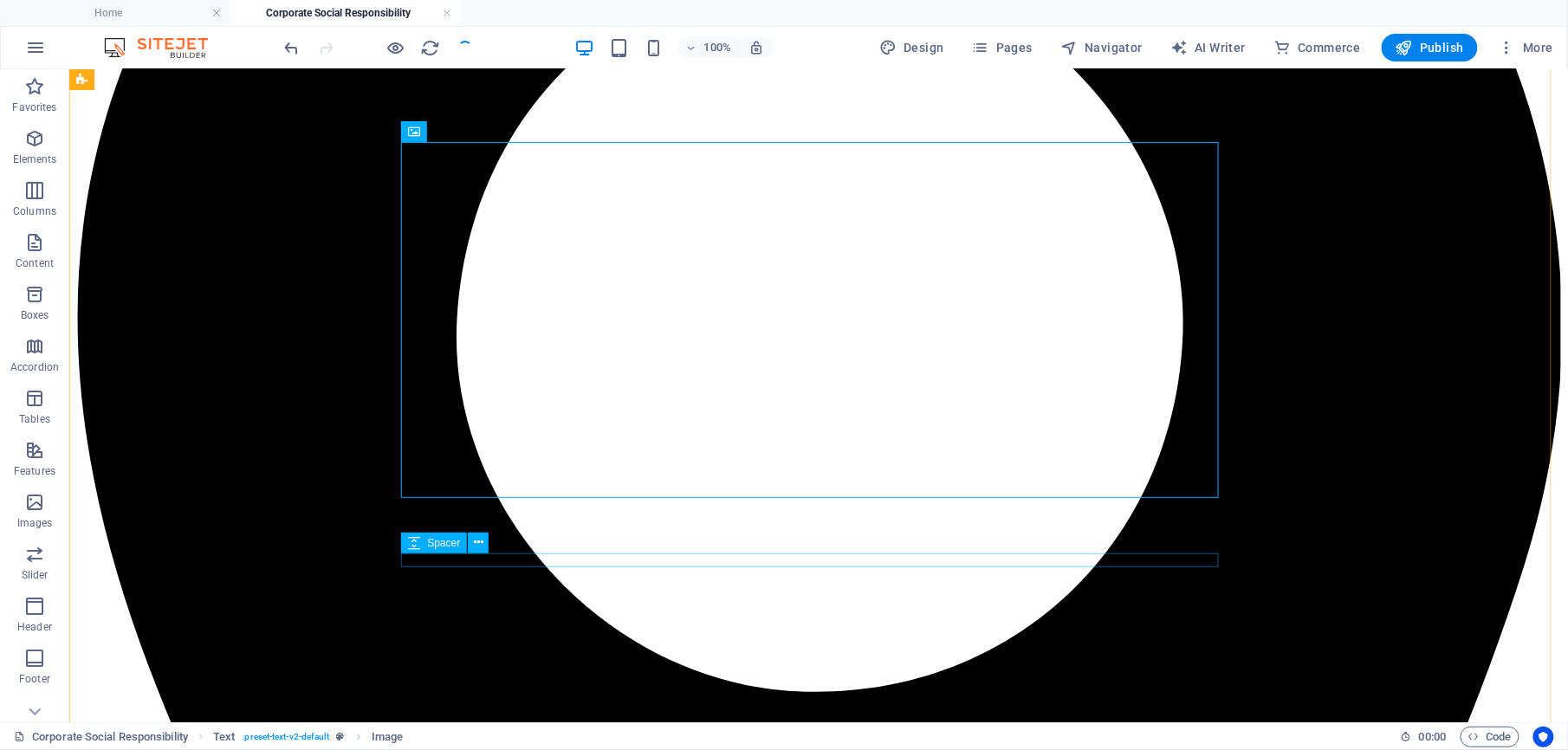 click at bounding box center (818, 6566) 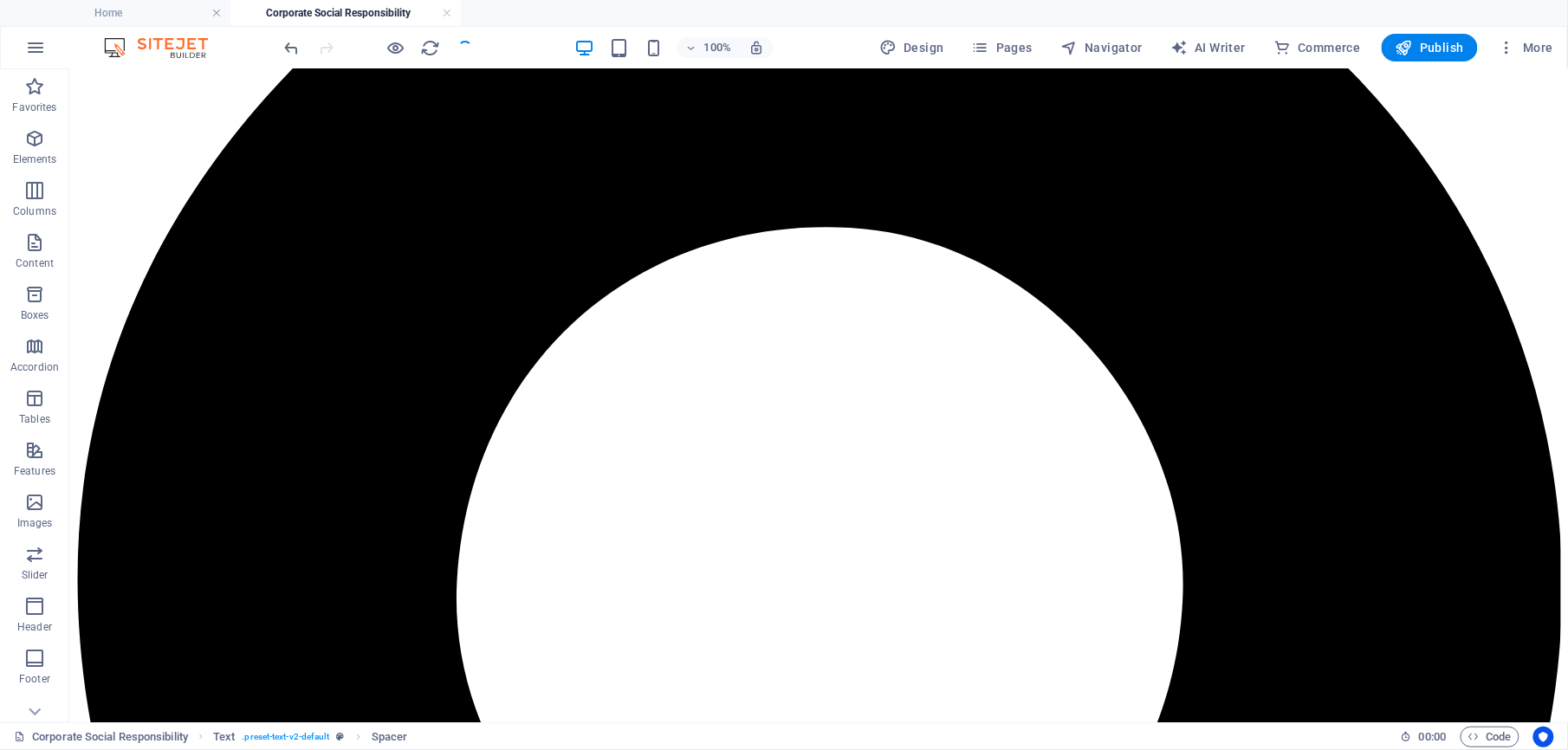 scroll, scrollTop: 0, scrollLeft: 0, axis: both 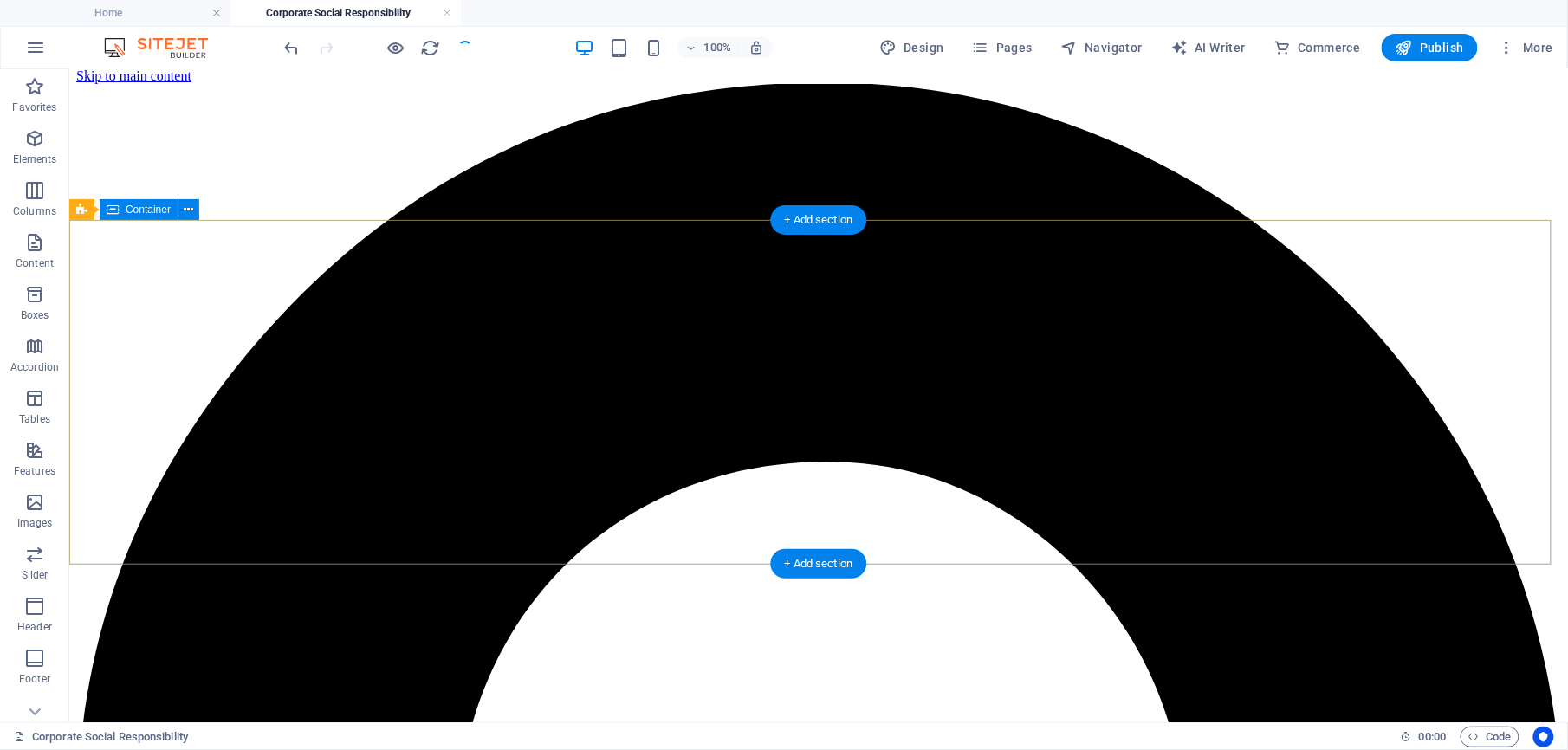 click on "Add elements" at bounding box center [767, 6306] 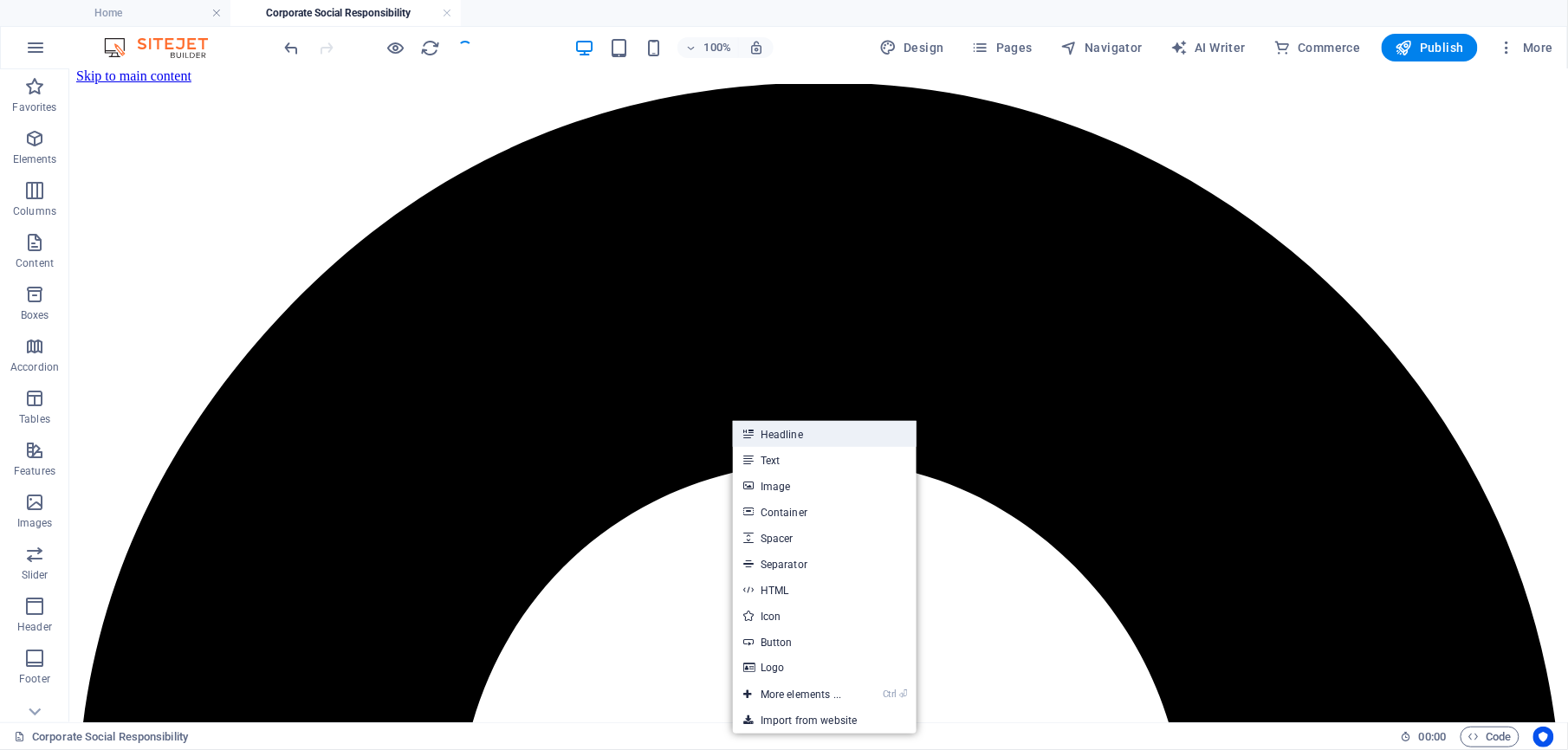 click on "Headline" at bounding box center [825, 434] 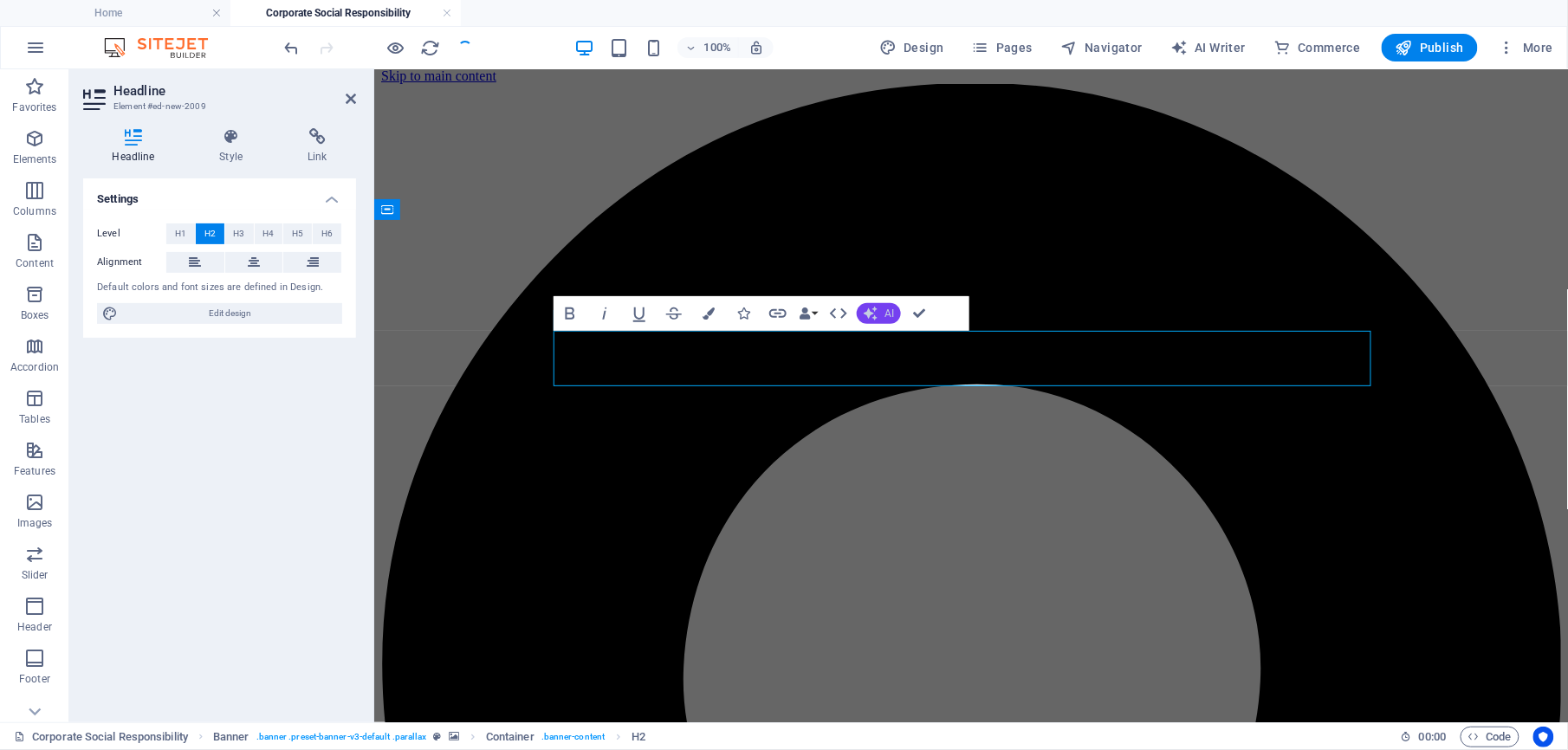 click on "AI" at bounding box center [889, 314] 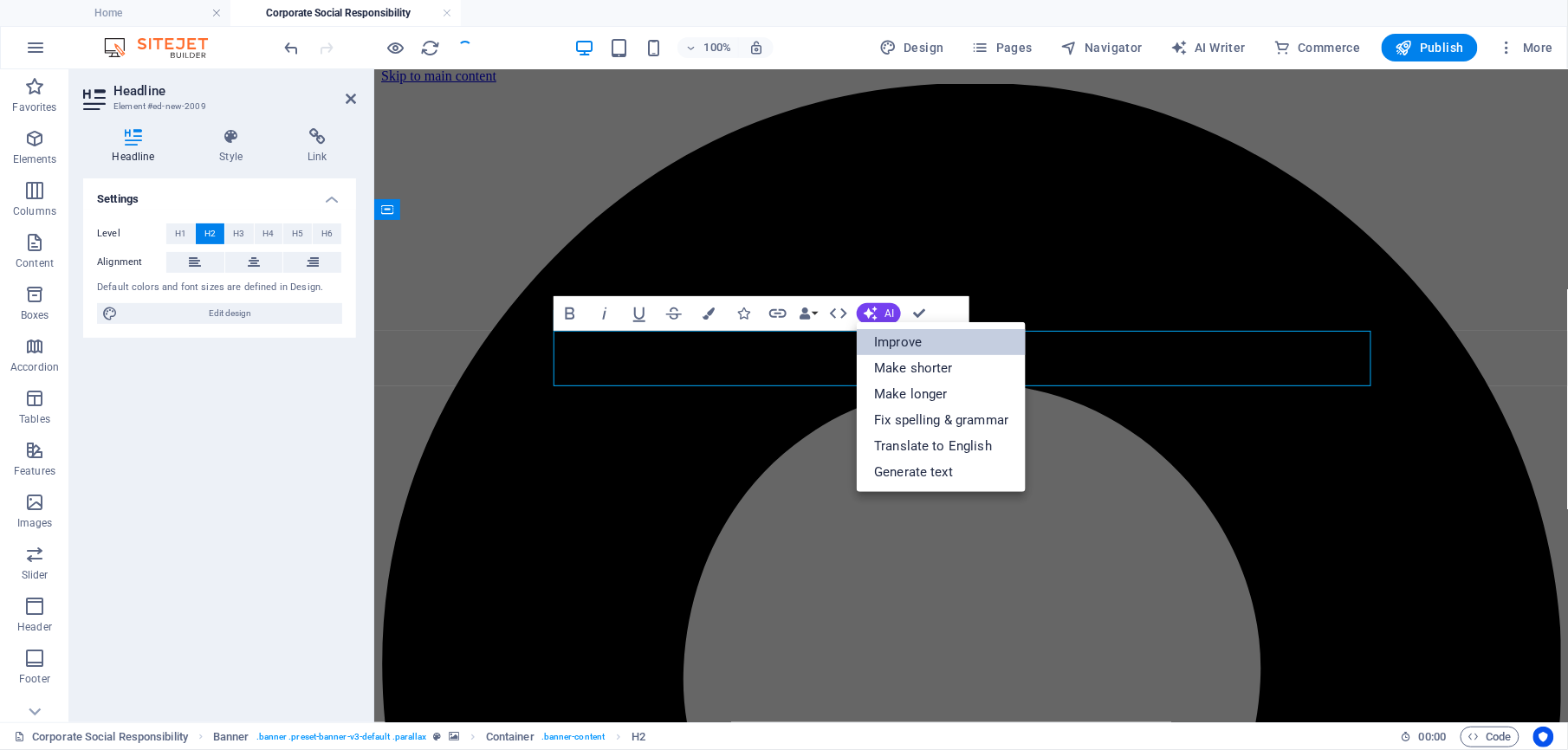 click on "Improve" at bounding box center (941, 342) 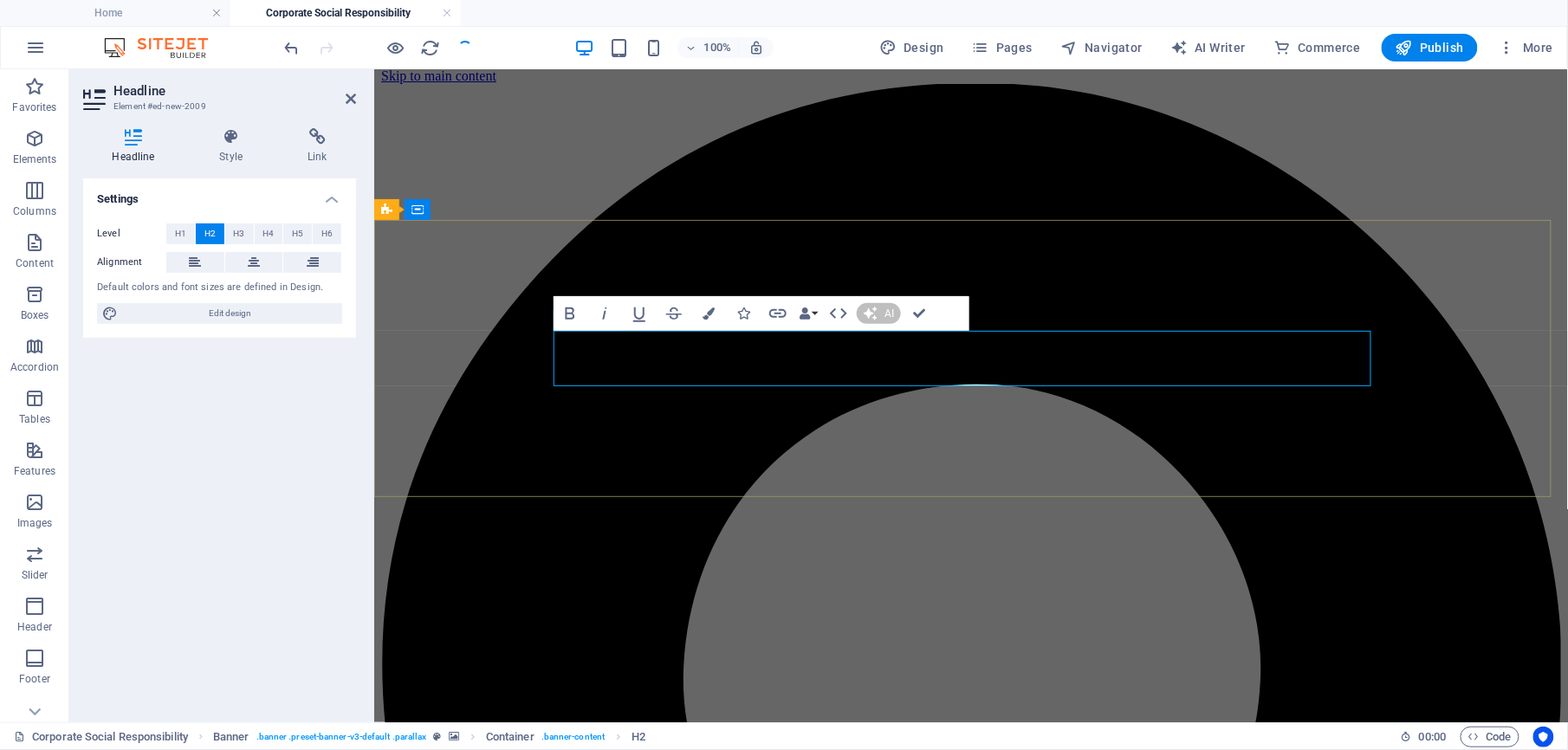 type 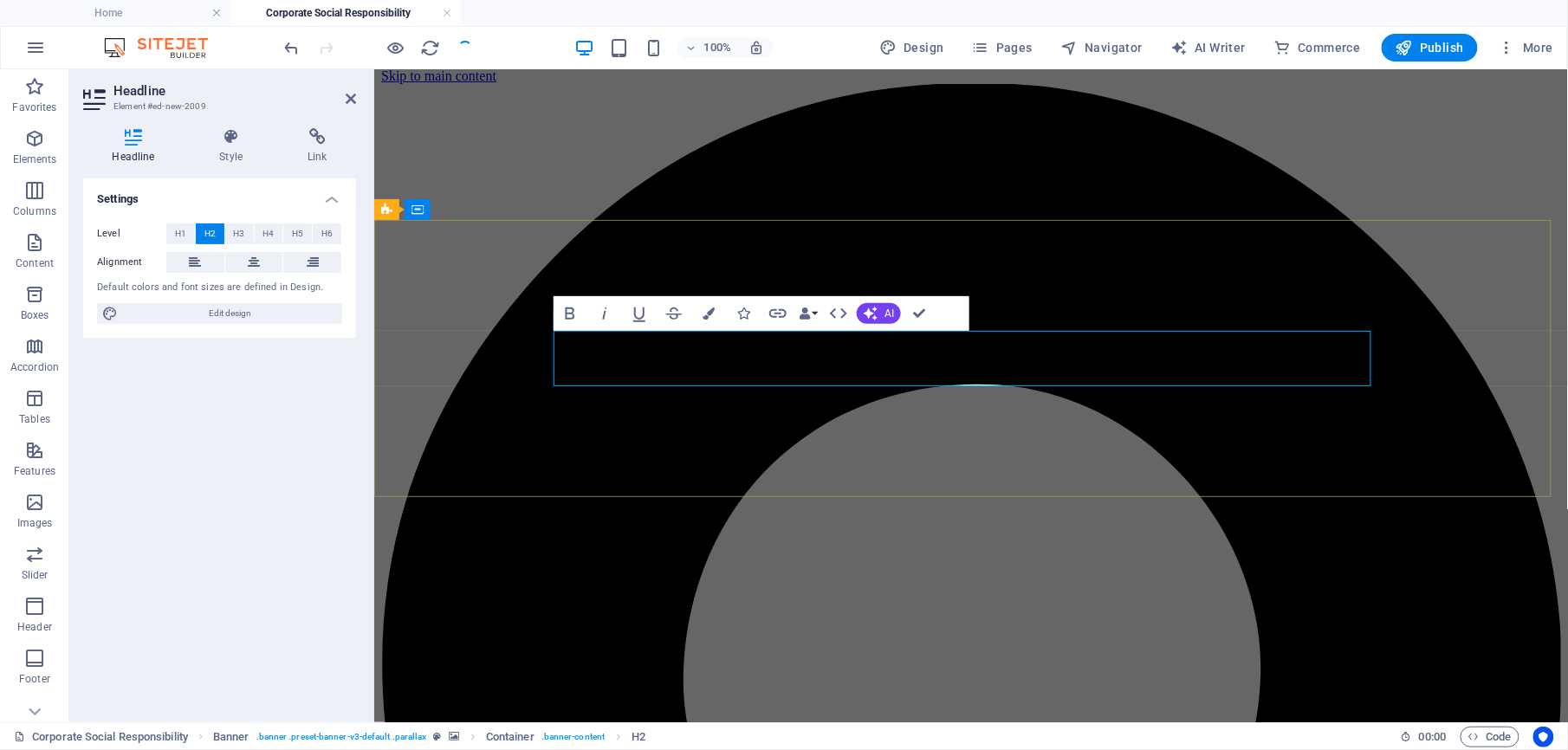 click on "NEW HEADLINE: Revitalized Focus on Excellence" at bounding box center (970, 5113) 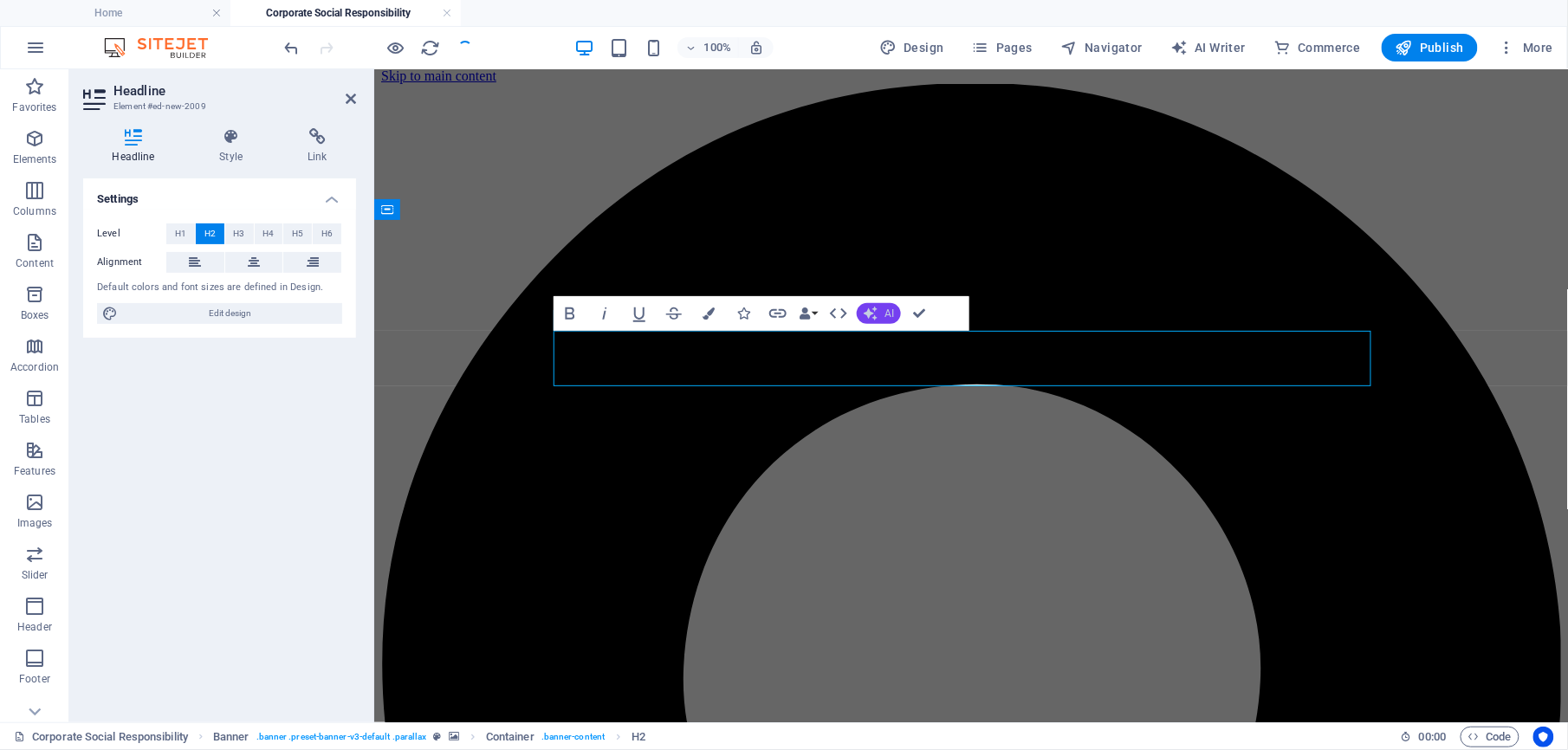 click on "AI" at bounding box center [889, 314] 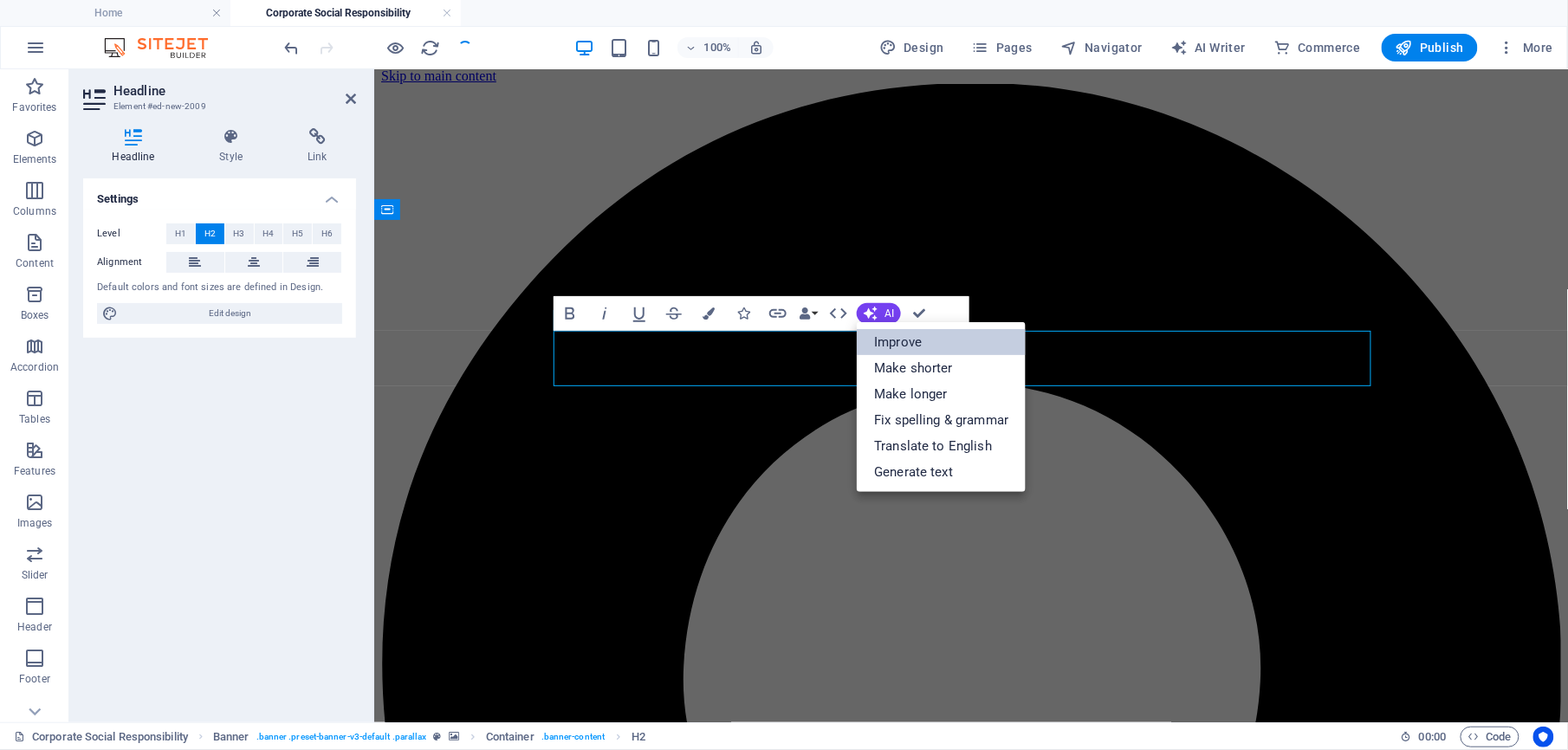 click on "Improve" at bounding box center (941, 342) 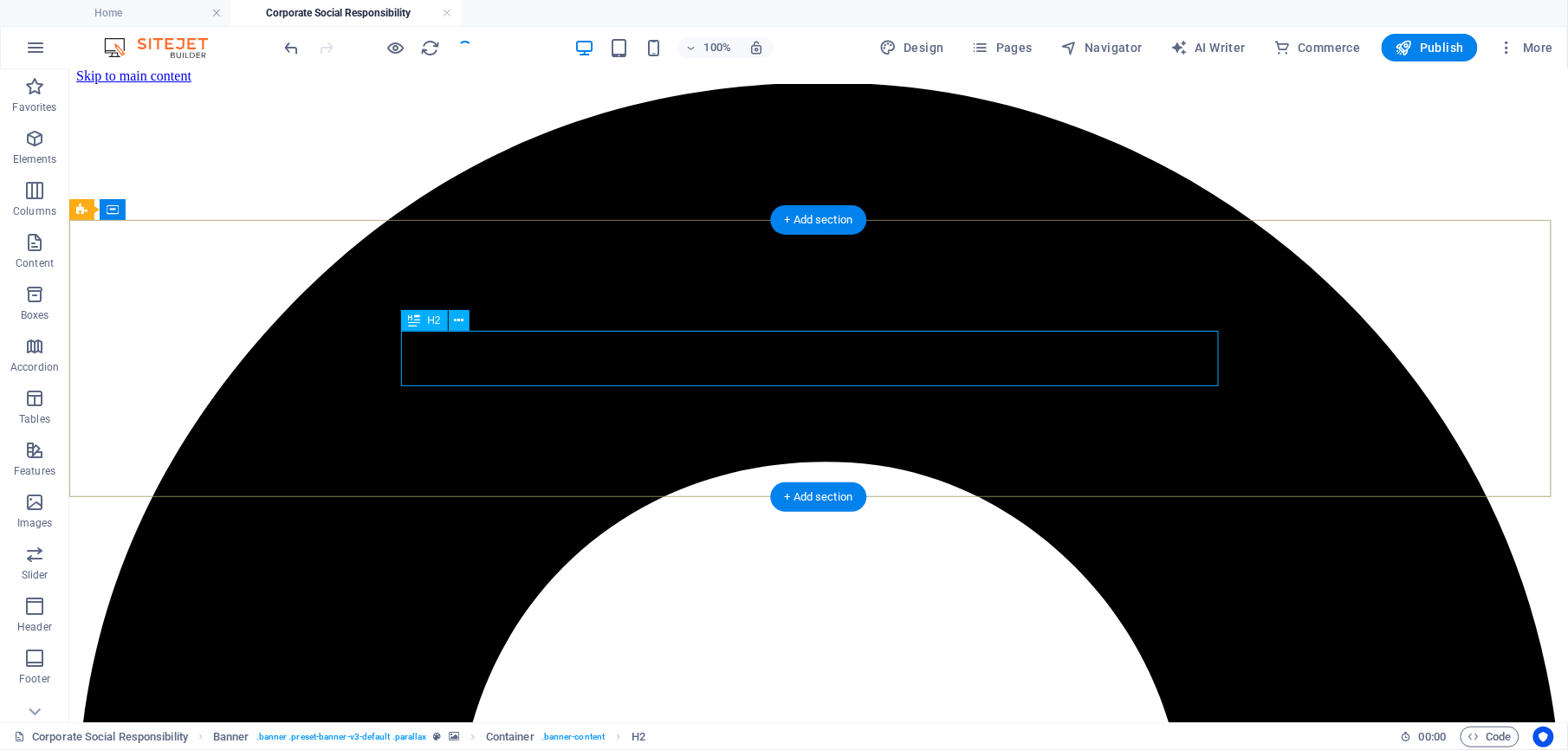 click on "Corporate Social Responsibility (CSR)" at bounding box center [818, 6170] 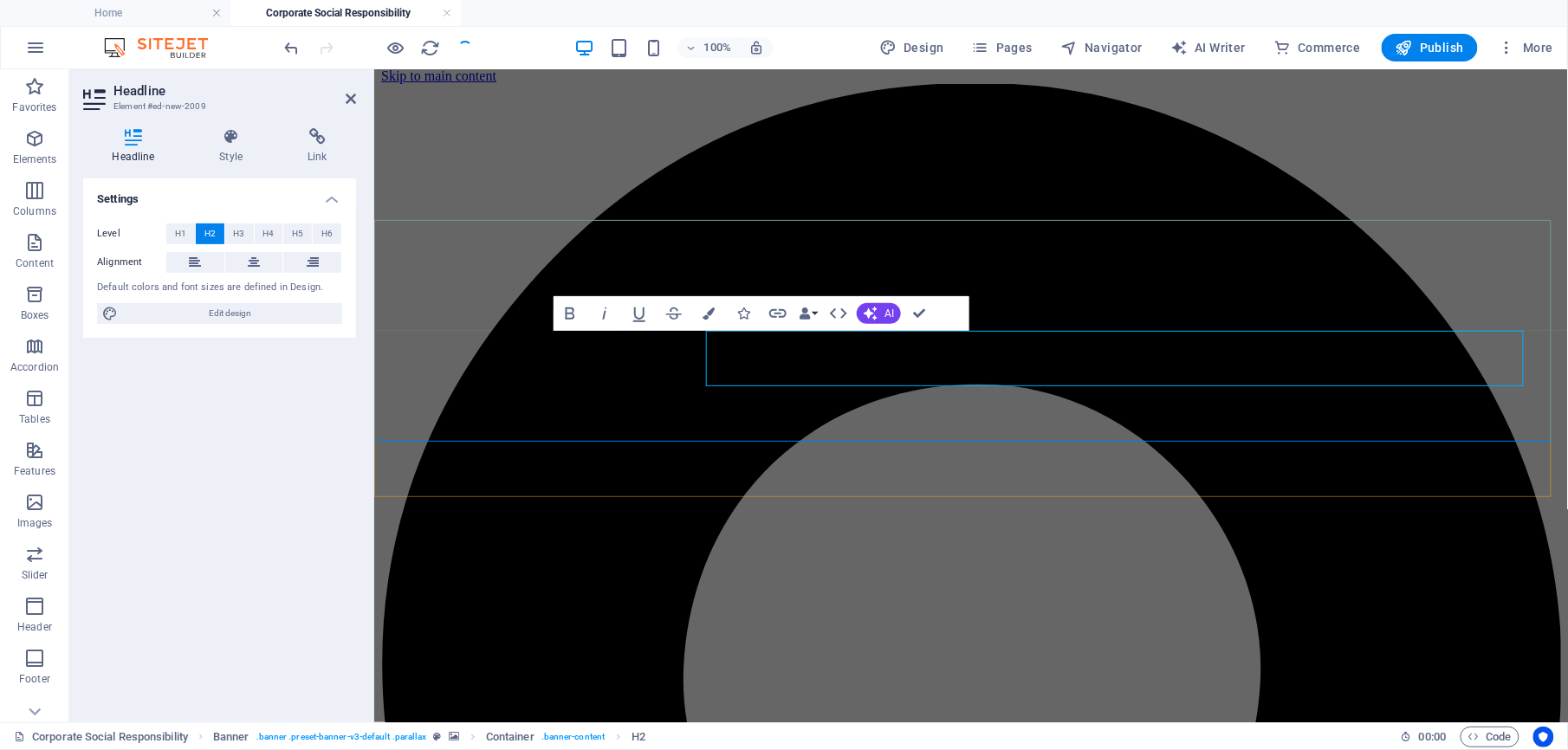 click on "Corporate Social Responsibility (CSR)" at bounding box center (970, 5113) 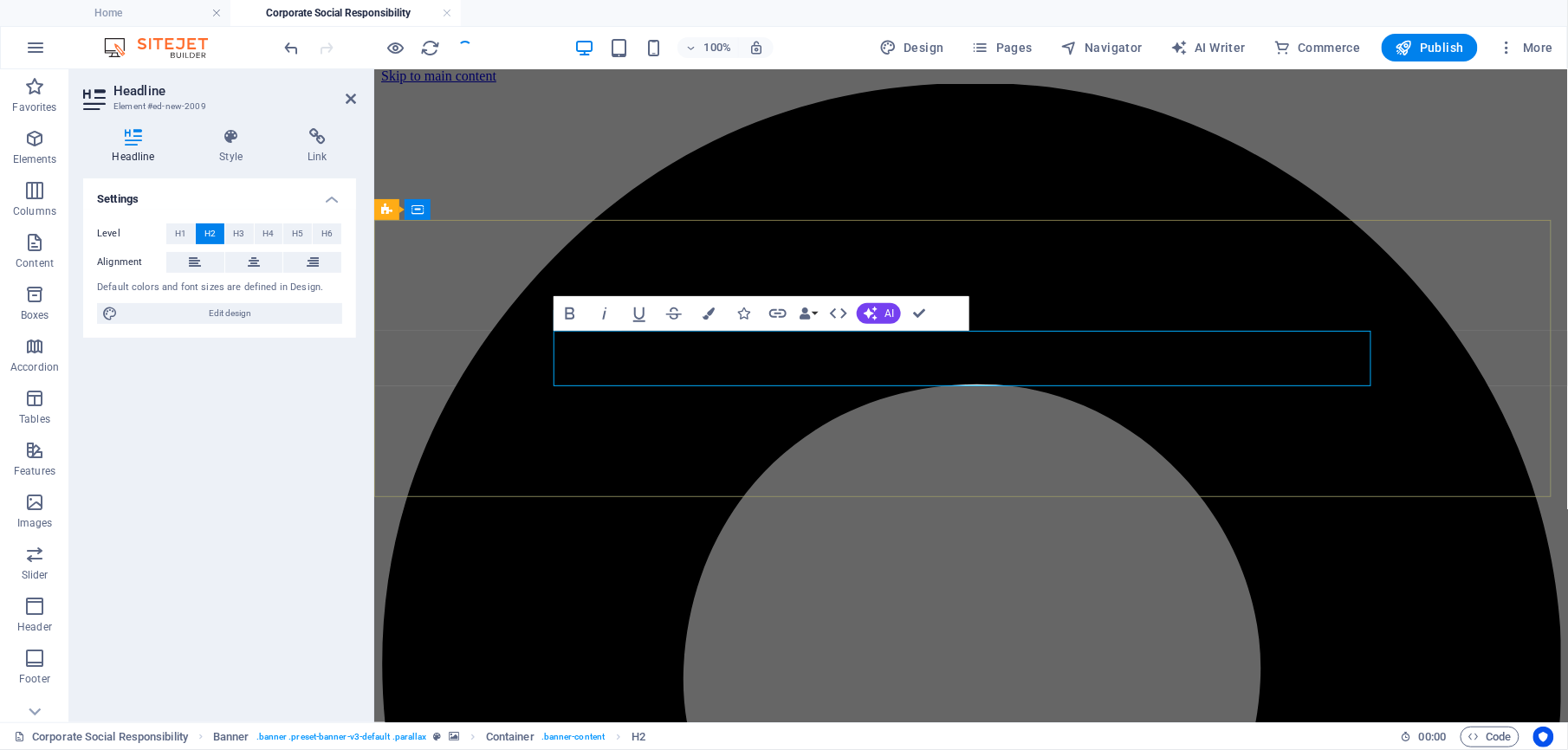 click on "Corporate Social Responsibility (CSR)" at bounding box center [970, 5113] 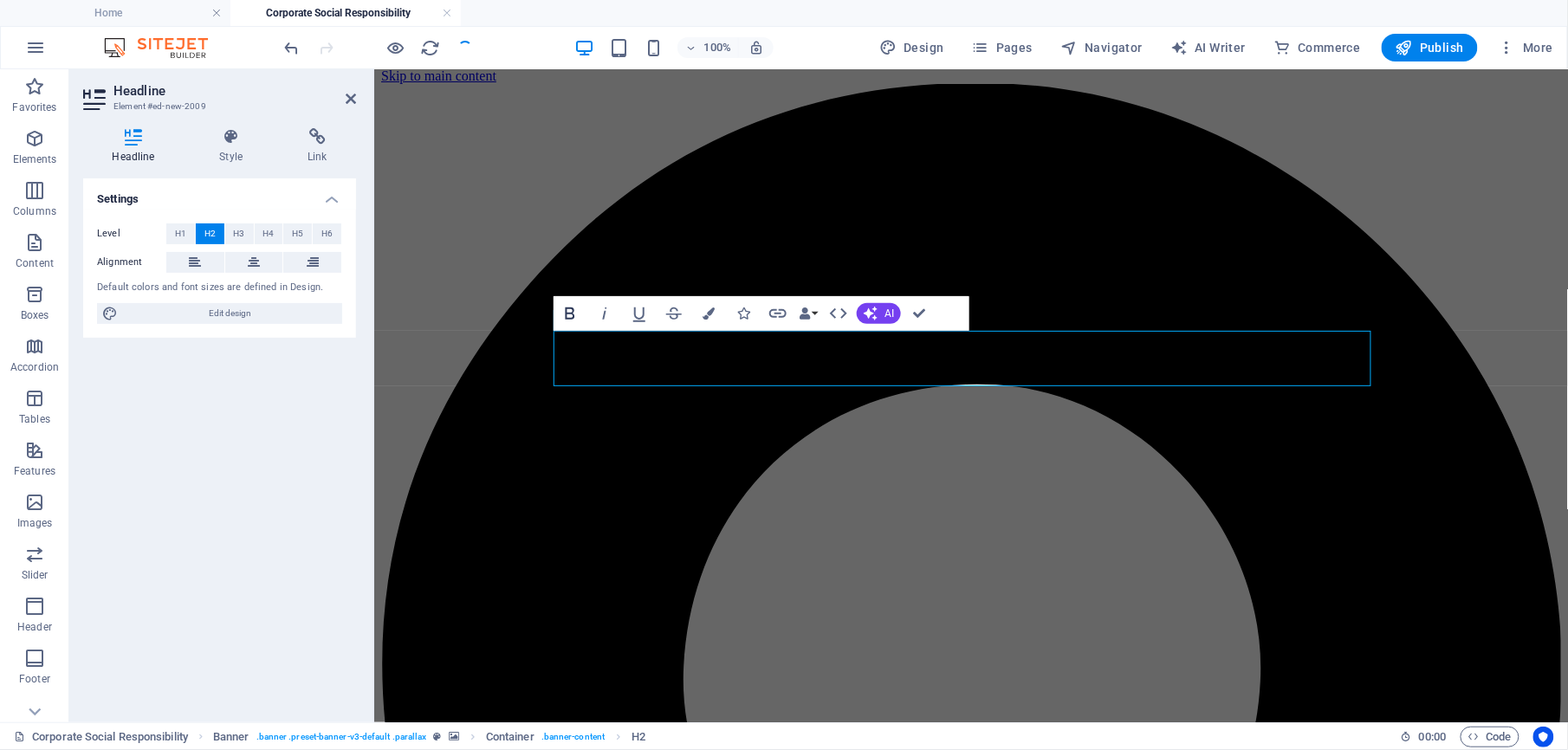 click 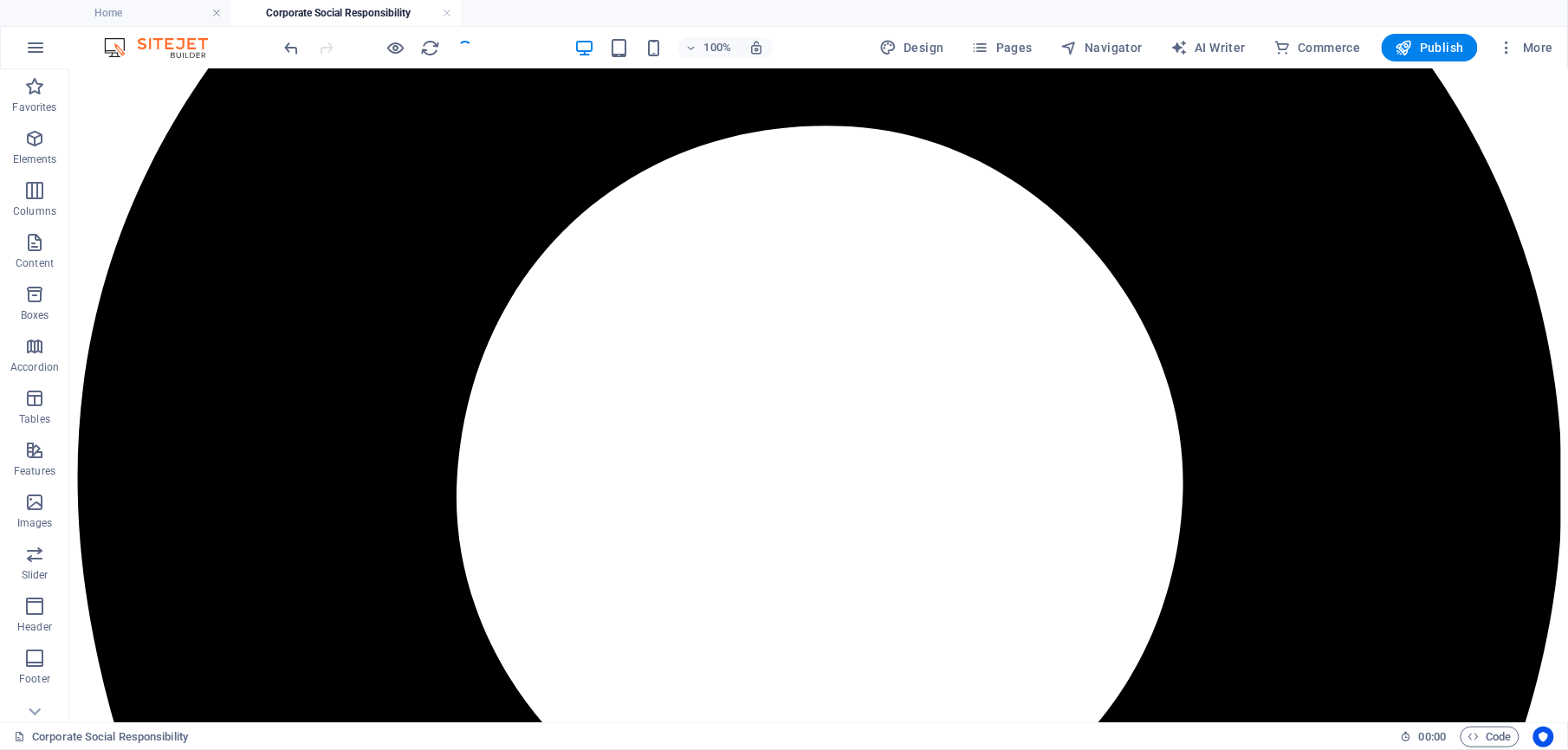 scroll, scrollTop: 302, scrollLeft: 0, axis: vertical 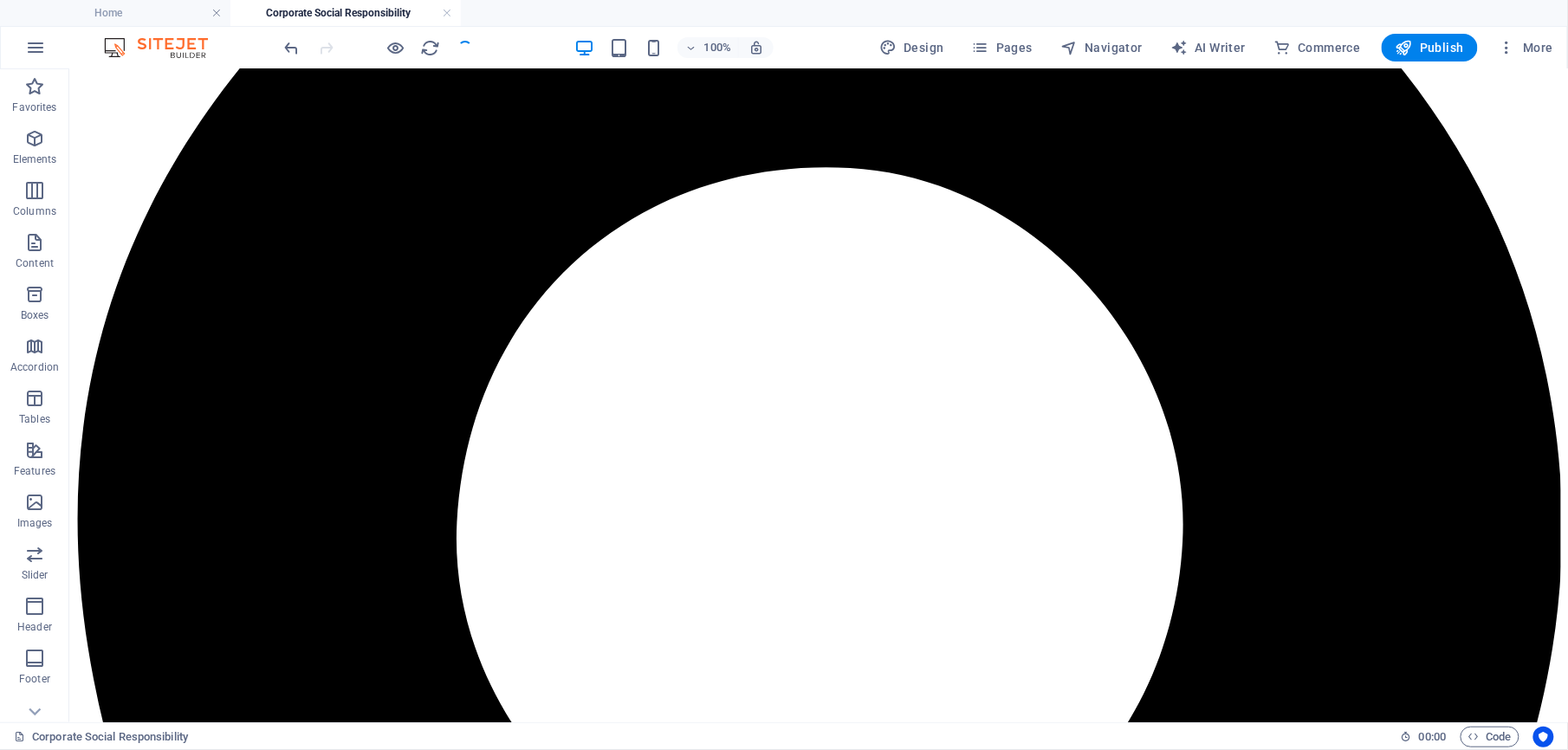 click at bounding box center [379, 48] 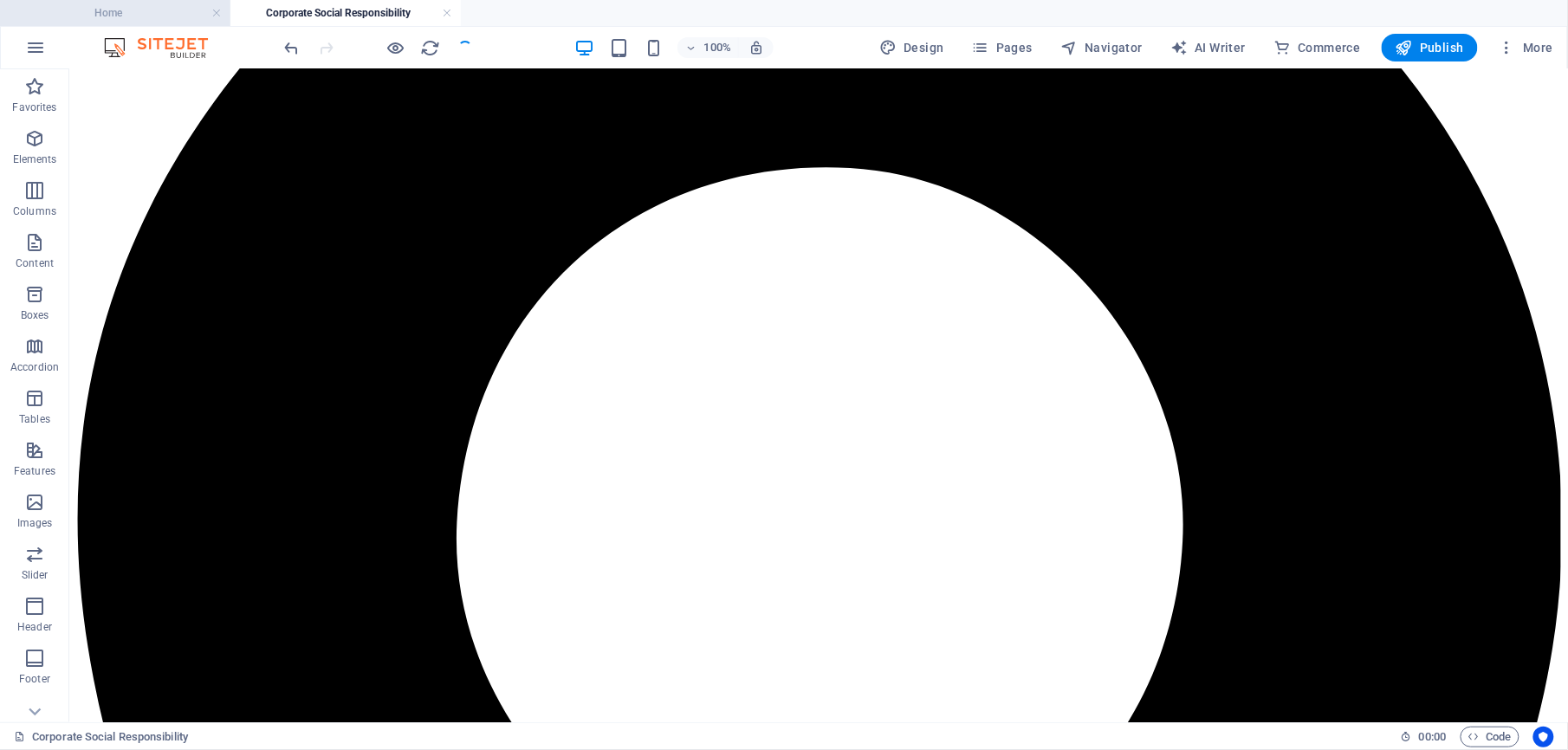 click on "Home" at bounding box center [115, 13] 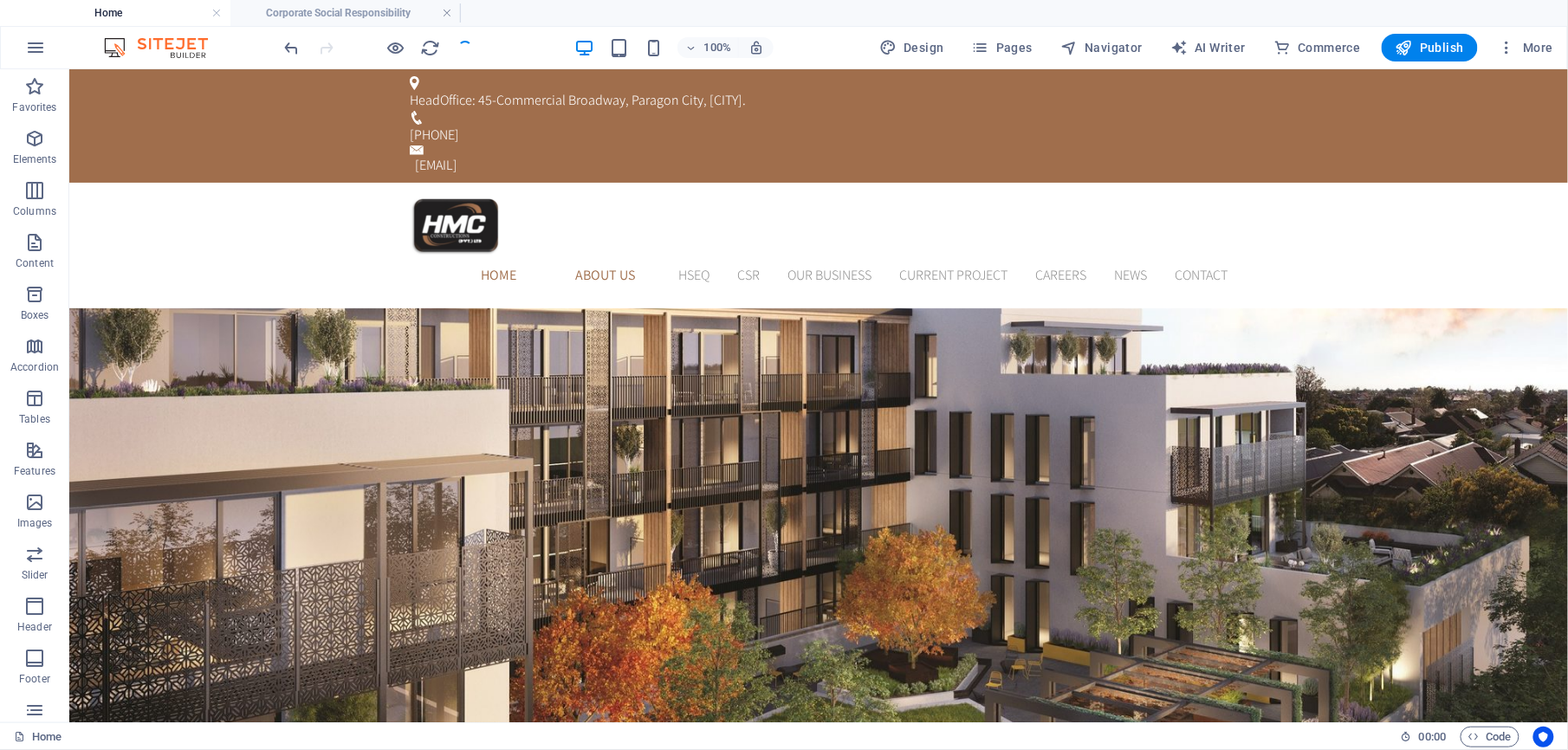 scroll, scrollTop: 0, scrollLeft: 0, axis: both 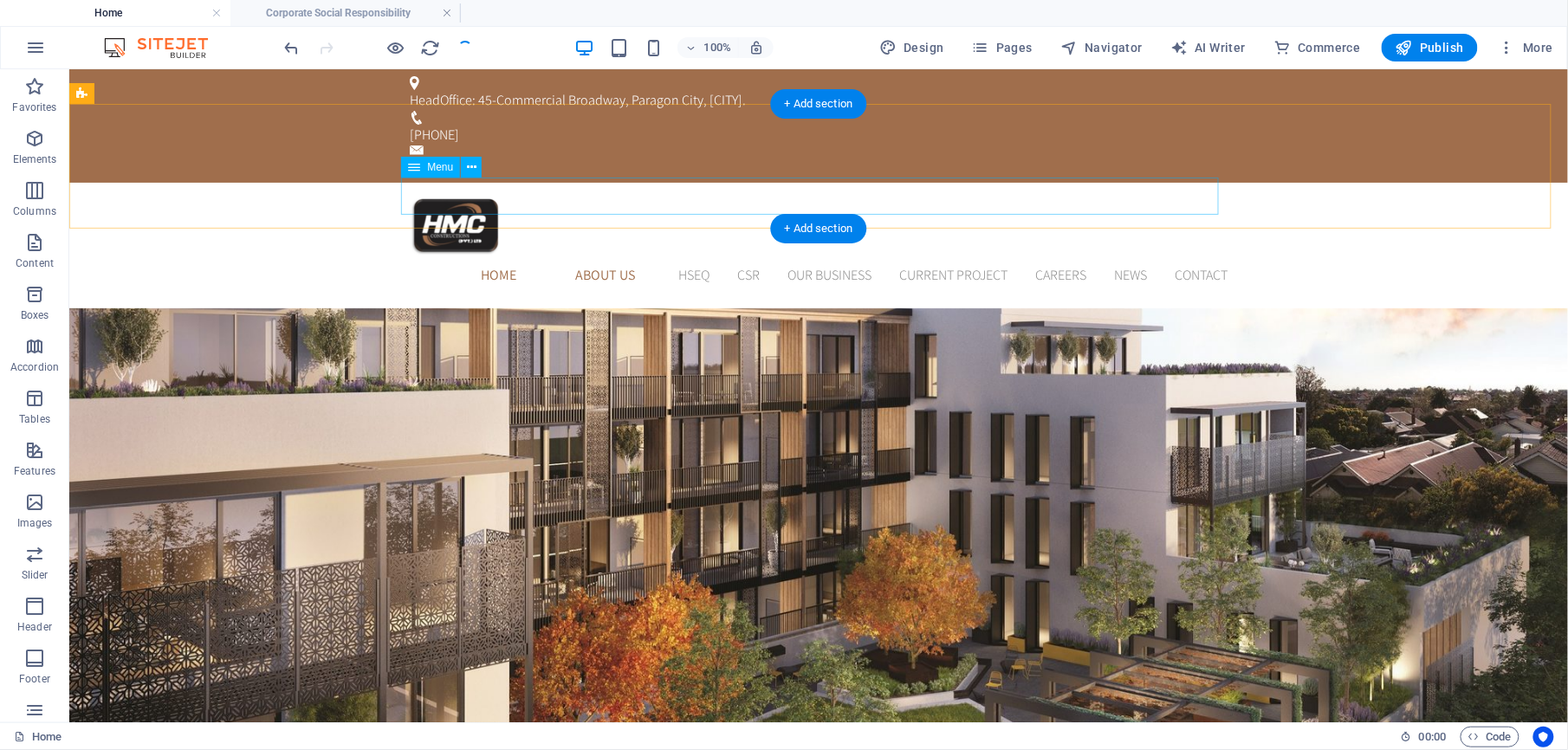 click on "Home About Us Our Management Message from CEO History of HMC HSEQ Sustainability CSR Our Business Current Project Careers News Contact" at bounding box center [818, 275] 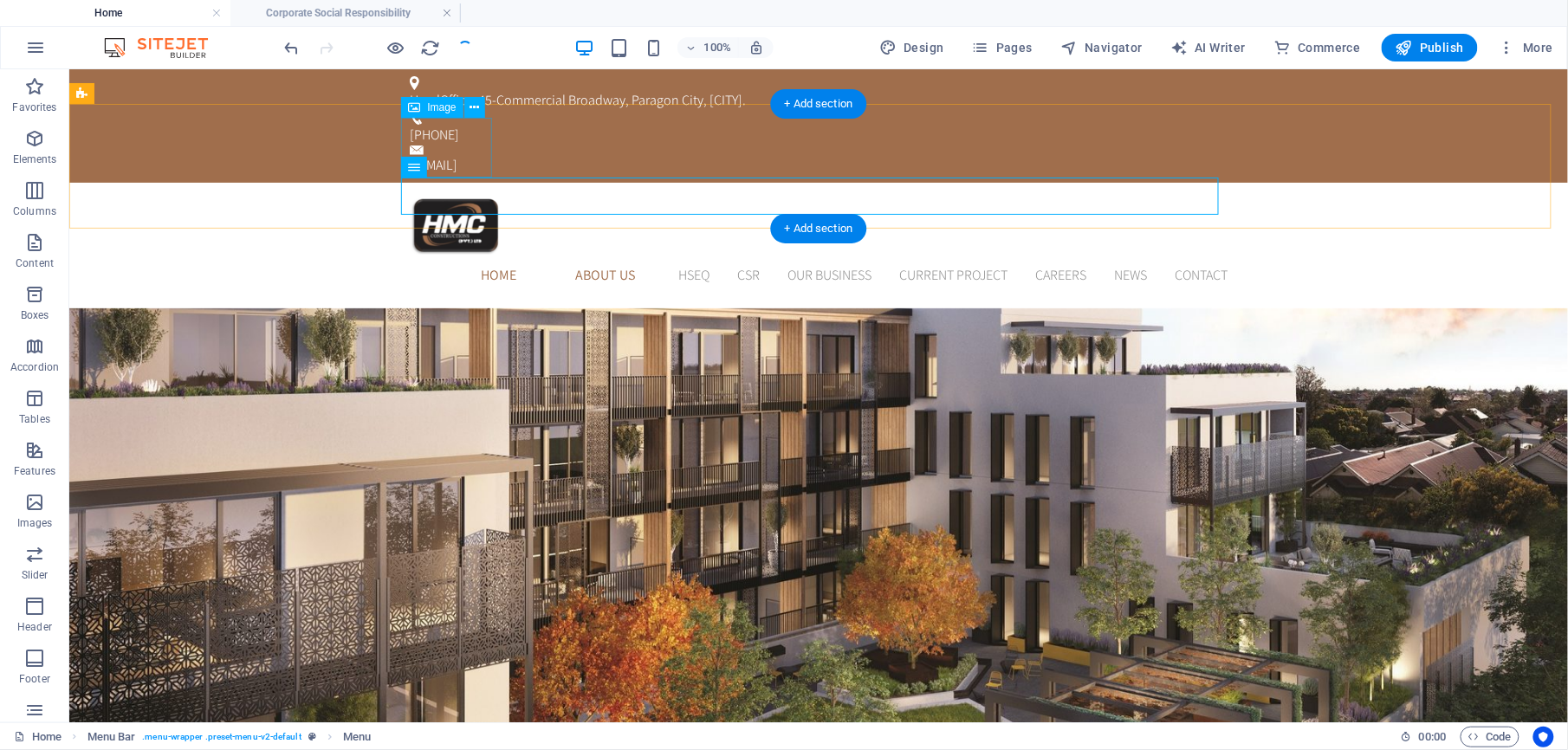 click at bounding box center [818, 225] 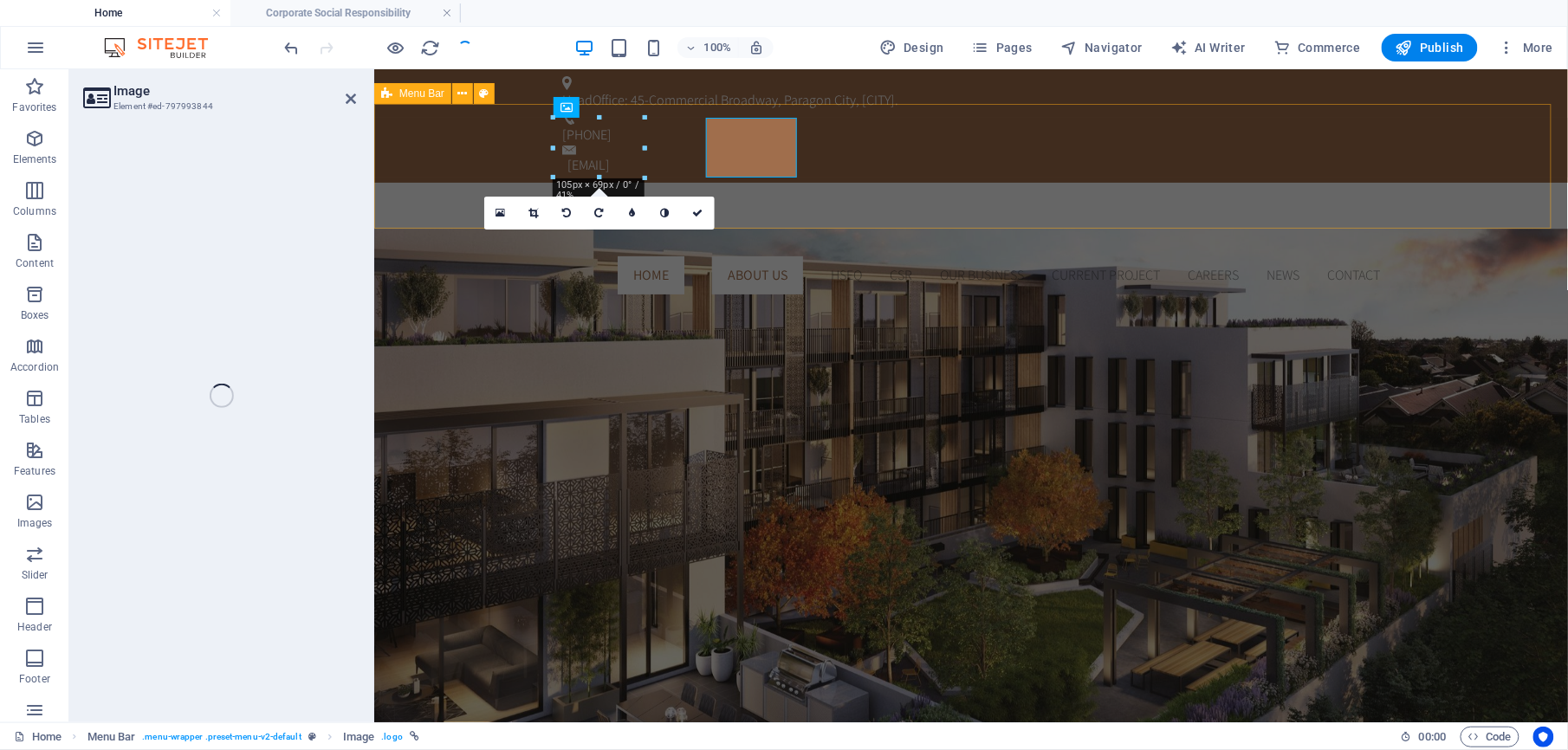 select on "px" 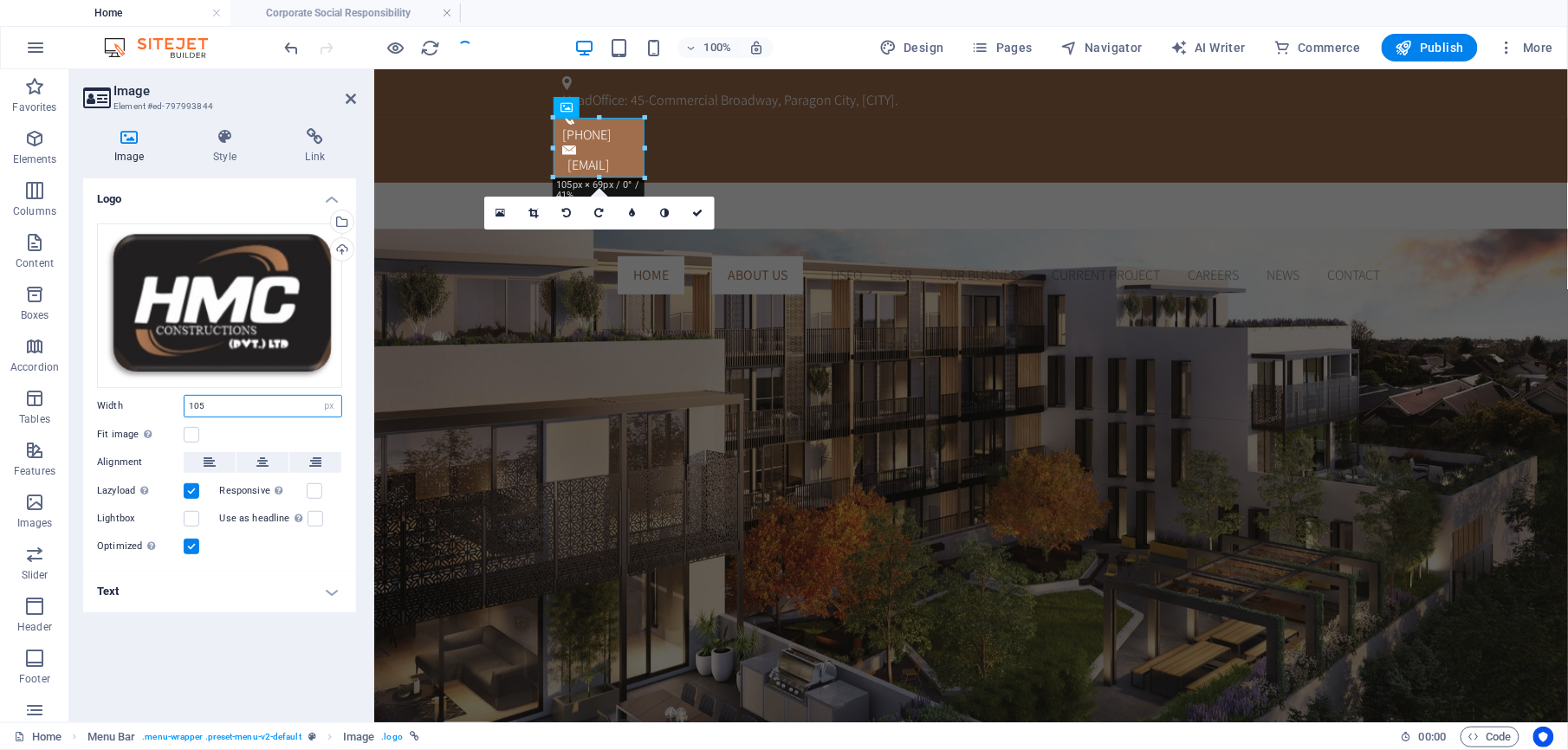 click on "105" at bounding box center [262, 406] 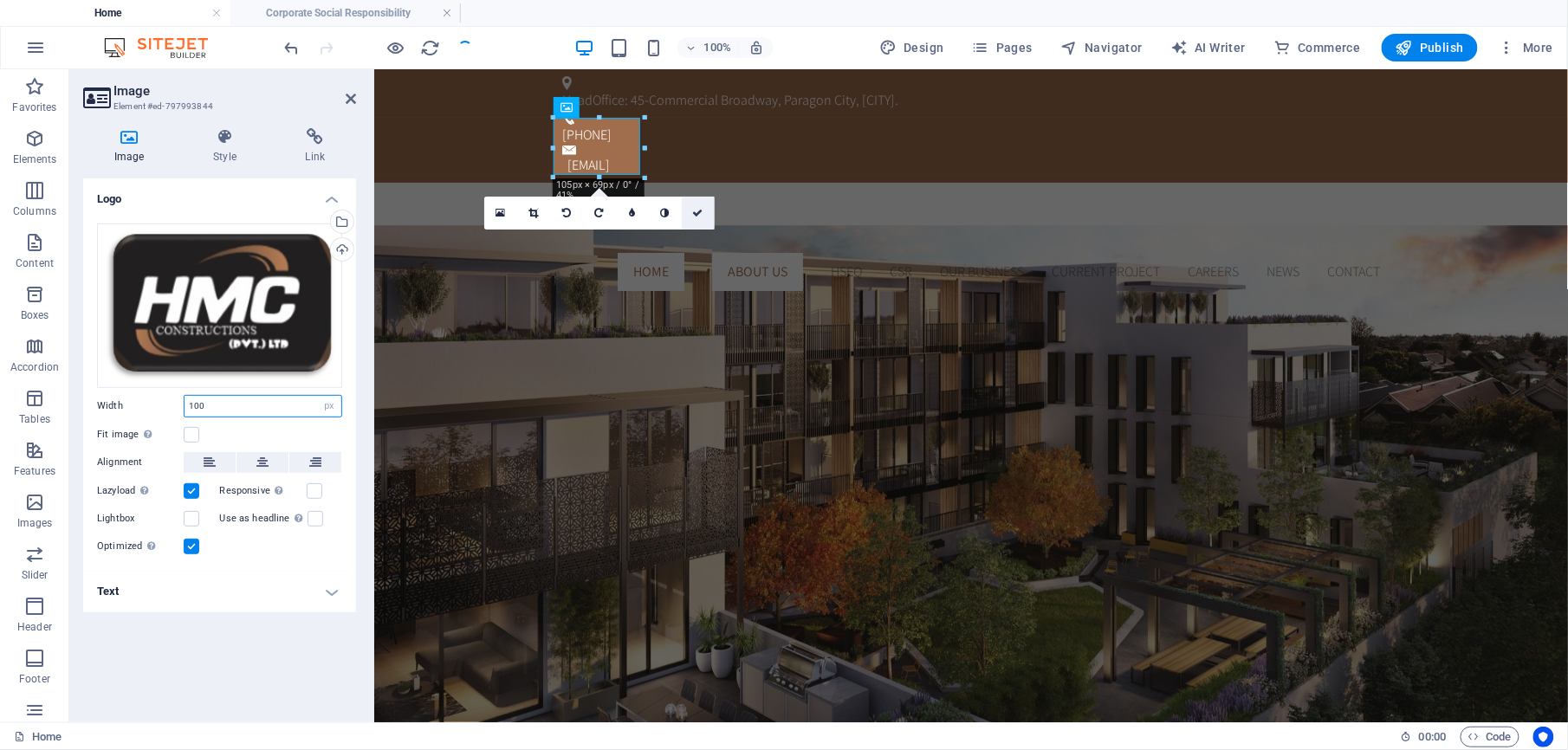 type on "100" 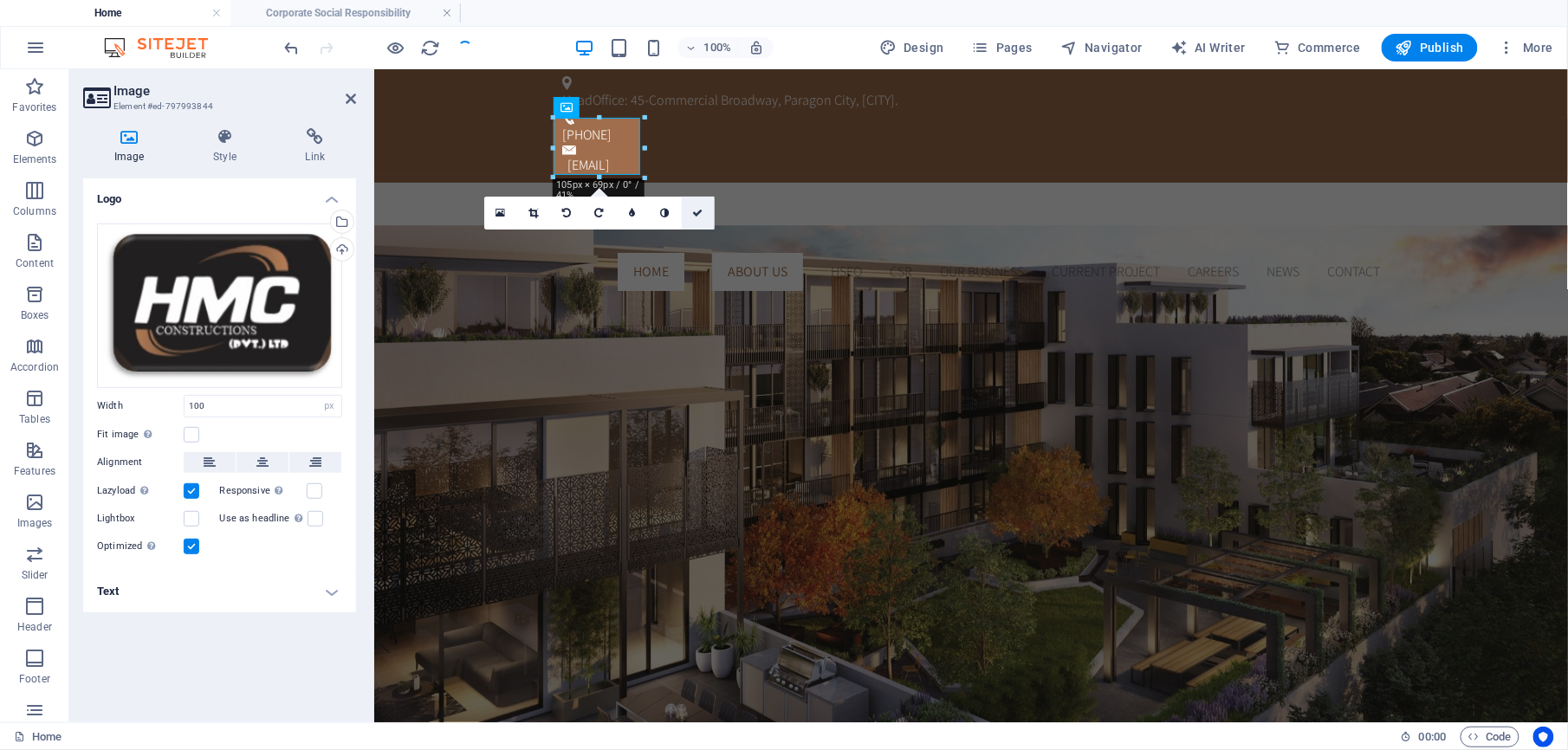 click at bounding box center [698, 213] 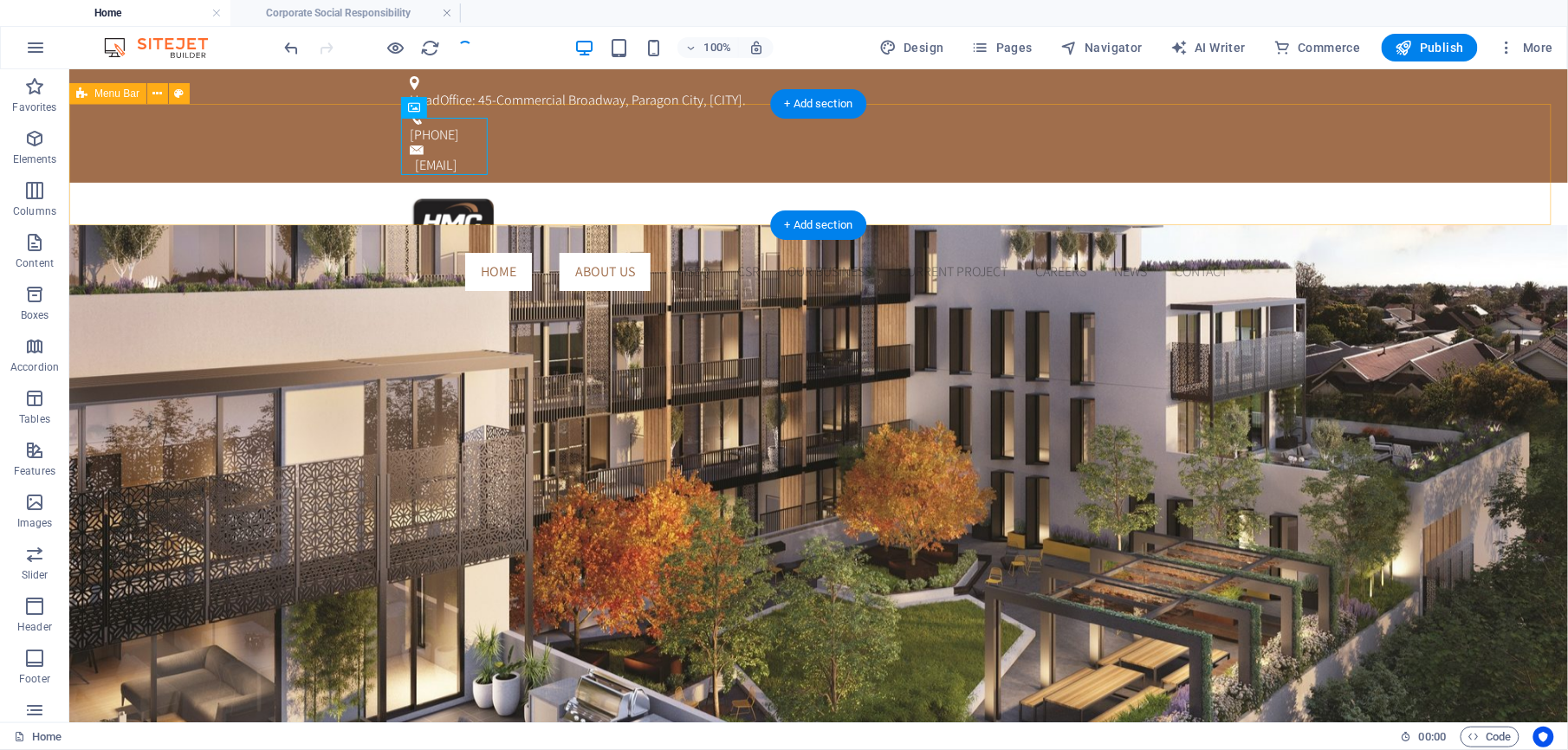 click on "Home About Us Our Management Message from CEO History of HMC HSEQ Sustainability CSR Our Business Current Project Careers News Contact" at bounding box center [818, 243] 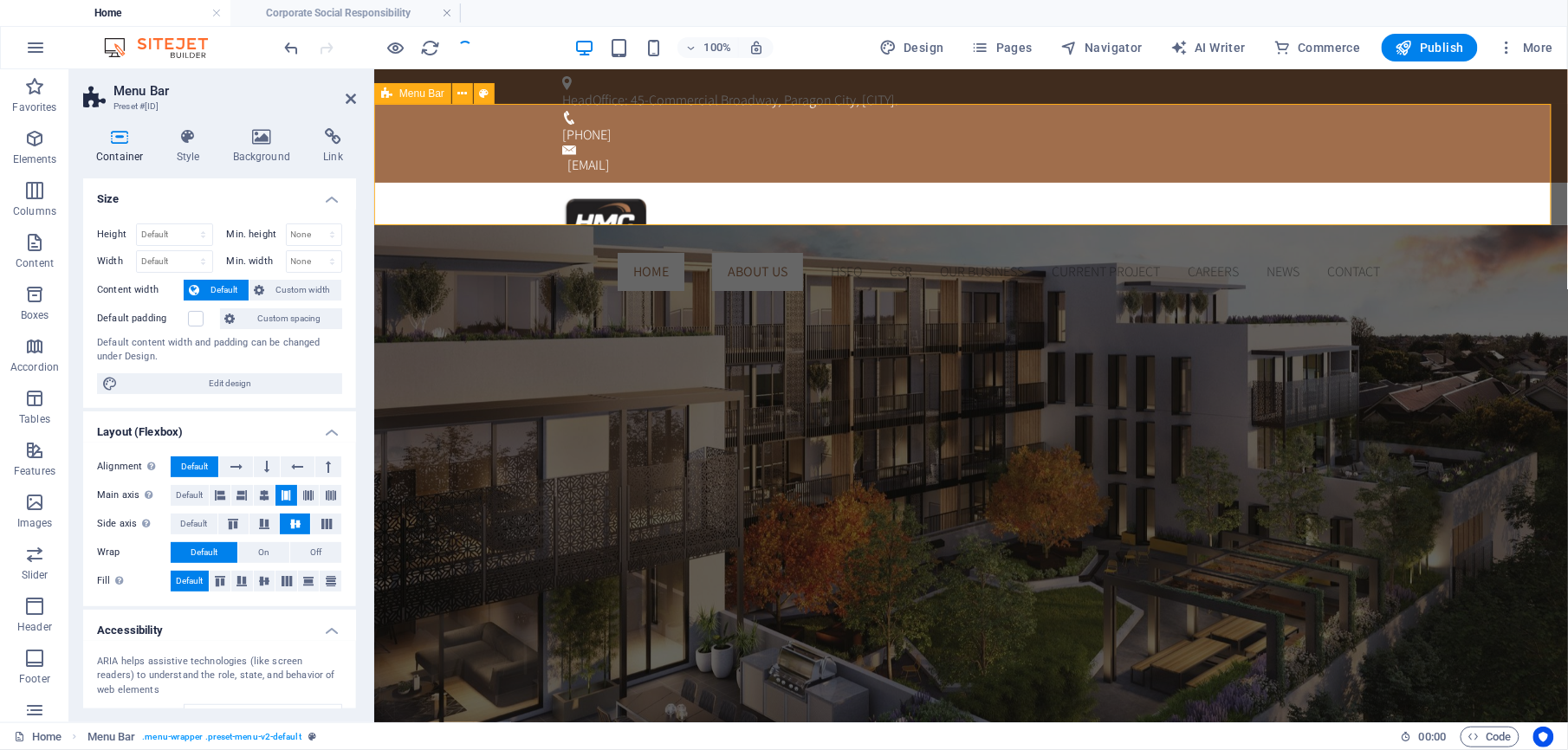 drag, startPoint x: 648, startPoint y: 190, endPoint x: 642, endPoint y: 169, distance: 22 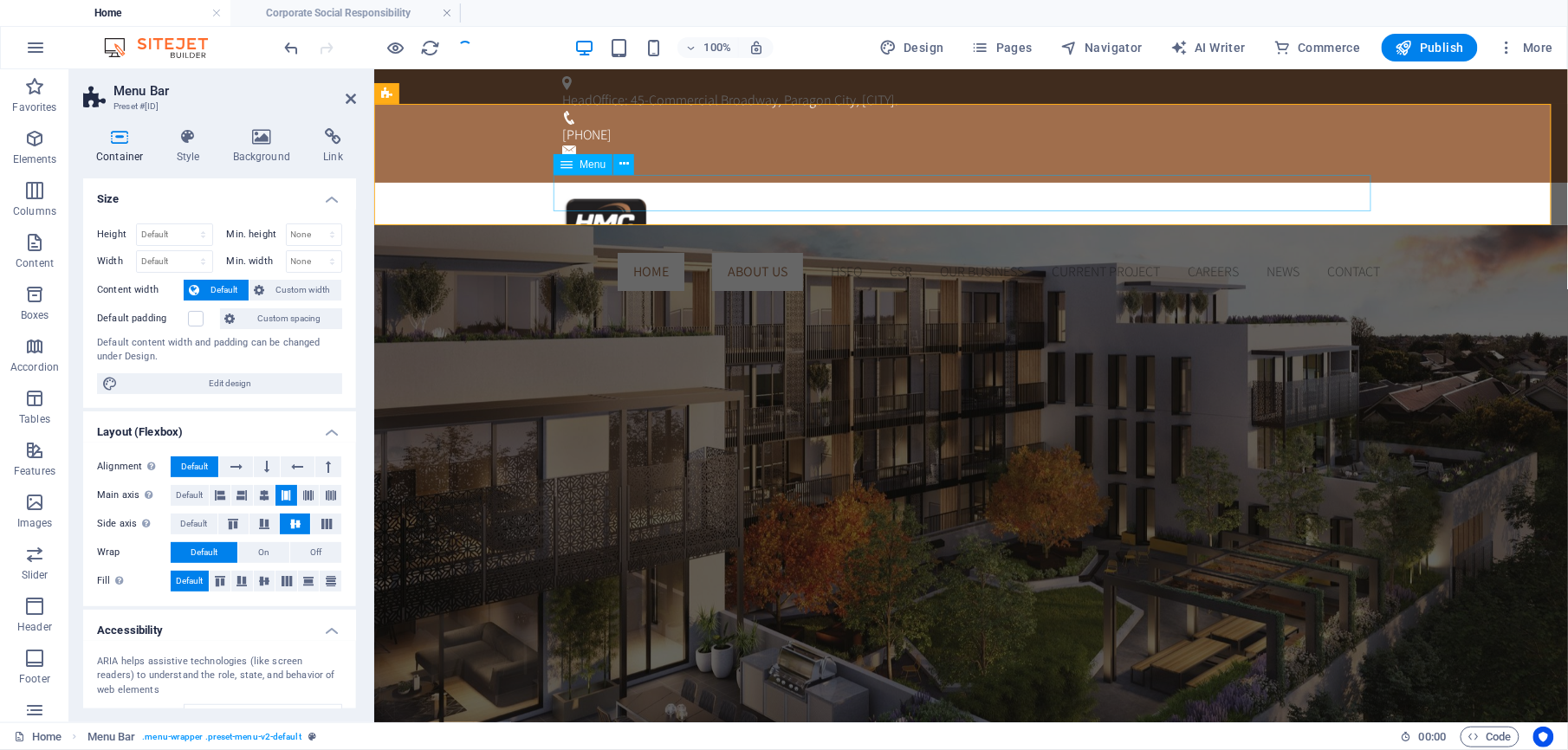 click on "Home About Us Our Management Message from CEO History of HMC HSEQ Sustainability CSR Our Business Current Project Careers News Contact" at bounding box center [970, 271] 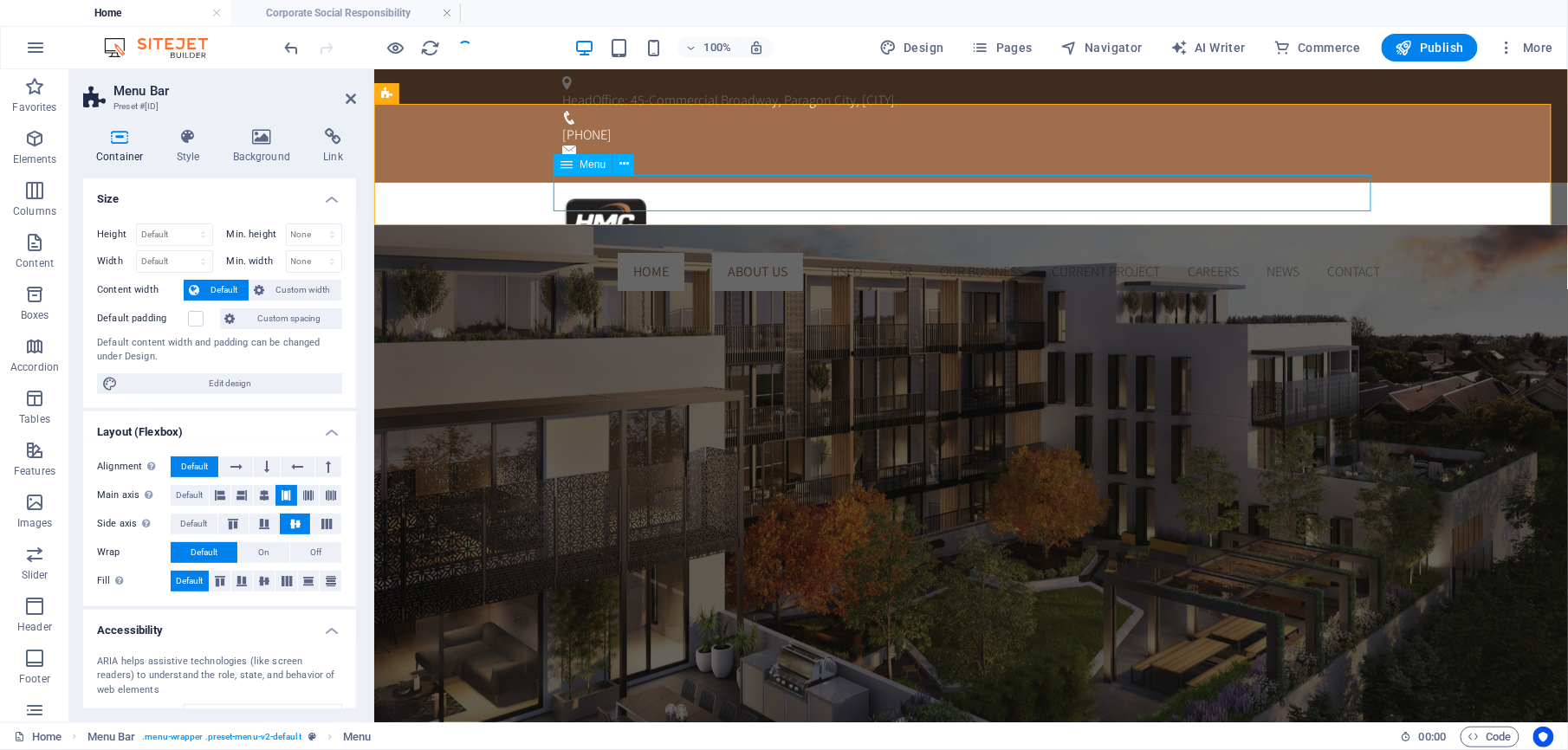 click on "Home About Us Our Management Message from CEO History of HMC HSEQ Sustainability CSR Our Business Current Project Careers News Contact" at bounding box center [970, 271] 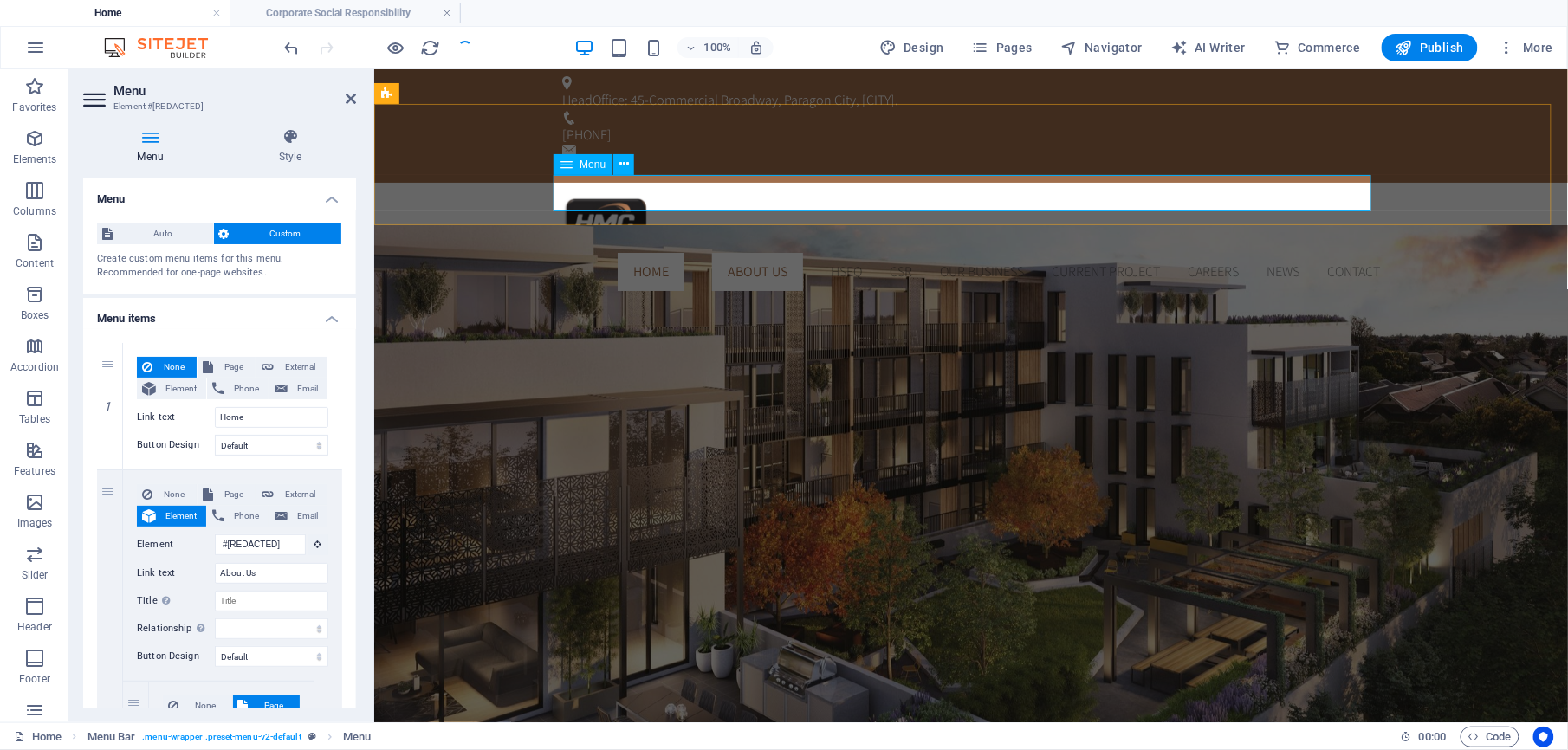 click at bounding box center [567, 165] 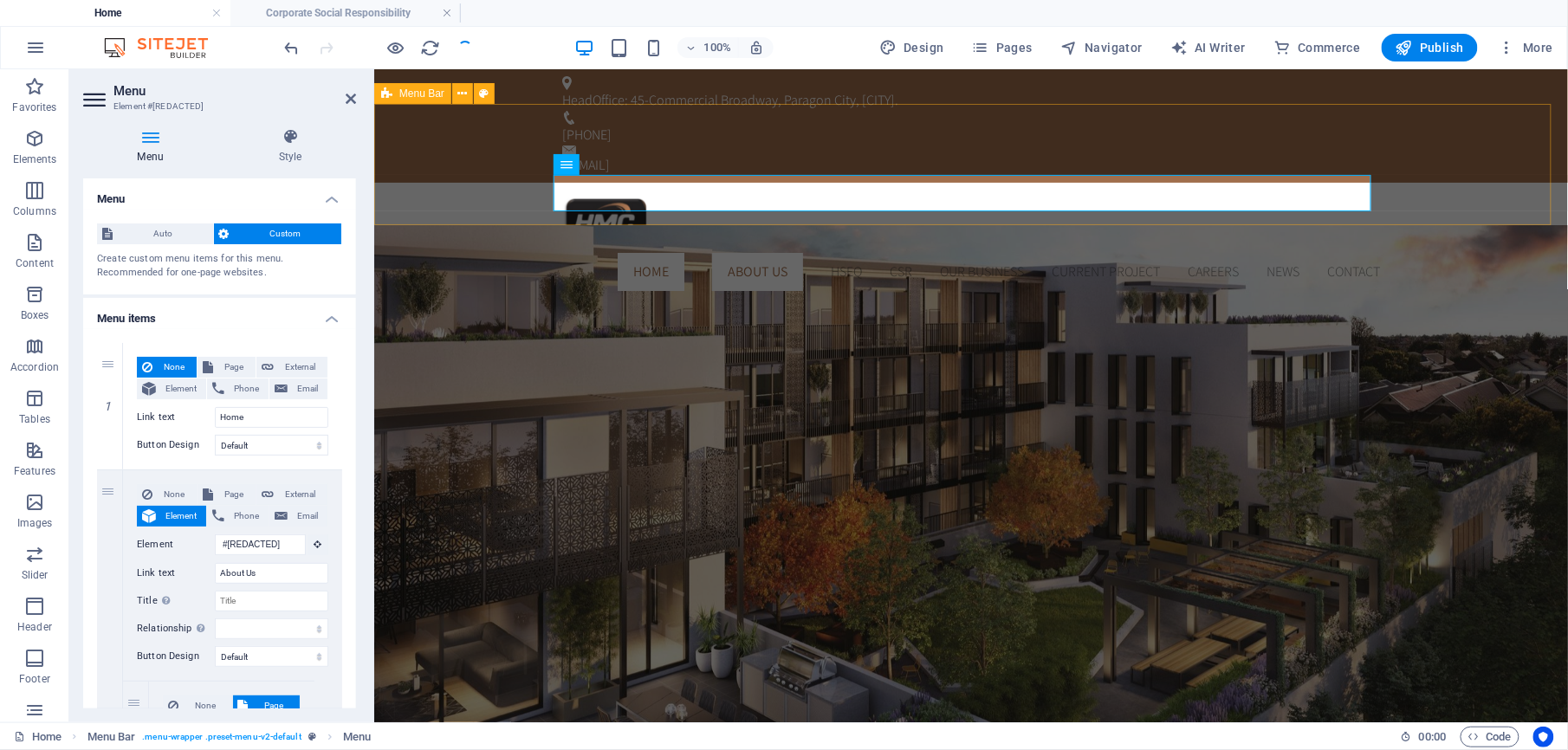 drag, startPoint x: 512, startPoint y: 186, endPoint x: 817, endPoint y: 184, distance: 305.0066 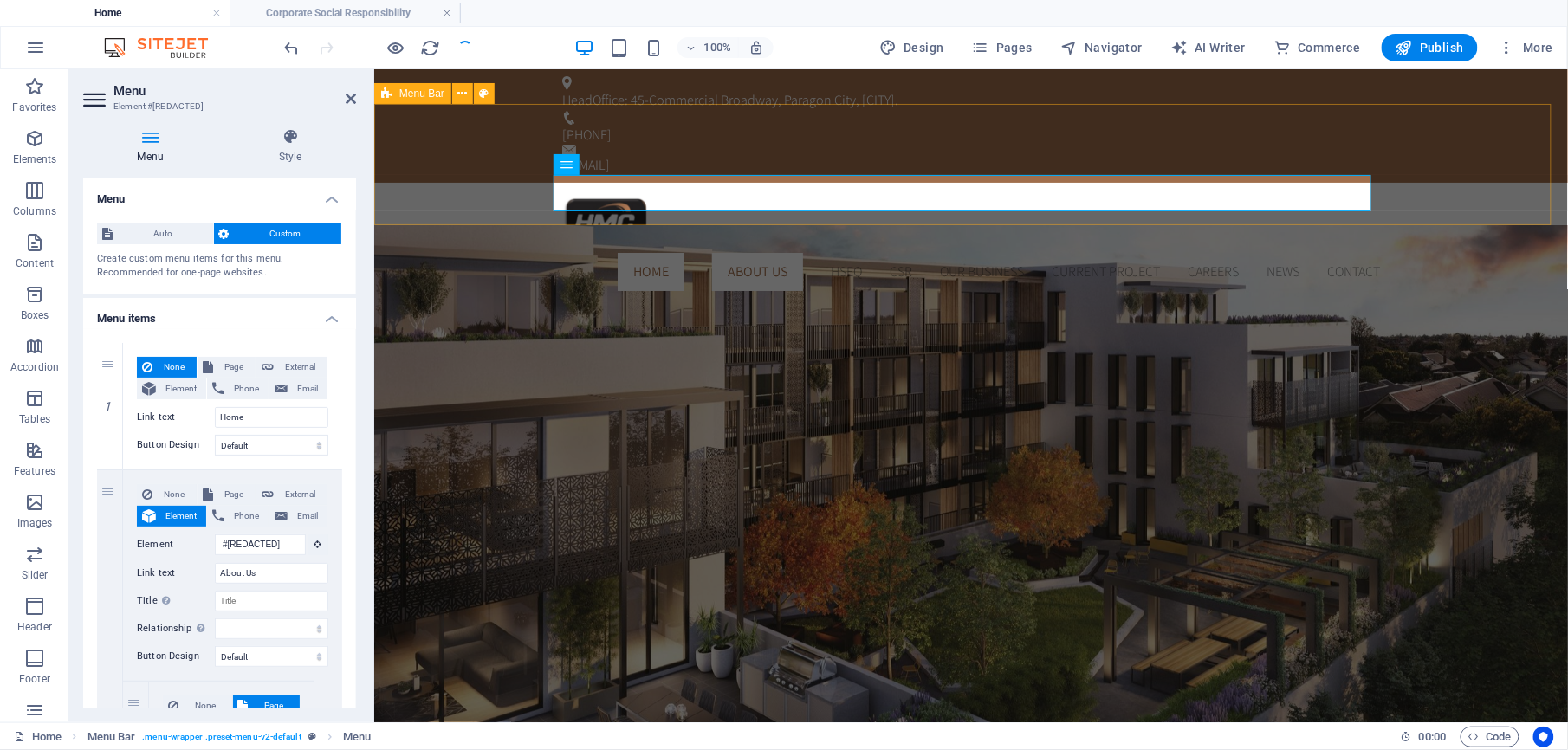 click on "Home About Us Our Management Message from CEO History of HMC HSEQ Sustainability CSR Our Business Current Project Careers News Contact" at bounding box center [970, 243] 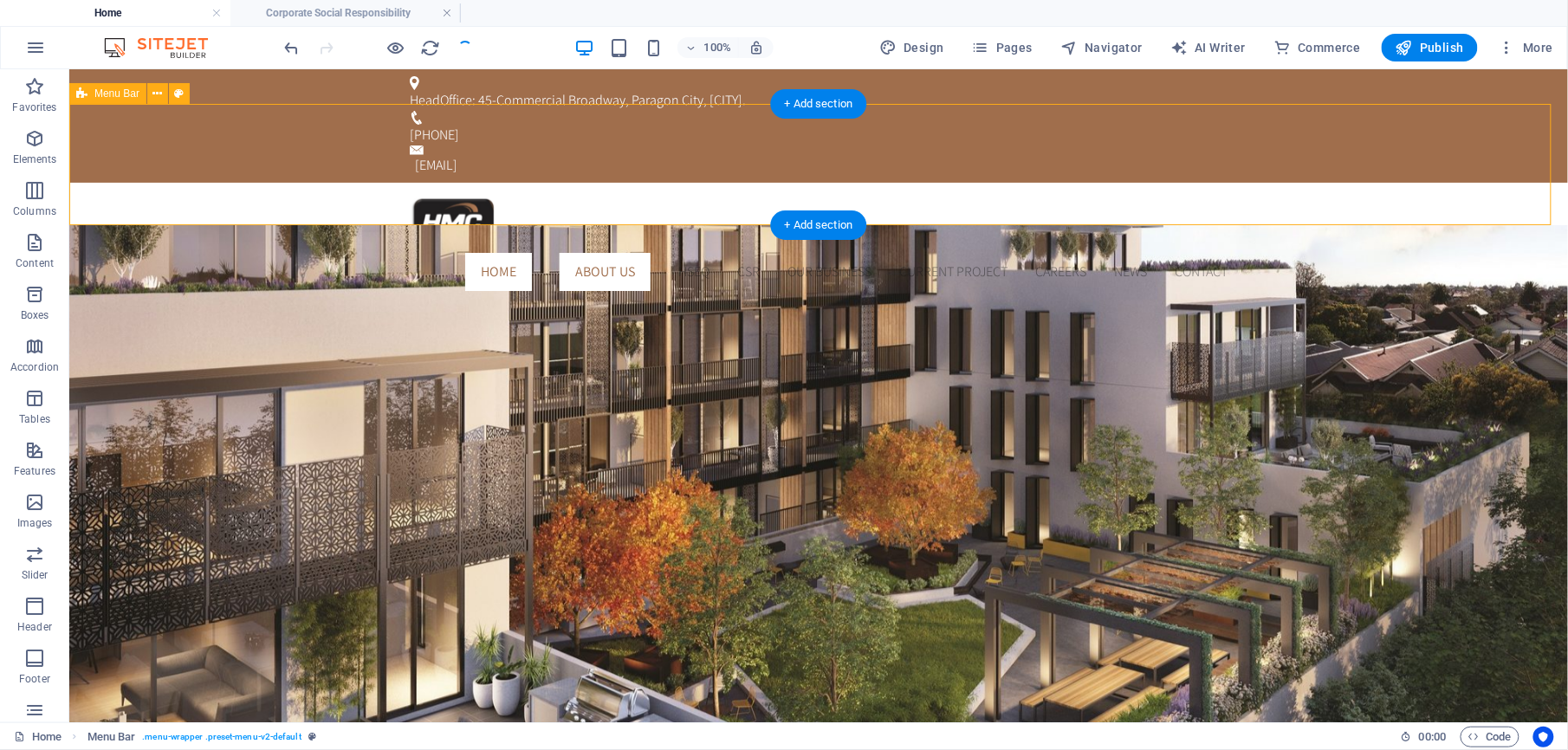drag, startPoint x: 544, startPoint y: 177, endPoint x: 368, endPoint y: 165, distance: 176.40862 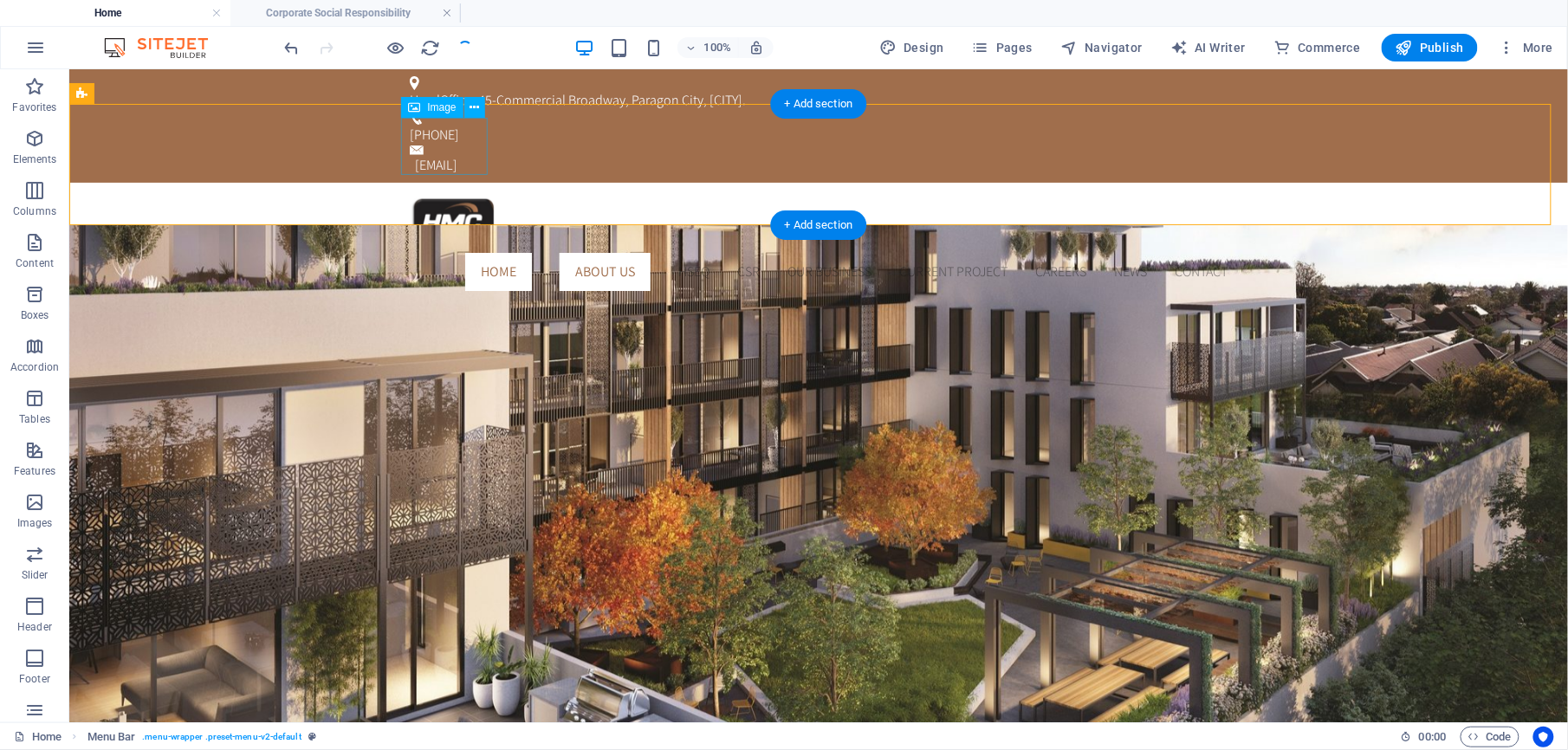 click at bounding box center [818, 224] 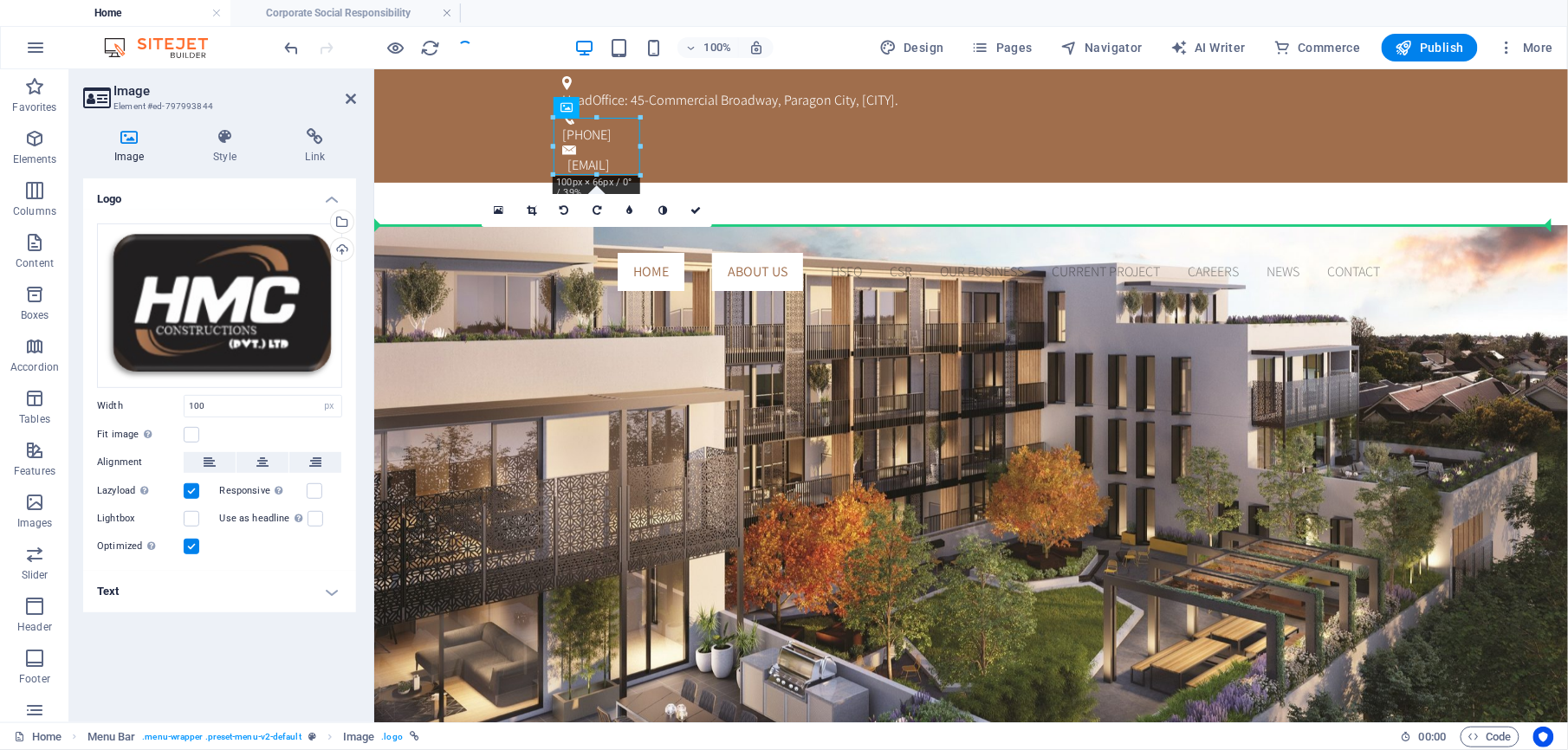 drag, startPoint x: 610, startPoint y: 145, endPoint x: 528, endPoint y: 204, distance: 101.0198 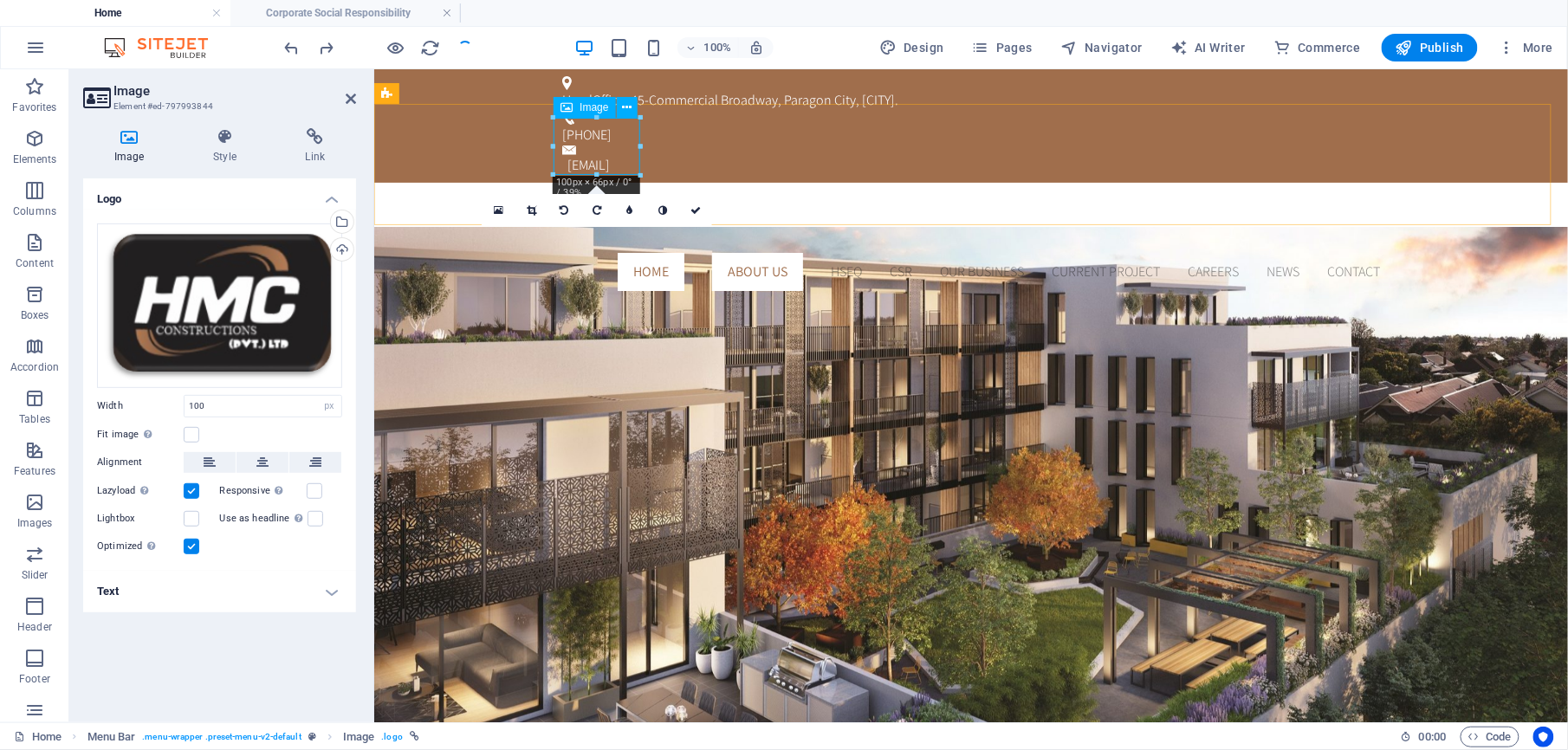 type on "105" 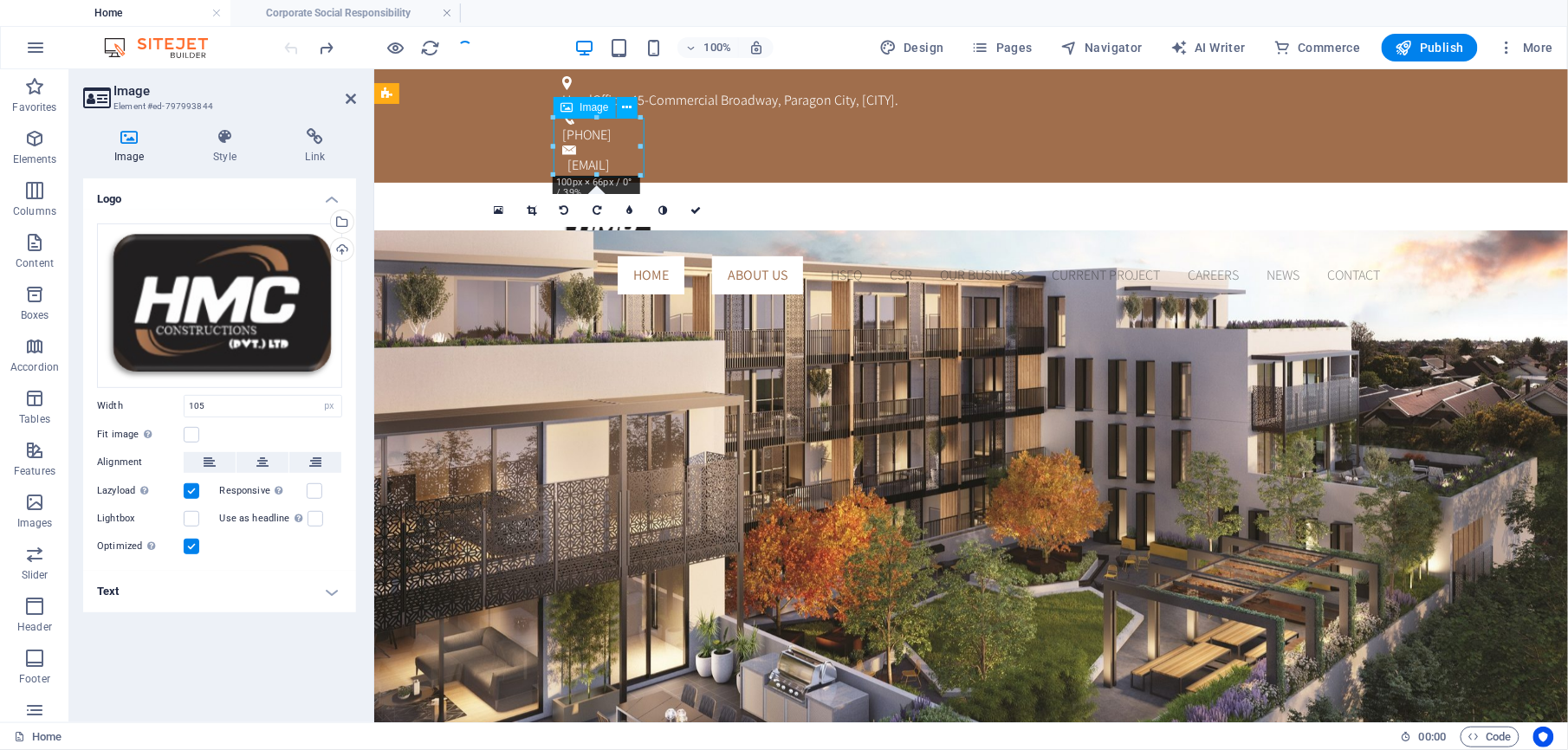 drag, startPoint x: 619, startPoint y: 148, endPoint x: 555, endPoint y: 167, distance: 66.760767 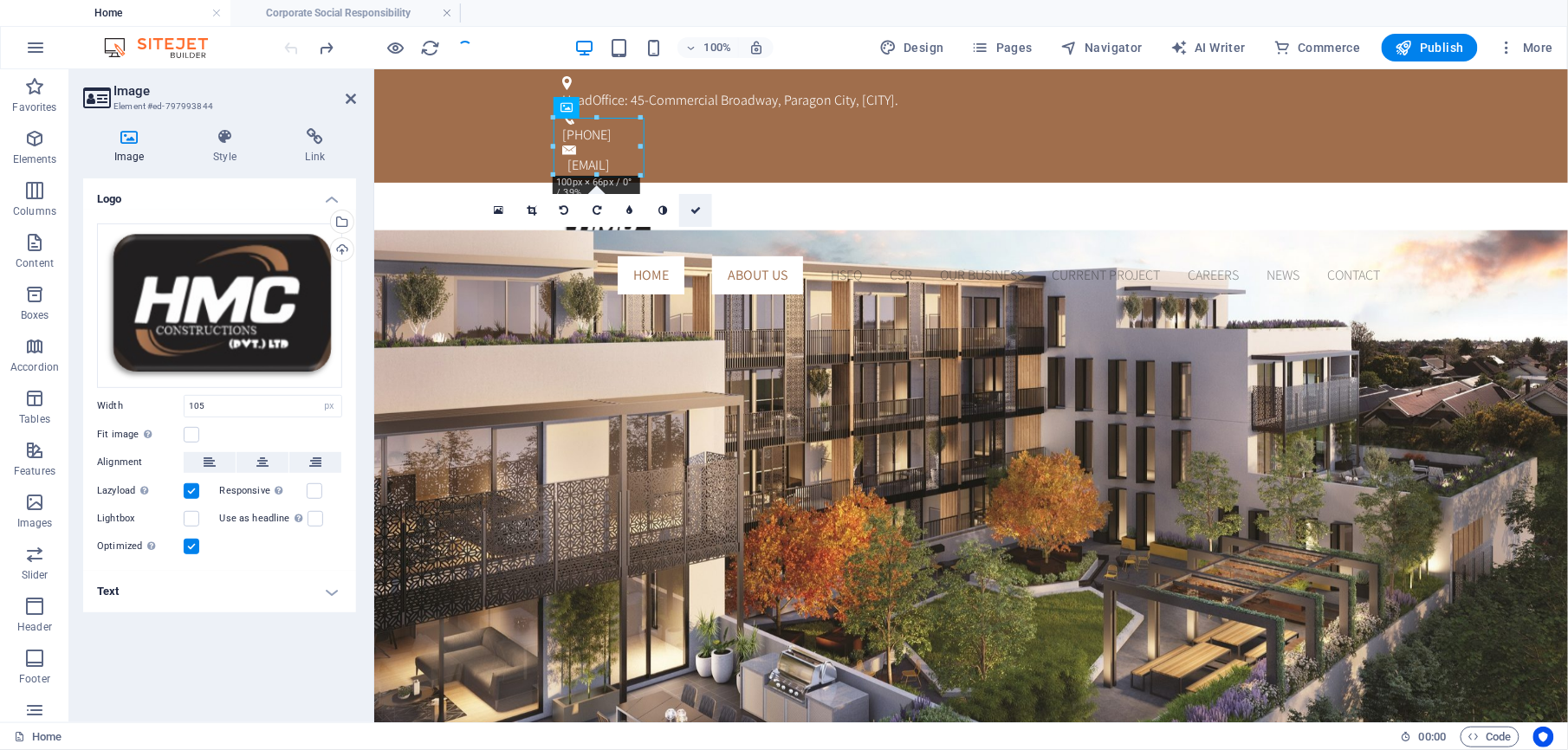 click at bounding box center (696, 210) 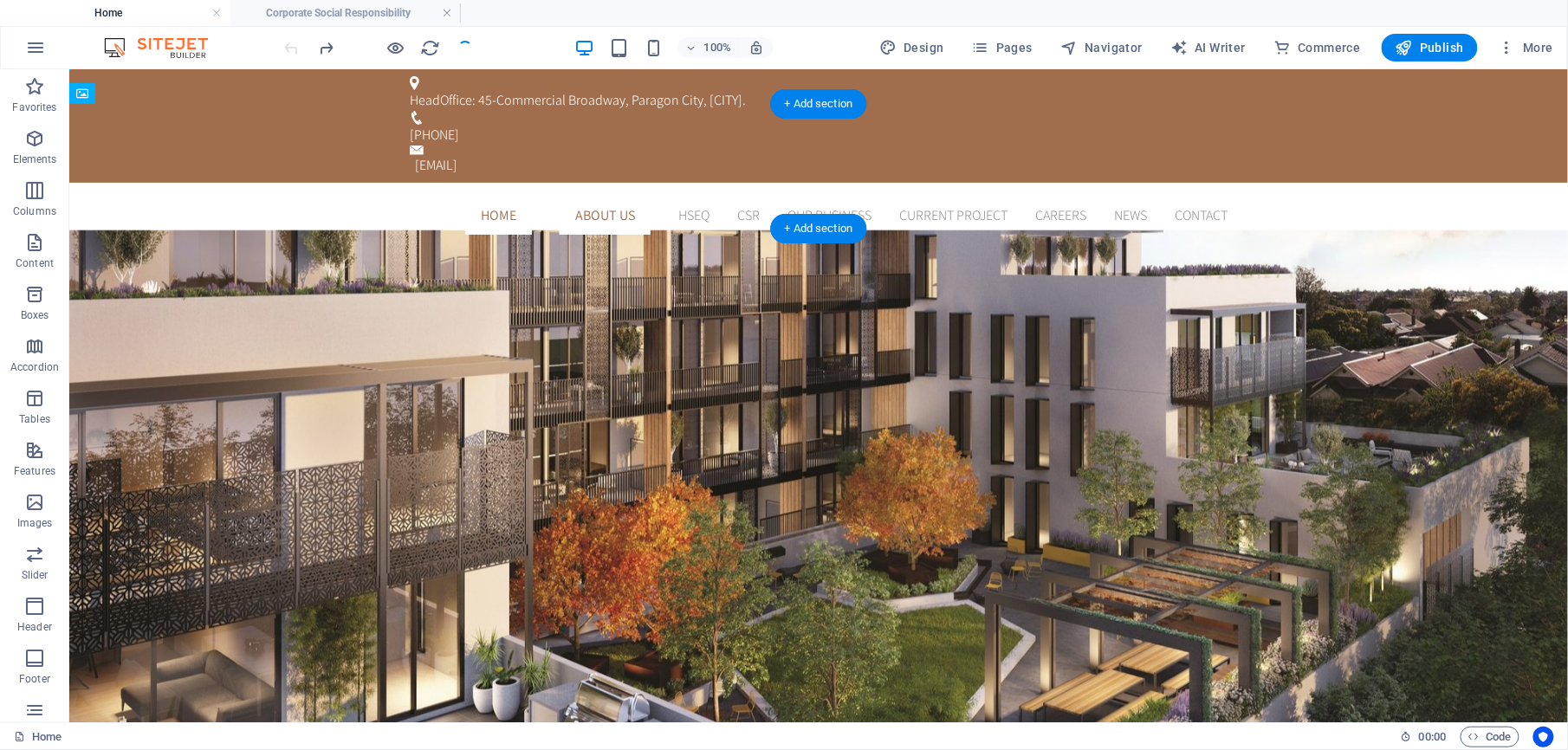 drag, startPoint x: 432, startPoint y: 167, endPoint x: 430, endPoint y: 125, distance: 42.04759 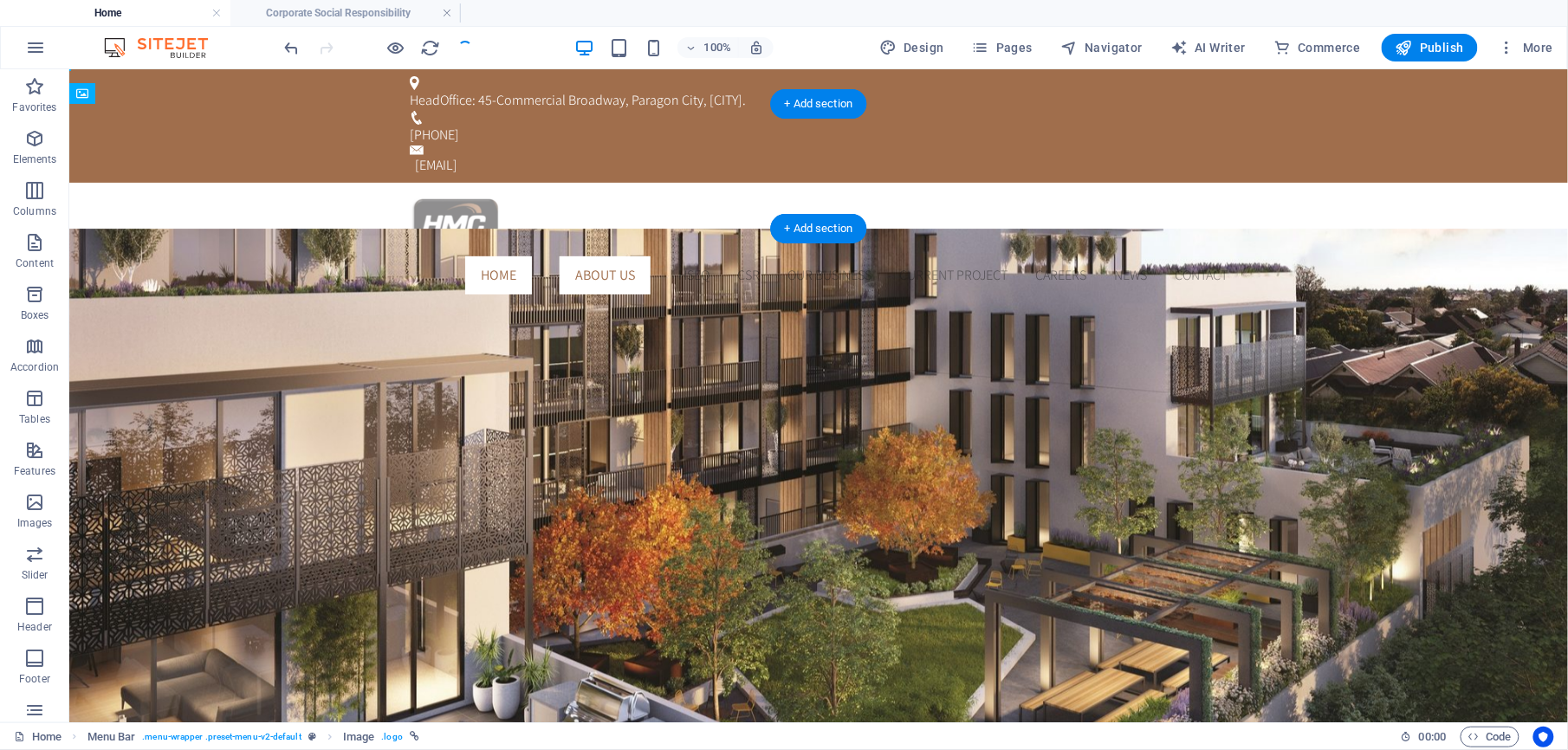 drag, startPoint x: 434, startPoint y: 186, endPoint x: 439, endPoint y: 152, distance: 34.3657 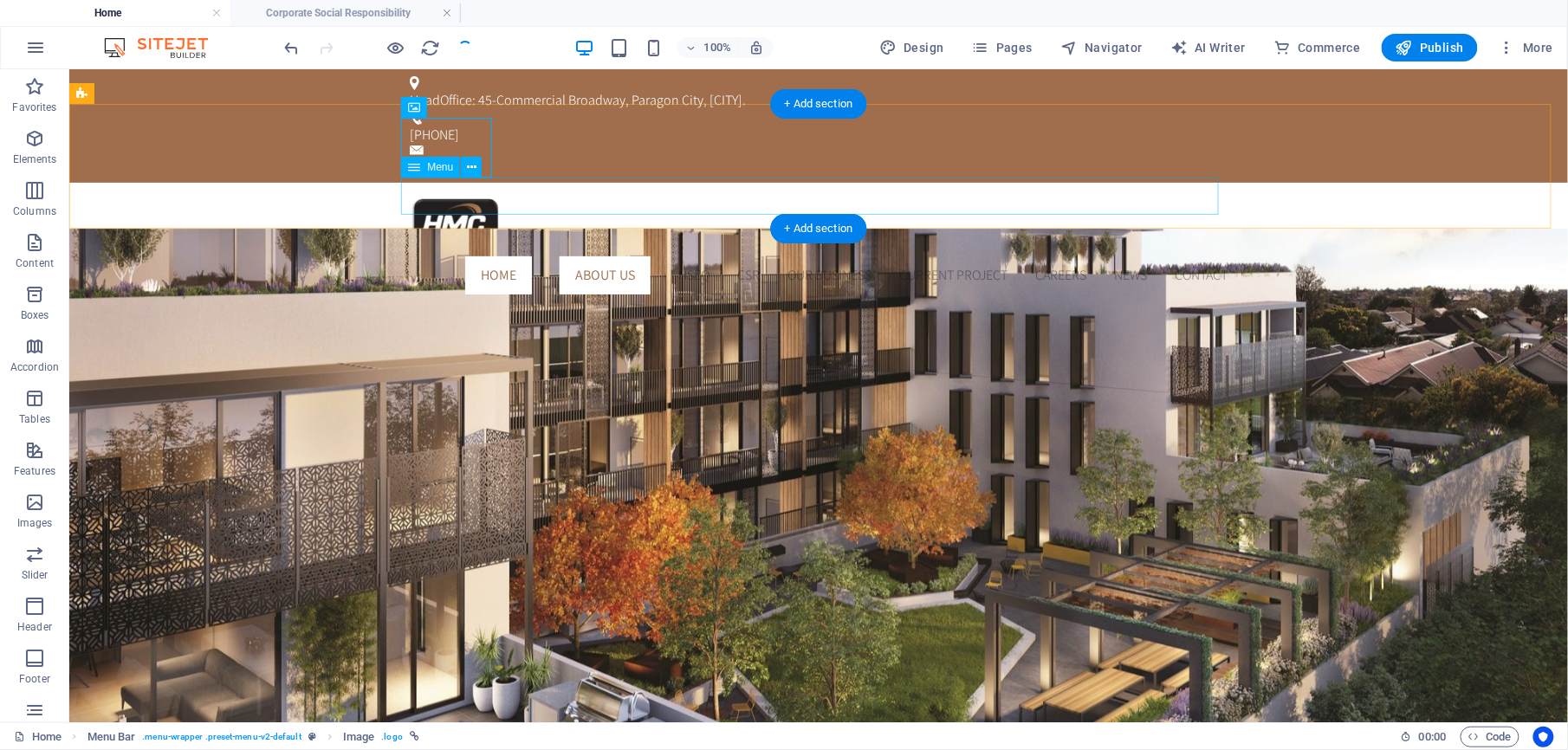 click on "Home About Us Our Management Message from CEO History of HMC HSEQ Sustainability CSR Our Business Current Project Careers News Contact" at bounding box center (818, 275) 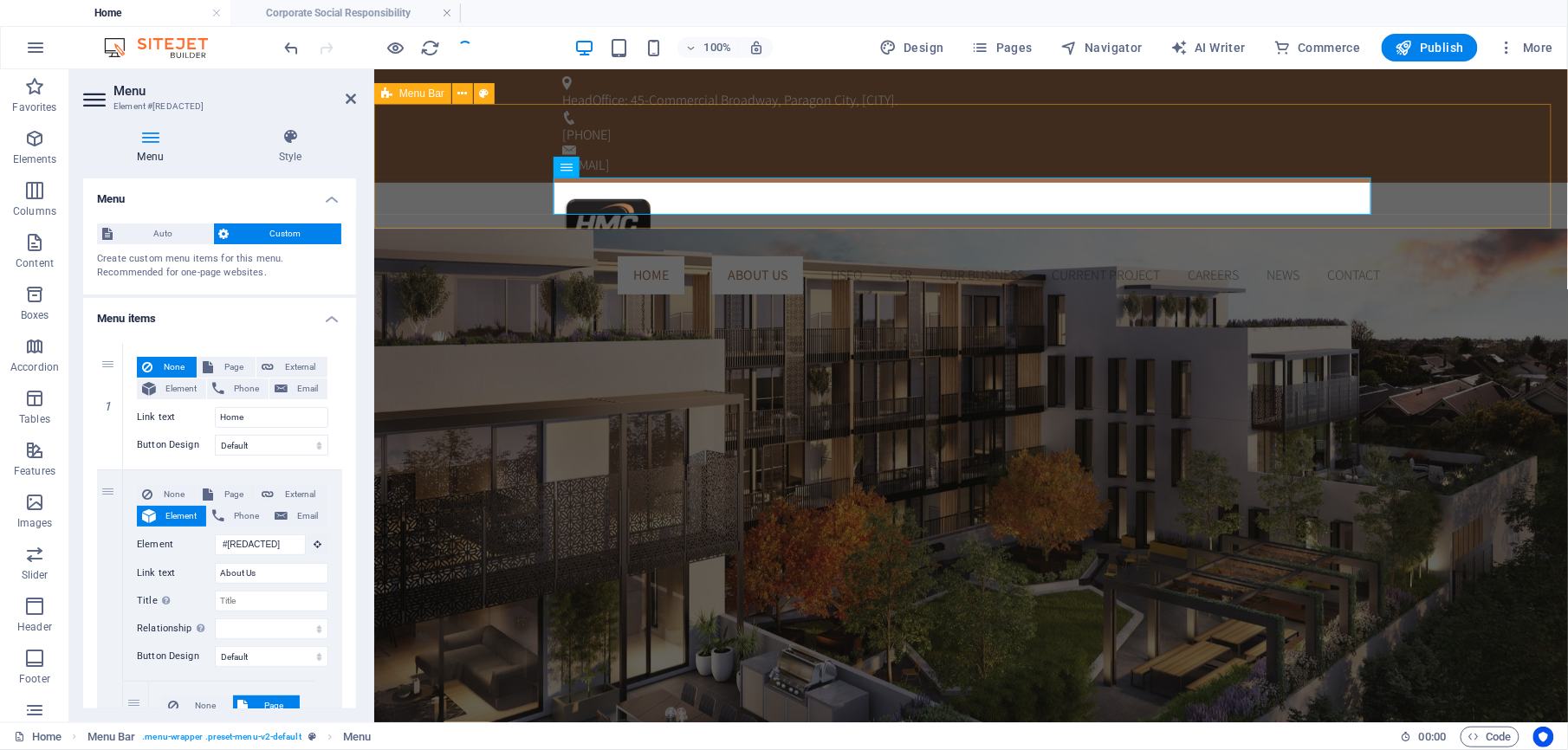 click on "Home About Us Our Management Message from CEO History of HMC HSEQ Sustainability CSR Our Business Current Project Careers News Contact" at bounding box center (970, 244) 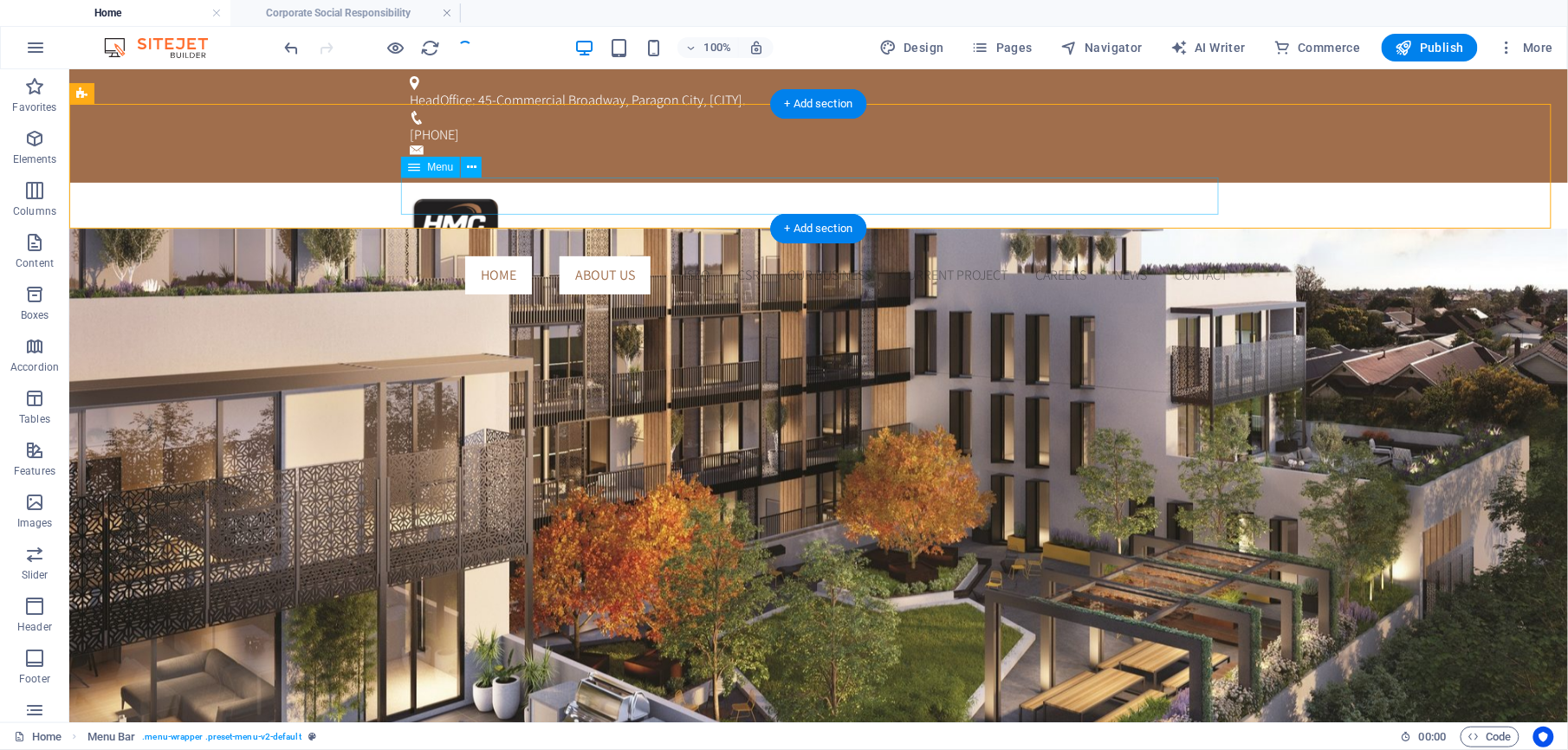 click on "Home About Us Our Management Message from CEO History of HMC HSEQ Sustainability CSR Our Business Current Project Careers News Contact" at bounding box center [818, 275] 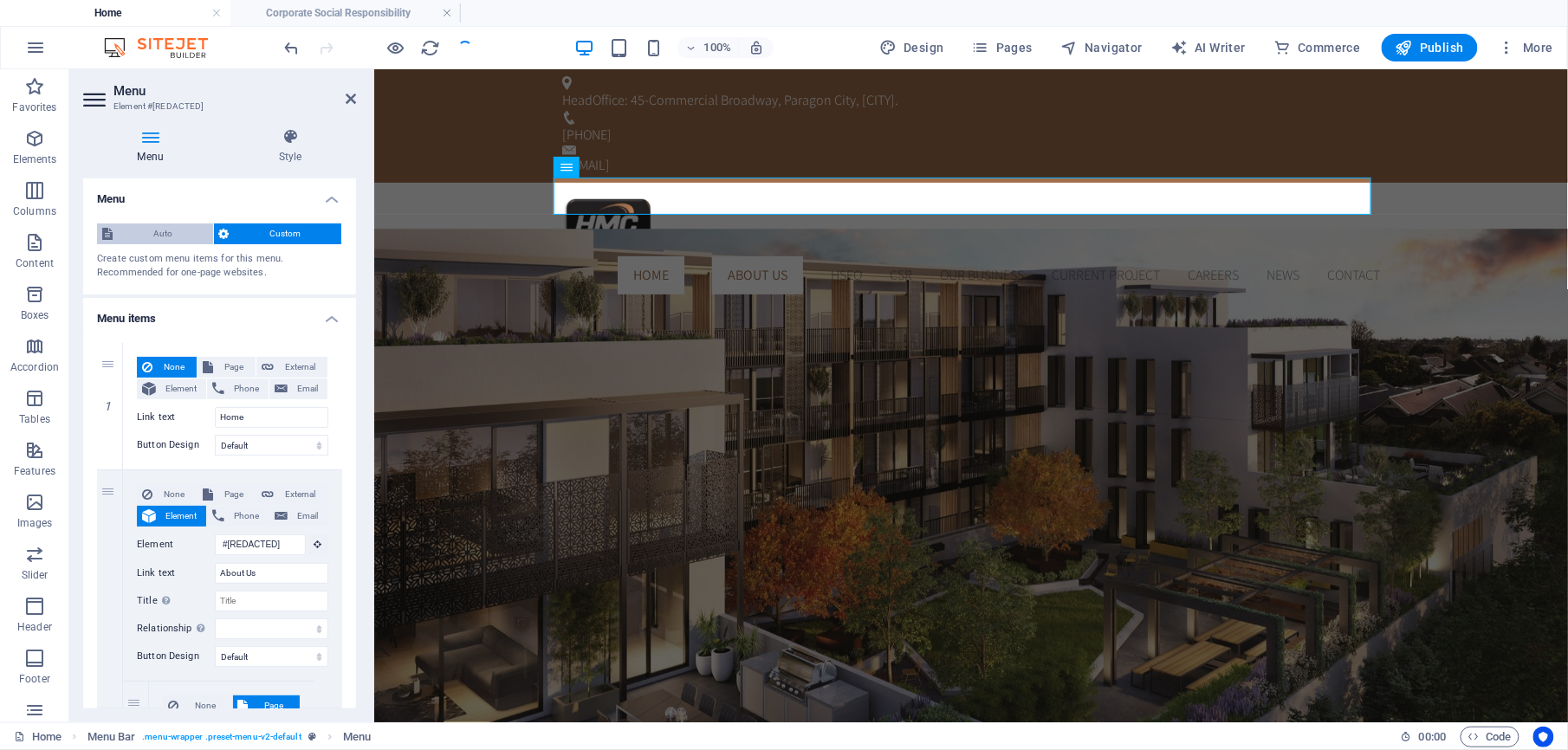 click on "Auto" at bounding box center [163, 234] 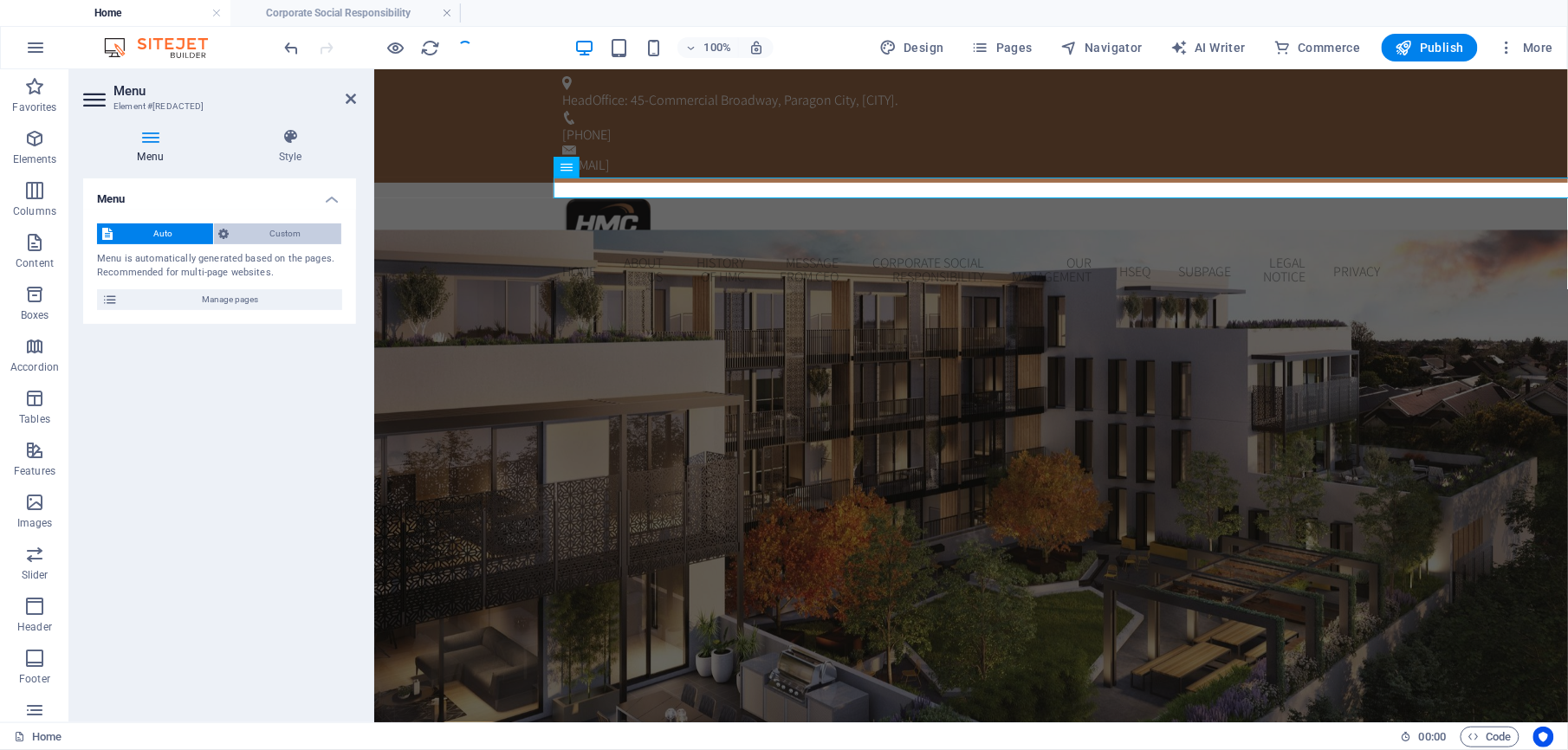 click on "Custom" at bounding box center (286, 234) 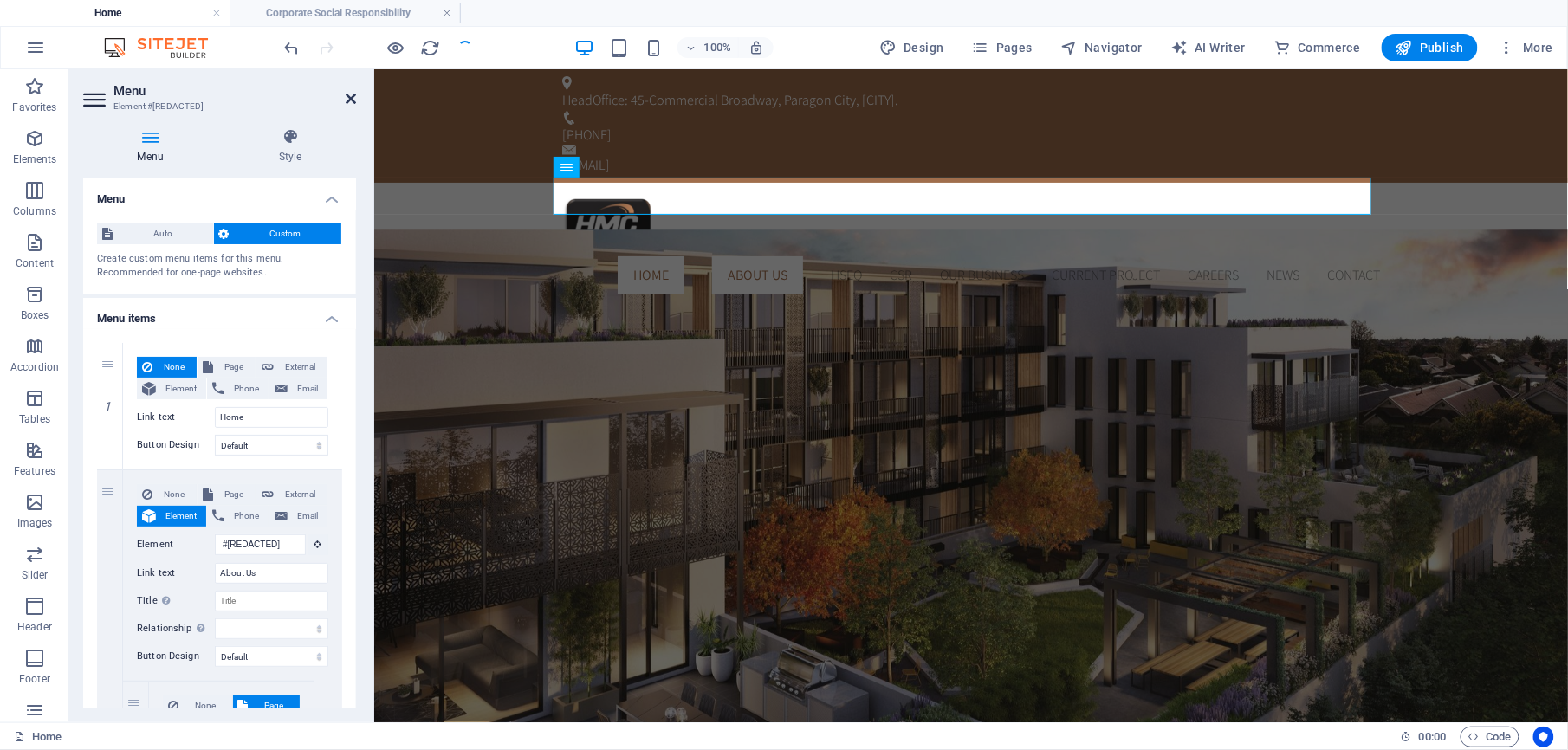 click at bounding box center (351, 99) 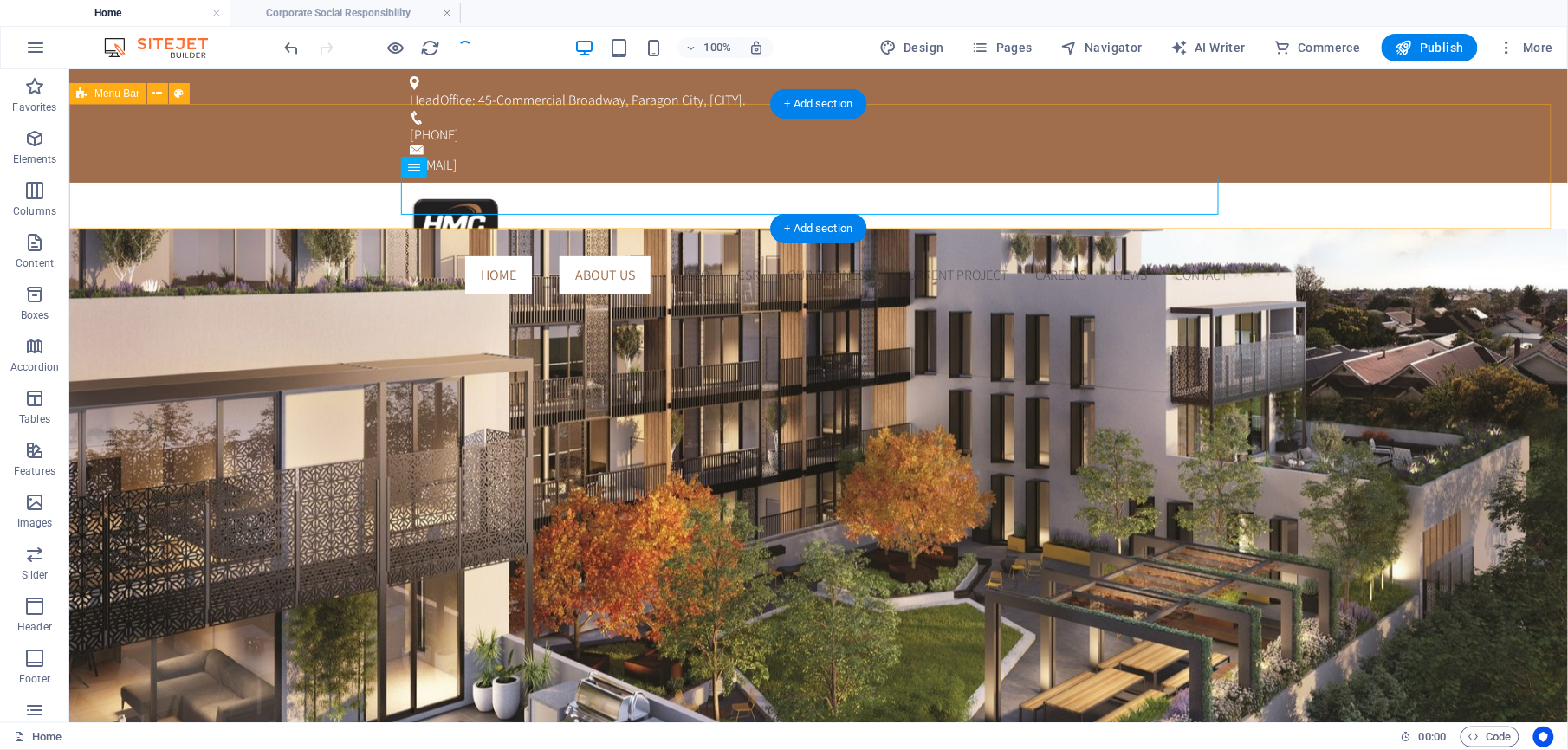 click on "Home About Us Our Management Message from CEO History of HMC HSEQ Sustainability CSR Our Business Current Project Careers News Contact" at bounding box center (818, 244) 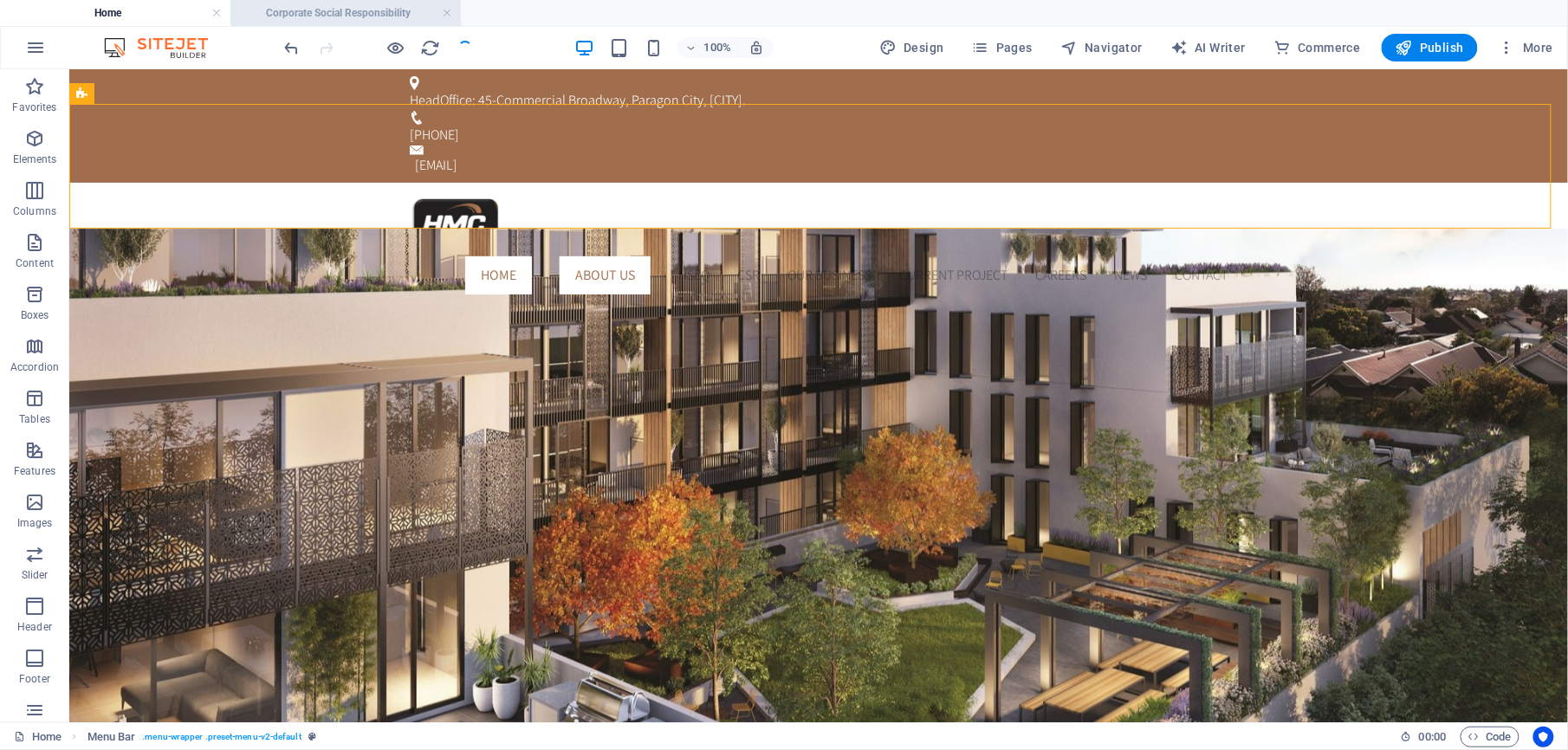 click on "Corporate Social Responsibility" at bounding box center [346, 13] 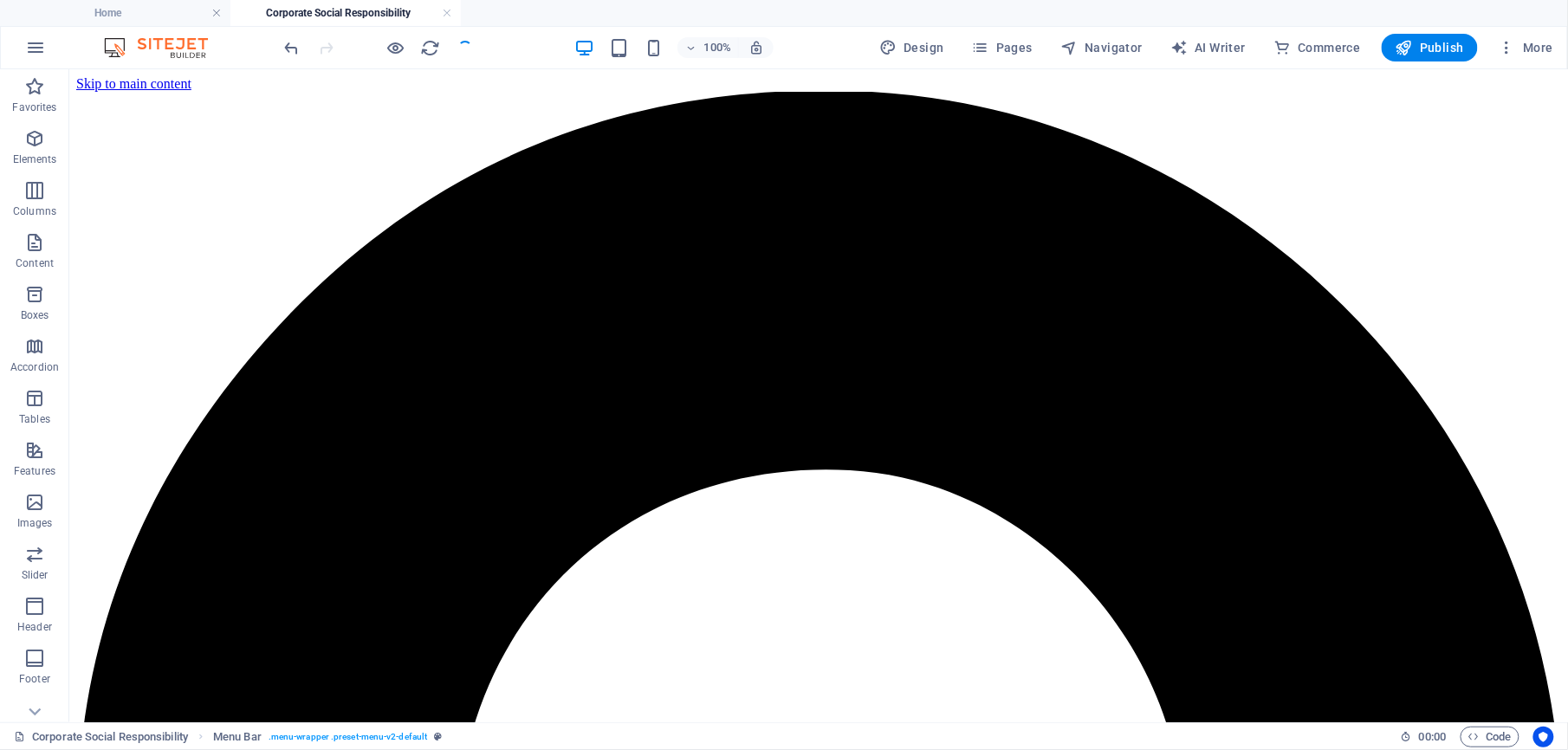 scroll, scrollTop: 302, scrollLeft: 0, axis: vertical 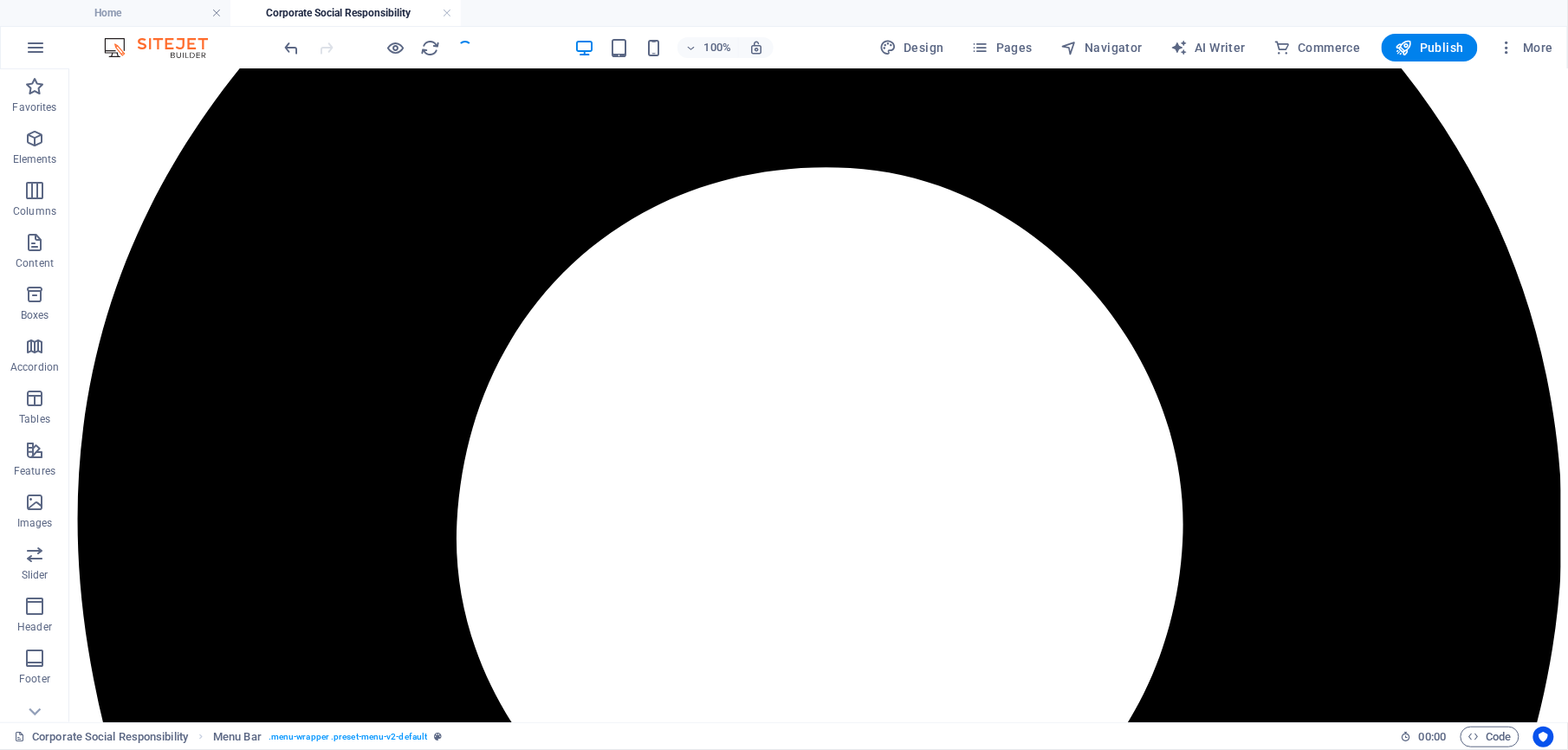 click at bounding box center (379, 48) 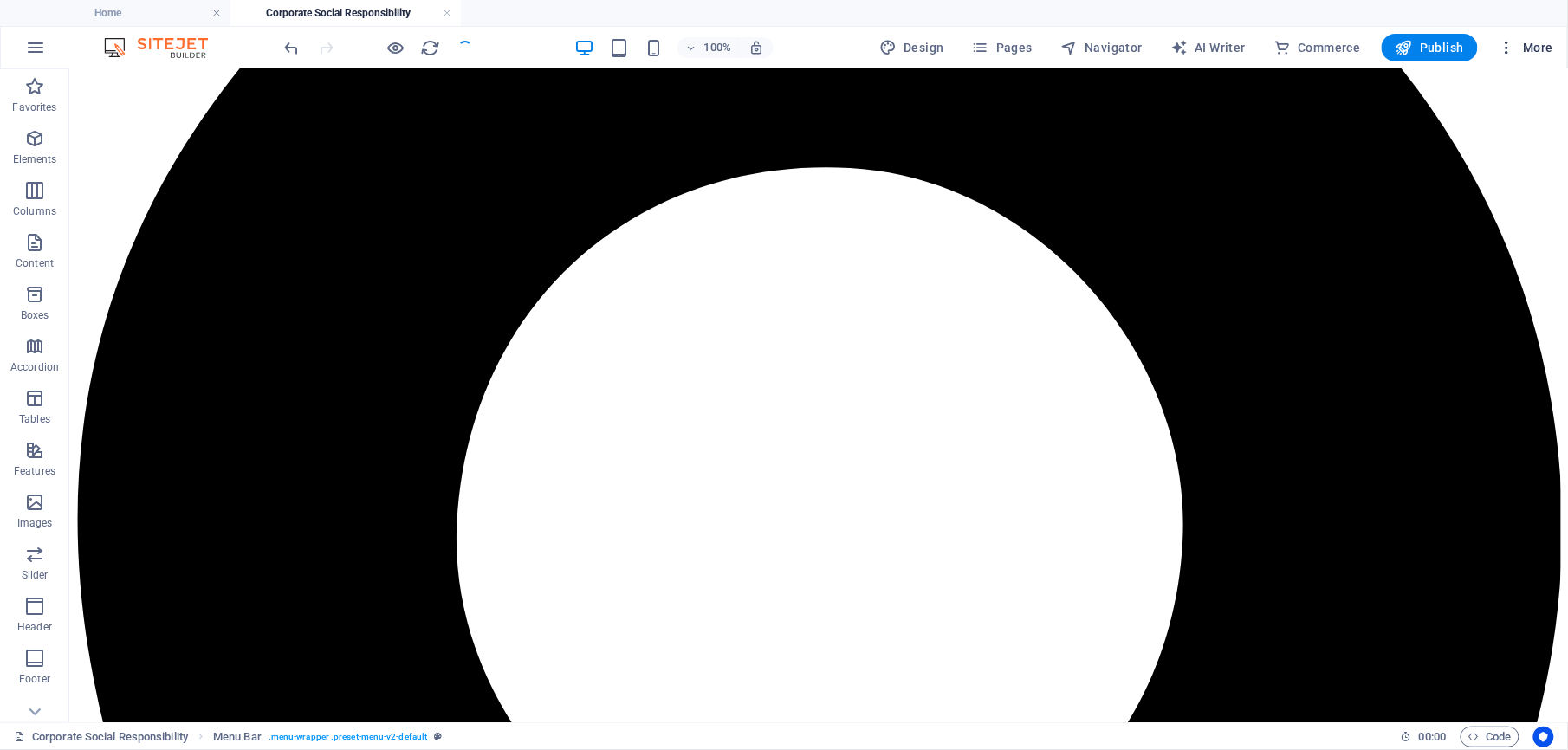 click at bounding box center [1507, 48] 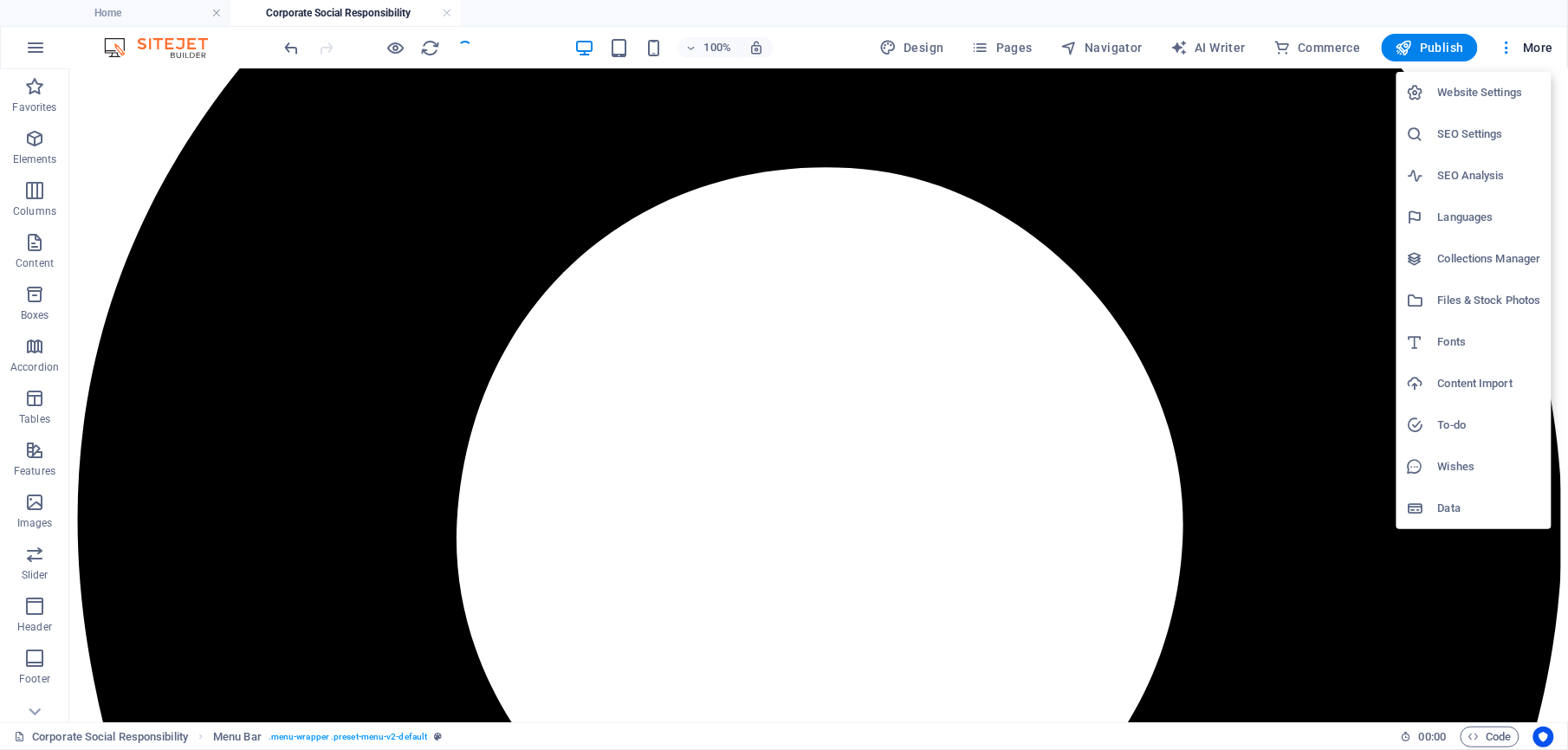 click at bounding box center (784, 375) 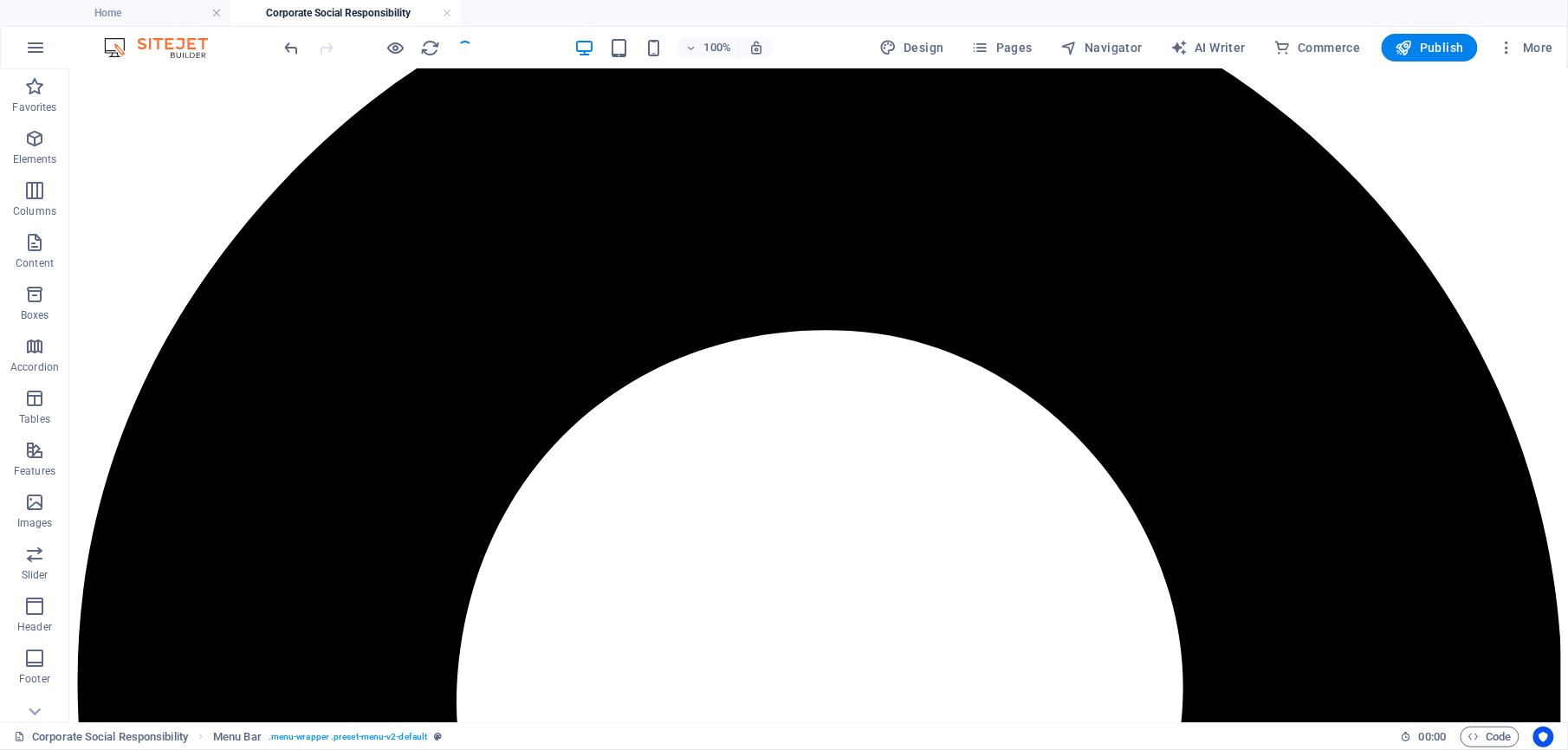 scroll, scrollTop: 302, scrollLeft: 0, axis: vertical 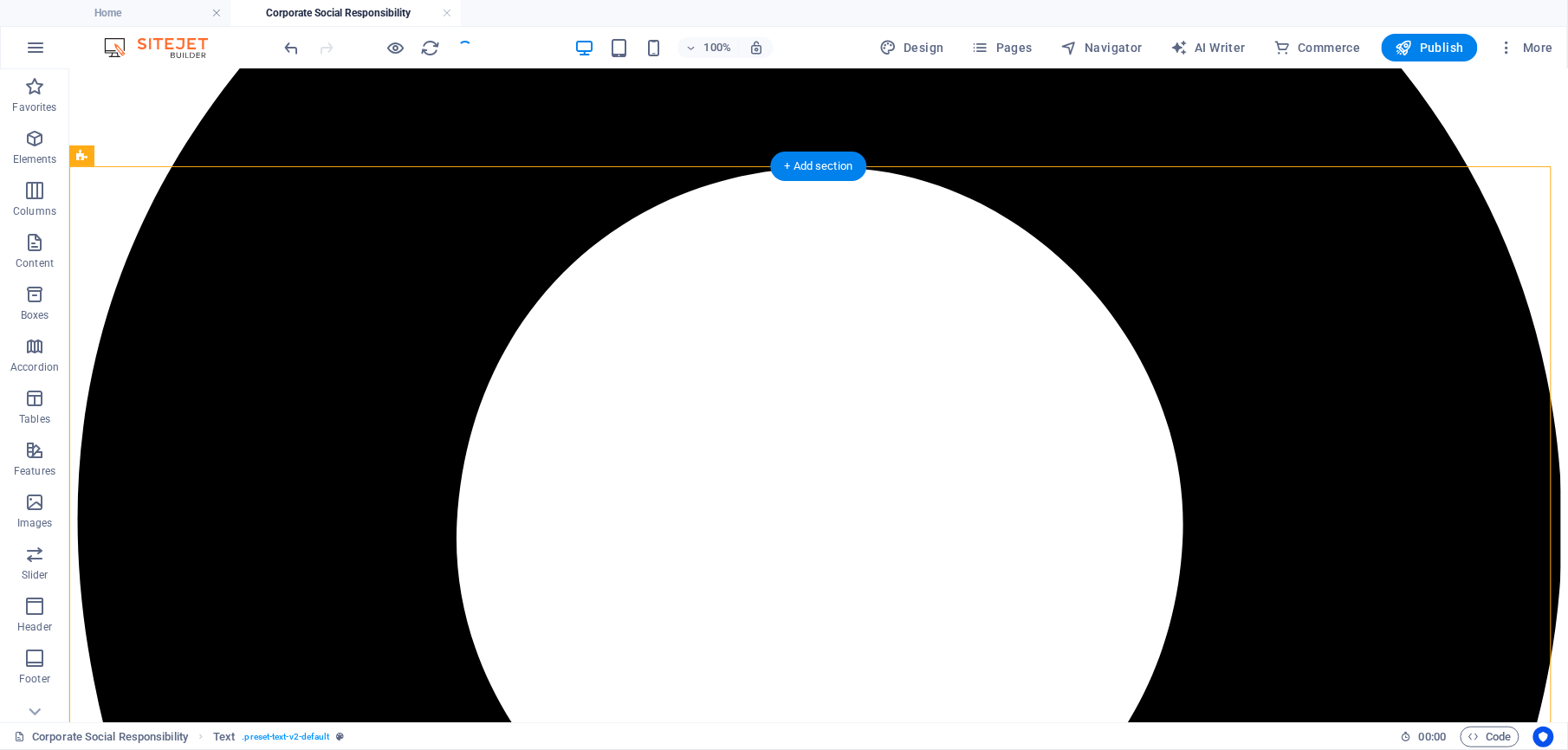 drag, startPoint x: 773, startPoint y: 648, endPoint x: 737, endPoint y: 287, distance: 362.79057 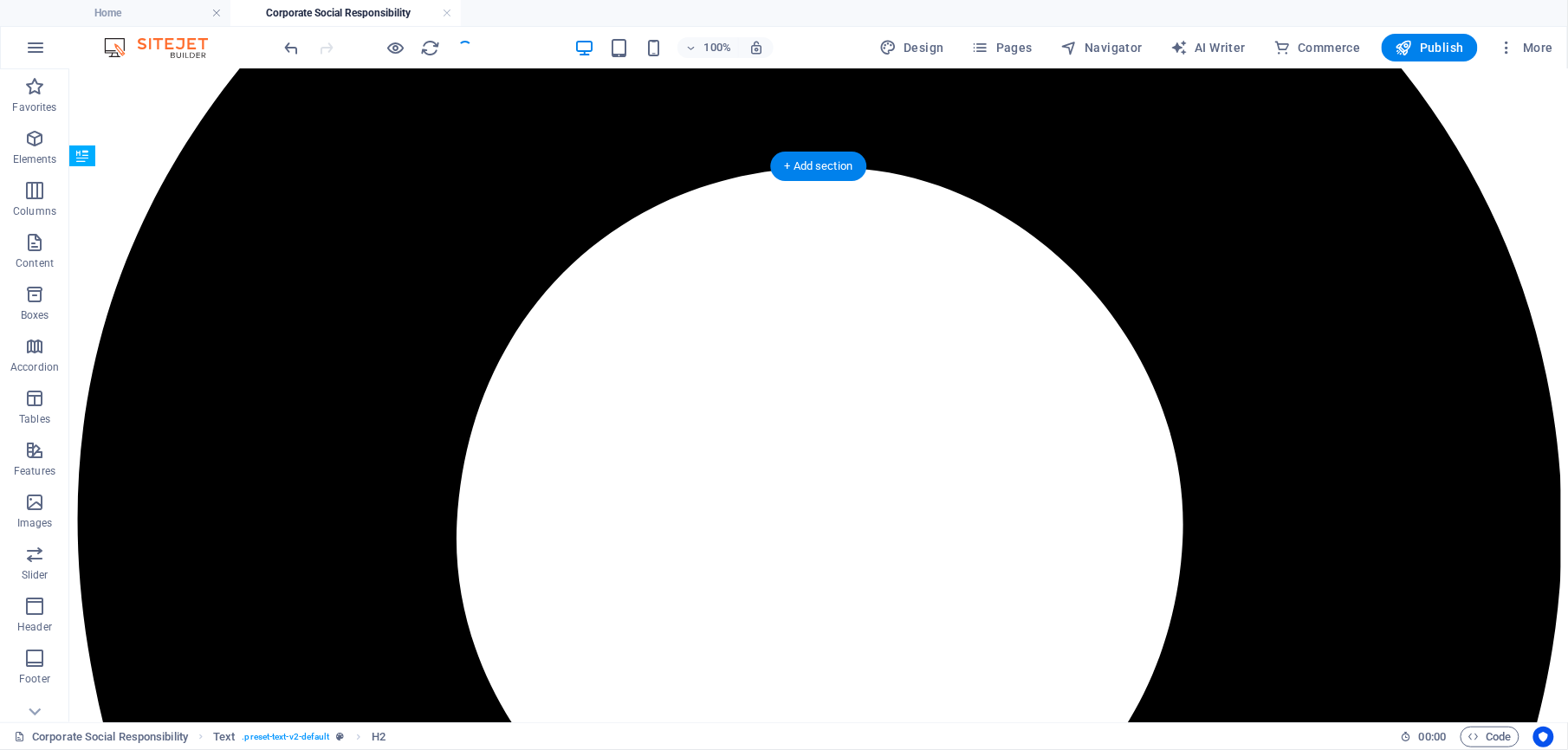 drag, startPoint x: 448, startPoint y: 655, endPoint x: 453, endPoint y: 328, distance: 327.03822 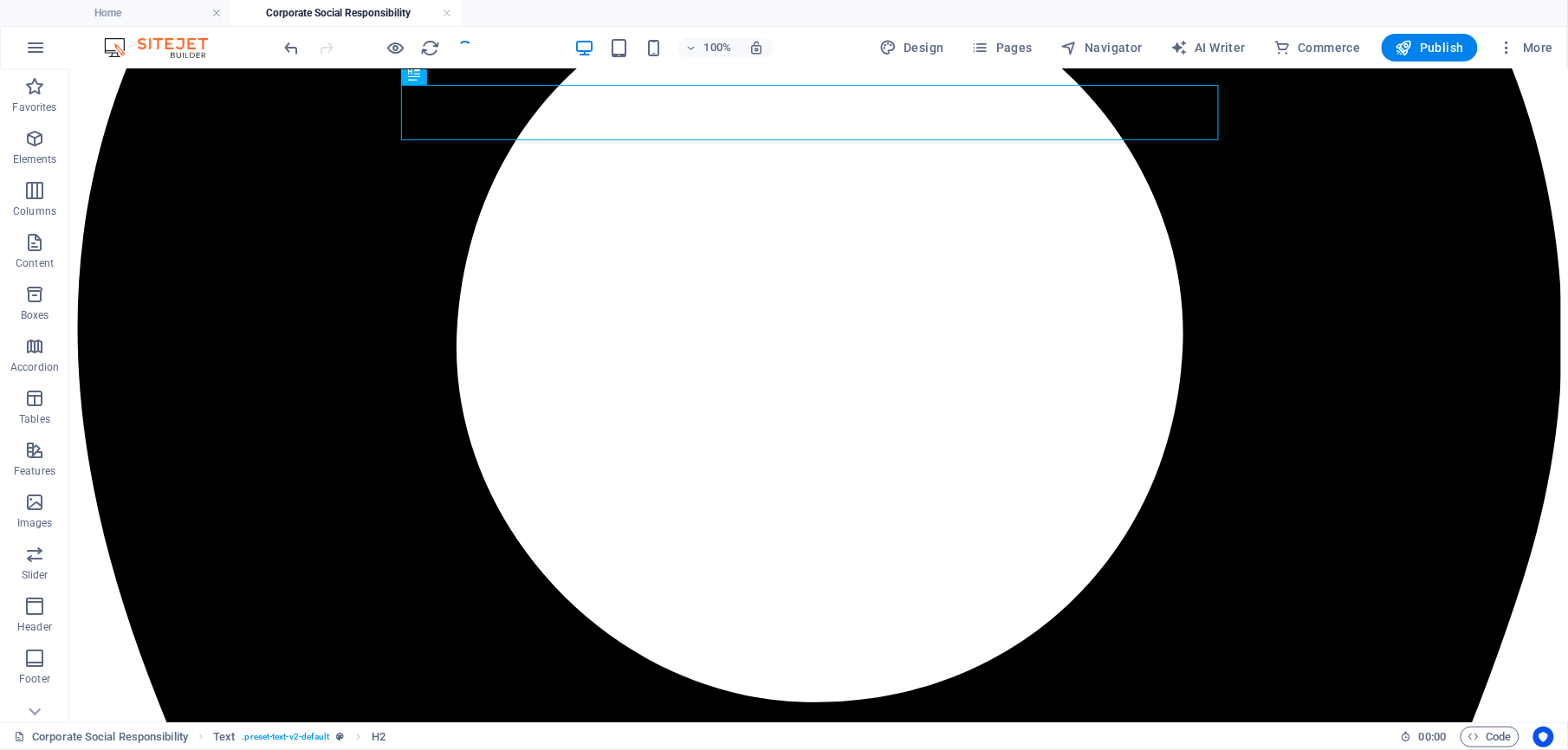 scroll, scrollTop: 499, scrollLeft: 0, axis: vertical 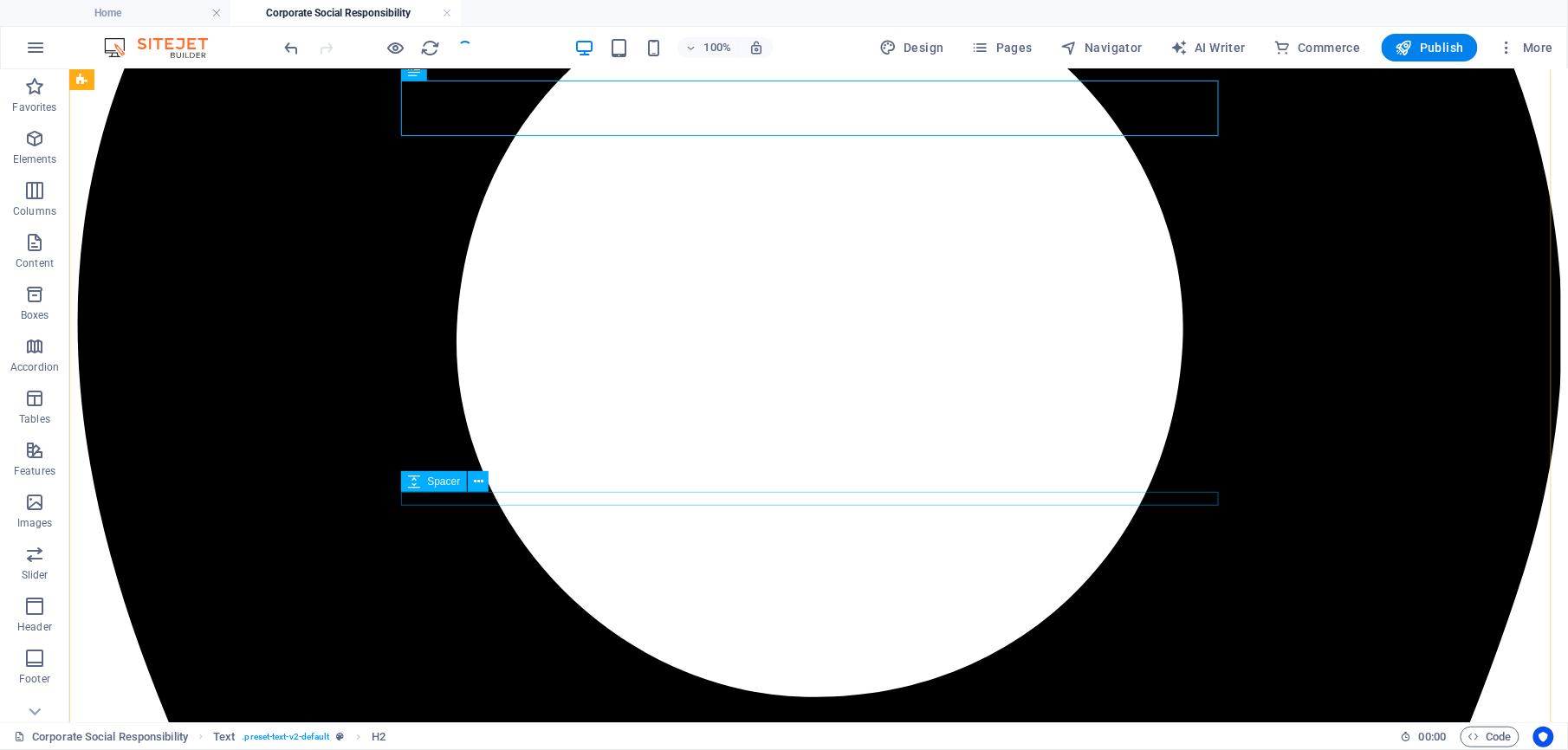 click at bounding box center (818, 6474) 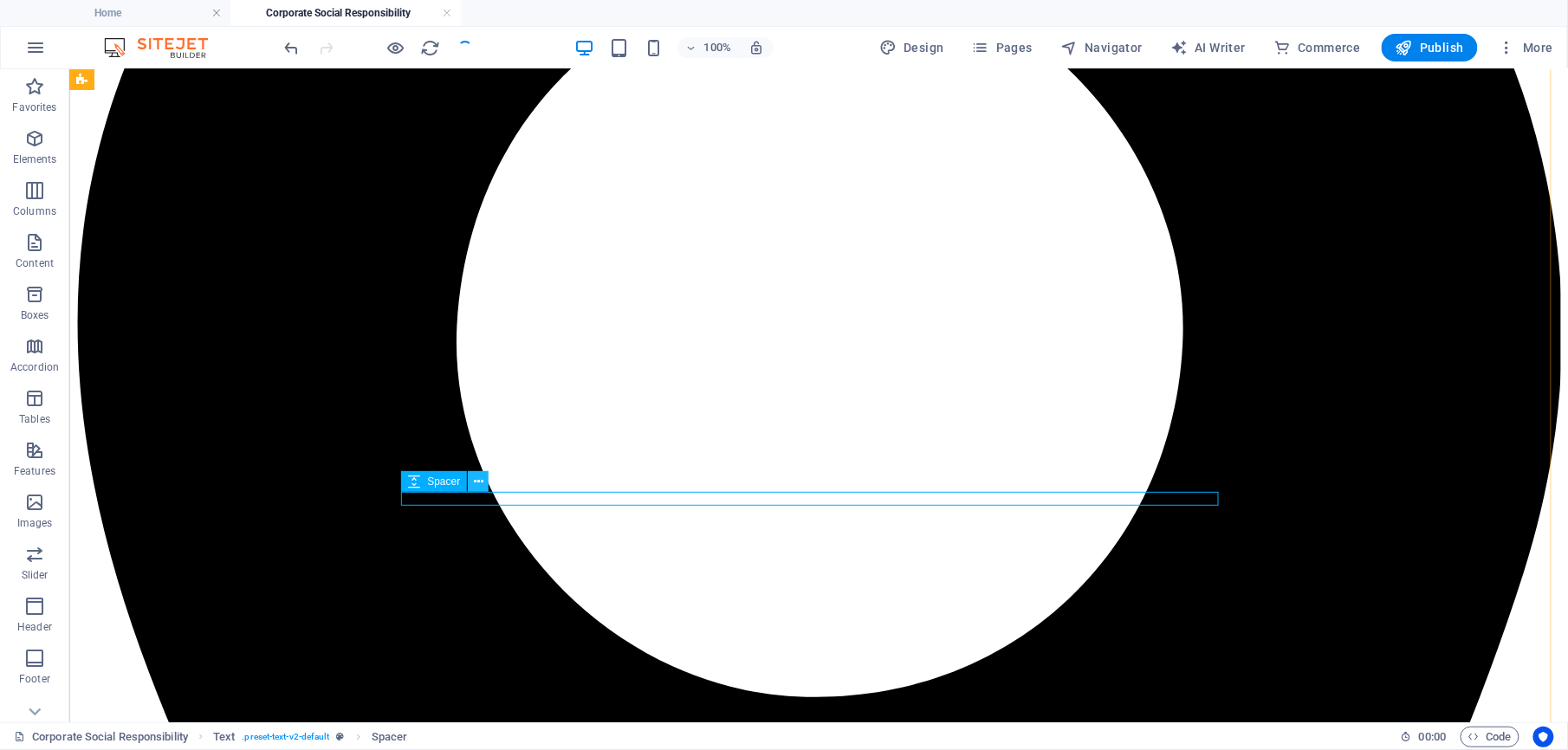 click at bounding box center (478, 482) 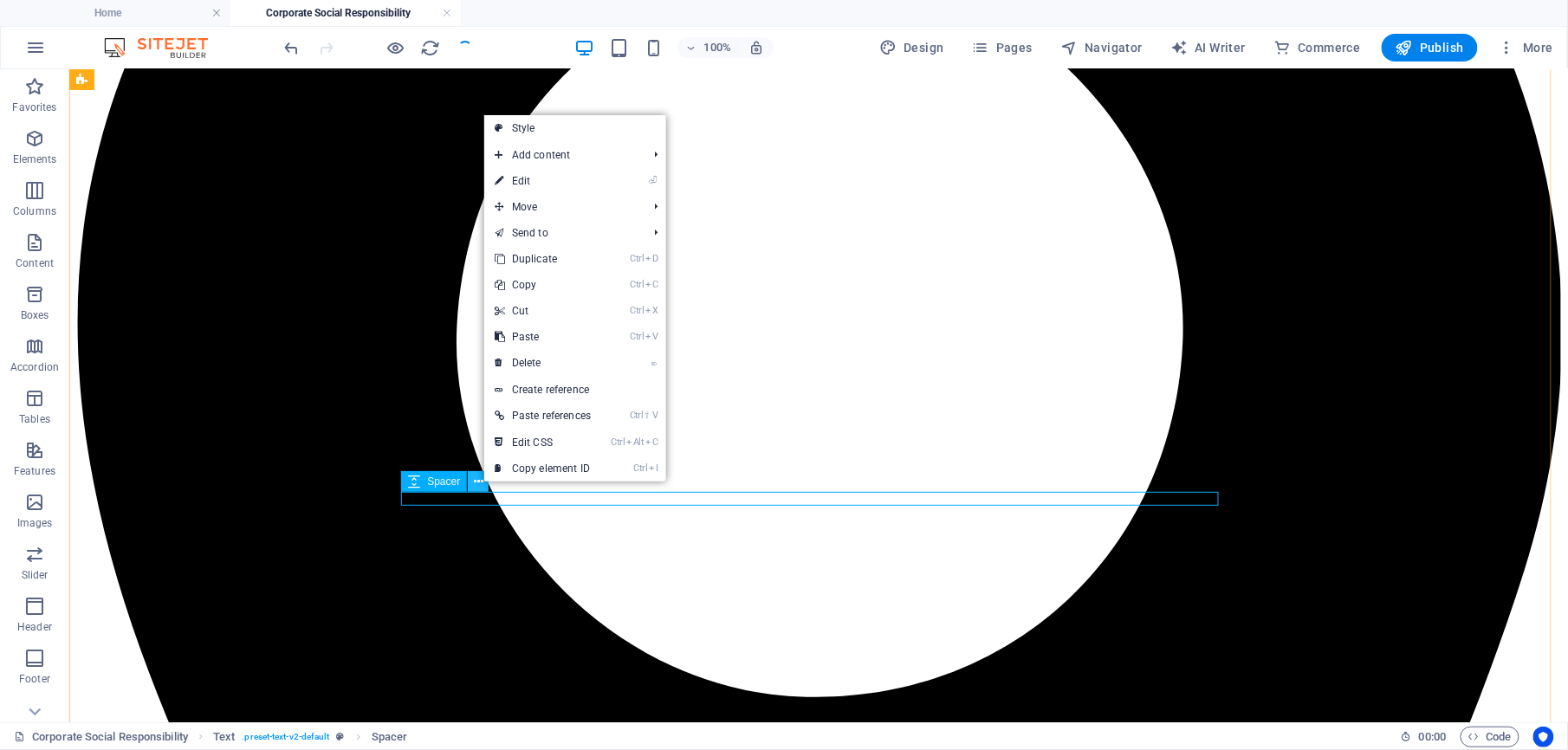 click at bounding box center [478, 482] 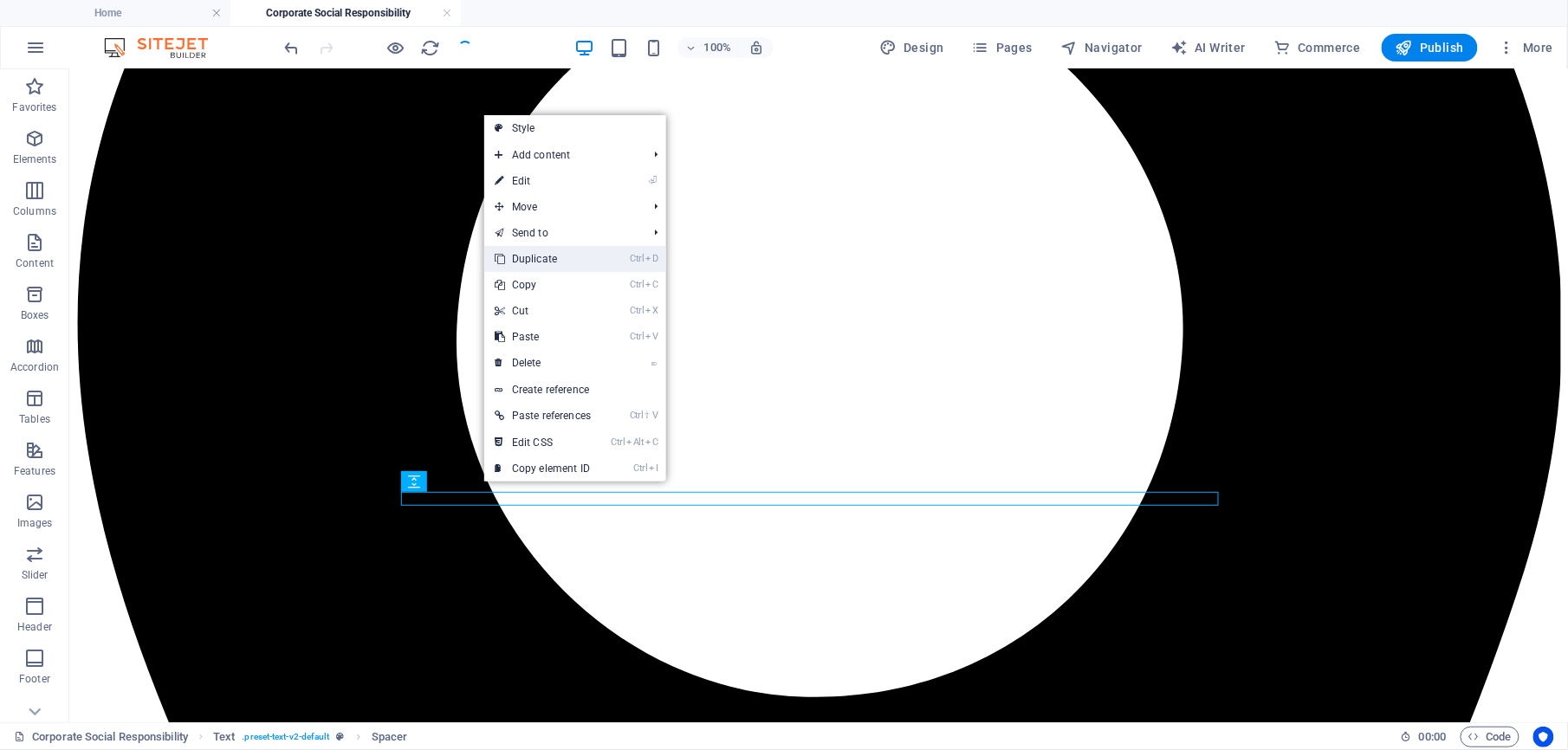 click on "Ctrl D  Duplicate" at bounding box center (542, 259) 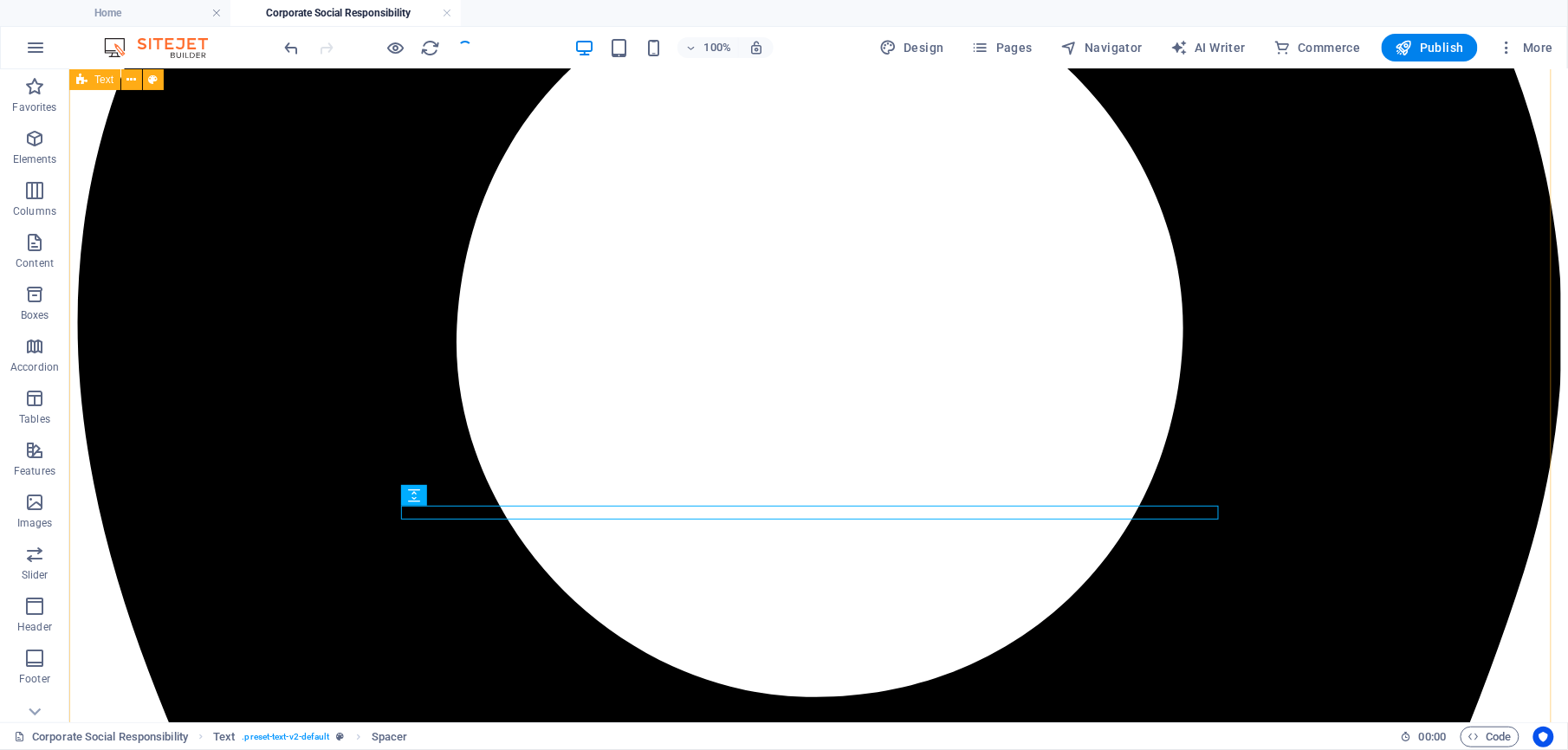 click on "Corporate Social Responsibility HMC plays a pivotal and essential role in ensuring comprehensive security measures while simultaneously investing significantly in sustainable social initiatives that benefit local communities and the nation as a whole. These initiatives are closely aligned with the Sustainable Development Goals (SDGs), which aim to uplift living standards and improve the quality of life within these communities. HMC is dedicated to making a positive impact that resonates well beyond the confines of the construction industry. In addition to these efforts, HMC demonstrates its dedication to social responsibility through generous donations to the Shaukat Khanum Memorial Cancer Hospital. This esteemed institution prioritizes the crucial mission of saving children and others suffering from cancer around the world, providing vital treatment to millions of cancer patients on a daily basis." at bounding box center [818, 6226] 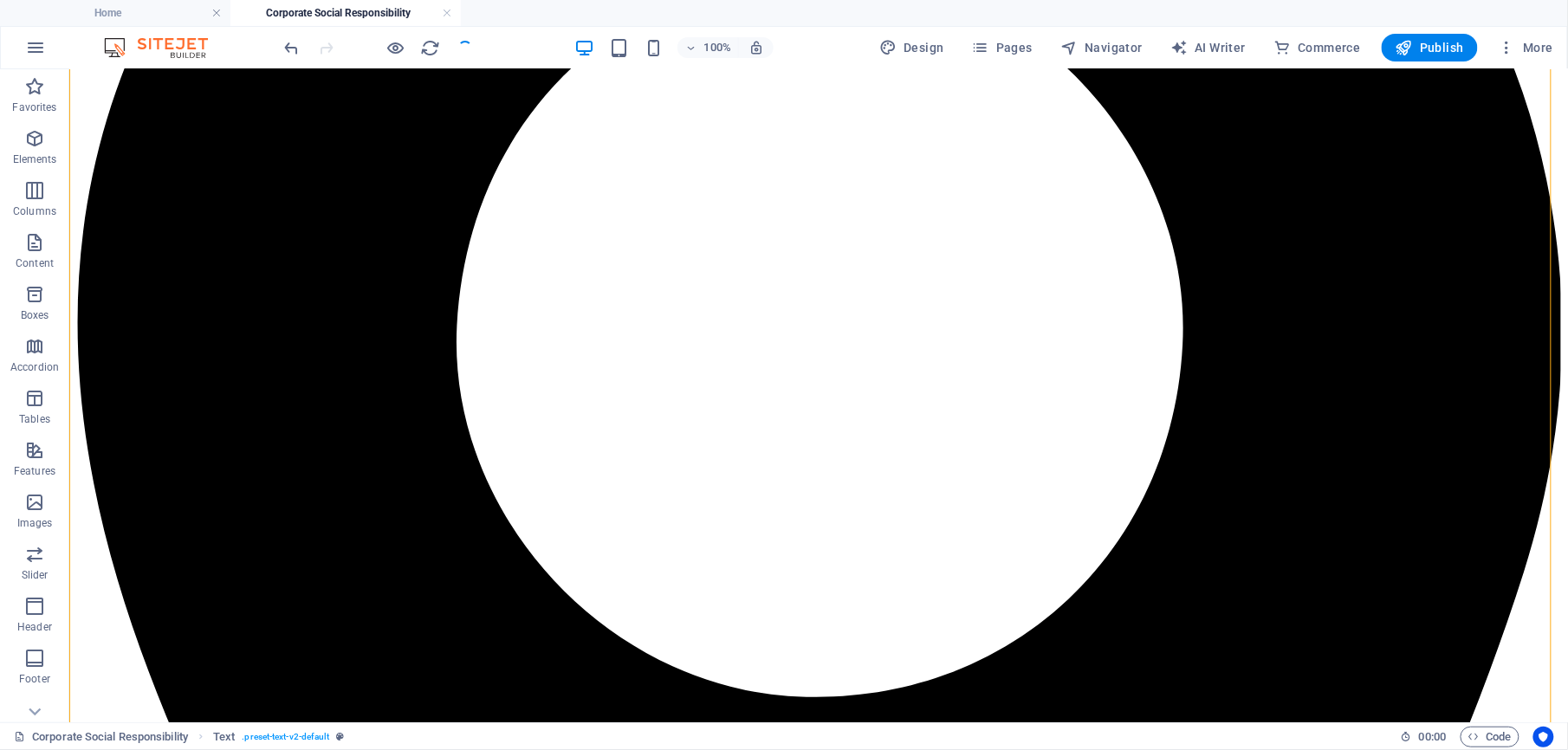 click at bounding box center (379, 48) 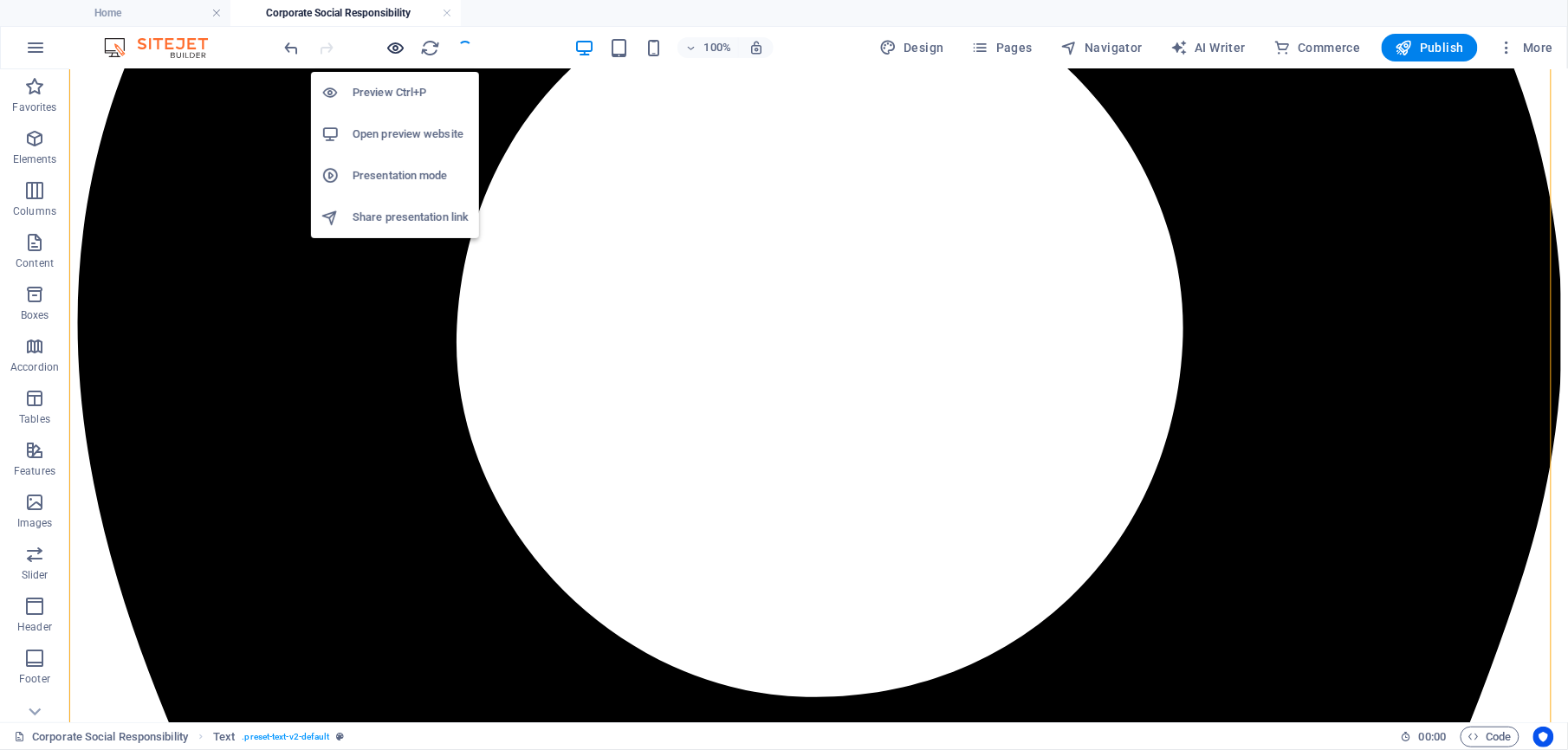 click at bounding box center (396, 48) 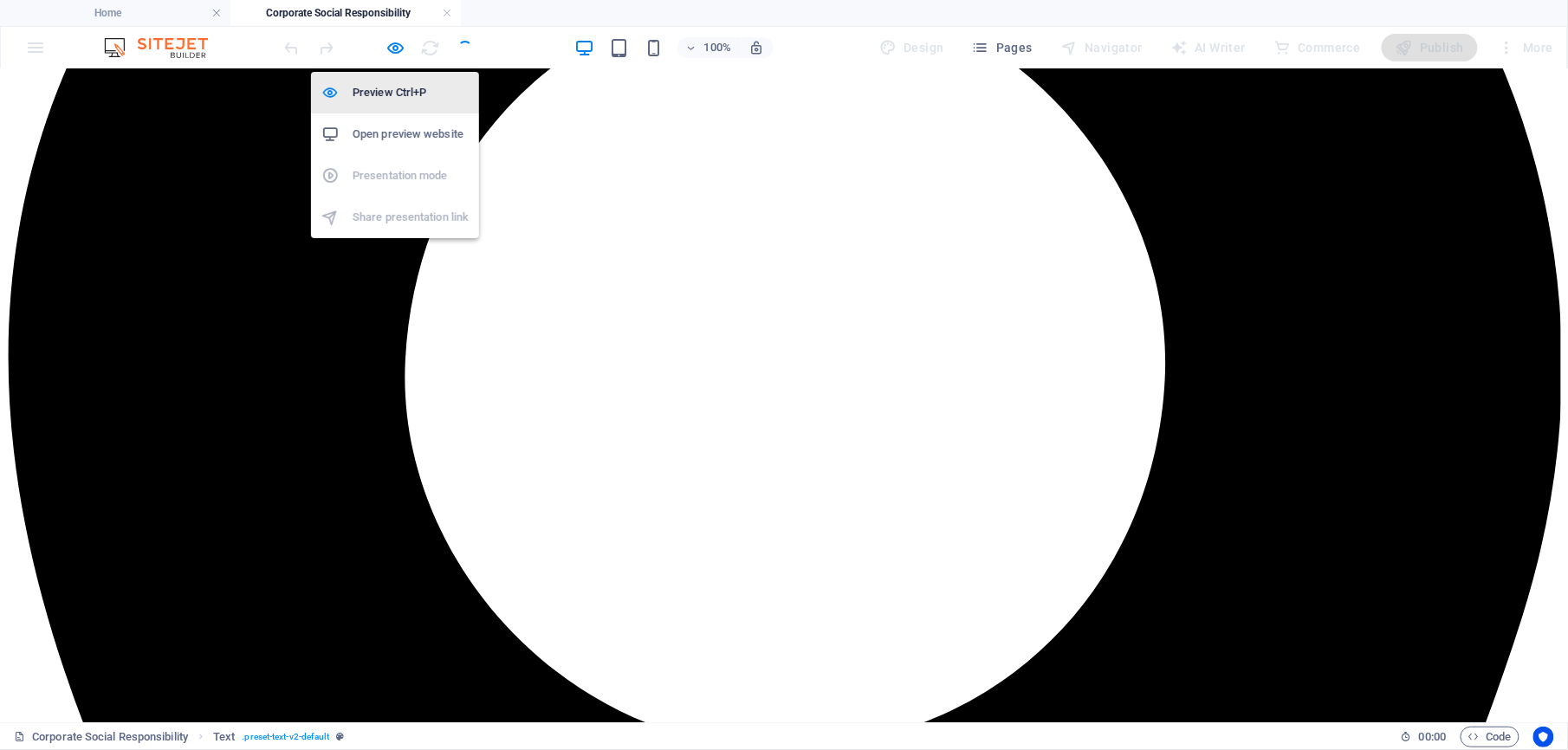 click on "Preview Ctrl+P" at bounding box center [411, 93] 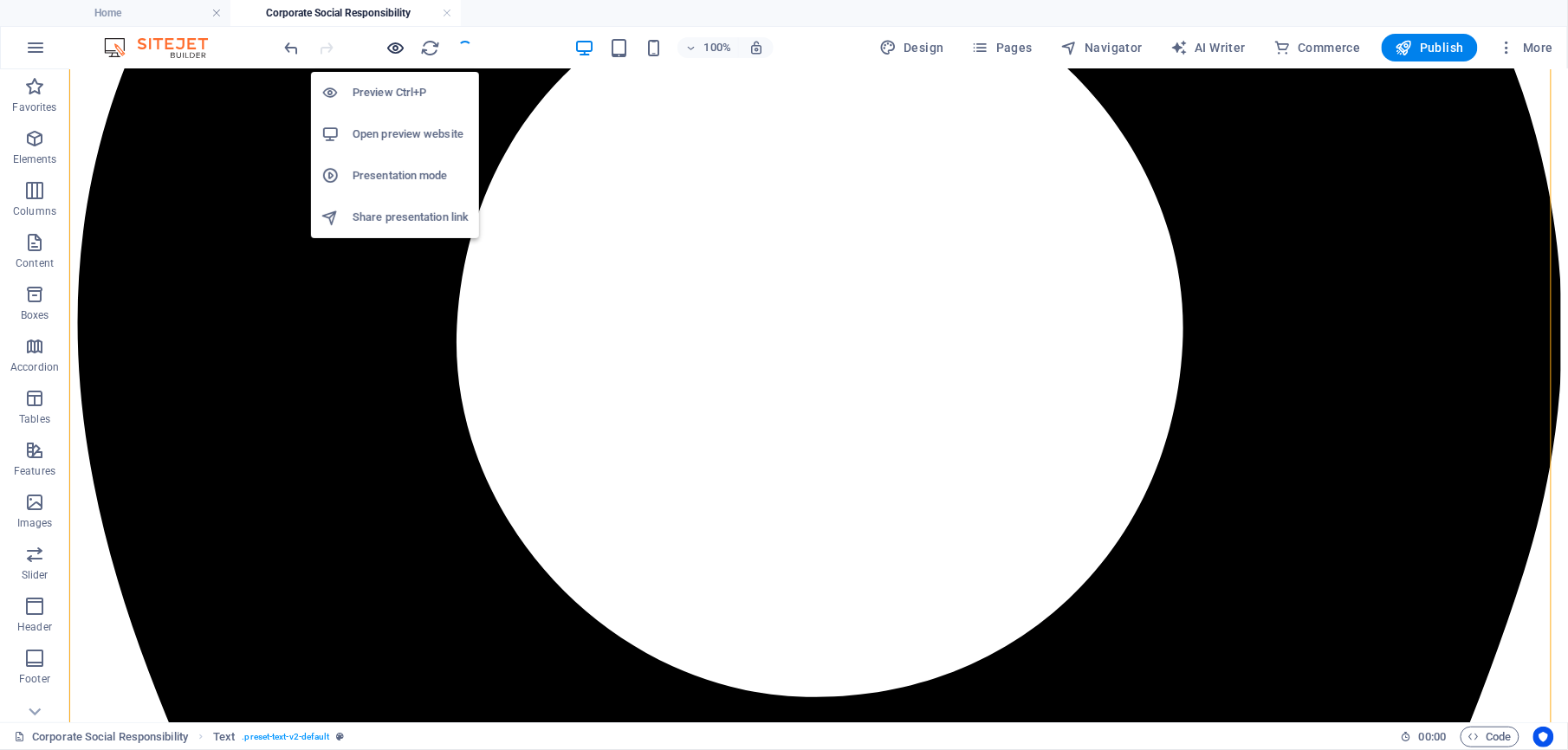 click at bounding box center [396, 48] 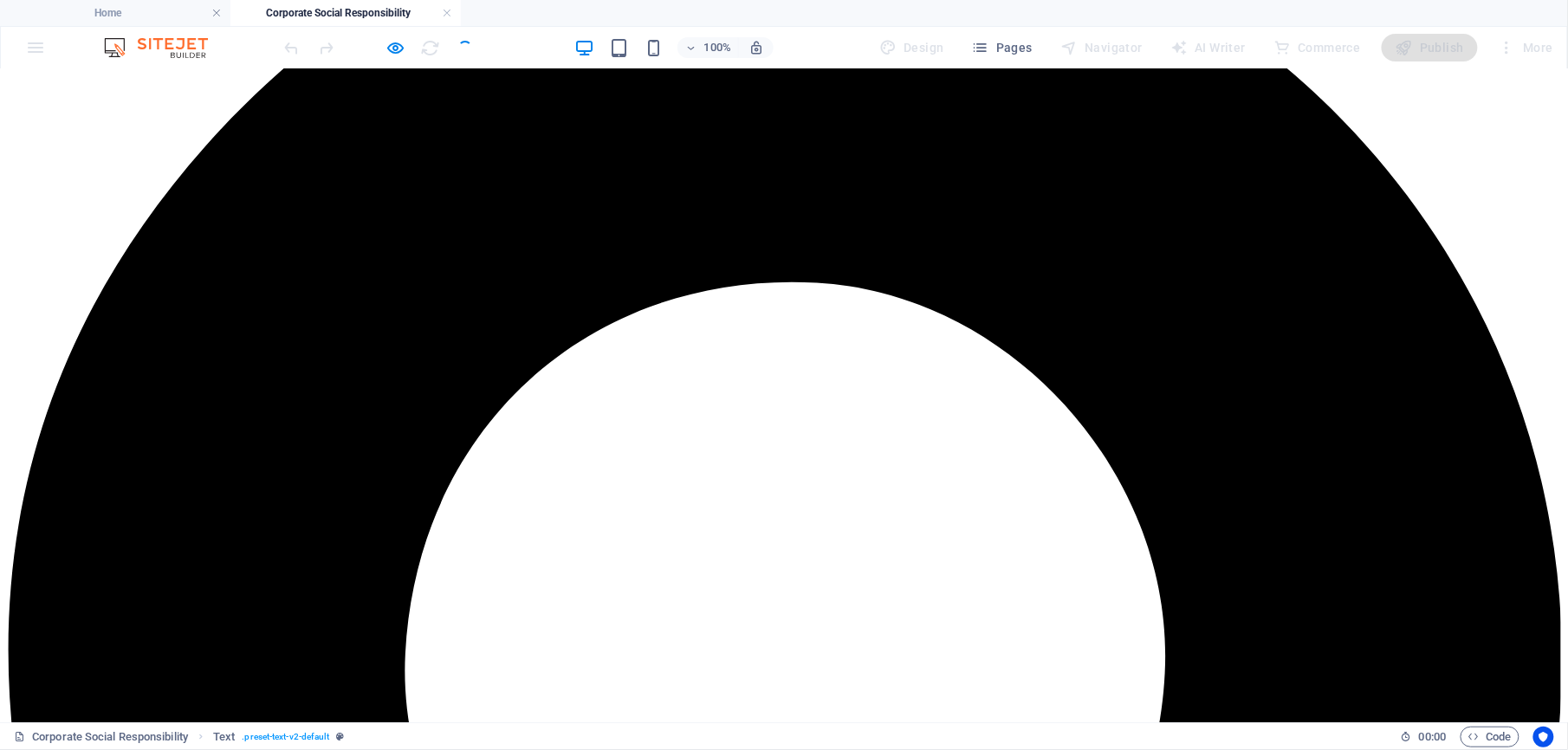 scroll, scrollTop: 928, scrollLeft: 0, axis: vertical 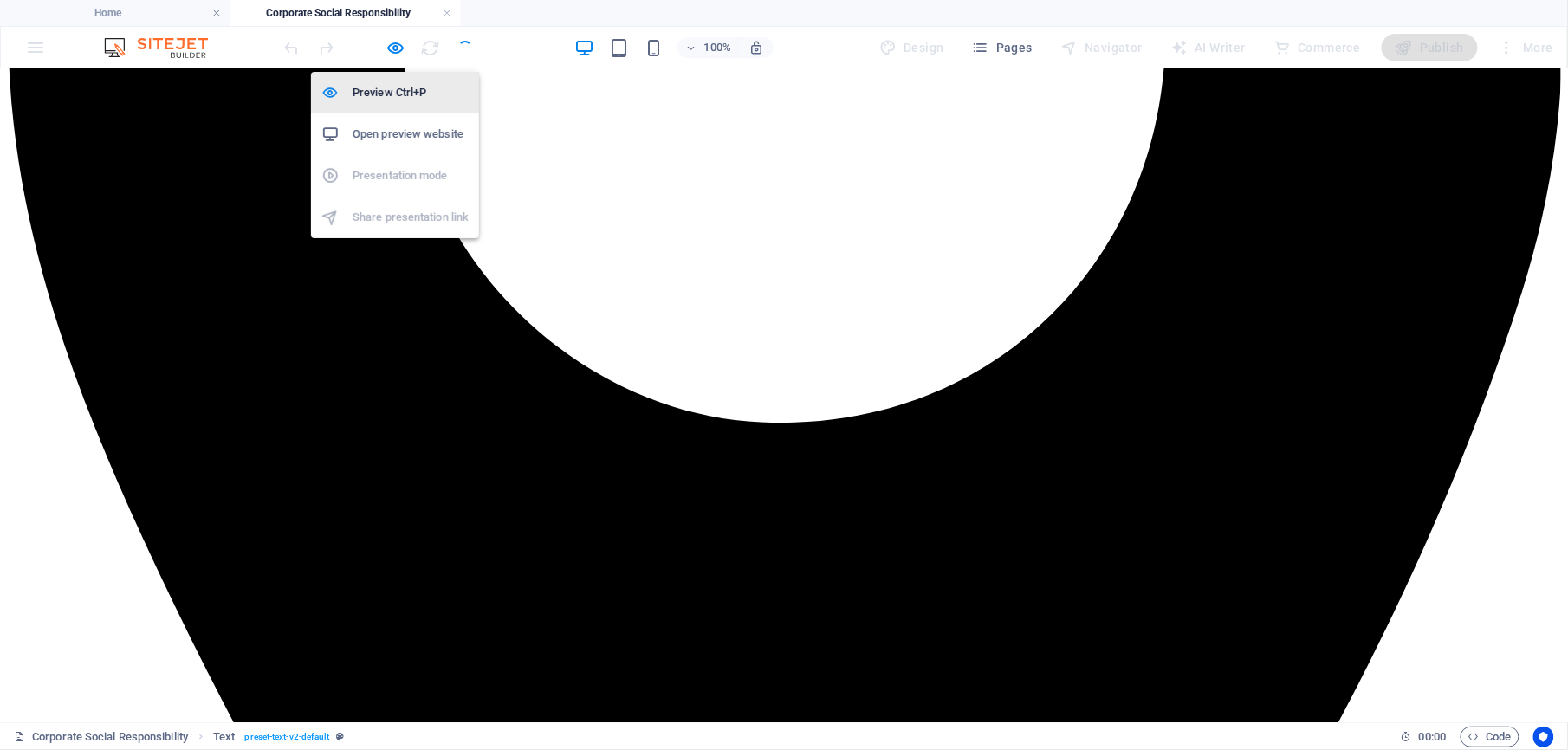 click at bounding box center (396, 48) 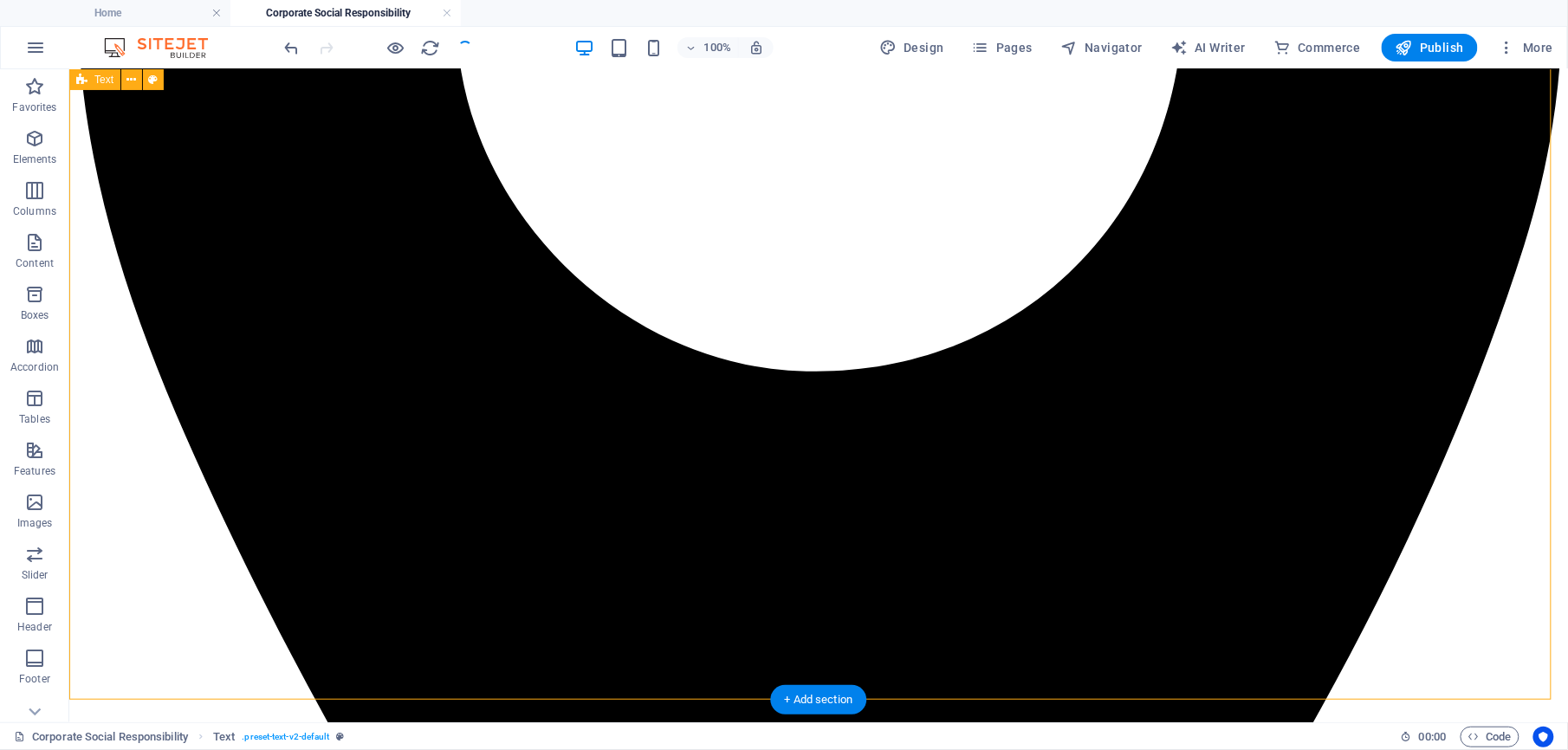 click on "Corporate Social Responsibility HMC plays a pivotal and essential role in ensuring comprehensive security measures while simultaneously investing significantly in sustainable social initiatives that benefit local communities and the nation as a whole. These initiatives are closely aligned with the Sustainable Development Goals (SDGs), which aim to uplift living standards and improve the quality of life within these communities. HMC is dedicated to making a positive impact that resonates well beyond the confines of the construction industry. In addition to these efforts, HMC demonstrates its dedication to social responsibility through generous donations to the Shaukat Khanum Memorial Cancer Hospital. This esteemed institution prioritizes the crucial mission of saving children and others suffering from cancer around the world, providing vital treatment to millions of cancer patients on a daily basis." at bounding box center (818, 5900) 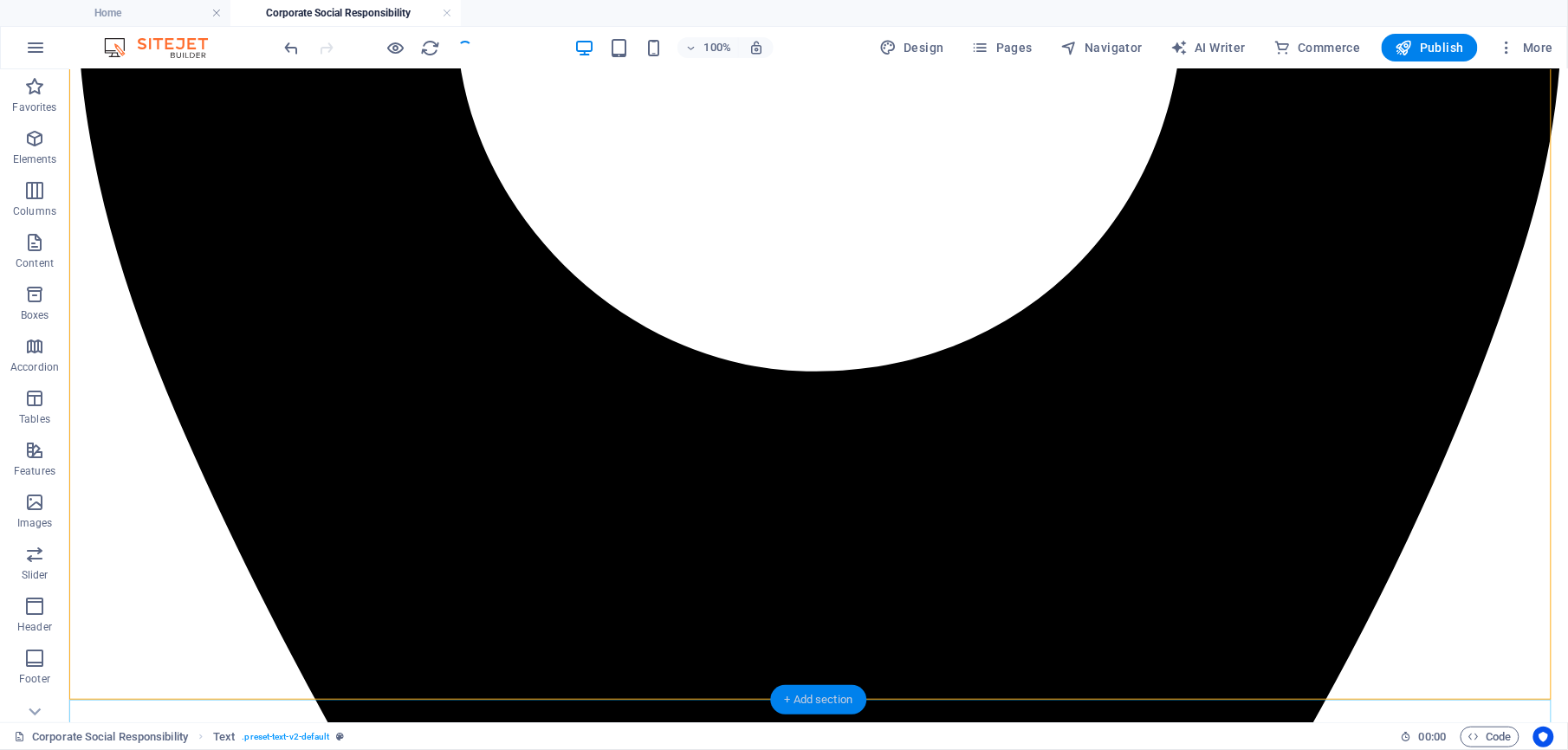 click on "+ Add section" at bounding box center (819, 700) 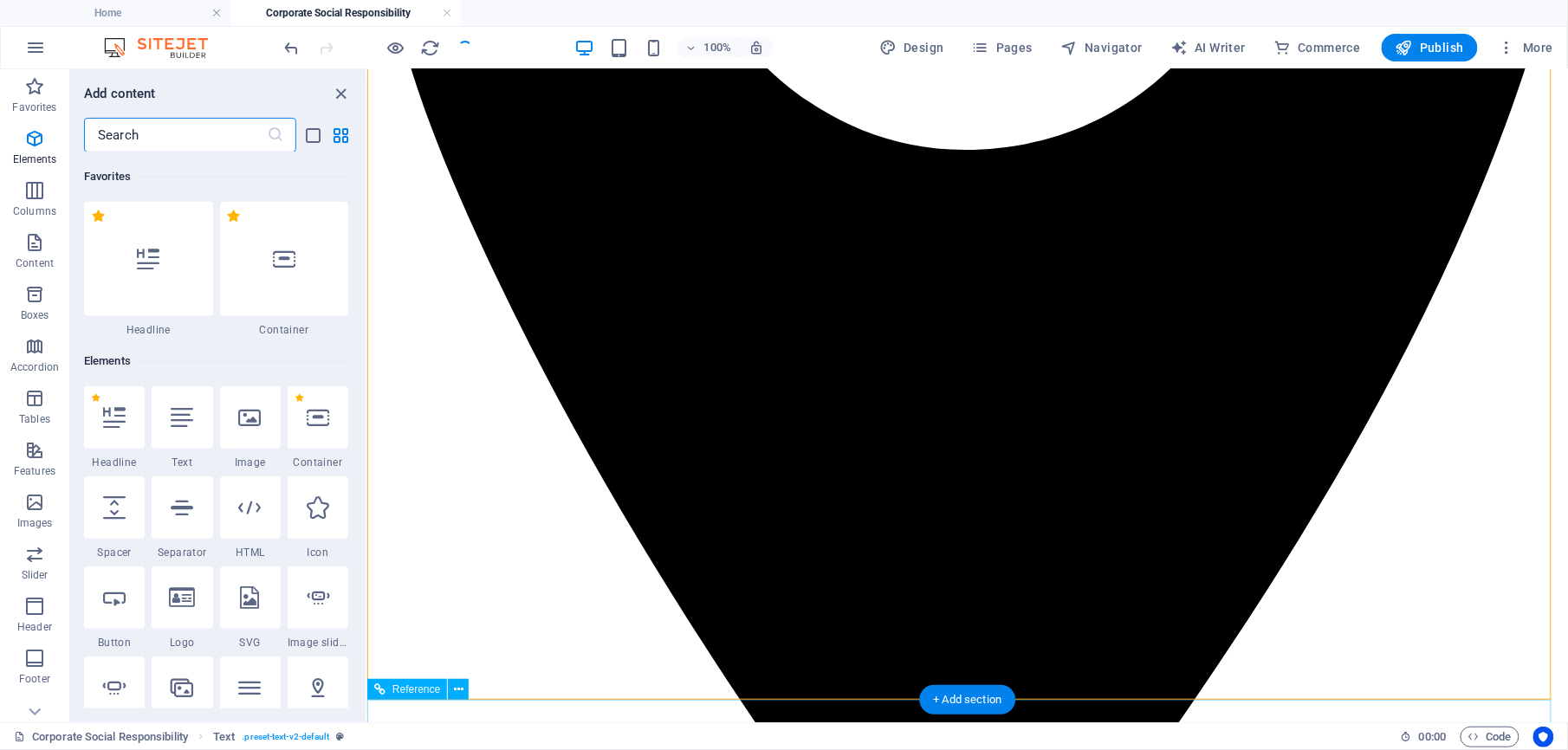 scroll, scrollTop: 3029, scrollLeft: 0, axis: vertical 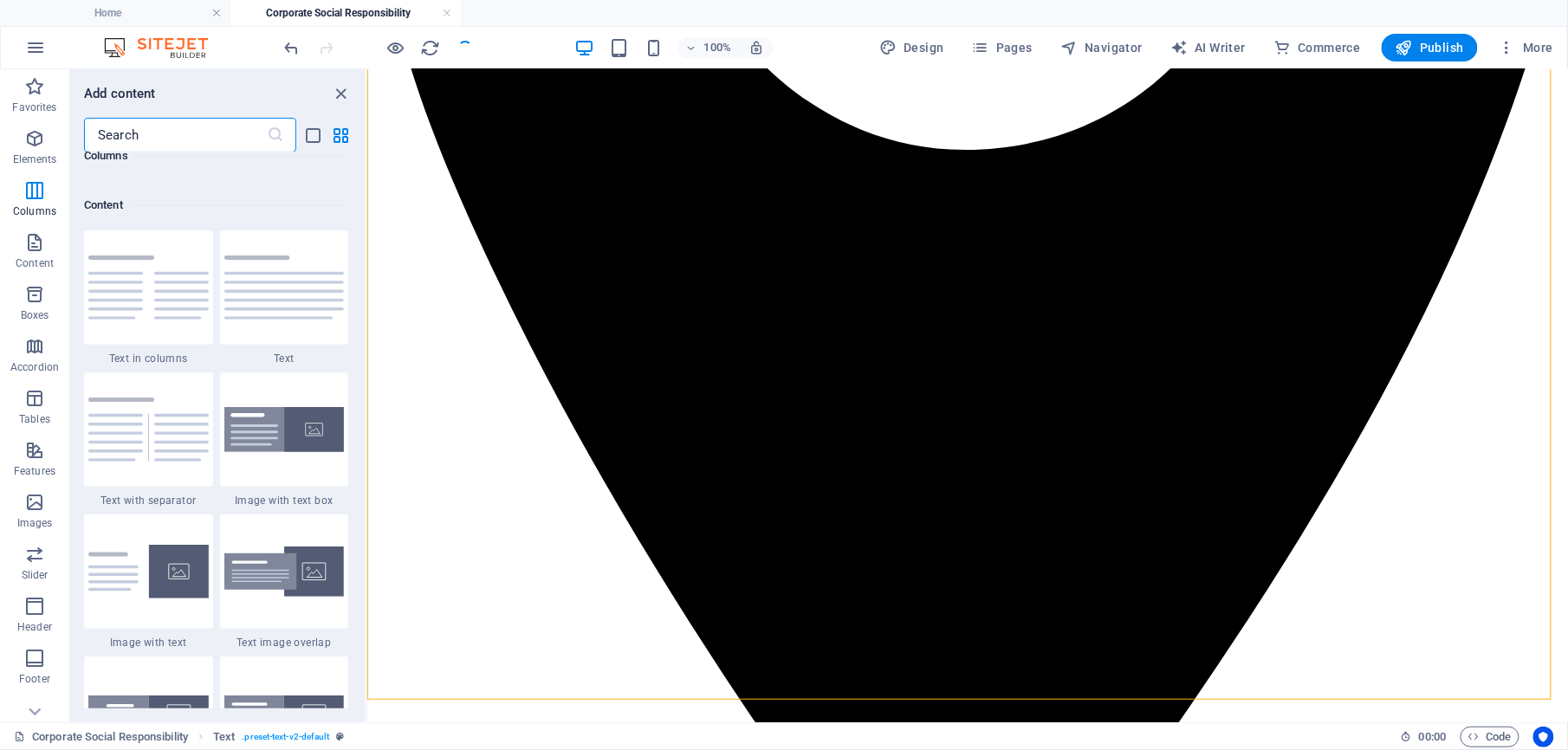 drag, startPoint x: 362, startPoint y: 254, endPoint x: 5, endPoint y: 184, distance: 363.79802 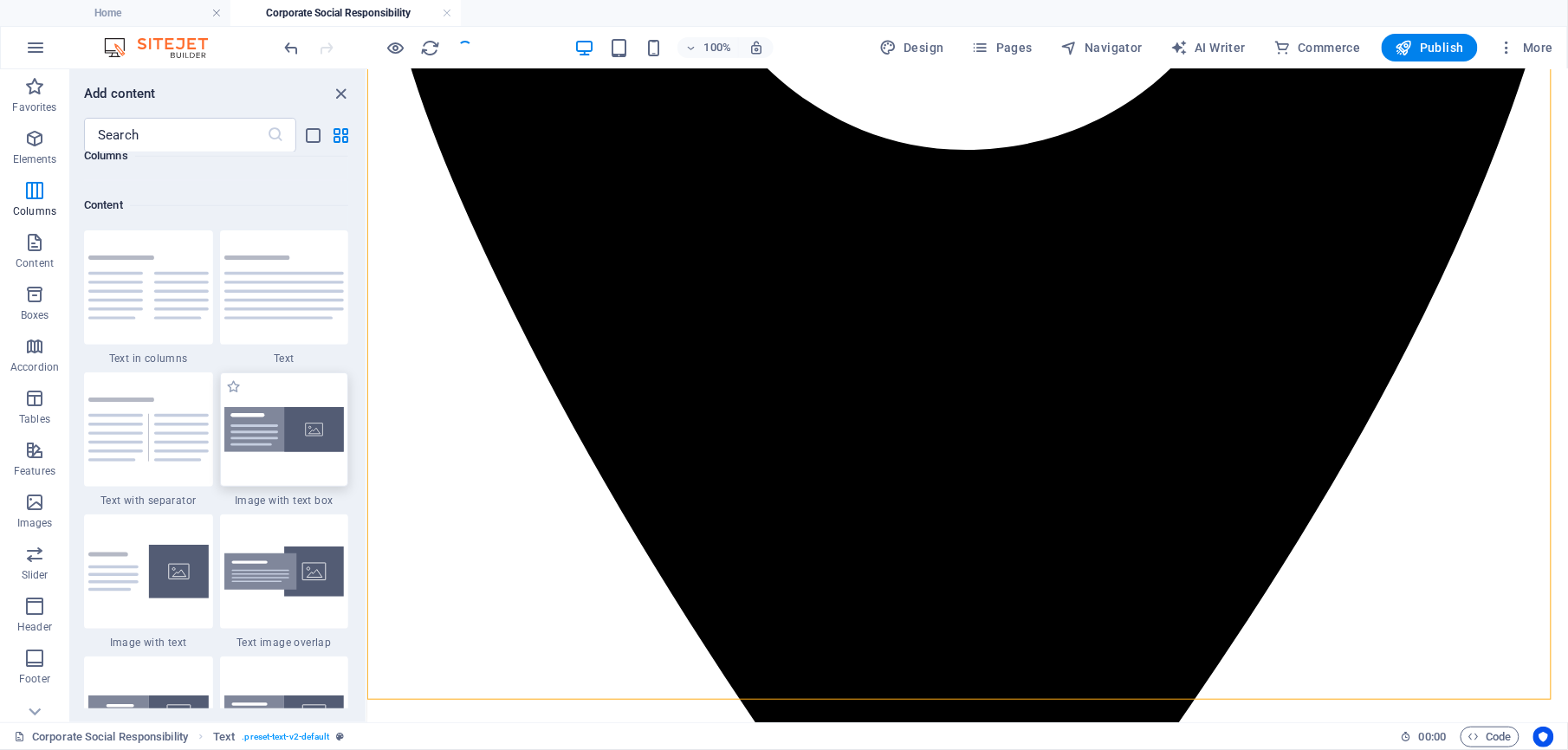 click at bounding box center (284, 430) 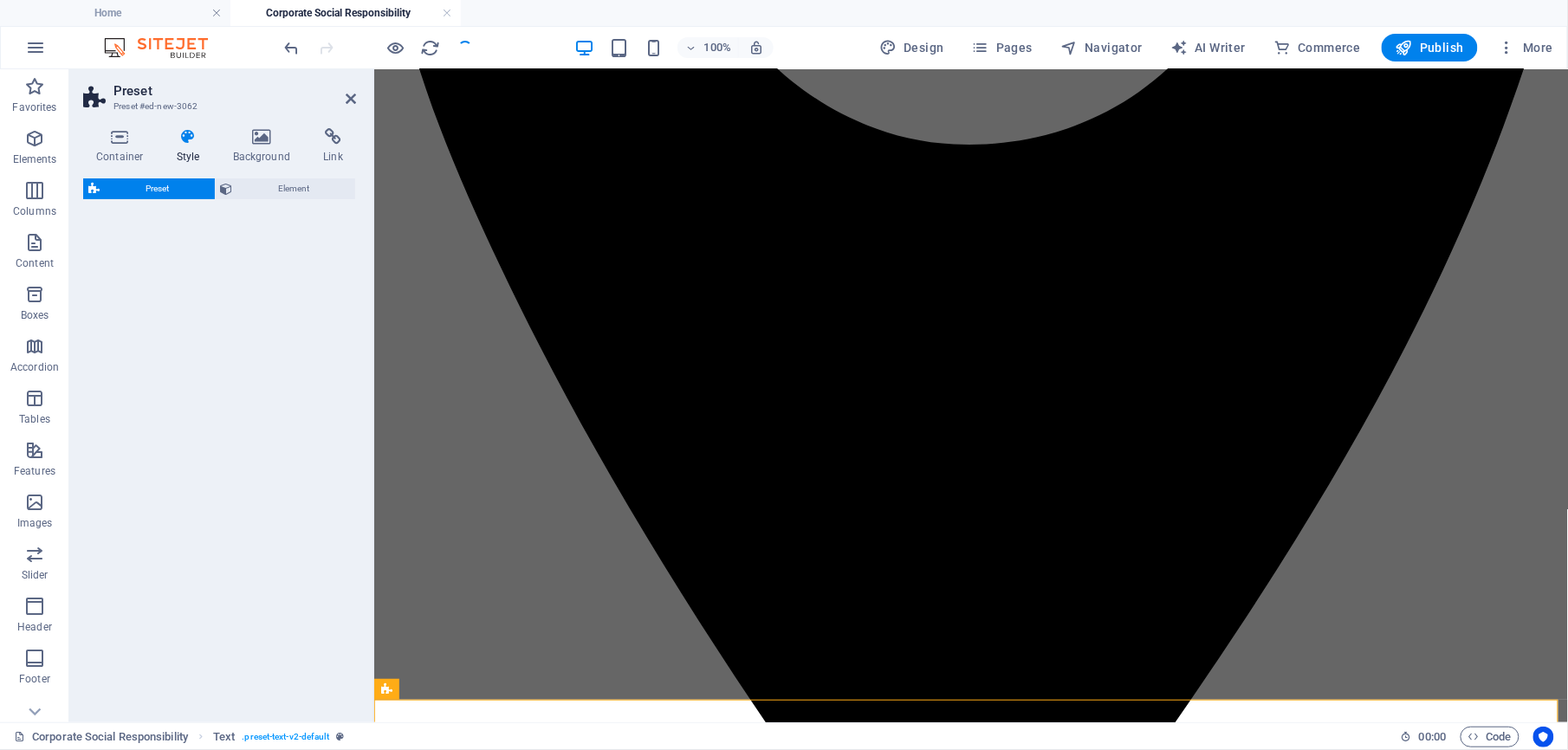 select on "rem" 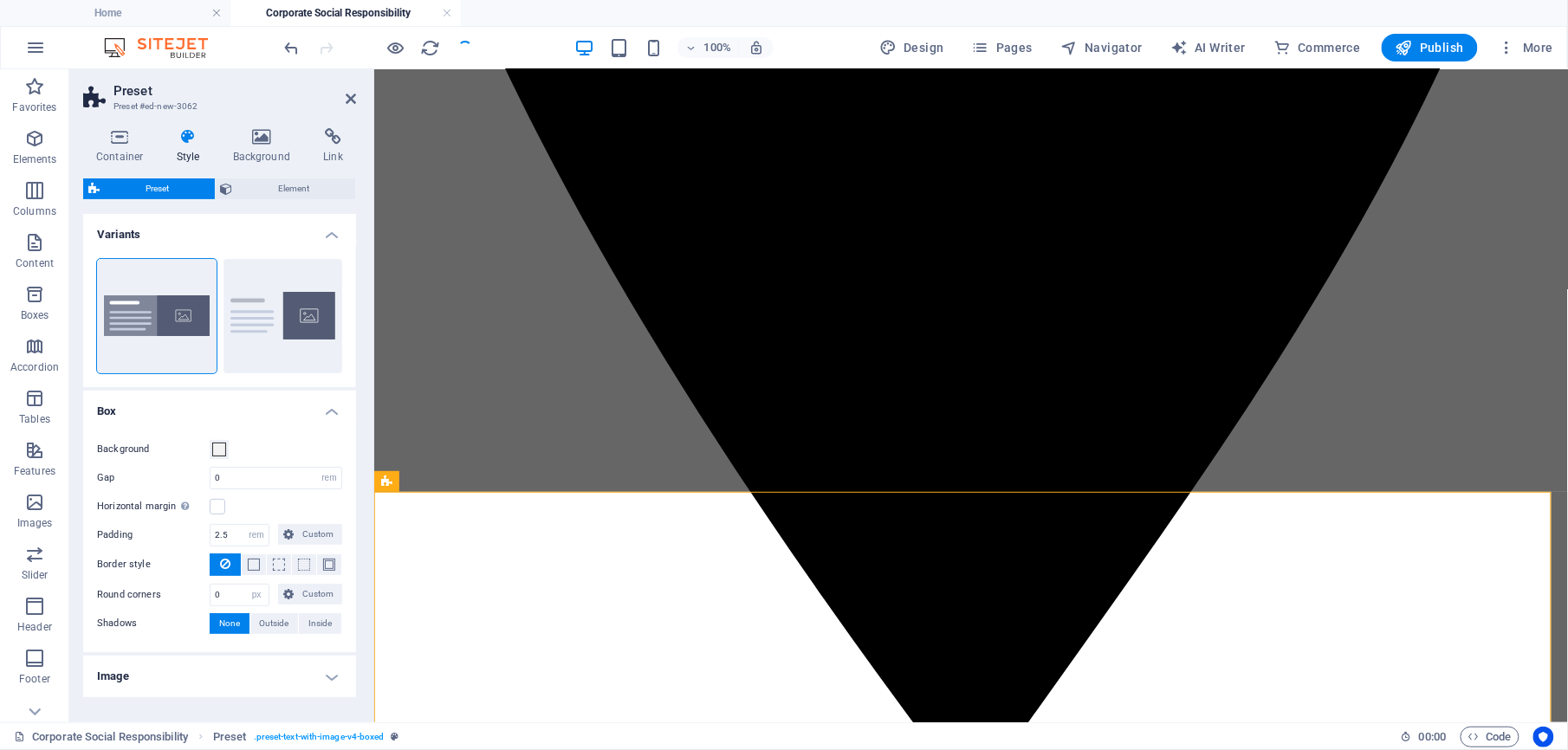scroll, scrollTop: 1386, scrollLeft: 0, axis: vertical 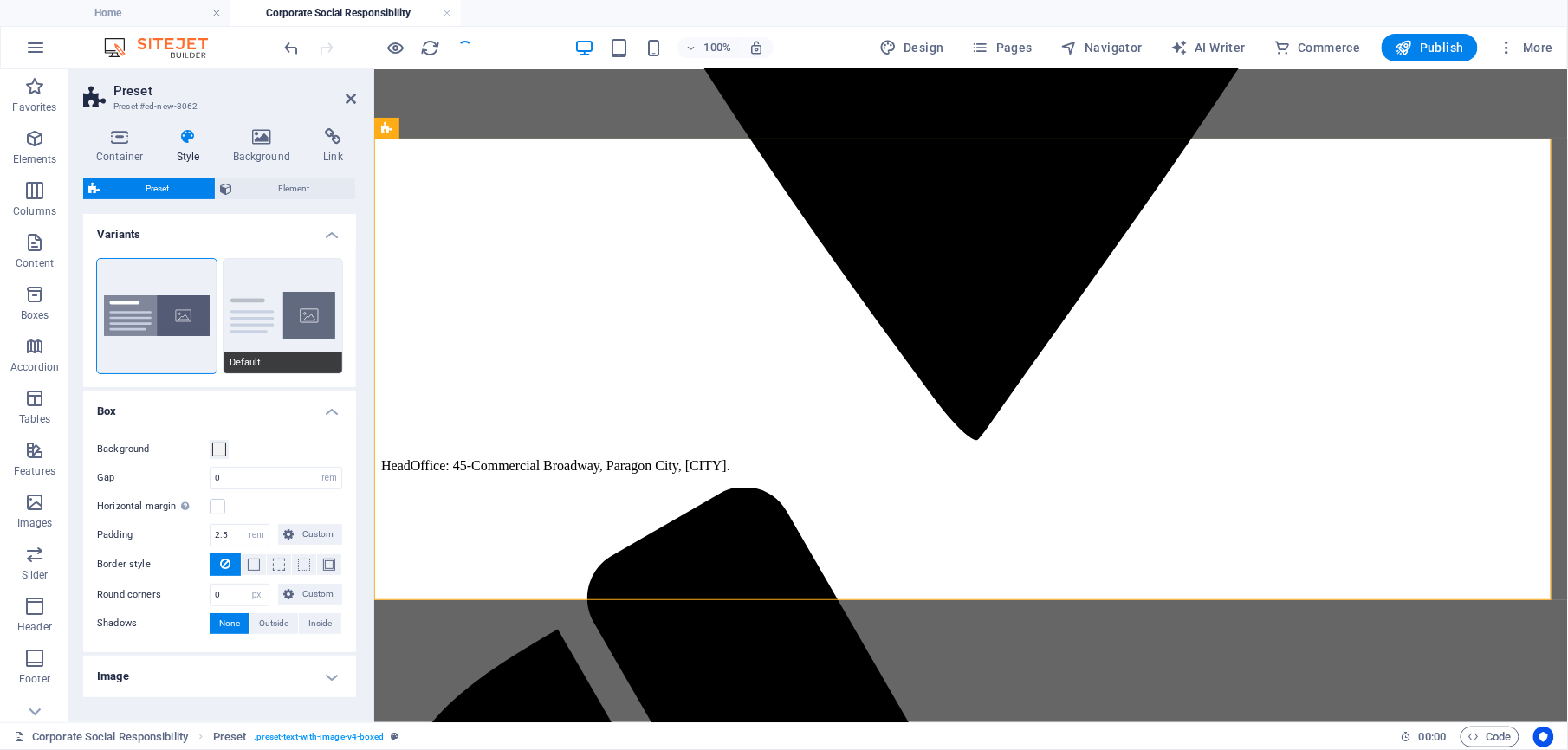 drag, startPoint x: 268, startPoint y: 289, endPoint x: 271, endPoint y: 209, distance: 80.05623 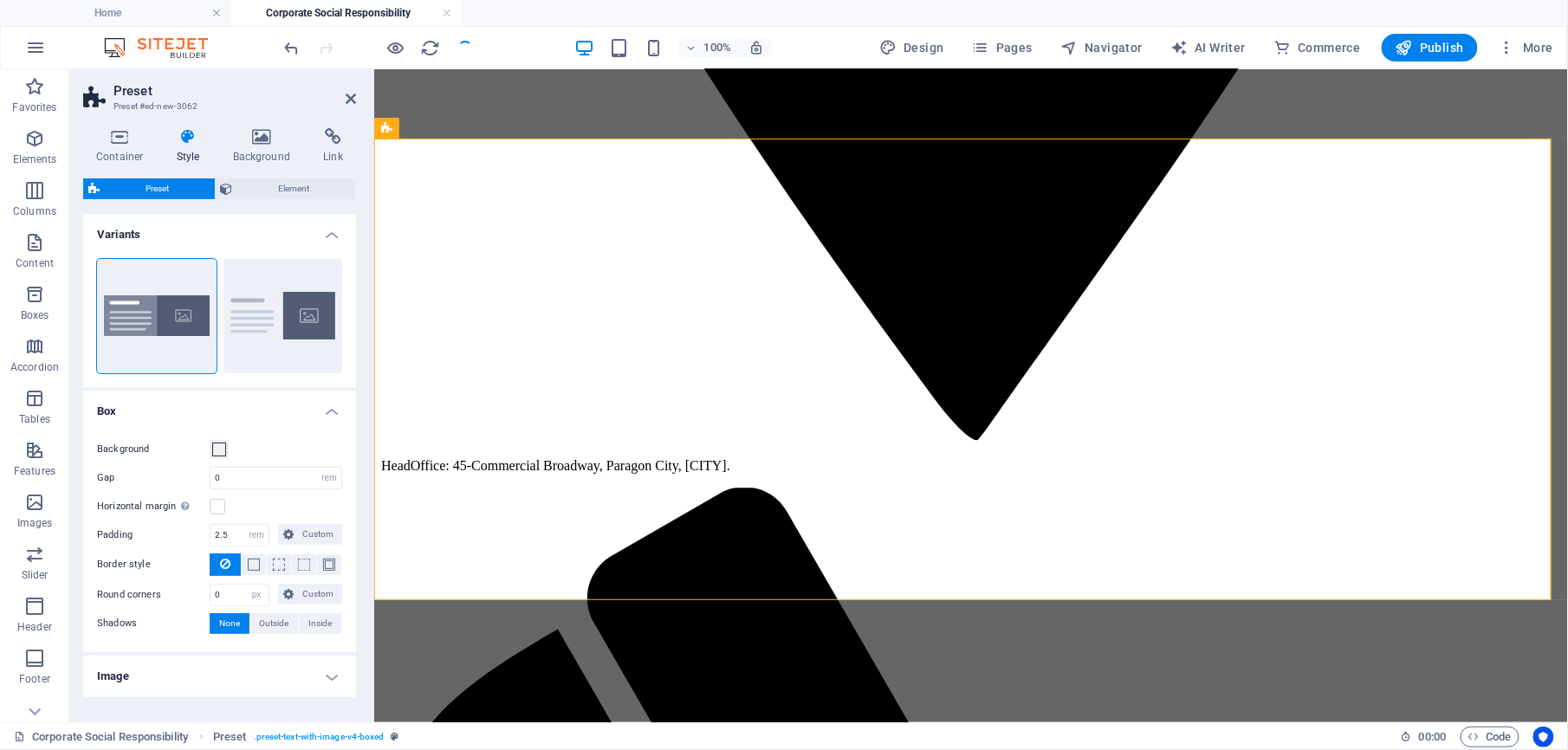type on "2" 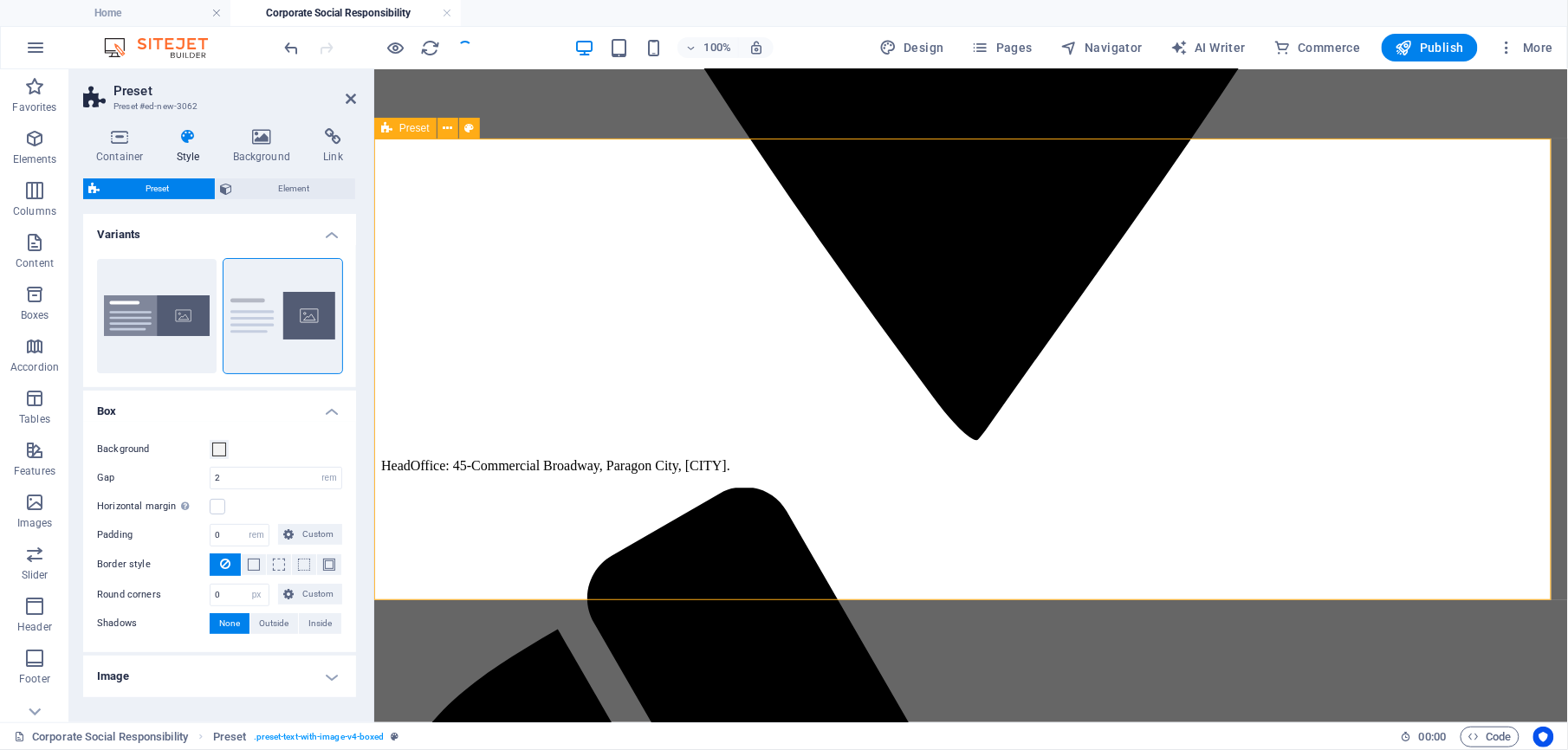click on "New headline Lorem ipsum dolor sit amet, consectetuer adipiscing elit. Aenean commodo ligula eget dolor. Lorem ipsum dolor sit amet, consectetuer adipiscing elit leget dolor. Lorem ipsum dolor sit amet, consectetuer adipiscing elit. Aenean commodo ligula eget dolor. Lorem ipsum dolor sit amet, consectetuer adipiscing elit dolor consectetuer adipiscing elit leget dolor. Lorem elit saget ipsum dolor sit amet, consectetuer. Drop content here or  Add elements  Paste clipboard" at bounding box center (970, 4820) 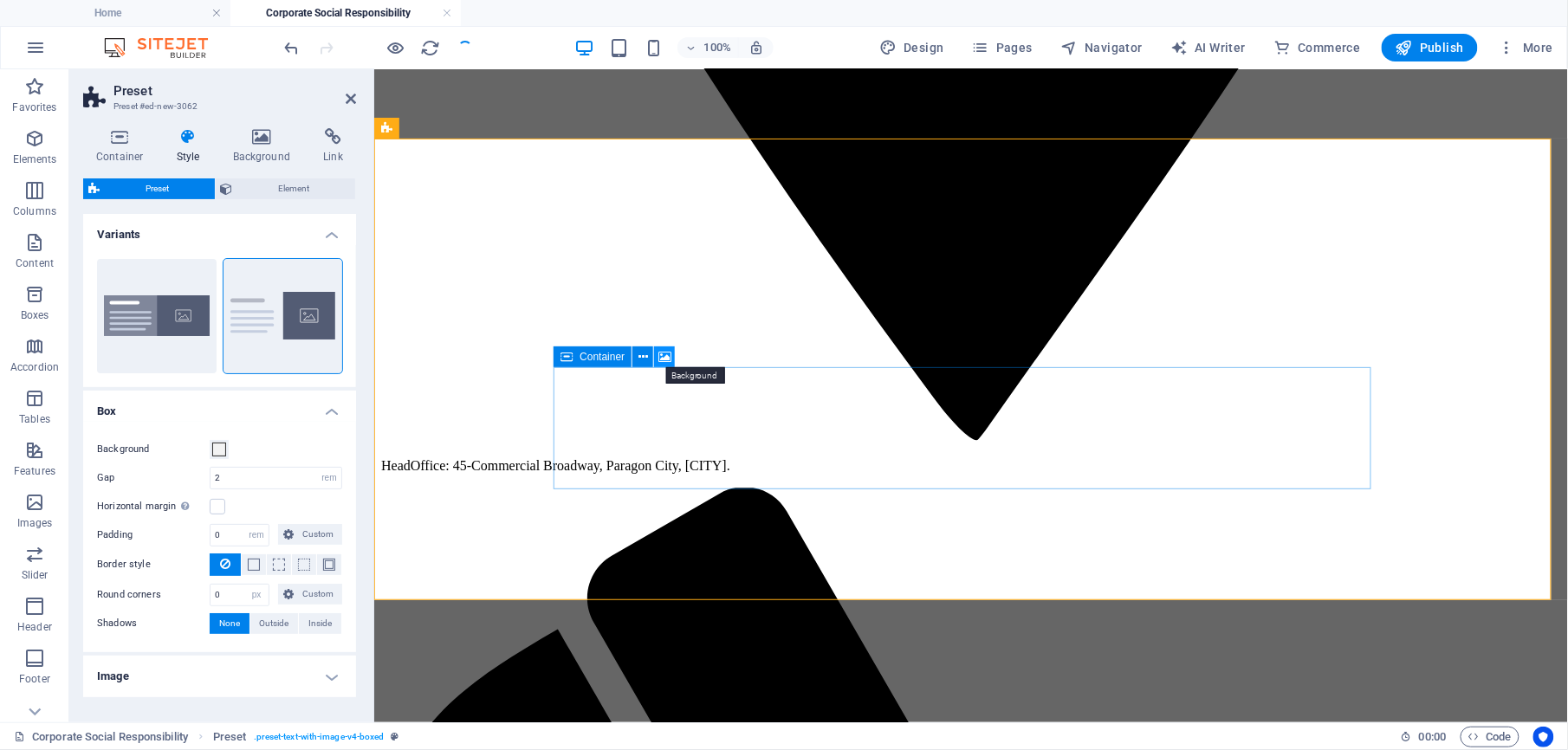click at bounding box center (664, 357) 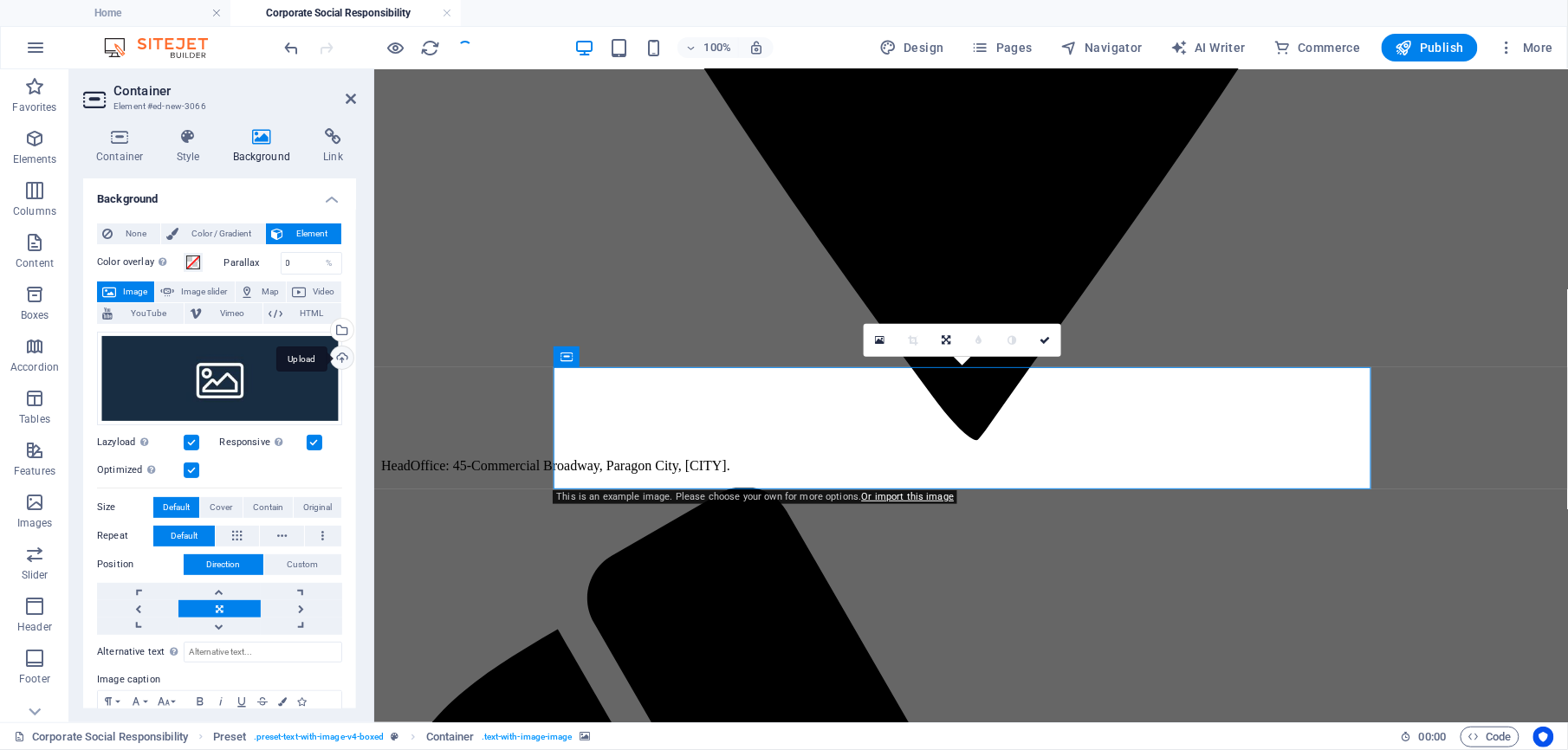 click on "Upload" at bounding box center (340, 359) 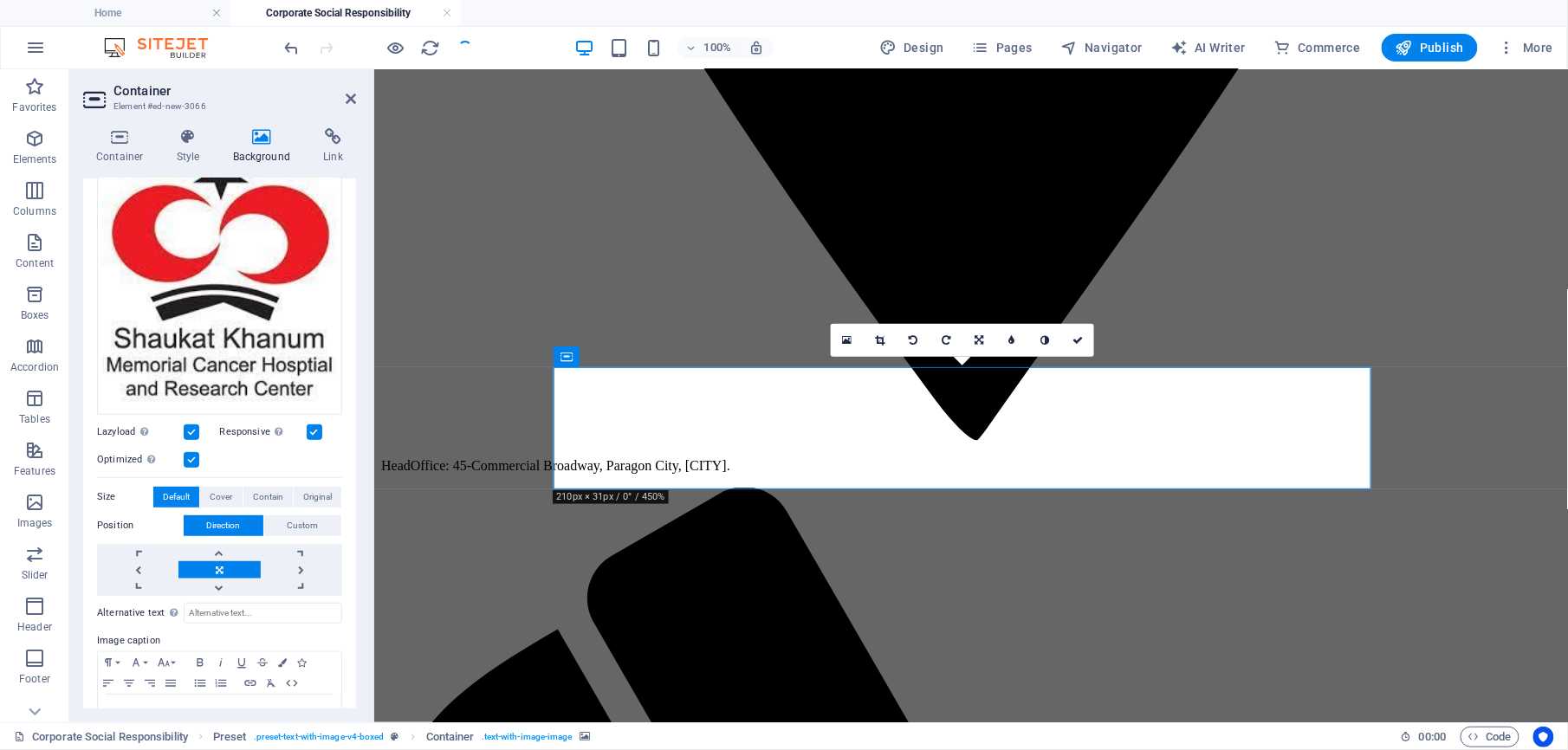 scroll, scrollTop: 244, scrollLeft: 0, axis: vertical 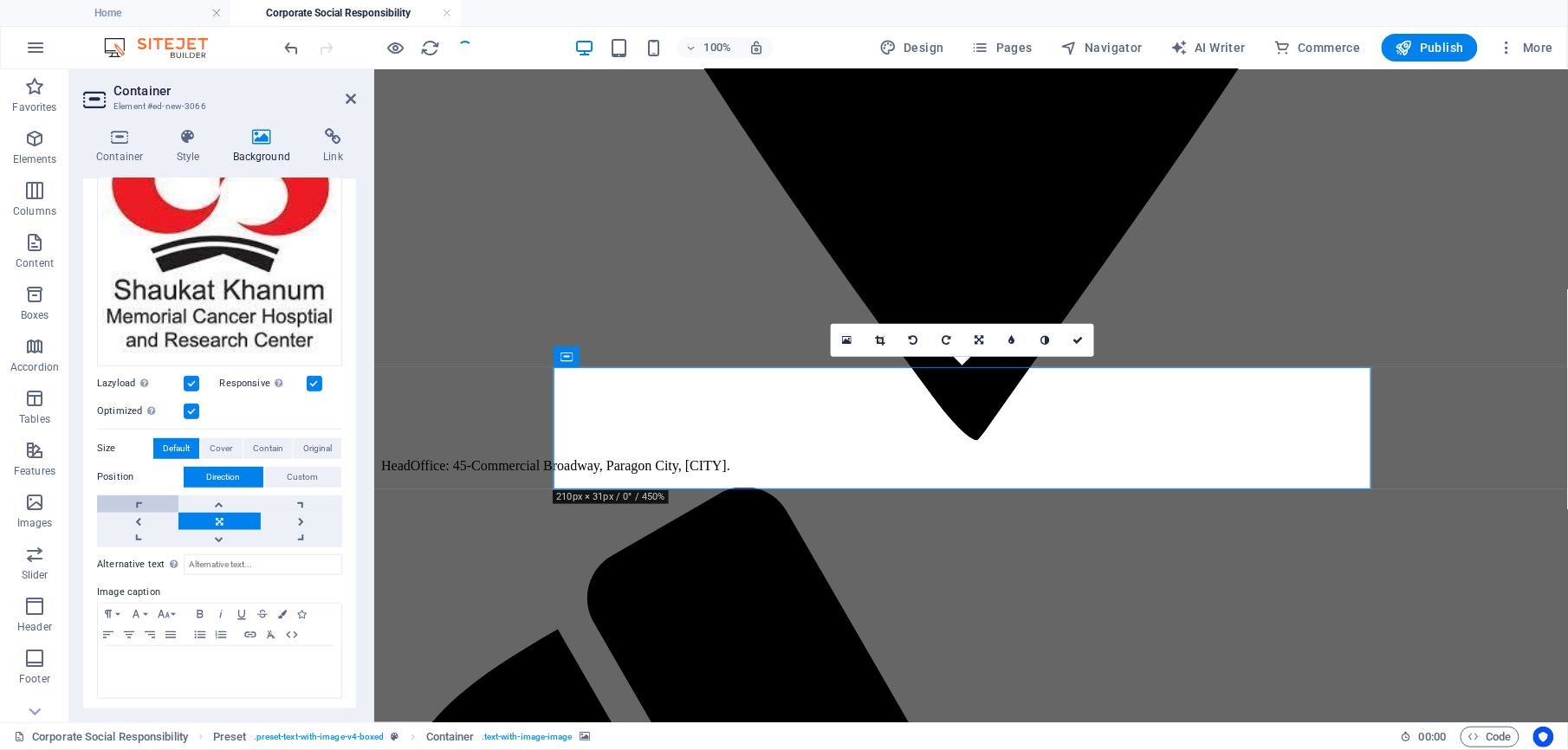 click at bounding box center [138, 504] 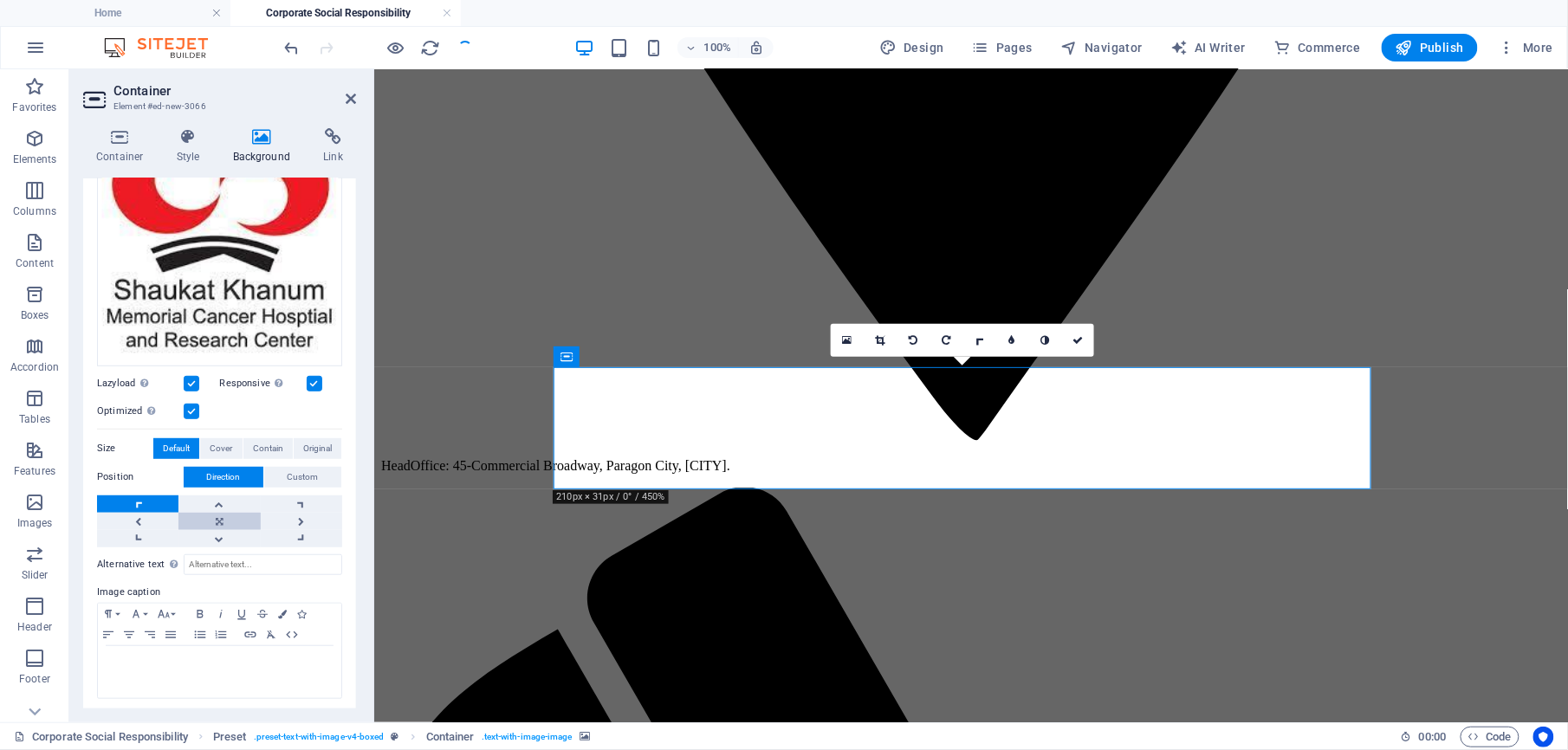 click at bounding box center [219, 521] 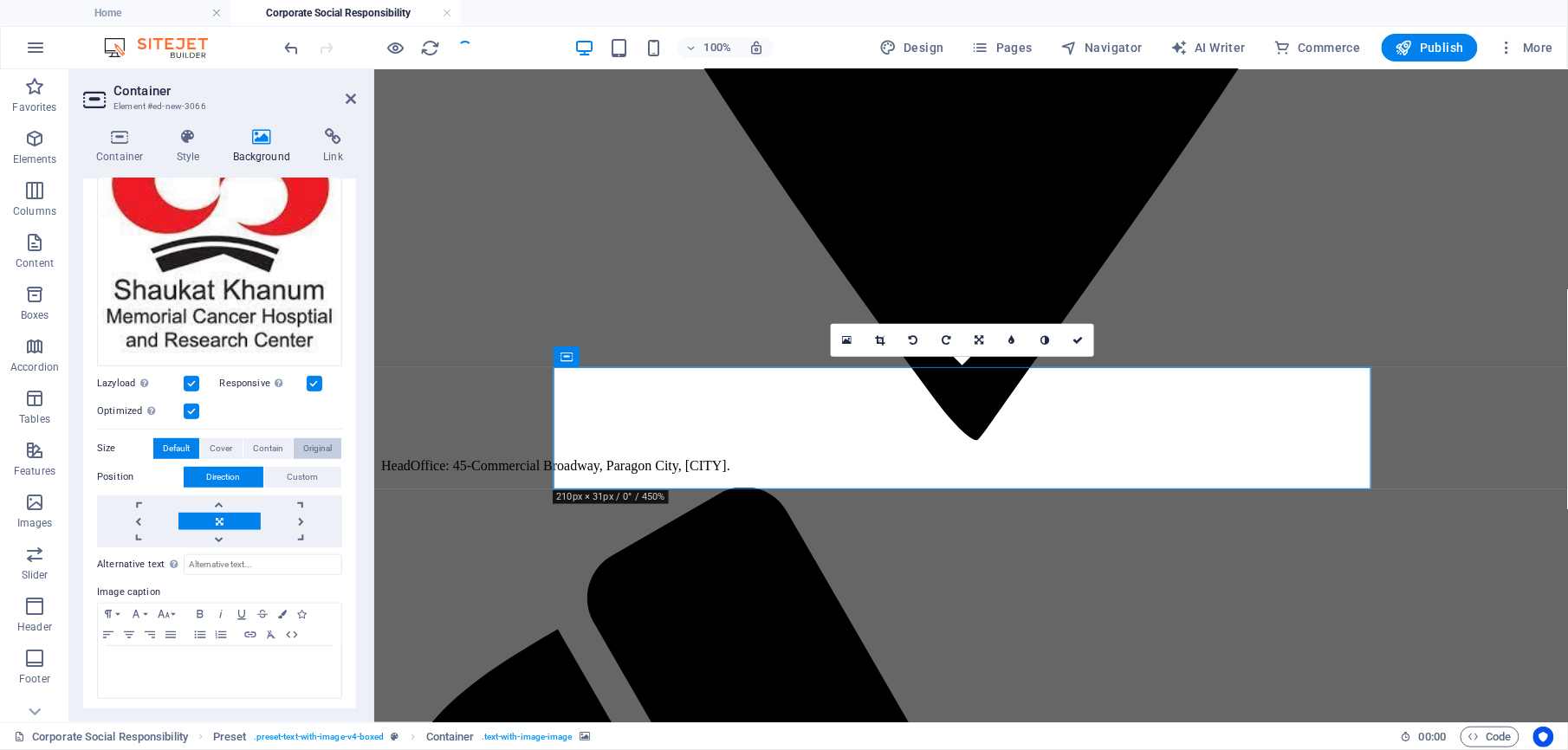 click on "Original" at bounding box center [317, 449] 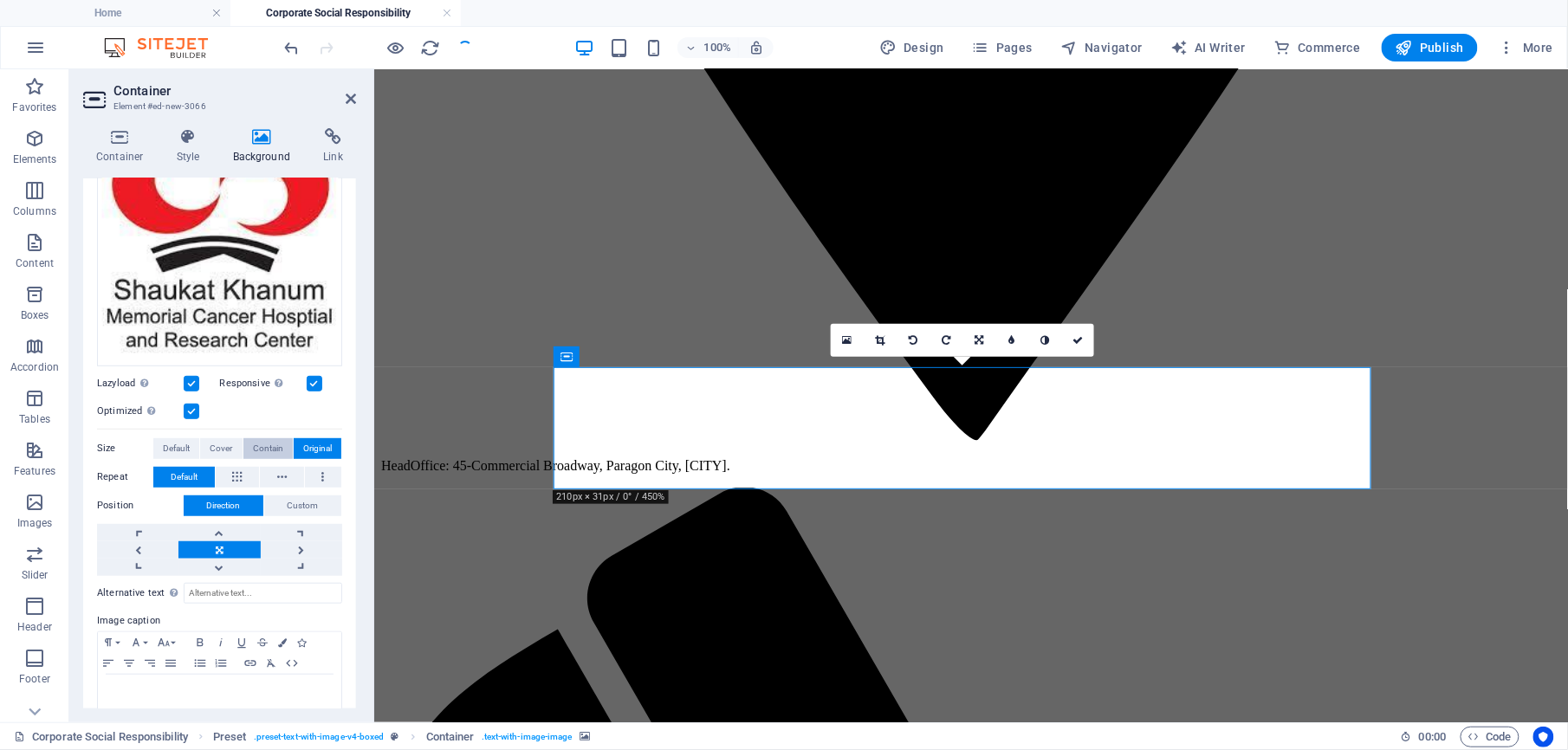 click on "Contain" at bounding box center [268, 449] 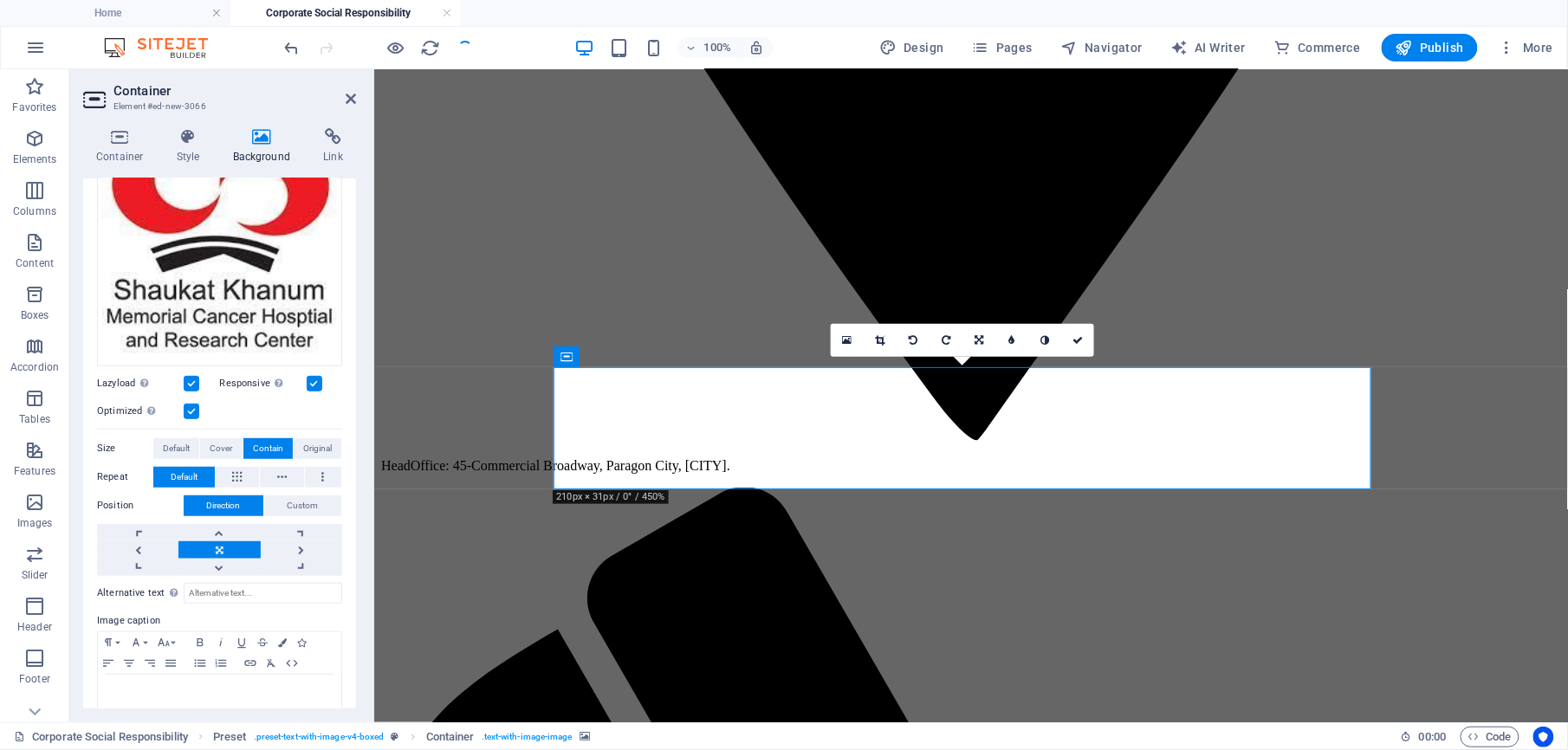 click at bounding box center (880, 340) 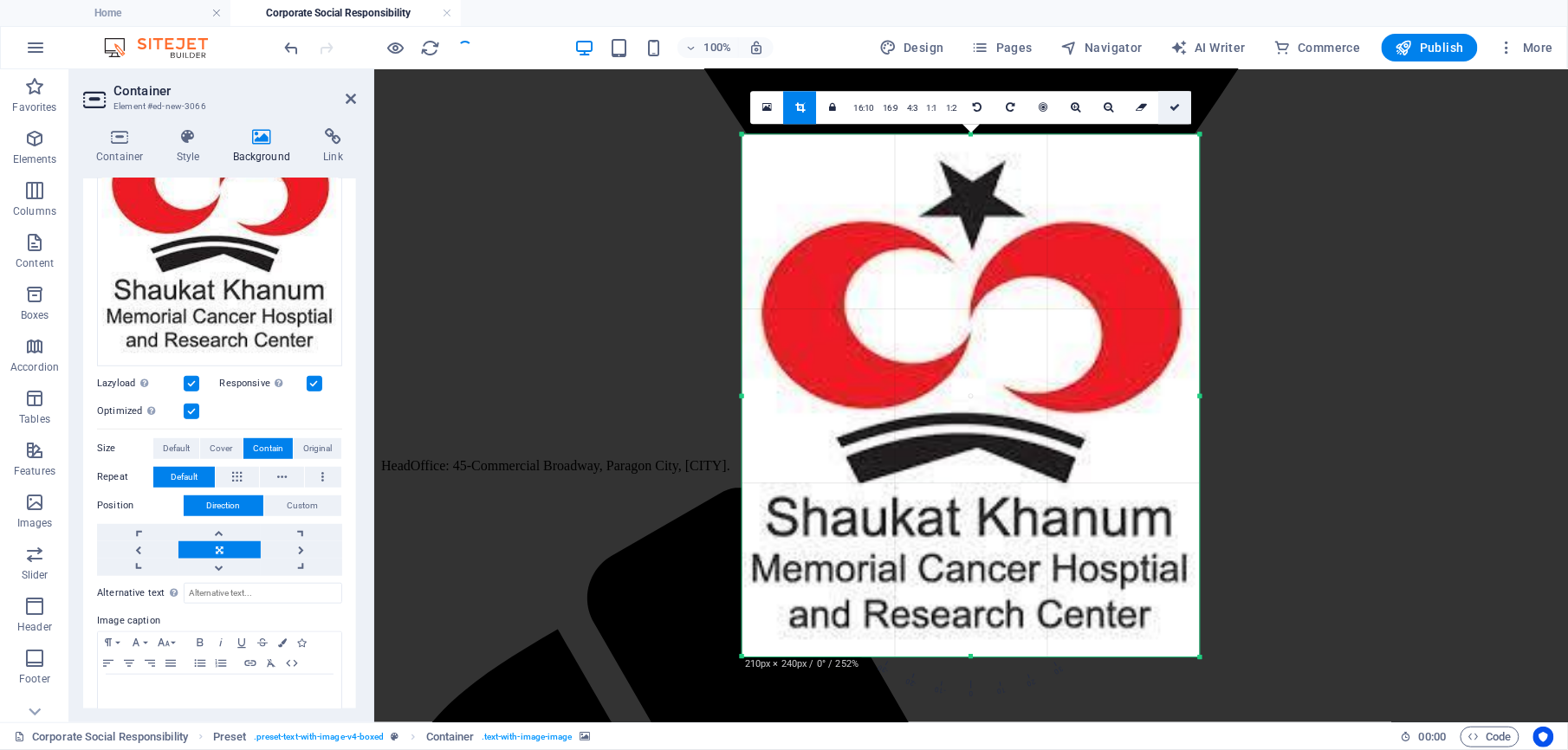 click at bounding box center [1175, 107] 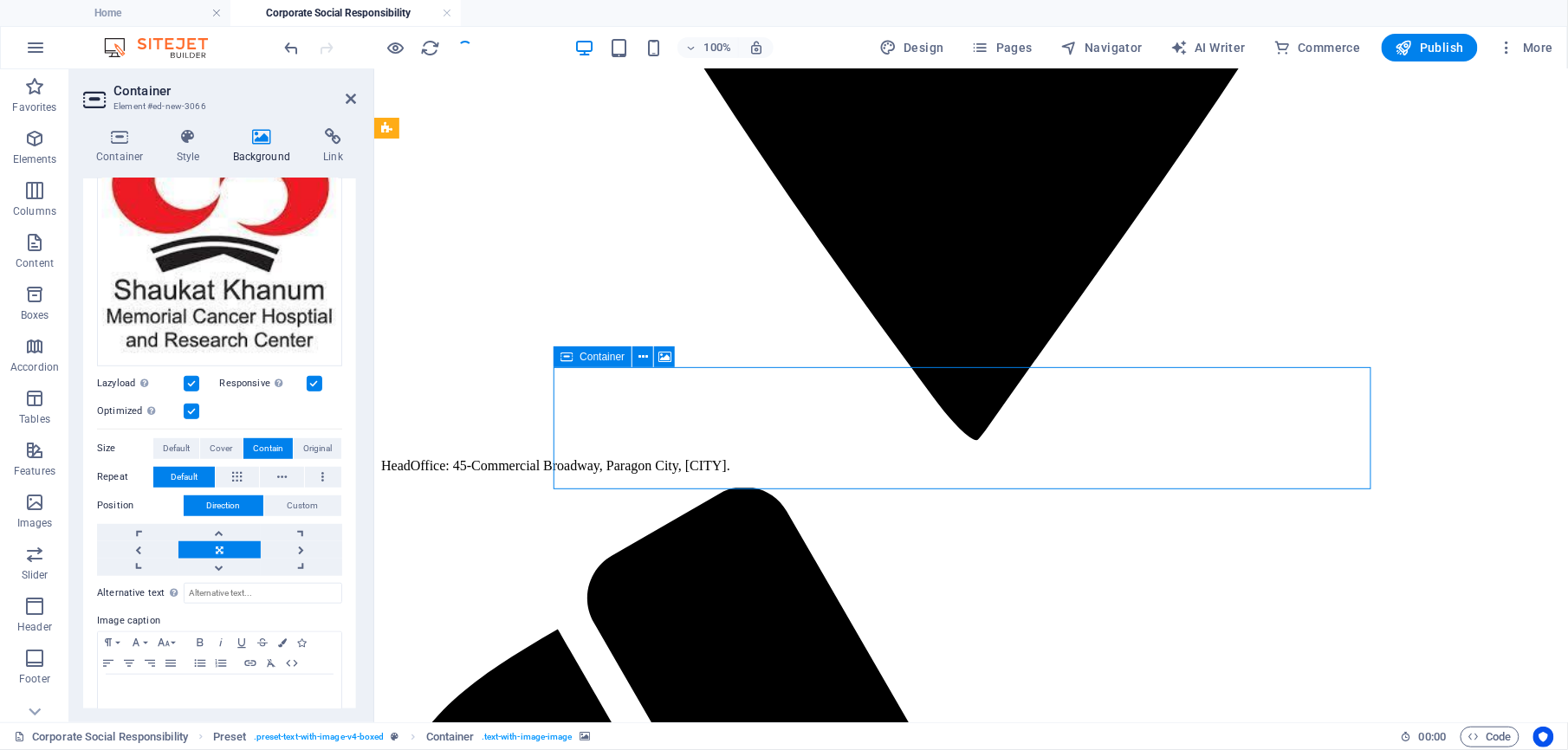drag, startPoint x: 1369, startPoint y: 465, endPoint x: 1199, endPoint y: 458, distance: 170.1441 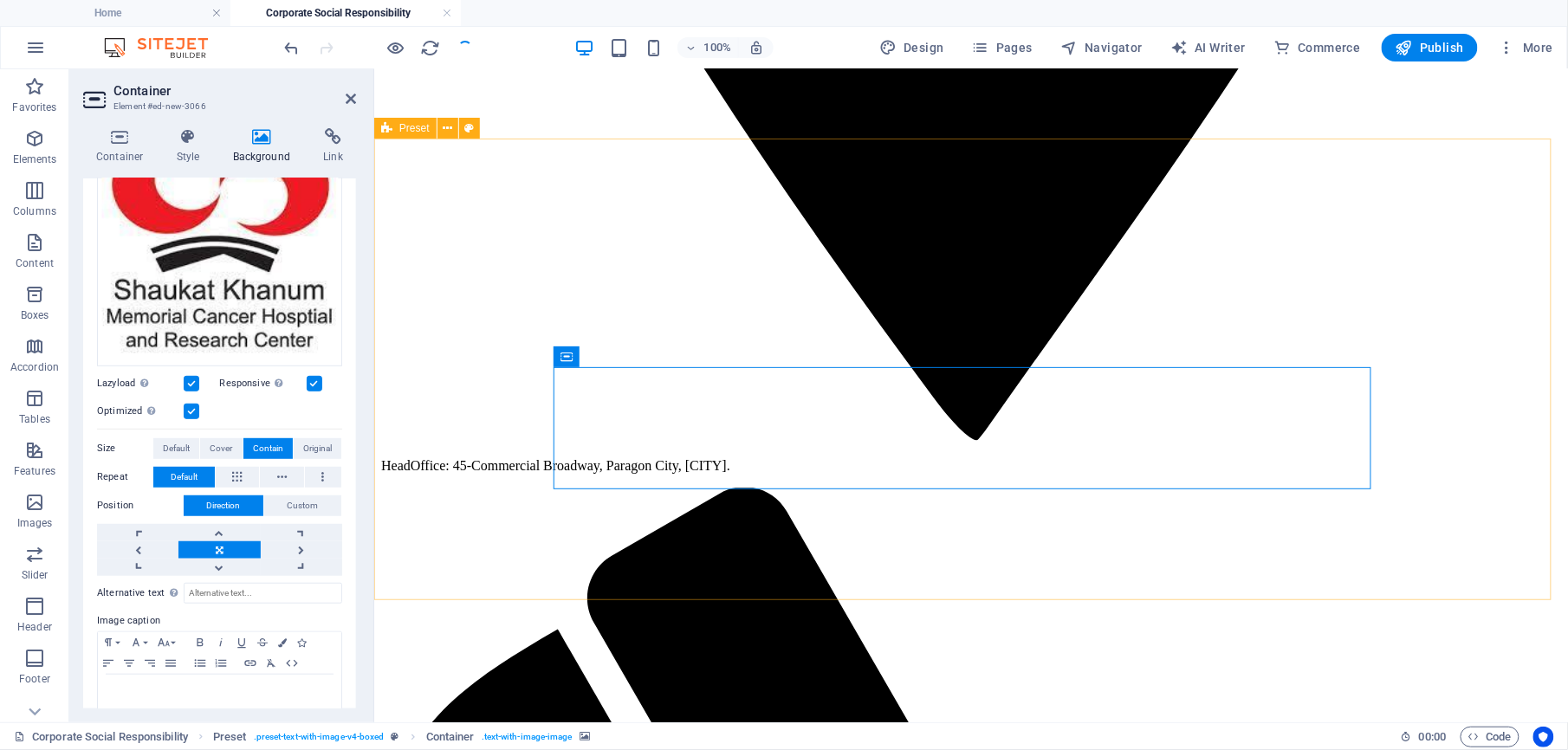 click on "New headline Lorem ipsum dolor sit amet, consectetuer adipiscing elit. Aenean commodo ligula eget dolor. Lorem ipsum dolor sit amet, consectetuer adipiscing elit leget dolor. Lorem ipsum dolor sit amet, consectetuer adipiscing elit. Aenean commodo ligula eget dolor. Lorem ipsum dolor sit amet, consectetuer adipiscing elit dolor consectetuer adipiscing elit leget dolor. Lorem elit saget ipsum dolor sit amet, consectetuer. Drop content here or  Add elements  Paste clipboard" at bounding box center [970, 4820] 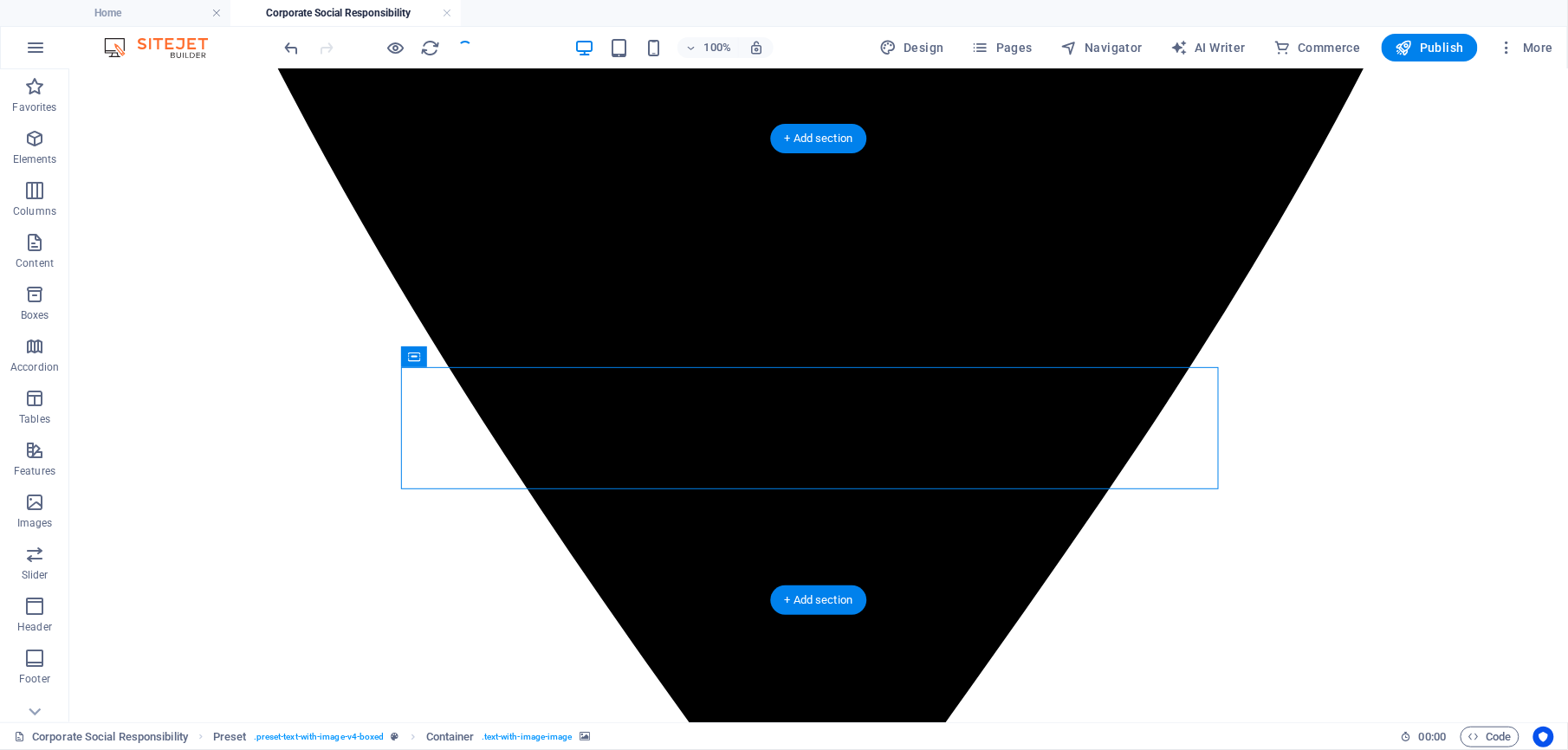 drag, startPoint x: 794, startPoint y: 439, endPoint x: 880, endPoint y: 493, distance: 101.54802 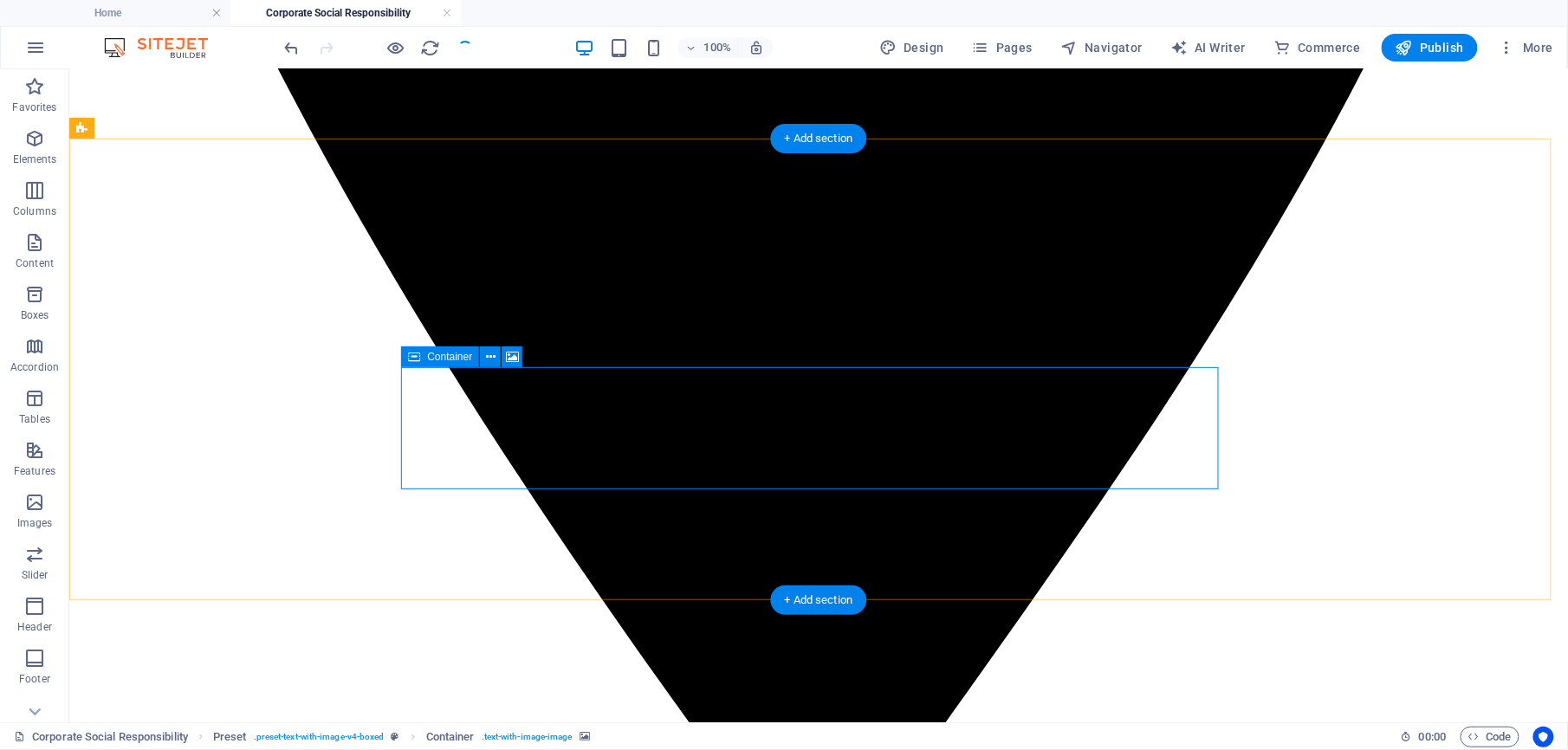 click on "Drop content here or  Add elements  Paste clipboard" at bounding box center (818, 6081) 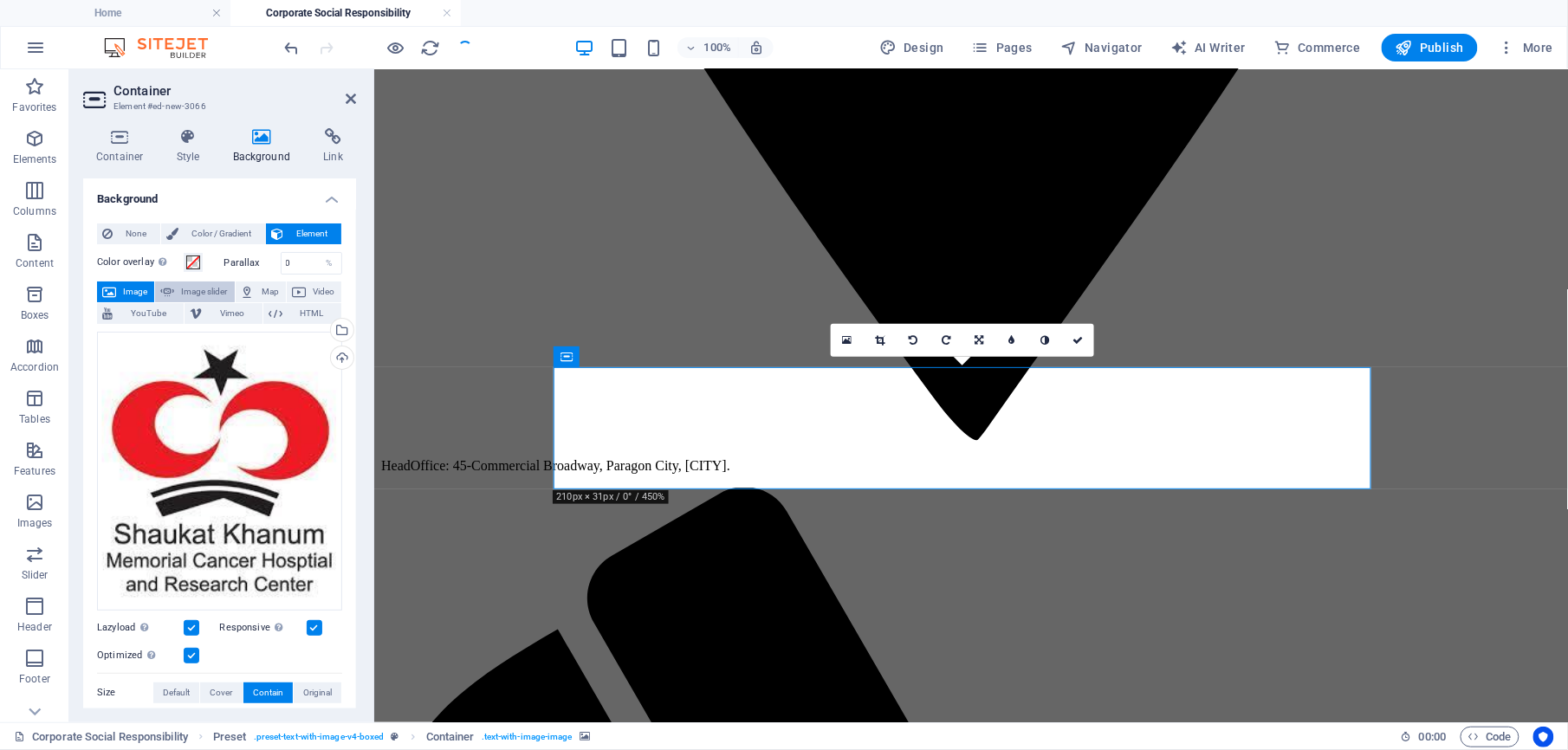 click on "Image slider" at bounding box center (204, 292) 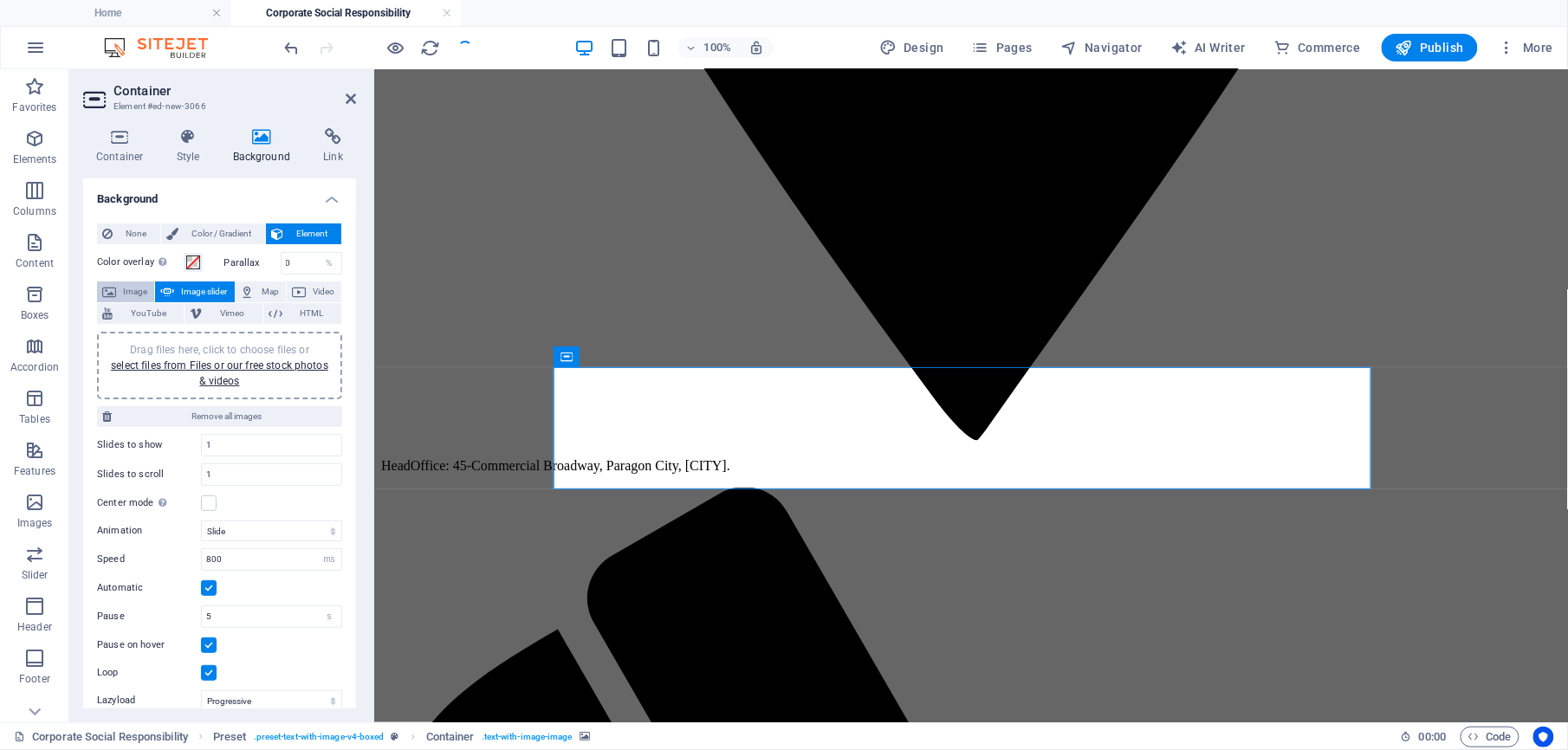 click on "Image" at bounding box center [135, 292] 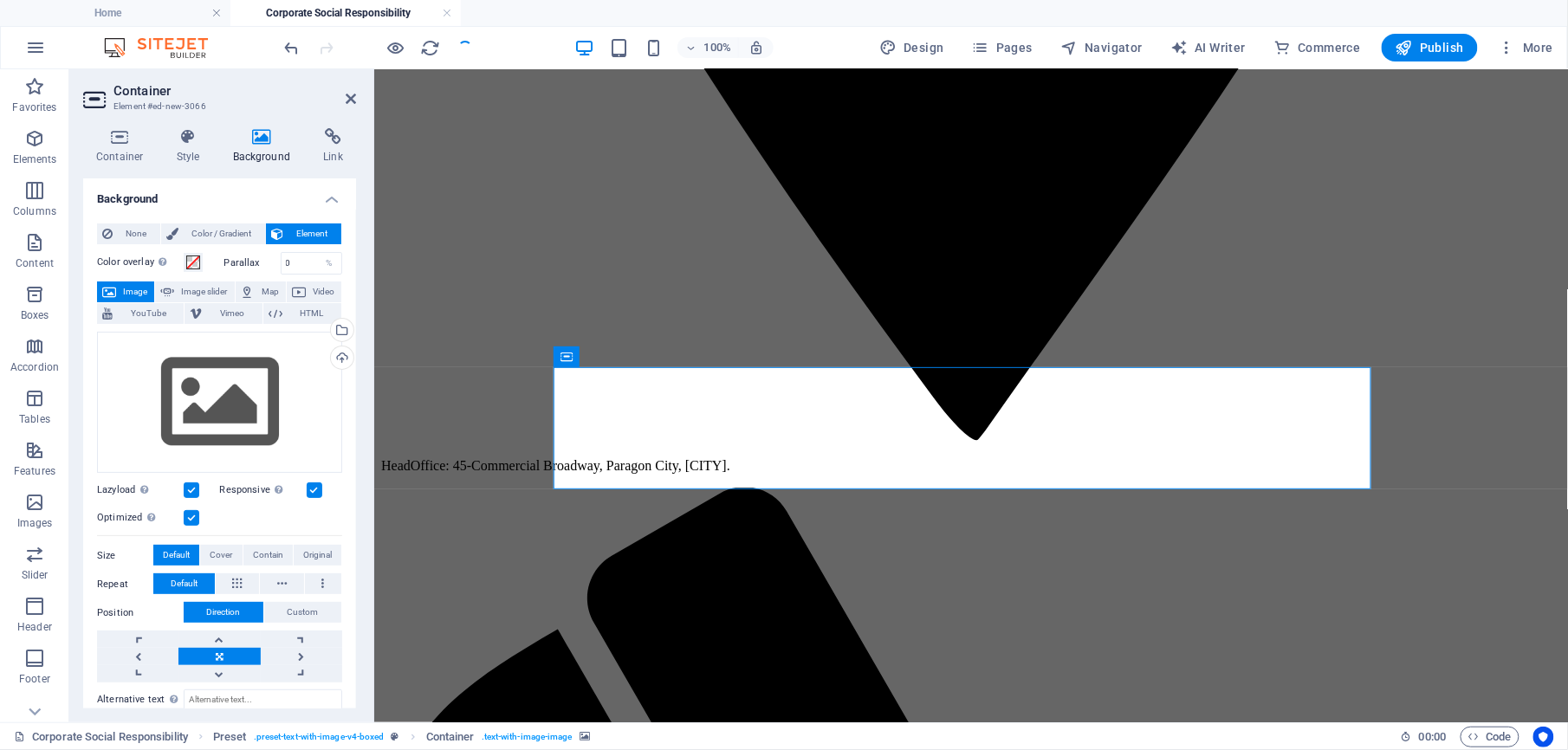 type 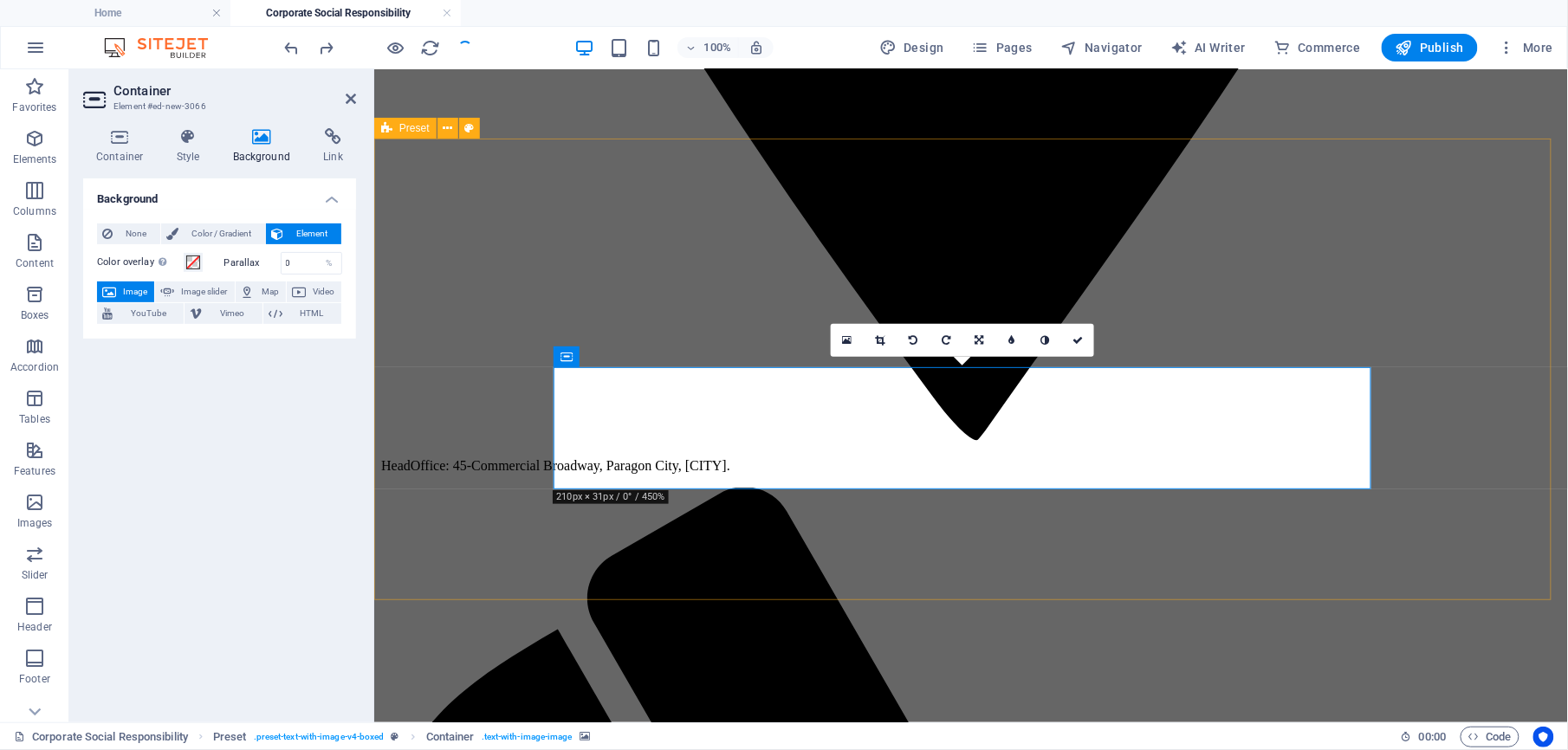 click on "New headline Lorem ipsum dolor sit amet, consectetuer adipiscing elit. Aenean commodo ligula eget dolor. Lorem ipsum dolor sit amet, consectetuer adipiscing elit leget dolor. Lorem ipsum dolor sit amet, consectetuer adipiscing elit. Aenean commodo ligula eget dolor. Lorem ipsum dolor sit amet, consectetuer adipiscing elit dolor consectetuer adipiscing elit leget dolor. Lorem elit saget ipsum dolor sit amet, consectetuer. Drop content here or  Add elements  Paste clipboard" at bounding box center (970, 4820) 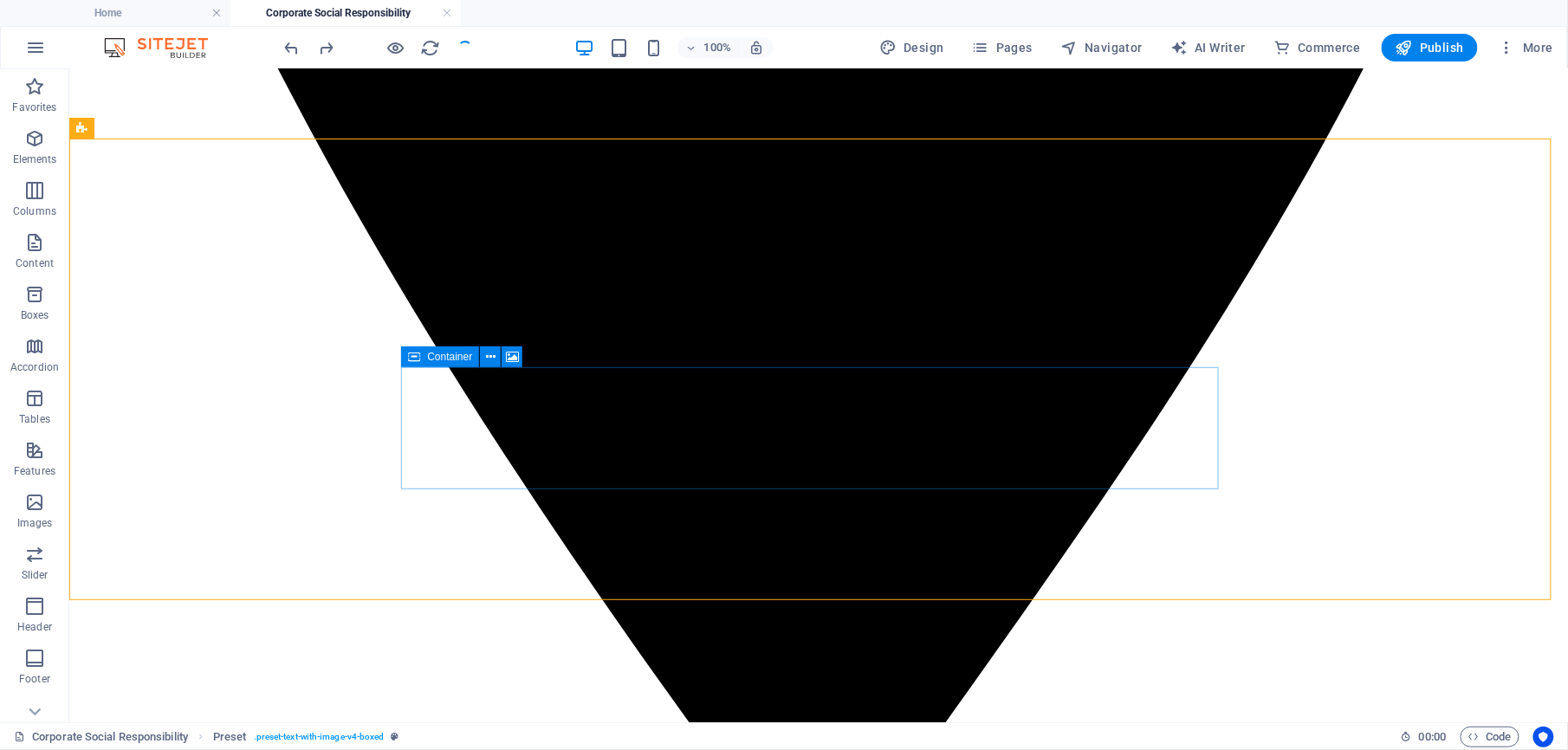 click on "Drop content here or  Add elements  Paste clipboard" at bounding box center [818, 6081] 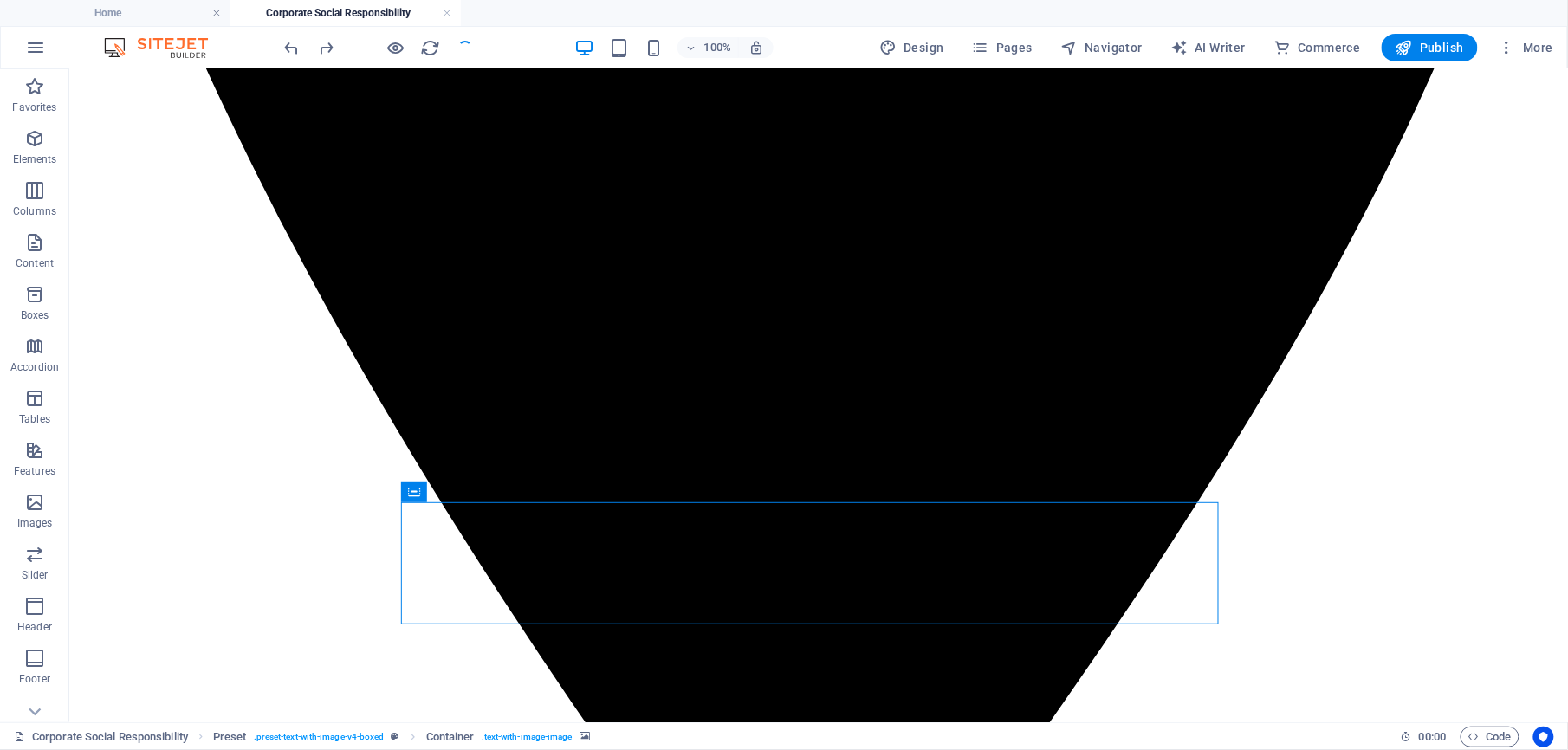 scroll, scrollTop: 1112, scrollLeft: 0, axis: vertical 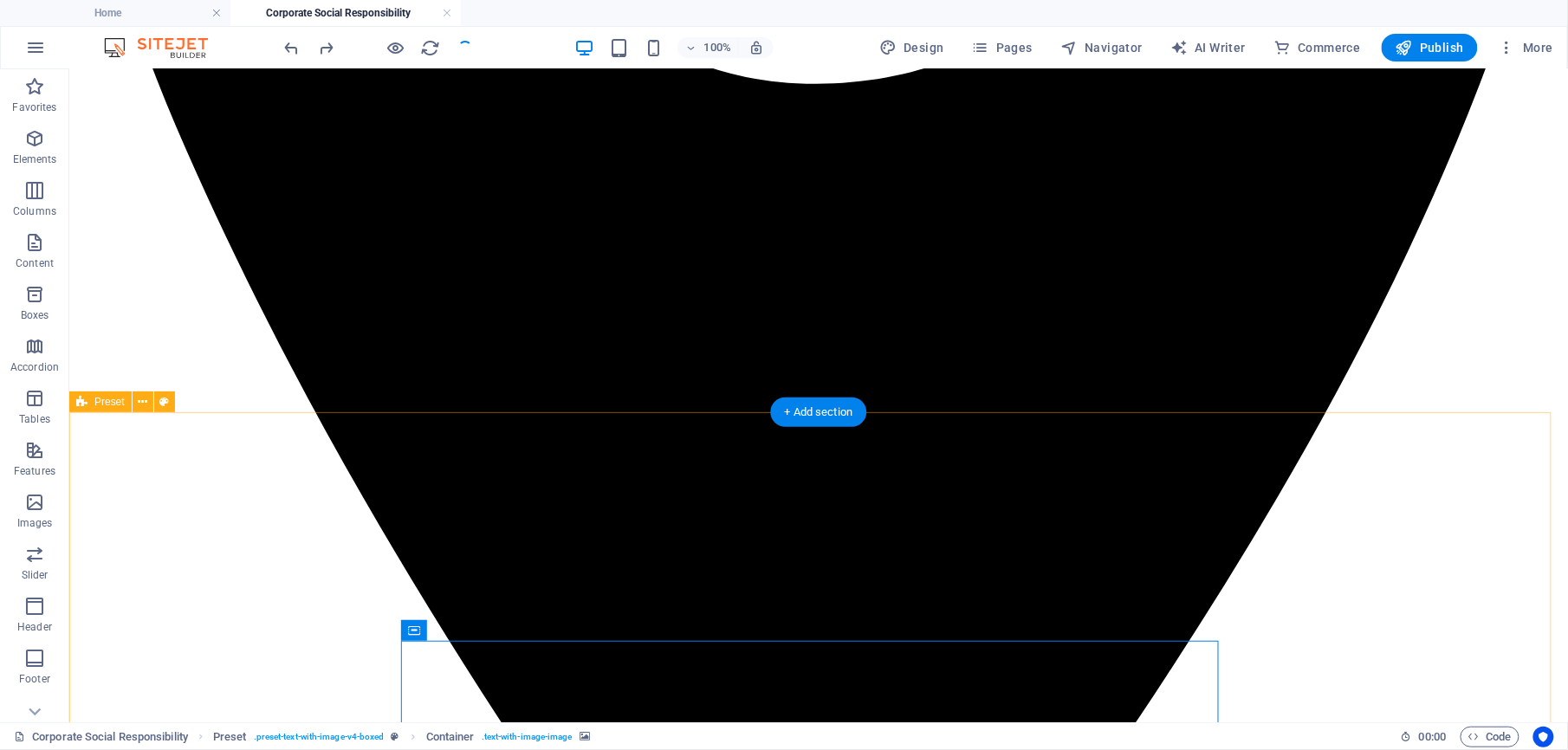 click on "New headline Lorem ipsum dolor sit amet, consectetuer adipiscing elit. Aenean commodo ligula eget dolor. Lorem ipsum dolor sit amet, consectetuer adipiscing elit leget dolor. Lorem ipsum dolor sit amet, consectetuer adipiscing elit. Aenean commodo ligula eget dolor. Lorem ipsum dolor sit amet, consectetuer adipiscing elit dolor consectetuer adipiscing elit leget dolor. Lorem elit saget ipsum dolor sit amet, consectetuer. Drop content here or  Add elements  Paste clipboard" at bounding box center [818, 6251] 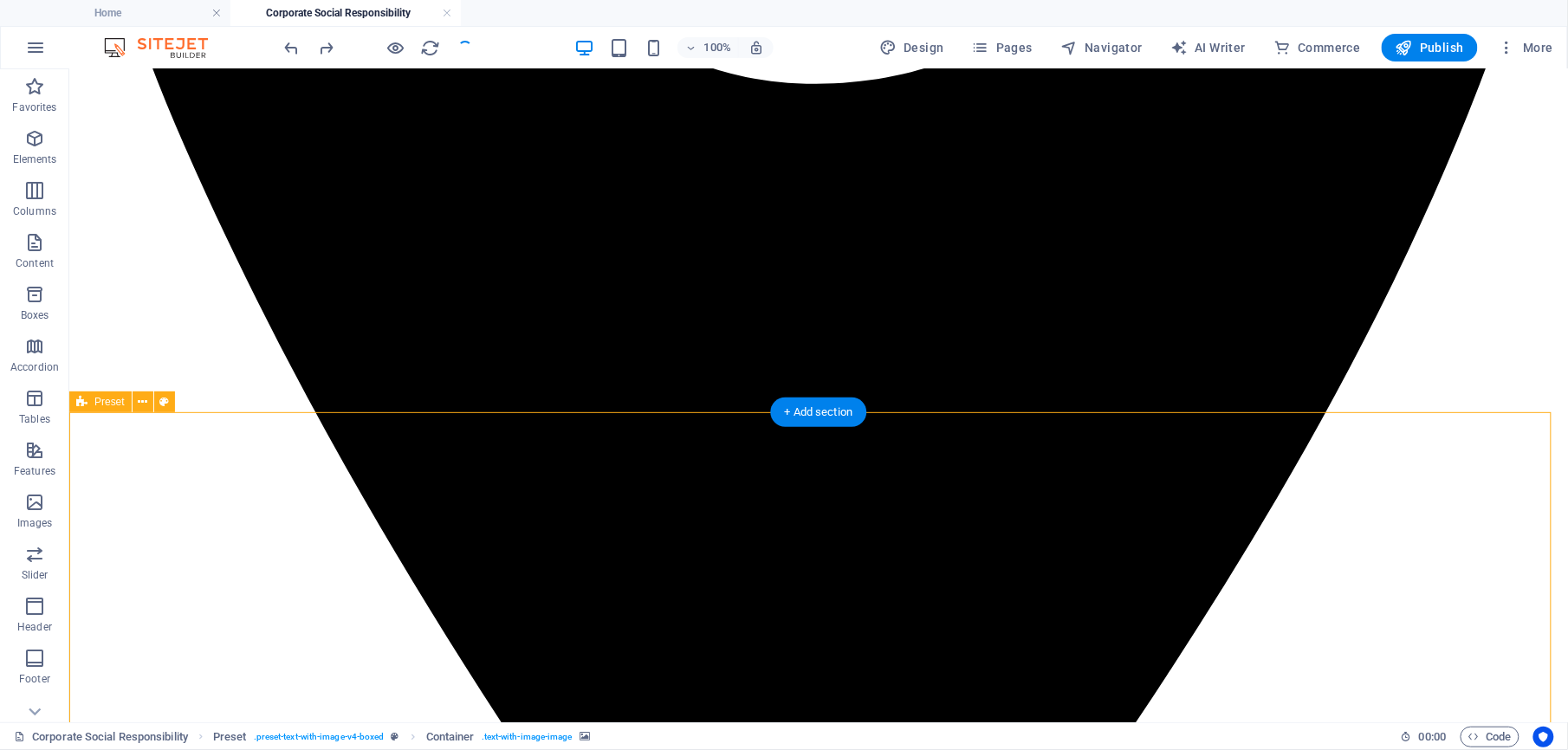 click on "New headline Lorem ipsum dolor sit amet, consectetuer adipiscing elit. Aenean commodo ligula eget dolor. Lorem ipsum dolor sit amet, consectetuer adipiscing elit leget dolor. Lorem ipsum dolor sit amet, consectetuer adipiscing elit. Aenean commodo ligula eget dolor. Lorem ipsum dolor sit amet, consectetuer adipiscing elit dolor consectetuer adipiscing elit leget dolor. Lorem elit saget ipsum dolor sit amet, consectetuer. Drop content here or  Add elements  Paste clipboard" at bounding box center (818, 6251) 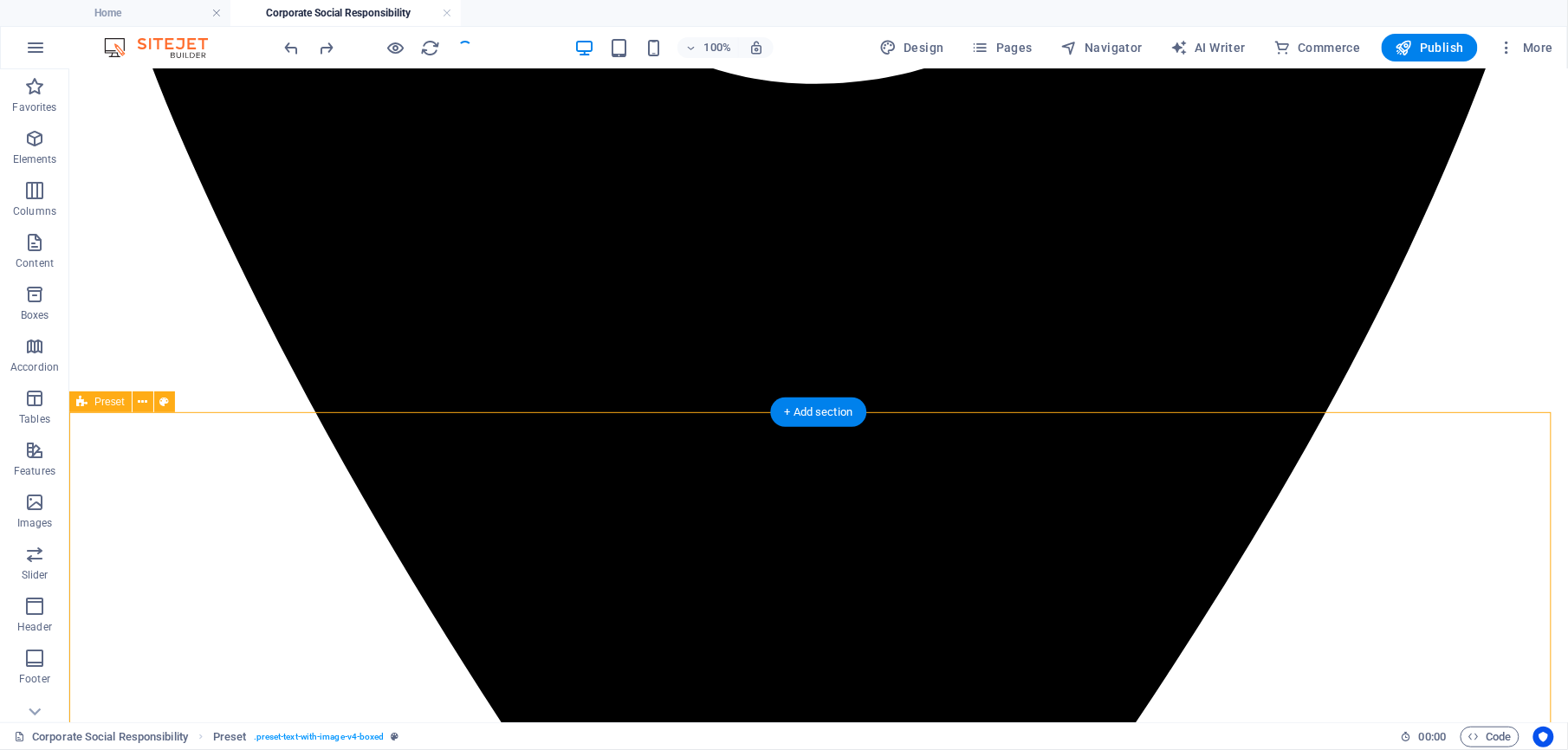 click on "New headline Lorem ipsum dolor sit amet, consectetuer adipiscing elit. Aenean commodo ligula eget dolor. Lorem ipsum dolor sit amet, consectetuer adipiscing elit leget dolor. Lorem ipsum dolor sit amet, consectetuer adipiscing elit. Aenean commodo ligula eget dolor. Lorem ipsum dolor sit amet, consectetuer adipiscing elit dolor consectetuer adipiscing elit leget dolor. Lorem elit saget ipsum dolor sit amet, consectetuer. Drop content here or  Add elements  Paste clipboard" at bounding box center (818, 6251) 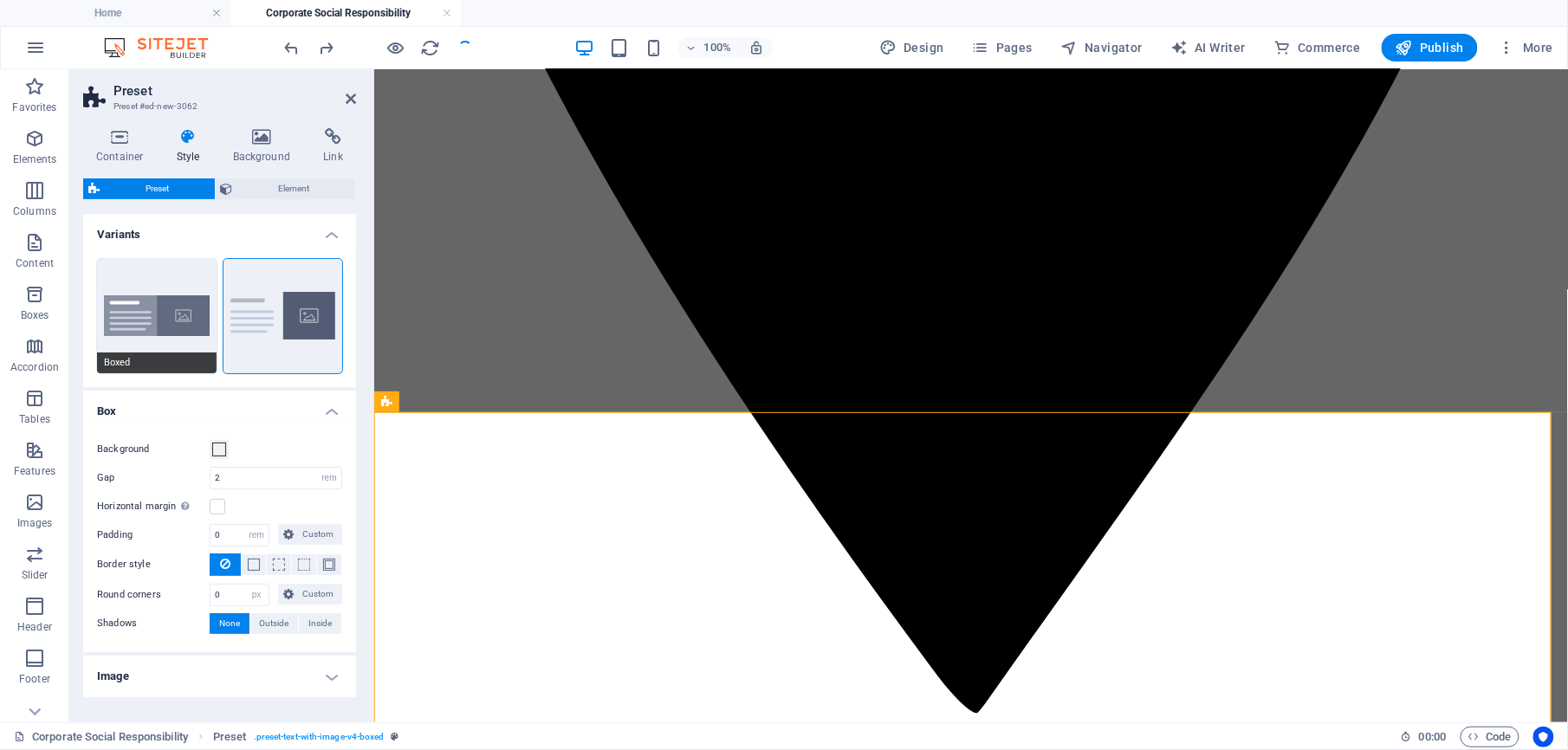 click on "Boxed" at bounding box center (157, 316) 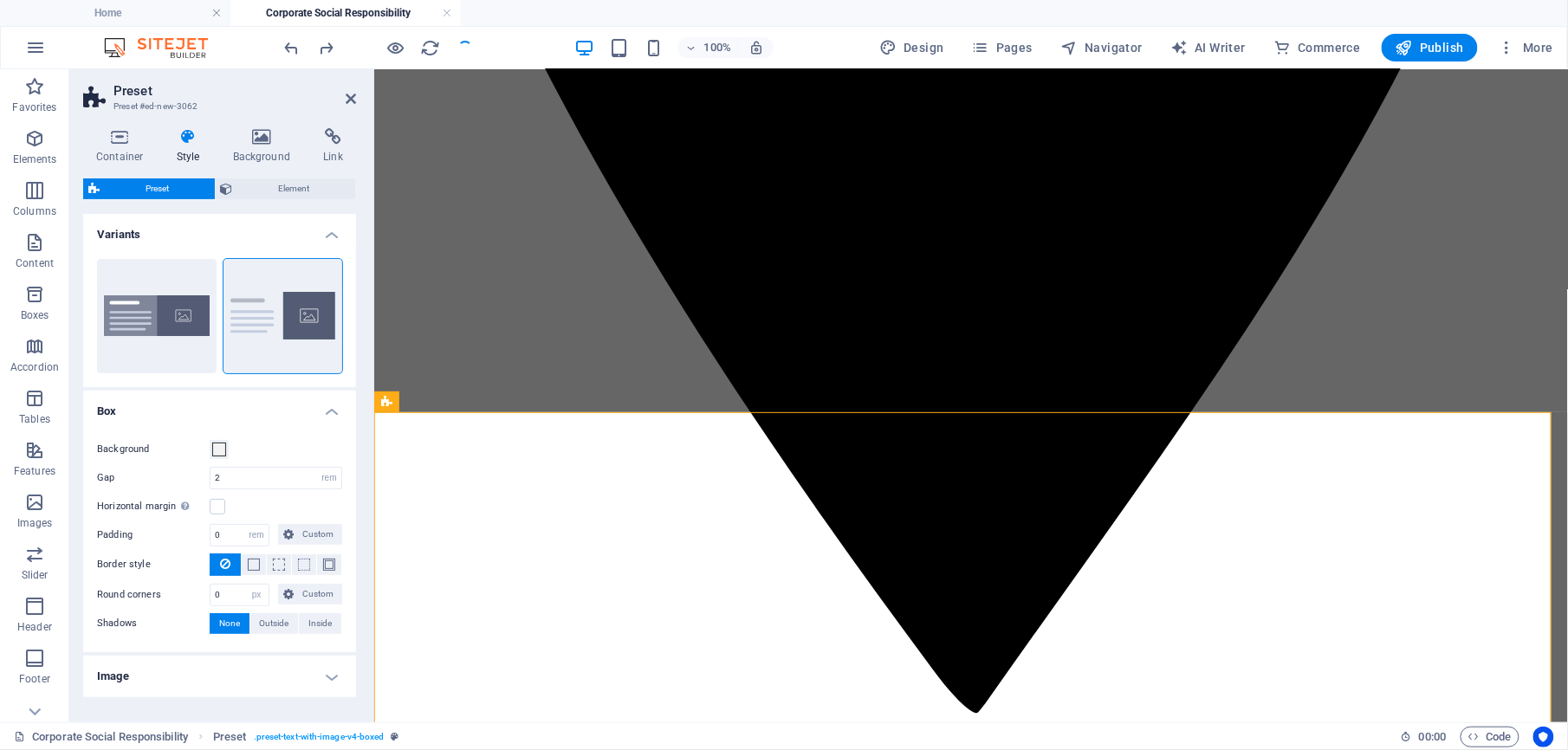 type on "0" 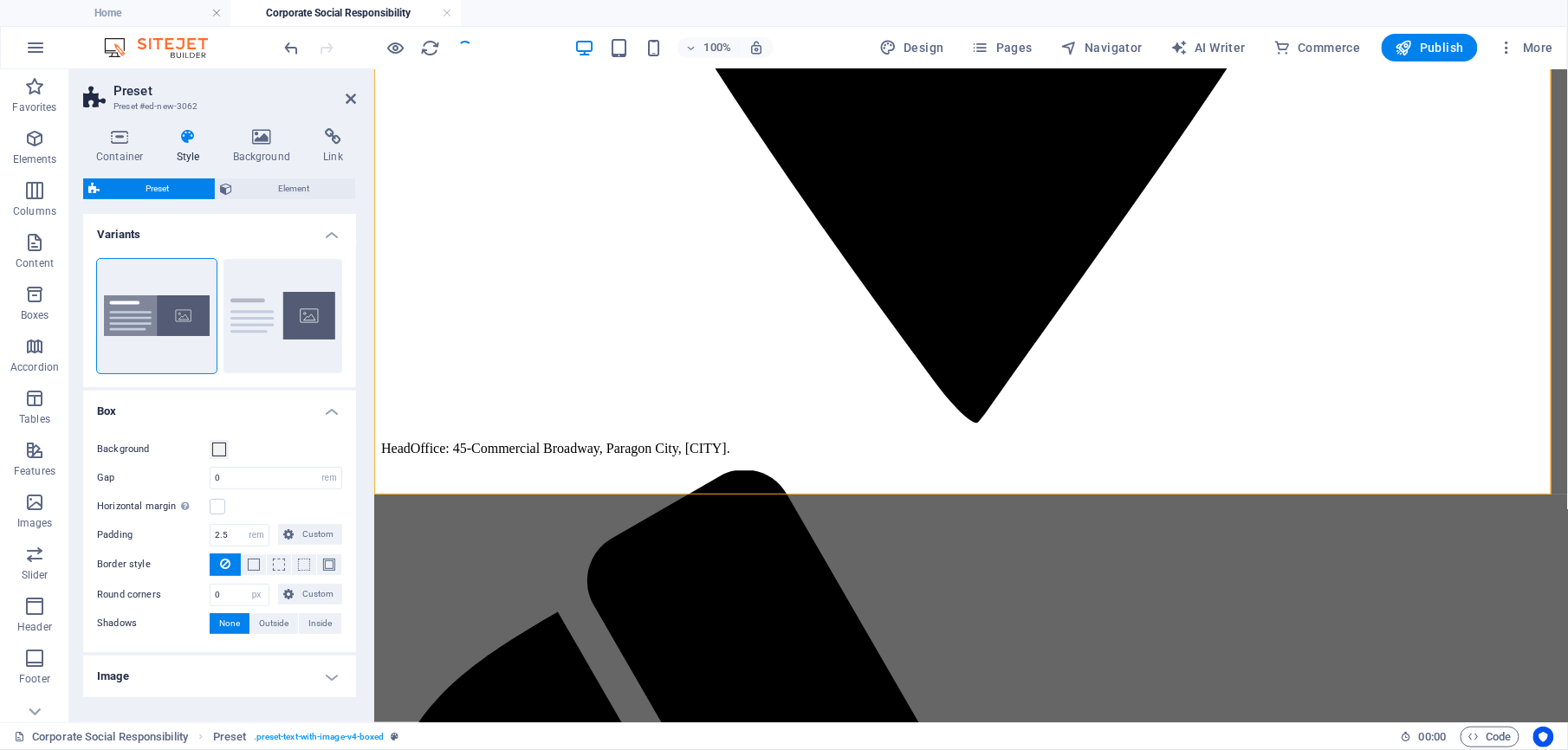 scroll, scrollTop: 1393, scrollLeft: 0, axis: vertical 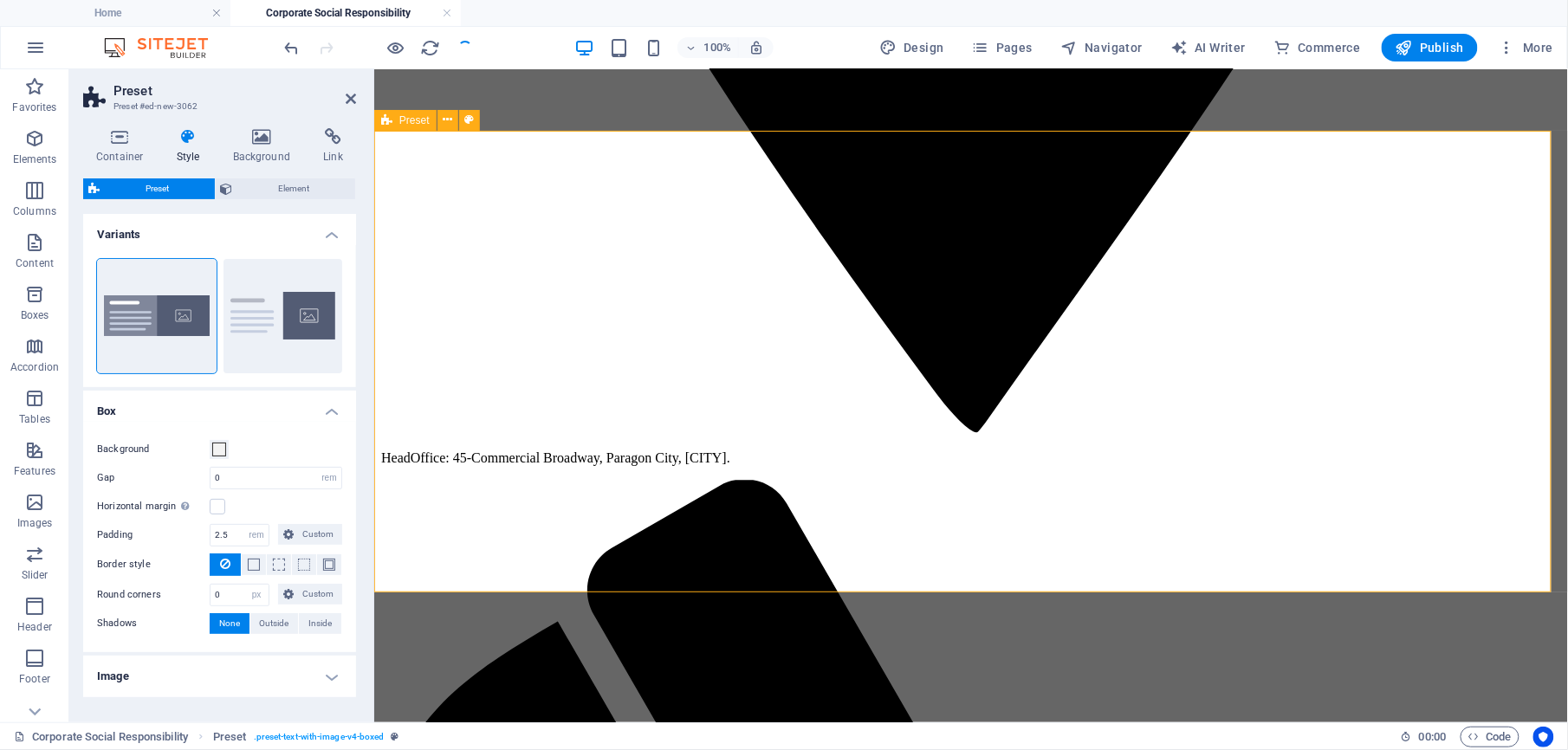 click on "New headline Lorem ipsum dolor sit amet, consectetuer adipiscing elit. Aenean commodo ligula eget dolor. Lorem ipsum dolor sit amet, consectetuer adipiscing elit leget dolor. Lorem ipsum dolor sit amet, consectetuer adipiscing elit. Aenean commodo ligula eget dolor. Lorem ipsum dolor sit amet, consectetuer adipiscing elit dolor consectetuer adipiscing elit leget dolor. Lorem elit saget ipsum dolor sit amet, consectetuer. Drop content here or  Add elements  Paste clipboard" at bounding box center (970, 4812) 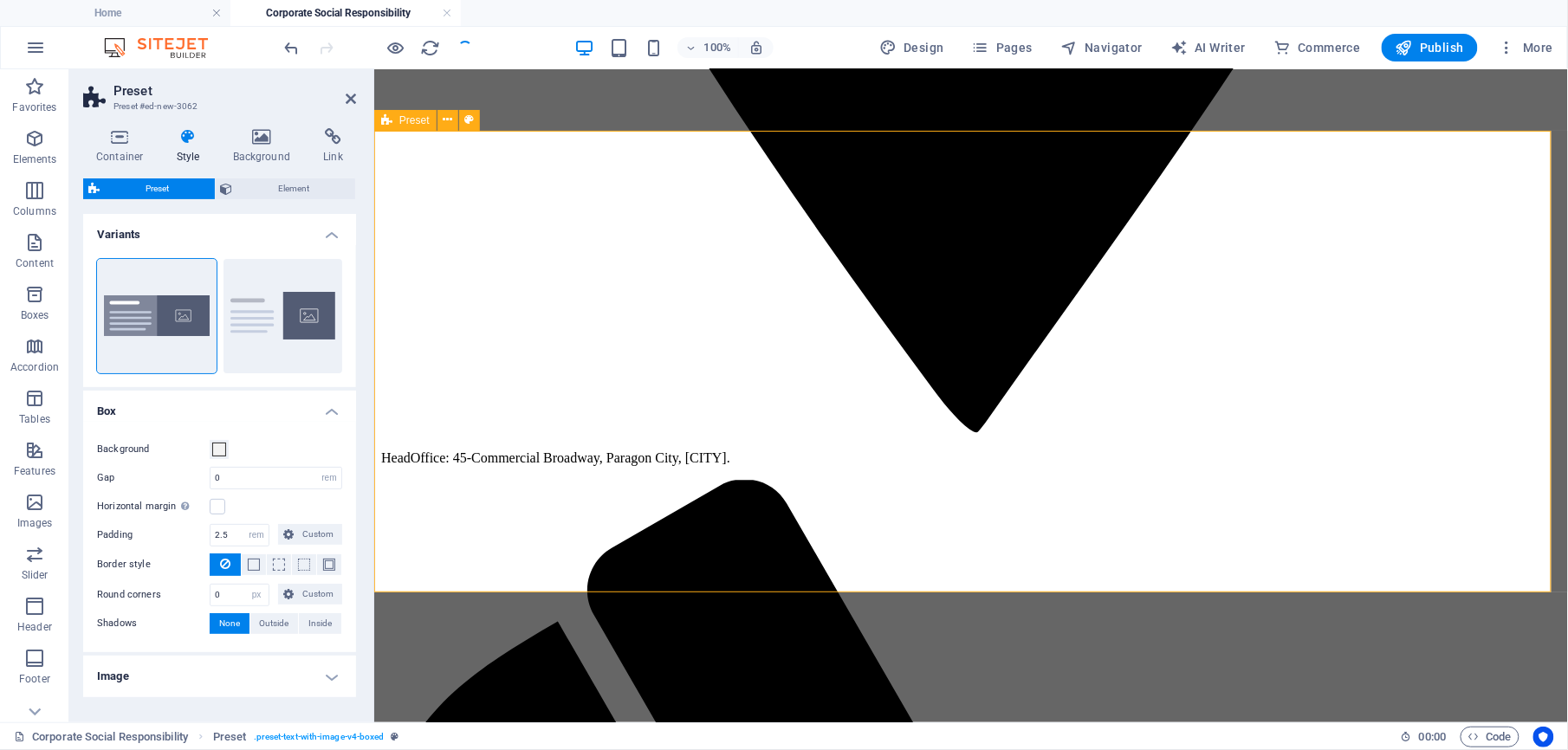 type on "2" 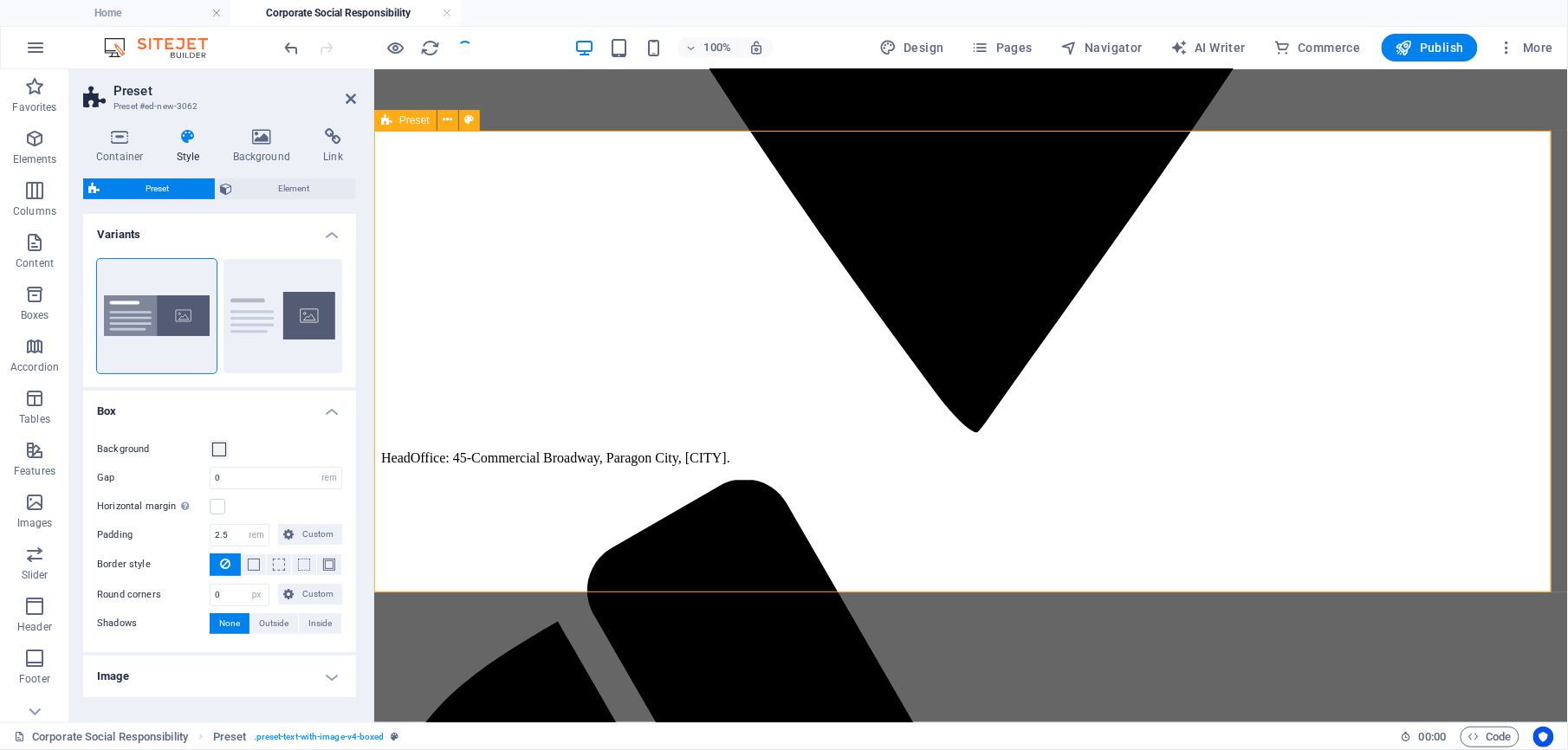 type on "0" 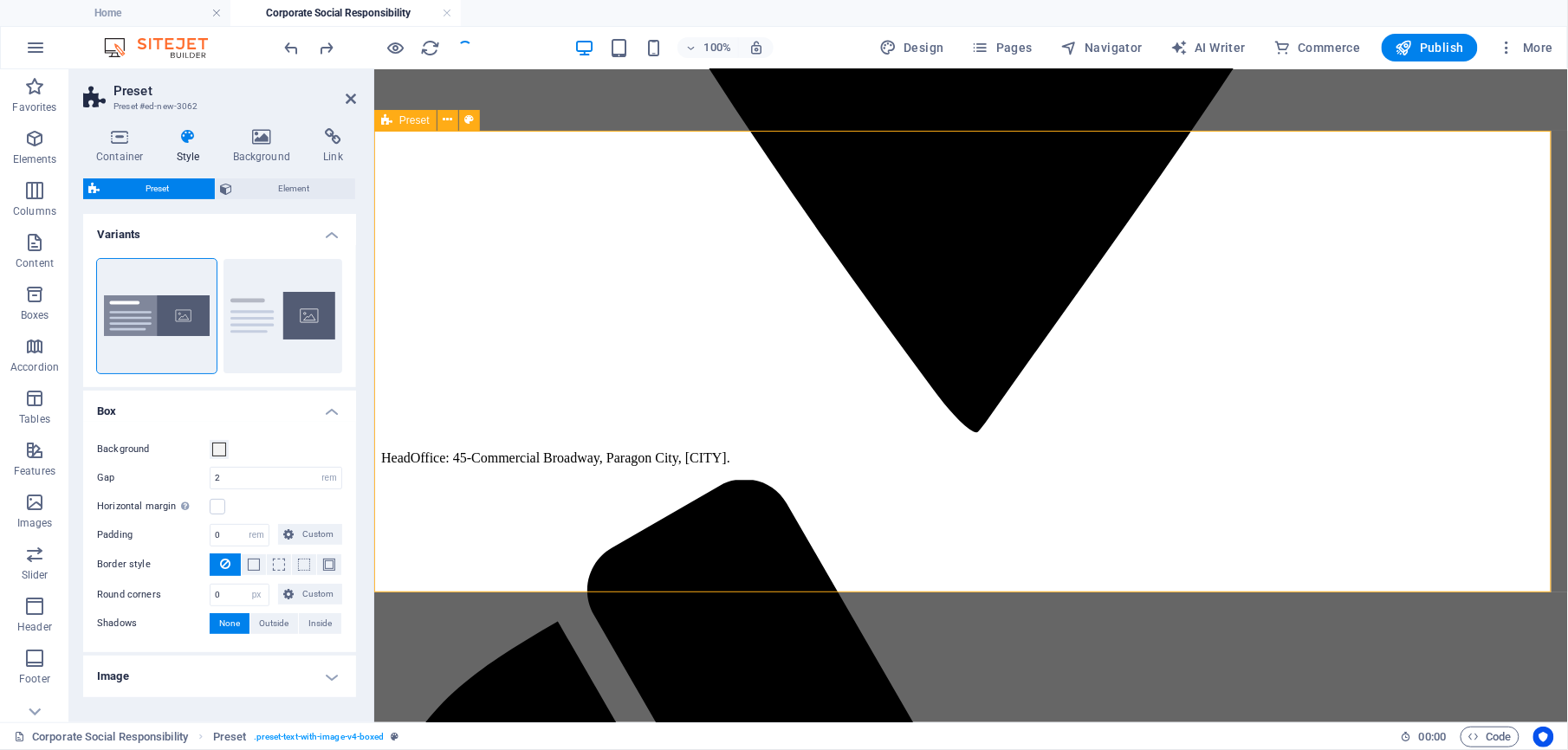 type on "0" 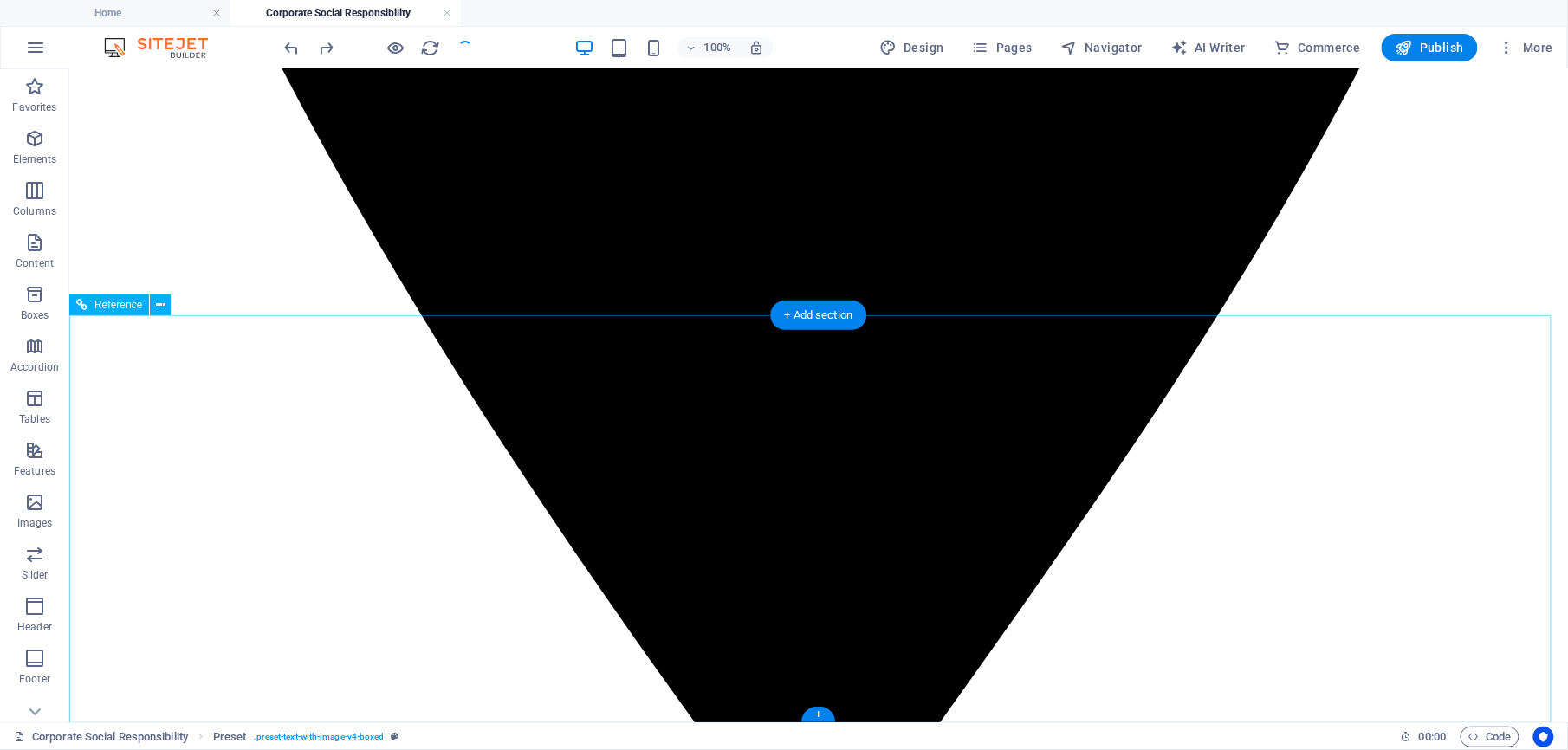 scroll, scrollTop: 1209, scrollLeft: 0, axis: vertical 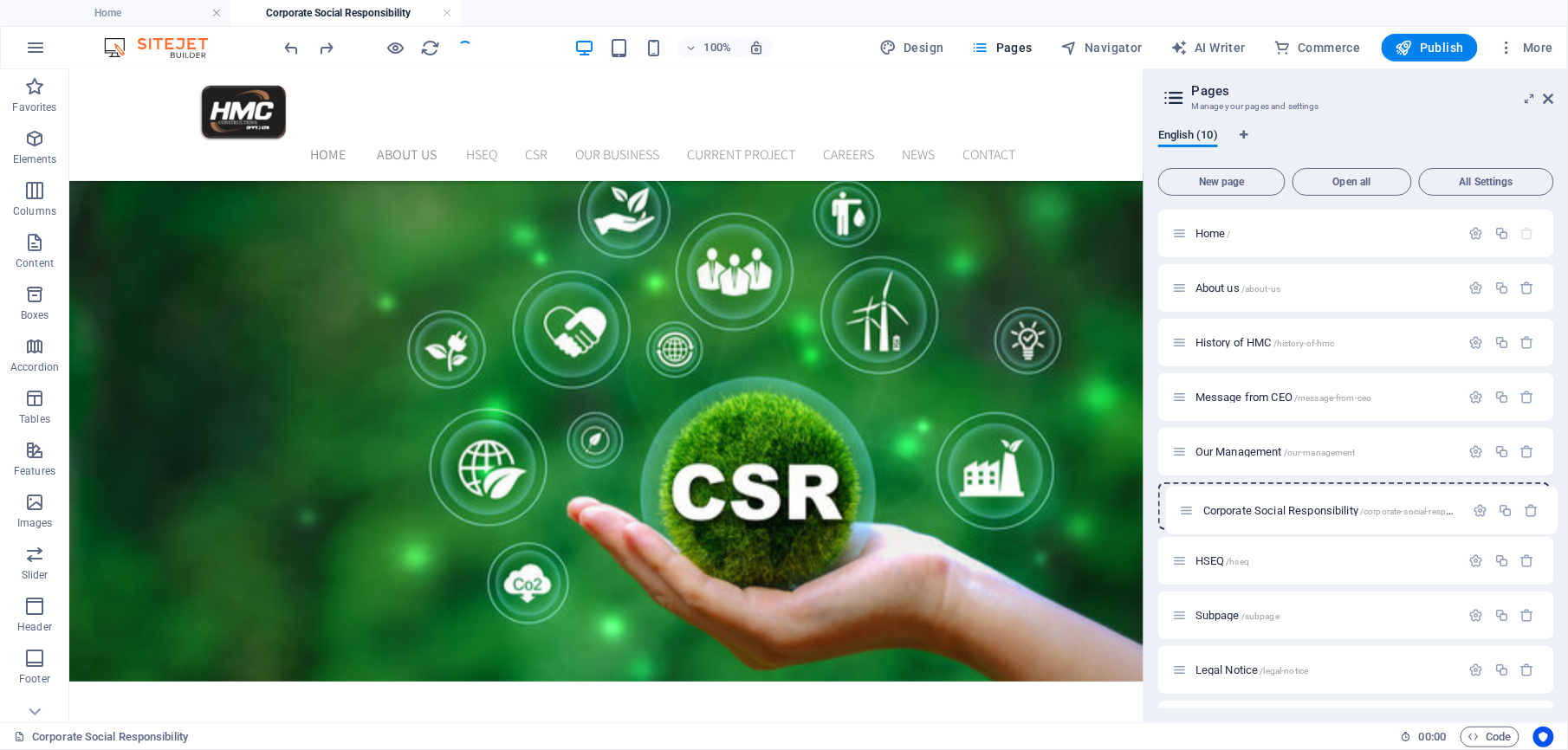 drag, startPoint x: 1178, startPoint y: 452, endPoint x: 1190, endPoint y: 518, distance: 67.08204 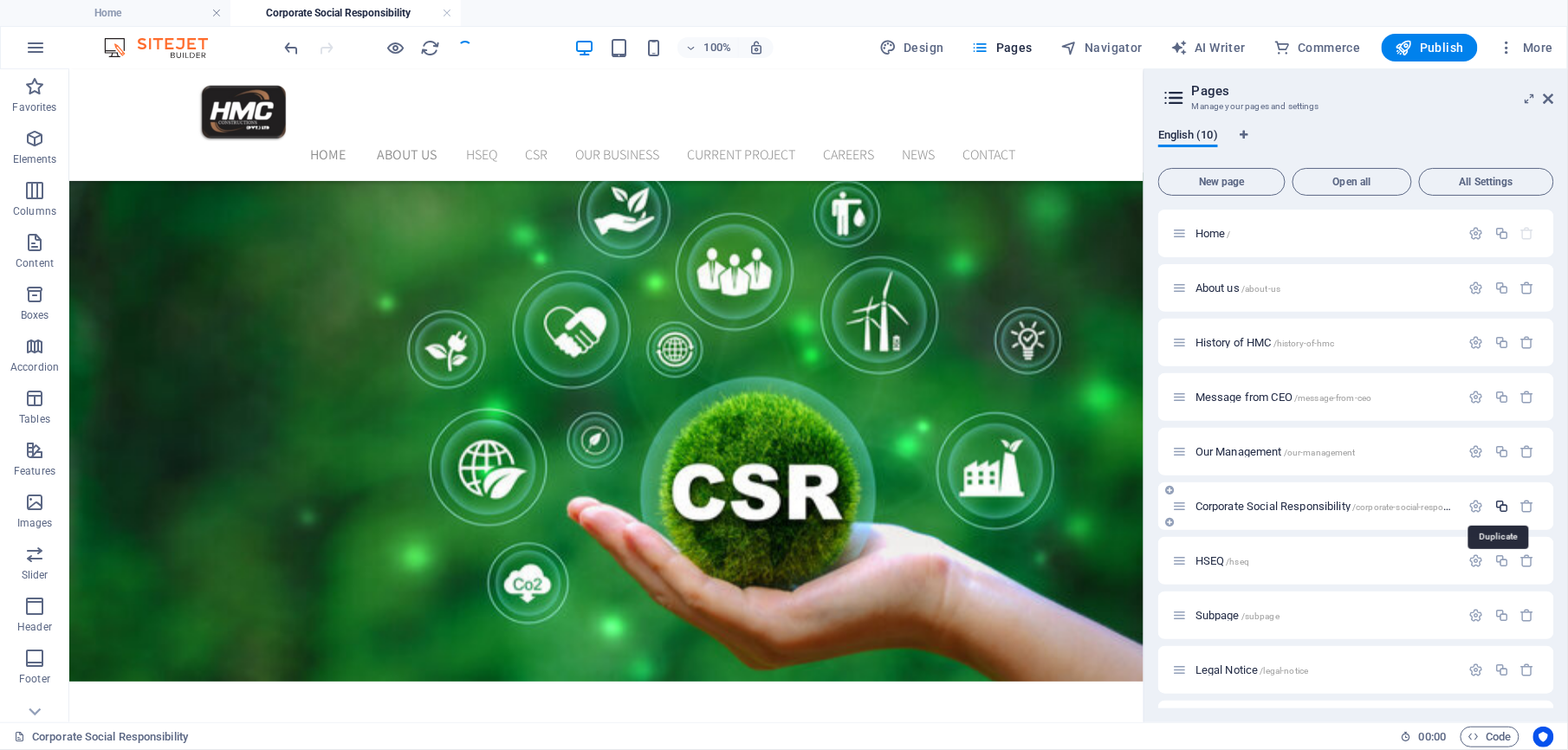click at bounding box center [1501, 506] 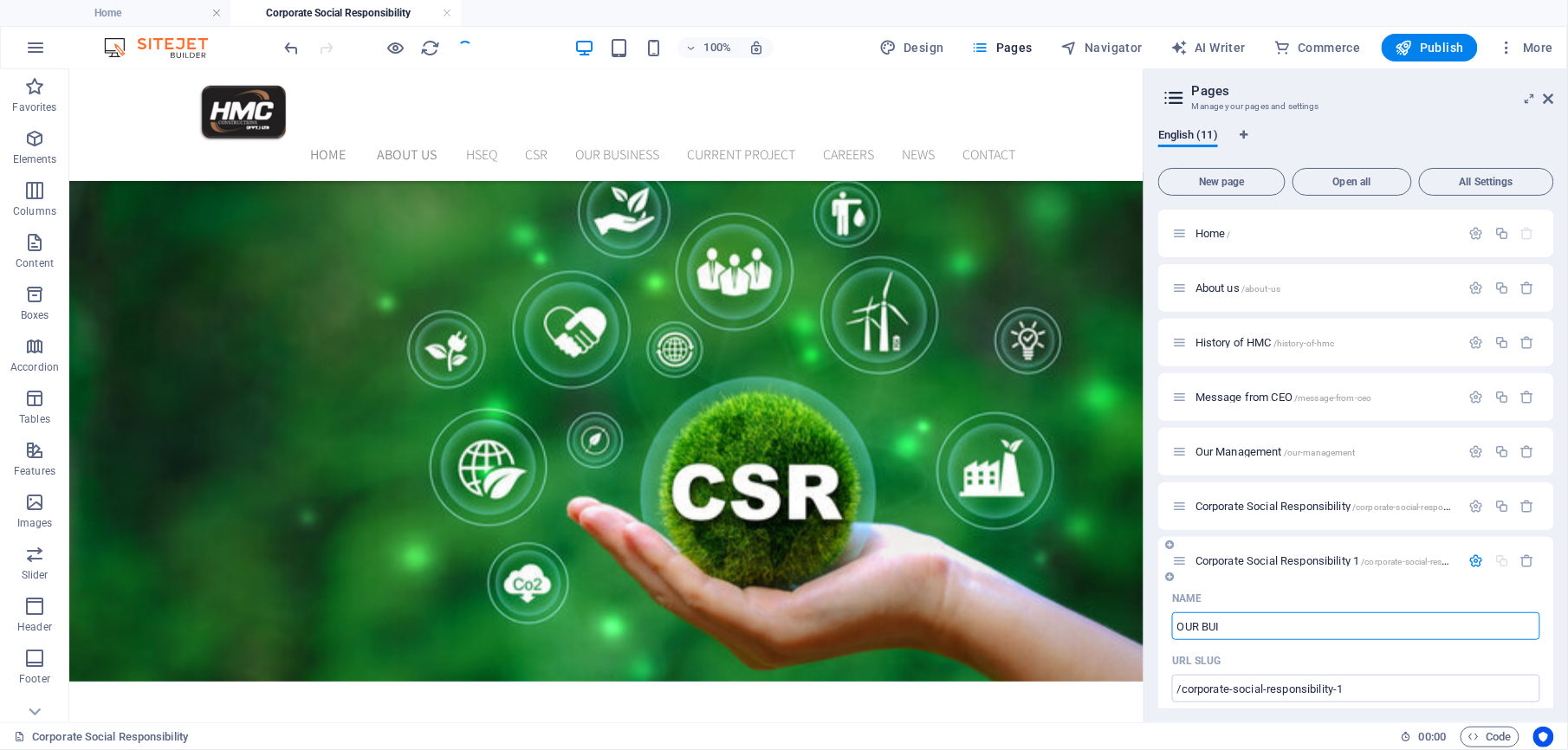 type on "OUR BUIS" 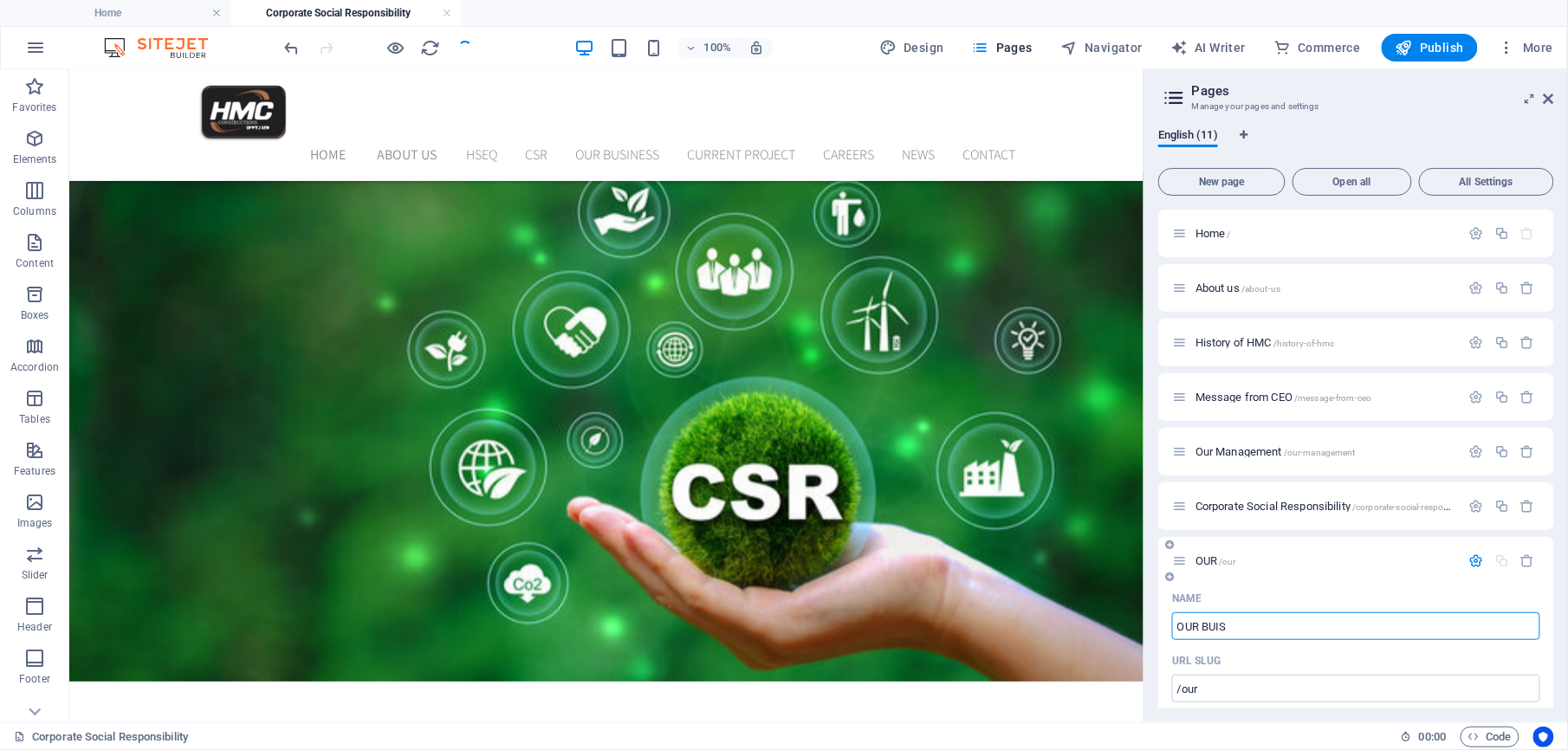type on "/our" 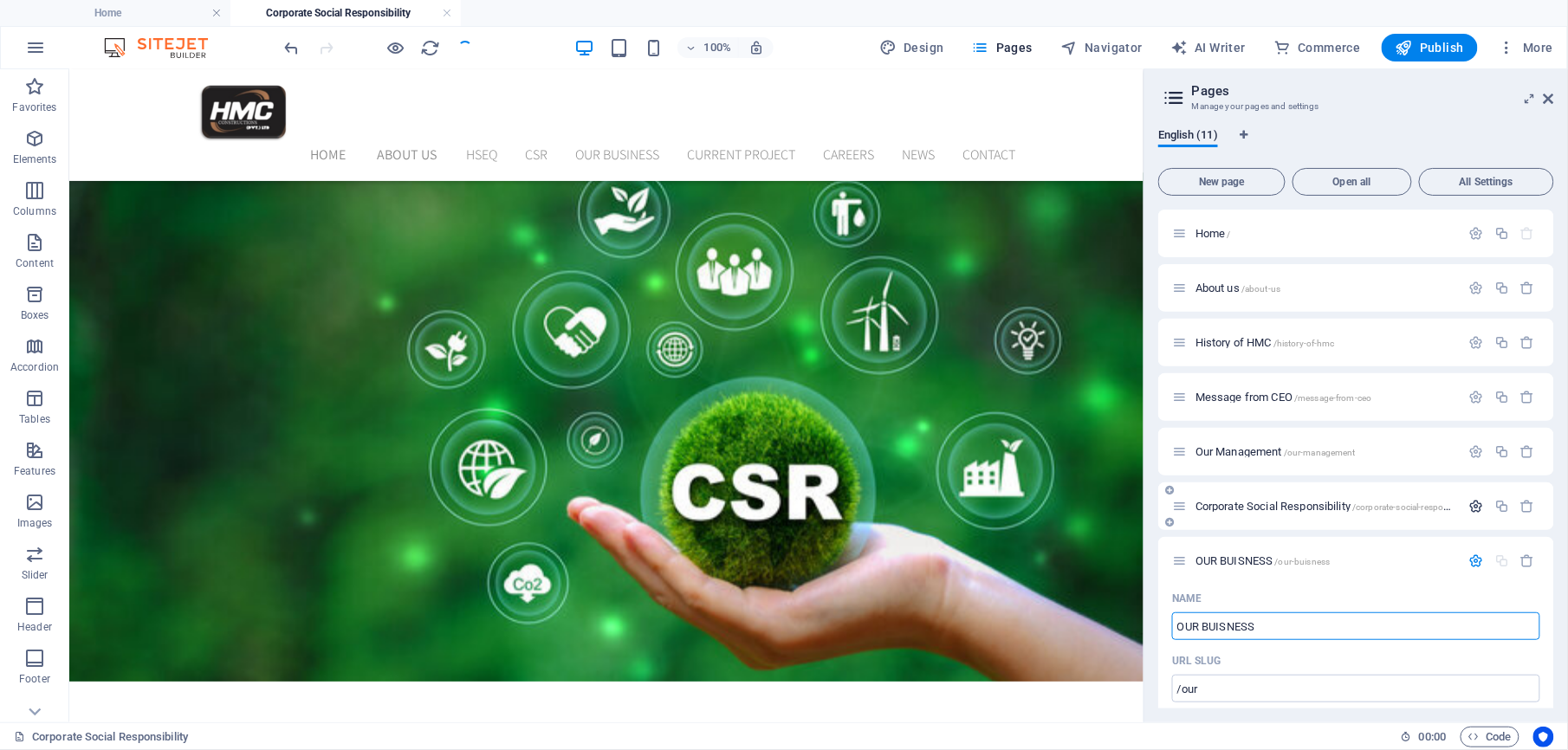 type on "OUR BUISNESS" 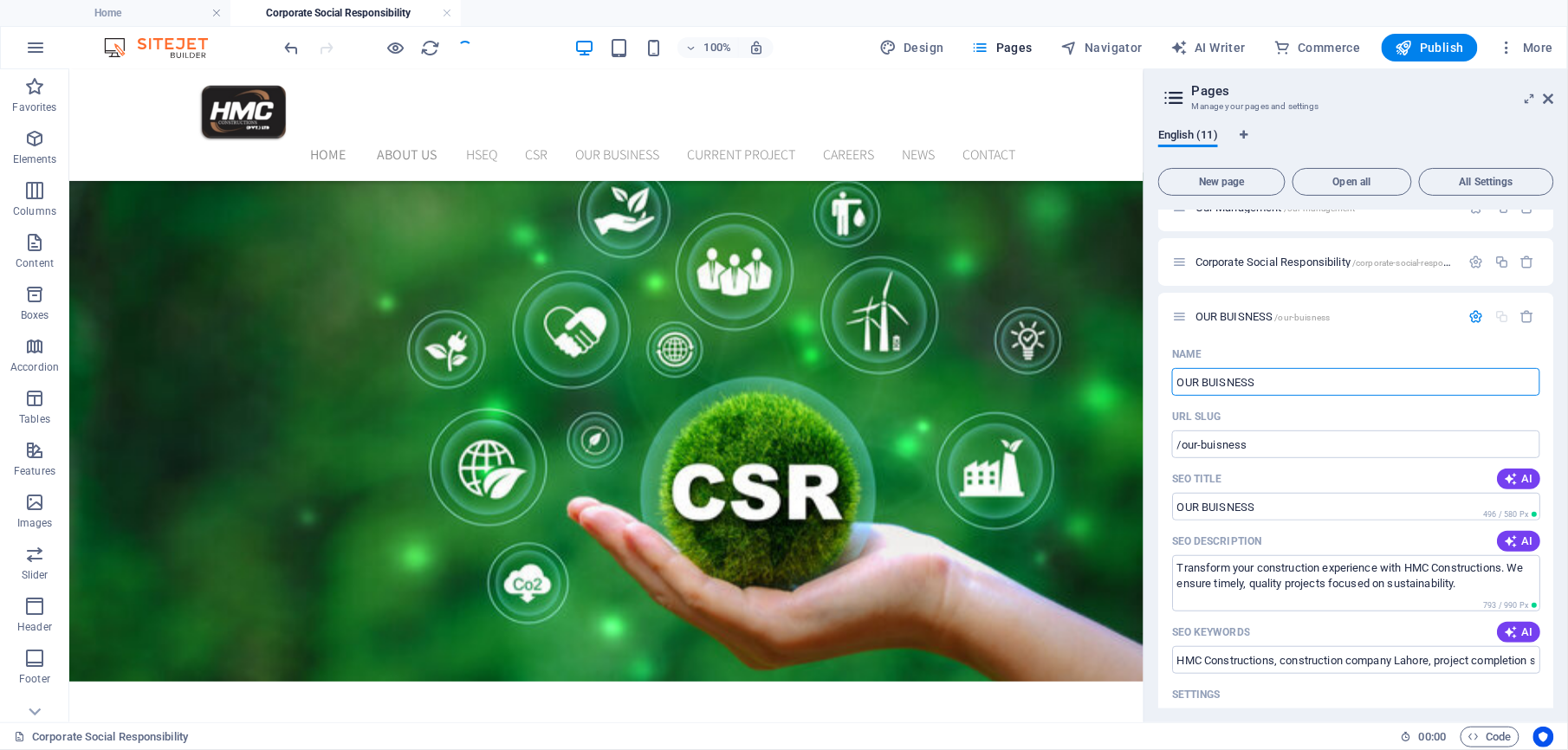 scroll, scrollTop: 272, scrollLeft: 0, axis: vertical 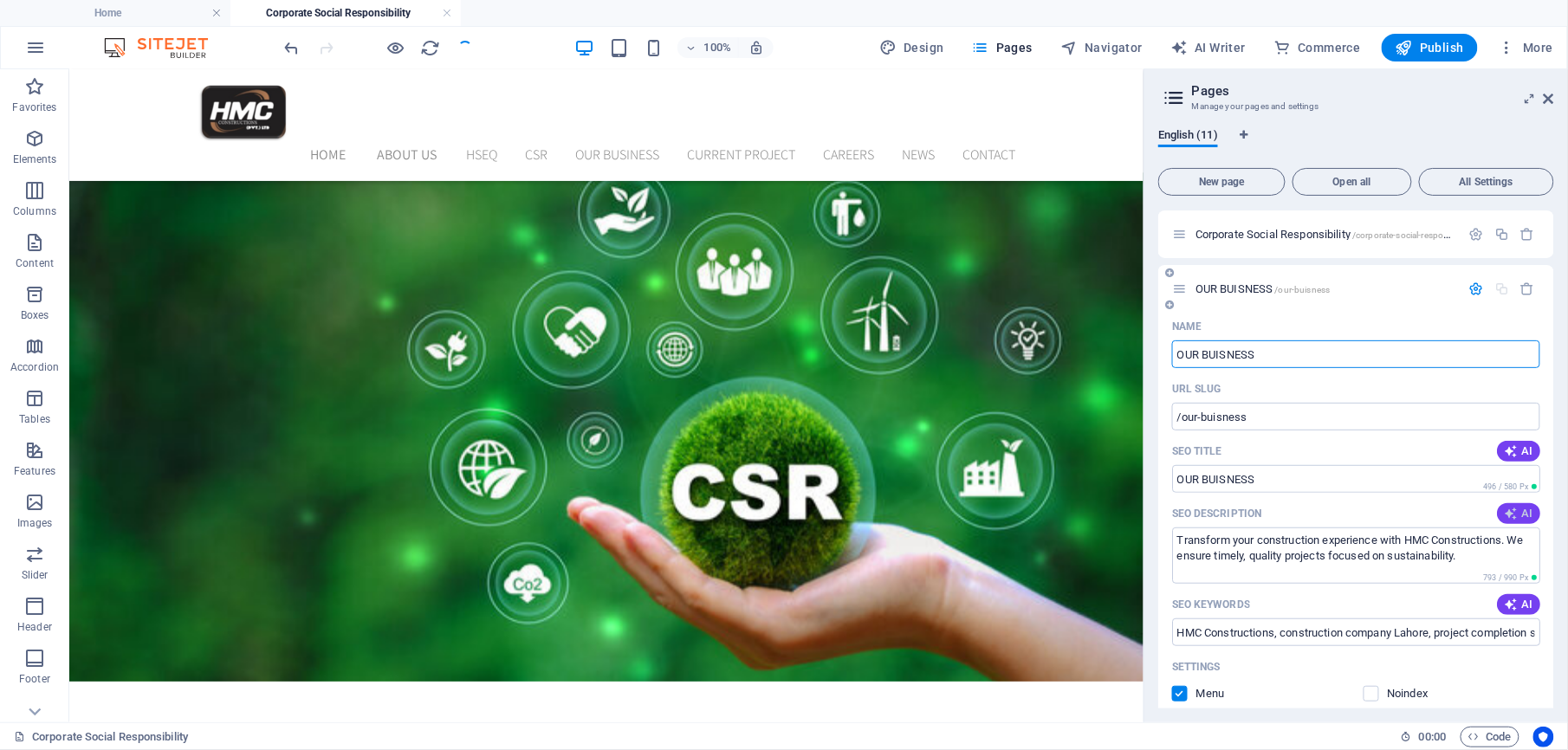 type on "OUR BUISNESS" 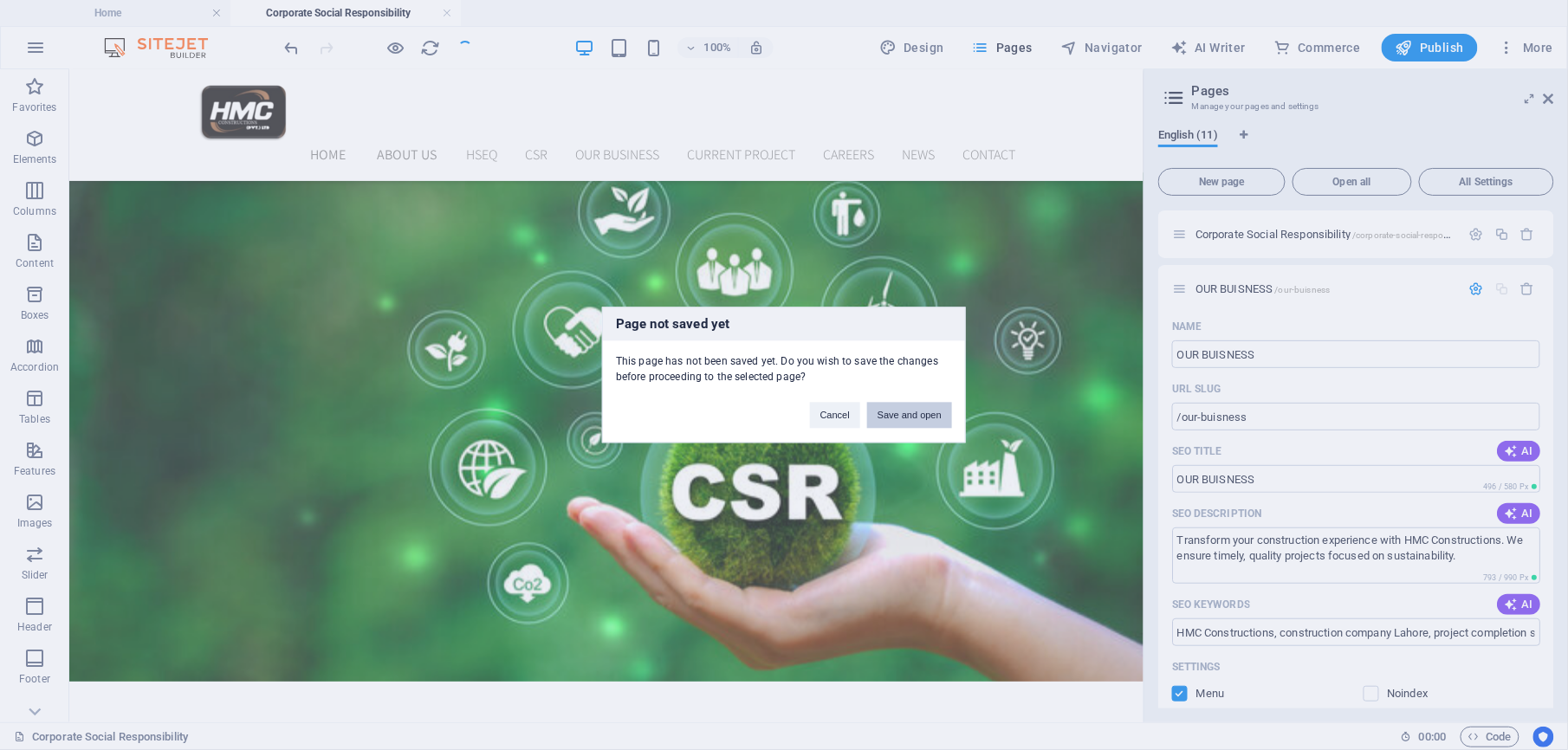 click on "Save and open" at bounding box center [910, 416] 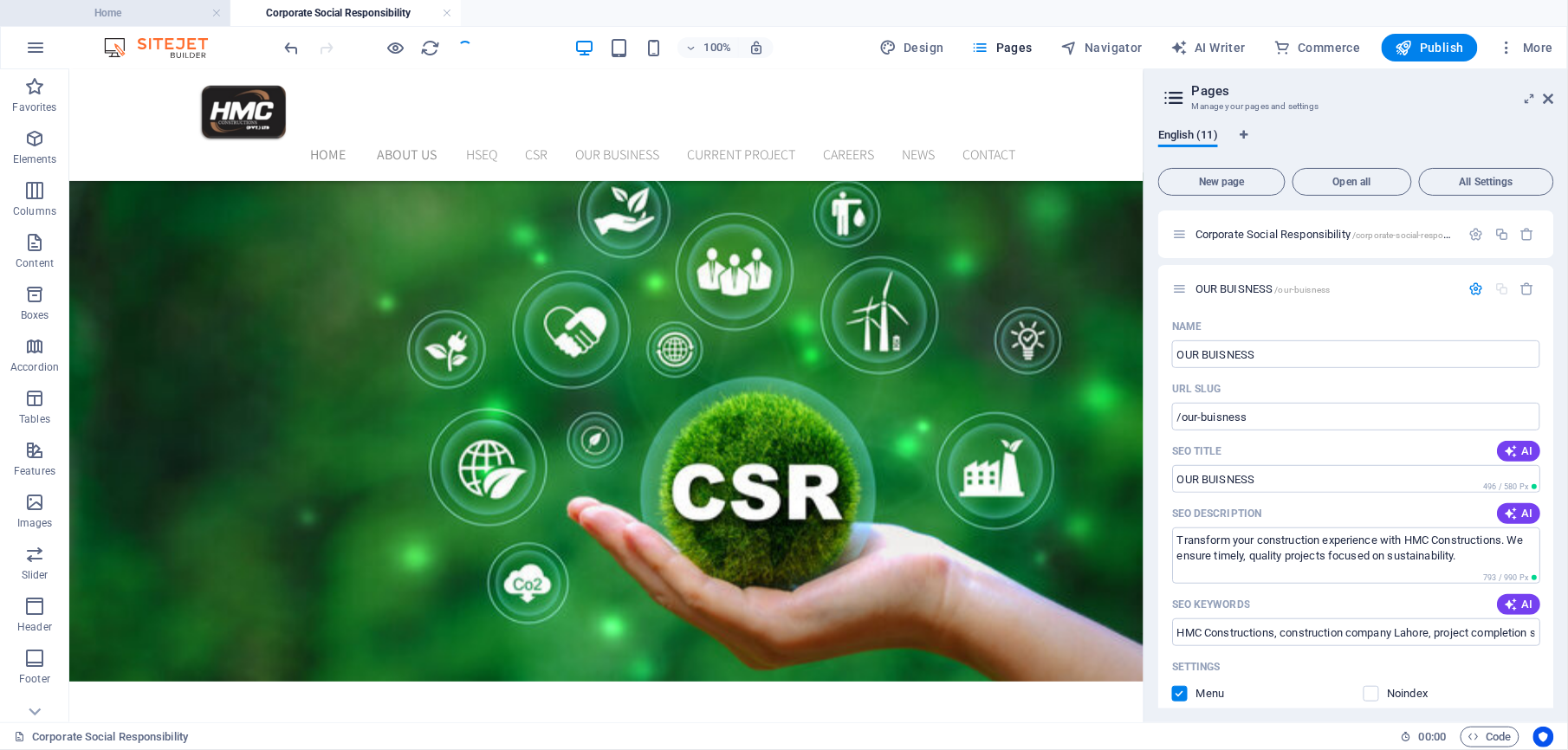click on "Home" at bounding box center [115, 13] 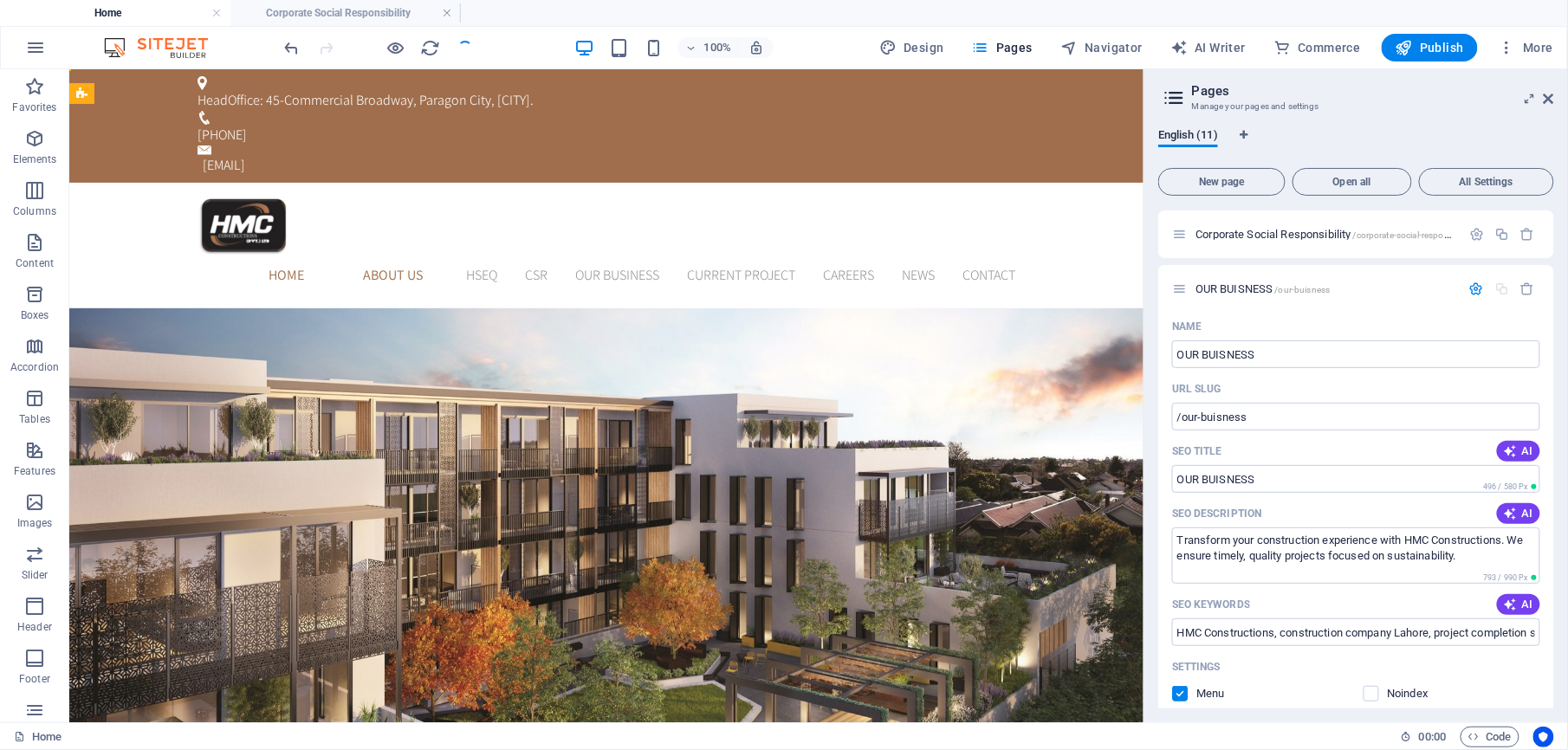 click on "Home" at bounding box center (115, 13) 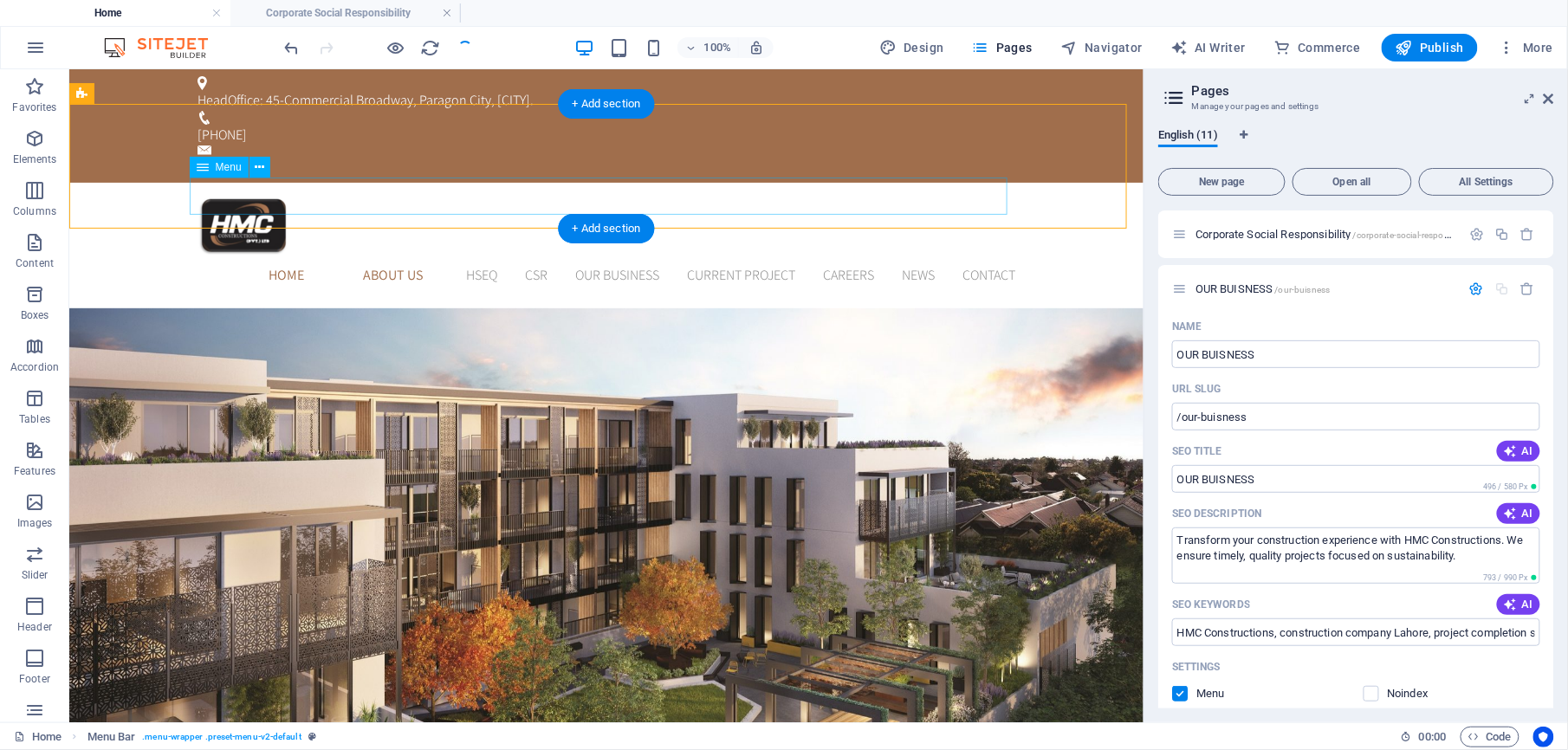 click on "Home About Us Our Management Message from CEO History of HMC HSEQ Sustainability CSR Our Business Current Project Careers News Contact" at bounding box center (606, 275) 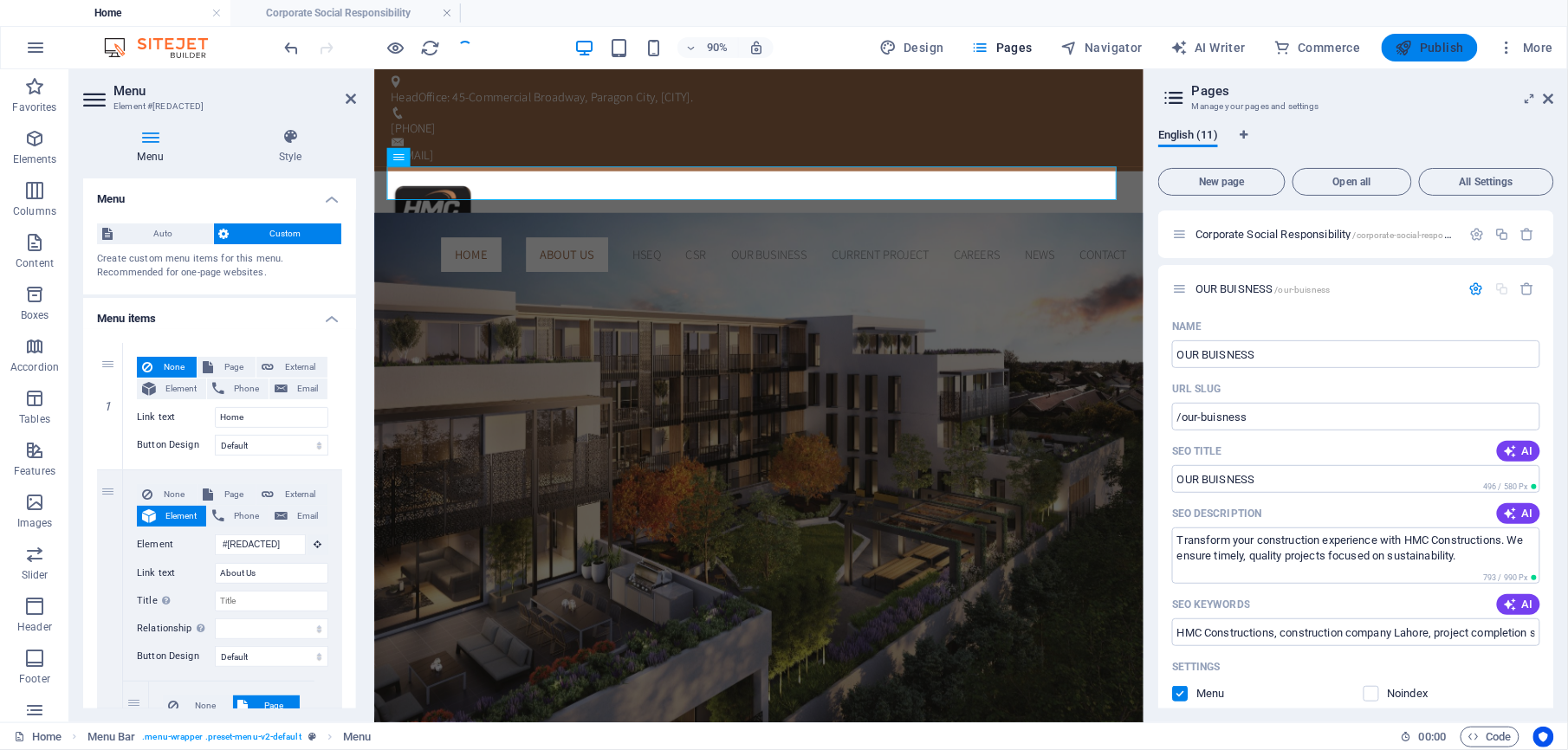 click on "Pages" at bounding box center [1373, 91] 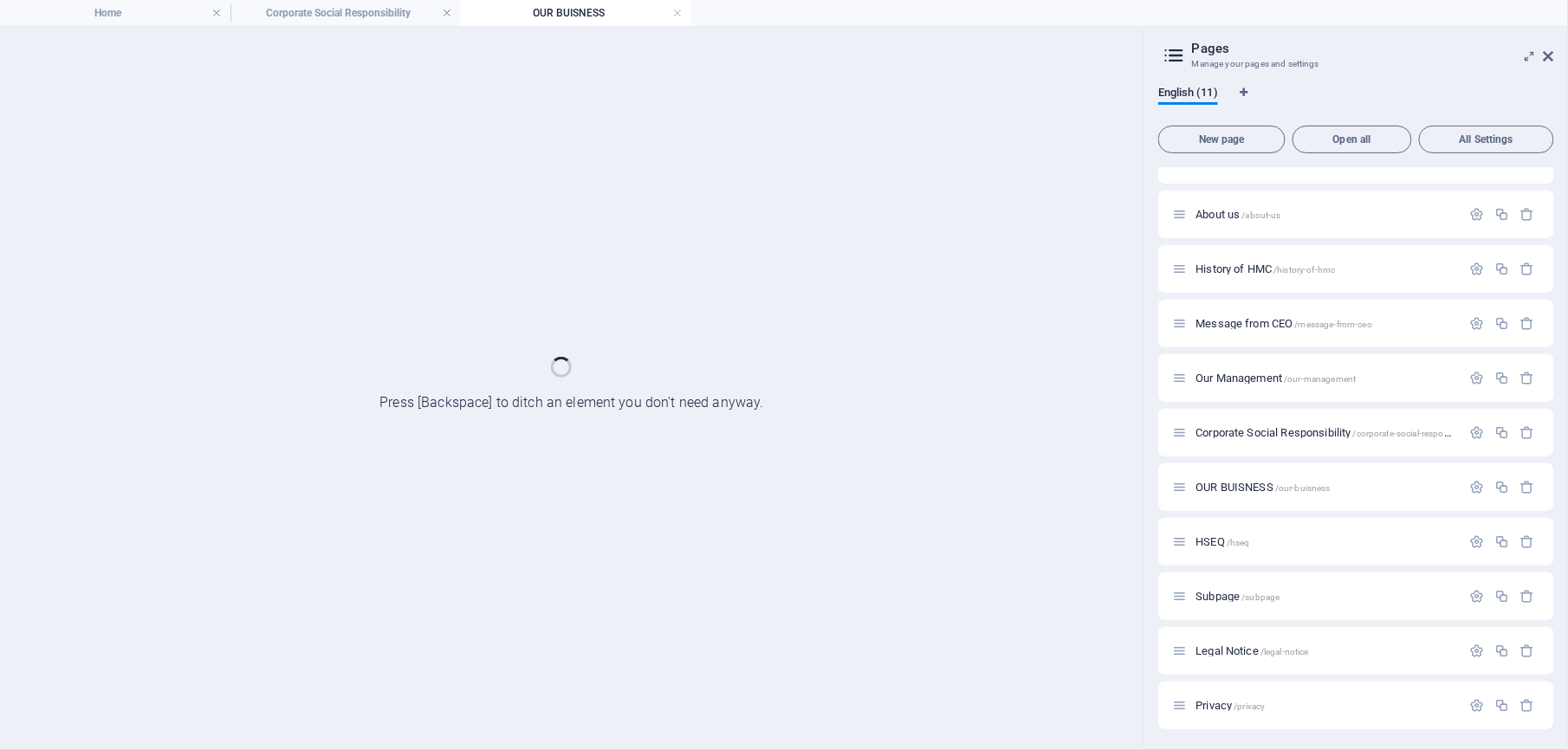 scroll, scrollTop: 31, scrollLeft: 0, axis: vertical 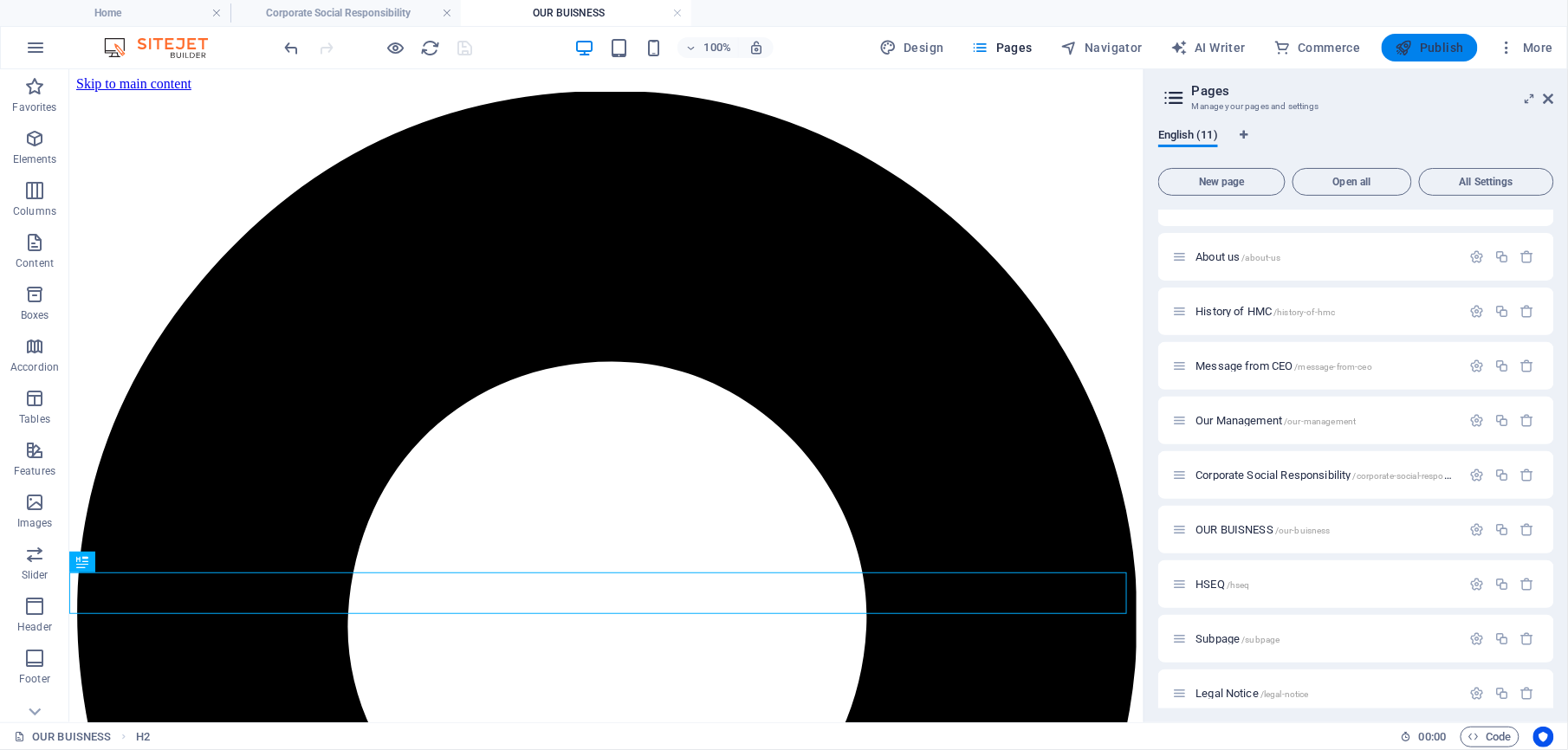 click on "Publish" at bounding box center [1429, 48] 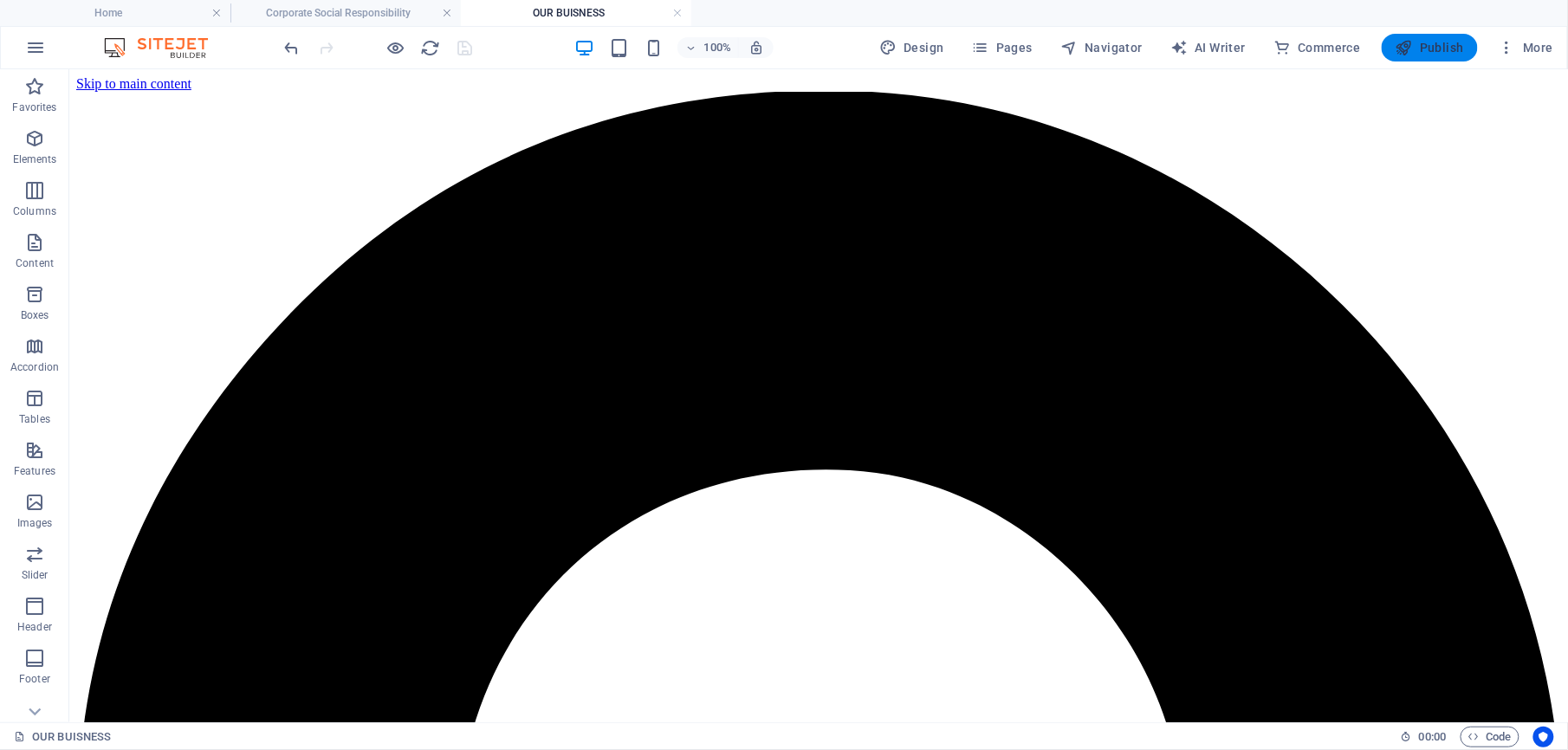 click on "Publish" at bounding box center (1429, 48) 